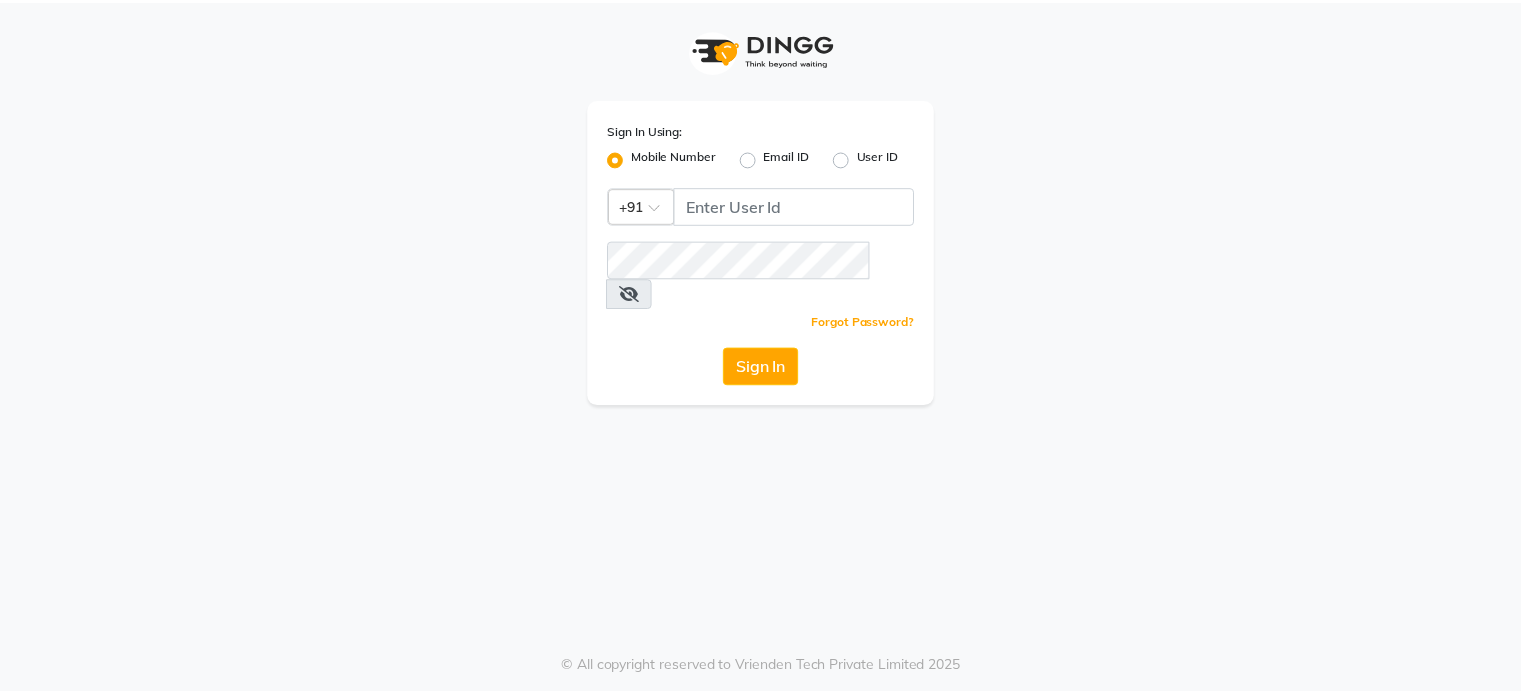 scroll, scrollTop: 0, scrollLeft: 0, axis: both 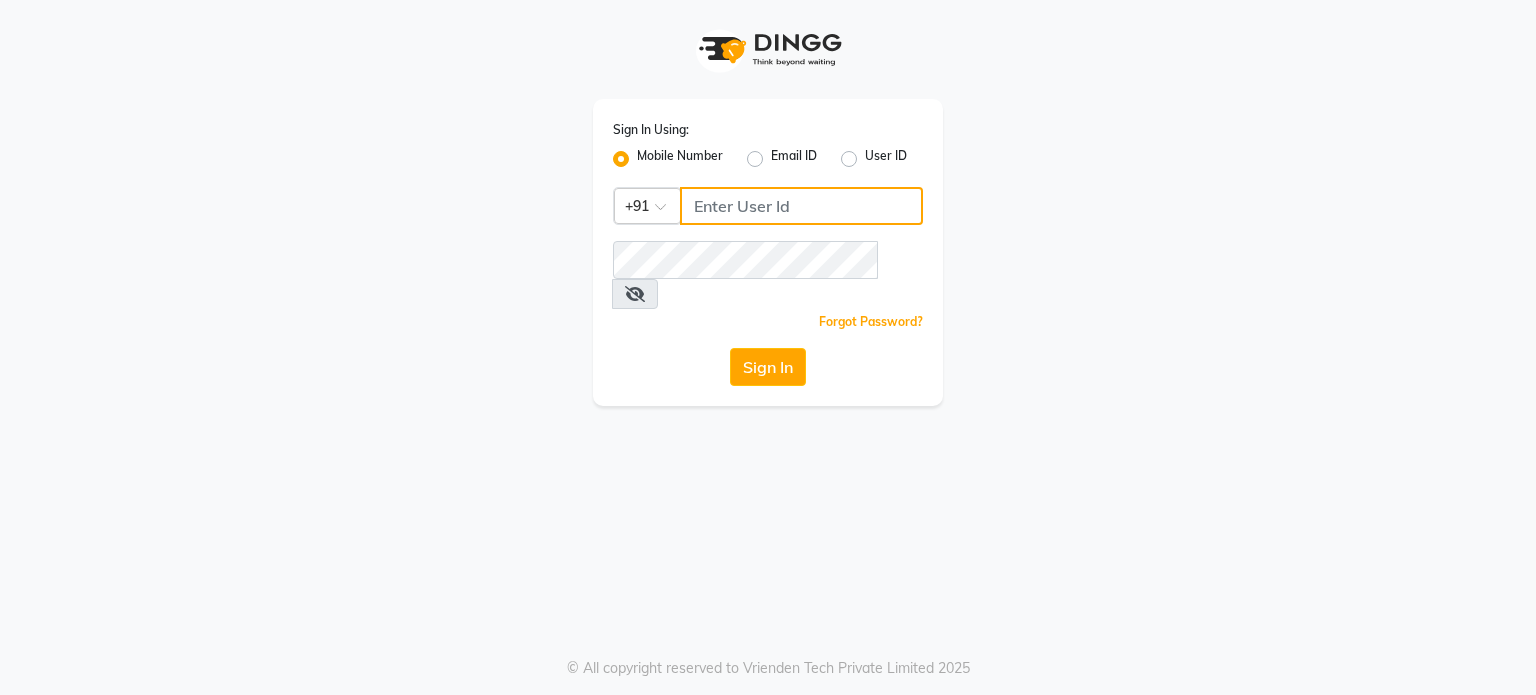 click 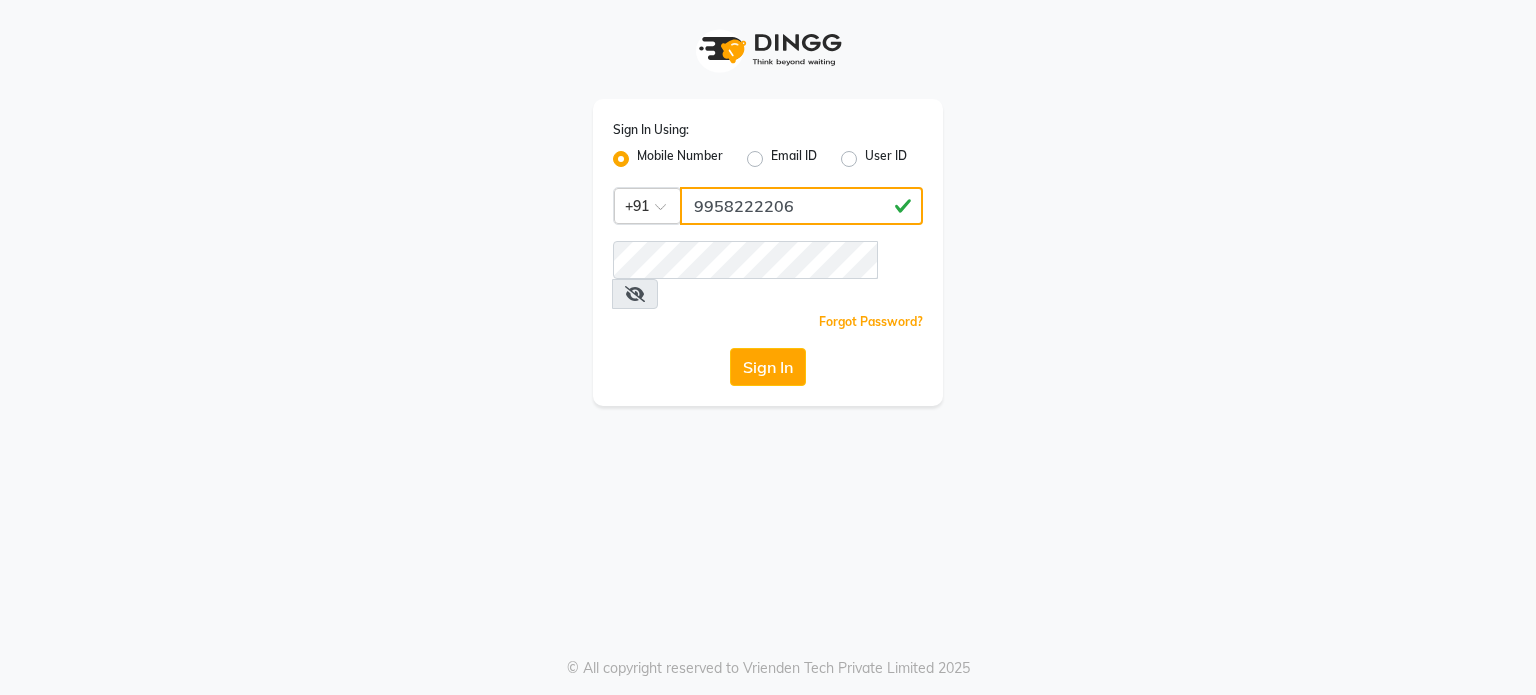 type on "9958222206" 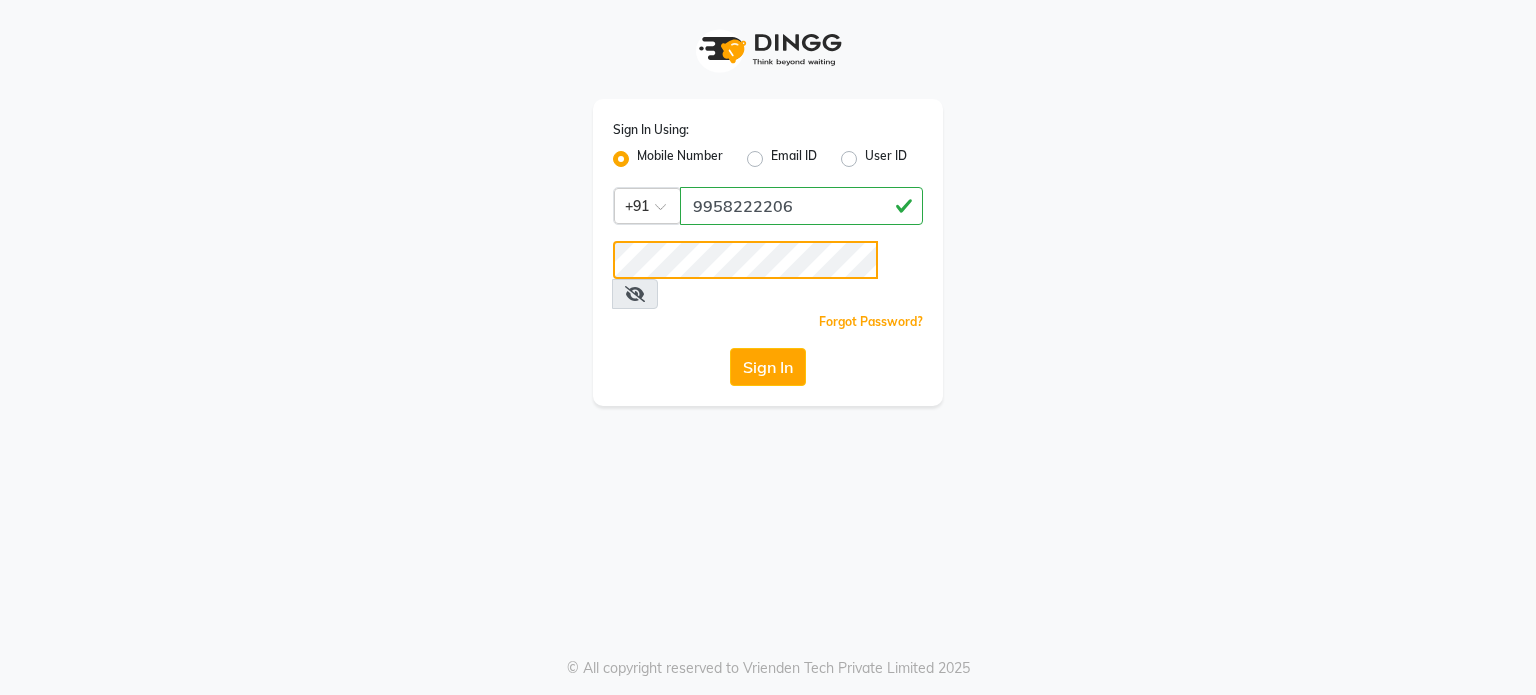 click on "Sign In" 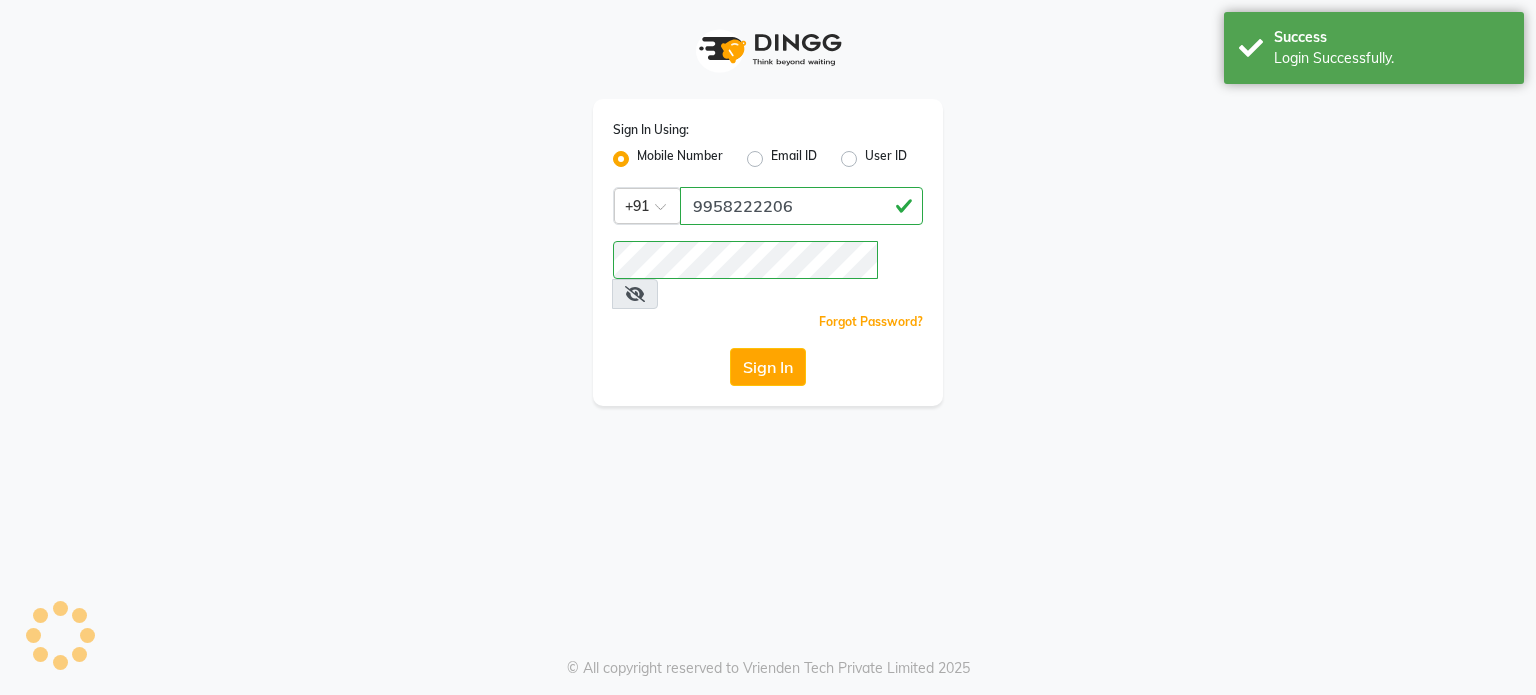 select on "service" 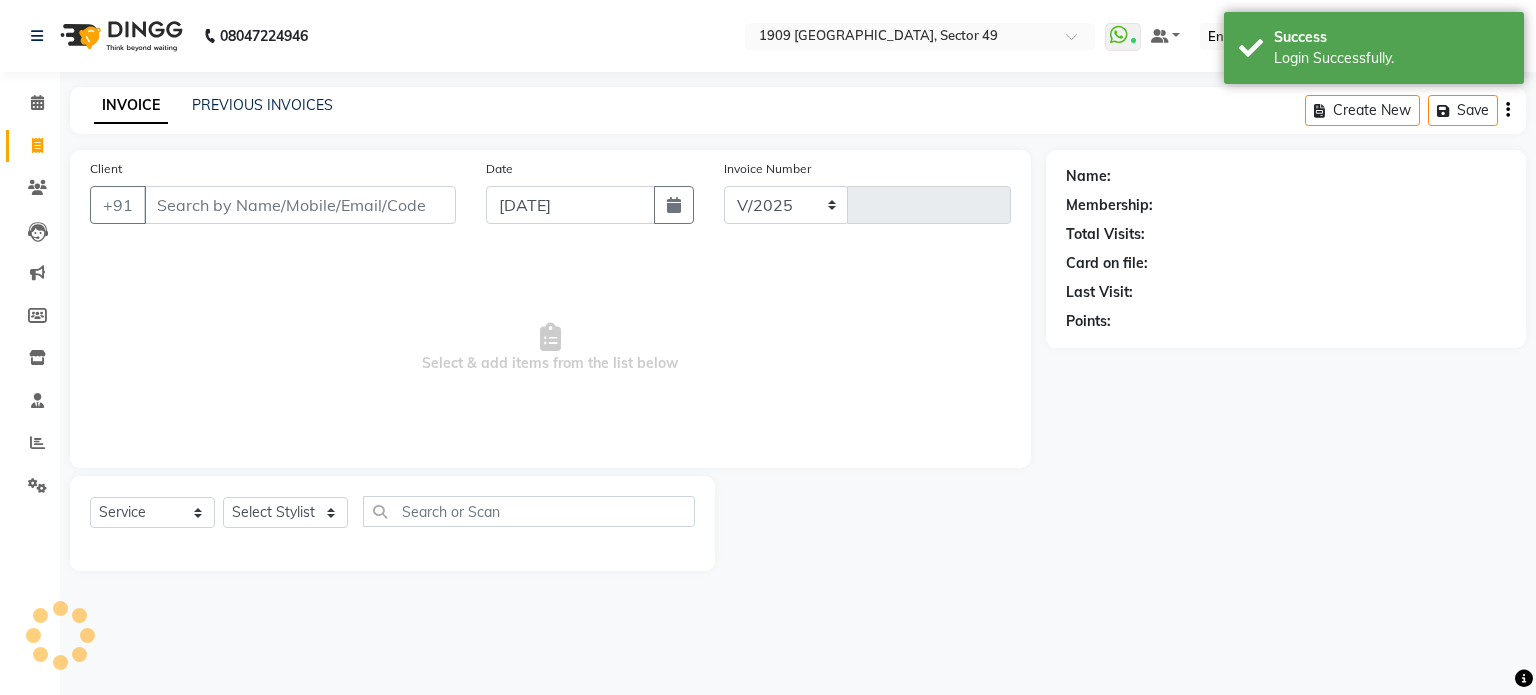 select on "6923" 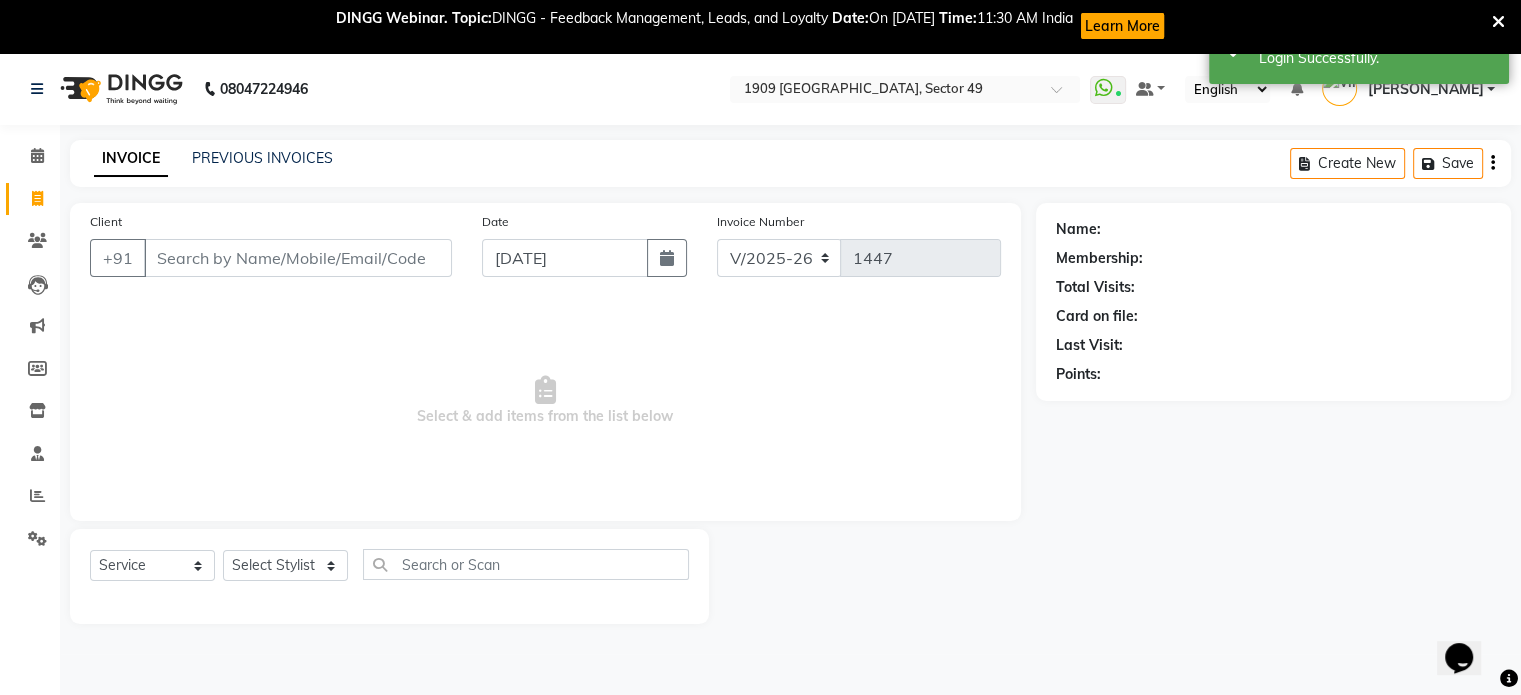 scroll, scrollTop: 0, scrollLeft: 0, axis: both 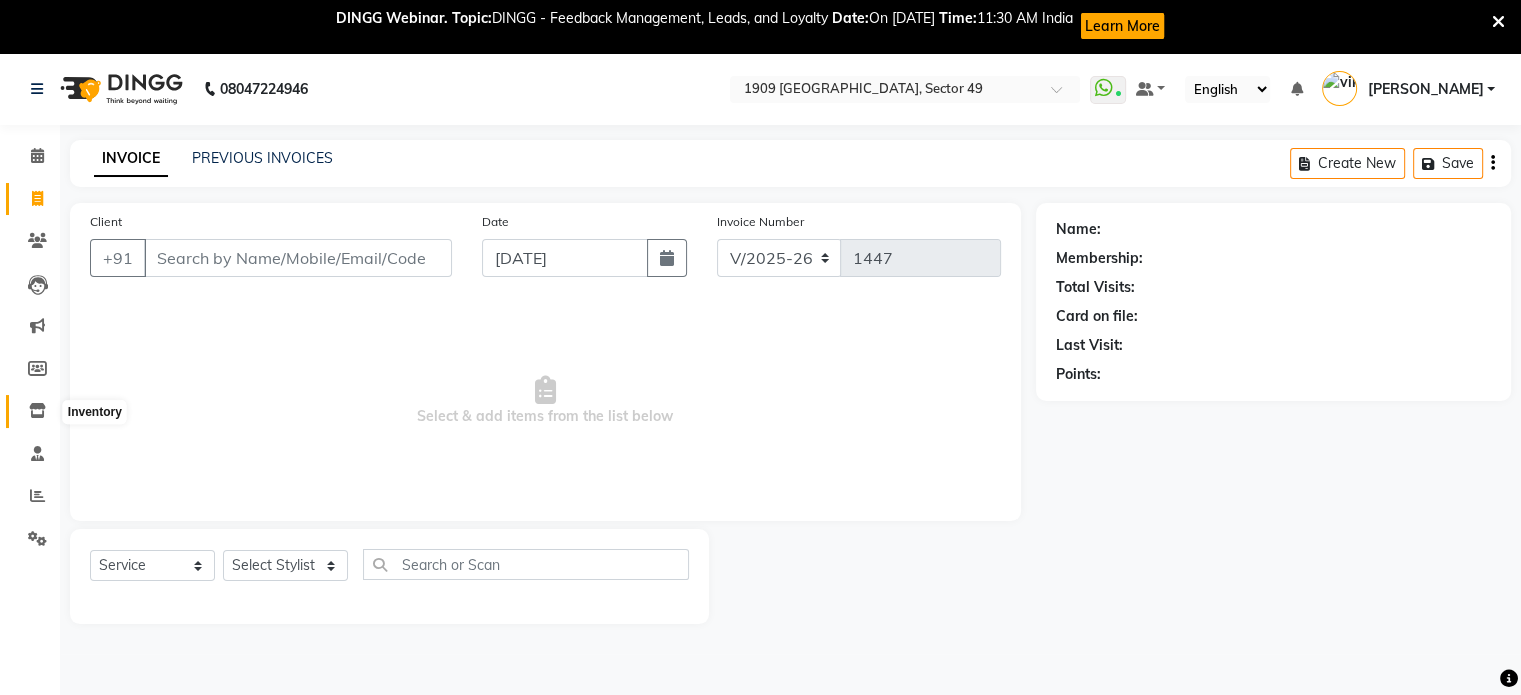 click 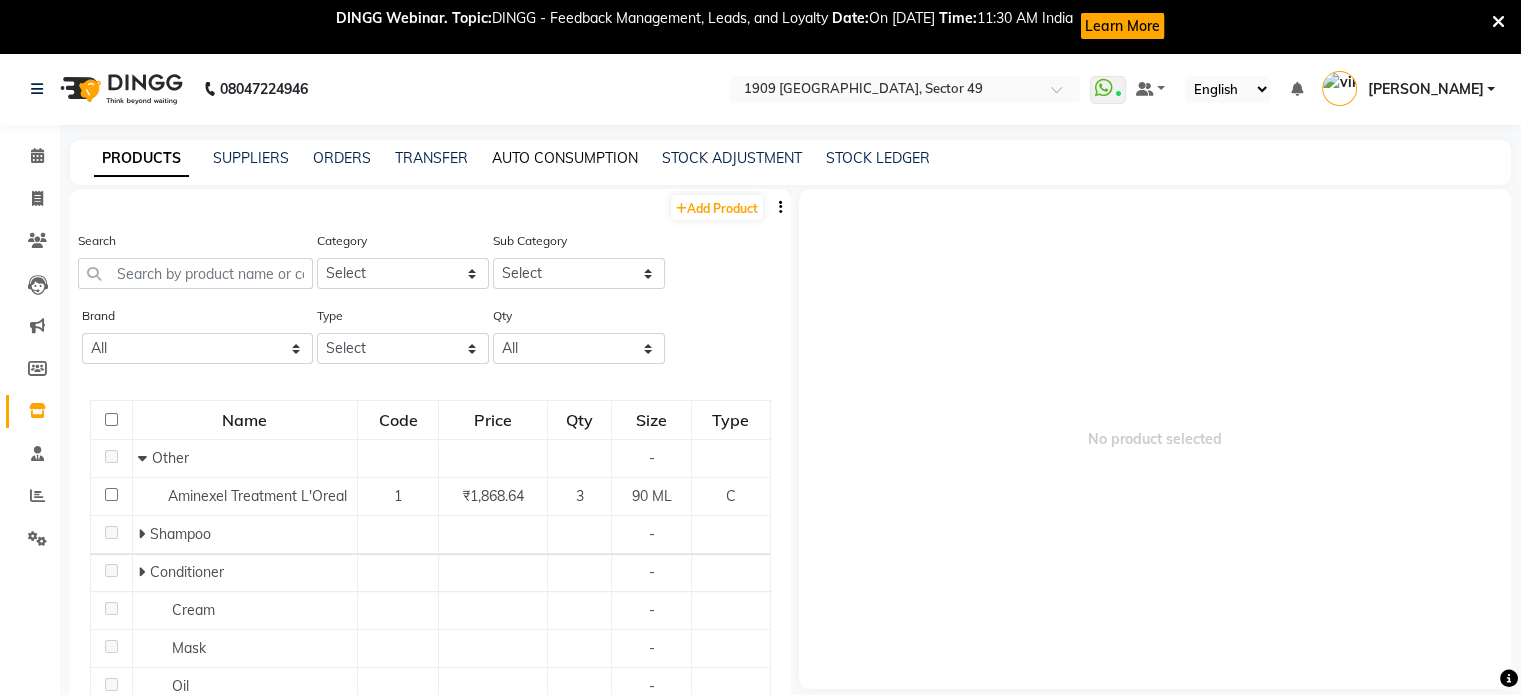 click on "AUTO CONSUMPTION" 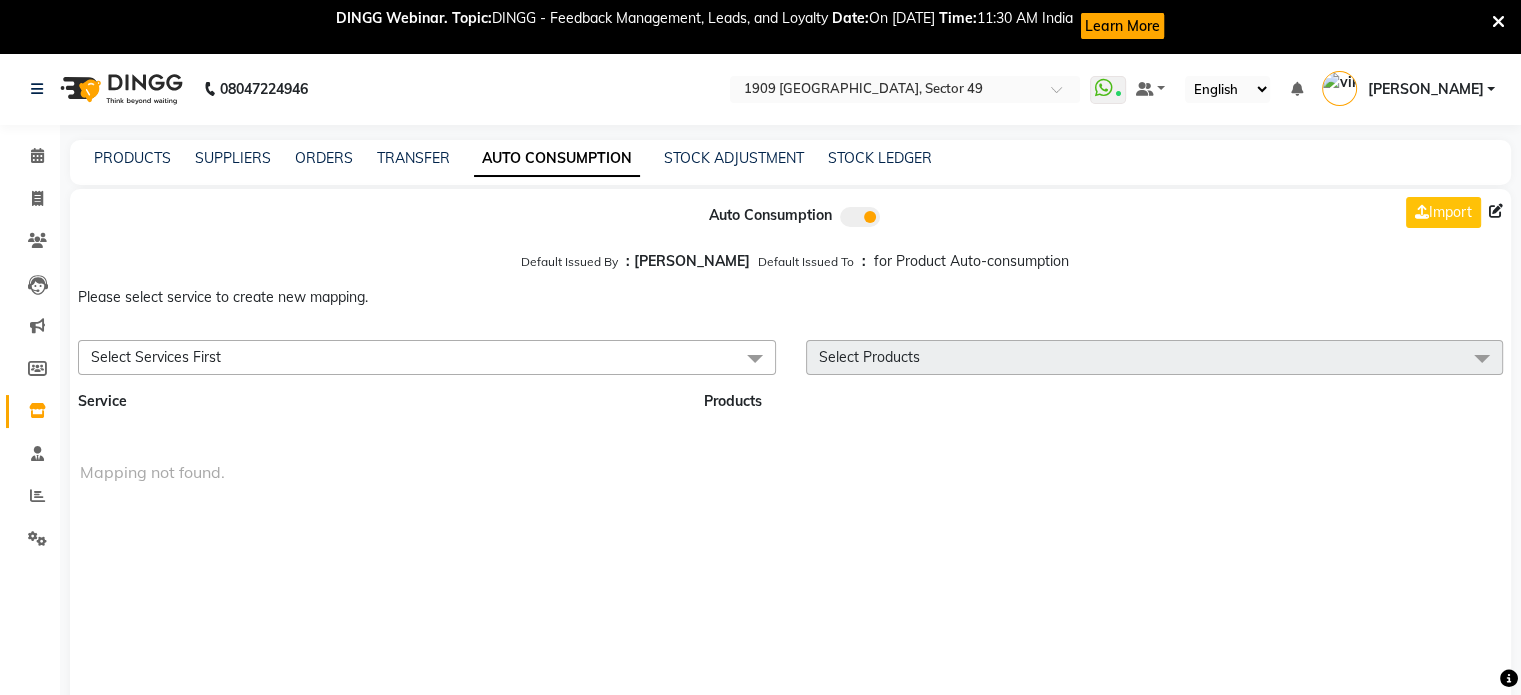 click at bounding box center [755, 359] 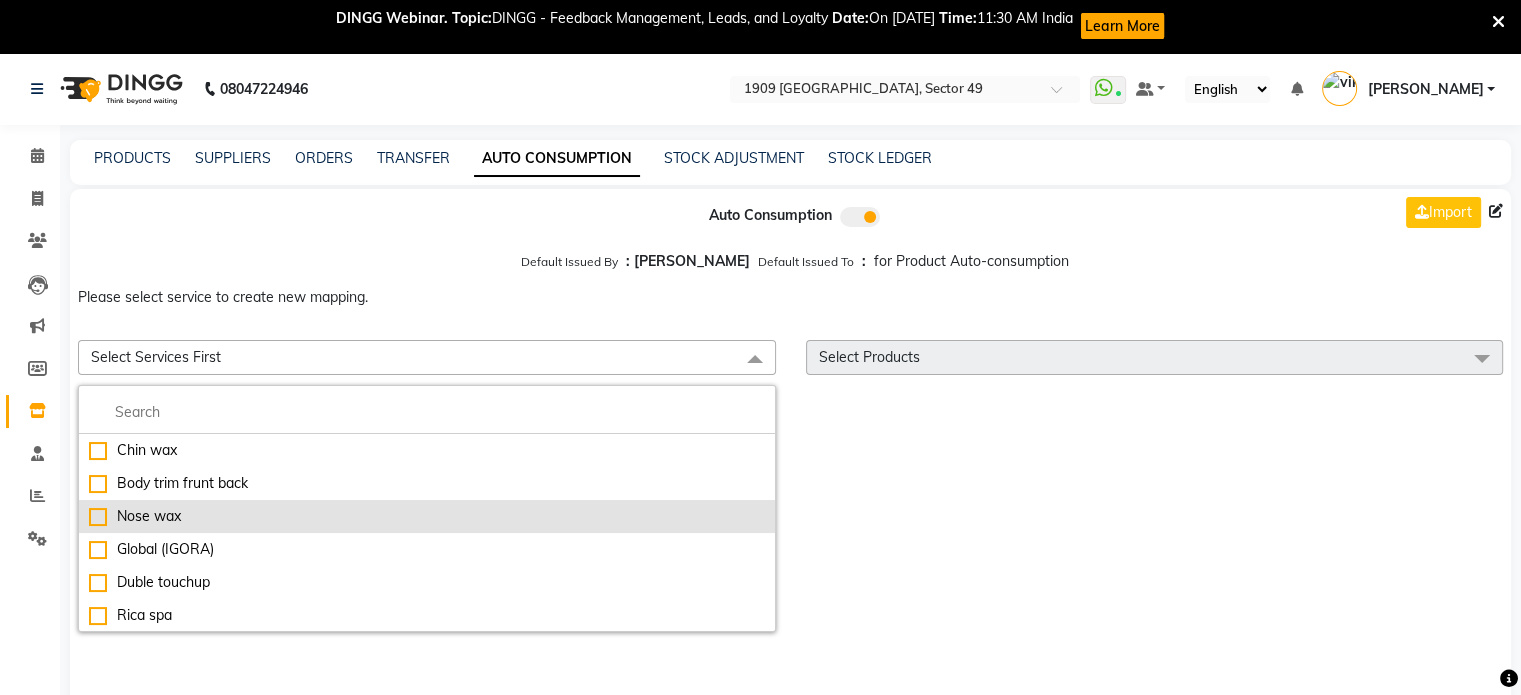 click on "Nose wax" at bounding box center (427, 516) 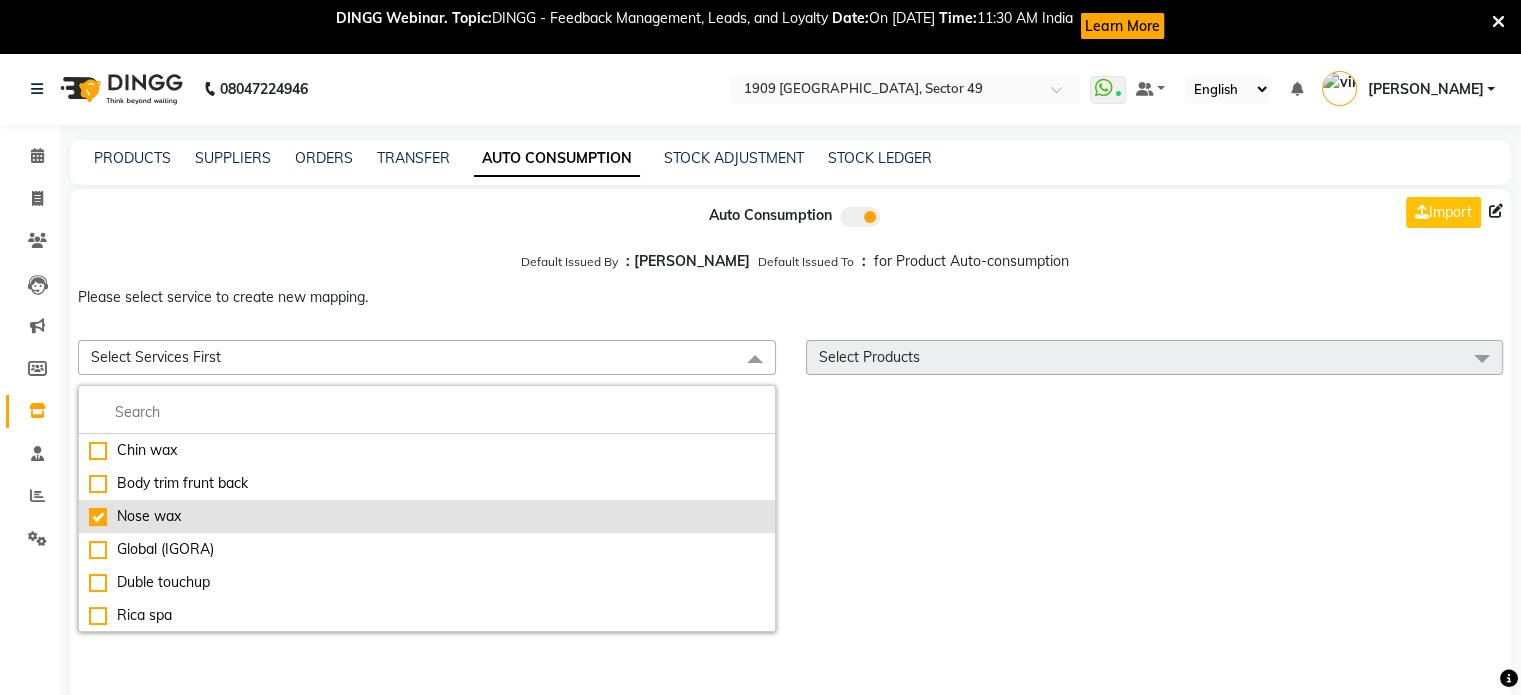checkbox on "true" 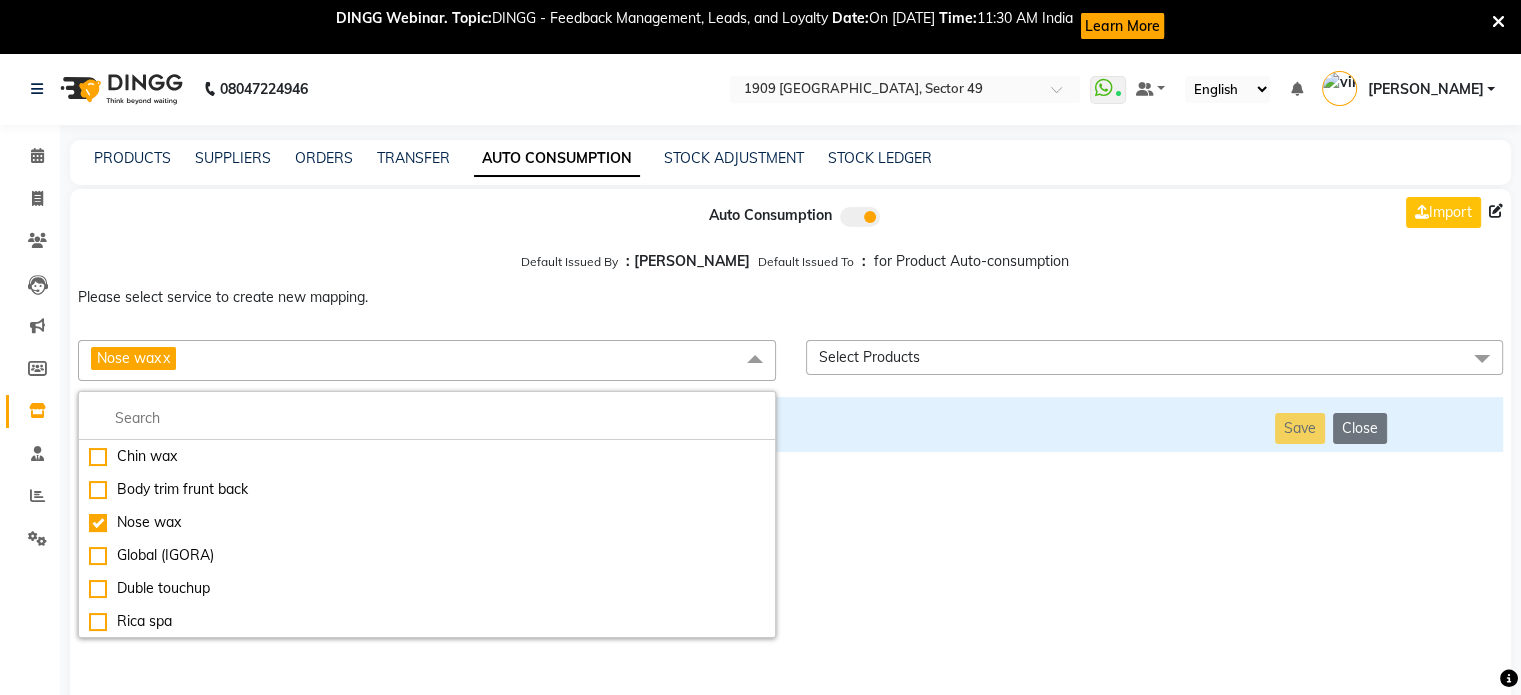 click on "Select Products" at bounding box center (1155, 357) 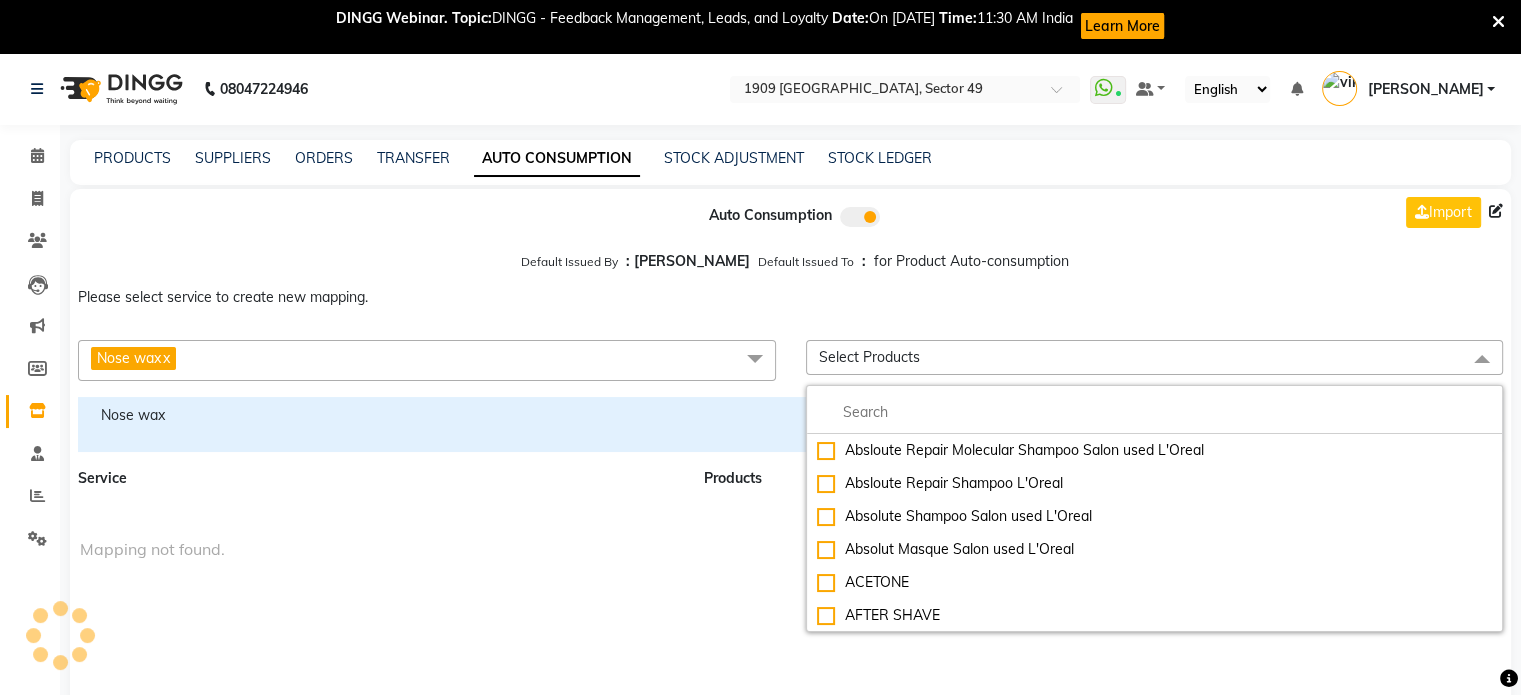 click on "Select Products" at bounding box center (1155, 357) 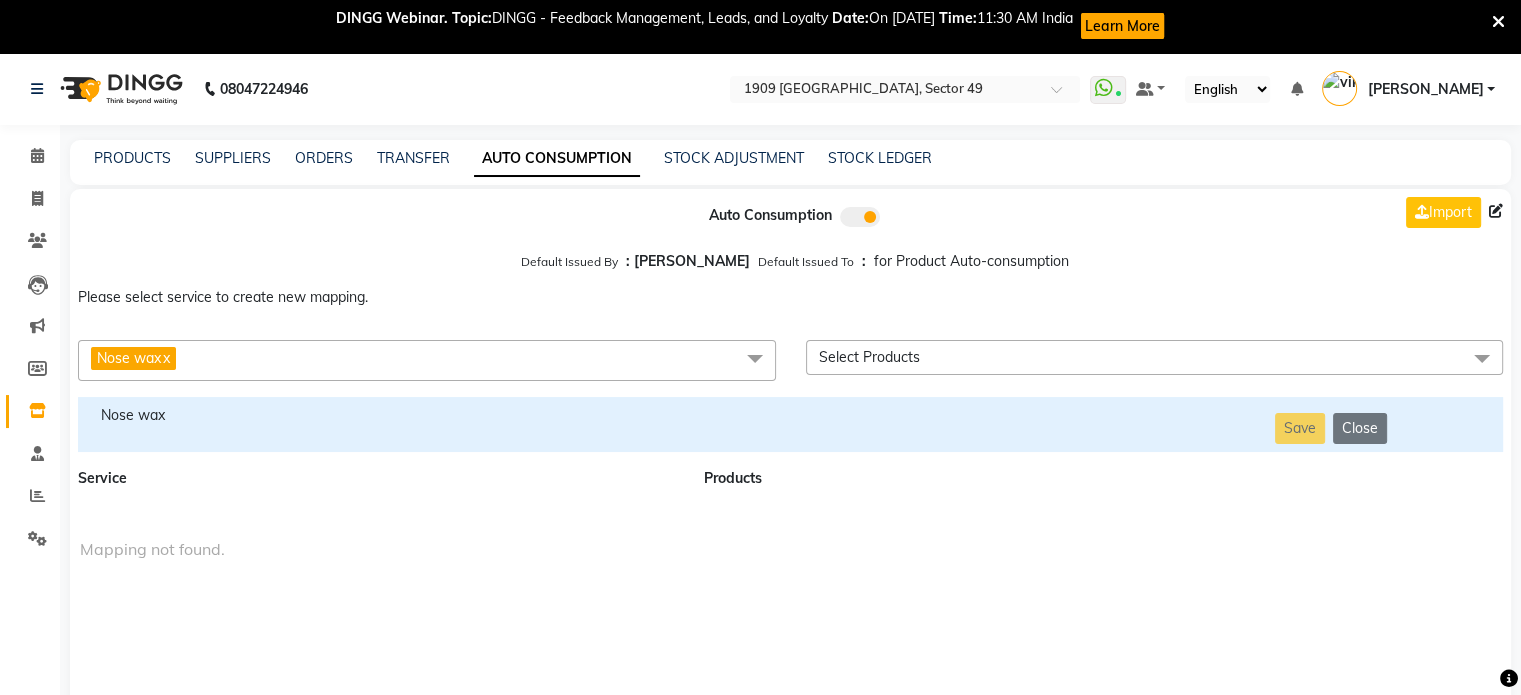 click on "x" at bounding box center (165, 358) 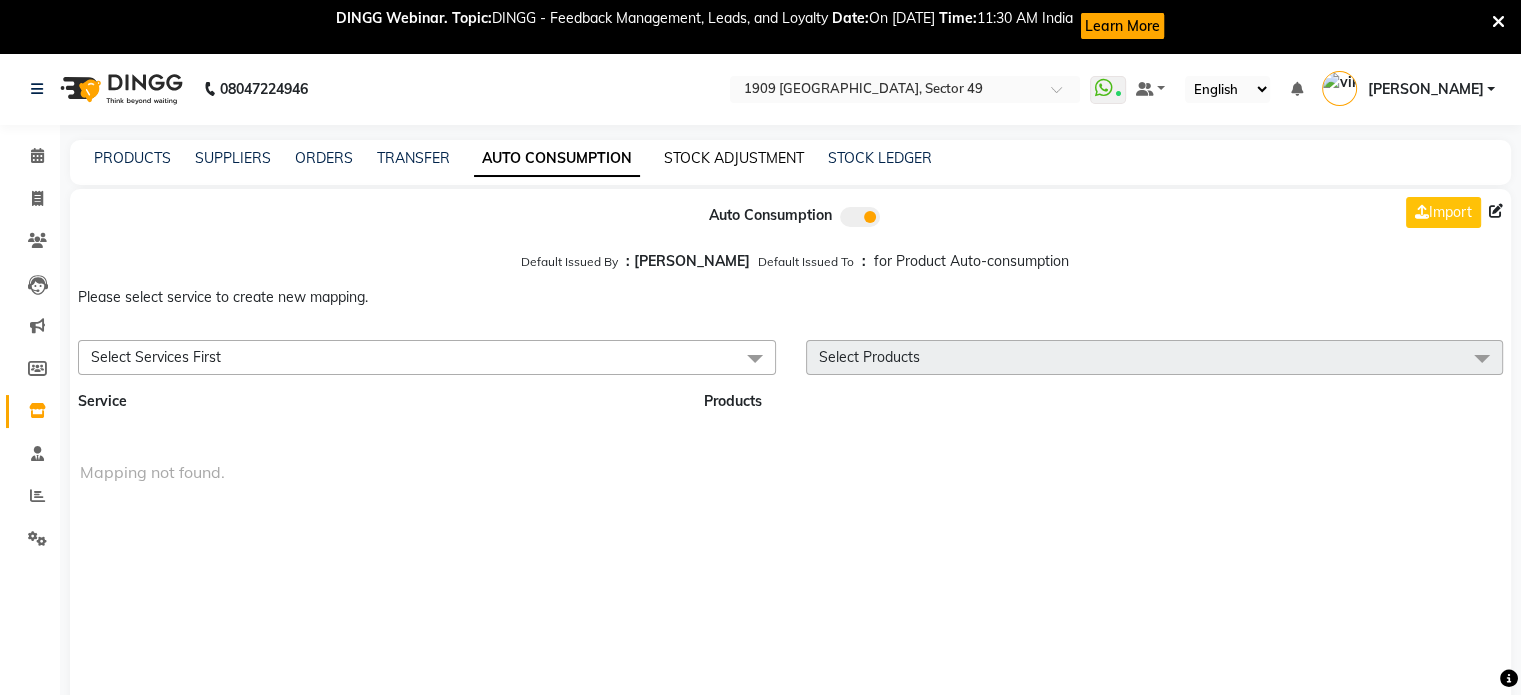 click on "STOCK ADJUSTMENT" 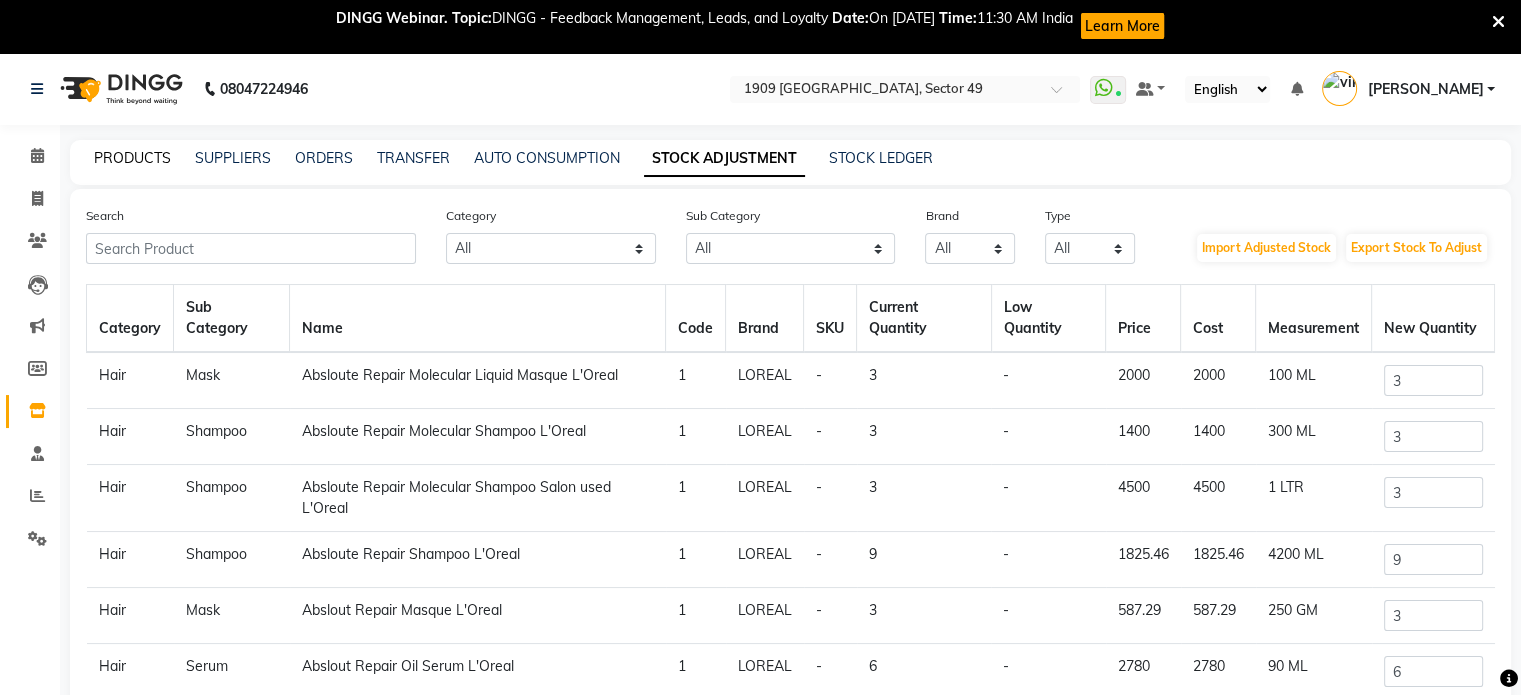 click on "PRODUCTS" 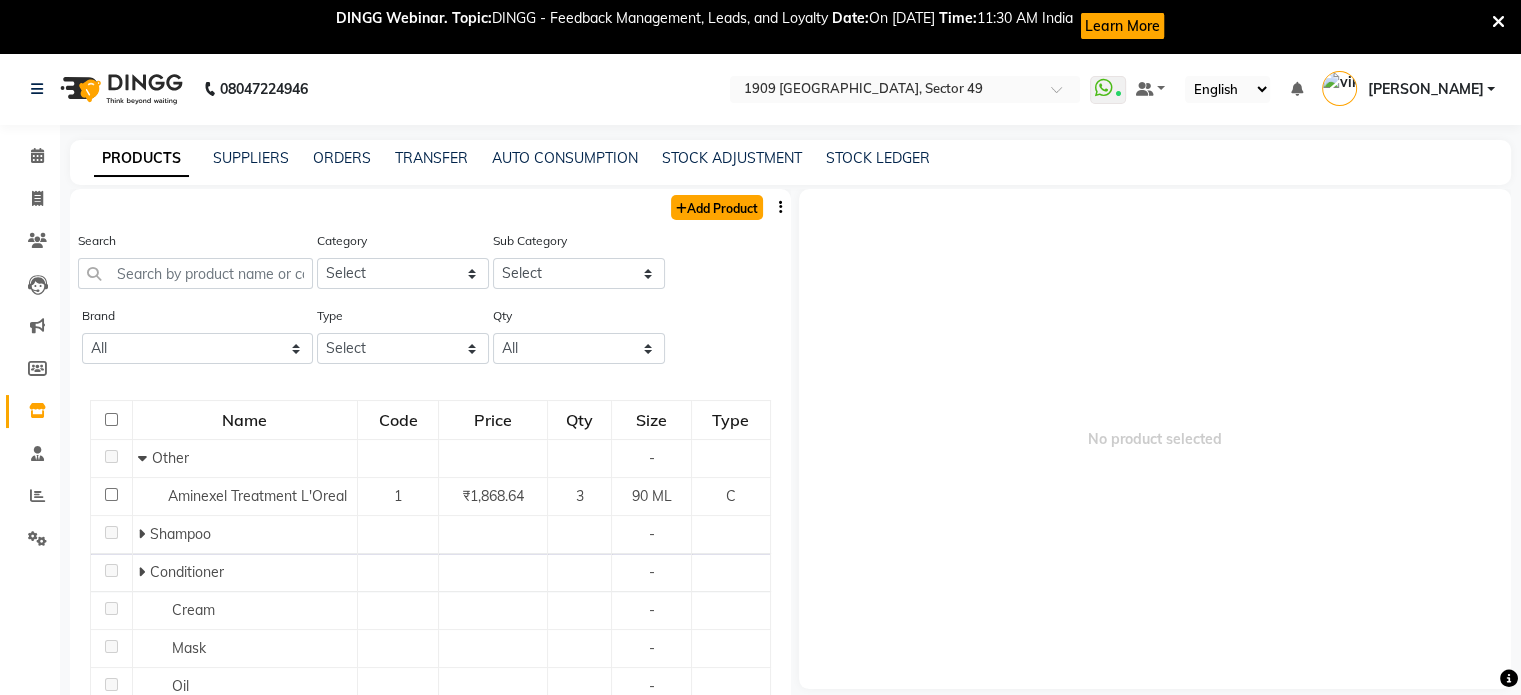 click on "Add Product" 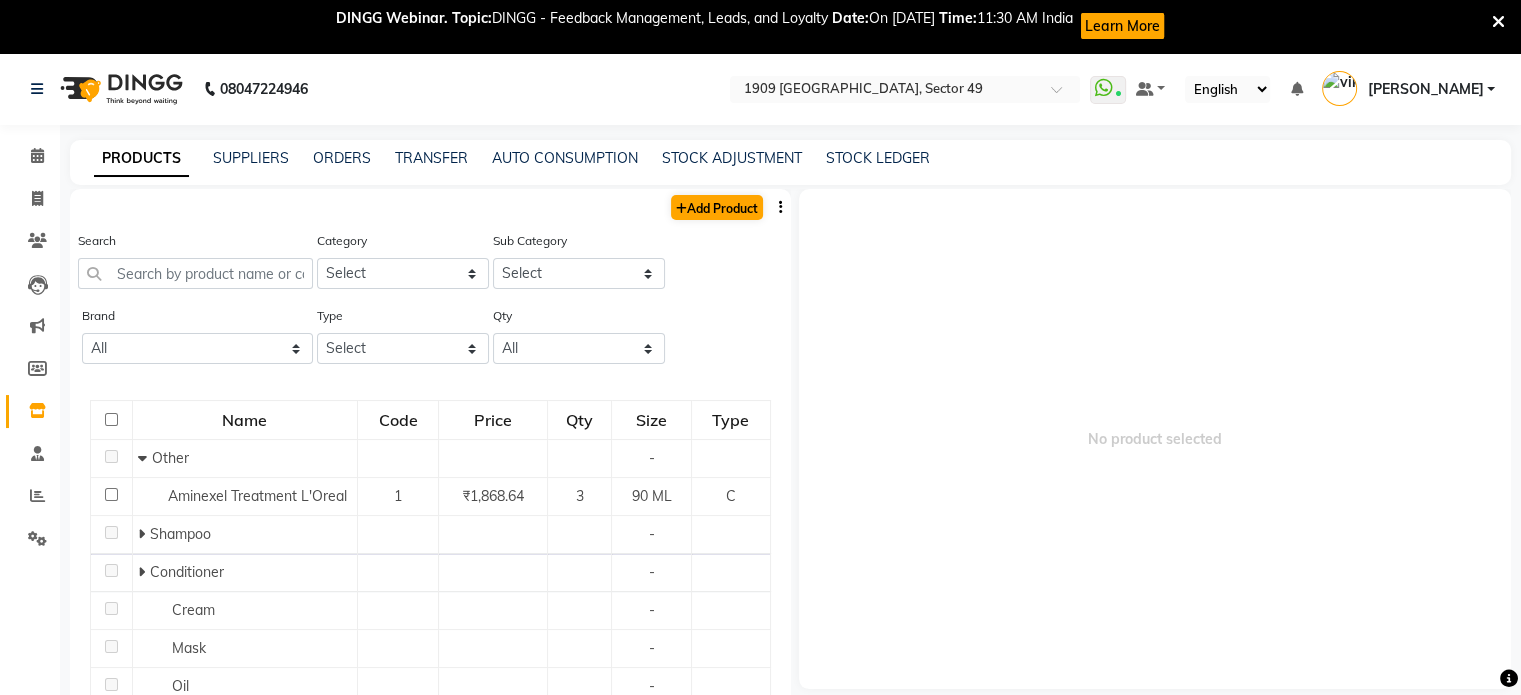 select on "true" 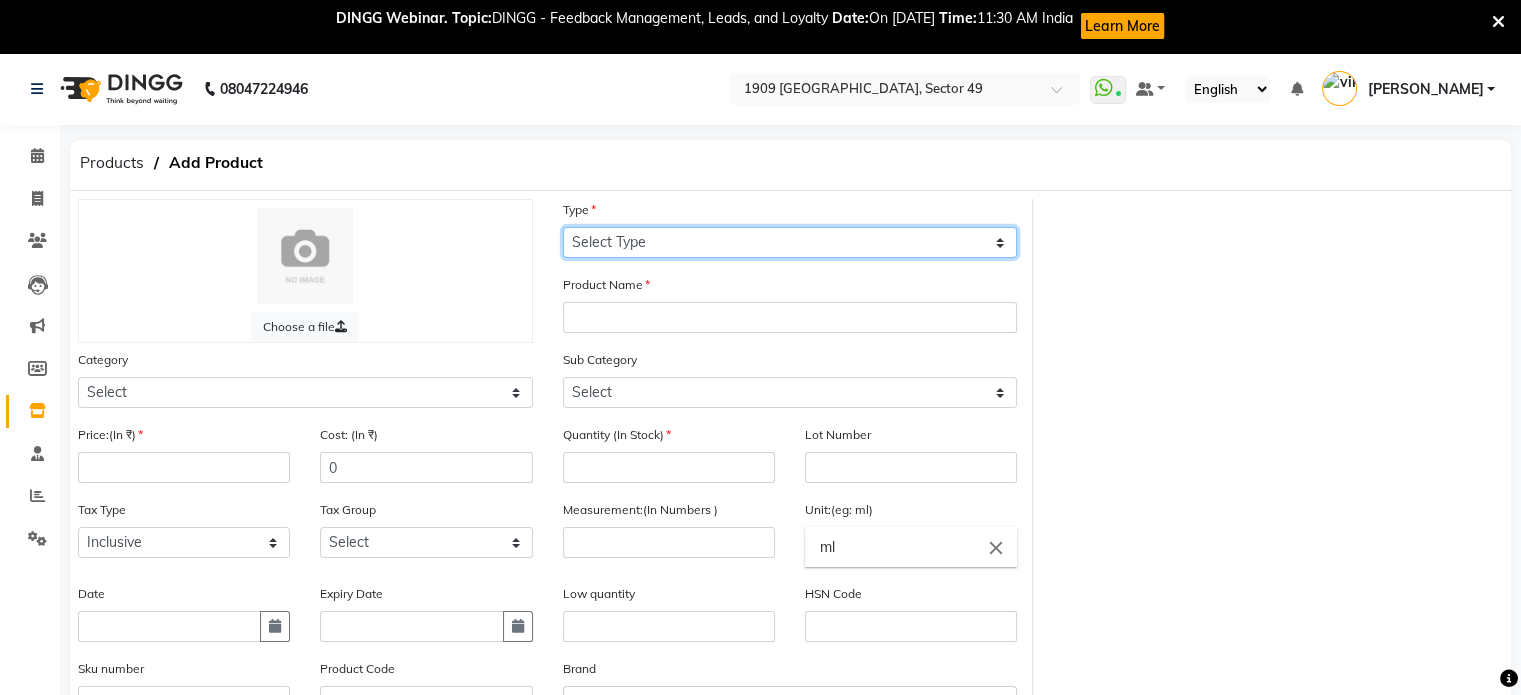 click on "Select Type Both Retail Consumable" 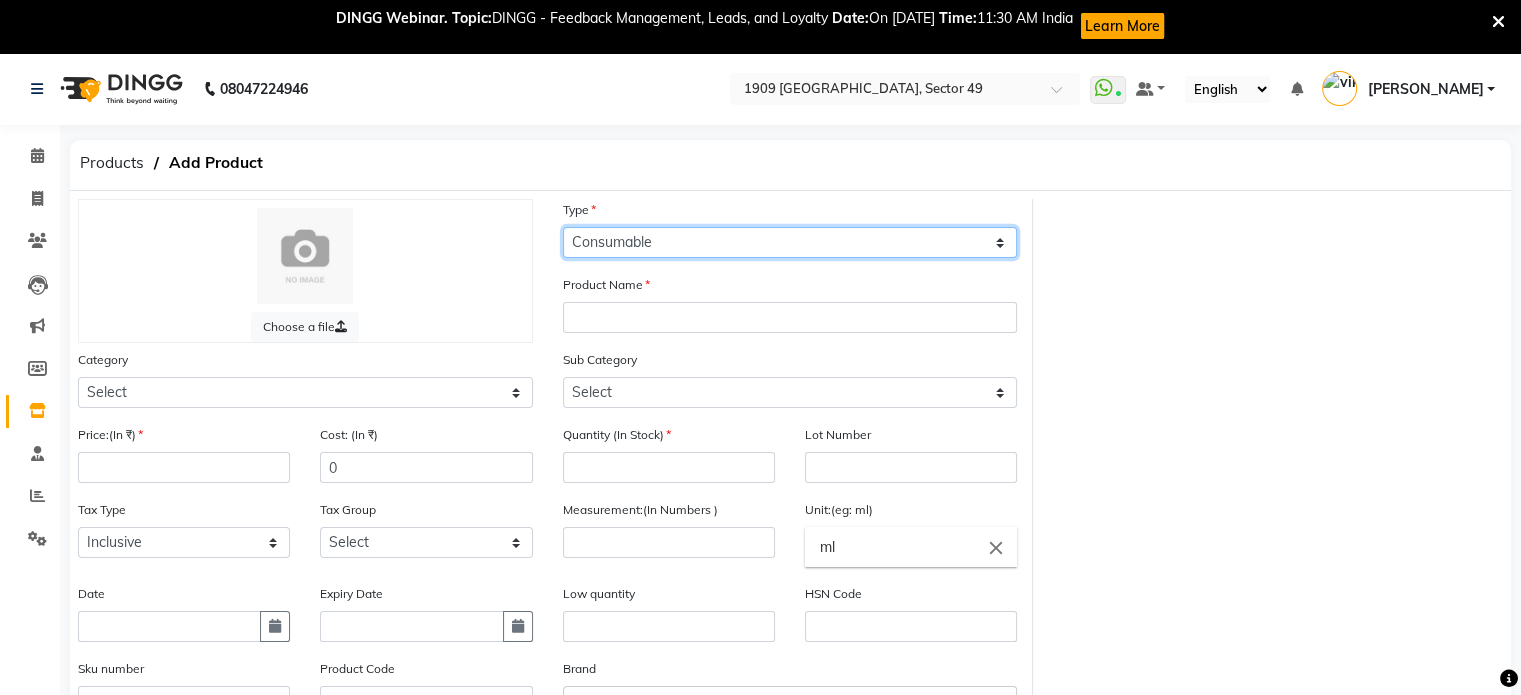 click on "Select Type Both Retail Consumable" 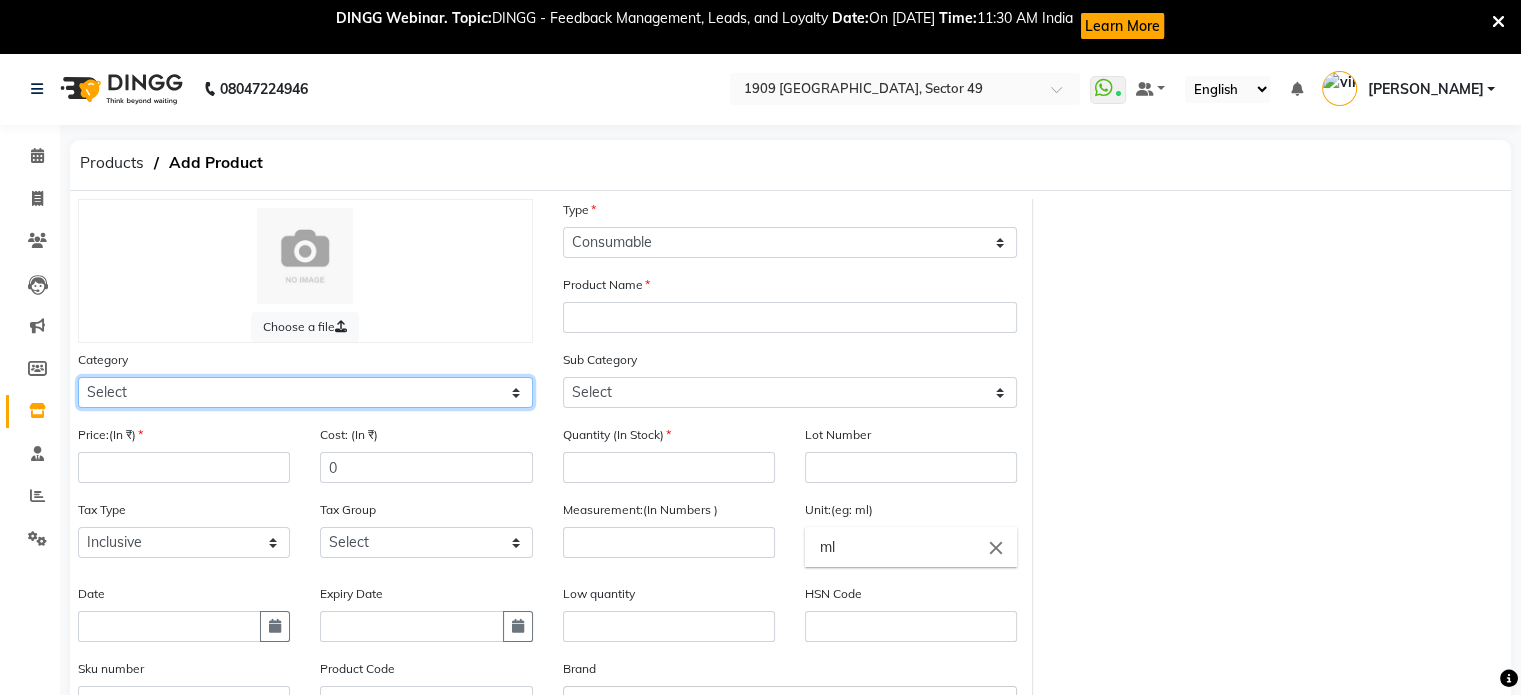 click on "Select Hair Skin Makeup Personal Care Appliances [PERSON_NAME] Waxing Disposable Threading Hands and Feet Beauty Planet Cadiveu Casmara Cheryls Loreal Olaplex Other" 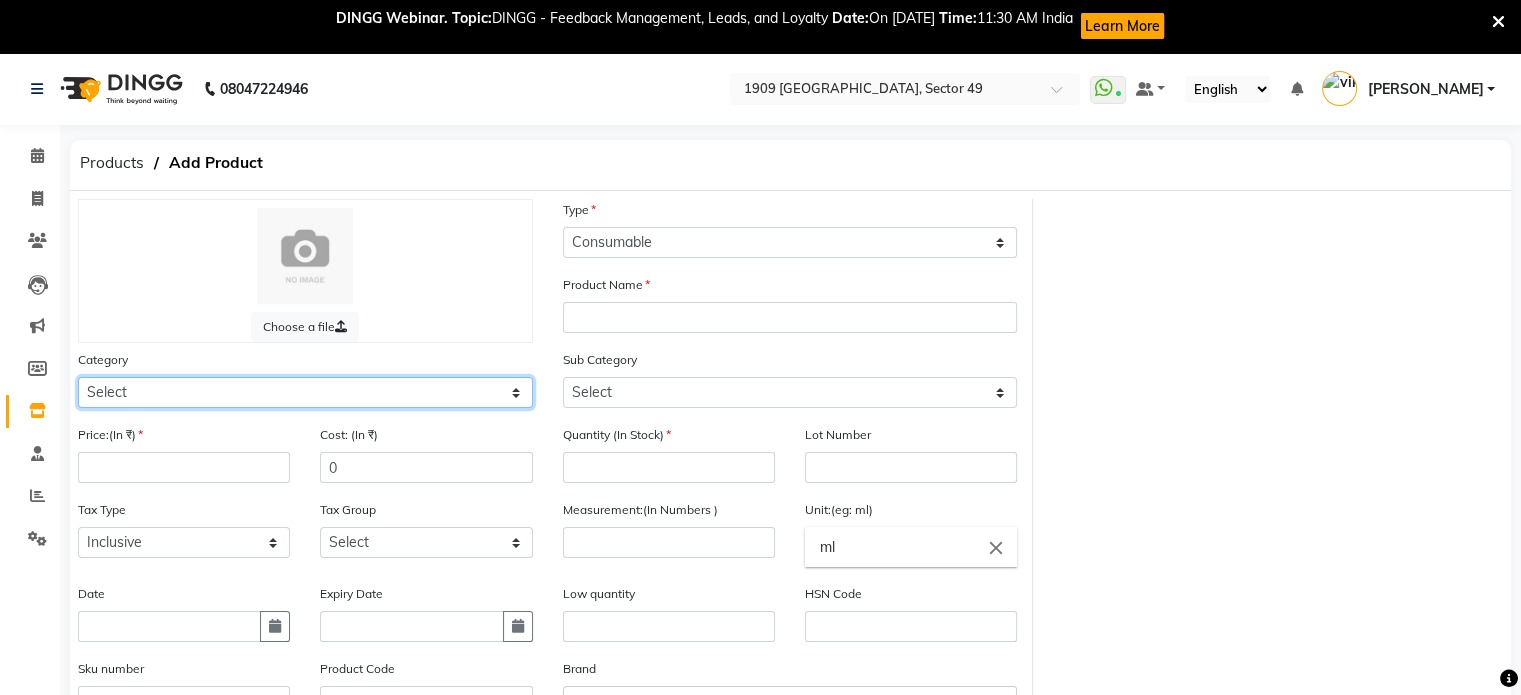 select on "1156401100" 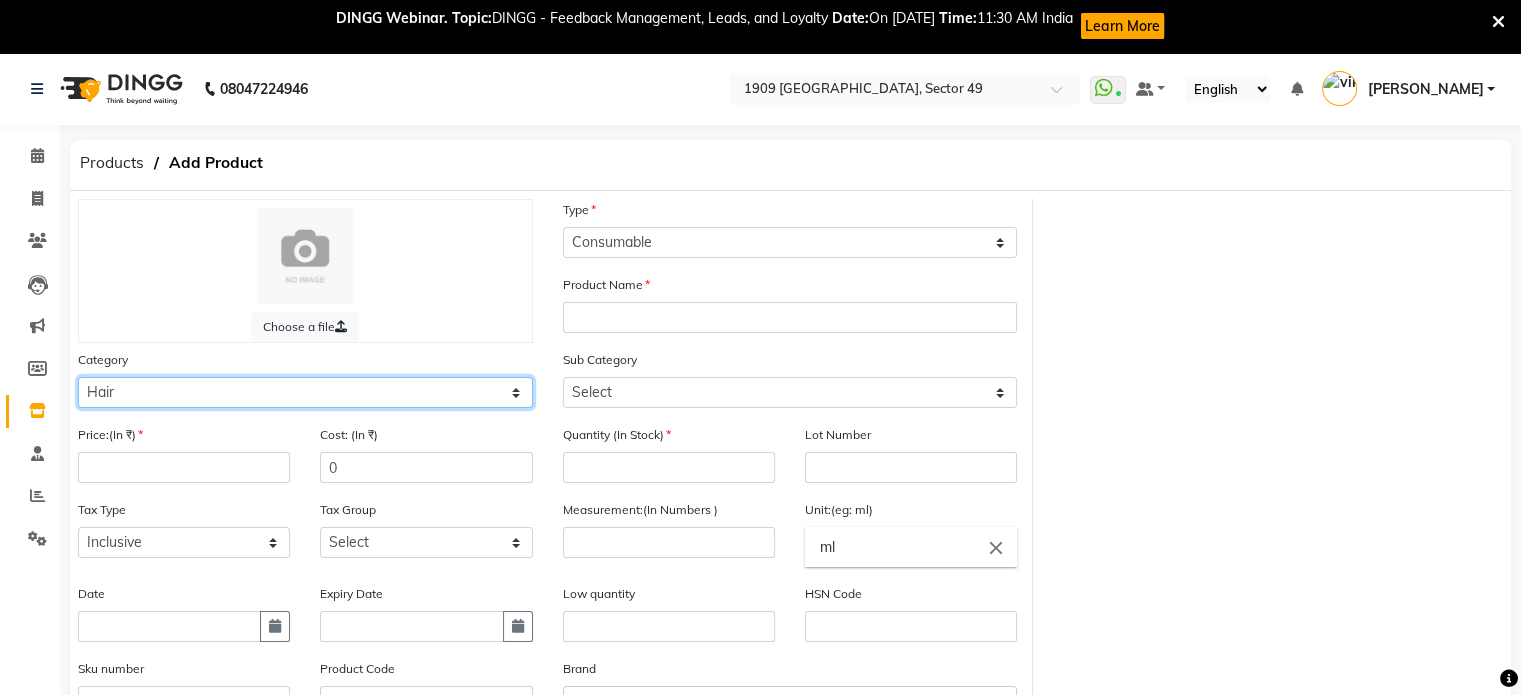 click on "Select Hair Skin Makeup Personal Care Appliances [PERSON_NAME] Waxing Disposable Threading Hands and Feet Beauty Planet Cadiveu Casmara Cheryls Loreal Olaplex Other" 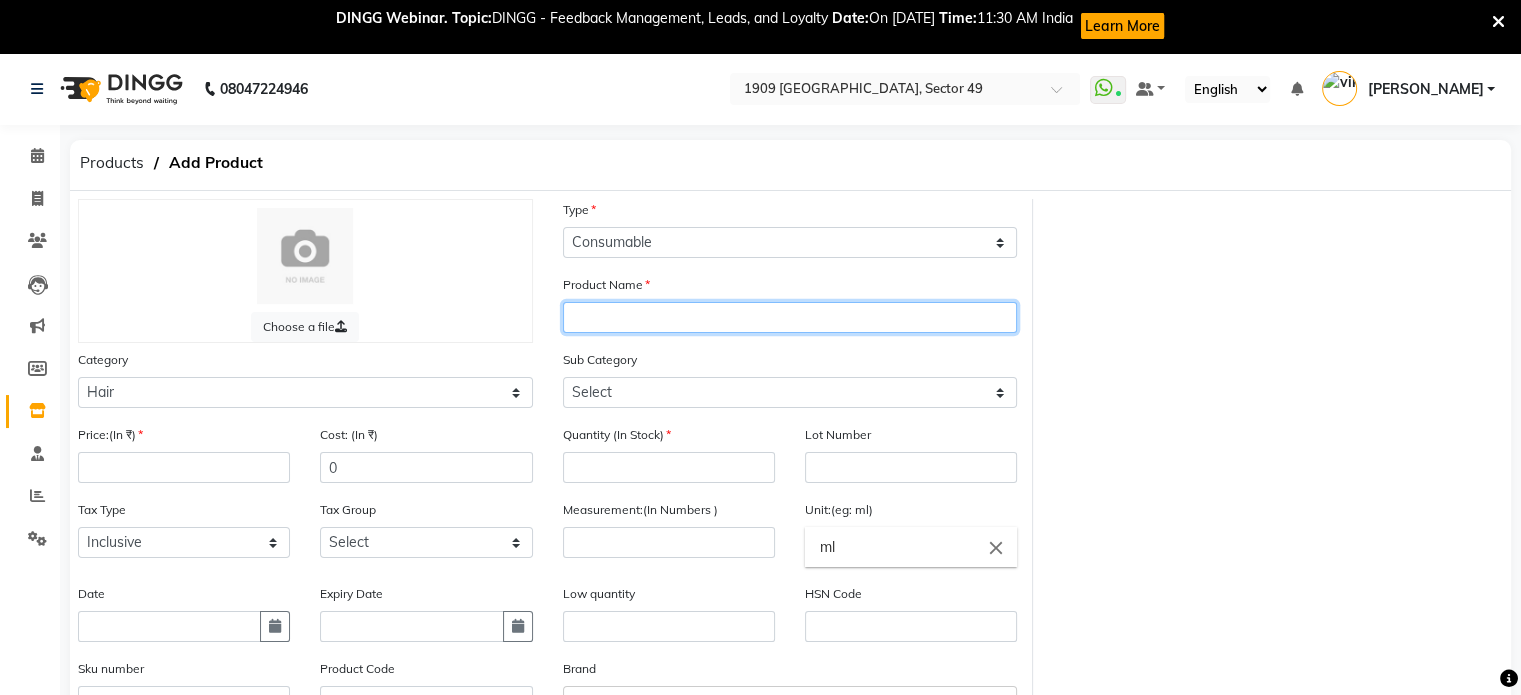 click 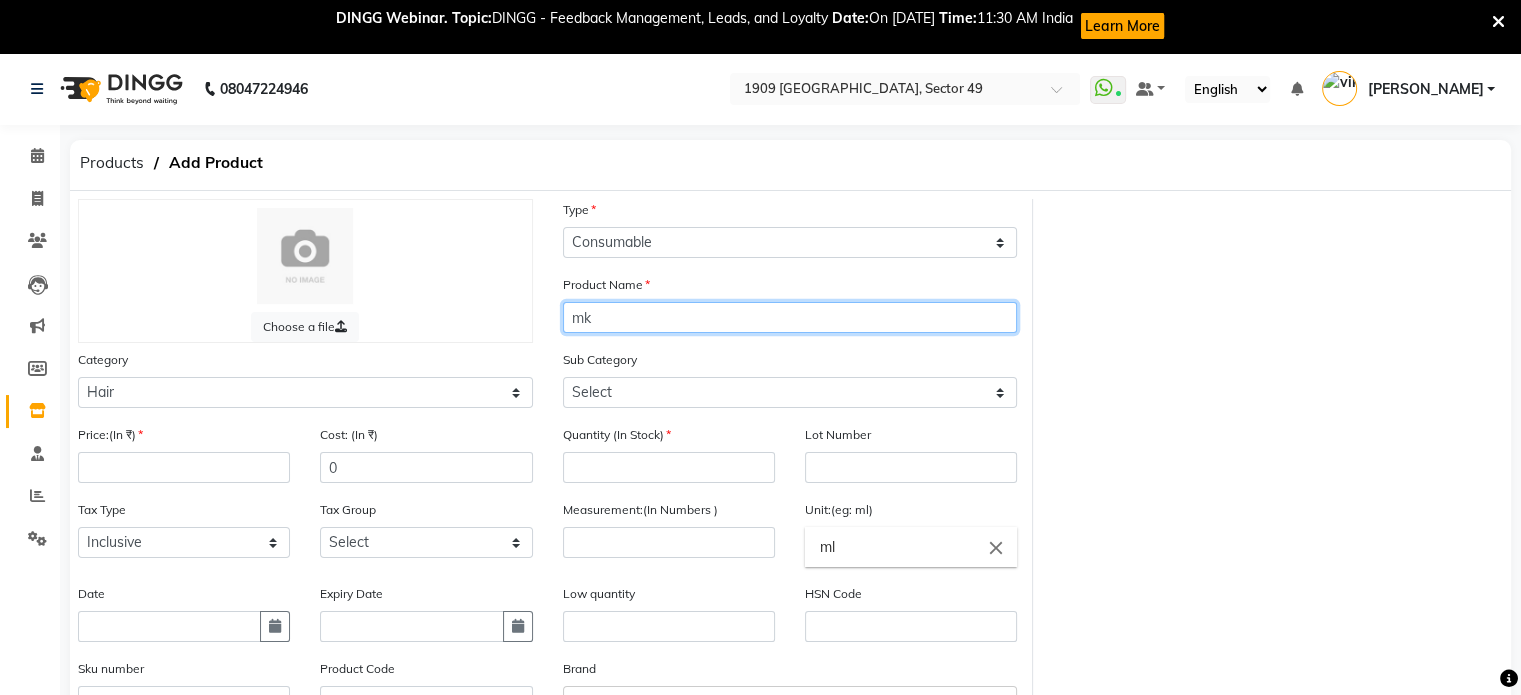 type on "m" 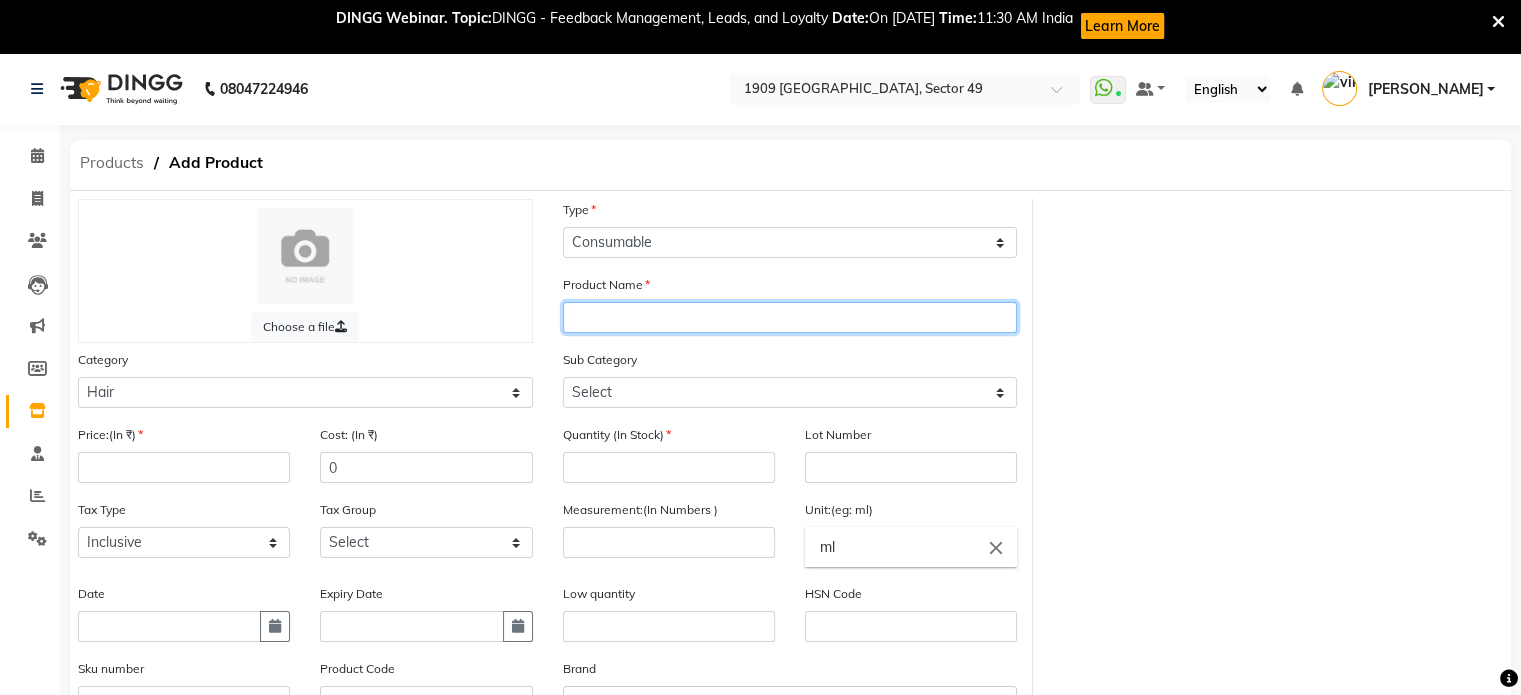 type 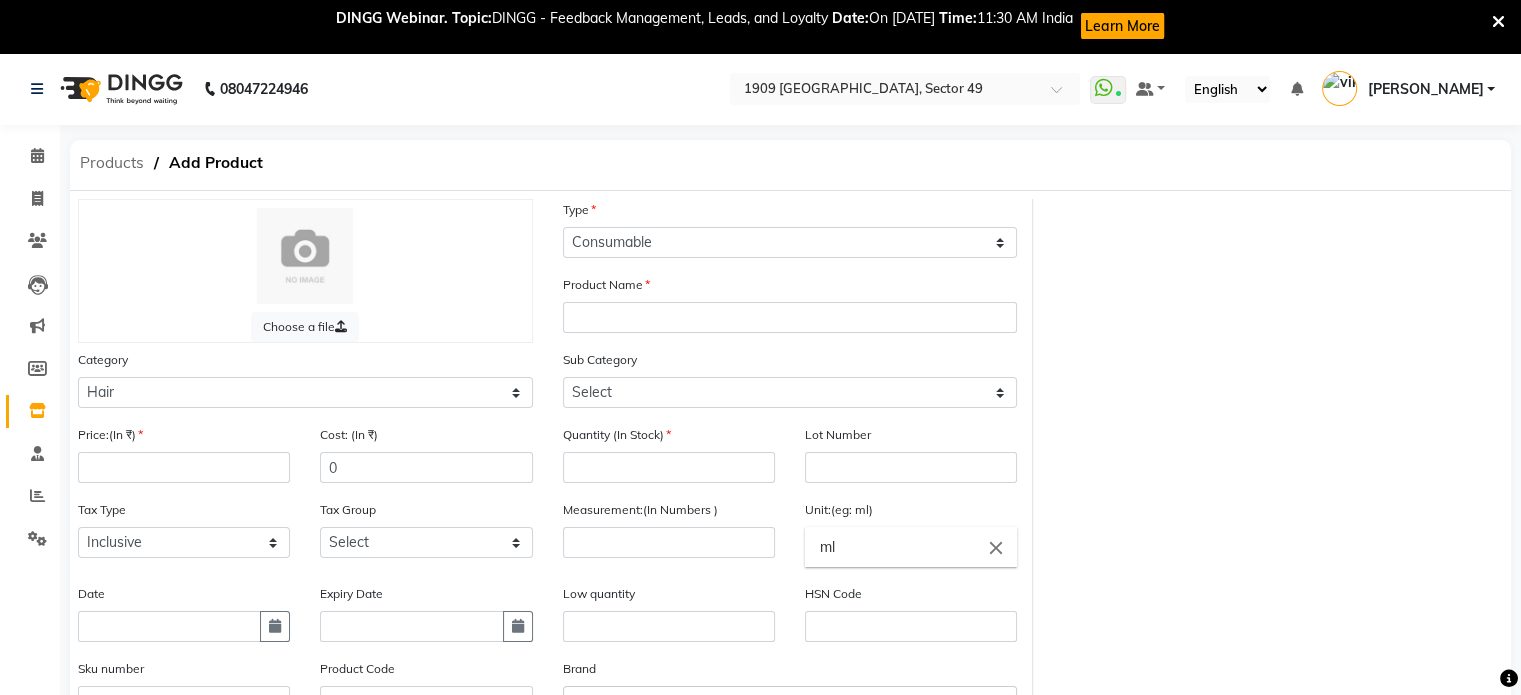 click on "Products" 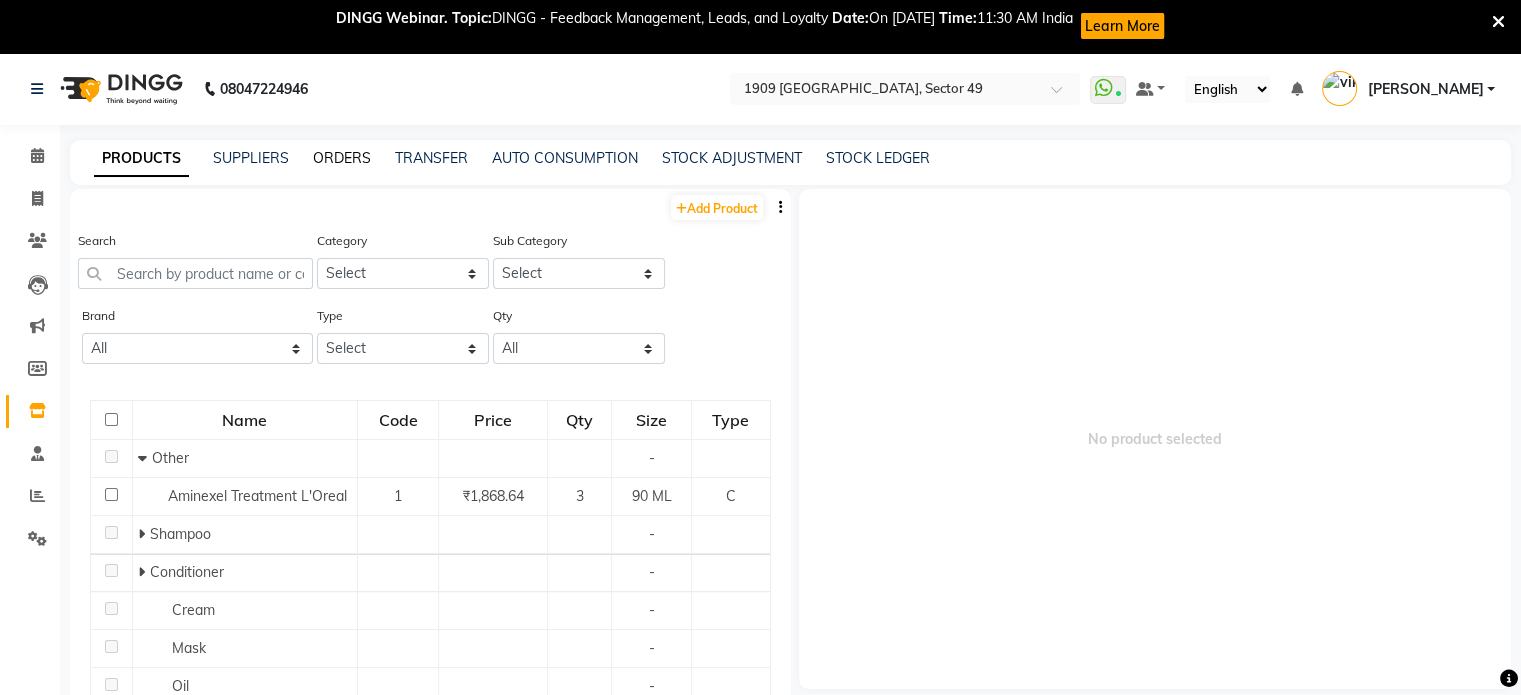 click on "ORDERS" 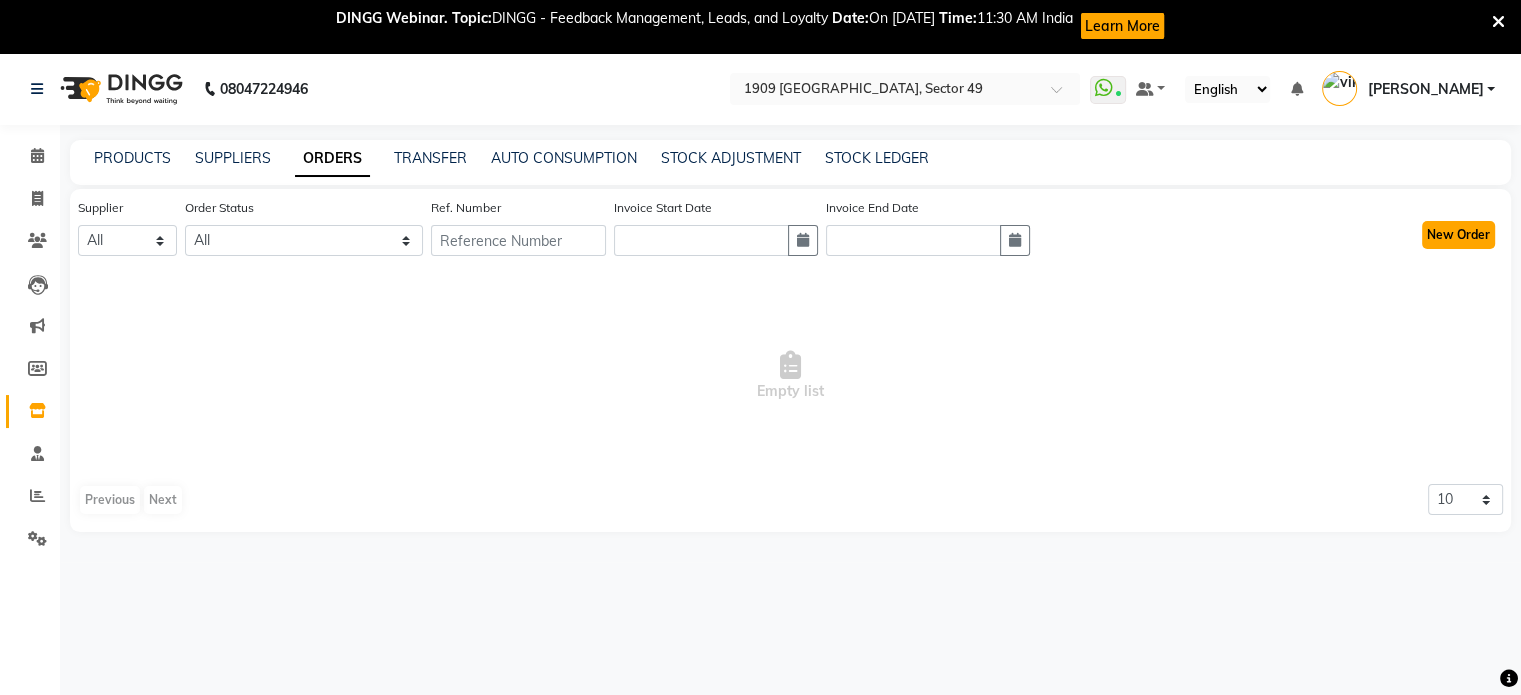 click on "New Order" 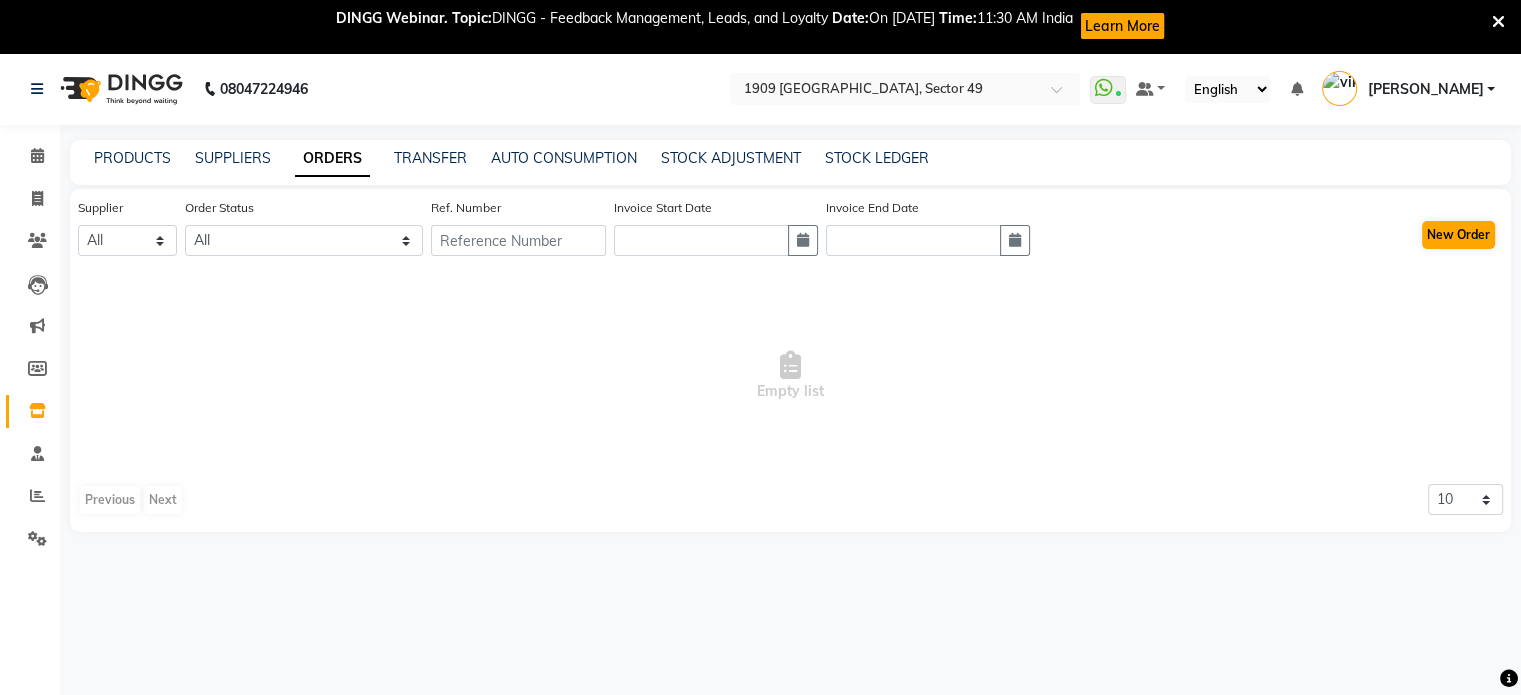 select on "true" 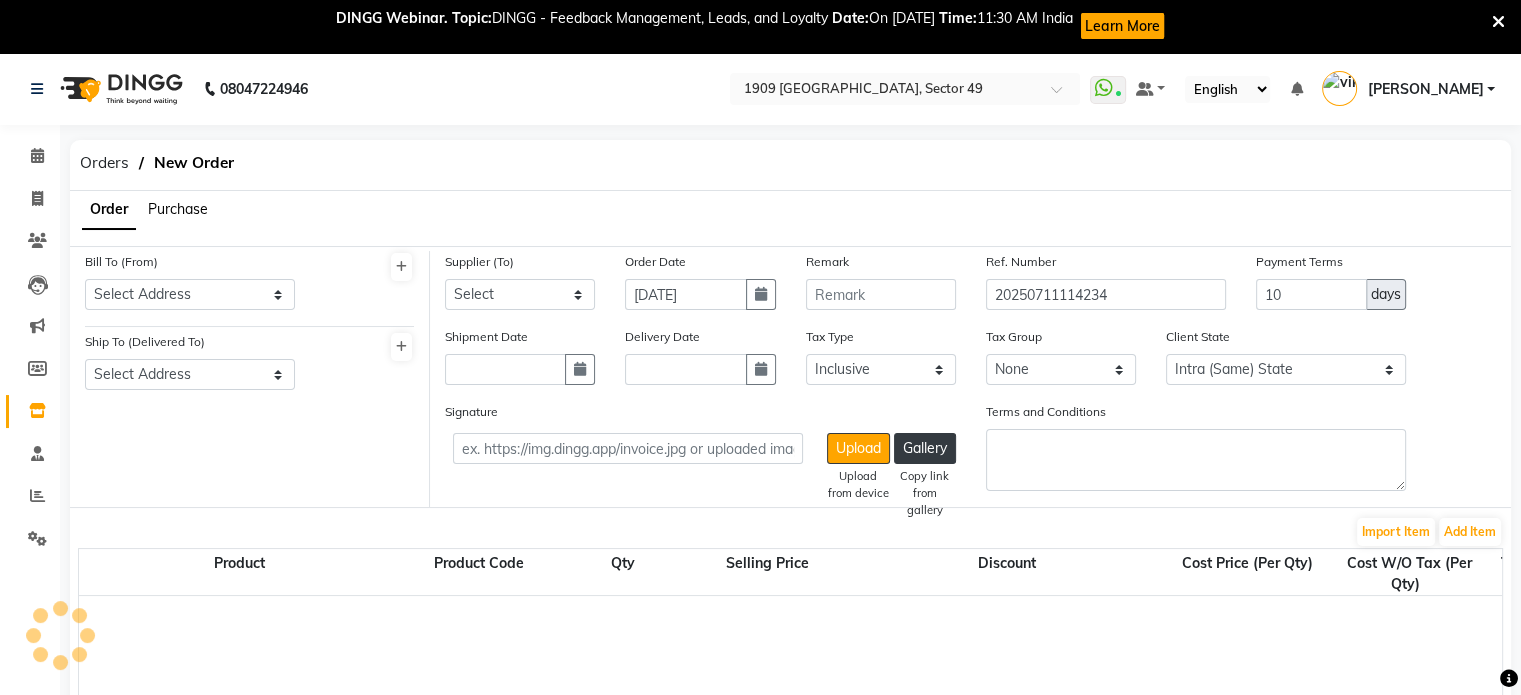 select on "3038" 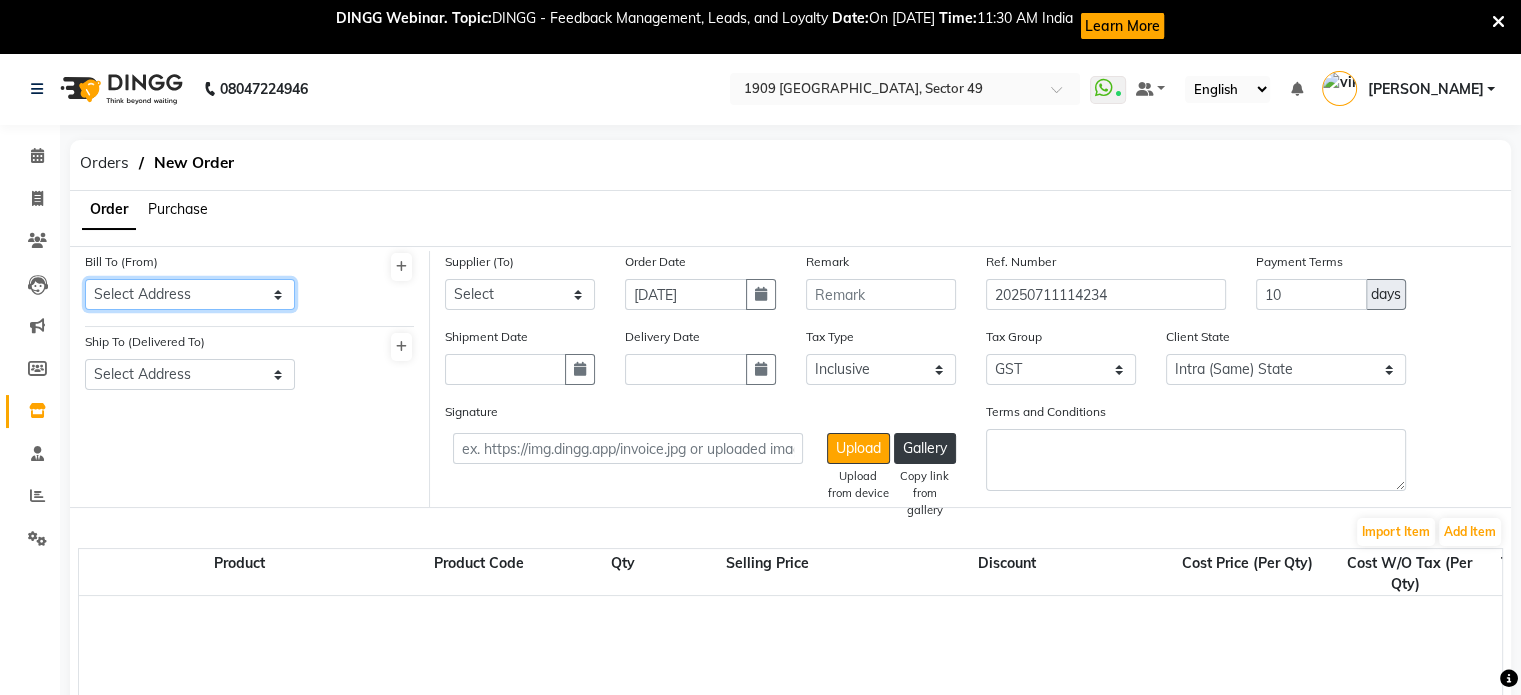 click on "Select Address" 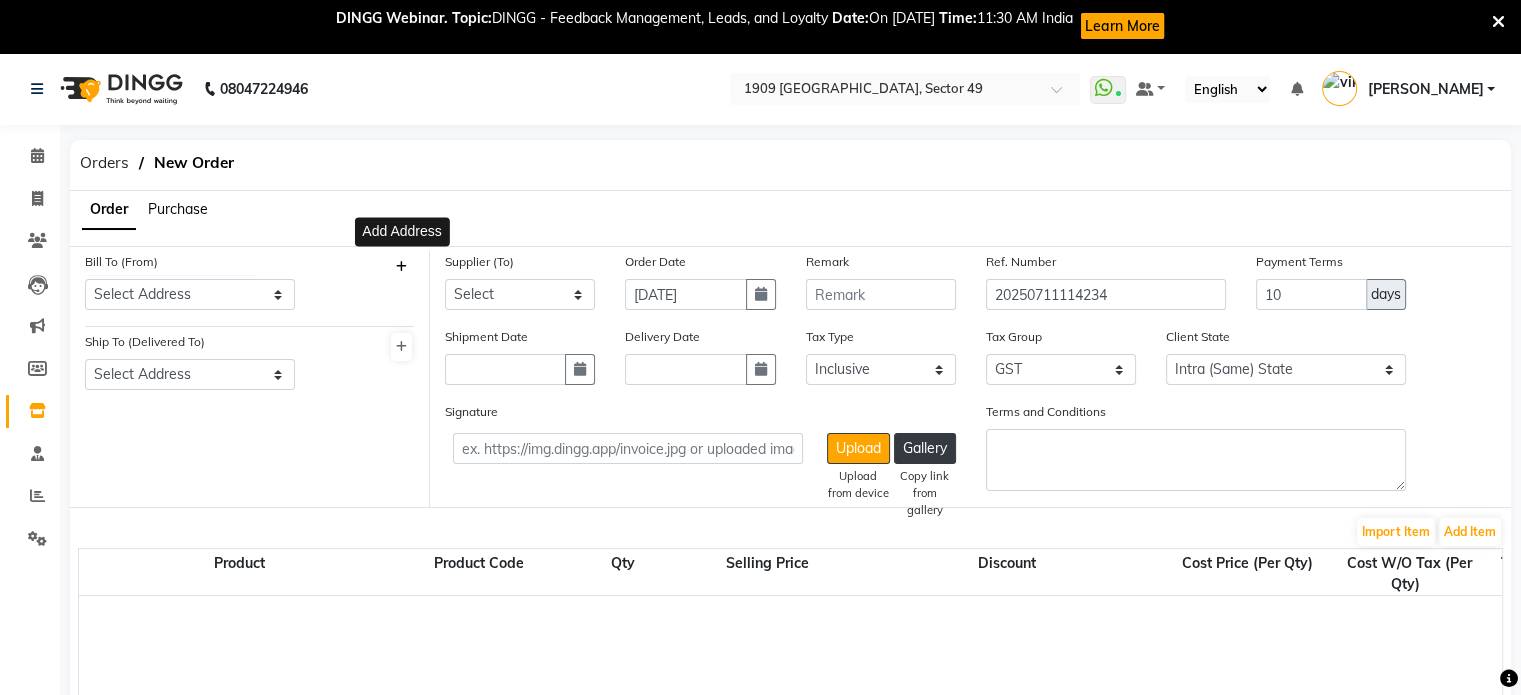 click 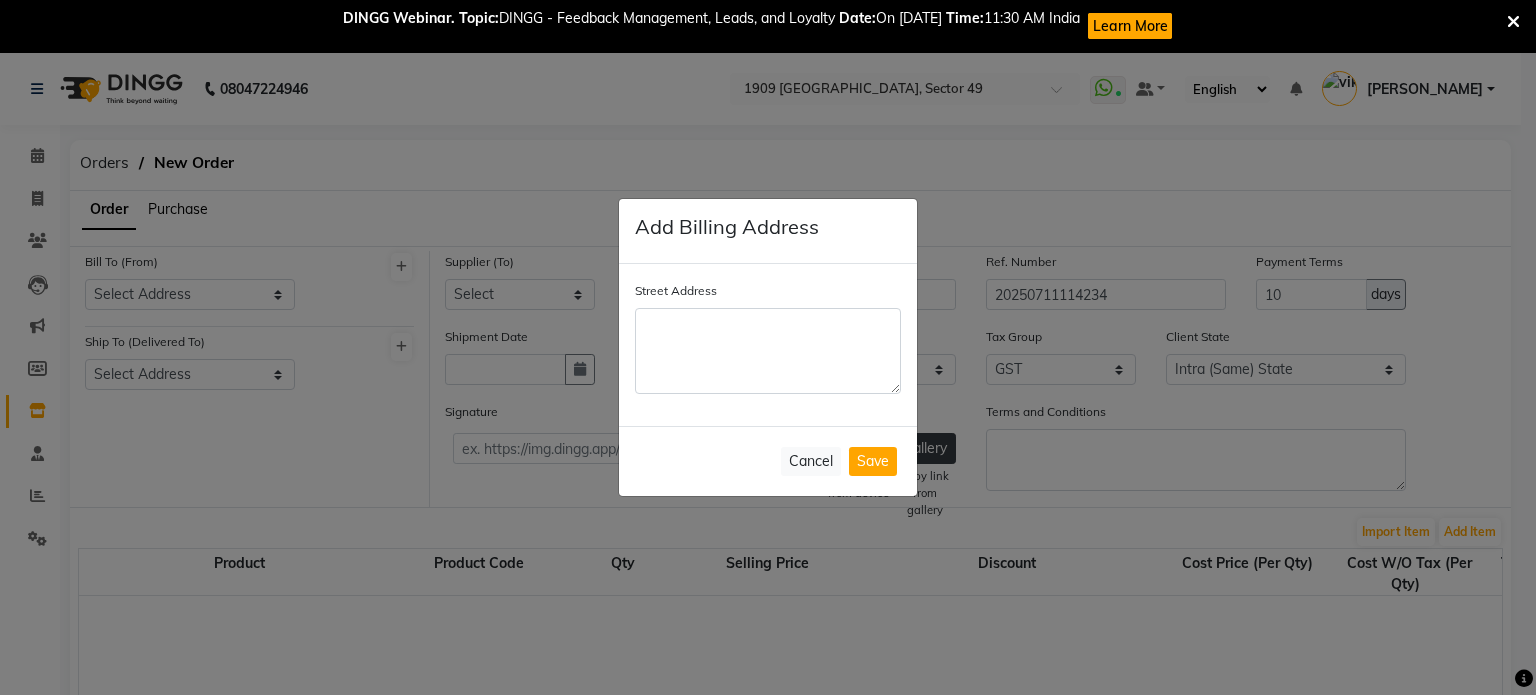 click on "Add Billing Address Street Address  Cancel  Save" 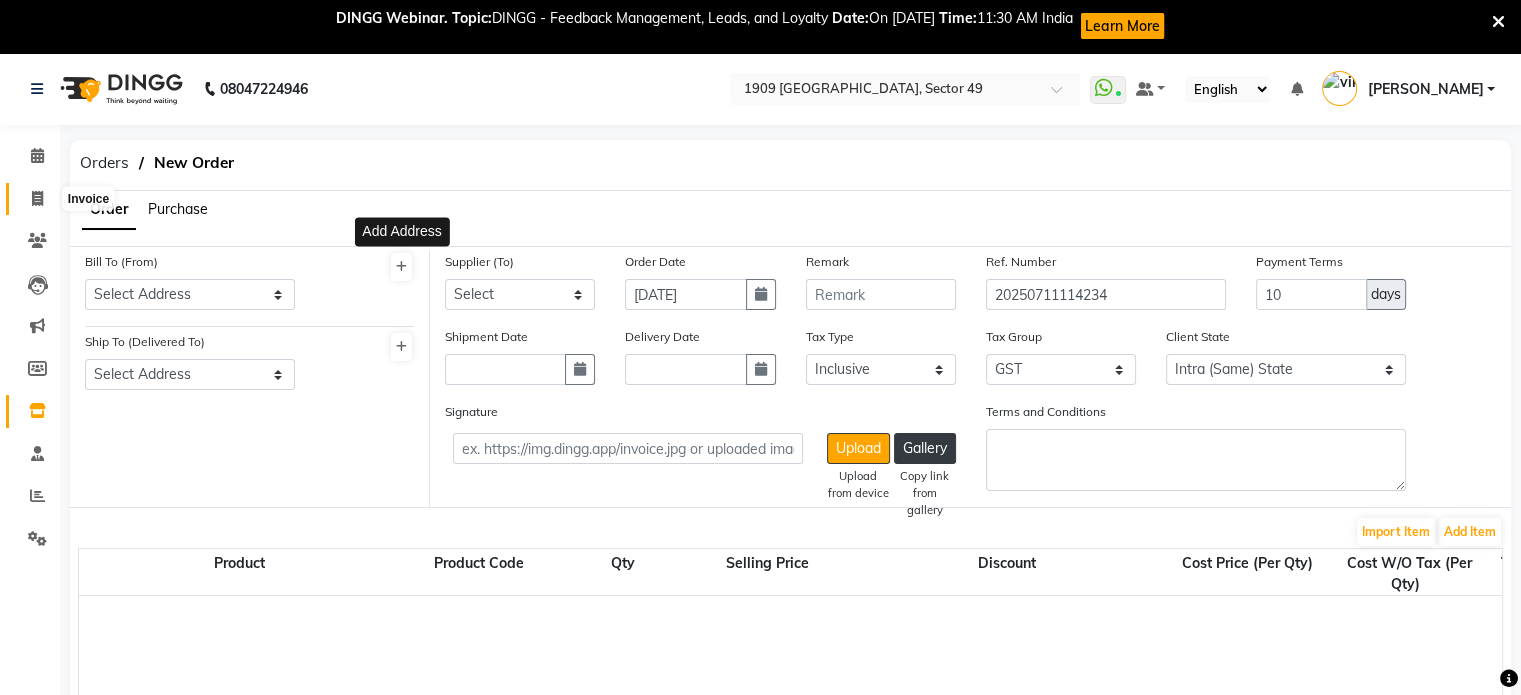 click 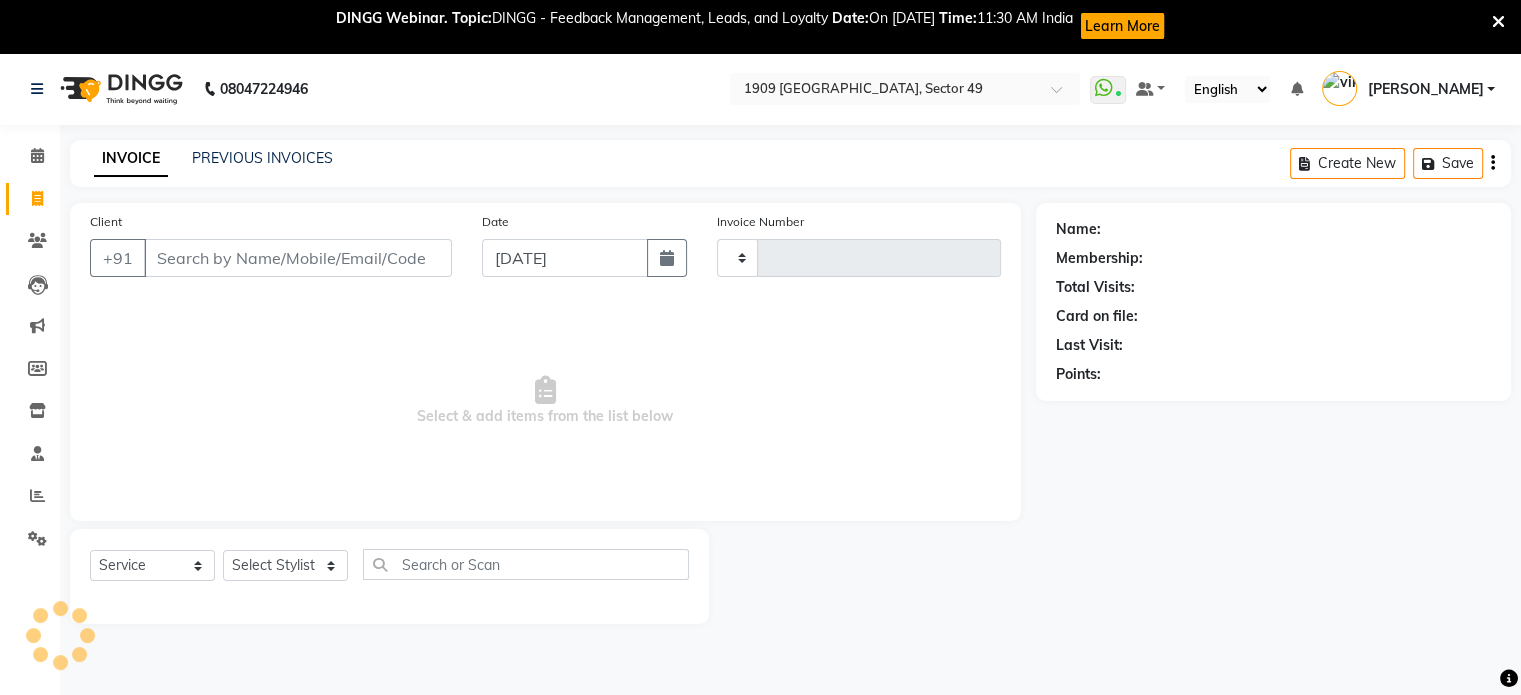 scroll, scrollTop: 52, scrollLeft: 0, axis: vertical 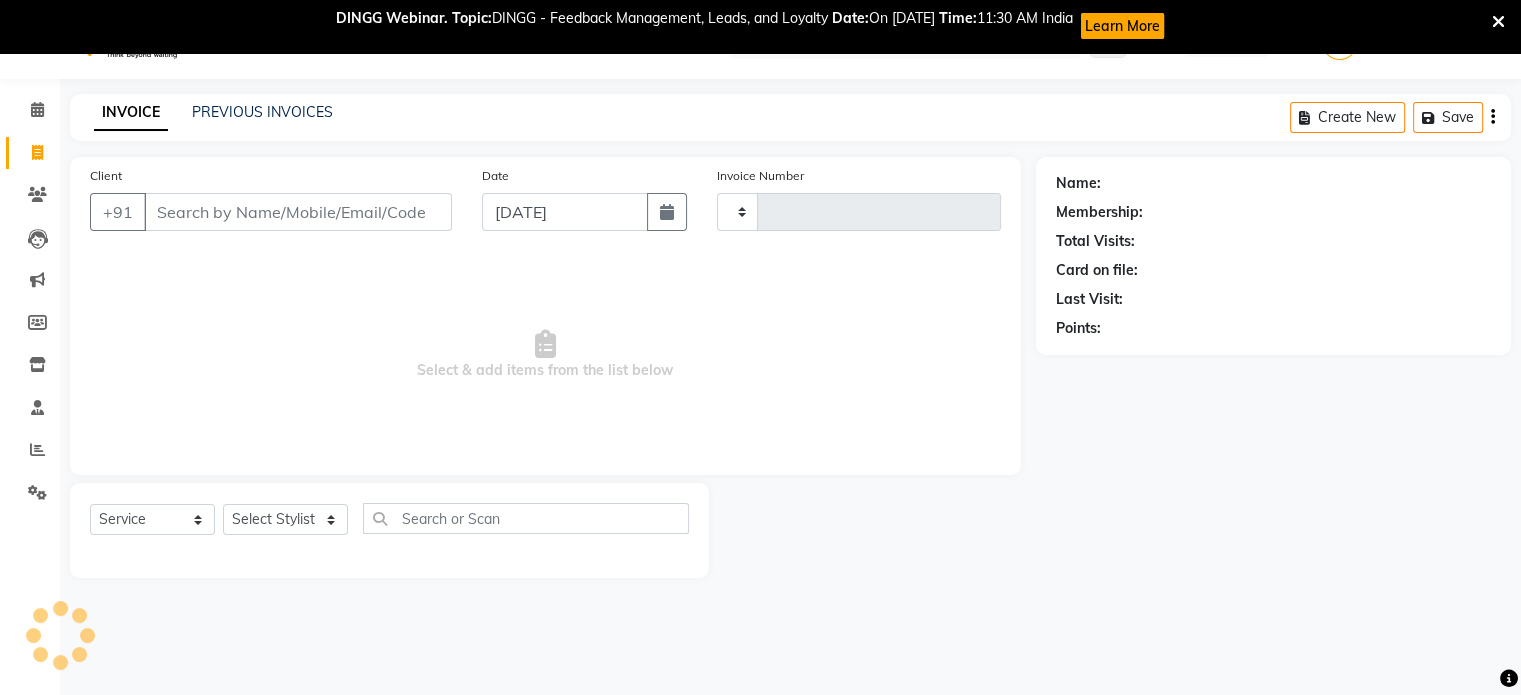 type on "1447" 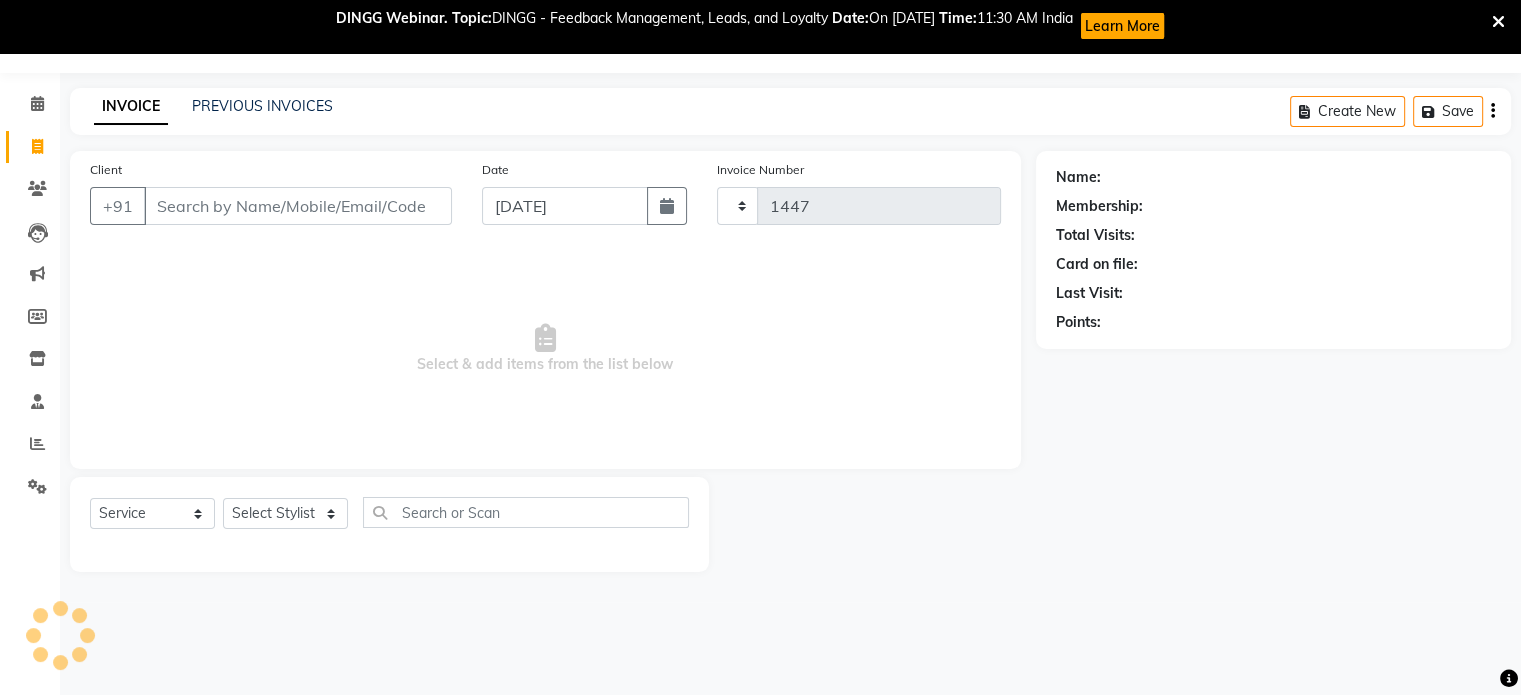 select on "6923" 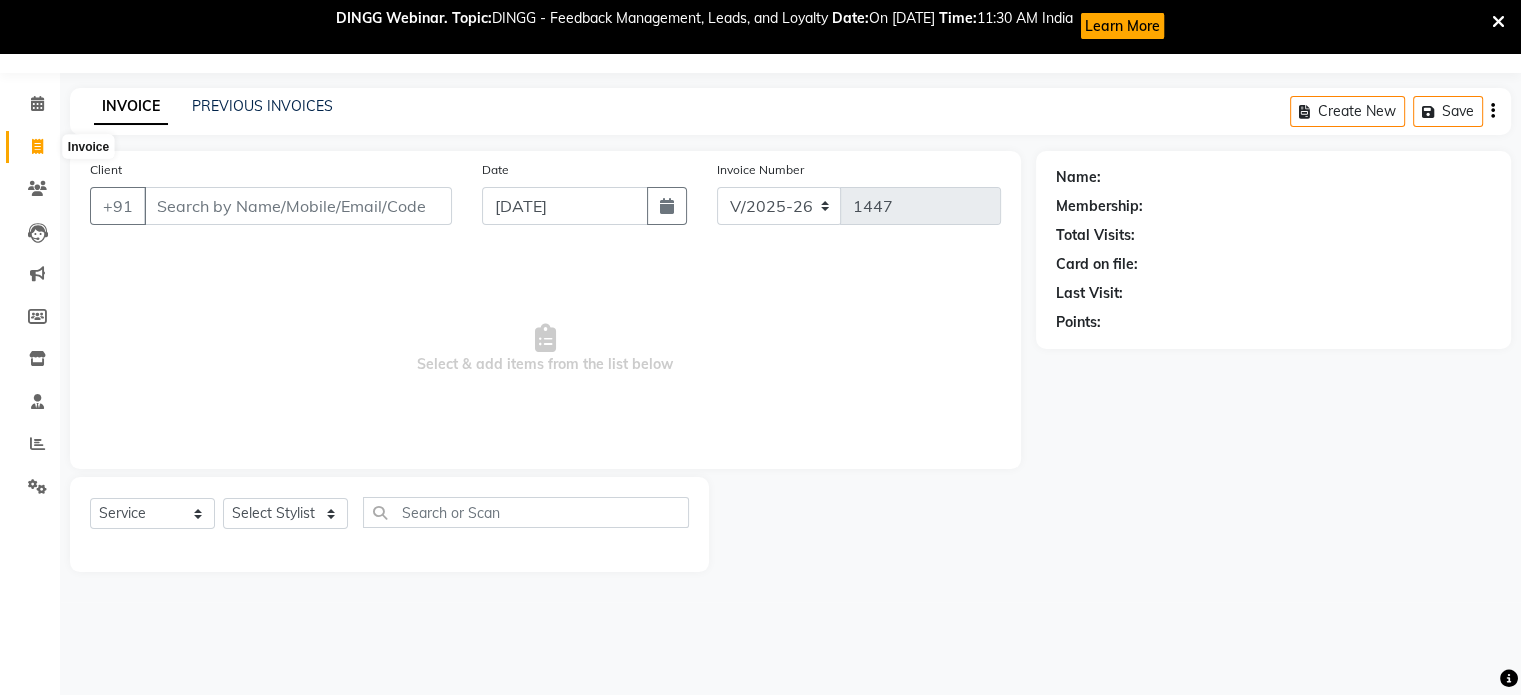click 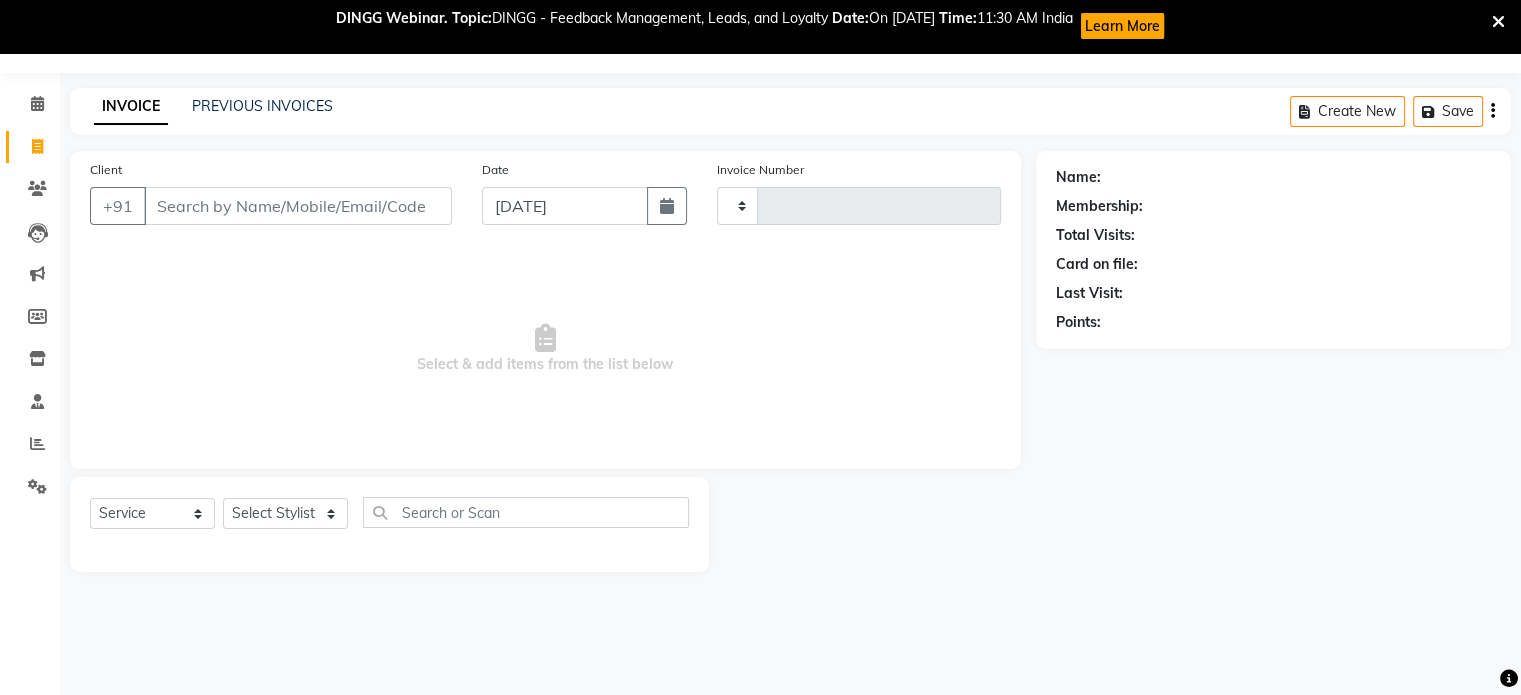 type on "1447" 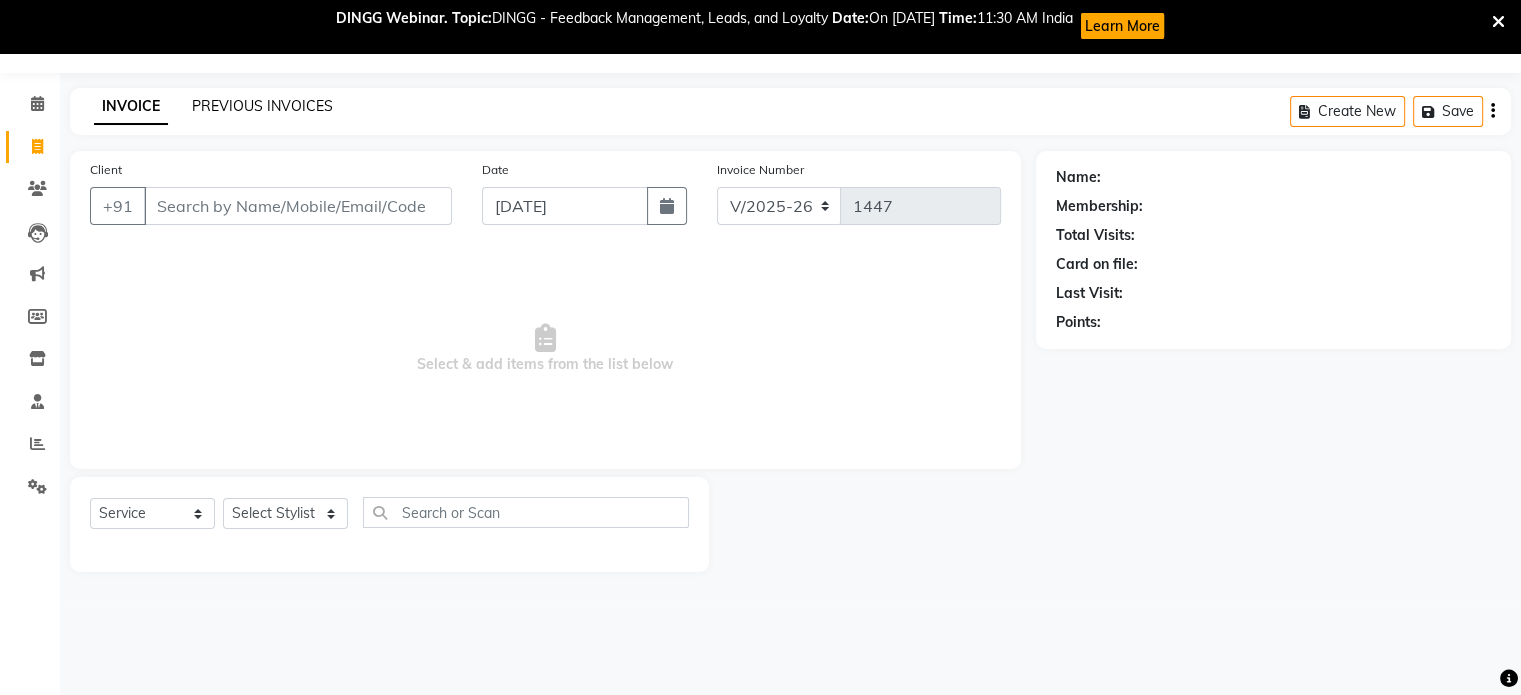 click on "PREVIOUS INVOICES" 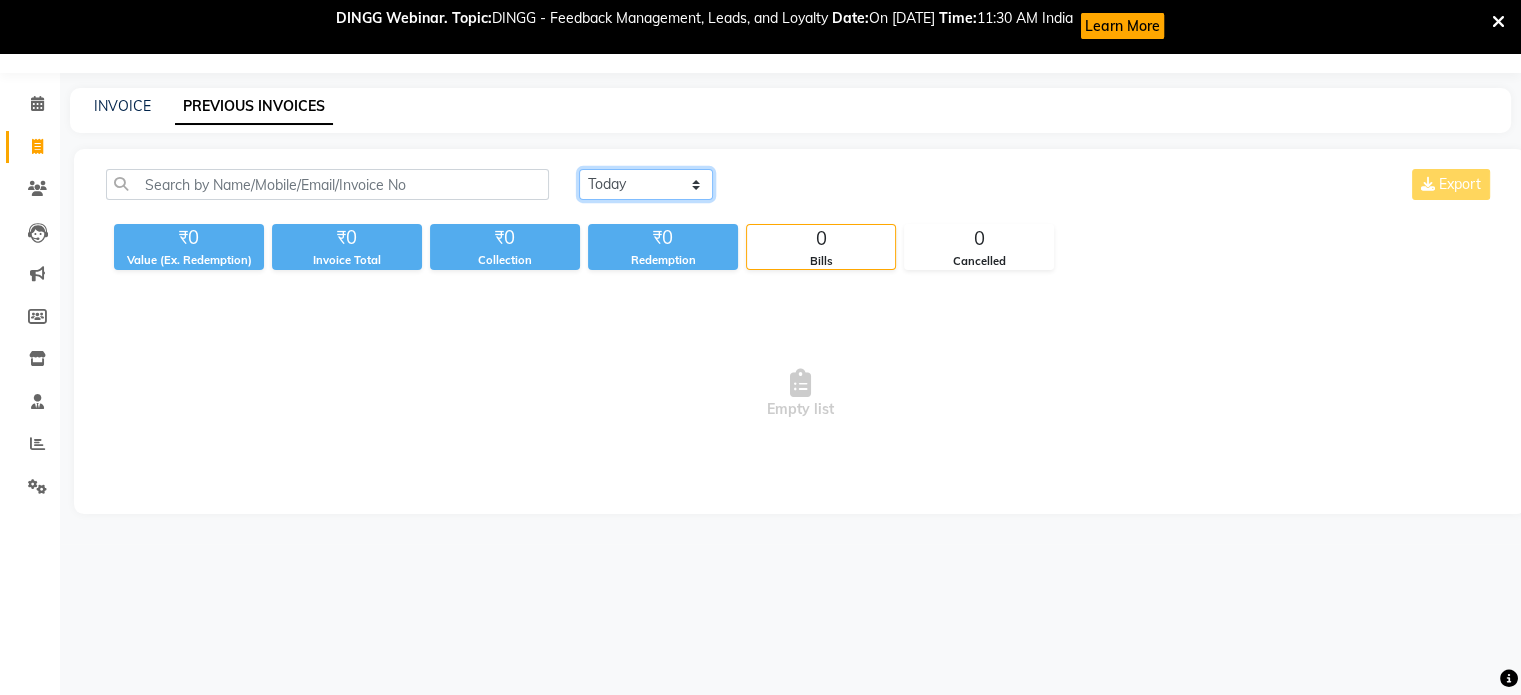 click on "[DATE] [DATE] Custom Range" 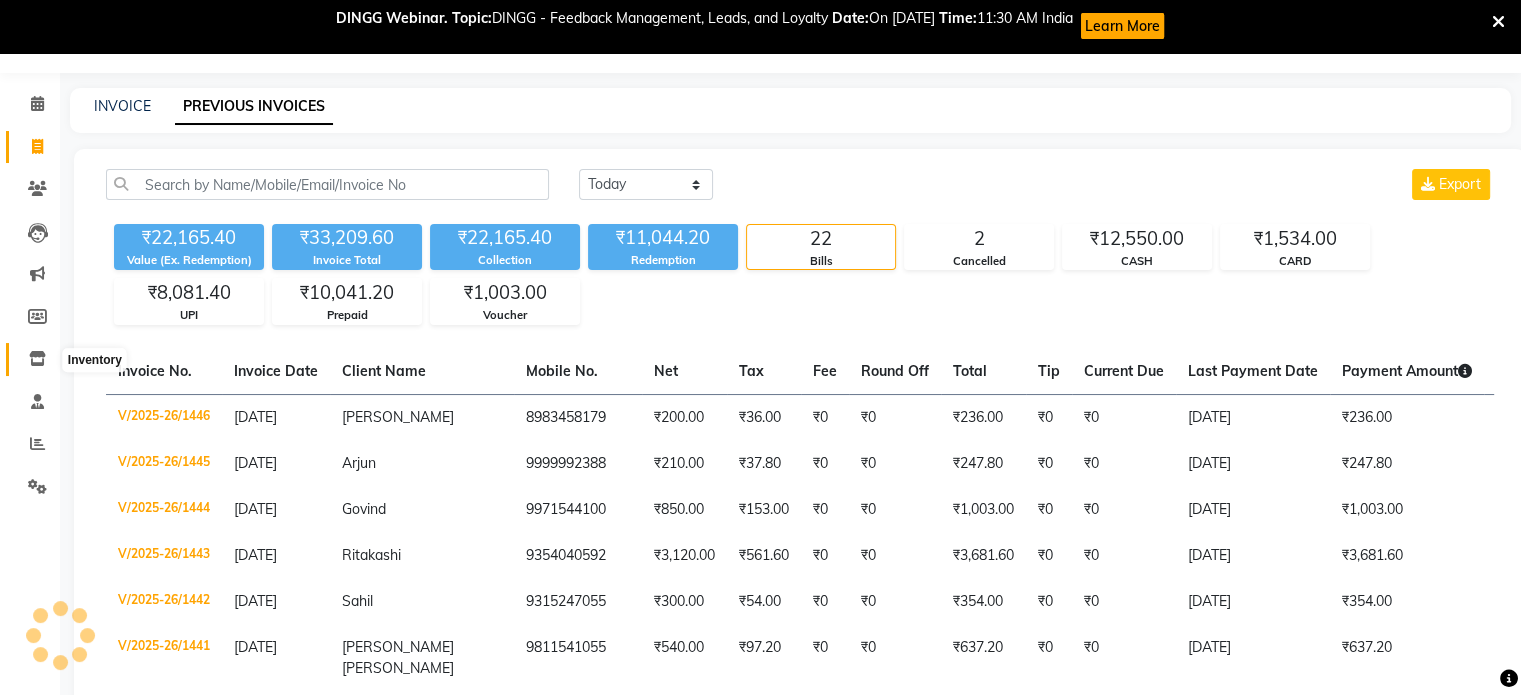click 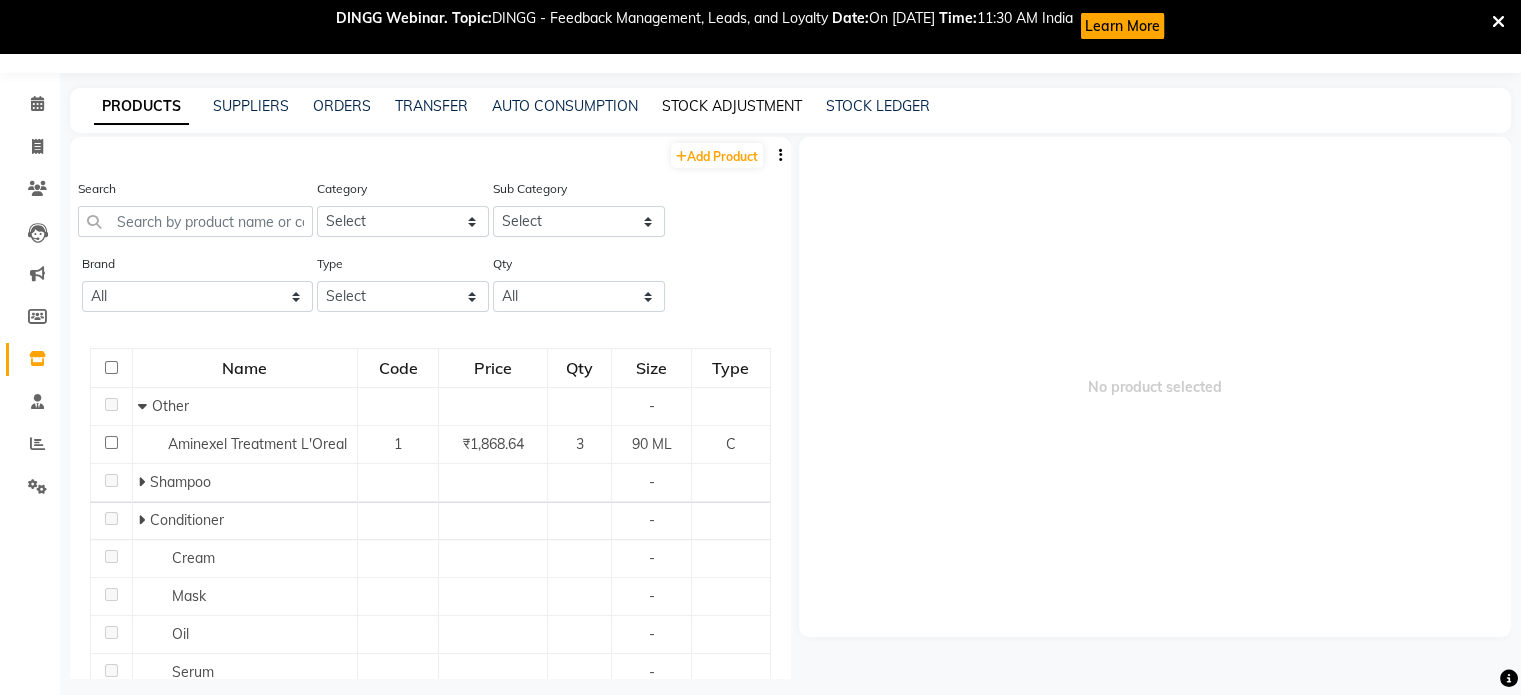 click on "STOCK ADJUSTMENT" 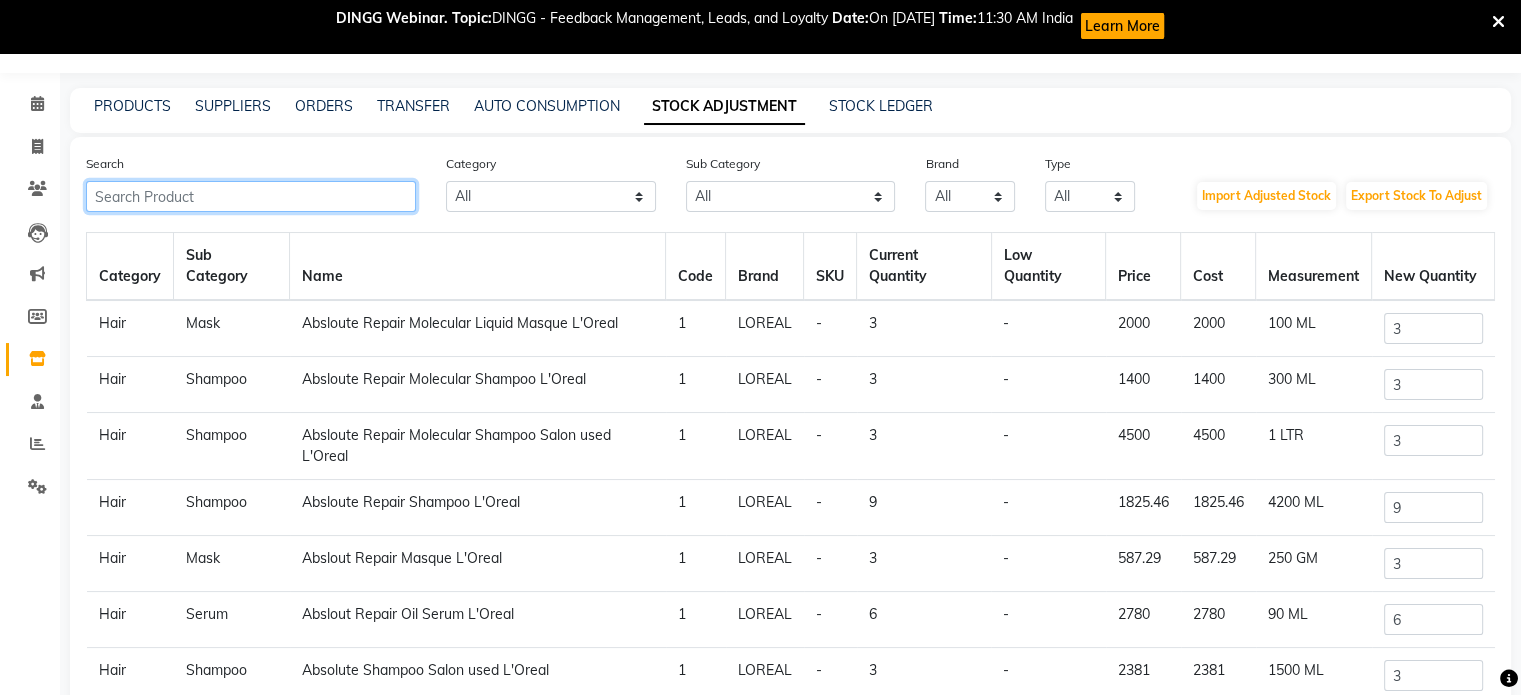 click 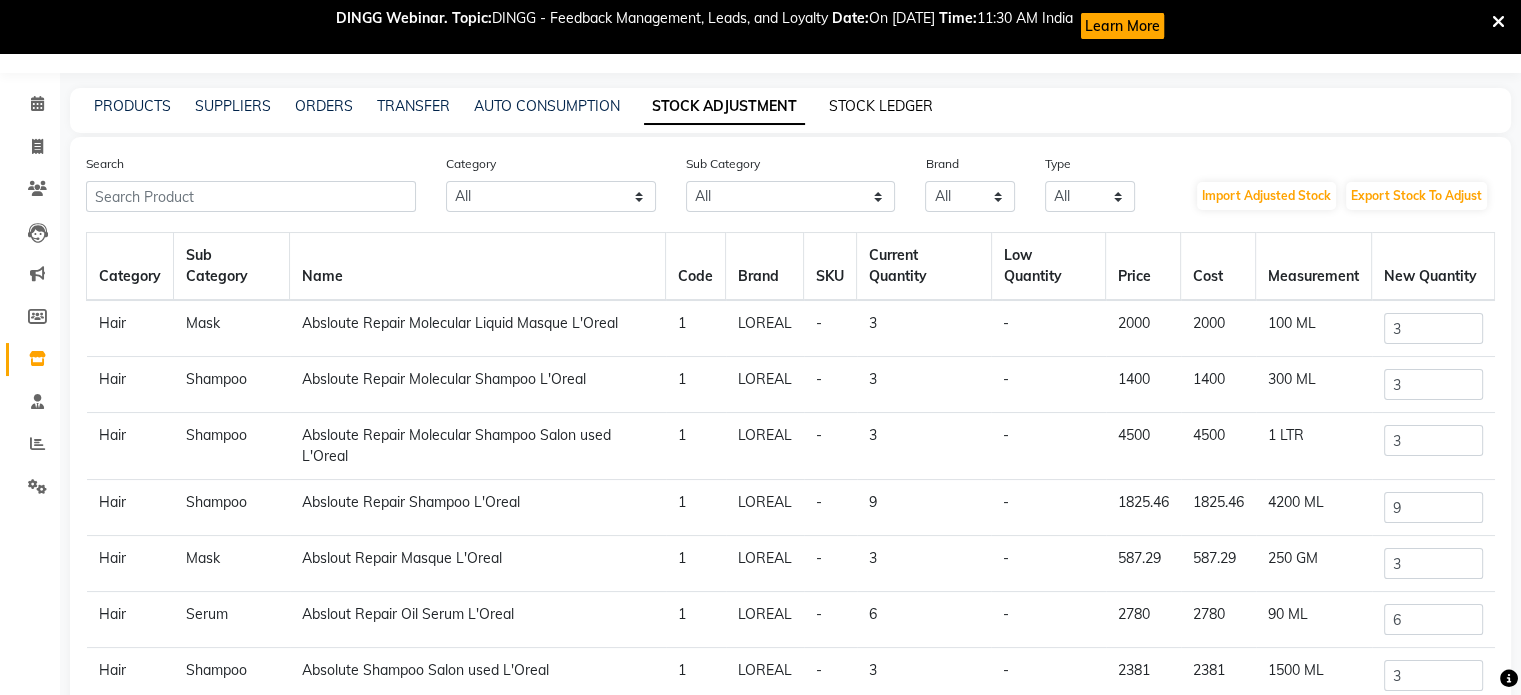 click on "STOCK LEDGER" 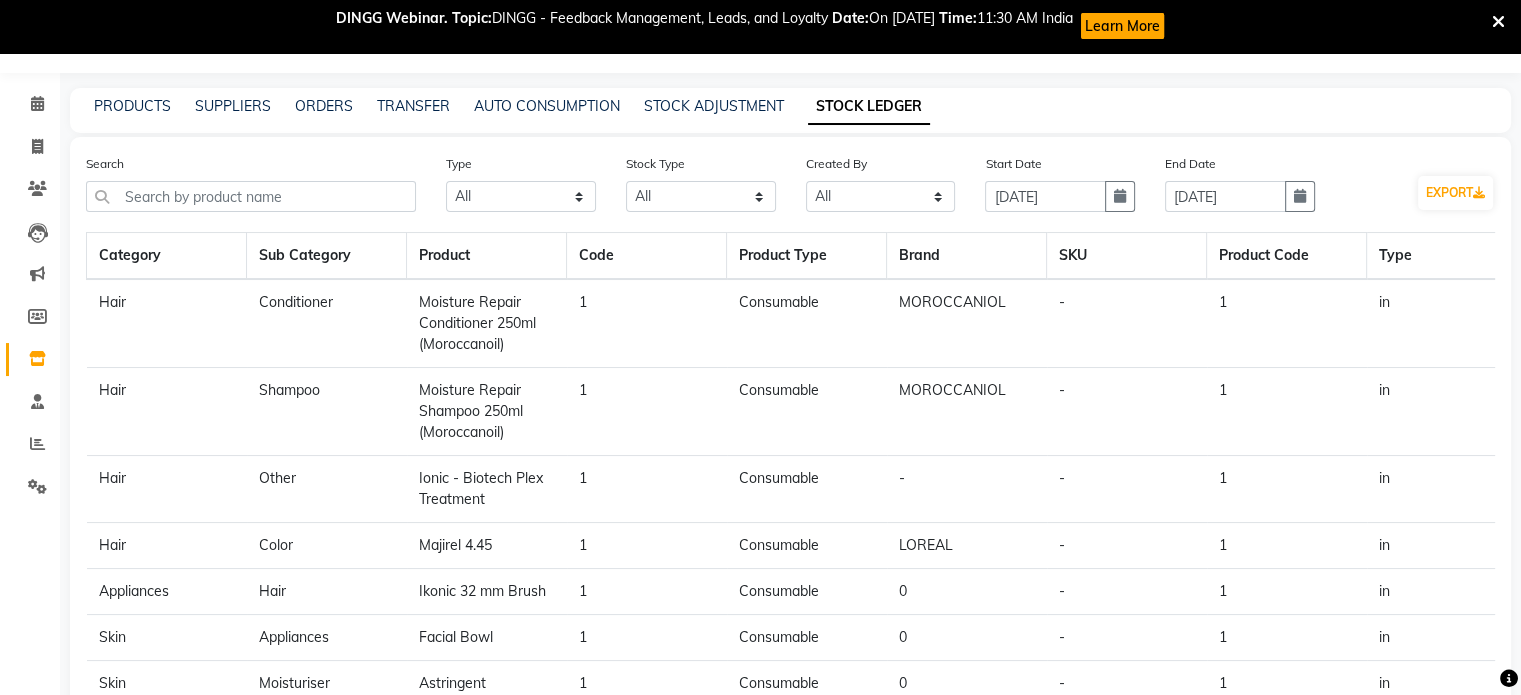 scroll, scrollTop: 0, scrollLeft: 0, axis: both 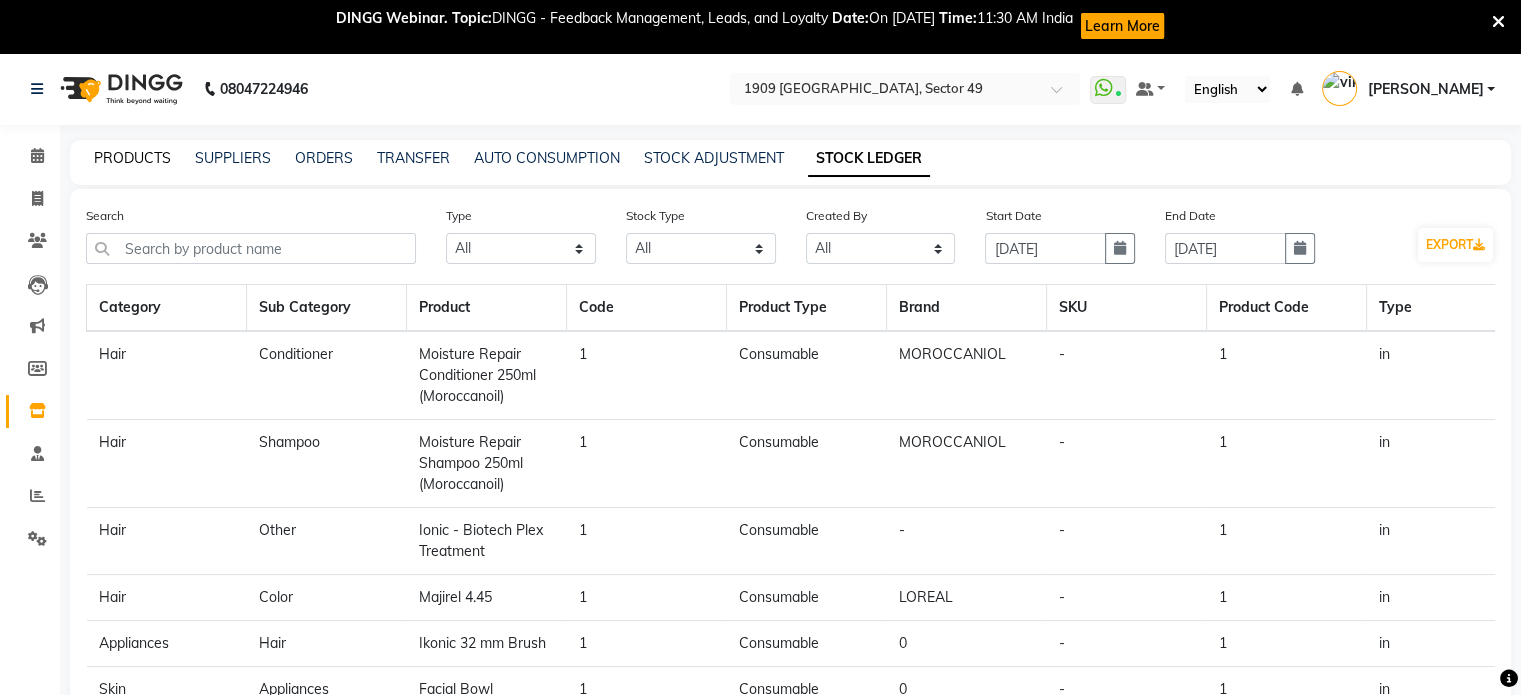 click on "PRODUCTS" 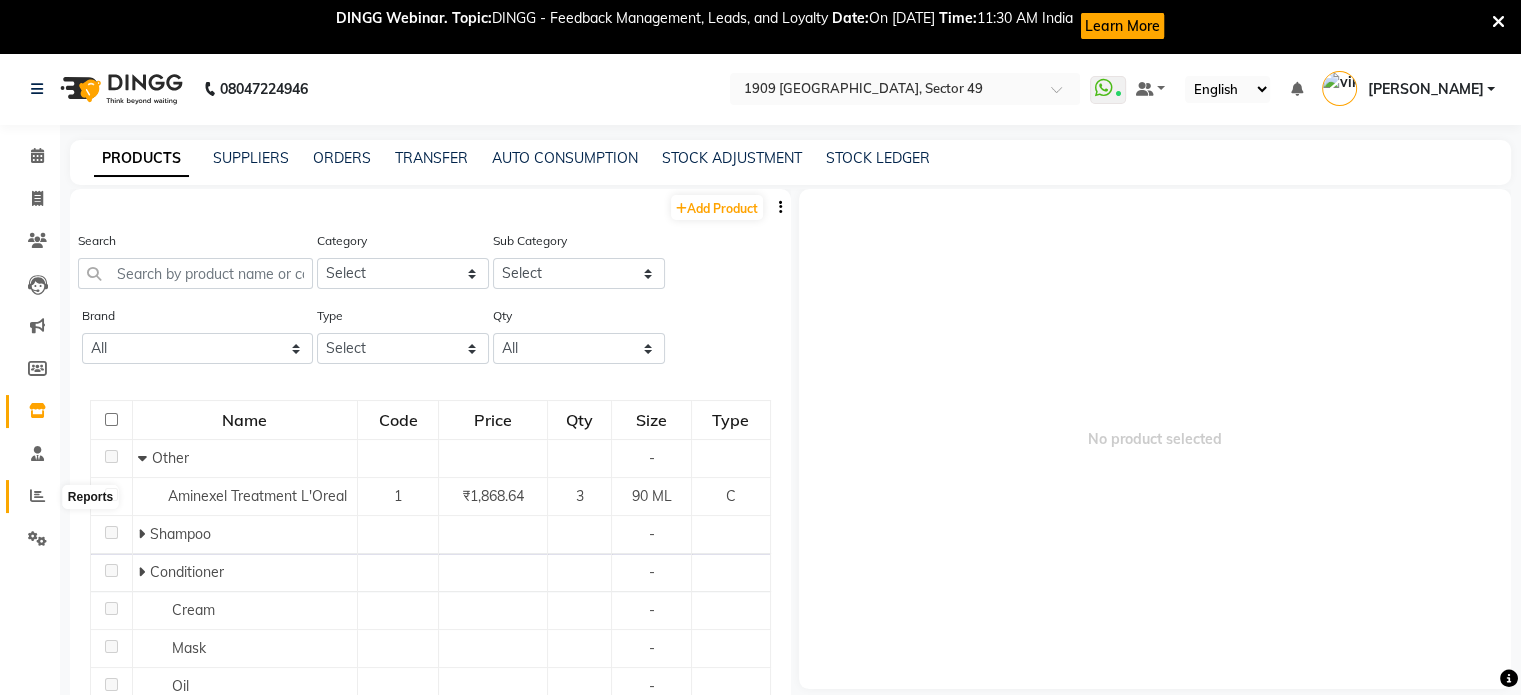 click 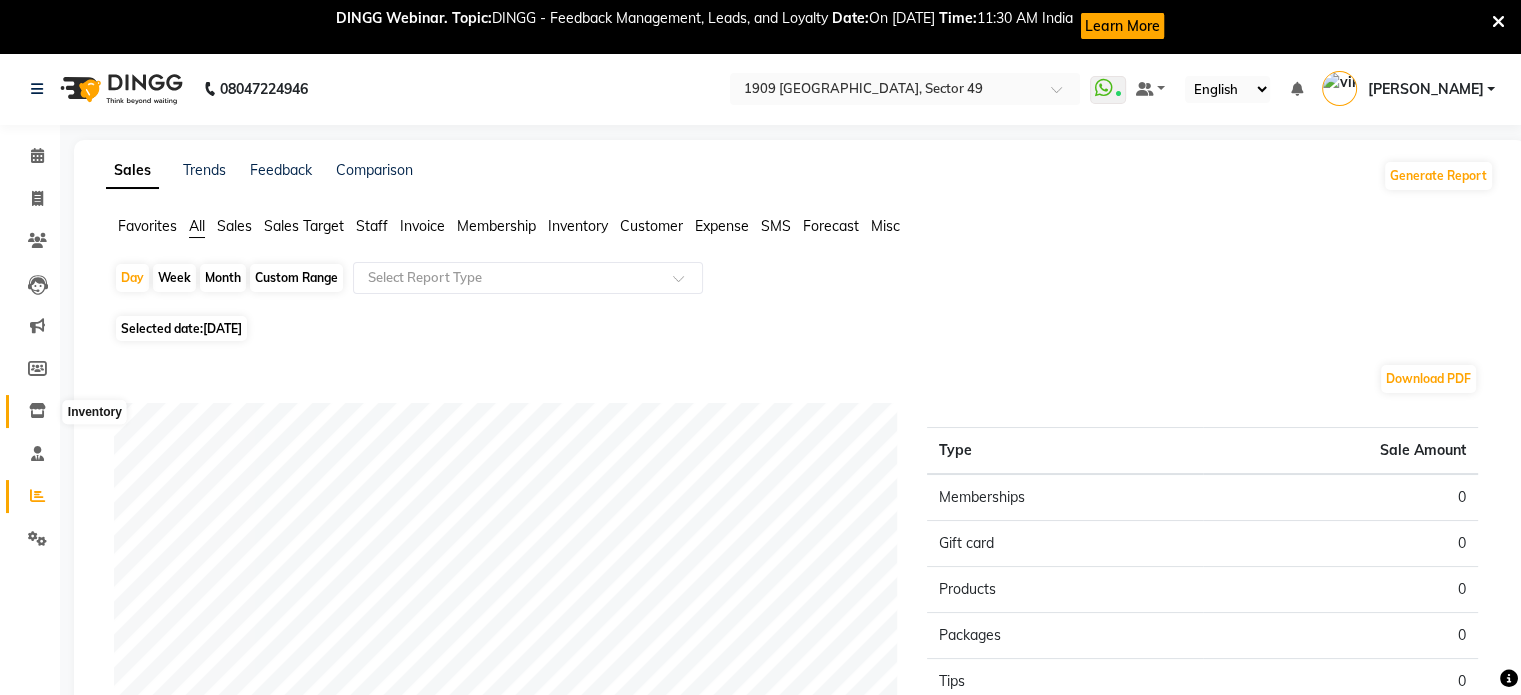 click 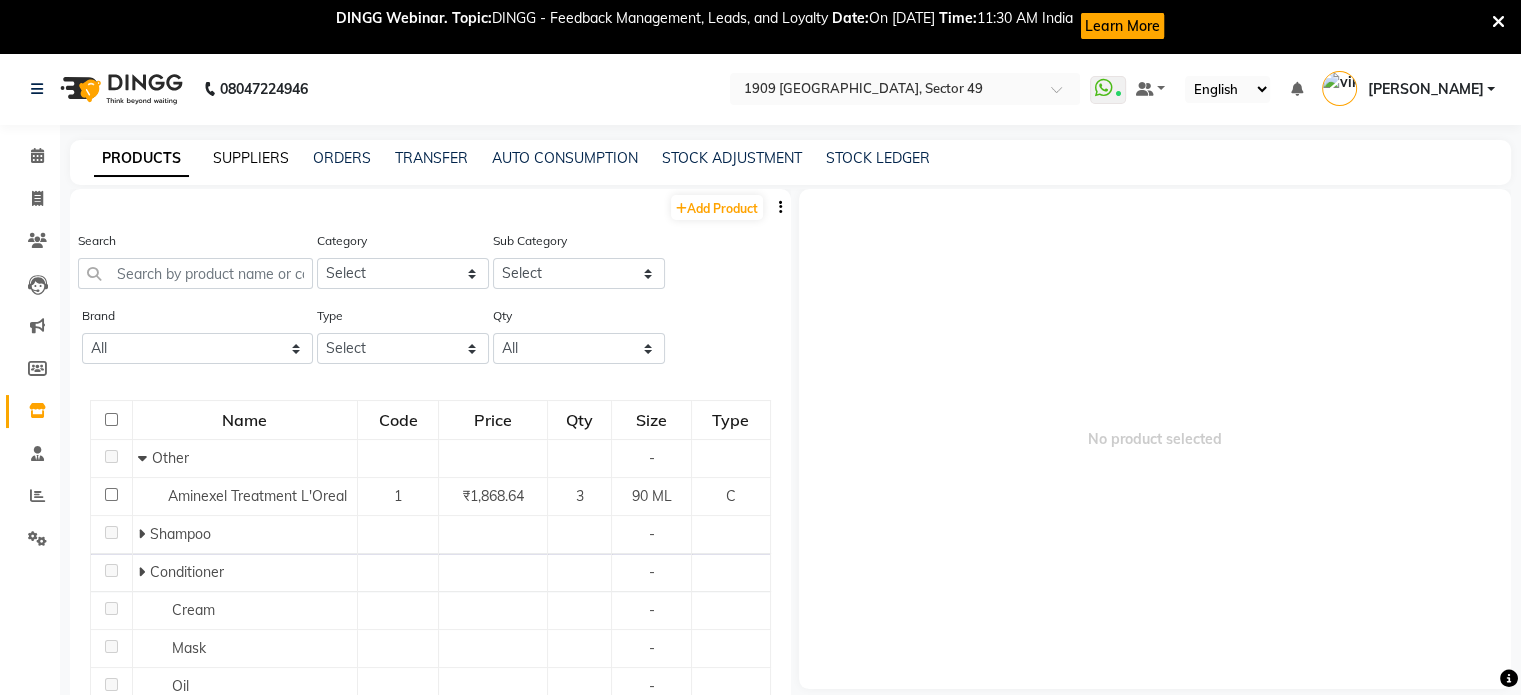 click on "SUPPLIERS" 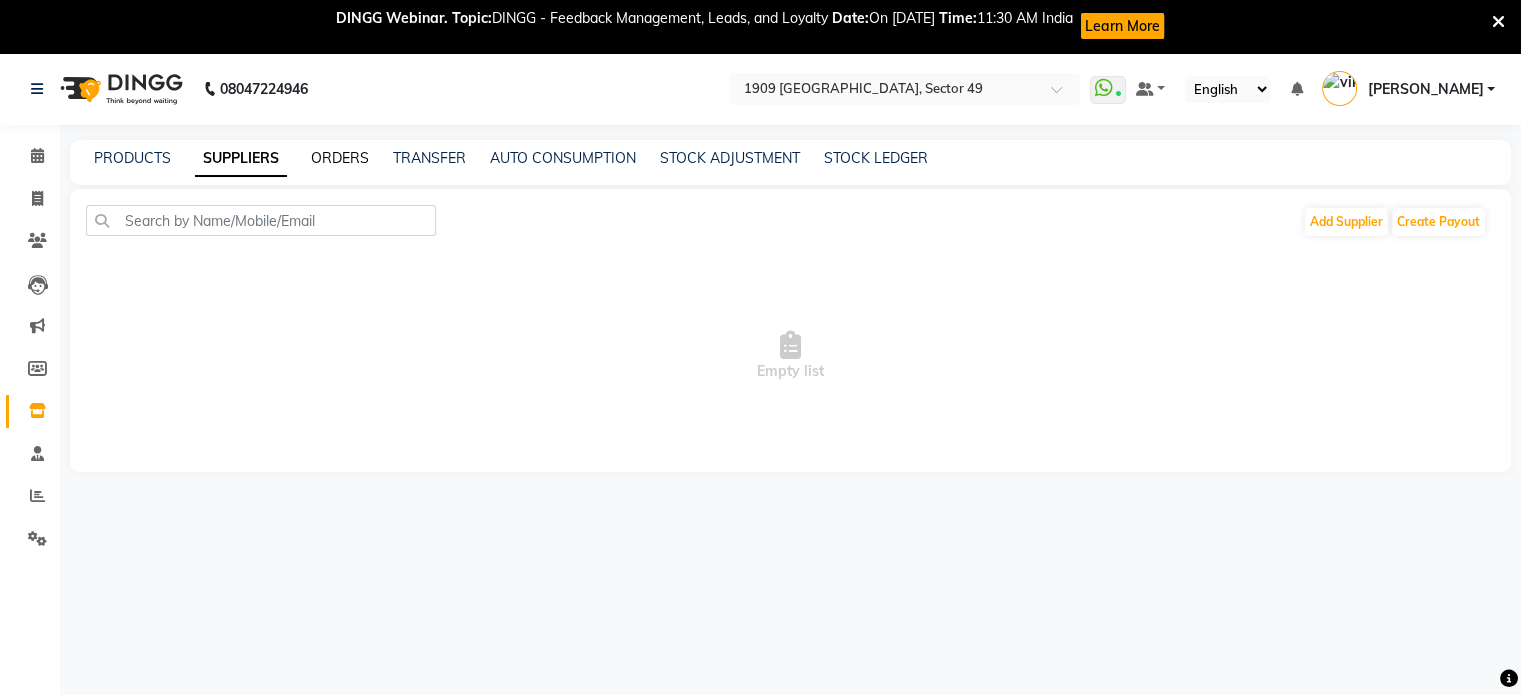 click on "ORDERS" 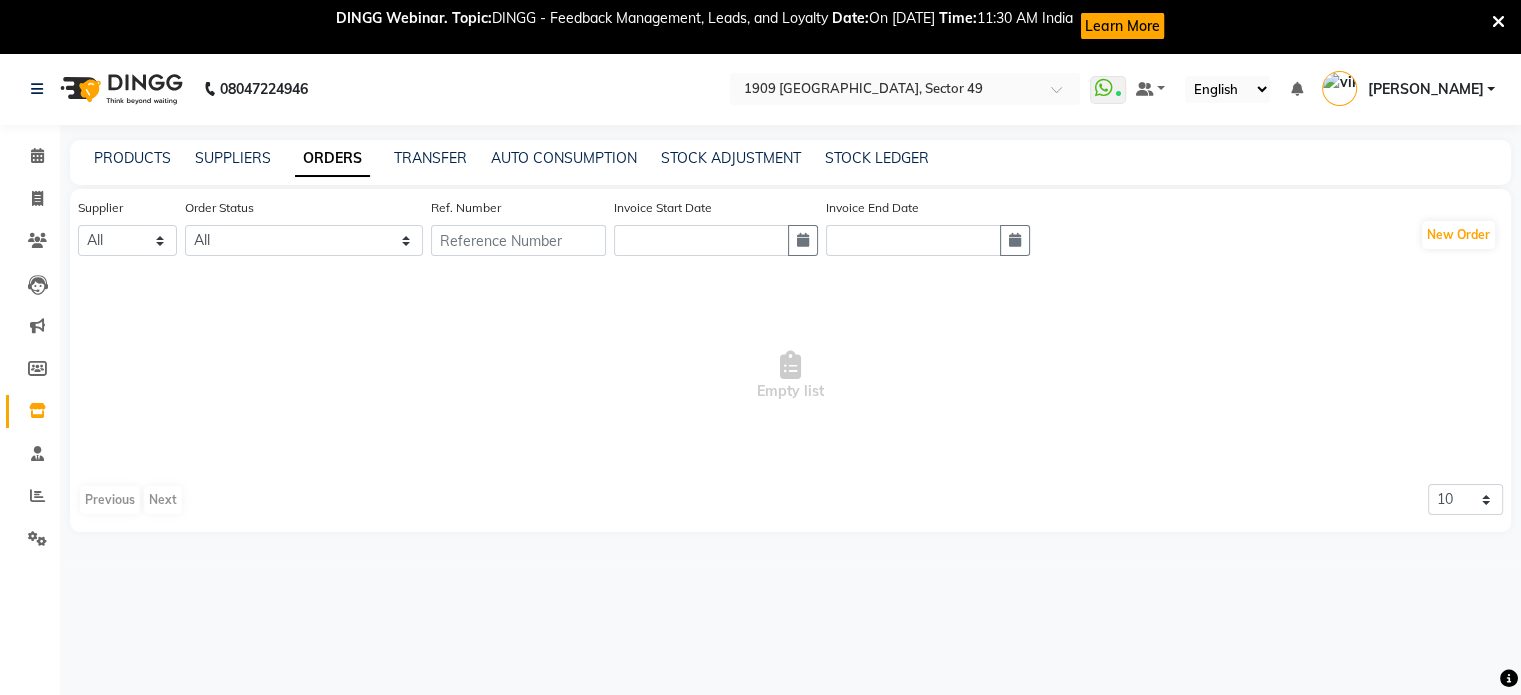click on "PRODUCTS SUPPLIERS ORDERS TRANSFER AUTO CONSUMPTION STOCK ADJUSTMENT STOCK LEDGER" 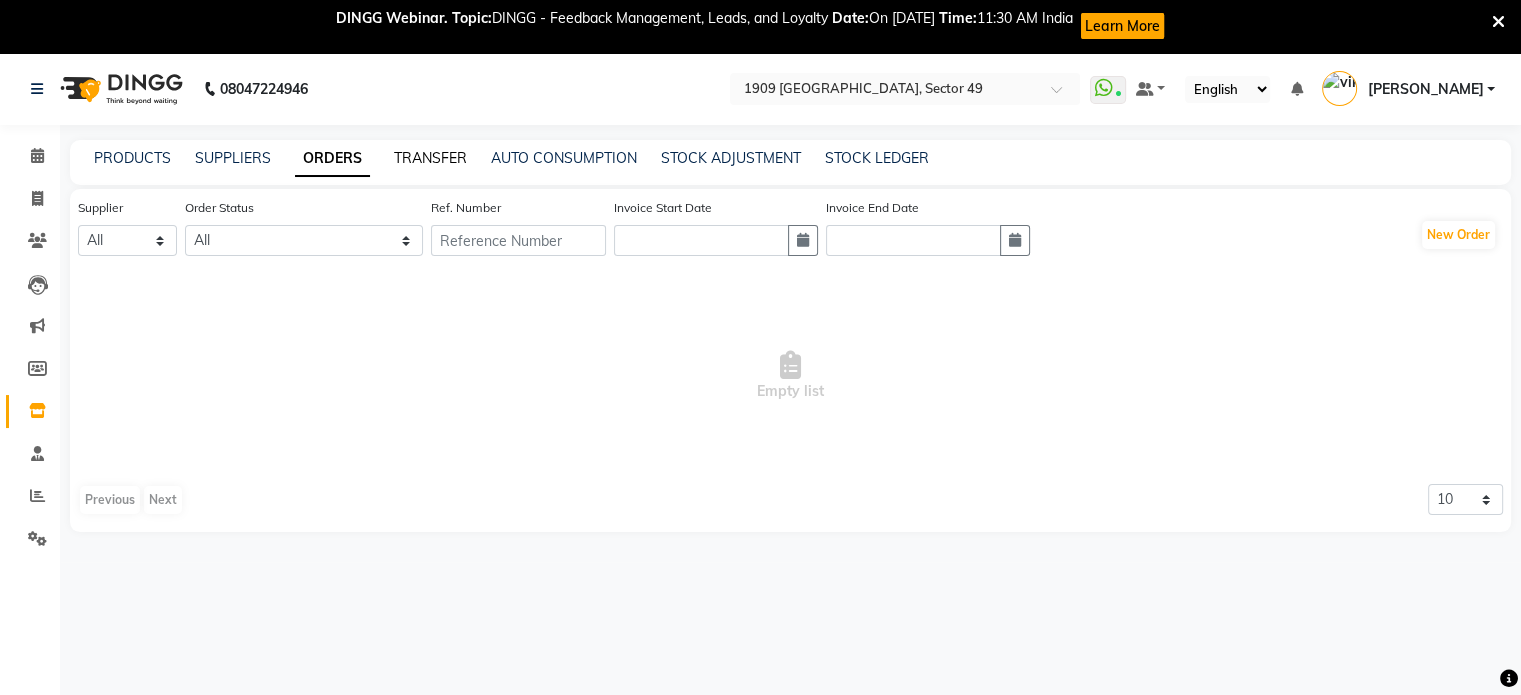 click on "TRANSFER" 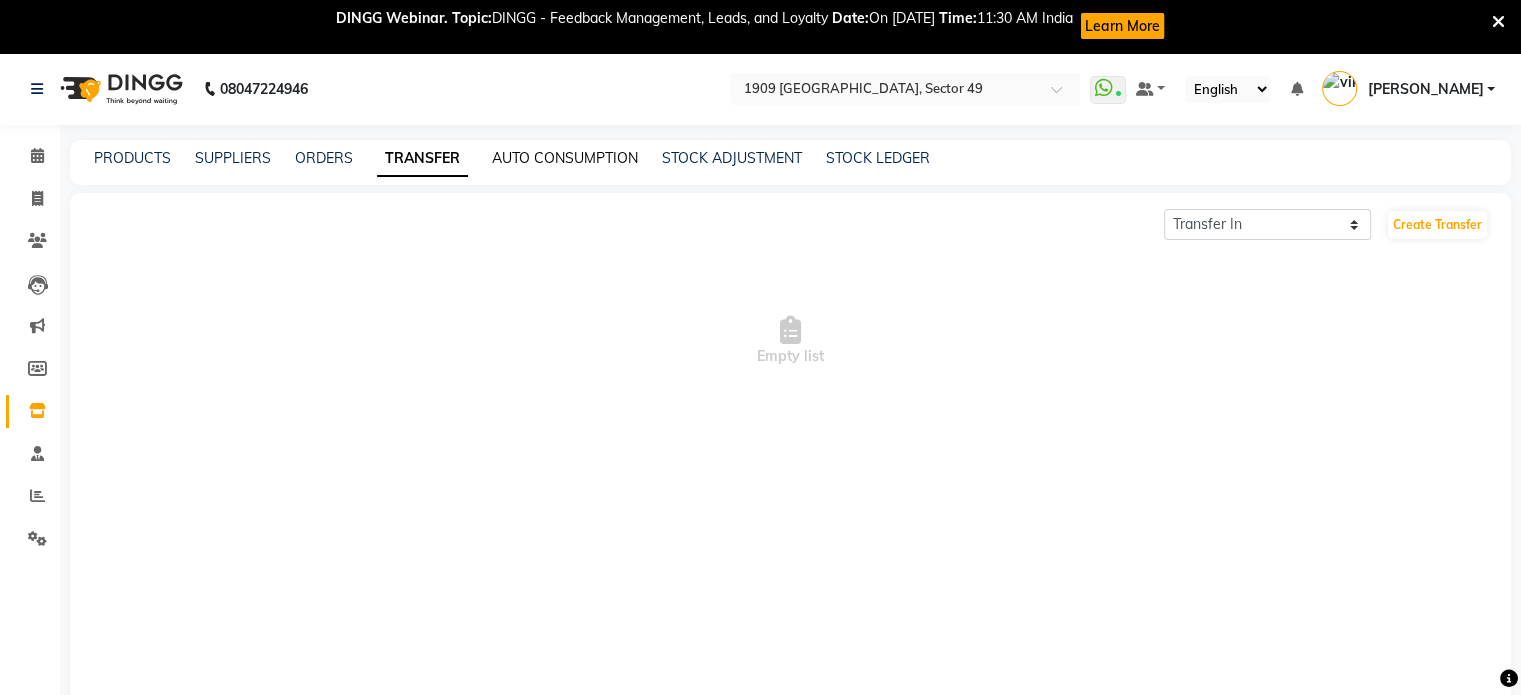 click on "AUTO CONSUMPTION" 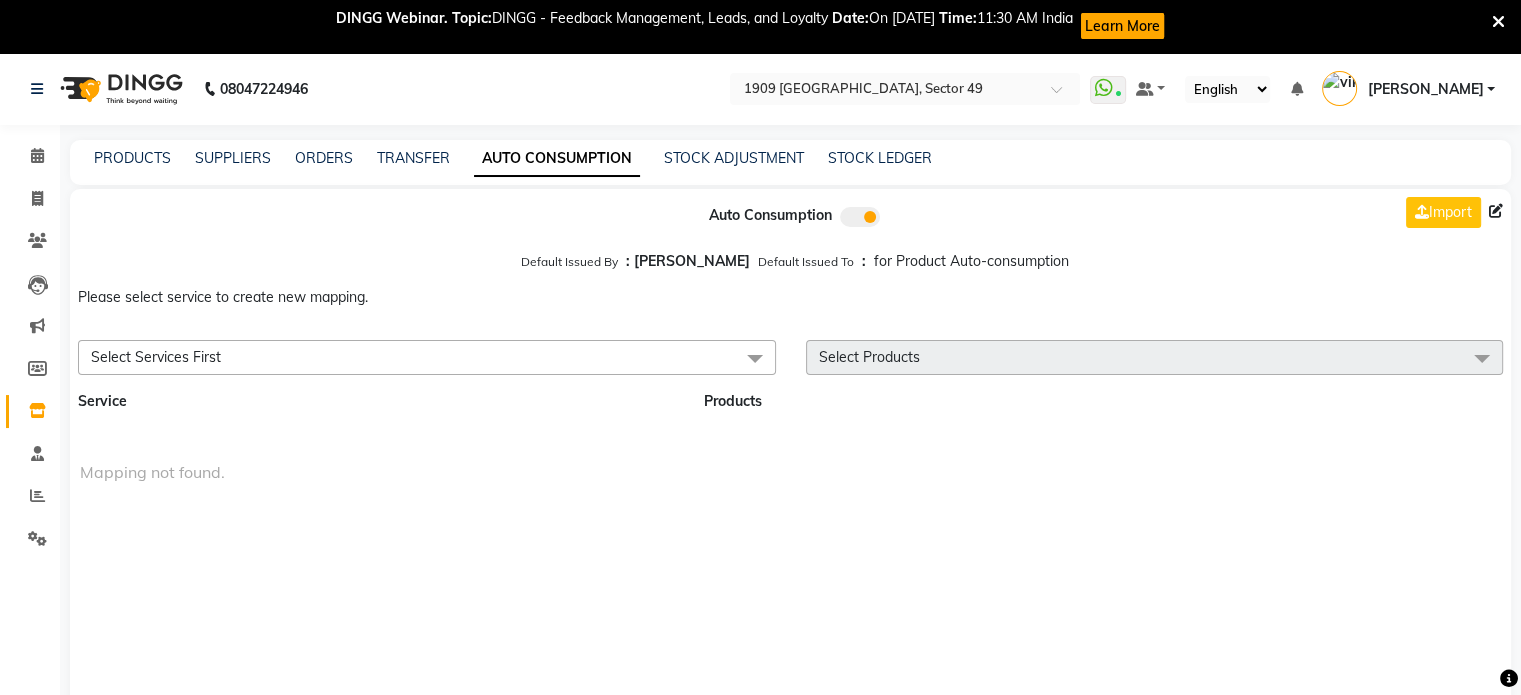 click on "Select Services First" at bounding box center (427, 357) 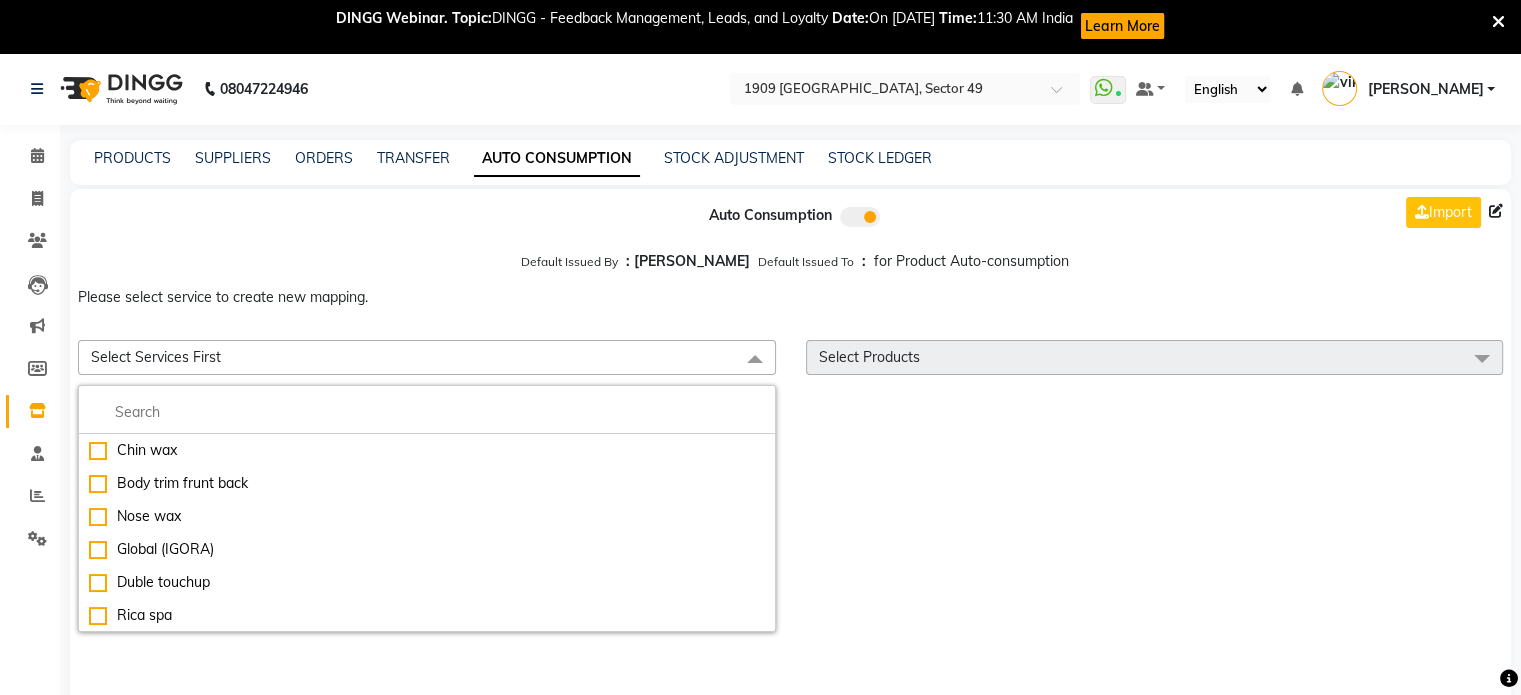 click on "Select Services First" at bounding box center [427, 357] 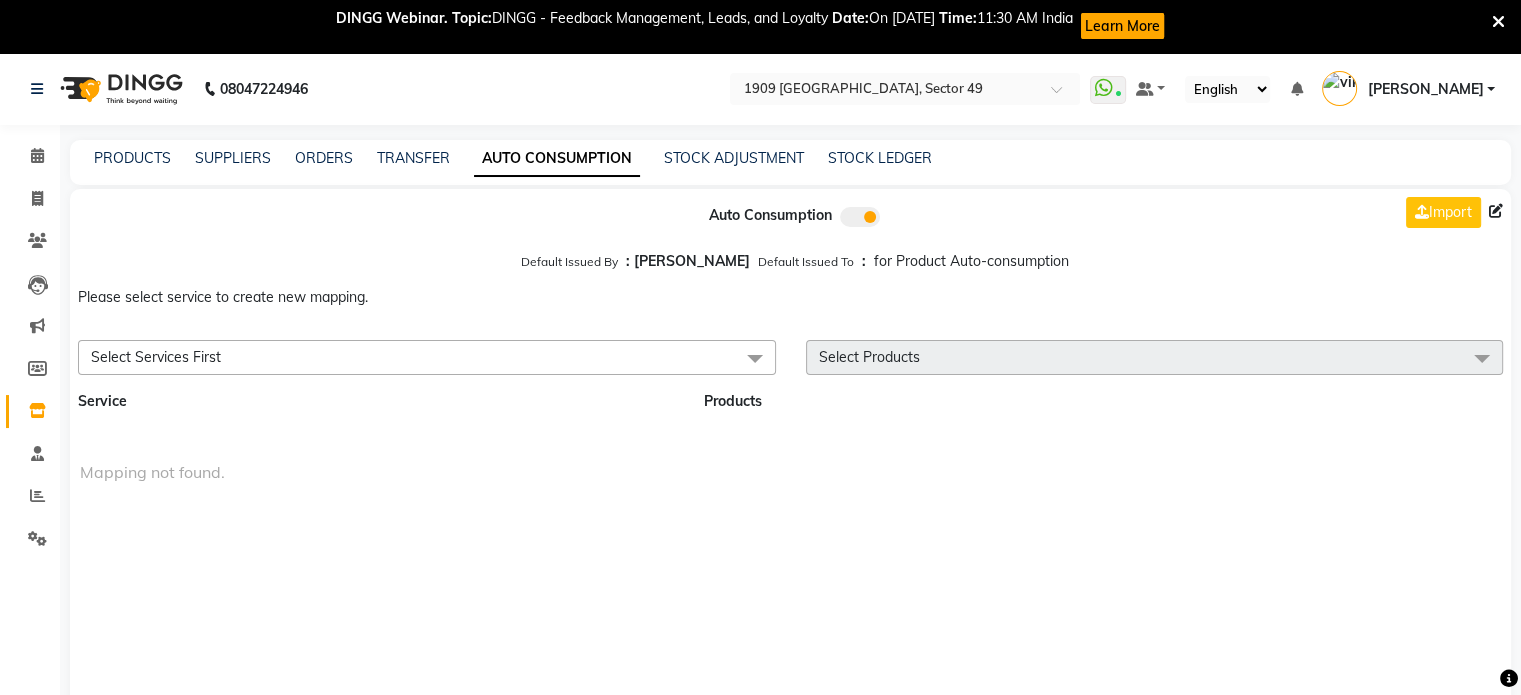 click on "STOCK LEDGER" 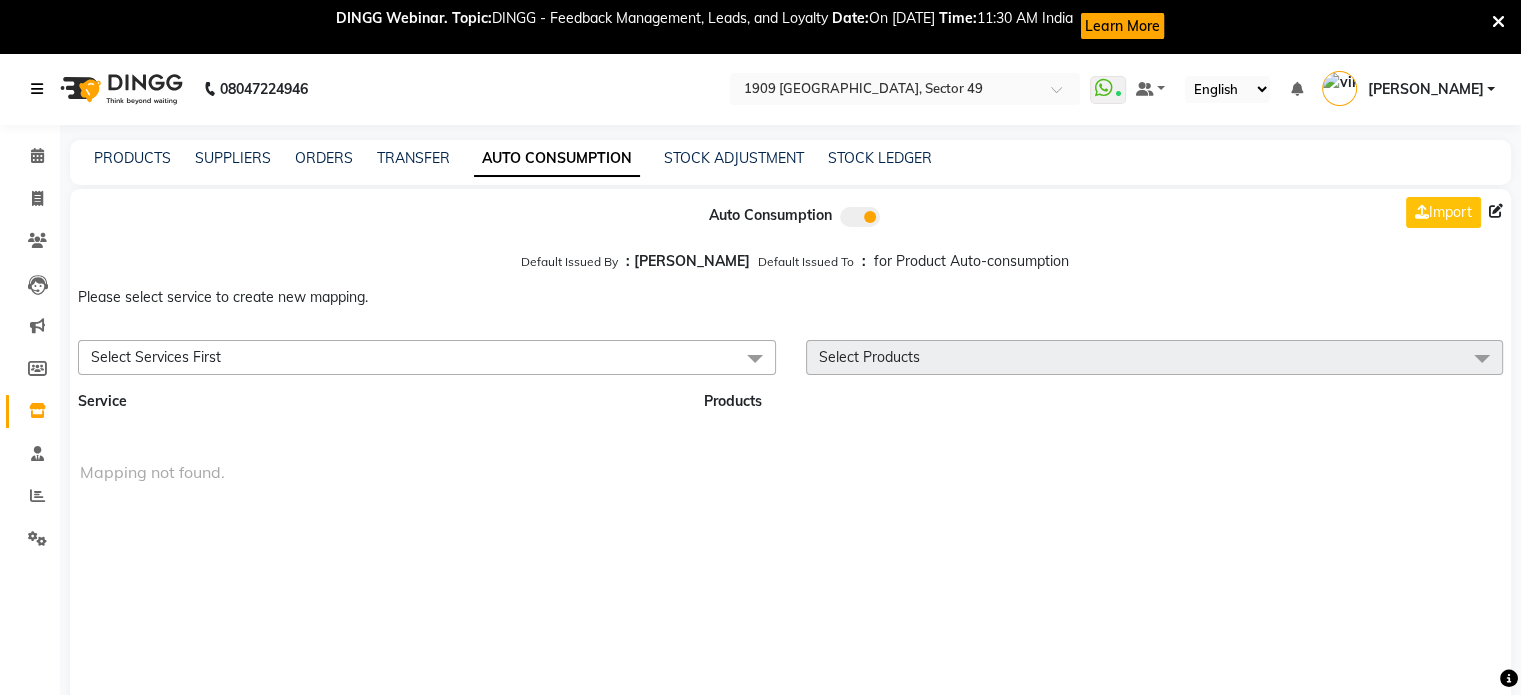 click at bounding box center (41, 89) 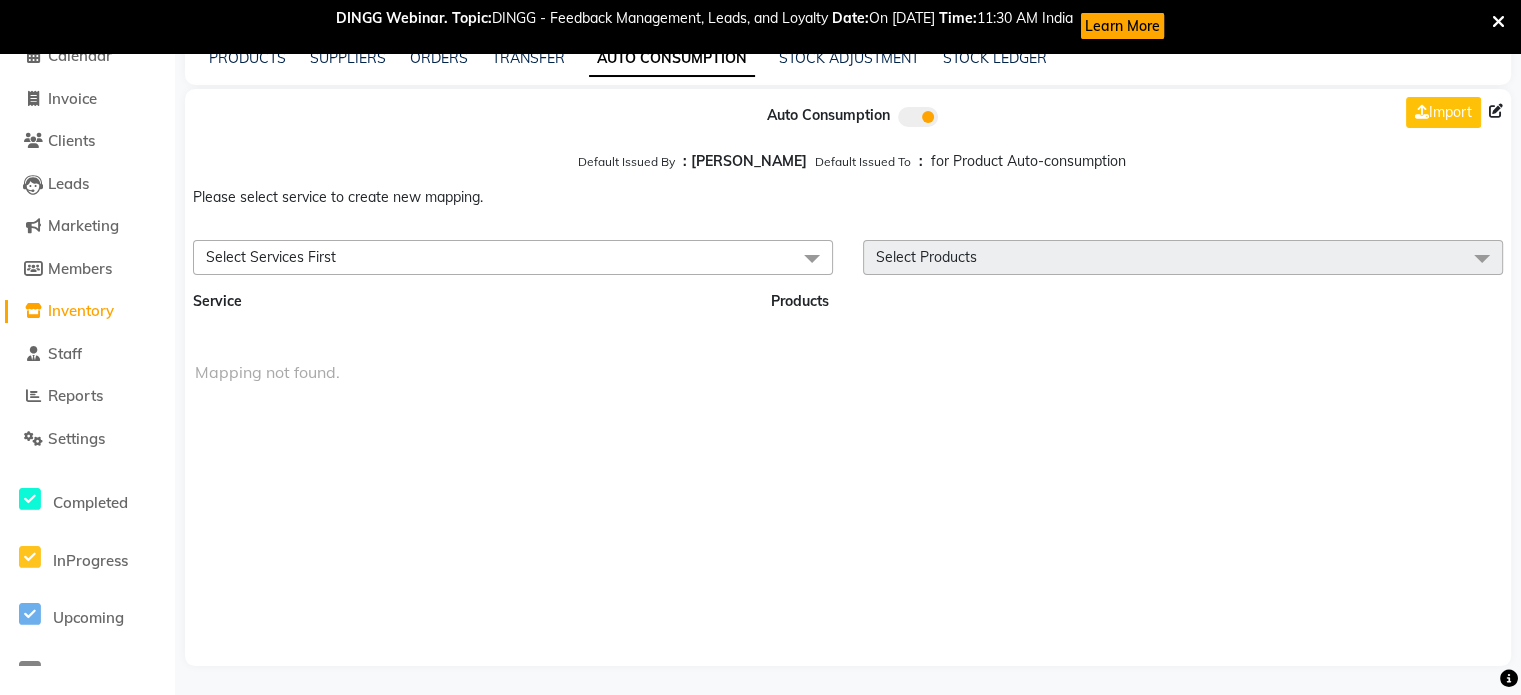 scroll, scrollTop: 0, scrollLeft: 0, axis: both 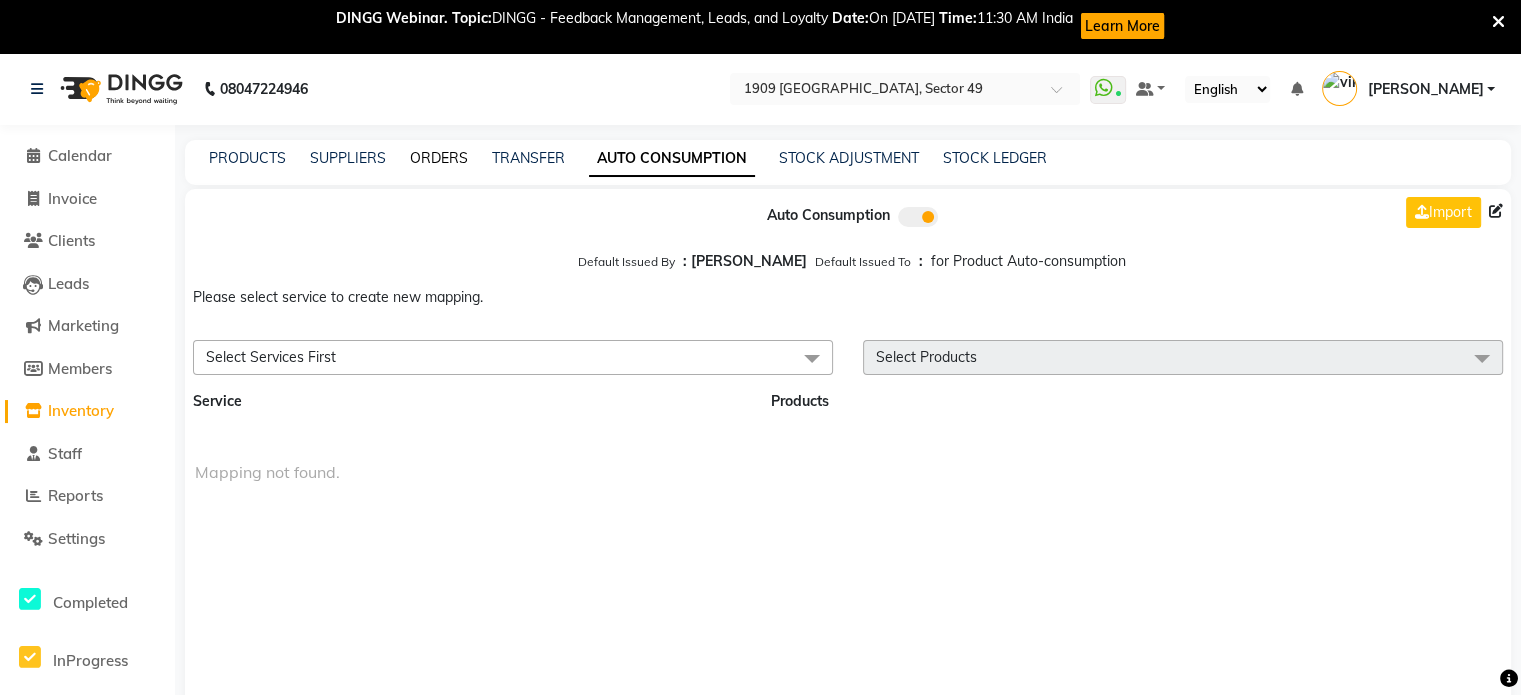 click on "ORDERS" 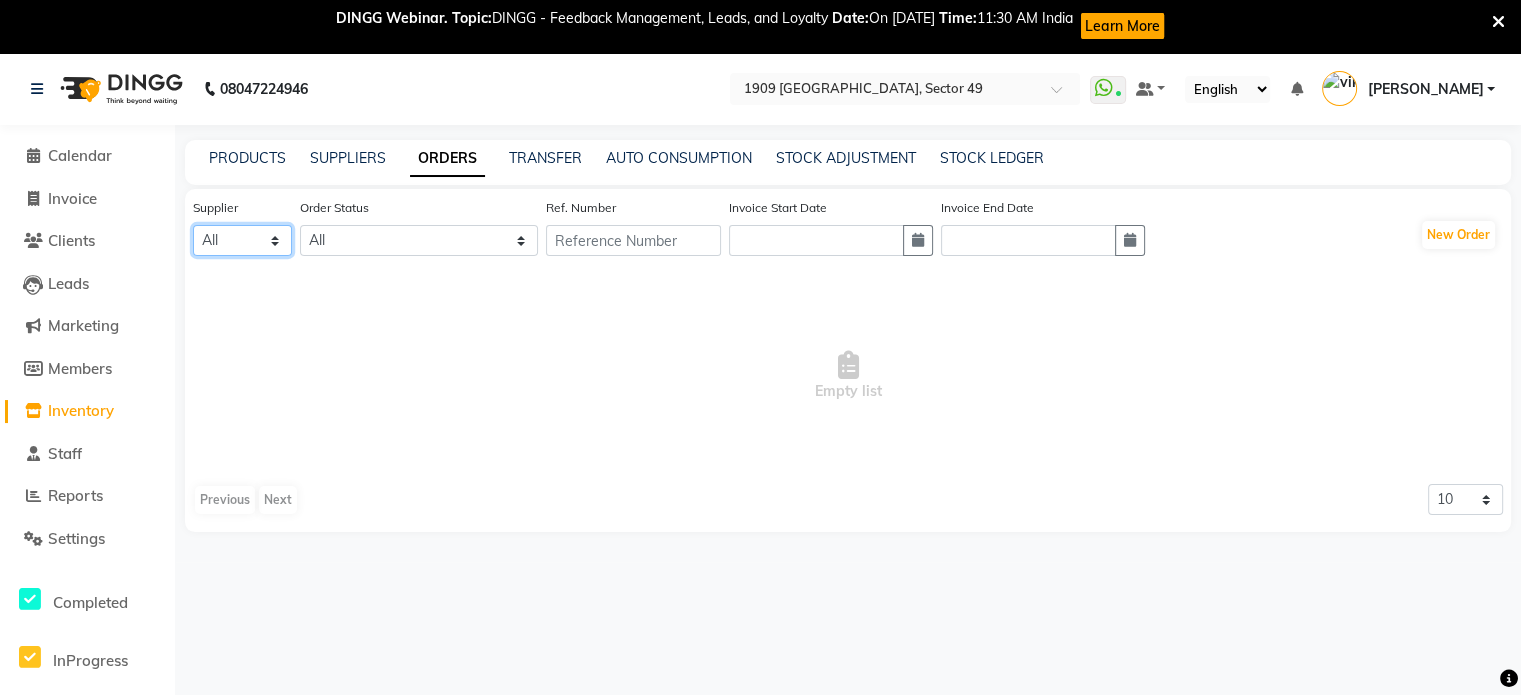 click on "All" 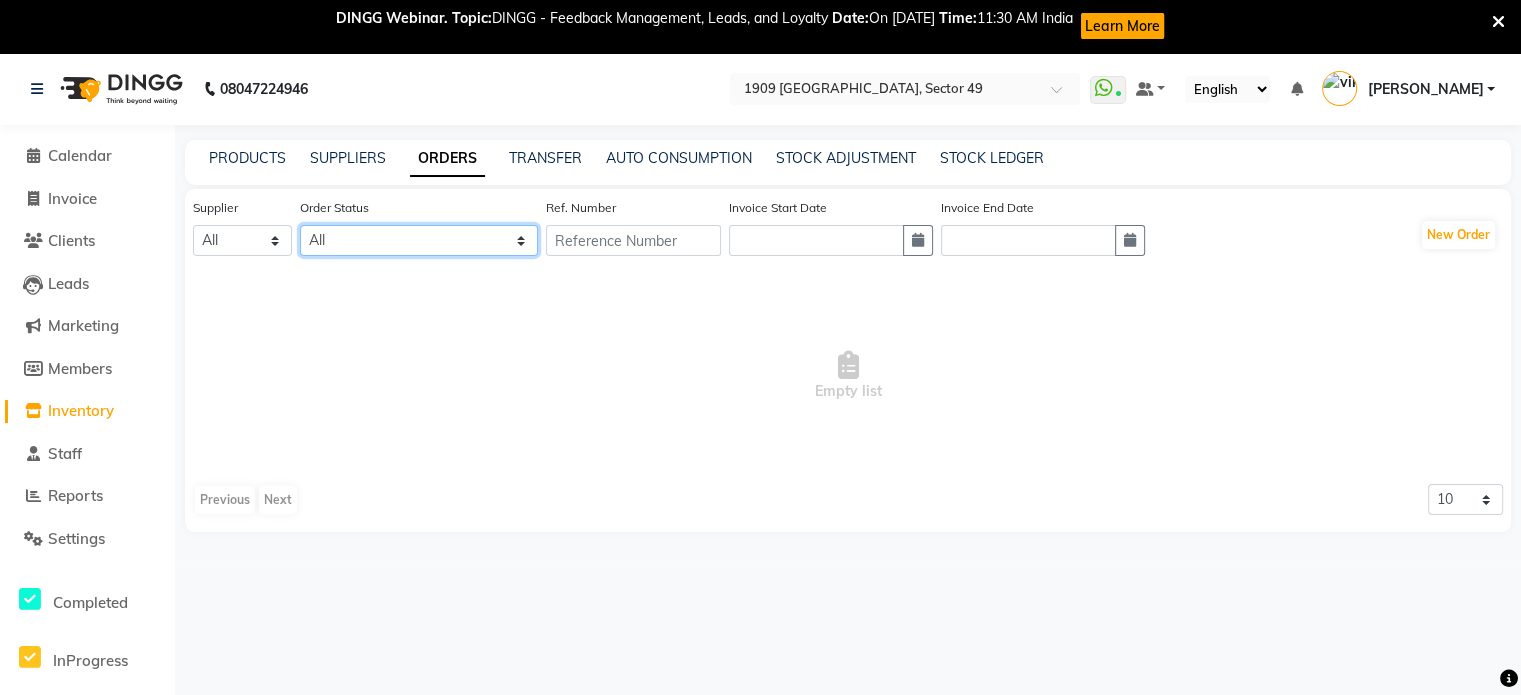 click on "All ORDERED PARTIAL-RECEIVED RECEIVED CANCELLED RETURNED" 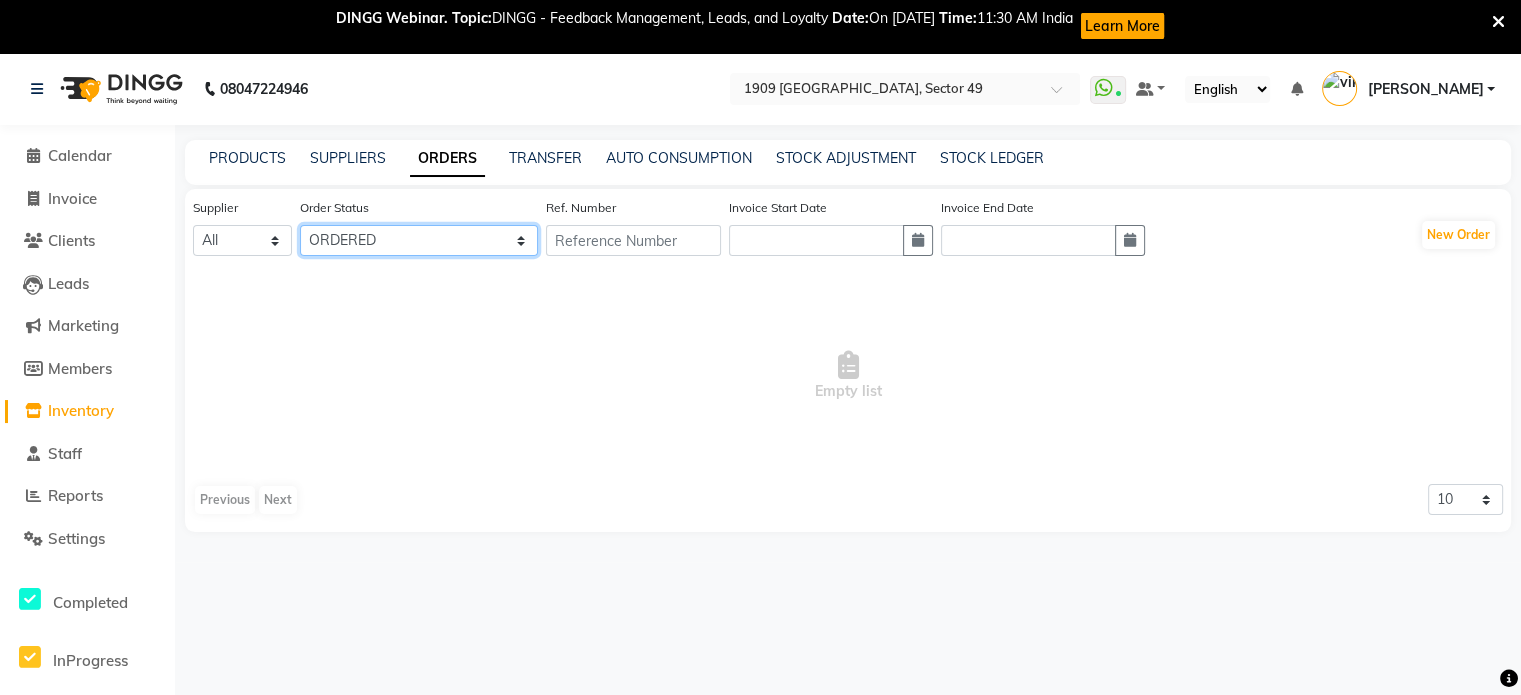 click on "All ORDERED PARTIAL-RECEIVED RECEIVED CANCELLED RETURNED" 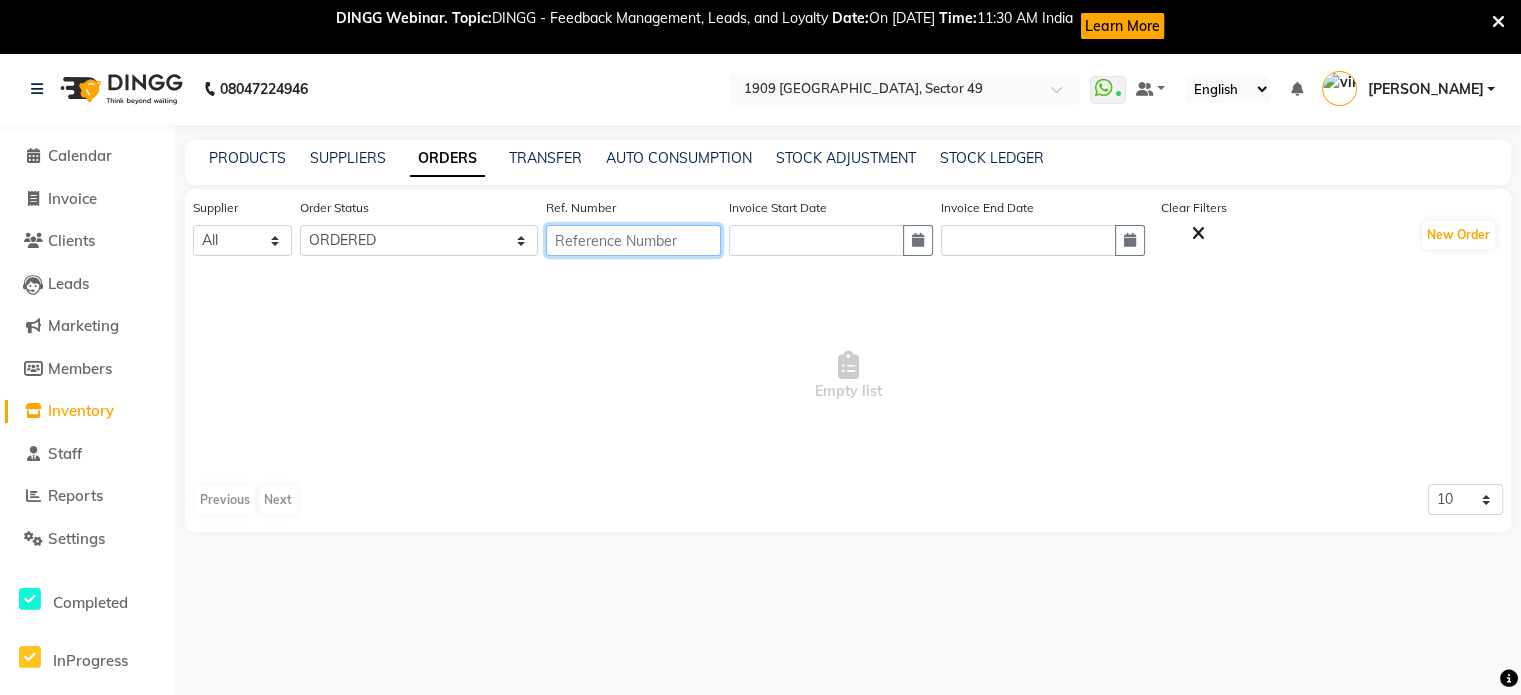 click 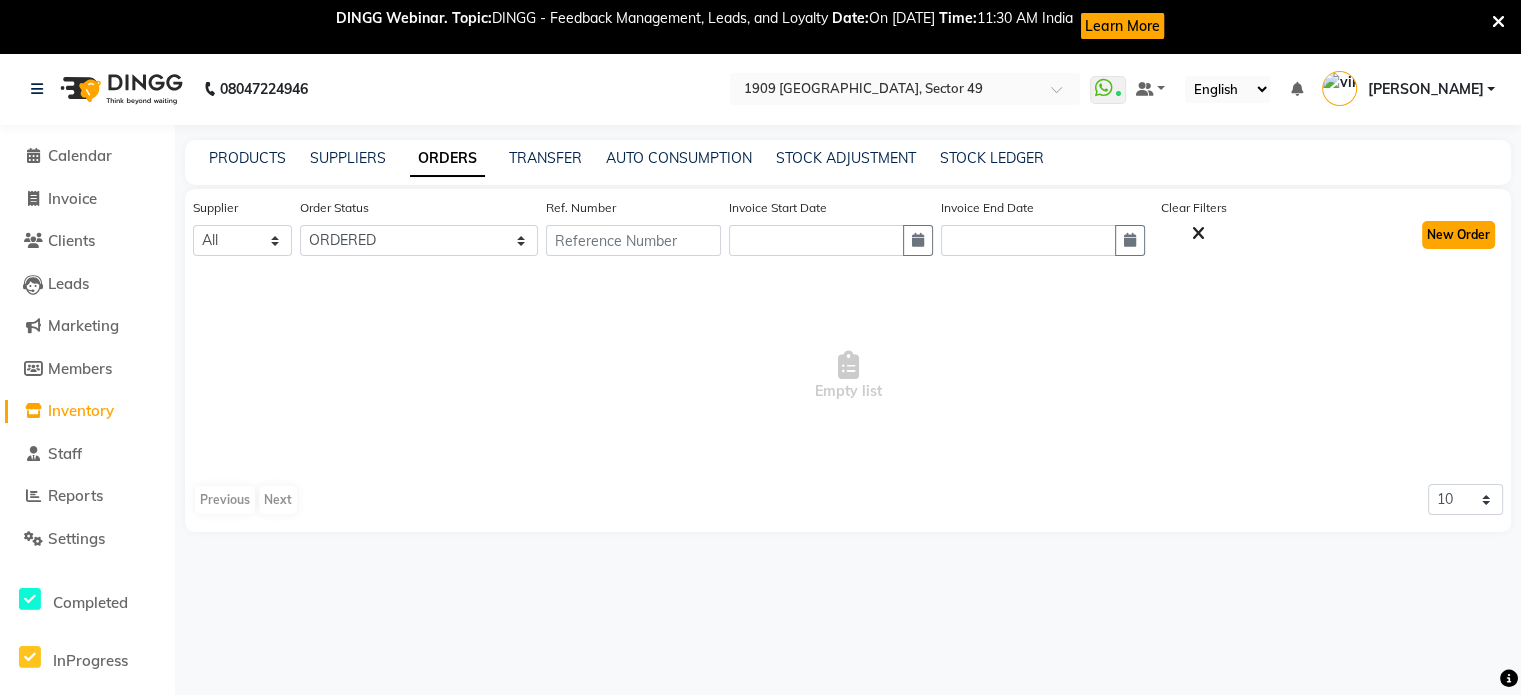 click on "New Order" 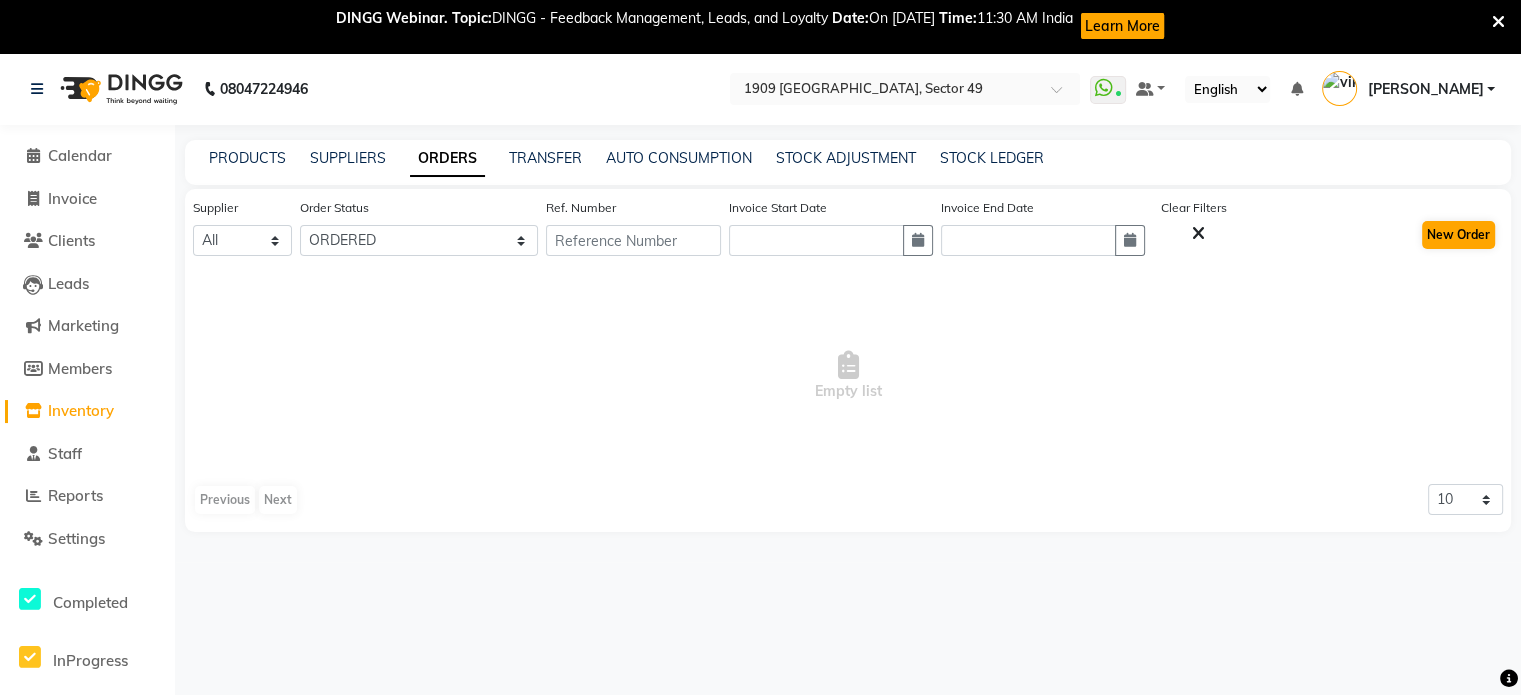 select on "true" 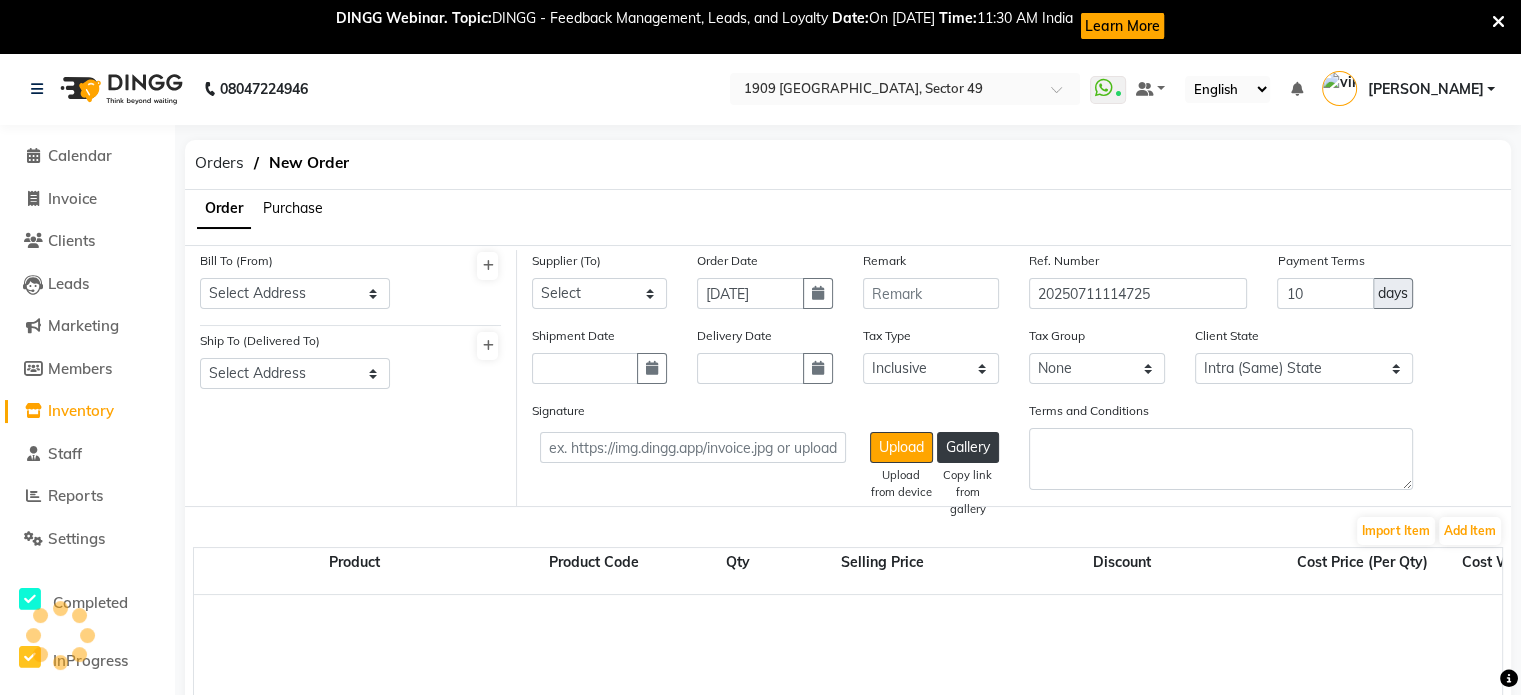 select on "3038" 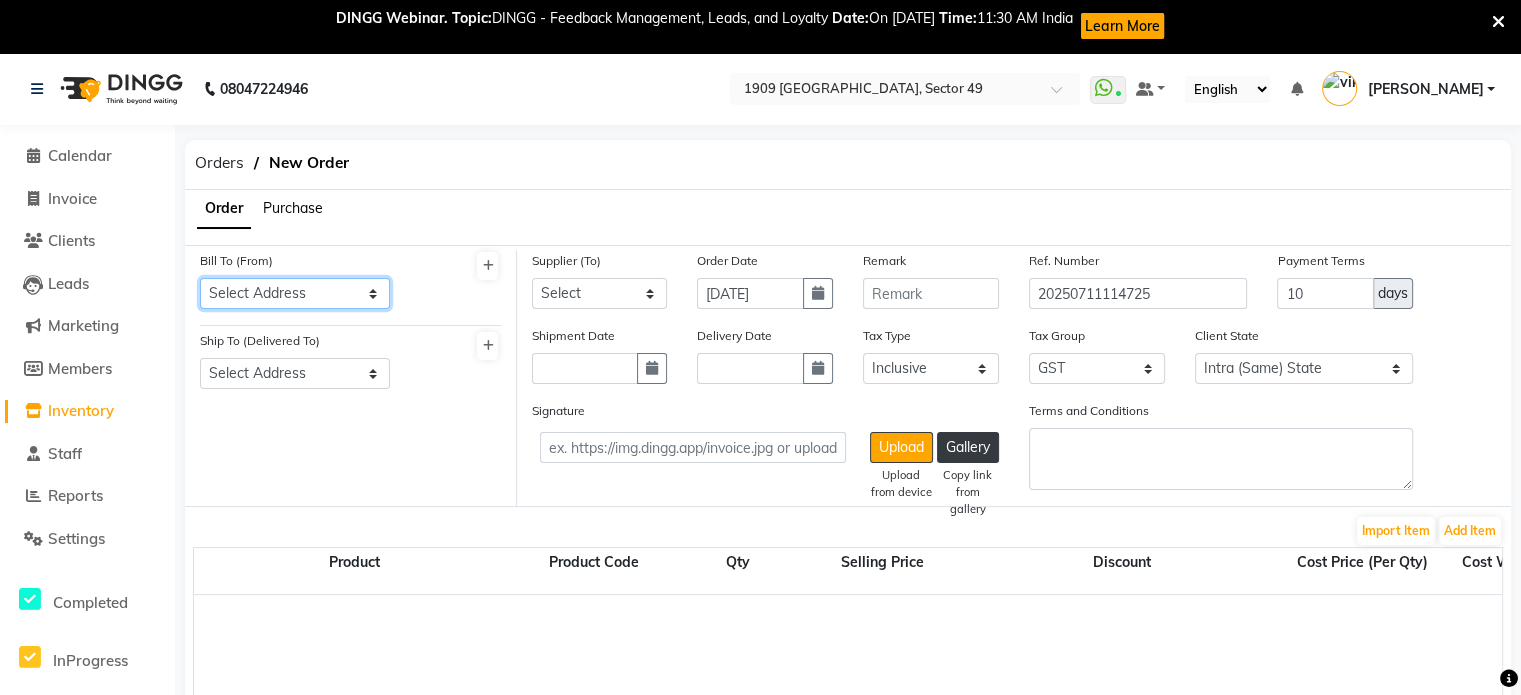 click on "Select Address" 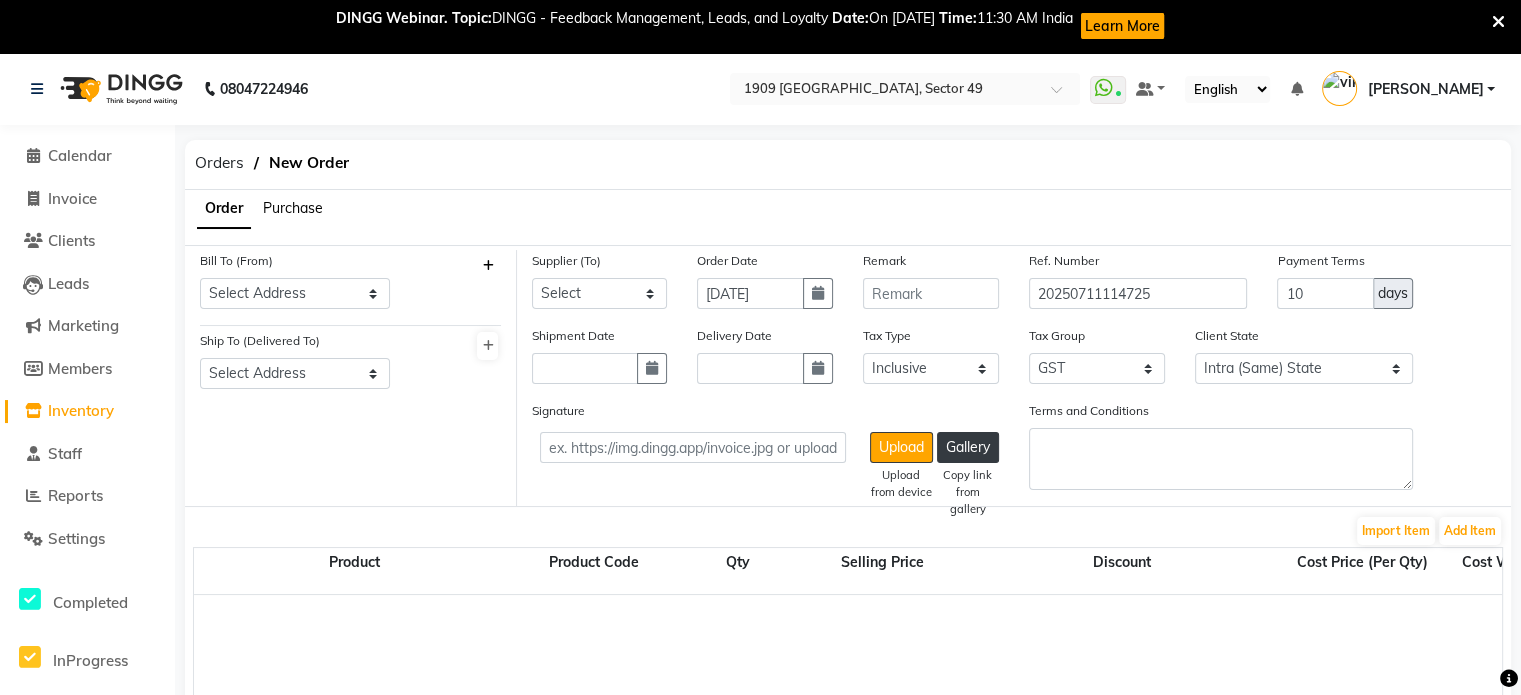 click 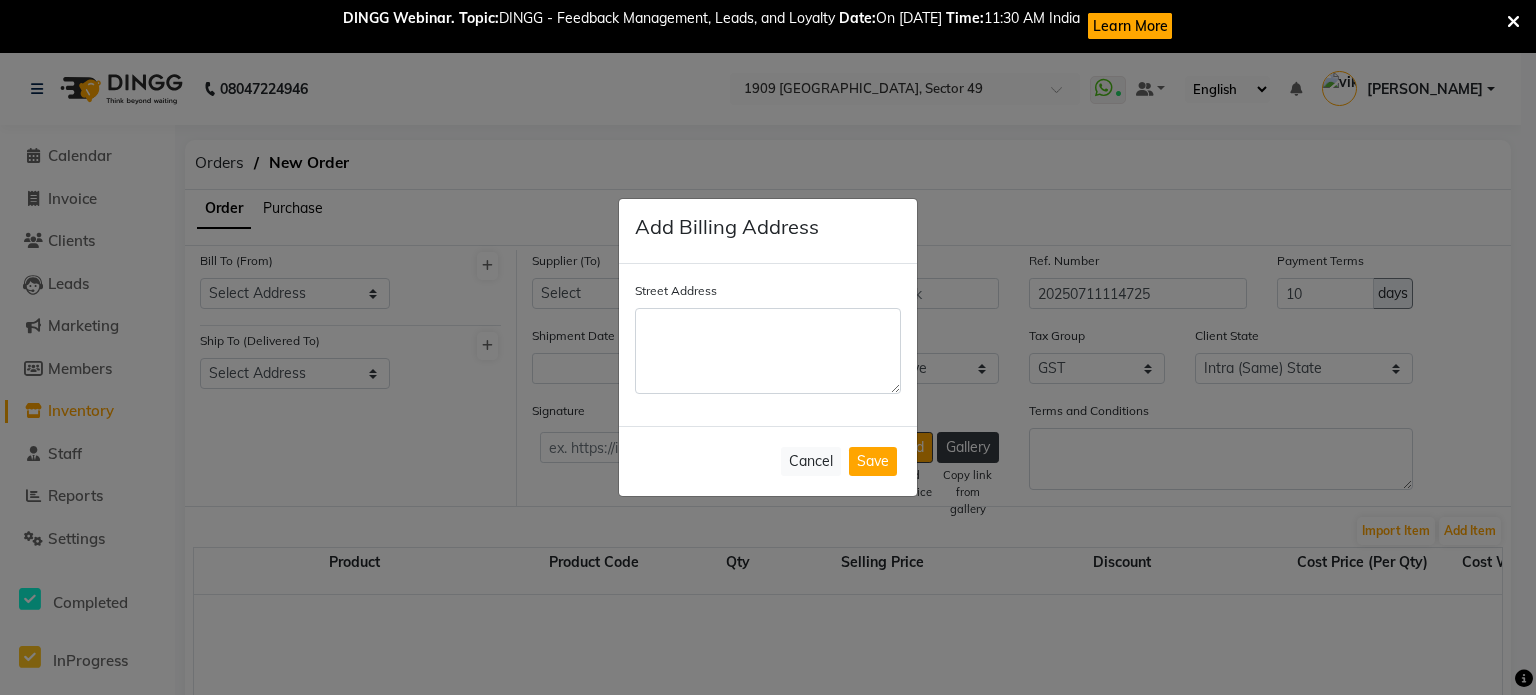 click on "Add Billing Address Street Address  Cancel  Save" 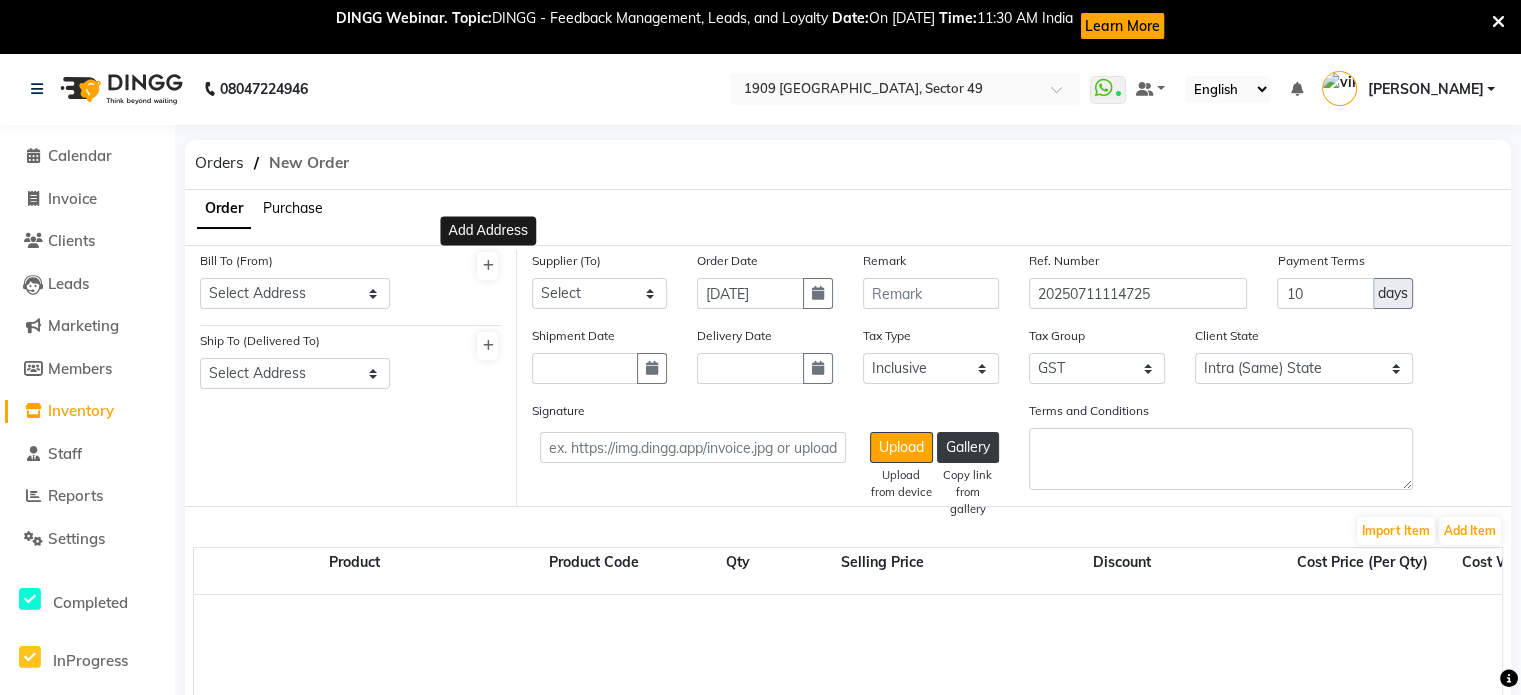 click on "New Order" 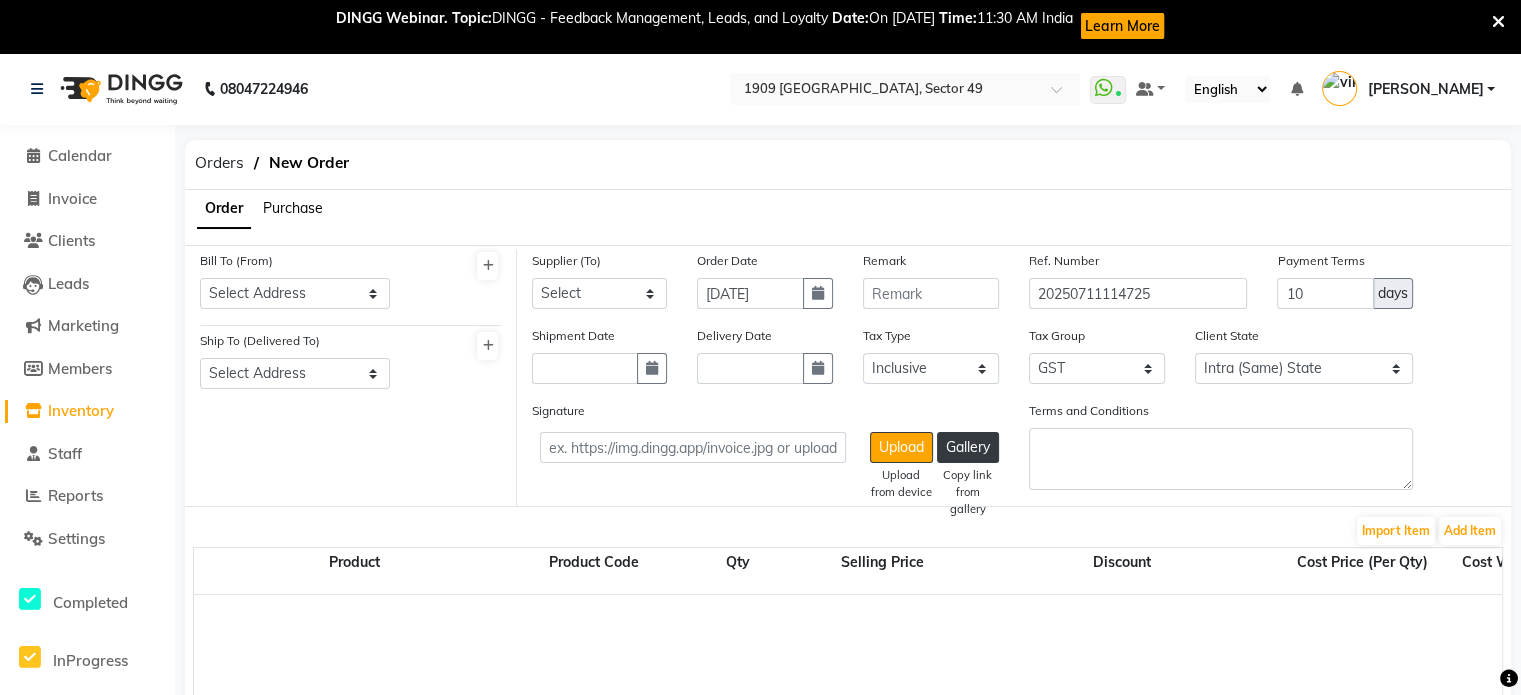 click on "Purchase" 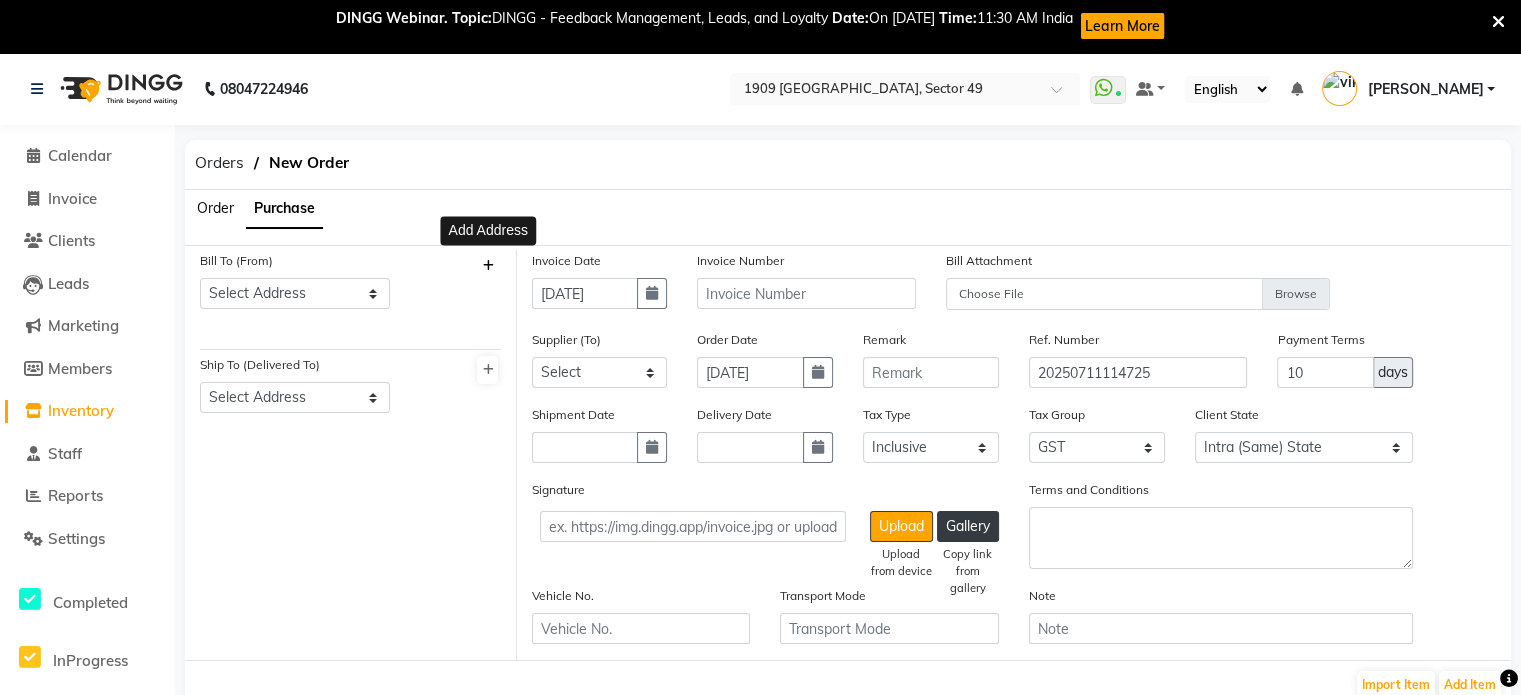 click 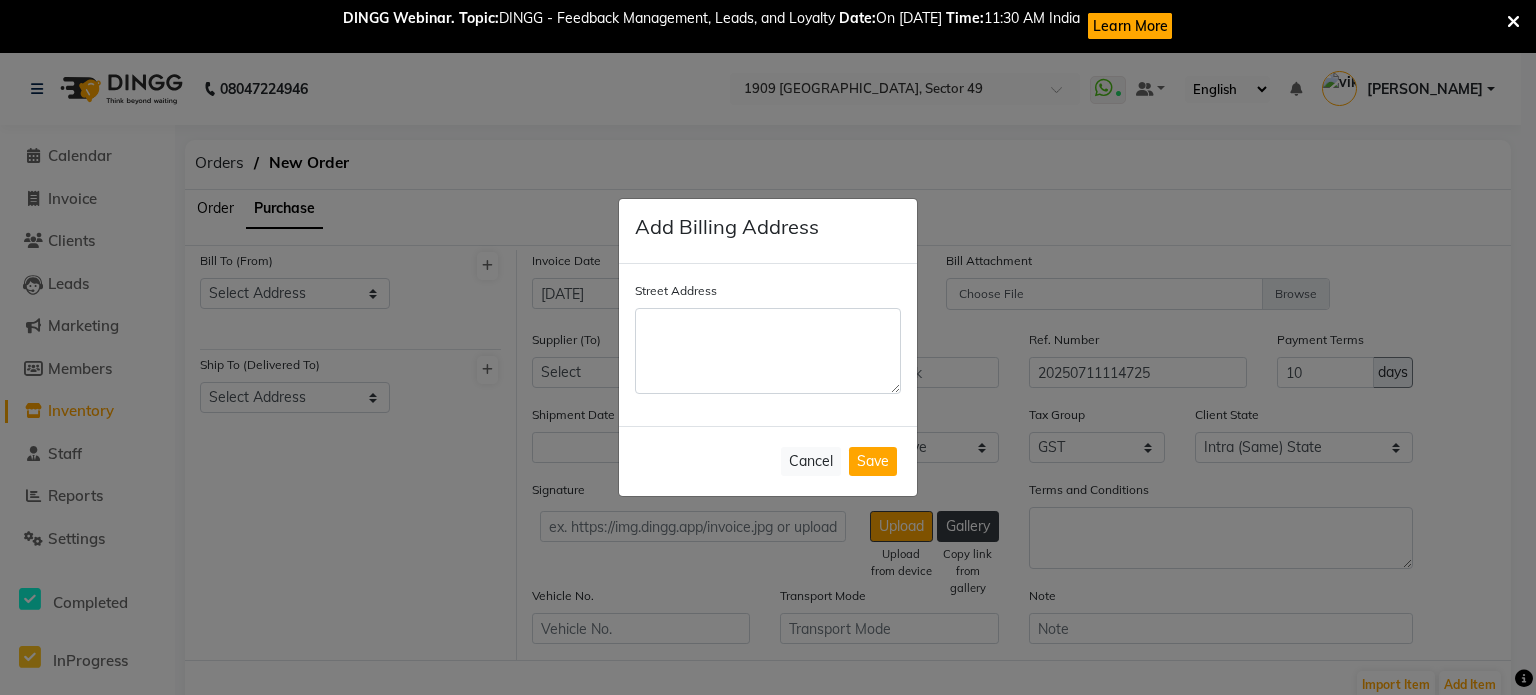 click on "Add Billing Address Street Address  Cancel  Save" 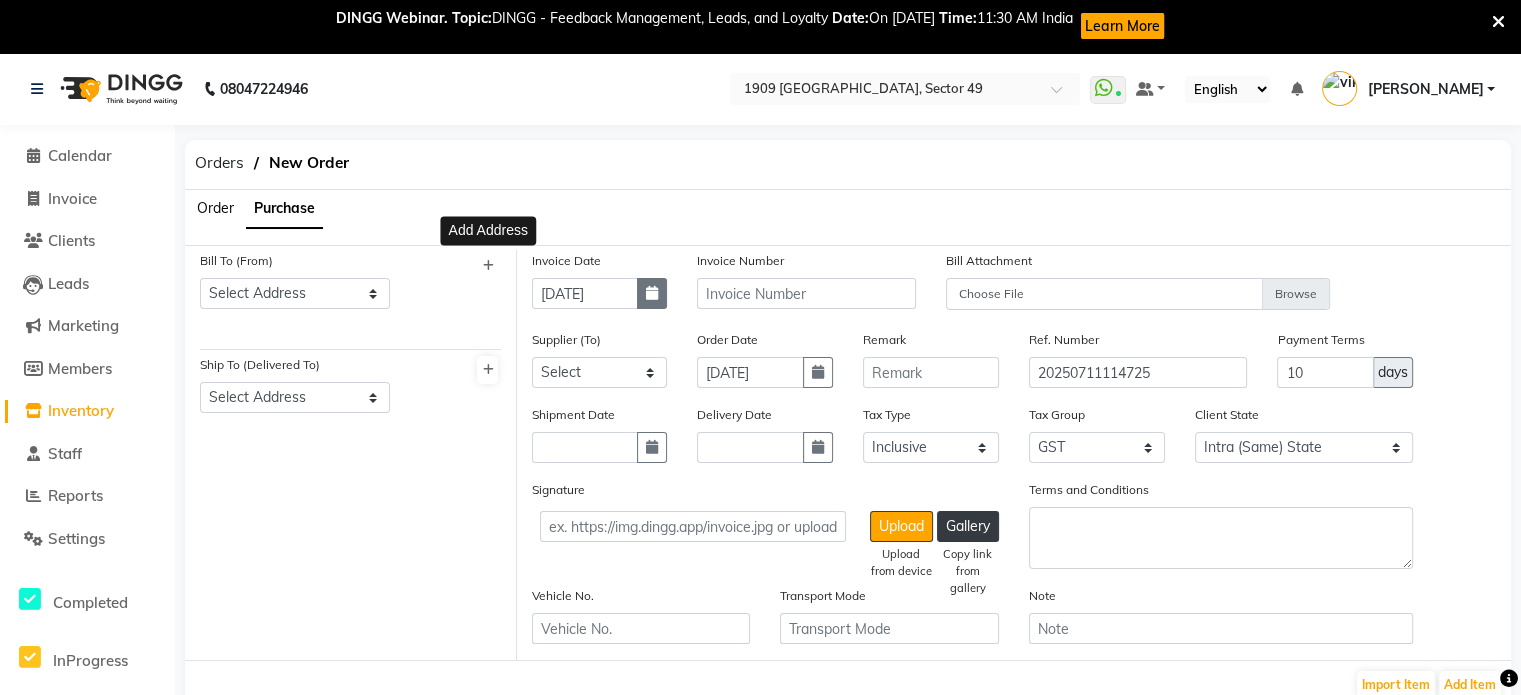 type 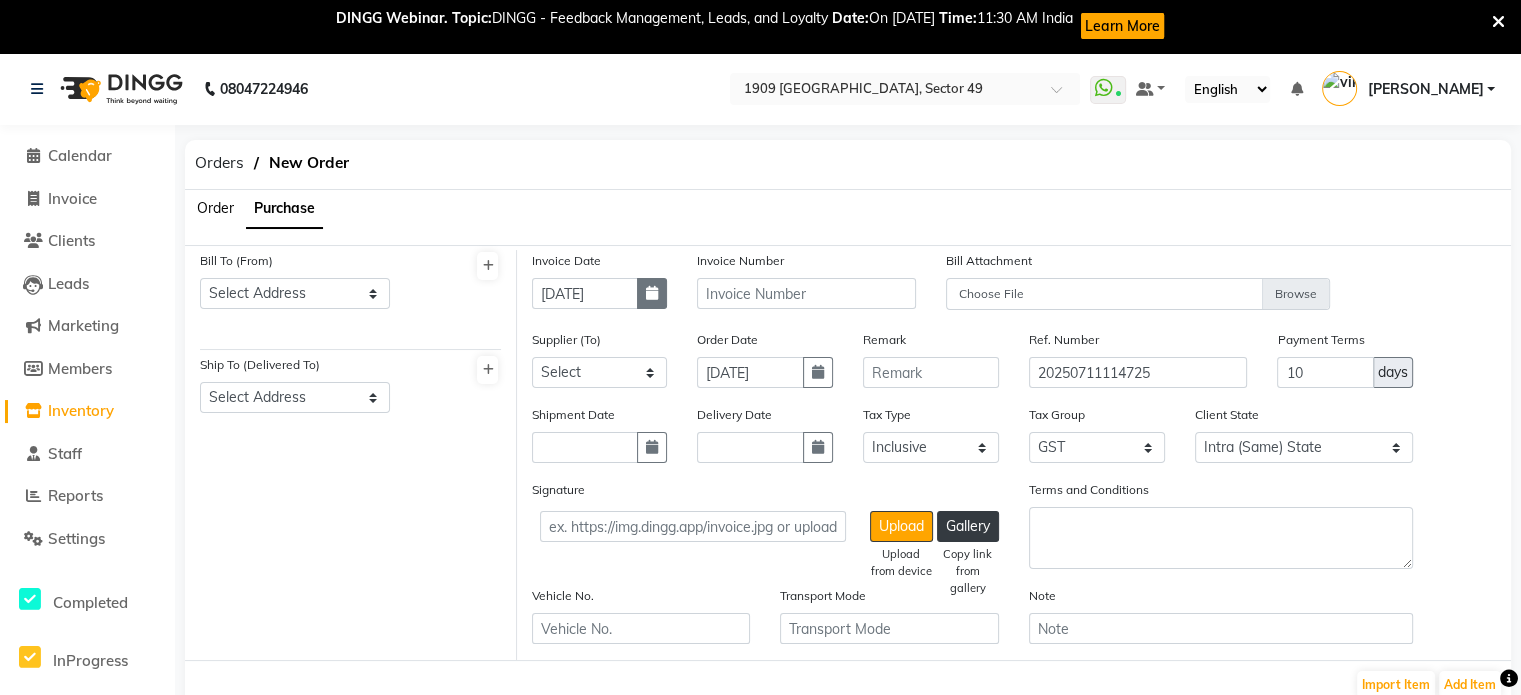 click 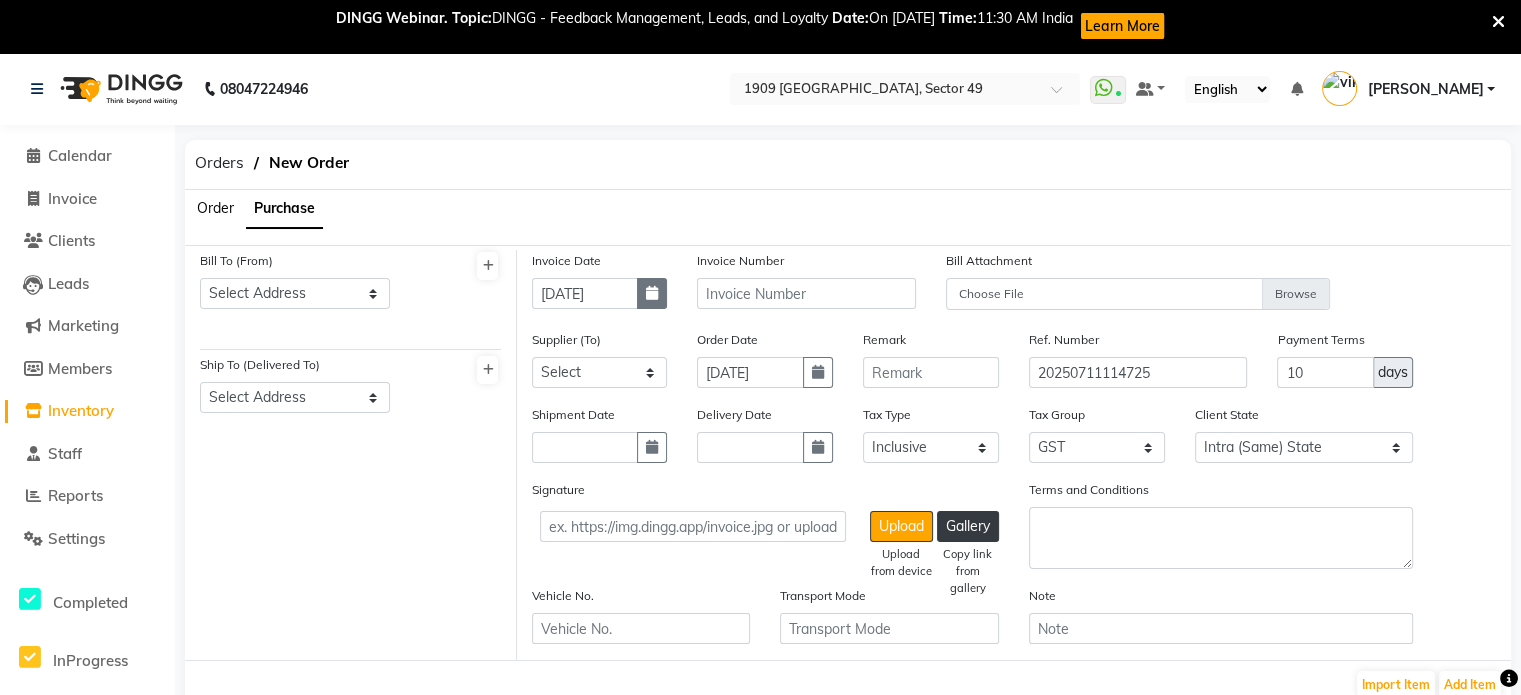 select on "7" 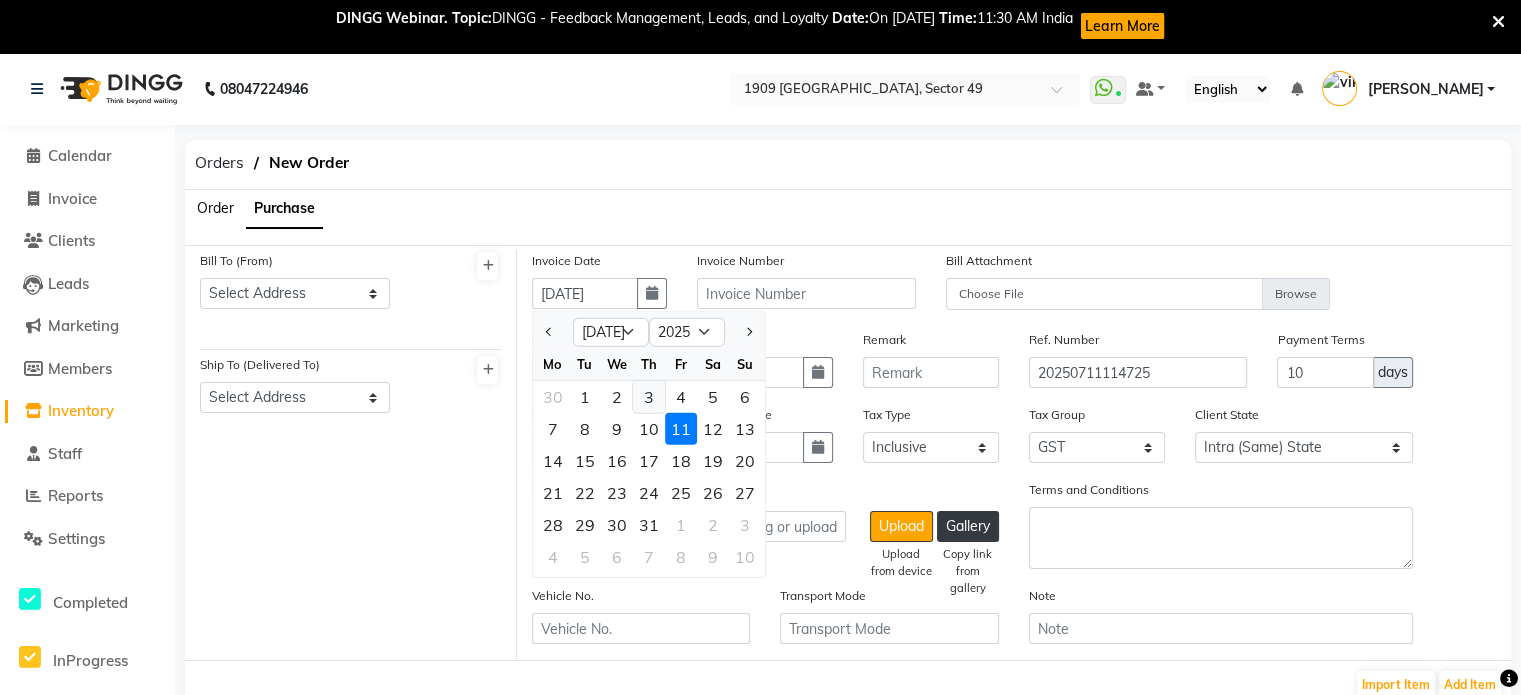 click on "3" 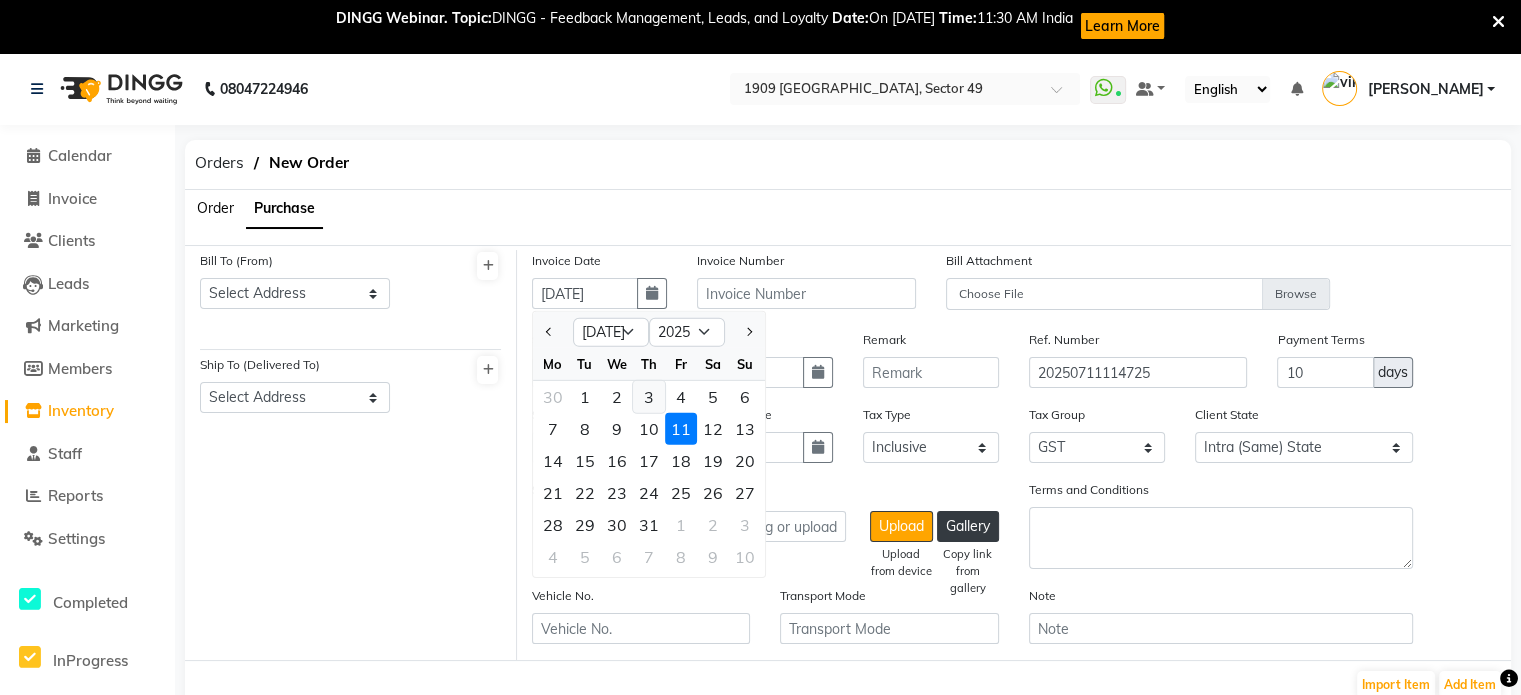 type on "[DATE]" 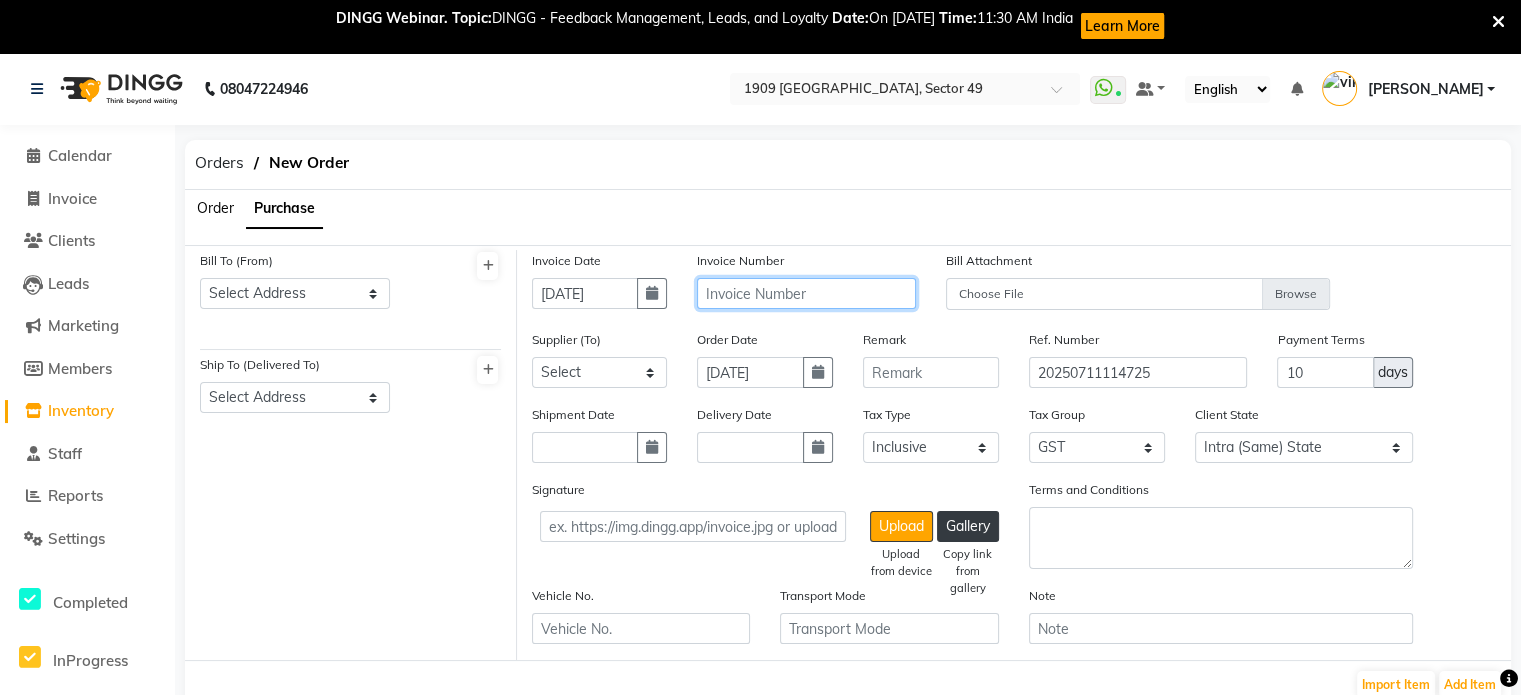 click 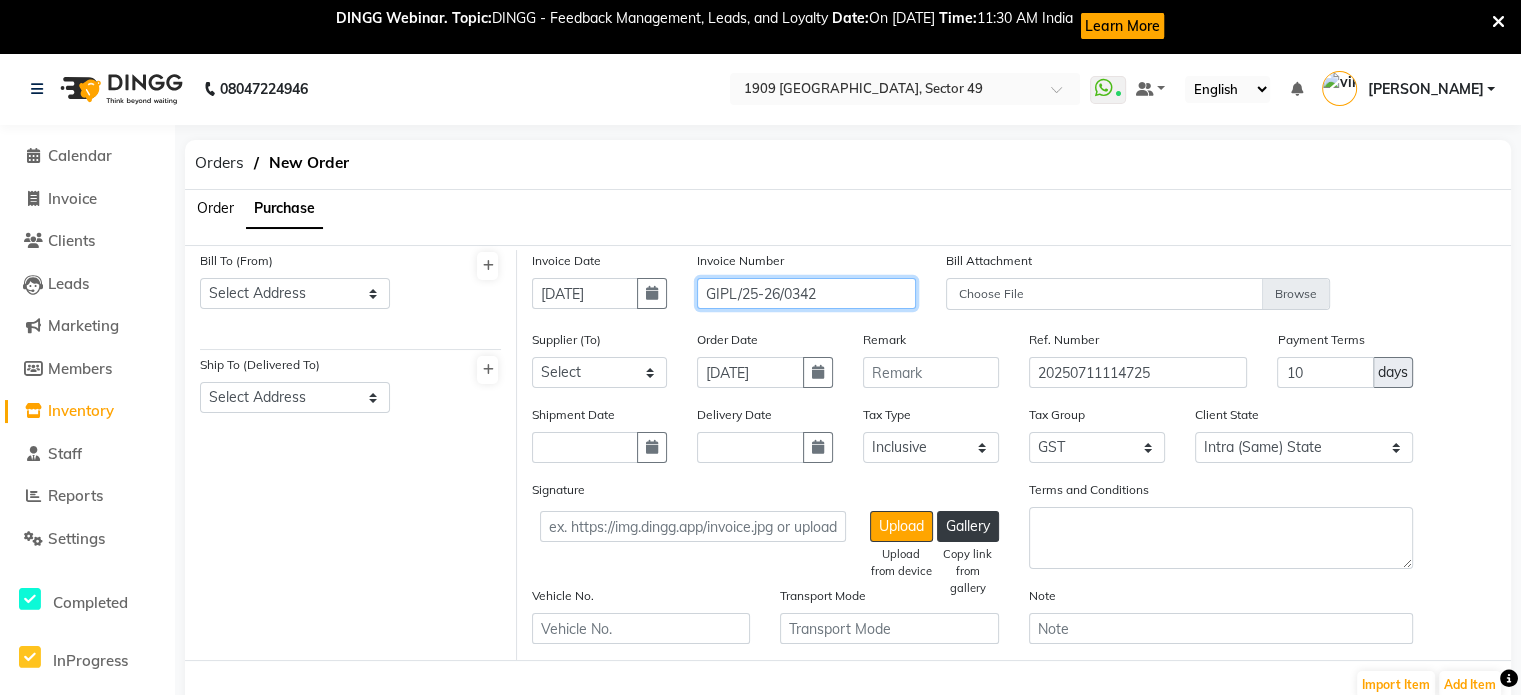 type on "GIPL/25-26/0342" 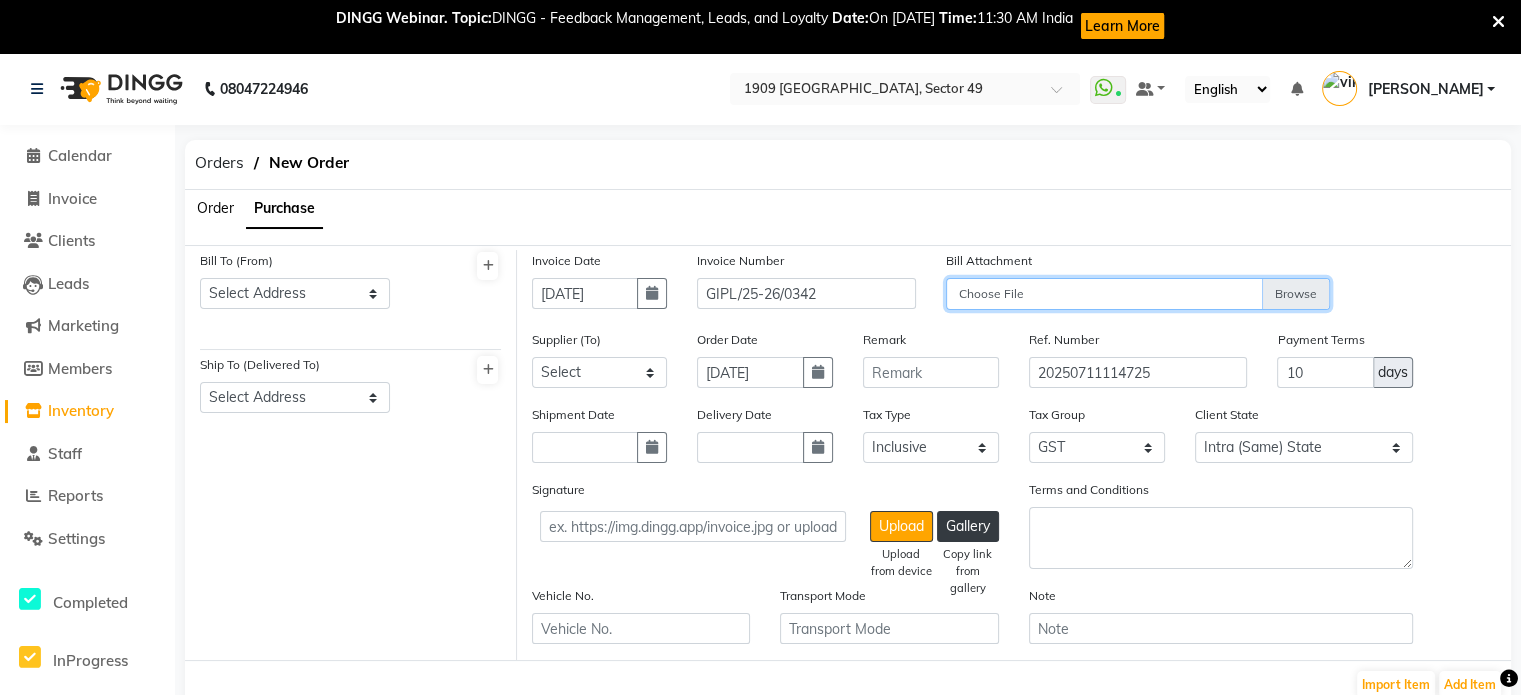 click on "Choose File" at bounding box center (1138, 295) 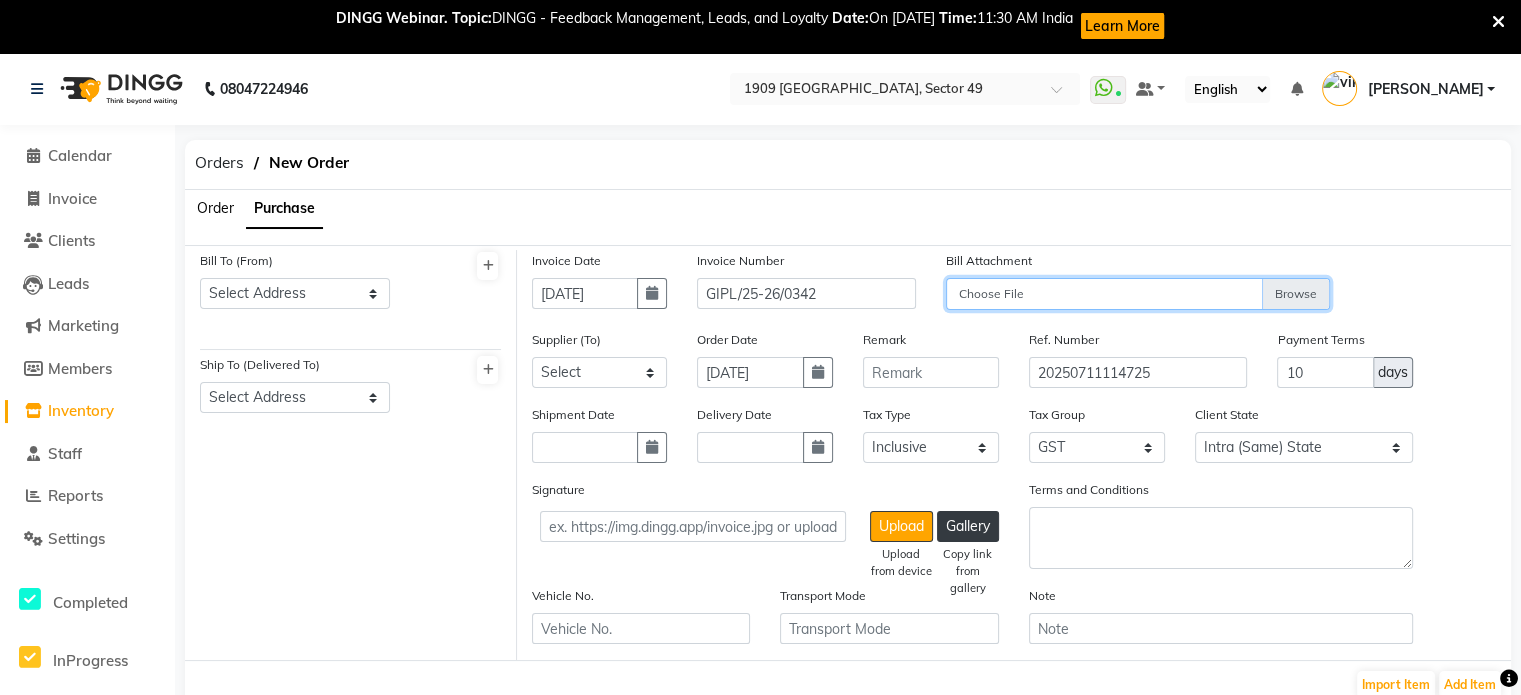 type on "C:\fakepath\GIPL-25-26-0342.pdf" 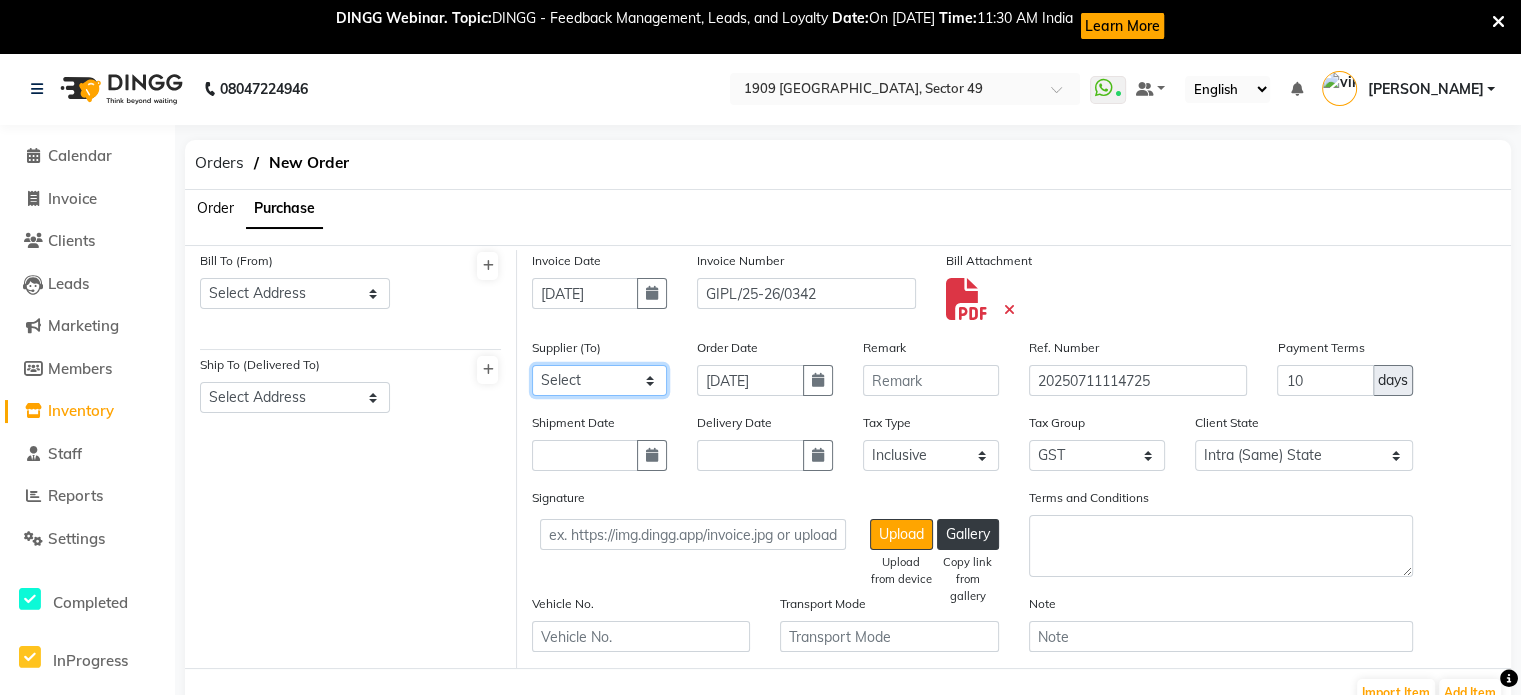 click on "Select" 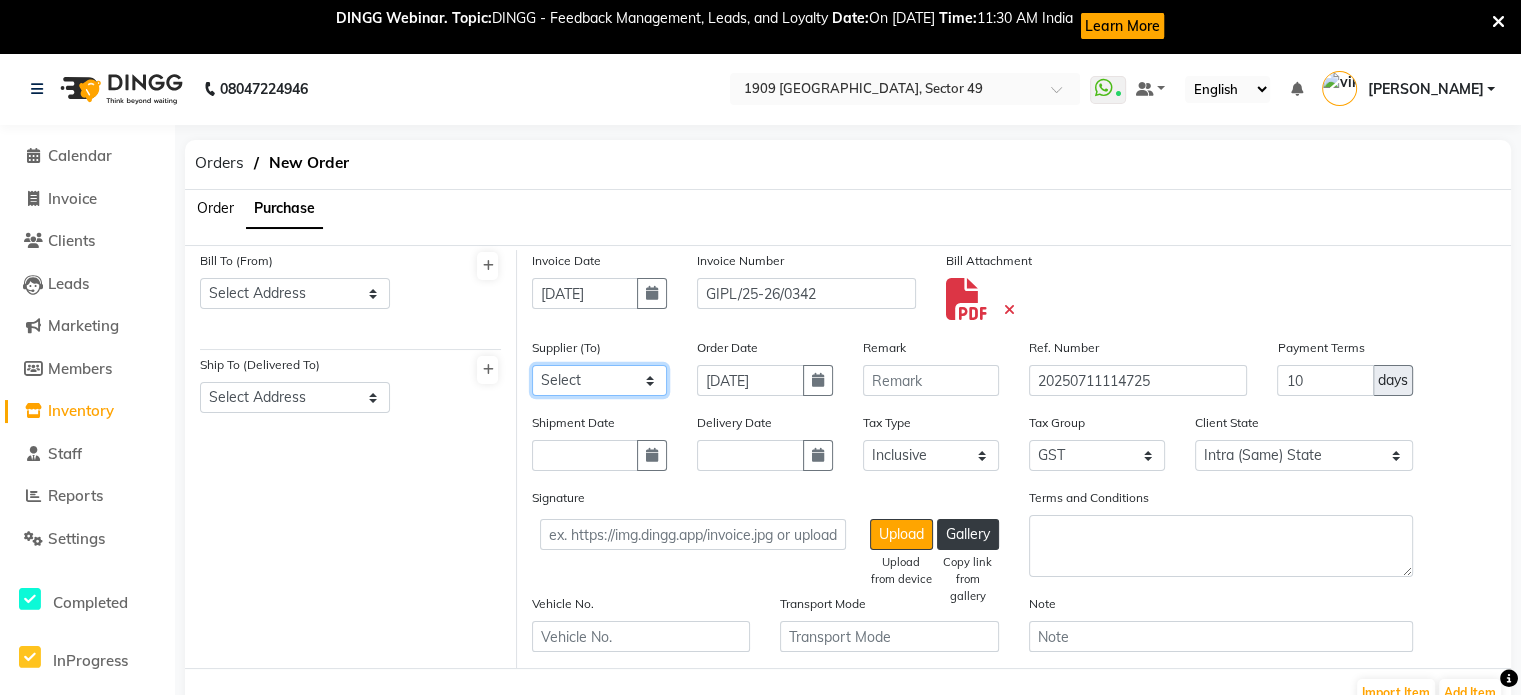click on "Select" 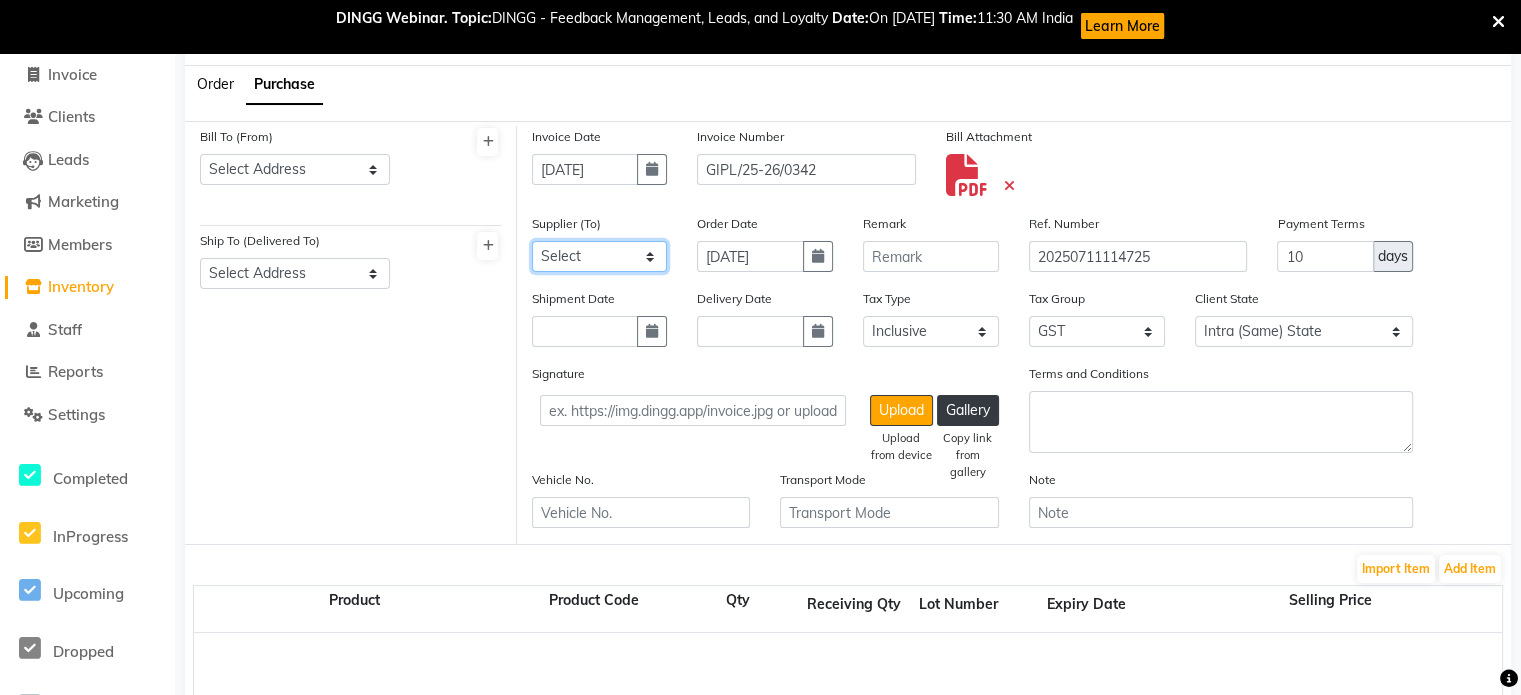 scroll, scrollTop: 125, scrollLeft: 0, axis: vertical 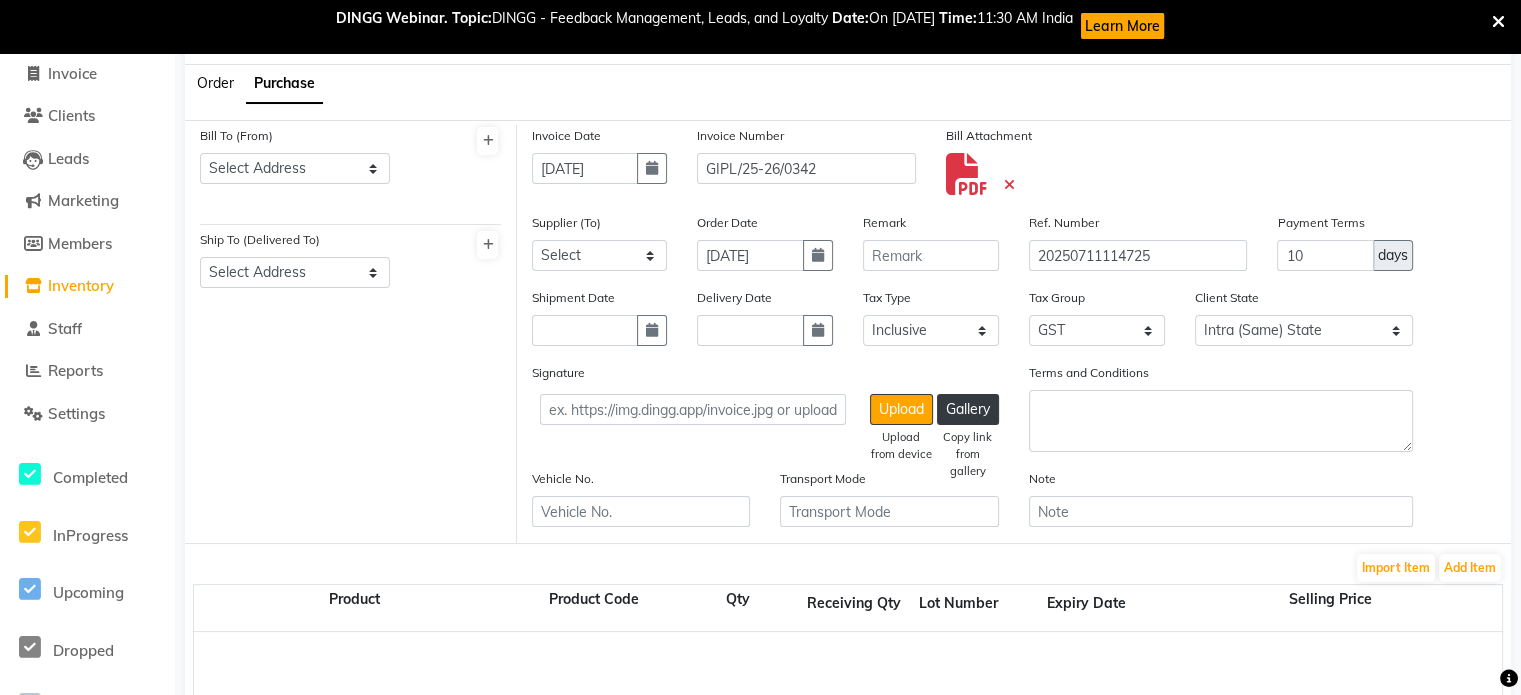 click on "Order" 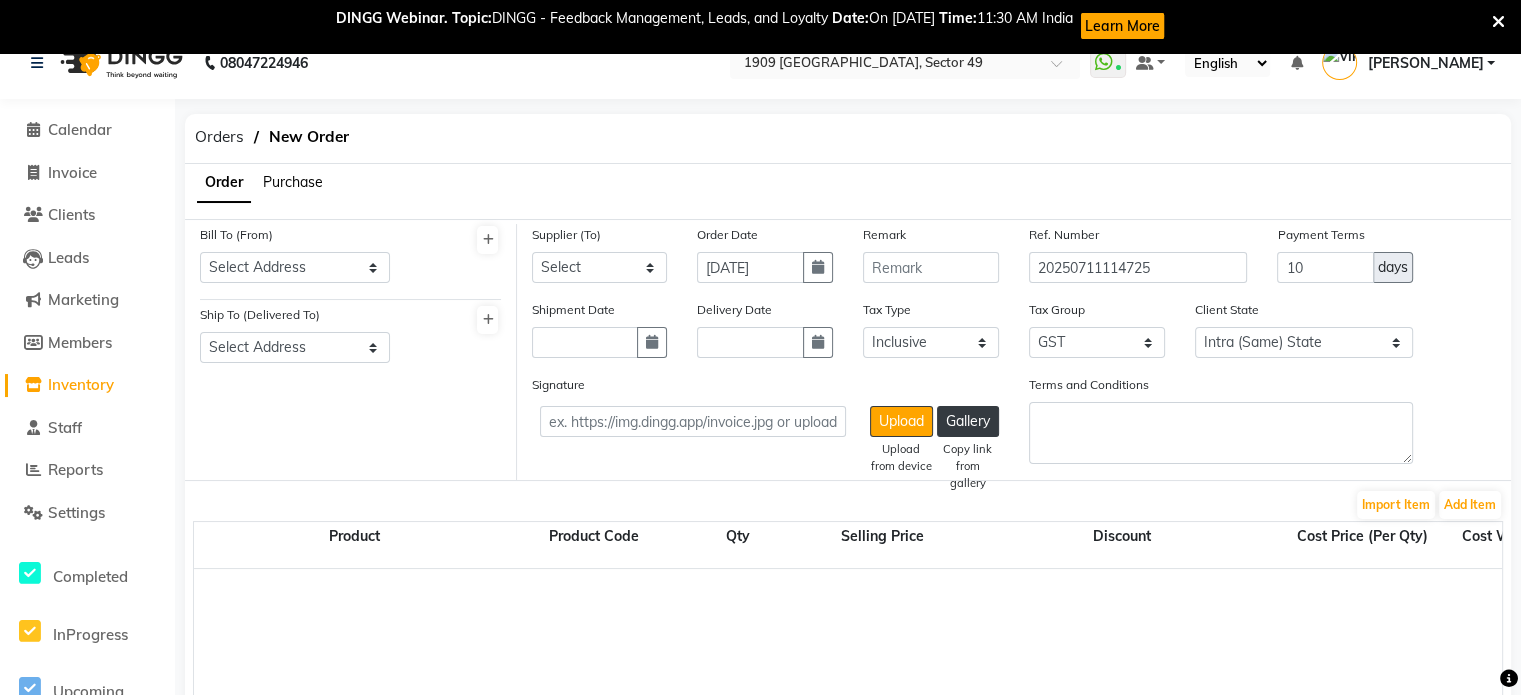 scroll, scrollTop: 0, scrollLeft: 0, axis: both 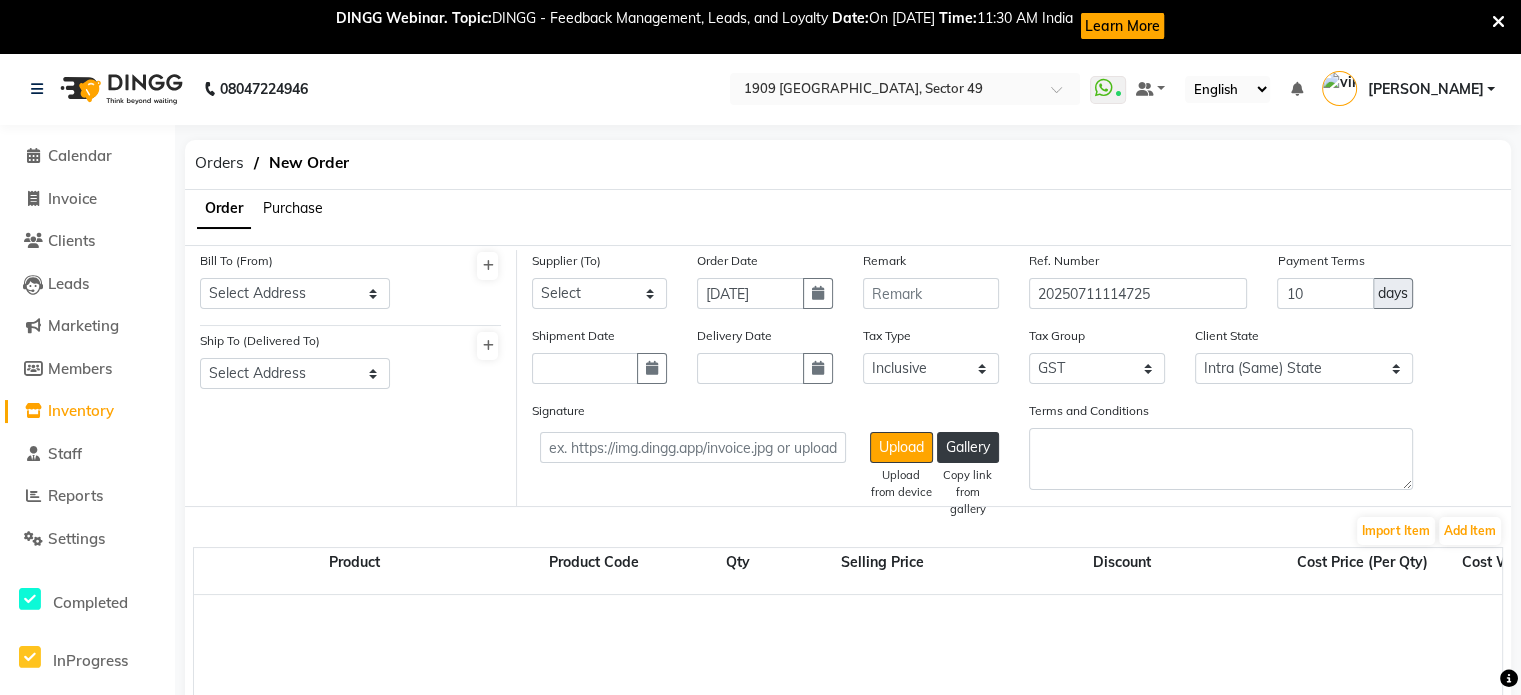 click on "Purchase" 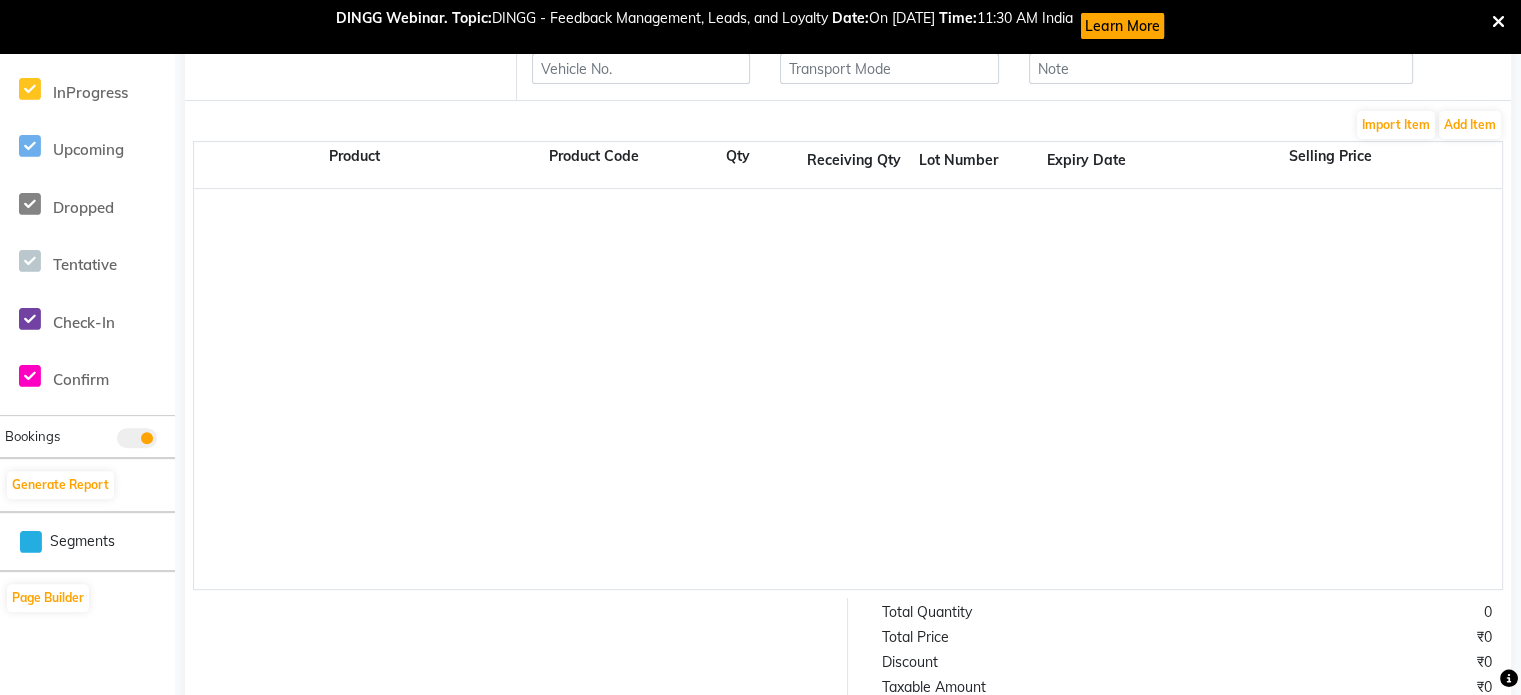 scroll, scrollTop: 676, scrollLeft: 0, axis: vertical 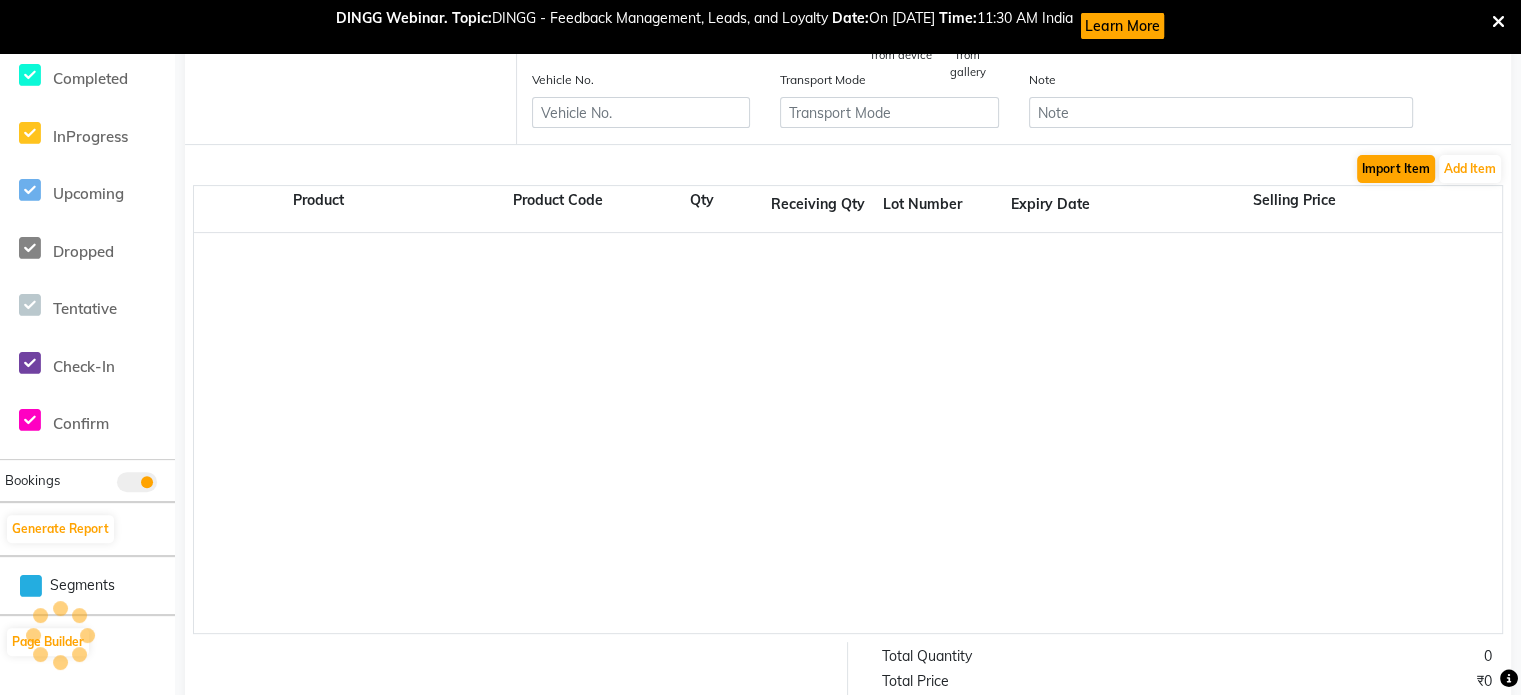click on "Import Item" 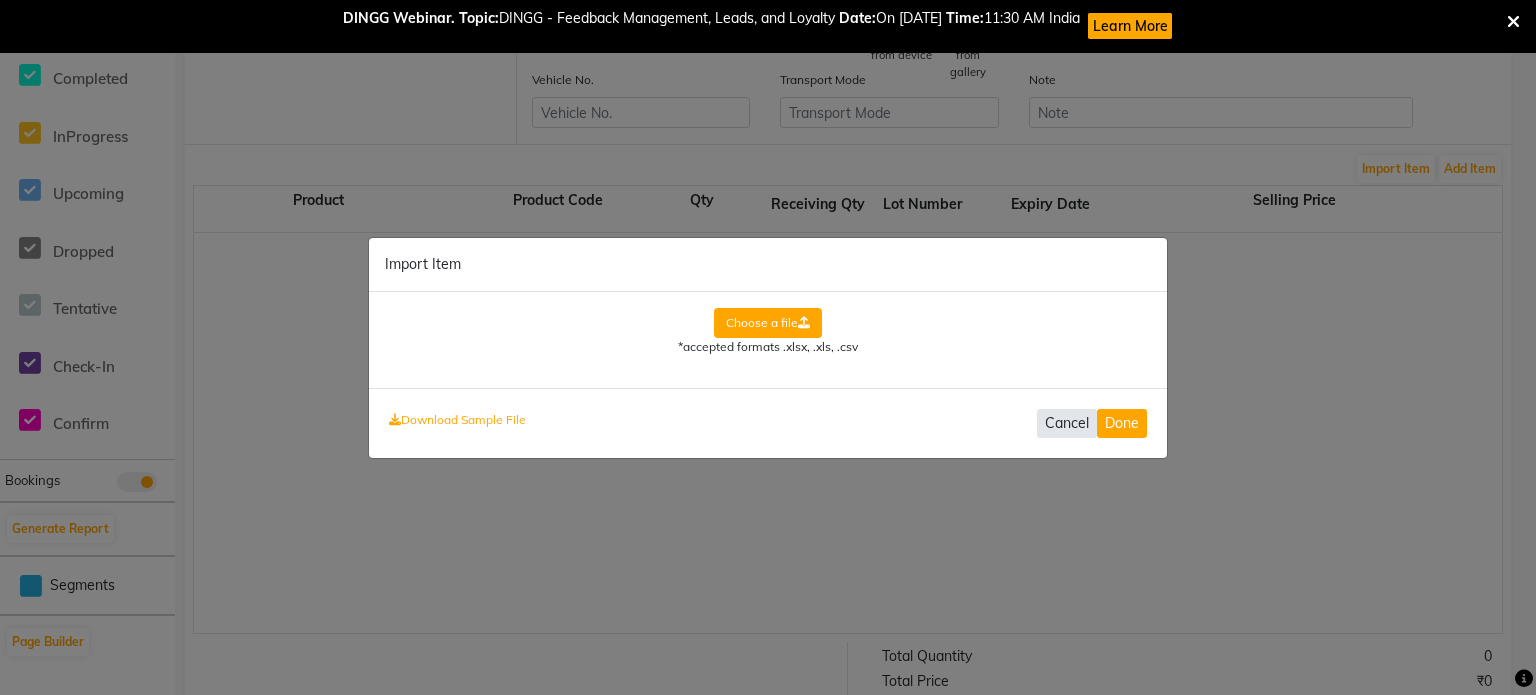 click on "Cancel" 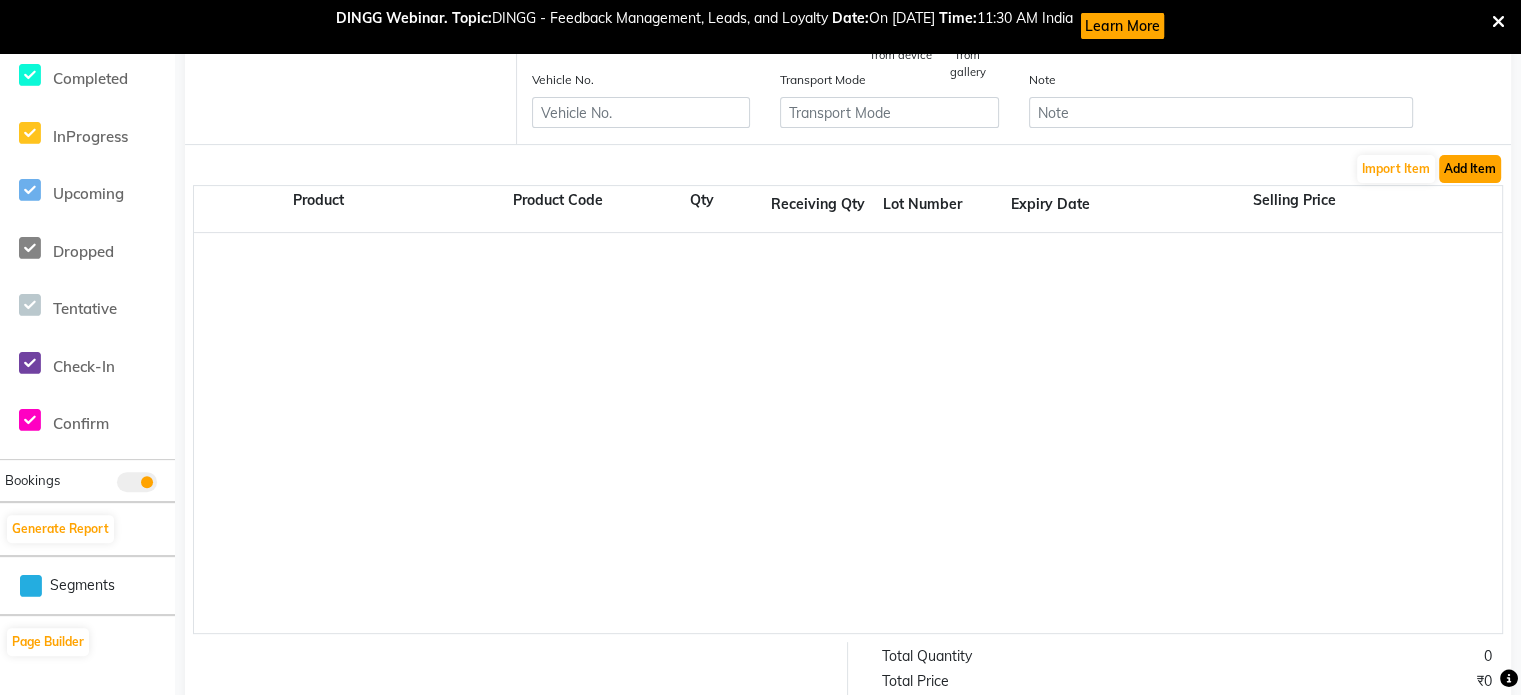 click on "Add Item" 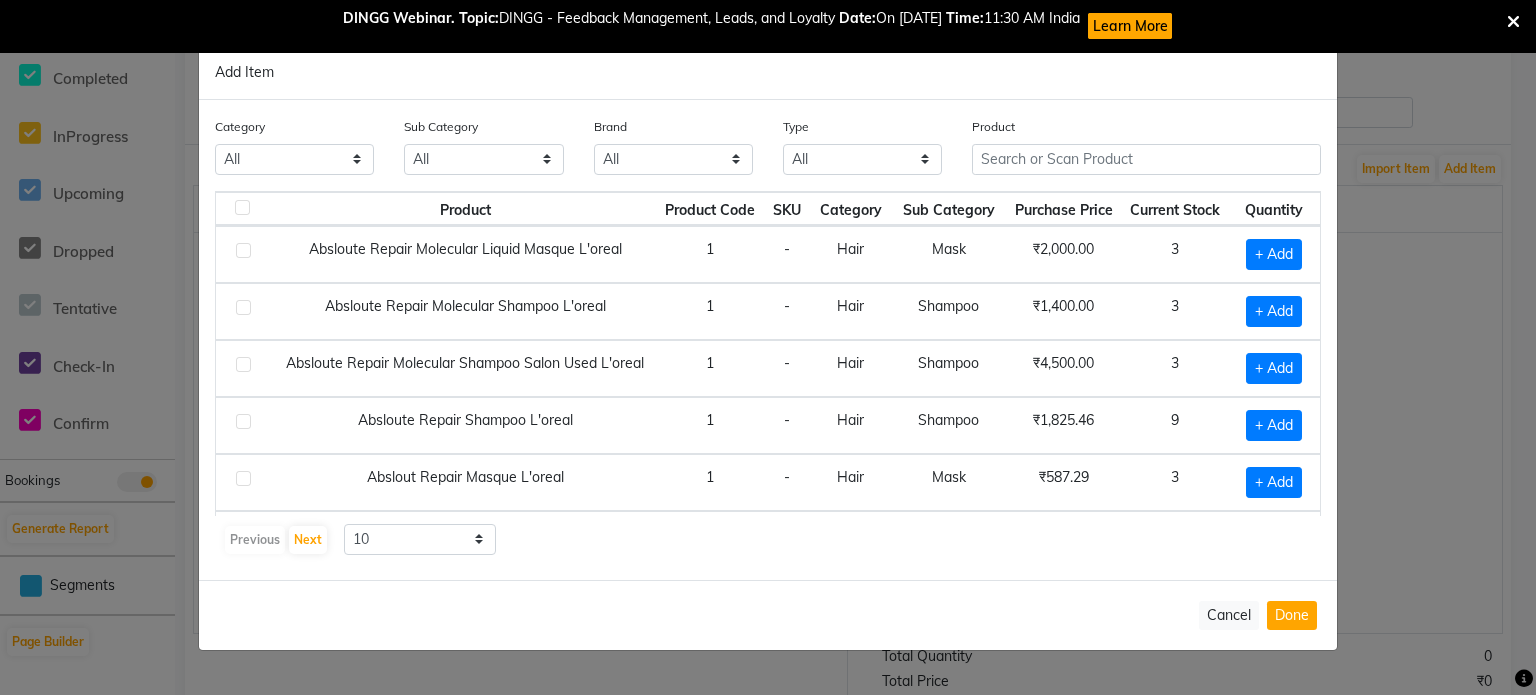 click 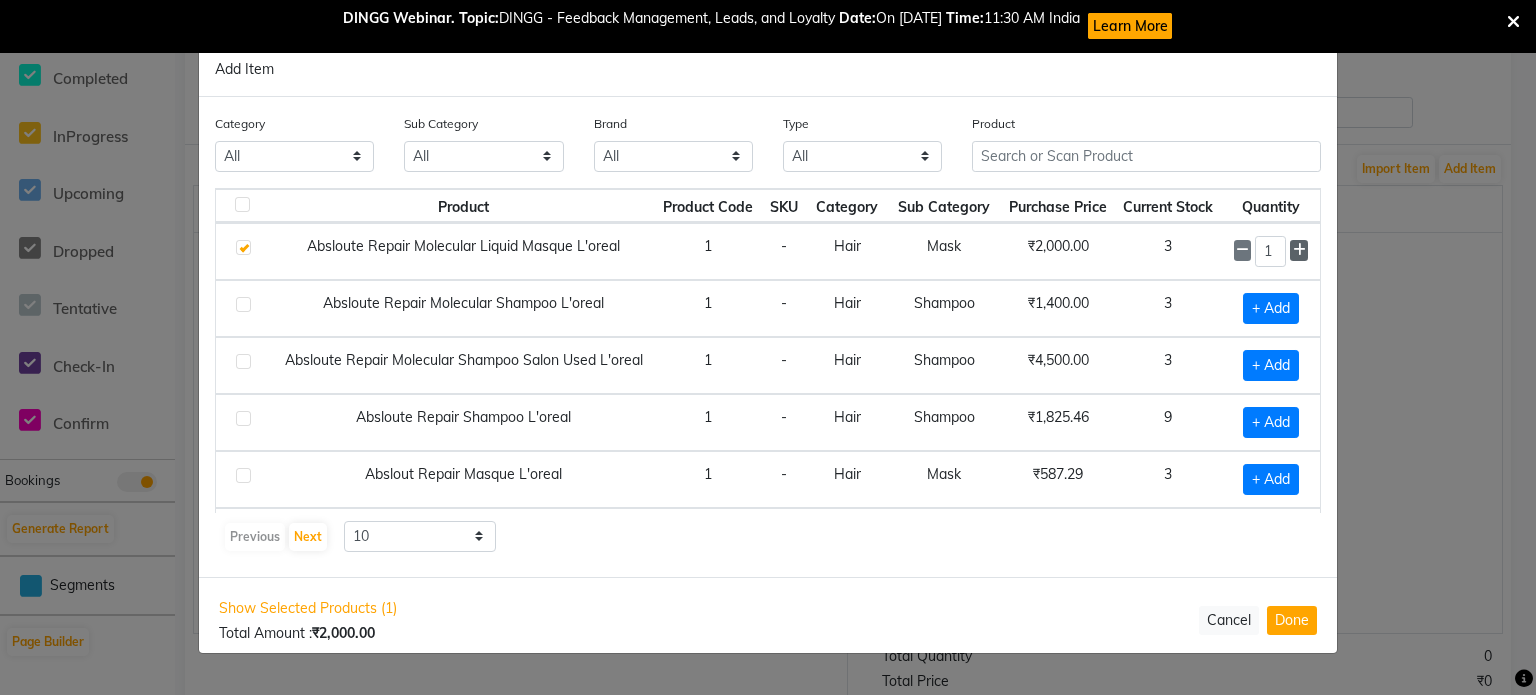 click 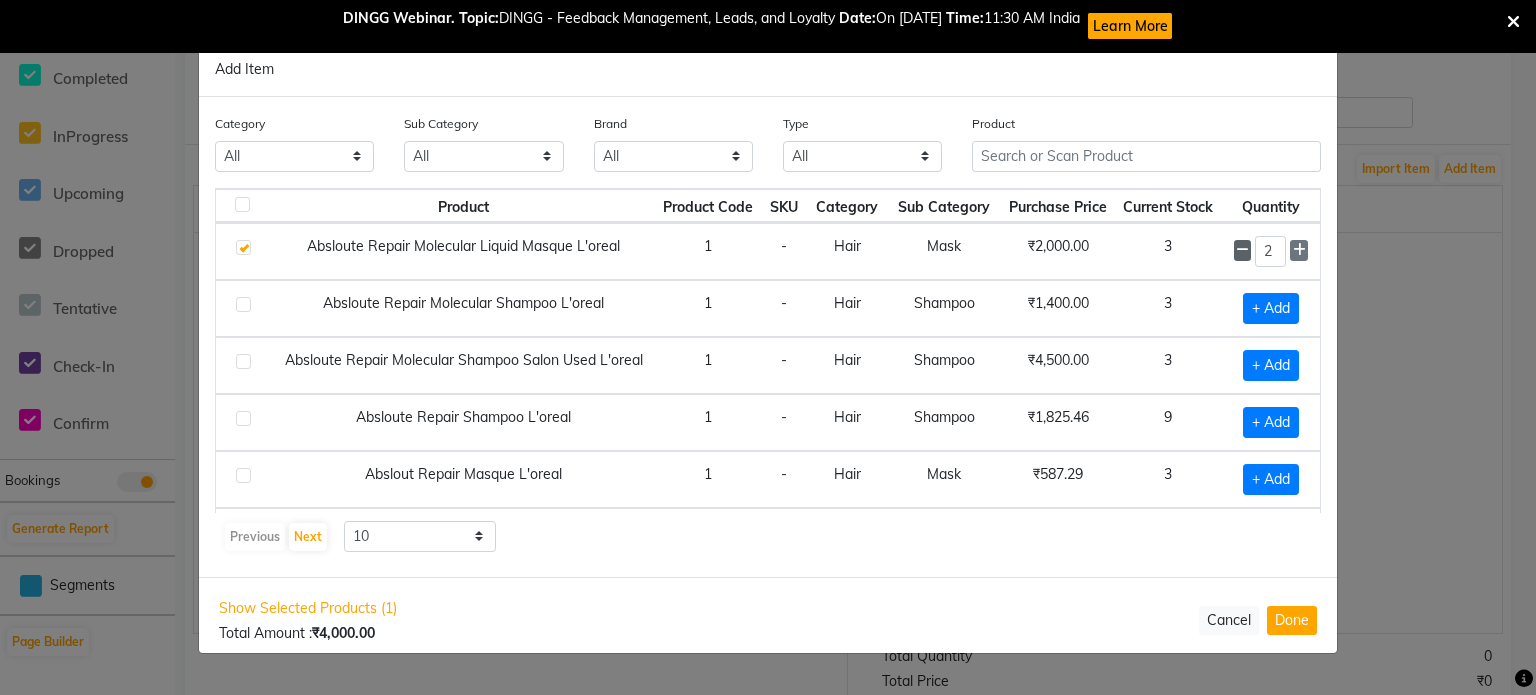 click 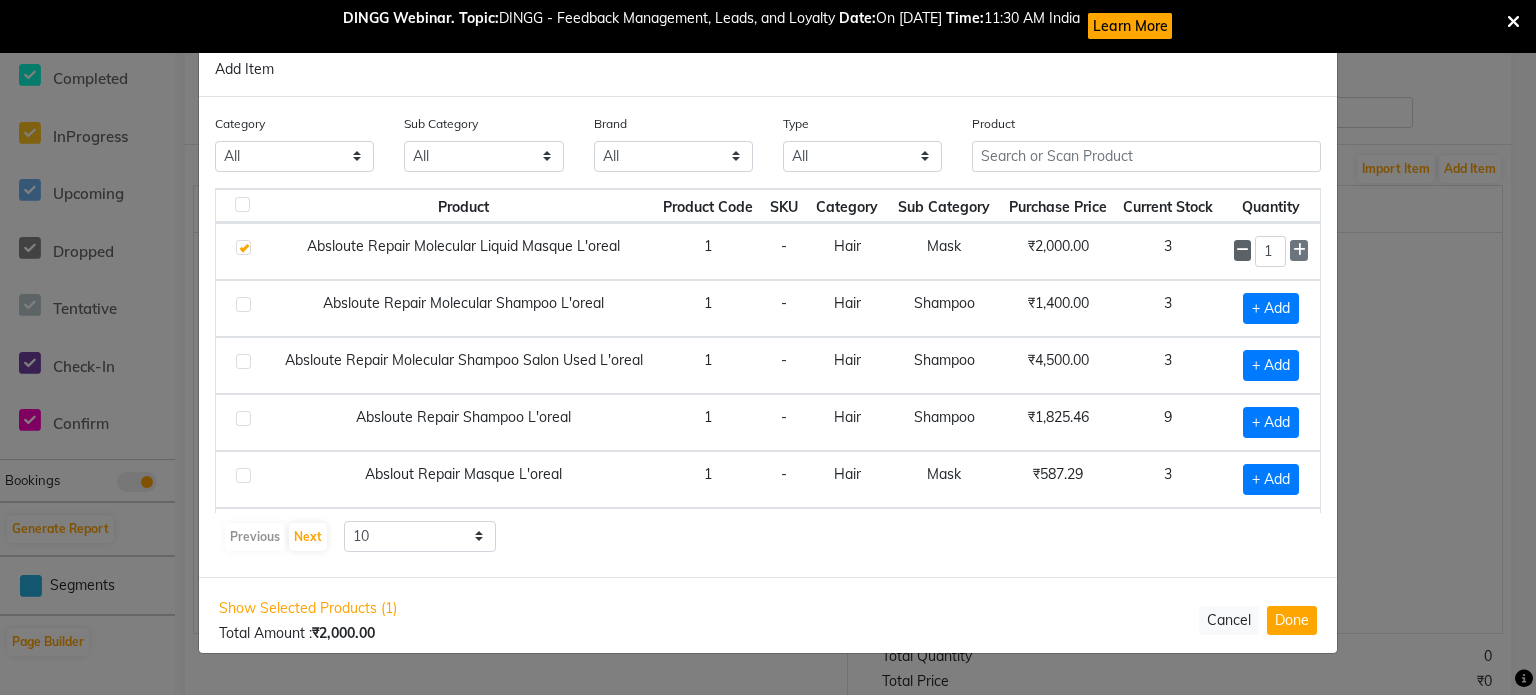 click 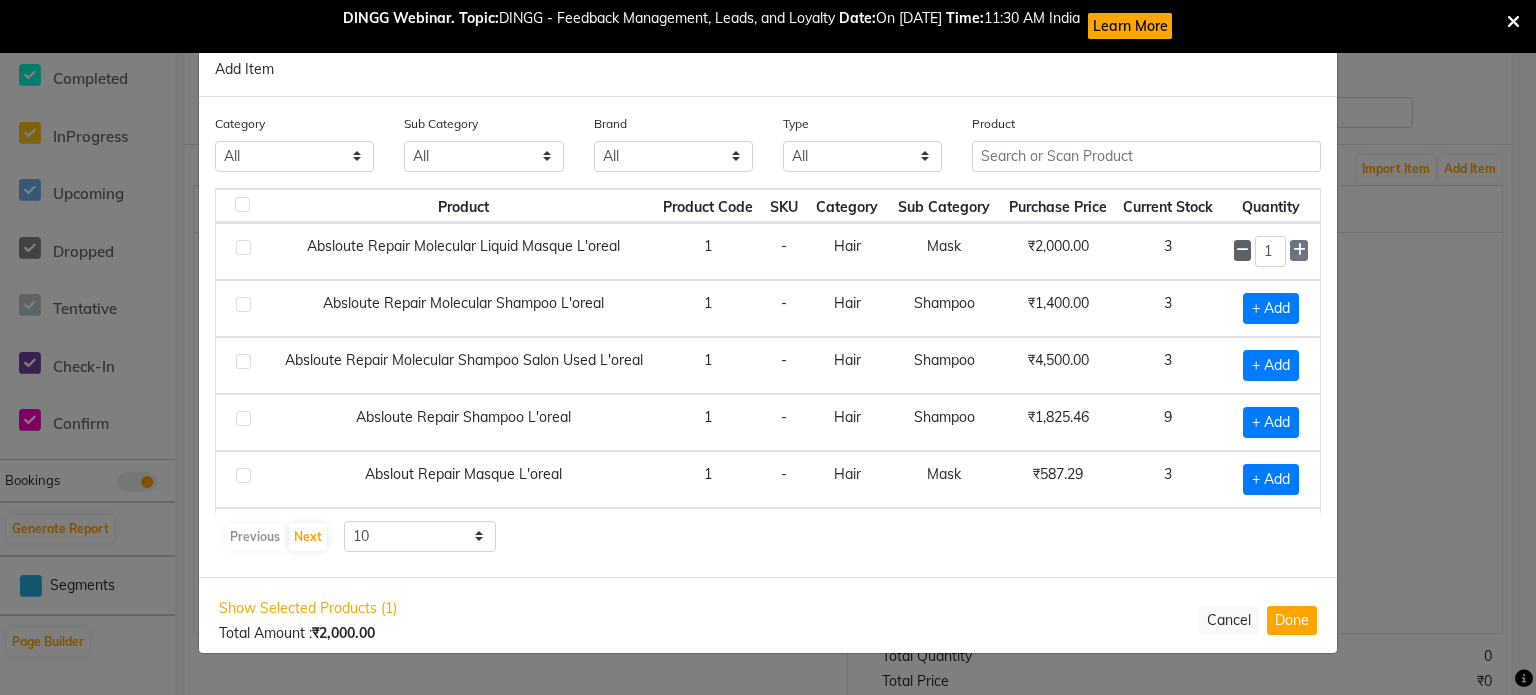 checkbox on "false" 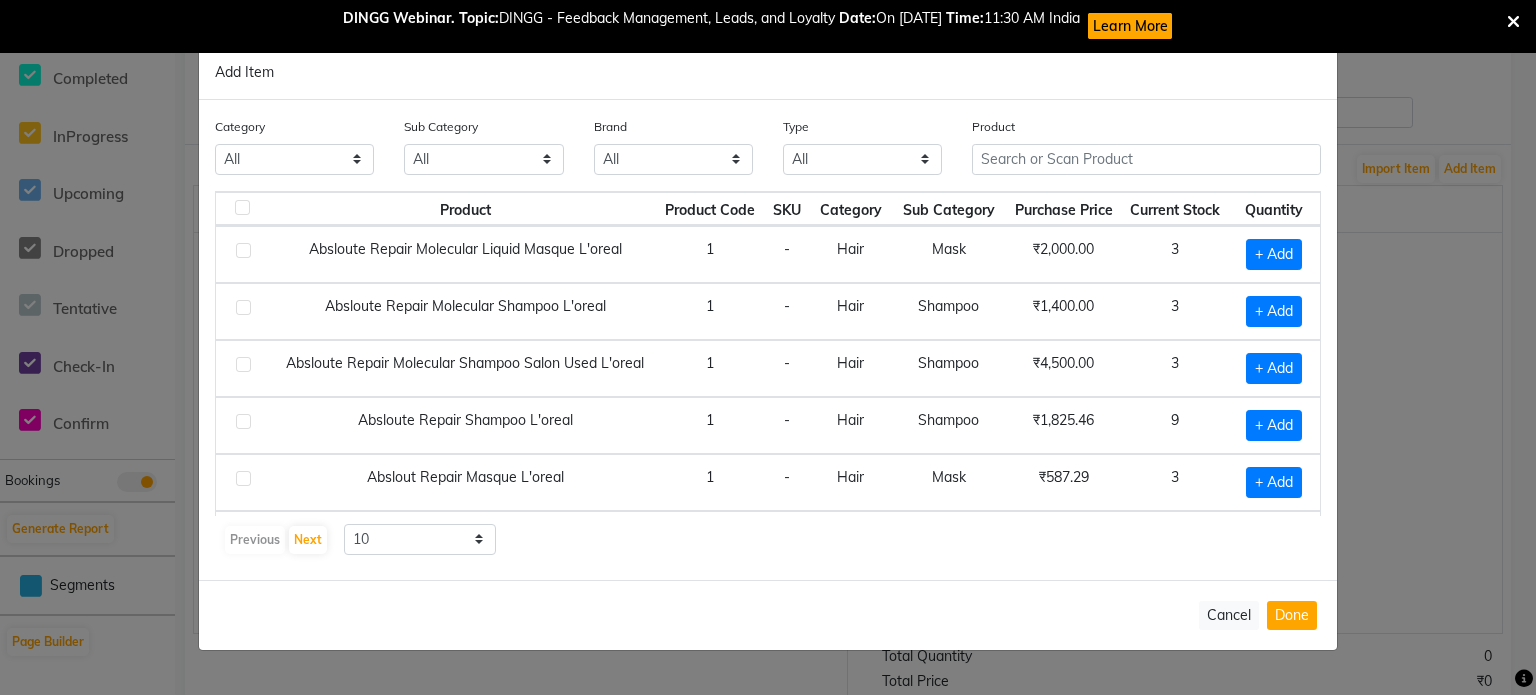 click on "Add Item  Category All Hair Skin Makeup Personal Care Appliances [PERSON_NAME] Waxing Disposable Threading Hands and Feet Beauty Planet Cadiveu Casmara Cheryls Loreal Olaplex Other Sub Category All Shampoo Cleanser Lips Bath & [MEDICAL_DATA] Cream Honey Appron Rill Products Beauty & Other Salon Use Keratin Retail Casmara Retail Cheryls Retail Loreal Retail Olaplex Salon Use Houskeeping Soap Appliances Nails Gel Loreal Salon Use Gown Keratin Salon Use [DEMOGRAPHIC_DATA] Hygiene Facial Liposoulable Cheryls Salon Use Shaving Conditioner Disposable Face Moisturiser Makeup Cream Grooming - Women Pre Shave Bedsheet Hair Colour Salon Use Appliances Brazilian Eyes Nepkin Face Grooming - Men Massage After Shave Pre Other Matrix Salon Use Mask Serum Toner Matrix Colour Tube Tools Towel Styling Dental Care Oil Post Foot Serum Appliances Hand & Foot Massage Cream Tissue Brushes Sun Care Matrix Retail Strips Gifts Magic TIssue Color Masks Makeup Remover Cologne Cotton Roll Makeup Kit Appliances Lip Care Appliances Other Cotton Buds Brazilian All" 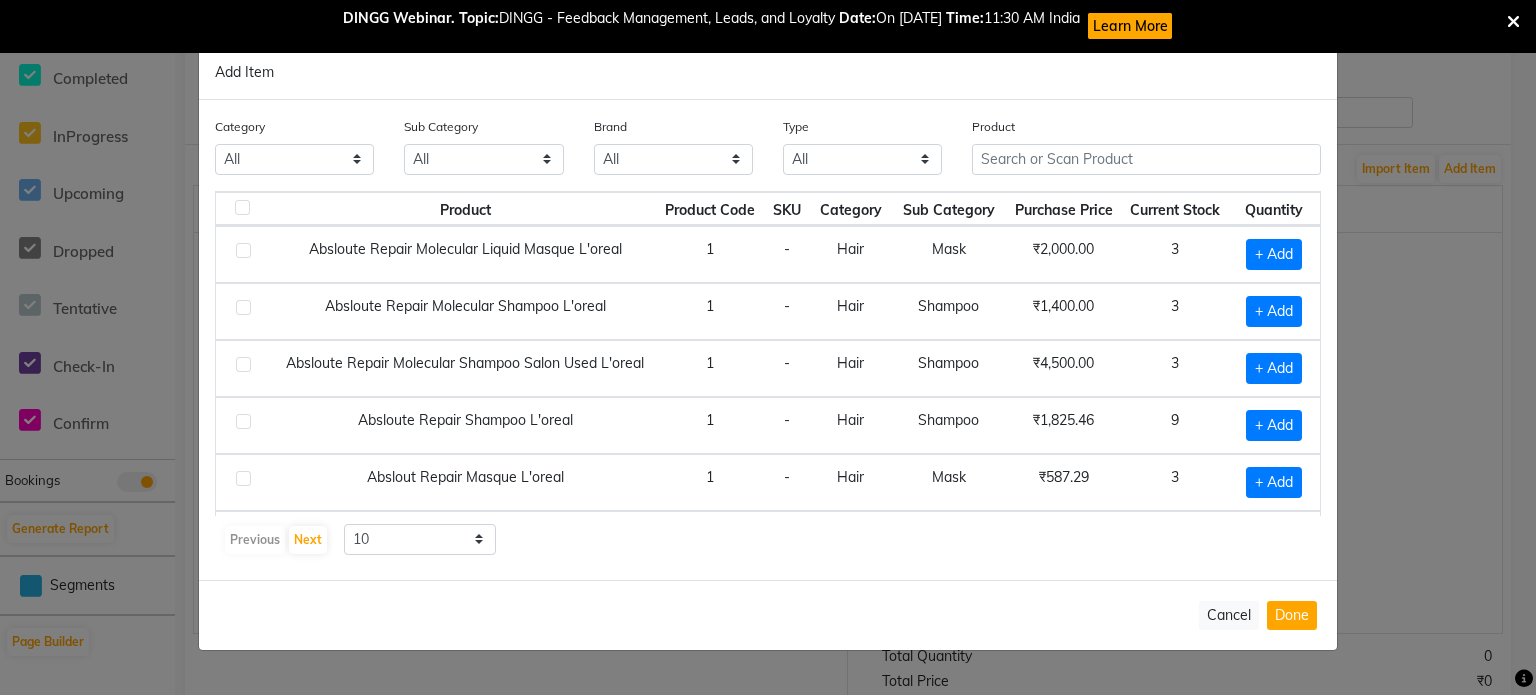 click on "DINGG Webinar.
Topic: DINGG - Feedback Management, Leads, and Loyalty
Date:  On [DATE]
Time:  11:30 AM India
Learn More" at bounding box center (768, 26) 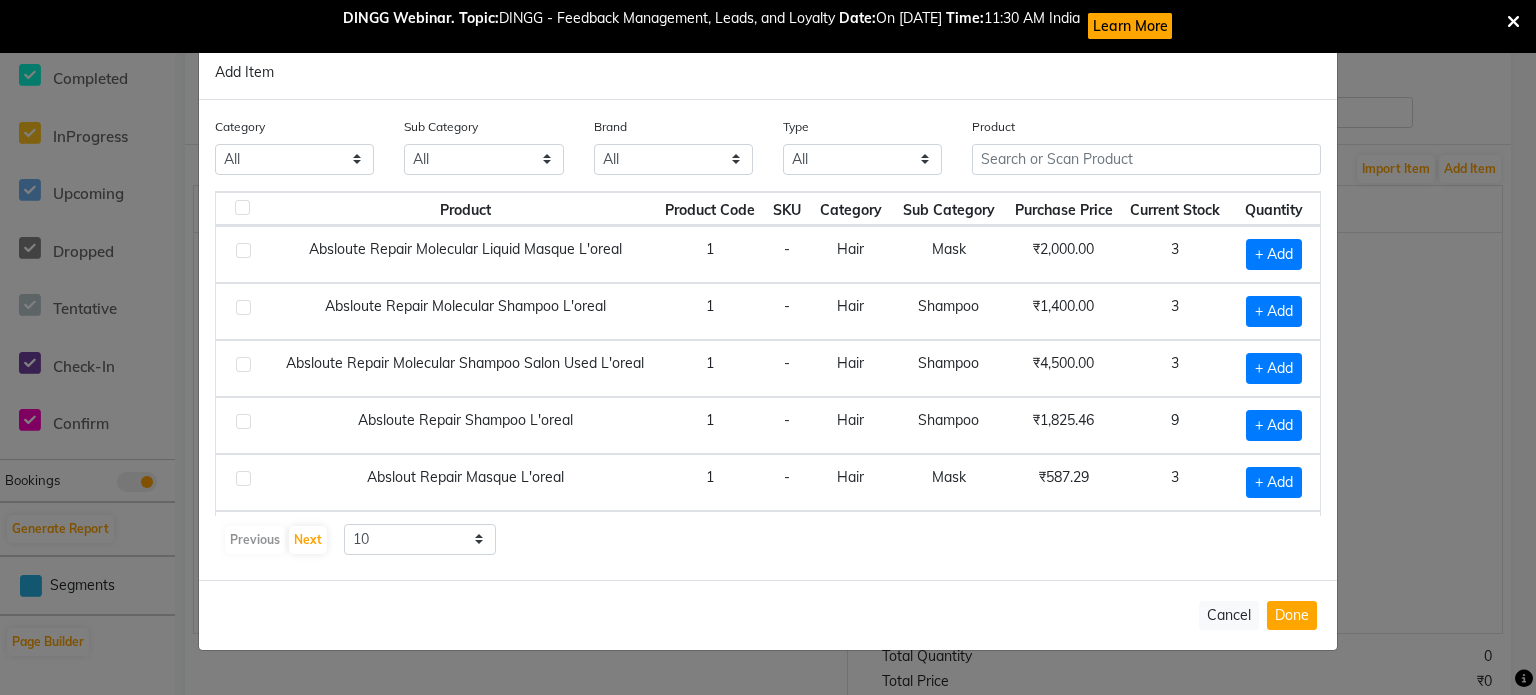 click at bounding box center [1513, 22] 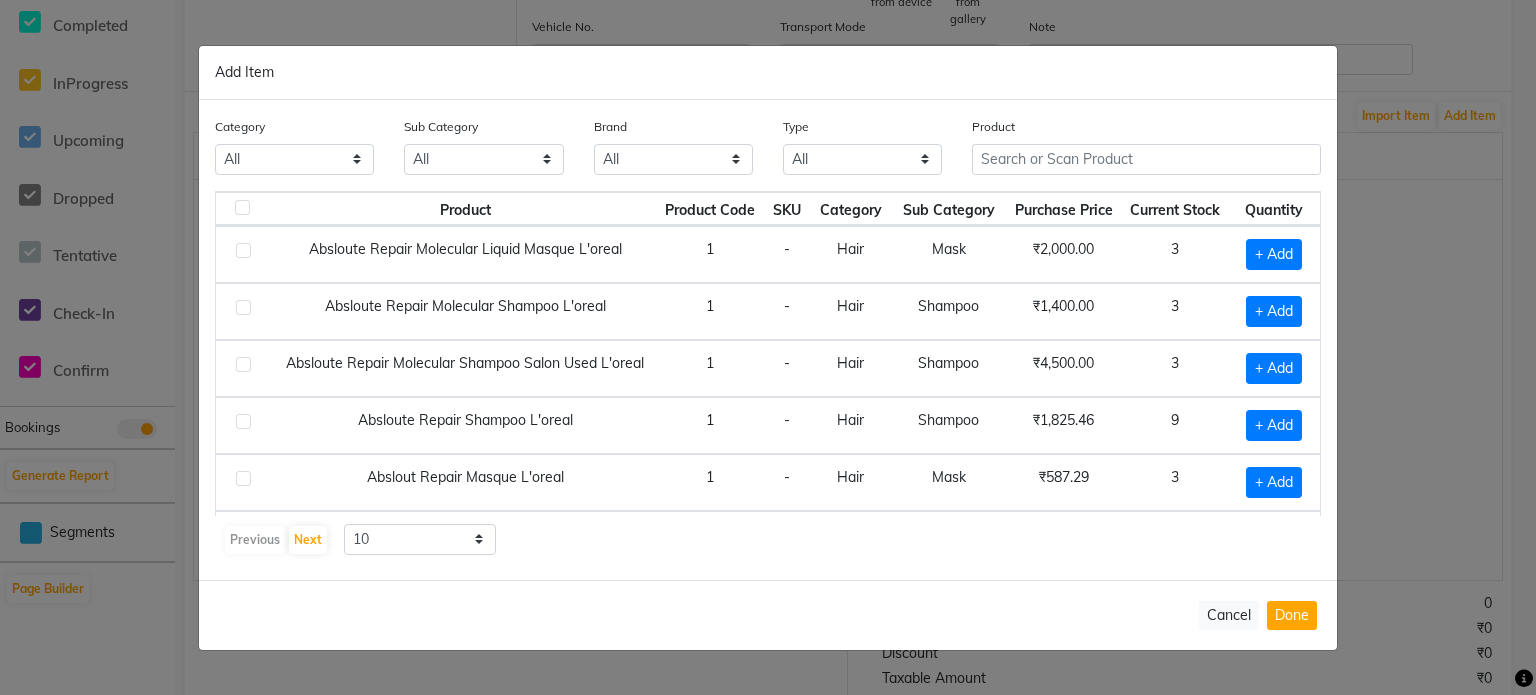 click on "Add Item  Category All Hair Skin Makeup Personal Care Appliances [PERSON_NAME] Waxing Disposable Threading Hands and Feet Beauty Planet Cadiveu Casmara Cheryls Loreal Olaplex Other Sub Category All Shampoo Cleanser Lips Bath & [MEDICAL_DATA] Cream Honey Appron Rill Products Beauty & Other Salon Use Keratin Retail Casmara Retail Cheryls Retail Loreal Retail Olaplex Salon Use Houskeeping Soap Appliances Nails Gel Loreal Salon Use Gown Keratin Salon Use [DEMOGRAPHIC_DATA] Hygiene Facial Liposoulable Cheryls Salon Use Shaving Conditioner Disposable Face Moisturiser Makeup Cream Grooming - Women Pre Shave Bedsheet Hair Colour Salon Use Appliances Brazilian Eyes Nepkin Face Grooming - Men Massage After Shave Pre Other Matrix Salon Use Mask Serum Toner Matrix Colour Tube Tools Towel Styling Dental Care Oil Post Foot Serum Appliances Hand & Foot Massage Cream Tissue Brushes Sun Care Matrix Retail Strips Gifts Magic TIssue Color Masks Makeup Remover Cologne Cotton Roll Makeup Kit Appliances Lip Care Appliances Other Cotton Buds Brazilian All" 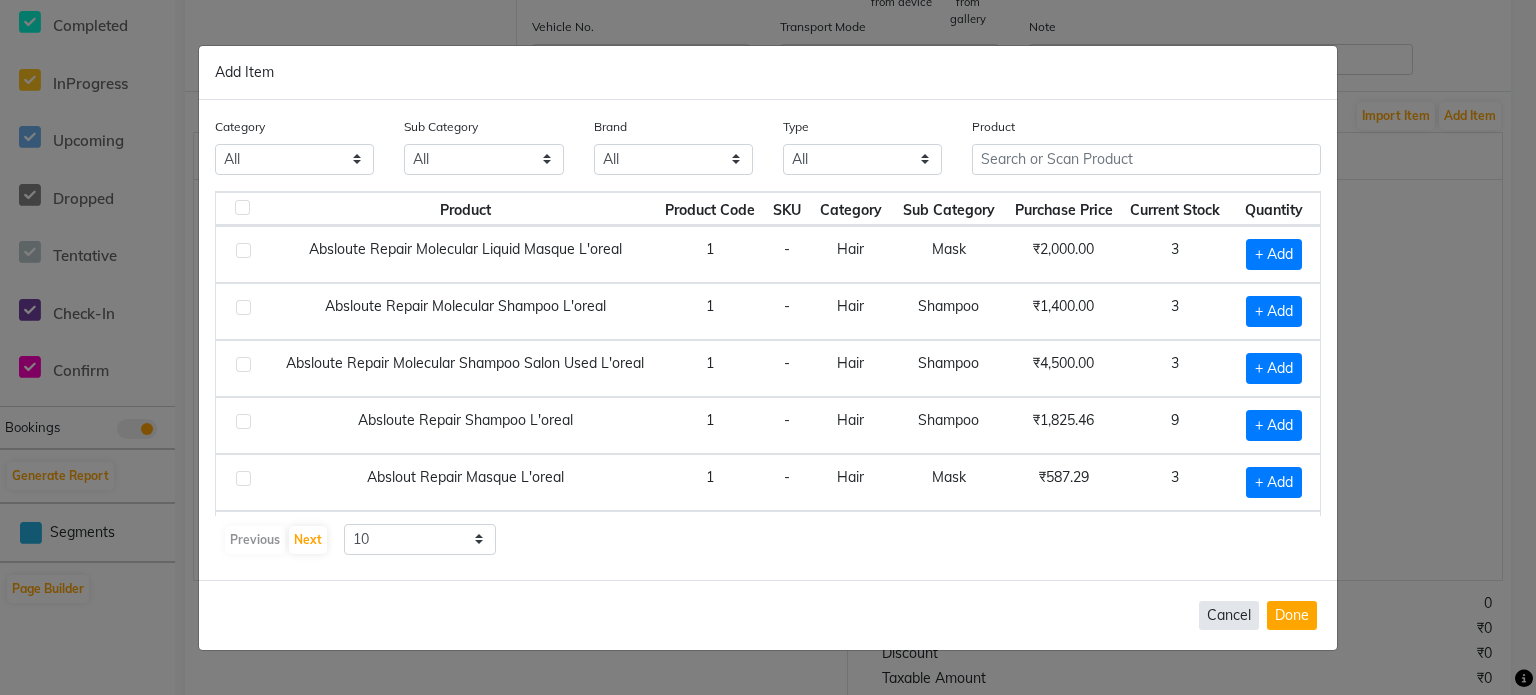 click on "Cancel" 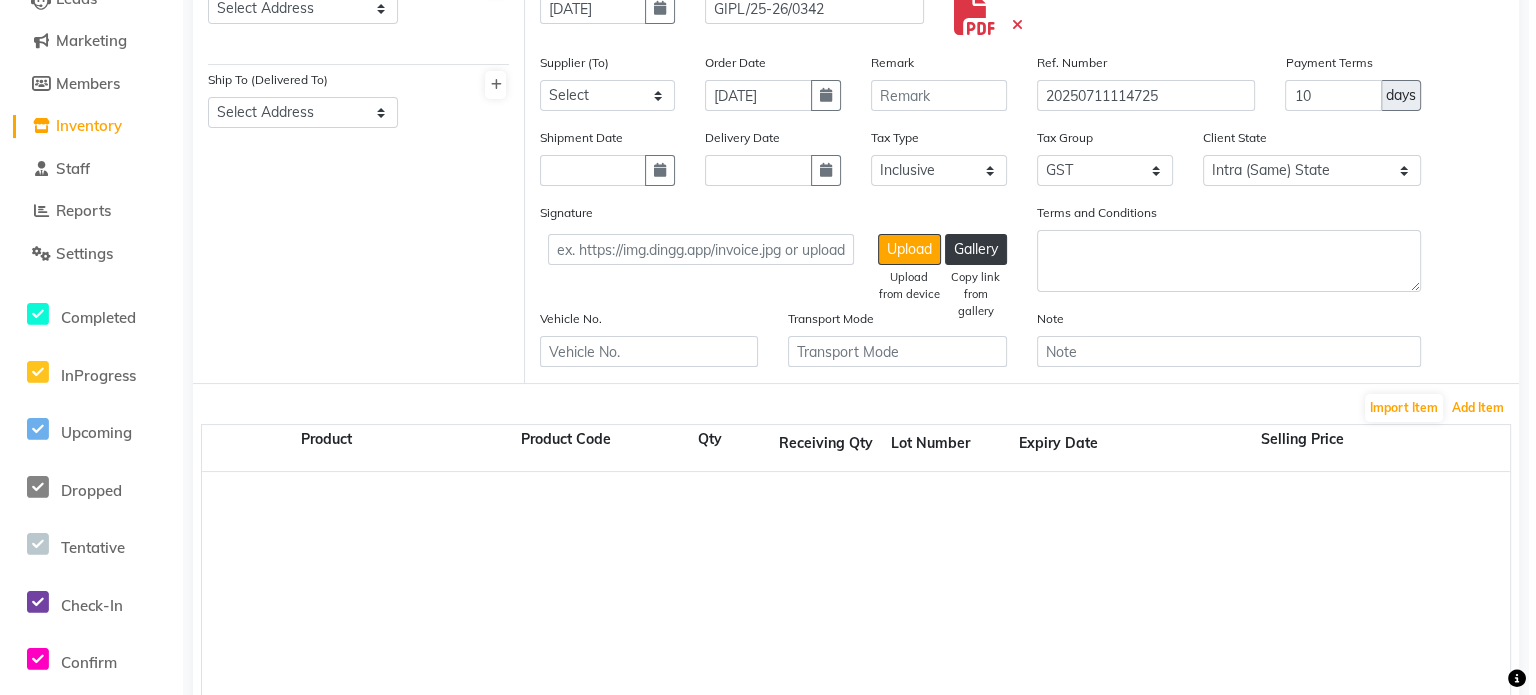 scroll, scrollTop: 0, scrollLeft: 0, axis: both 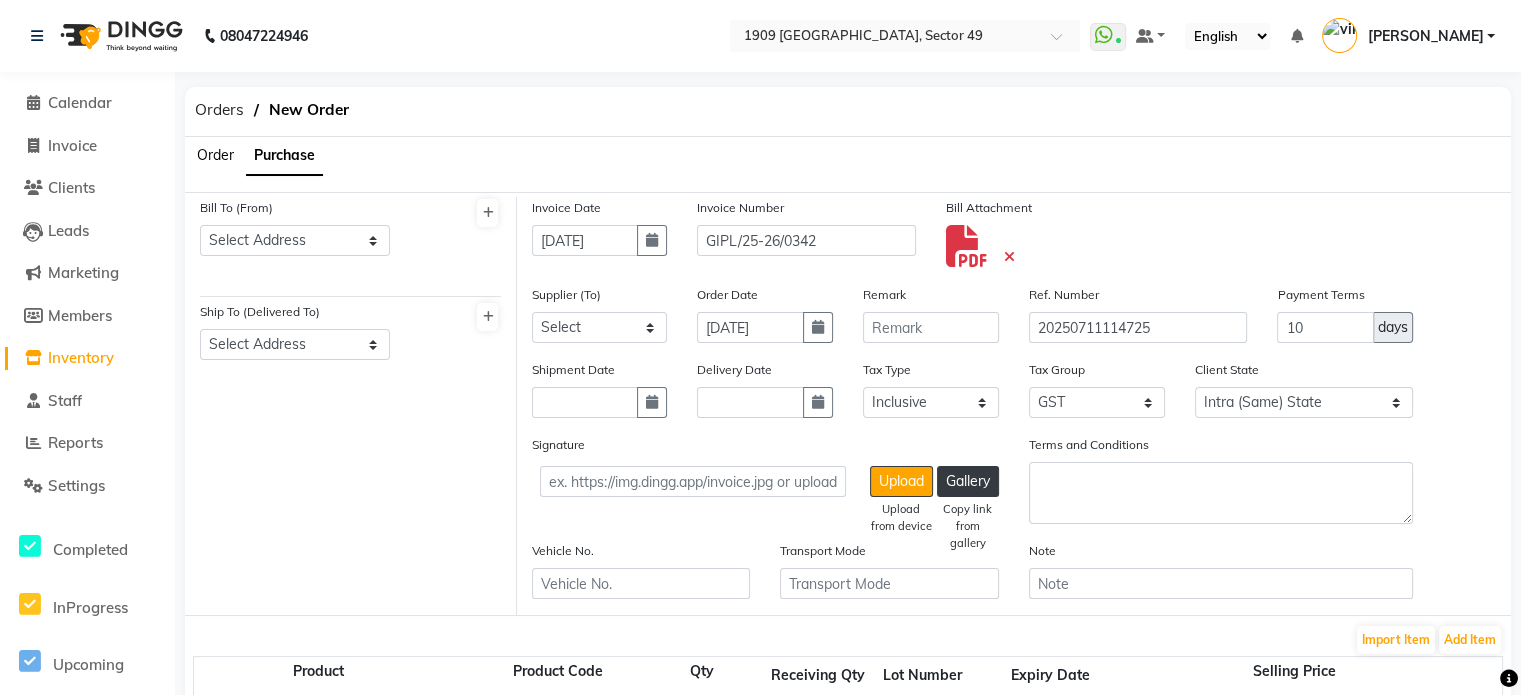 click on "Inventory" 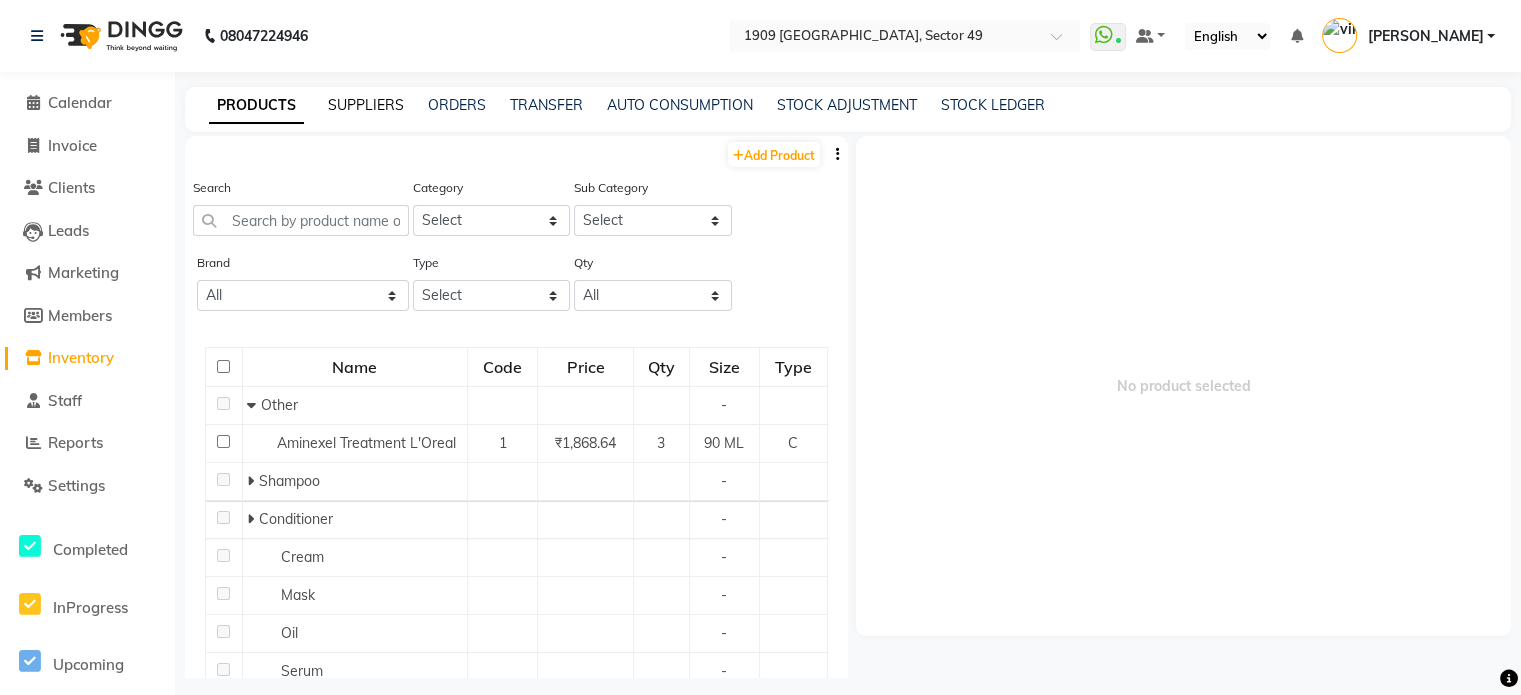 click on "SUPPLIERS" 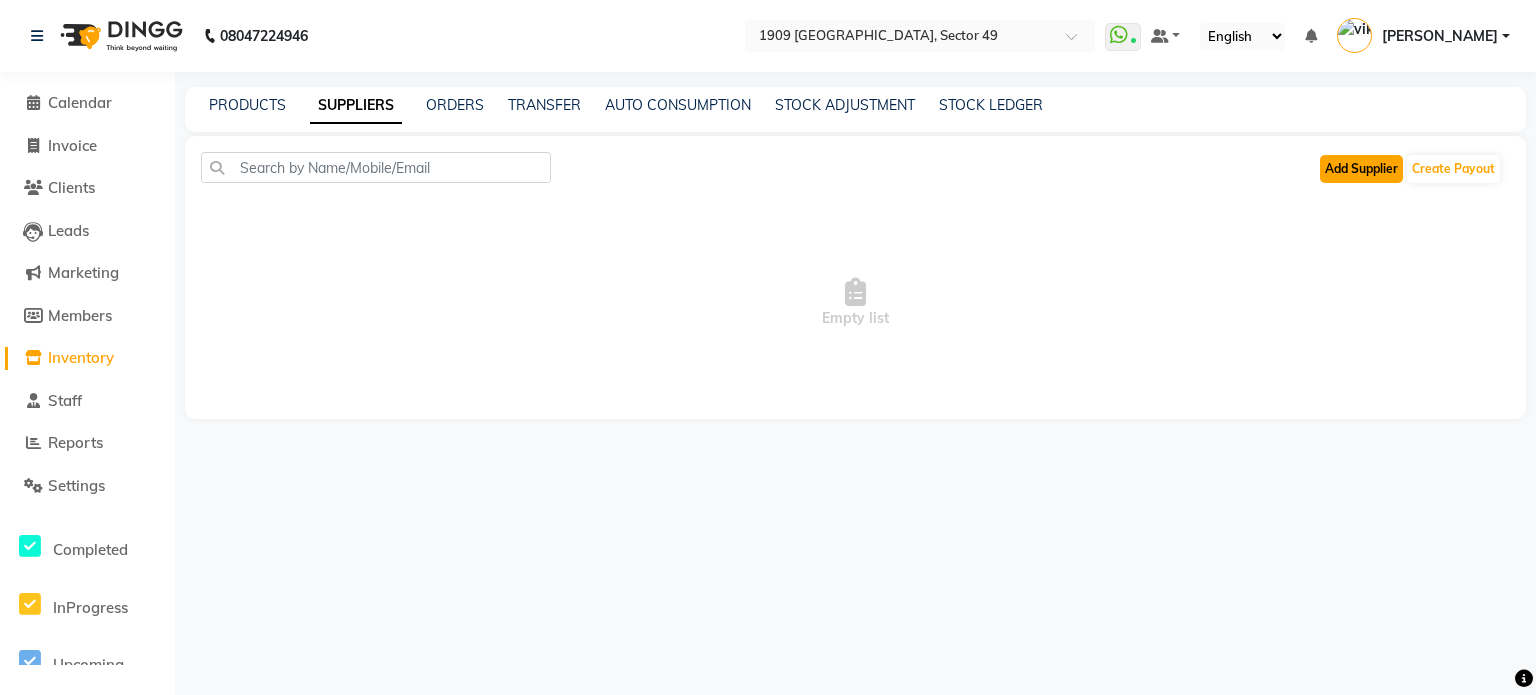 click on "Add Supplier" 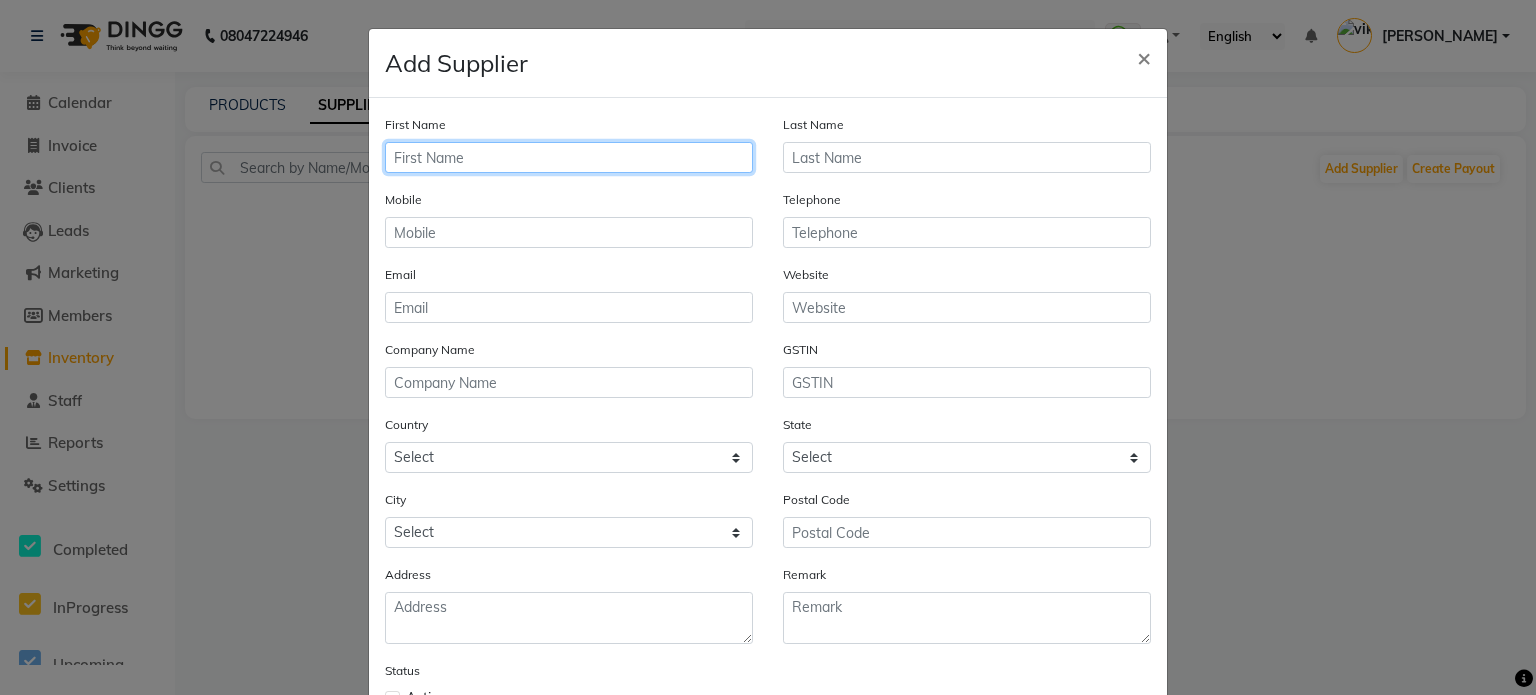 click 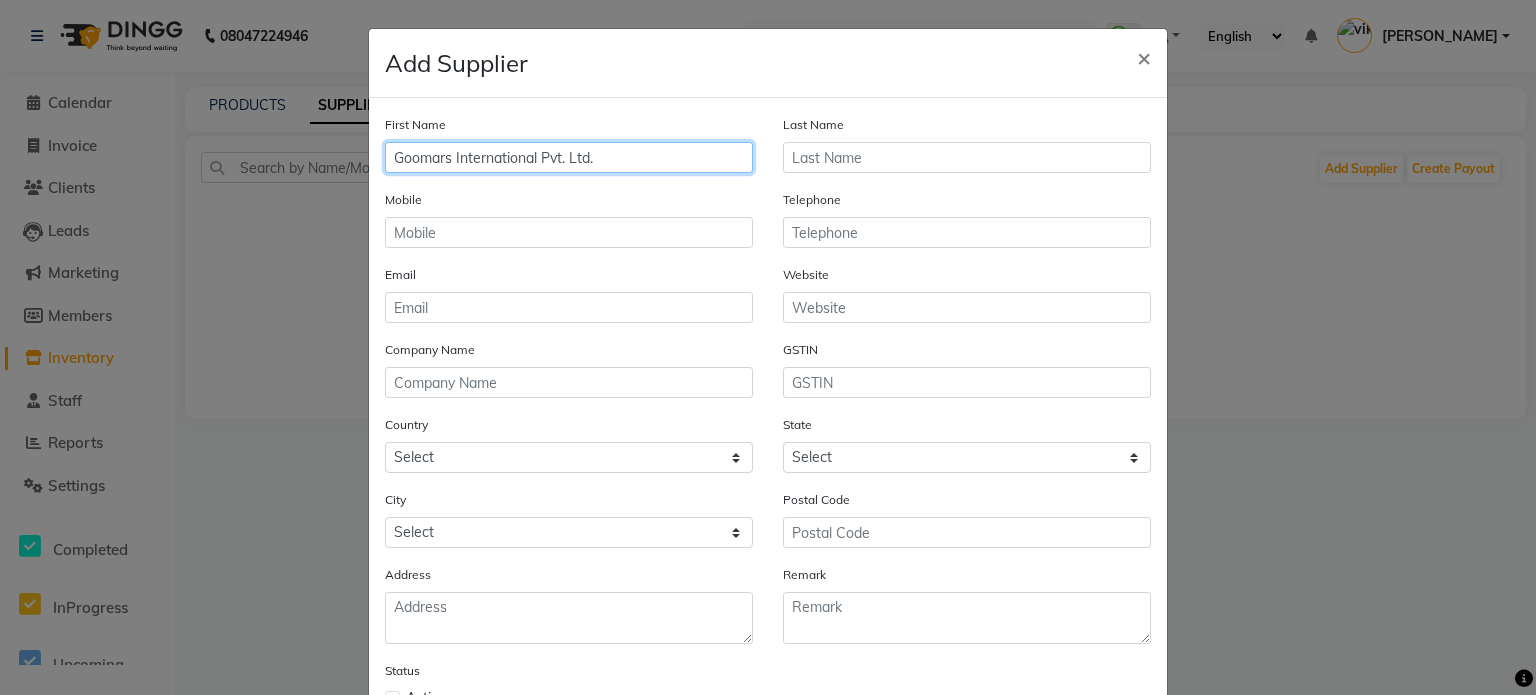 type on "Goomars International Pvt. Ltd." 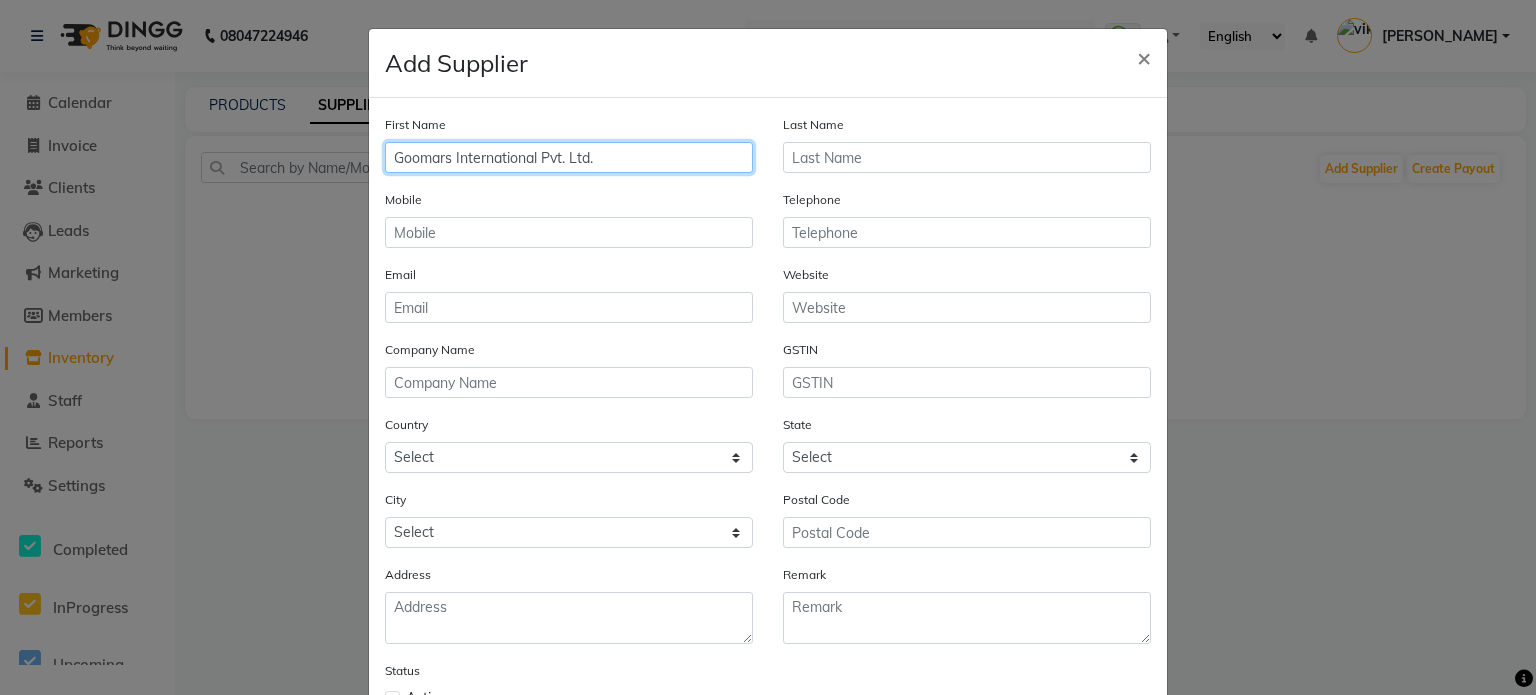 drag, startPoint x: 603, startPoint y: 163, endPoint x: 359, endPoint y: 167, distance: 244.03279 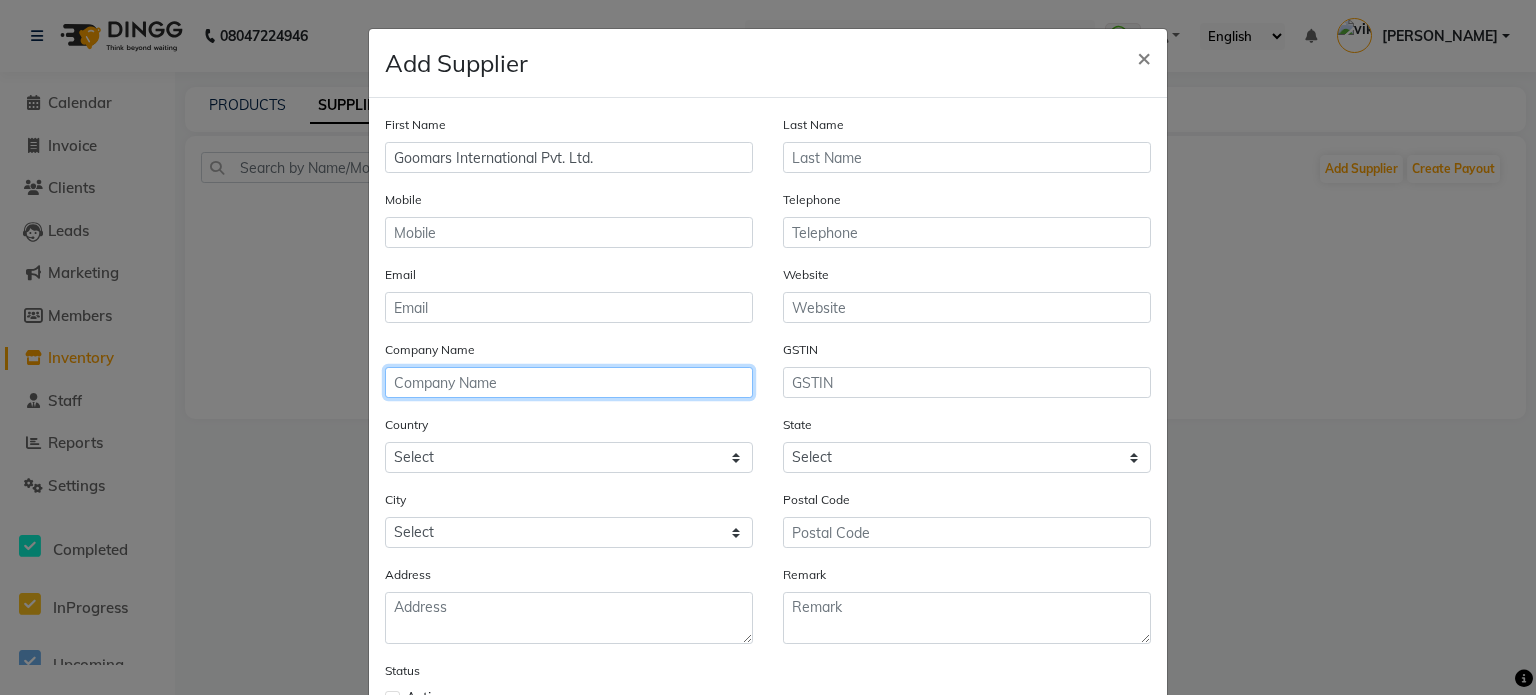 click 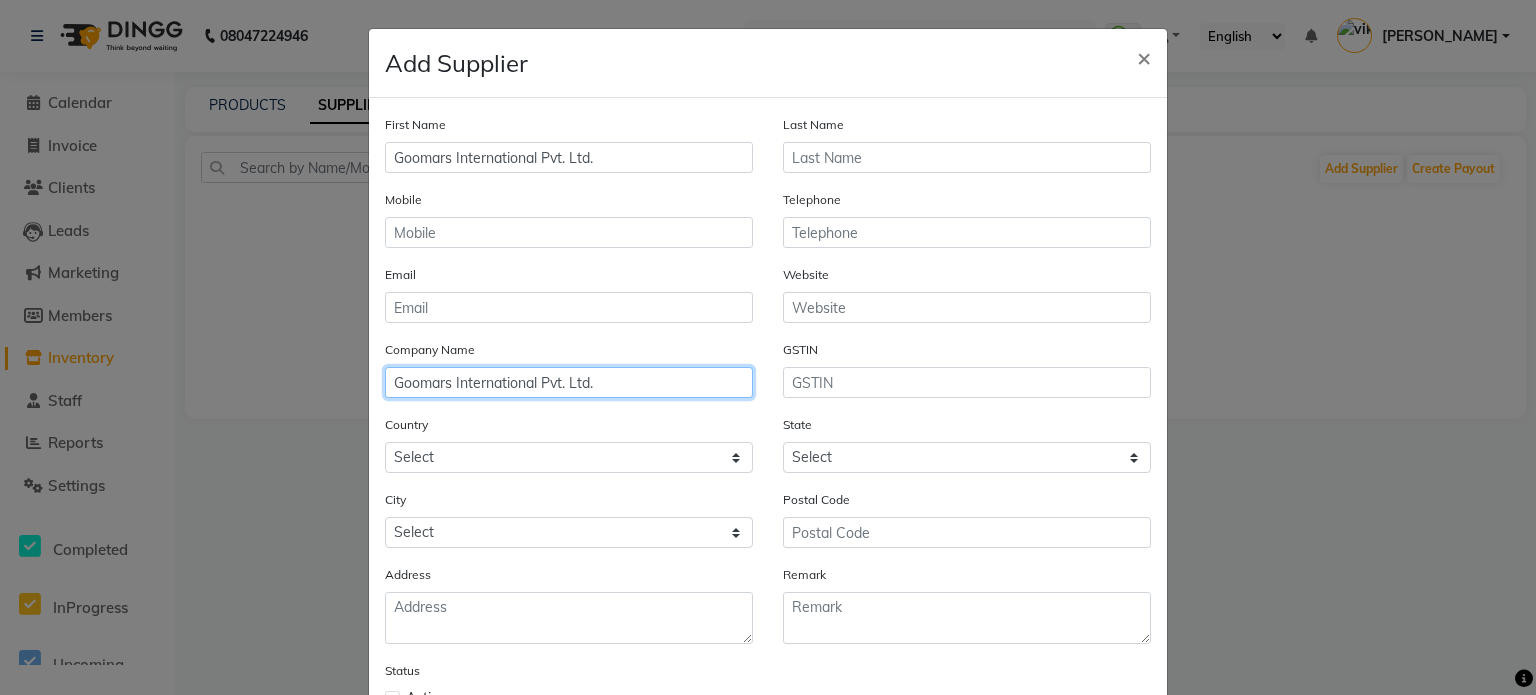 type on "Goomars International Pvt. Ltd." 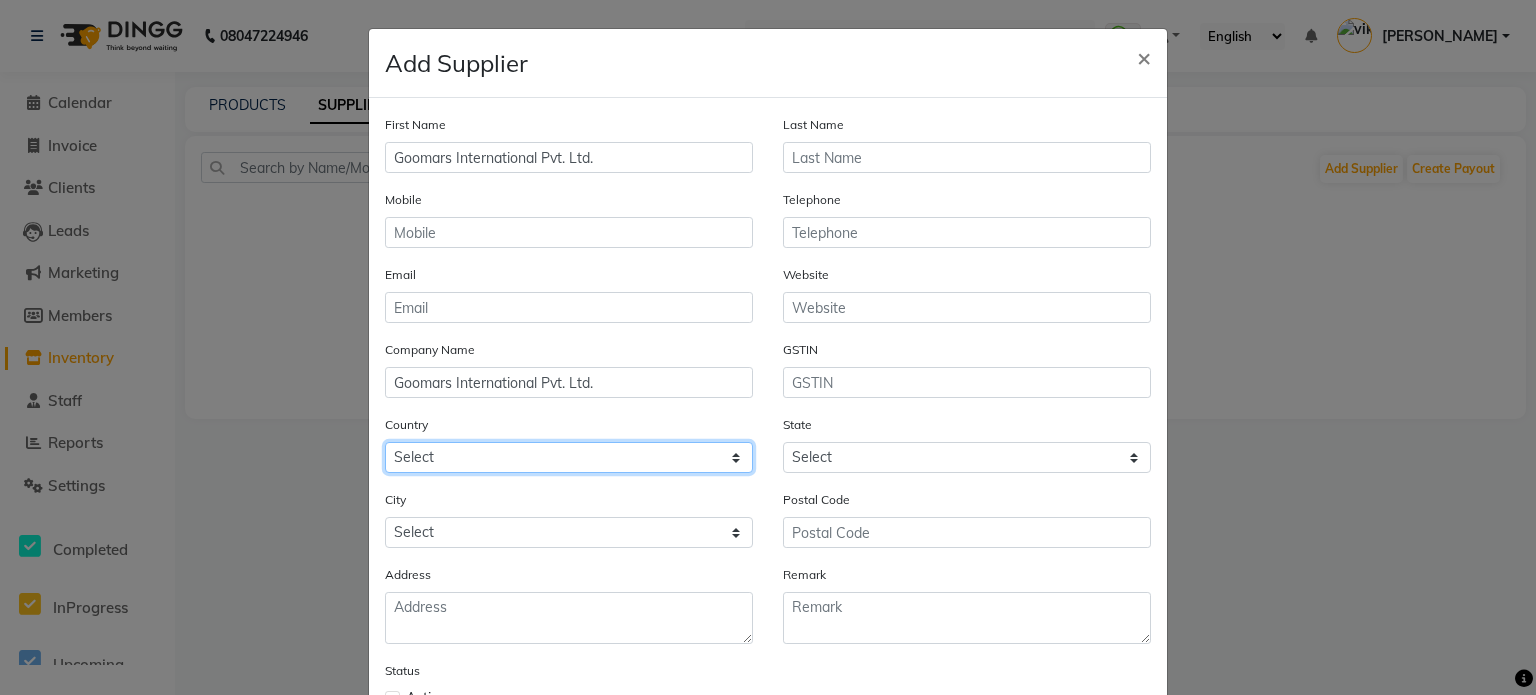 click on "Select [GEOGRAPHIC_DATA] [GEOGRAPHIC_DATA] [GEOGRAPHIC_DATA] [US_STATE] [GEOGRAPHIC_DATA] [GEOGRAPHIC_DATA] [GEOGRAPHIC_DATA] [GEOGRAPHIC_DATA] [GEOGRAPHIC_DATA] [GEOGRAPHIC_DATA] [GEOGRAPHIC_DATA] [GEOGRAPHIC_DATA] [GEOGRAPHIC_DATA] [GEOGRAPHIC_DATA] [GEOGRAPHIC_DATA] [GEOGRAPHIC_DATA] [GEOGRAPHIC_DATA] [GEOGRAPHIC_DATA] [GEOGRAPHIC_DATA] [GEOGRAPHIC_DATA] [GEOGRAPHIC_DATA] [GEOGRAPHIC_DATA] [GEOGRAPHIC_DATA] [GEOGRAPHIC_DATA] [GEOGRAPHIC_DATA] [GEOGRAPHIC_DATA] [GEOGRAPHIC_DATA] [GEOGRAPHIC_DATA] [GEOGRAPHIC_DATA] [GEOGRAPHIC_DATA] [GEOGRAPHIC_DATA] [GEOGRAPHIC_DATA] [GEOGRAPHIC_DATA] [GEOGRAPHIC_DATA] [GEOGRAPHIC_DATA] [GEOGRAPHIC_DATA] [GEOGRAPHIC_DATA] [GEOGRAPHIC_DATA] [GEOGRAPHIC_DATA] [GEOGRAPHIC_DATA] [GEOGRAPHIC_DATA] [GEOGRAPHIC_DATA] [GEOGRAPHIC_DATA] [GEOGRAPHIC_DATA] [GEOGRAPHIC_DATA] [GEOGRAPHIC_DATA] [GEOGRAPHIC_DATA] [GEOGRAPHIC_DATA] [GEOGRAPHIC_DATA] [GEOGRAPHIC_DATA], [GEOGRAPHIC_DATA] [GEOGRAPHIC_DATA] [GEOGRAPHIC_DATA] [GEOGRAPHIC_DATA] D'Ivoire [GEOGRAPHIC_DATA] [GEOGRAPHIC_DATA] [GEOGRAPHIC_DATA] [GEOGRAPHIC_DATA] [GEOGRAPHIC_DATA] [GEOGRAPHIC_DATA] [GEOGRAPHIC_DATA] [GEOGRAPHIC_DATA] [GEOGRAPHIC_DATA] [GEOGRAPHIC_DATA] [GEOGRAPHIC_DATA] [GEOGRAPHIC_DATA] [GEOGRAPHIC_DATA] [GEOGRAPHIC_DATA] [GEOGRAPHIC_DATA] [GEOGRAPHIC_DATA] ([GEOGRAPHIC_DATA]) [GEOGRAPHIC_DATA] [GEOGRAPHIC_DATA] [GEOGRAPHIC_DATA] [GEOGRAPHIC_DATA] [GEOGRAPHIC_DATA] [GEOGRAPHIC_DATA] [GEOGRAPHIC_DATA] [GEOGRAPHIC_DATA] [GEOGRAPHIC_DATA] [US_STATE] [GEOGRAPHIC_DATA] [GEOGRAPHIC_DATA] [GEOGRAPHIC_DATA] [GEOGRAPHIC_DATA] [GEOGRAPHIC_DATA] [GEOGRAPHIC_DATA] [GEOGRAPHIC_DATA] [US_STATE] [GEOGRAPHIC_DATA] [GEOGRAPHIC_DATA] [GEOGRAPHIC_DATA] [GEOGRAPHIC_DATA] [GEOGRAPHIC_DATA] [GEOGRAPHIC_DATA] [GEOGRAPHIC_DATA]" 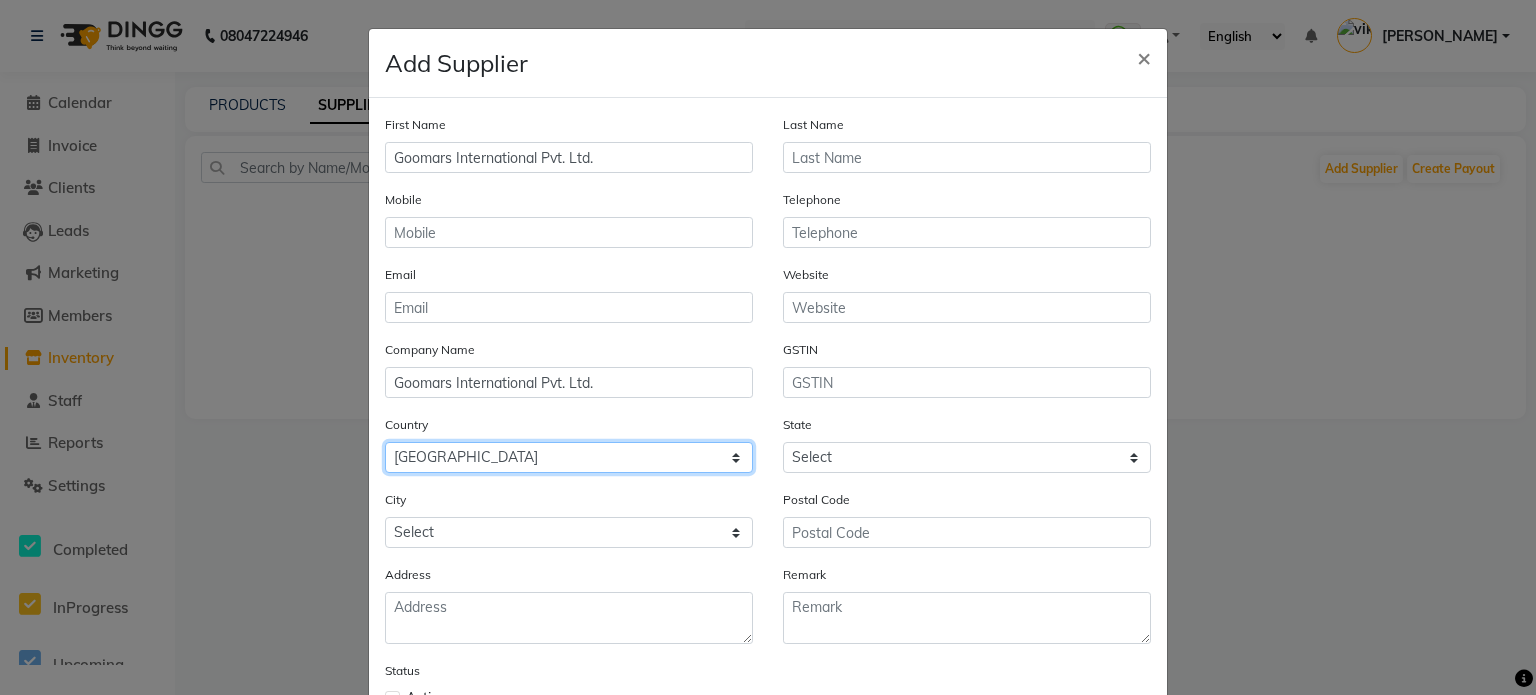 click on "Select [GEOGRAPHIC_DATA] [GEOGRAPHIC_DATA] [GEOGRAPHIC_DATA] [US_STATE] [GEOGRAPHIC_DATA] [GEOGRAPHIC_DATA] [GEOGRAPHIC_DATA] [GEOGRAPHIC_DATA] [GEOGRAPHIC_DATA] [GEOGRAPHIC_DATA] [GEOGRAPHIC_DATA] [GEOGRAPHIC_DATA] [GEOGRAPHIC_DATA] [GEOGRAPHIC_DATA] [GEOGRAPHIC_DATA] [GEOGRAPHIC_DATA] [GEOGRAPHIC_DATA] [GEOGRAPHIC_DATA] [GEOGRAPHIC_DATA] [GEOGRAPHIC_DATA] [GEOGRAPHIC_DATA] [GEOGRAPHIC_DATA] [GEOGRAPHIC_DATA] [GEOGRAPHIC_DATA] [GEOGRAPHIC_DATA] [GEOGRAPHIC_DATA] [GEOGRAPHIC_DATA] [GEOGRAPHIC_DATA] [GEOGRAPHIC_DATA] [GEOGRAPHIC_DATA] [GEOGRAPHIC_DATA] [GEOGRAPHIC_DATA] [GEOGRAPHIC_DATA] [GEOGRAPHIC_DATA] [GEOGRAPHIC_DATA] [GEOGRAPHIC_DATA] [GEOGRAPHIC_DATA] [GEOGRAPHIC_DATA] [GEOGRAPHIC_DATA] [GEOGRAPHIC_DATA] [GEOGRAPHIC_DATA] [GEOGRAPHIC_DATA] [GEOGRAPHIC_DATA] [GEOGRAPHIC_DATA] [GEOGRAPHIC_DATA] [GEOGRAPHIC_DATA] [GEOGRAPHIC_DATA] [GEOGRAPHIC_DATA] [GEOGRAPHIC_DATA] [GEOGRAPHIC_DATA], [GEOGRAPHIC_DATA] [GEOGRAPHIC_DATA] [GEOGRAPHIC_DATA] [GEOGRAPHIC_DATA] D'Ivoire [GEOGRAPHIC_DATA] [GEOGRAPHIC_DATA] [GEOGRAPHIC_DATA] [GEOGRAPHIC_DATA] [GEOGRAPHIC_DATA] [GEOGRAPHIC_DATA] [GEOGRAPHIC_DATA] [GEOGRAPHIC_DATA] [GEOGRAPHIC_DATA] [GEOGRAPHIC_DATA] [GEOGRAPHIC_DATA] [GEOGRAPHIC_DATA] [GEOGRAPHIC_DATA] [GEOGRAPHIC_DATA] [GEOGRAPHIC_DATA] [GEOGRAPHIC_DATA] ([GEOGRAPHIC_DATA]) [GEOGRAPHIC_DATA] [GEOGRAPHIC_DATA] [GEOGRAPHIC_DATA] [GEOGRAPHIC_DATA] [GEOGRAPHIC_DATA] [GEOGRAPHIC_DATA] [GEOGRAPHIC_DATA] [GEOGRAPHIC_DATA] [GEOGRAPHIC_DATA] [US_STATE] [GEOGRAPHIC_DATA] [GEOGRAPHIC_DATA] [GEOGRAPHIC_DATA] [GEOGRAPHIC_DATA] [GEOGRAPHIC_DATA] [GEOGRAPHIC_DATA] [GEOGRAPHIC_DATA] [US_STATE] [GEOGRAPHIC_DATA] [GEOGRAPHIC_DATA] [GEOGRAPHIC_DATA] [GEOGRAPHIC_DATA] [GEOGRAPHIC_DATA] [GEOGRAPHIC_DATA] [GEOGRAPHIC_DATA]" 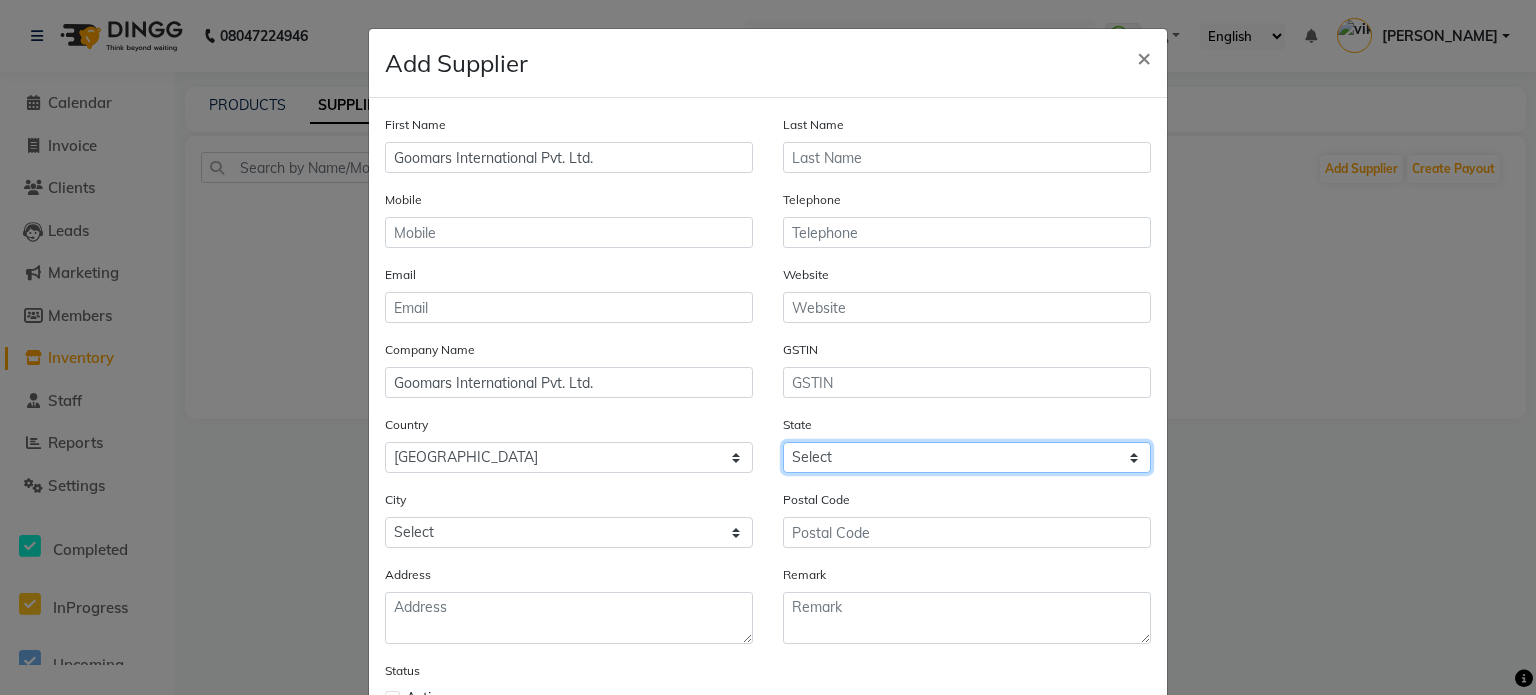 select on "13" 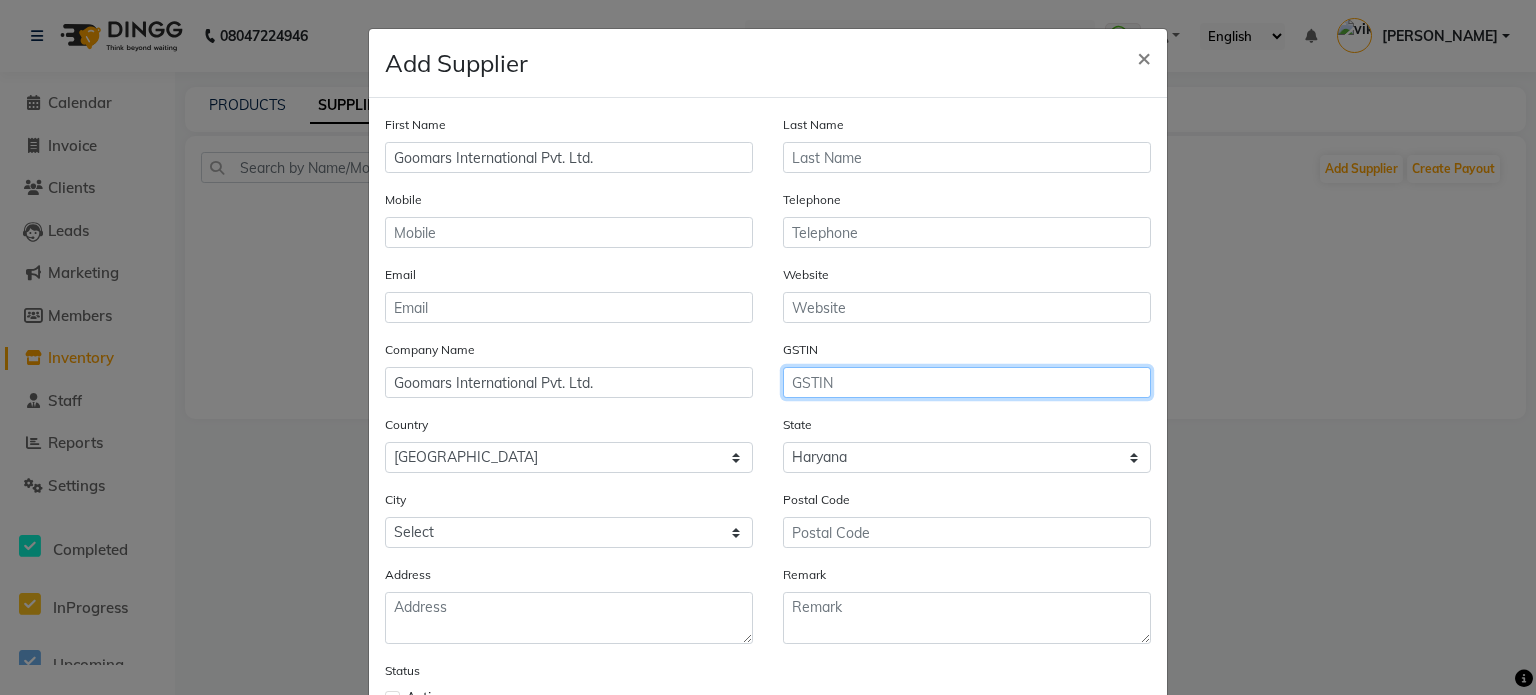 click 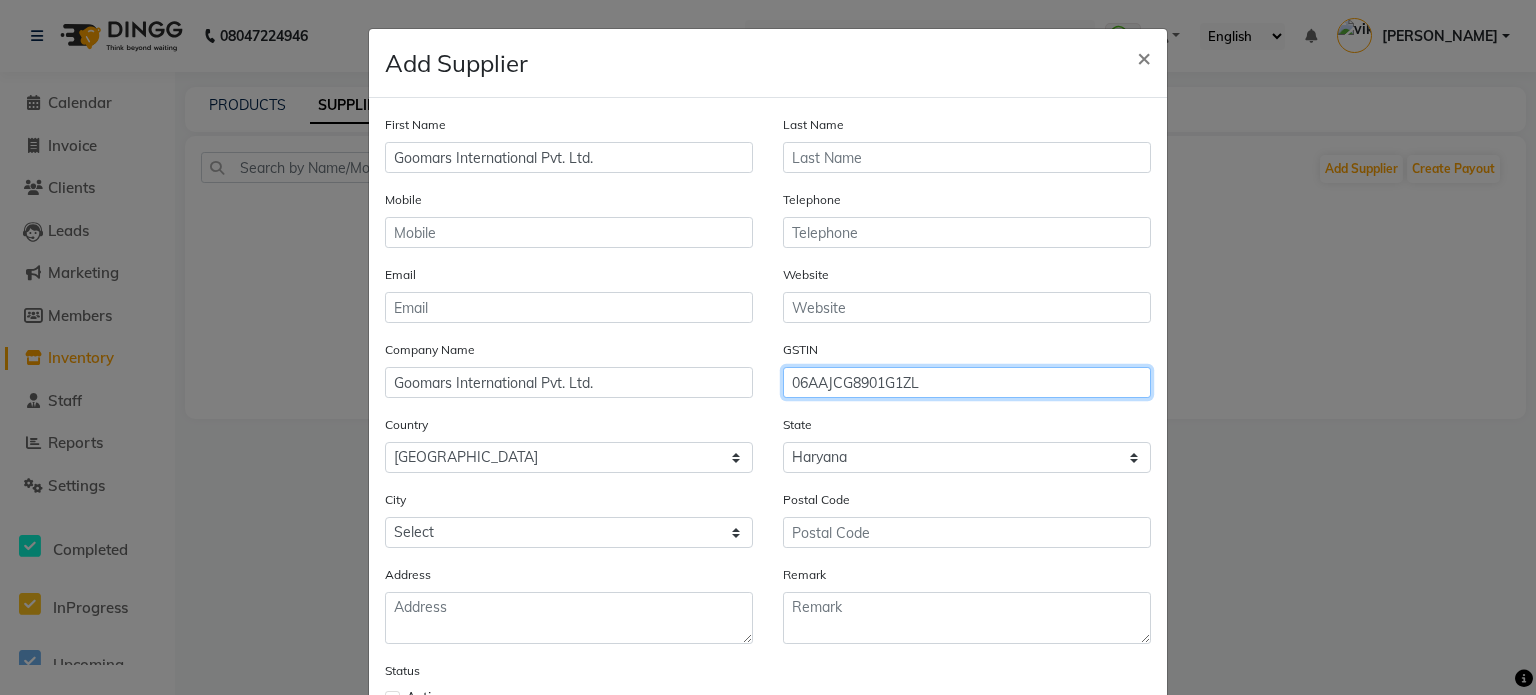 type on "06AAJCG8901G1ZL" 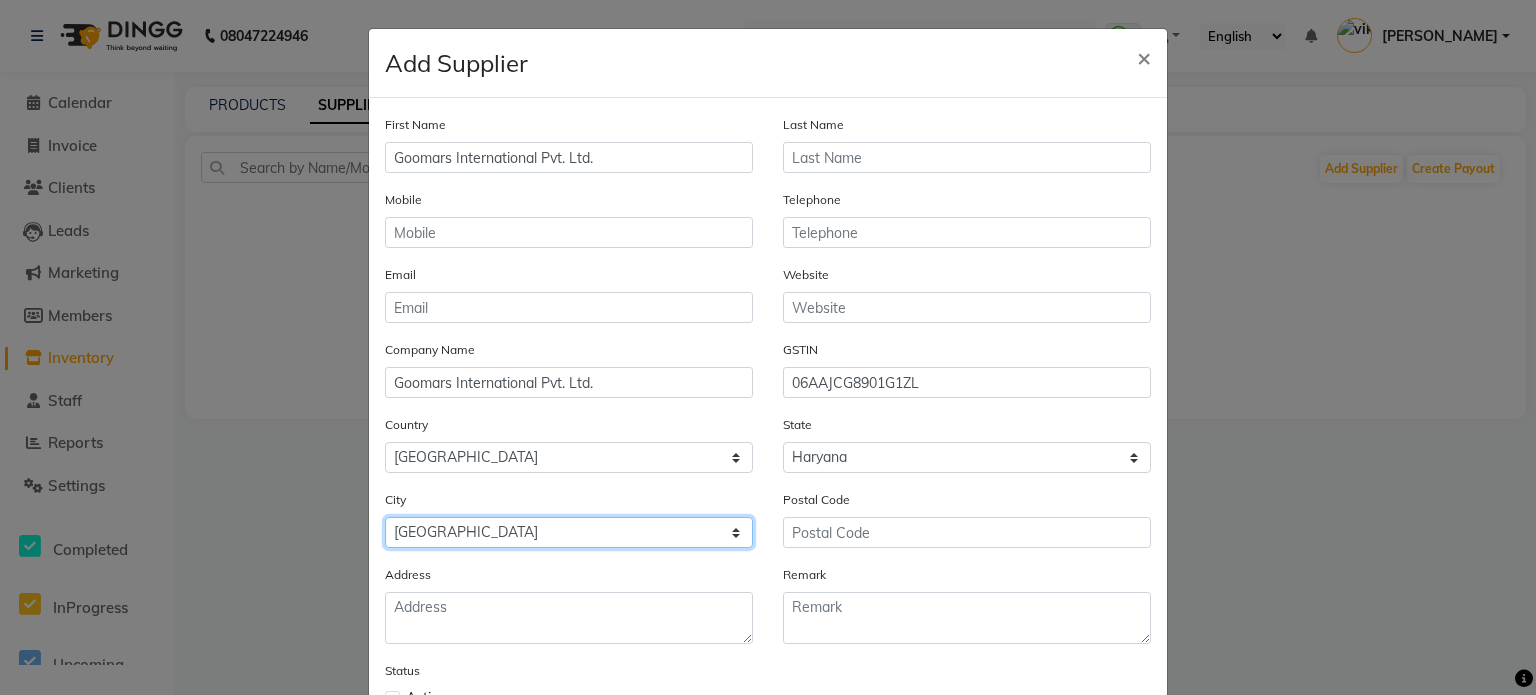 click on "Select Ambala Ambala Cantt Asan Khurd Asandh Ateli [GEOGRAPHIC_DATA] [GEOGRAPHIC_DATA] [GEOGRAPHIC_DATA] [GEOGRAPHIC_DATA] [GEOGRAPHIC_DATA] [GEOGRAPHIC_DATA][PERSON_NAME][GEOGRAPHIC_DATA] [PERSON_NAME] Bhiwani [GEOGRAPHIC_DATA] [GEOGRAPHIC_DATA][PERSON_NAME][GEOGRAPHIC_DATA] Dadri [GEOGRAPHIC_DATA] [GEOGRAPHIC_DATA] [GEOGRAPHIC_DATA] Dharuhera [GEOGRAPHIC_DATA] [GEOGRAPHIC_DATA] [GEOGRAPHIC_DATA] [GEOGRAPHIC_DATA] [GEOGRAPHIC_DATA] [GEOGRAPHIC_DATA] [GEOGRAPHIC_DATA] [GEOGRAPHIC_DATA] [GEOGRAPHIC_DATA] [GEOGRAPHIC_DATA] [GEOGRAPHIC_DATA] [GEOGRAPHIC_DATA] [GEOGRAPHIC_DATA] [GEOGRAPHIC_DATA][PERSON_NAME][GEOGRAPHIC_DATA][GEOGRAPHIC_DATA] [GEOGRAPHIC_DATA] [GEOGRAPHIC_DATA] [GEOGRAPHIC_DATA] [PERSON_NAME] [GEOGRAPHIC_DATA] Mandi [GEOGRAPHIC_DATA] [GEOGRAPHIC_DATA] Julana [GEOGRAPHIC_DATA] [GEOGRAPHIC_DATA] [GEOGRAPHIC_DATA] [GEOGRAPHIC_DATA] [GEOGRAPHIC_DATA][PERSON_NAME][GEOGRAPHIC_DATA] [GEOGRAPHIC_DATA] [GEOGRAPHIC_DATA] [GEOGRAPHIC_DATA] [GEOGRAPHIC_DATA] [GEOGRAPHIC_DATA] [GEOGRAPHIC_DATA] Kundli [GEOGRAPHIC_DATA] [GEOGRAPHIC_DATA] [GEOGRAPHIC_DATA] Loharu [GEOGRAPHIC_DATA] [GEOGRAPHIC_DATA] [GEOGRAPHIC_DATA] [GEOGRAPHIC_DATA] [GEOGRAPHIC_DATA] [GEOGRAPHIC_DATA] [GEOGRAPHIC_DATA] Narwana [GEOGRAPHIC_DATA] [GEOGRAPHIC_DATA] [GEOGRAPHIC_DATA] [GEOGRAPHIC_DATA] [GEOGRAPHIC_DATA] [GEOGRAPHIC_DATA] Ansar [GEOGRAPHIC_DATA] Taraf Makhdum Zadgan [GEOGRAPHIC_DATA] Taraf Rajputan Pehowa Pinjaur Punahana [GEOGRAPHIC_DATA] [GEOGRAPHIC_DATA] [GEOGRAPHIC_DATA] [GEOGRAPHIC_DATA] [GEOGRAPHIC_DATA] [GEOGRAPHIC_DATA] Rewari [GEOGRAPHIC_DATA] [GEOGRAPHIC_DATA] [GEOGRAPHIC_DATA] [GEOGRAPHIC_DATA] [GEOGRAPHIC_DATA] Sankhol [GEOGRAPHIC_DATA] [GEOGRAPHIC_DATA] [GEOGRAPHIC_DATA] [GEOGRAPHIC_DATA] [GEOGRAPHIC_DATA] [GEOGRAPHIC_DATA] Sukhrali [GEOGRAPHIC_DATA] Taraori [GEOGRAPHIC_DATA] Thanesar [GEOGRAPHIC_DATA] Tohana Tosham [GEOGRAPHIC_DATA] Uklana Mandi Uncha Siwana [GEOGRAPHIC_DATA]" 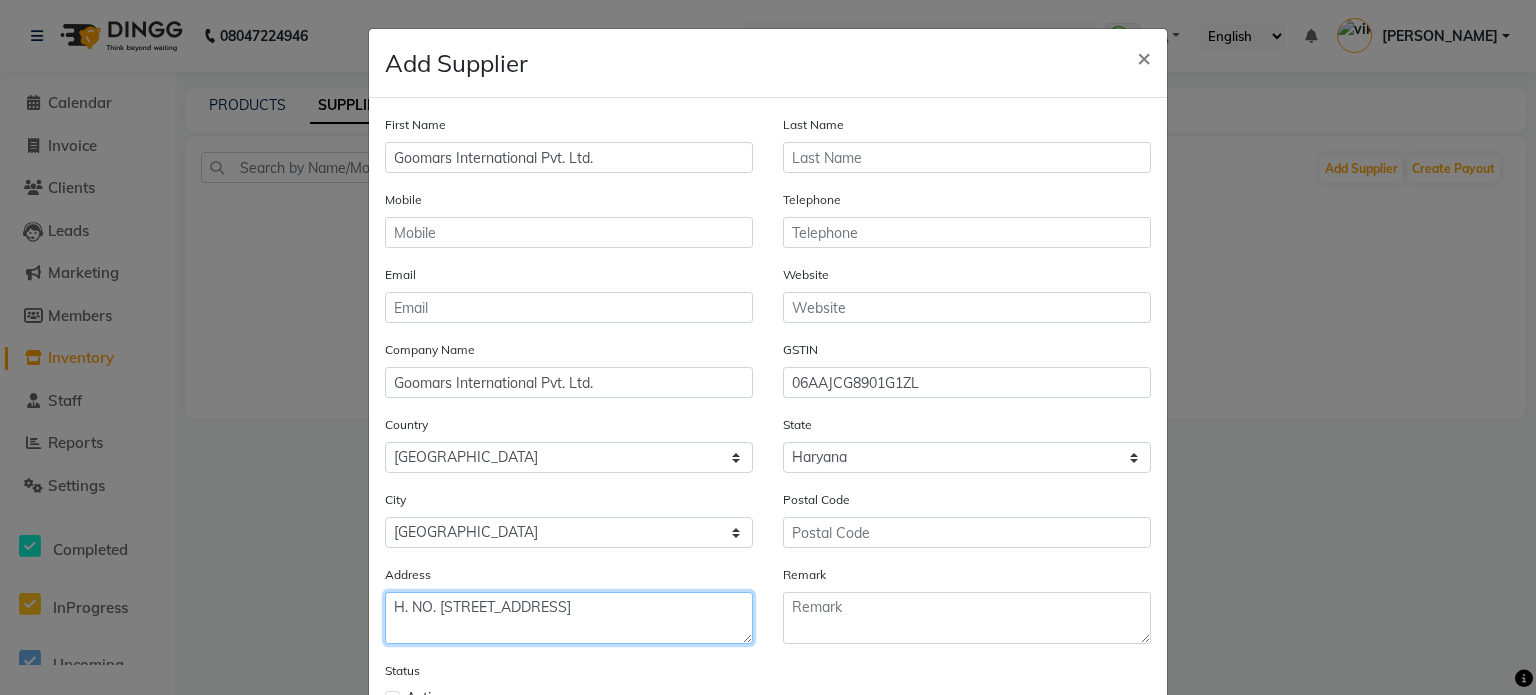 type on "H. NO. [STREET_ADDRESS]" 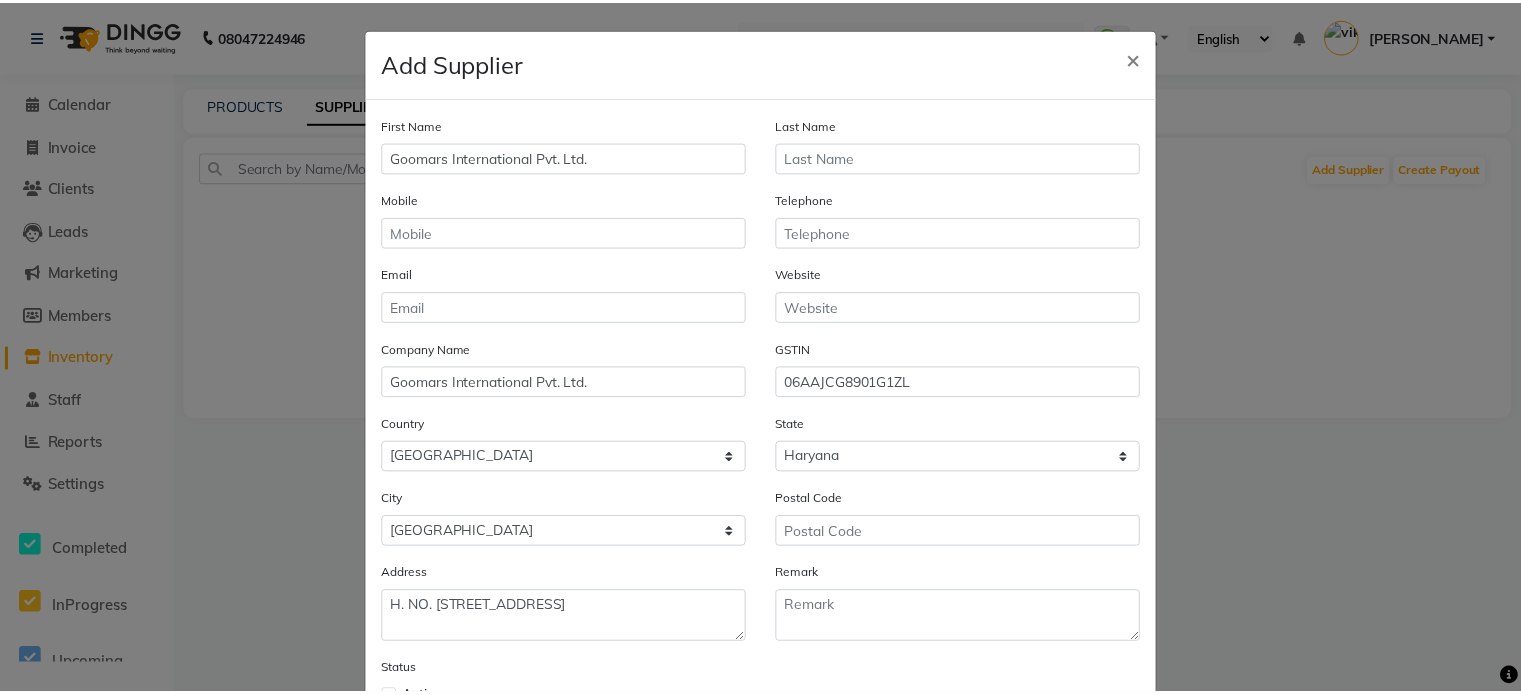 scroll, scrollTop: 145, scrollLeft: 0, axis: vertical 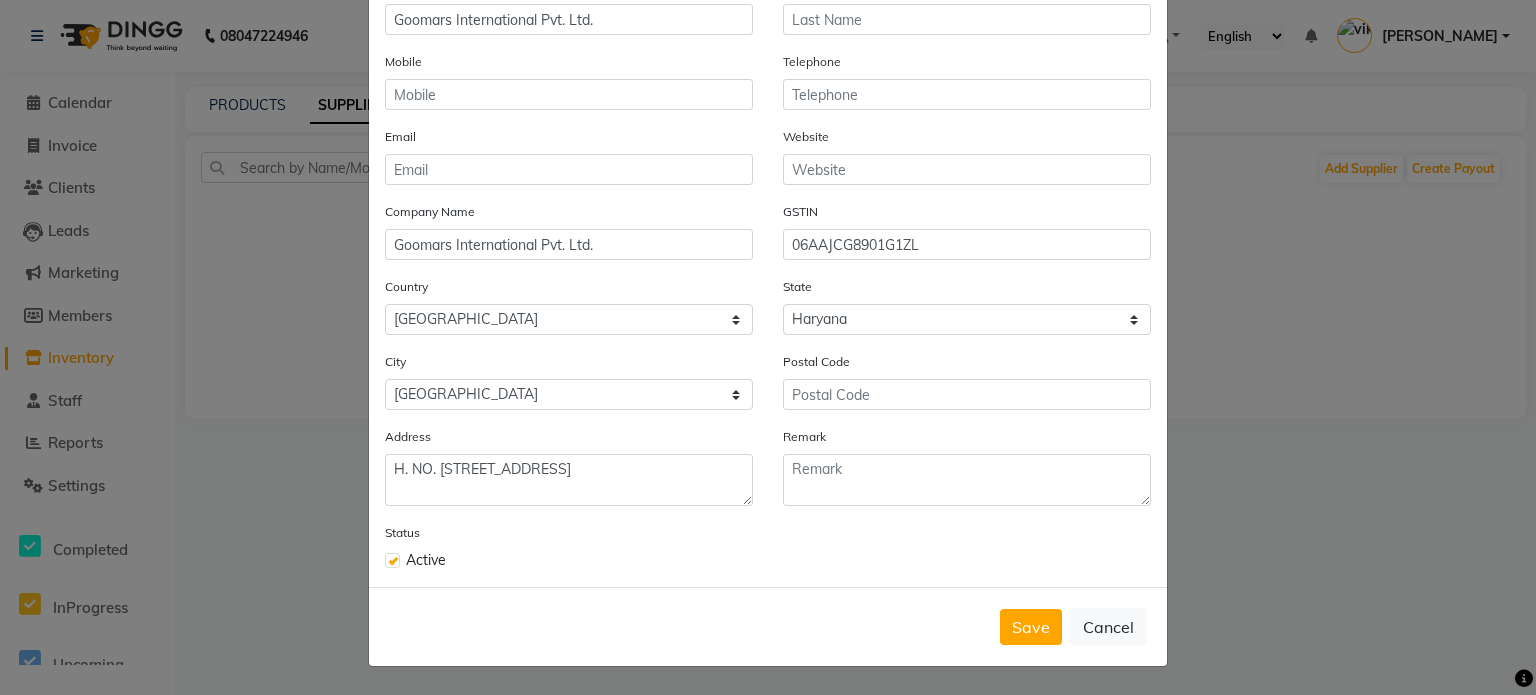 type 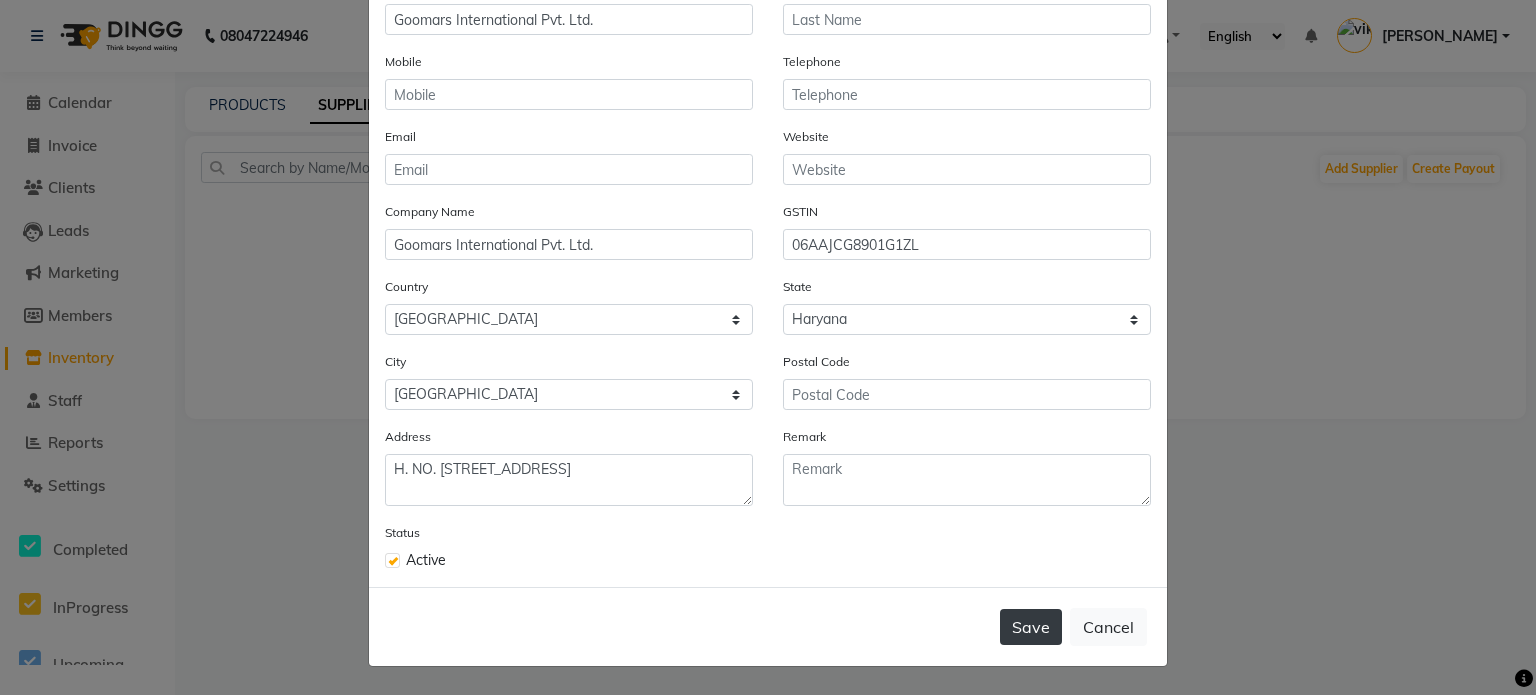 click on "Save" 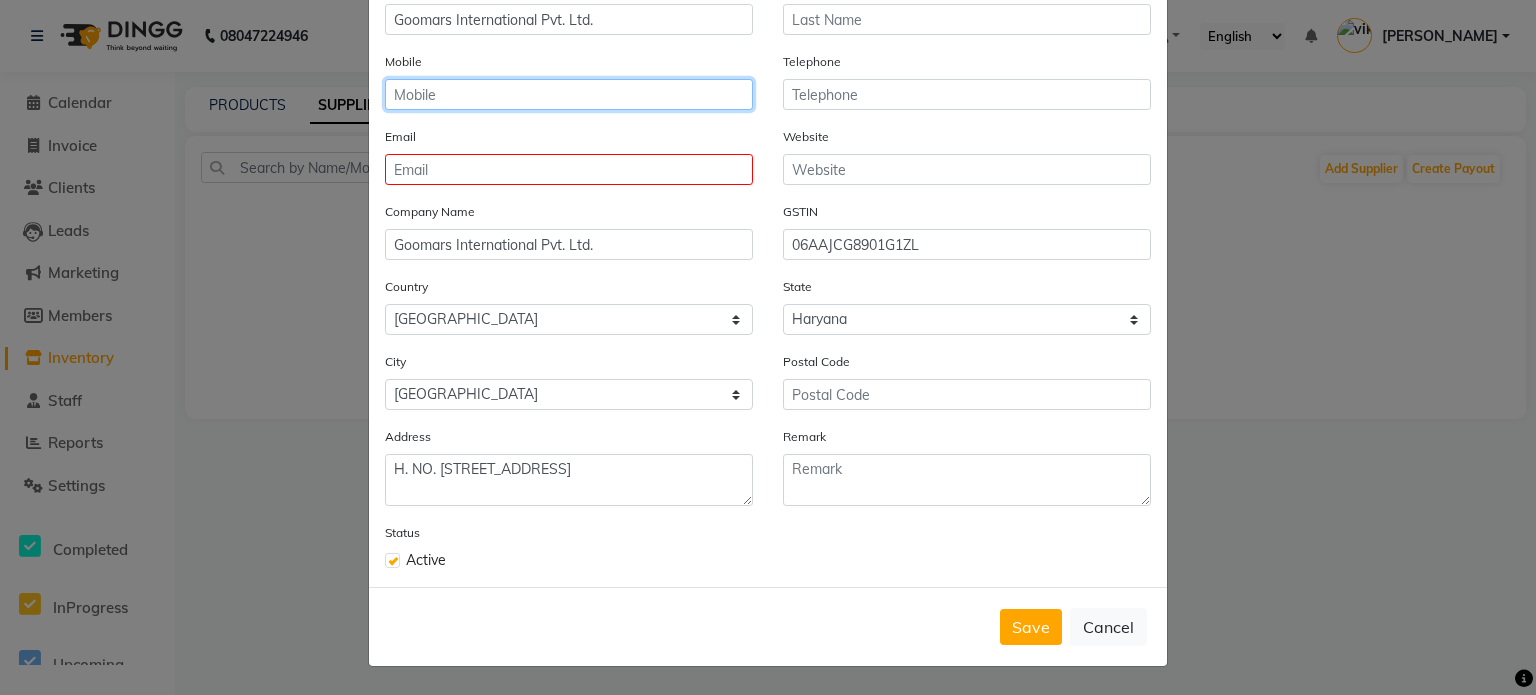 click 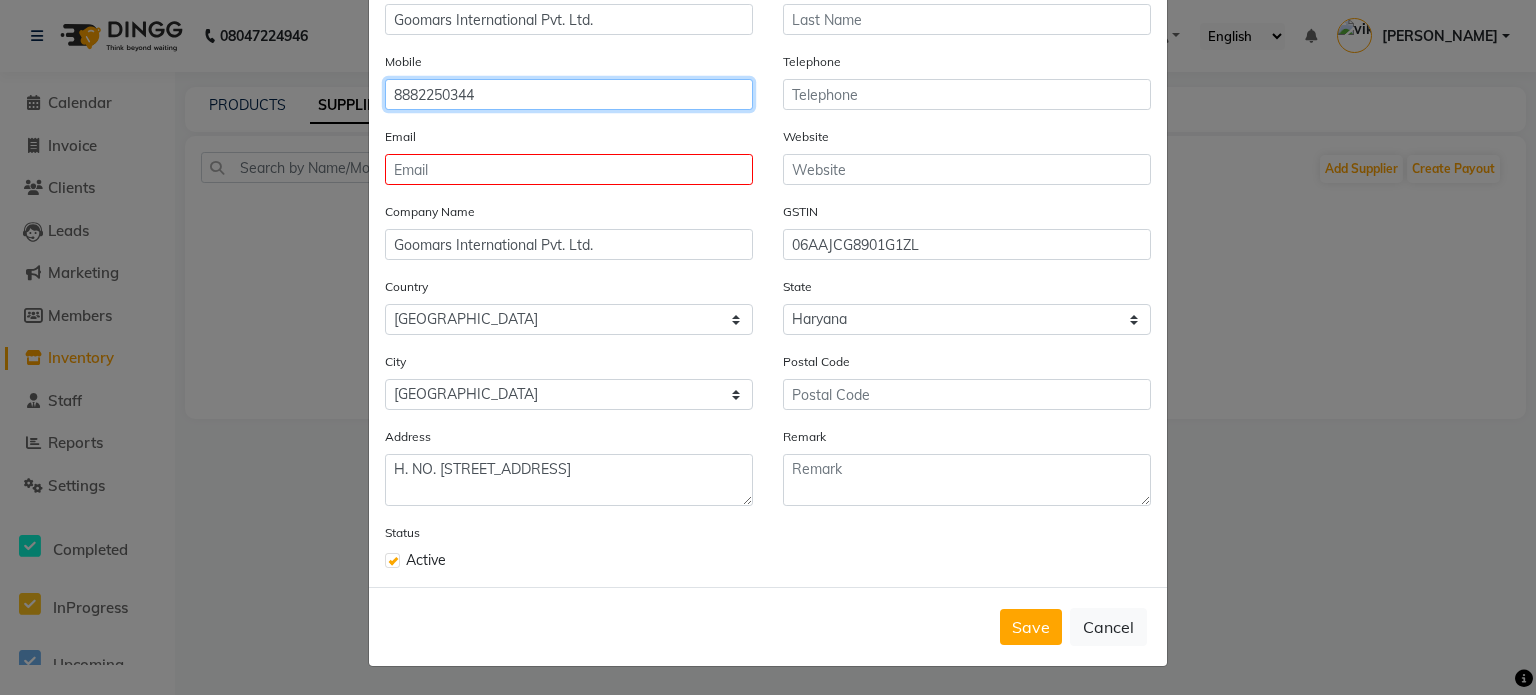 type on "8882250344" 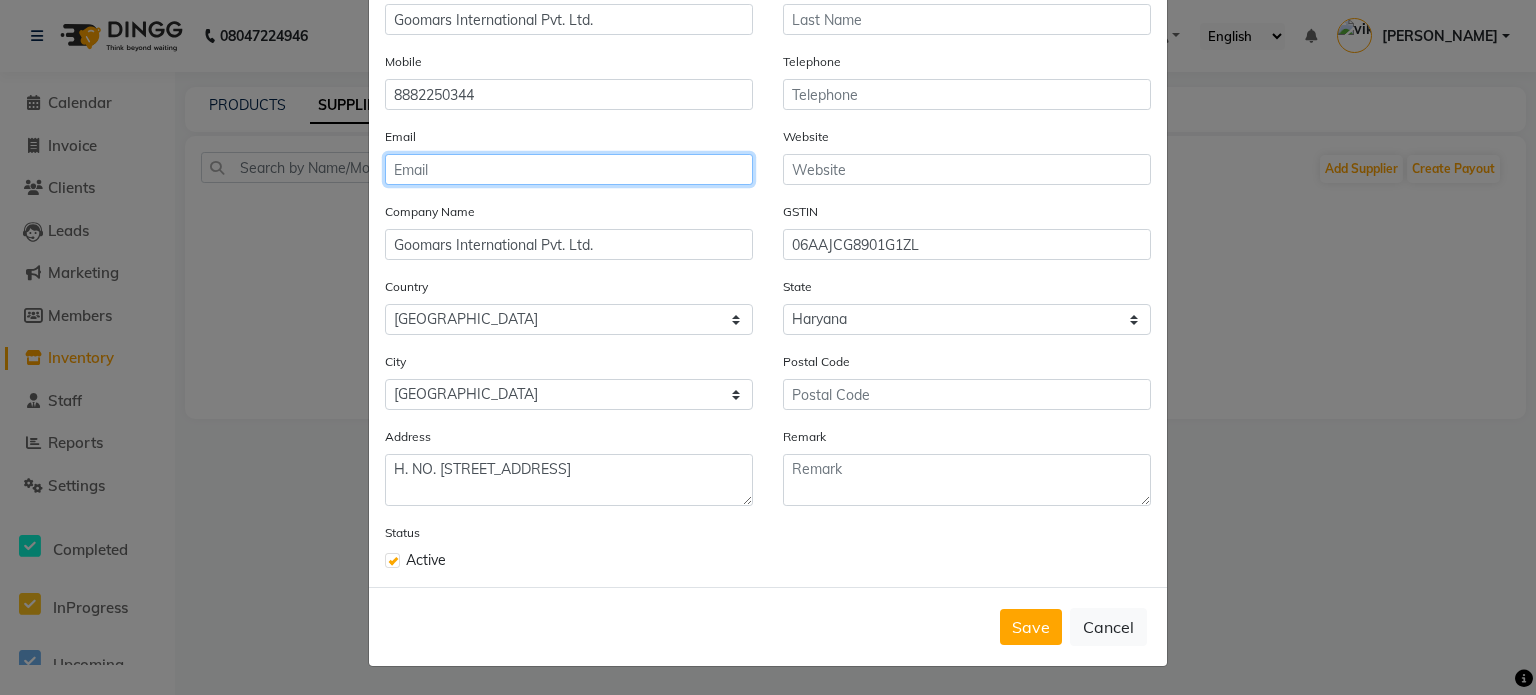 type on "F" 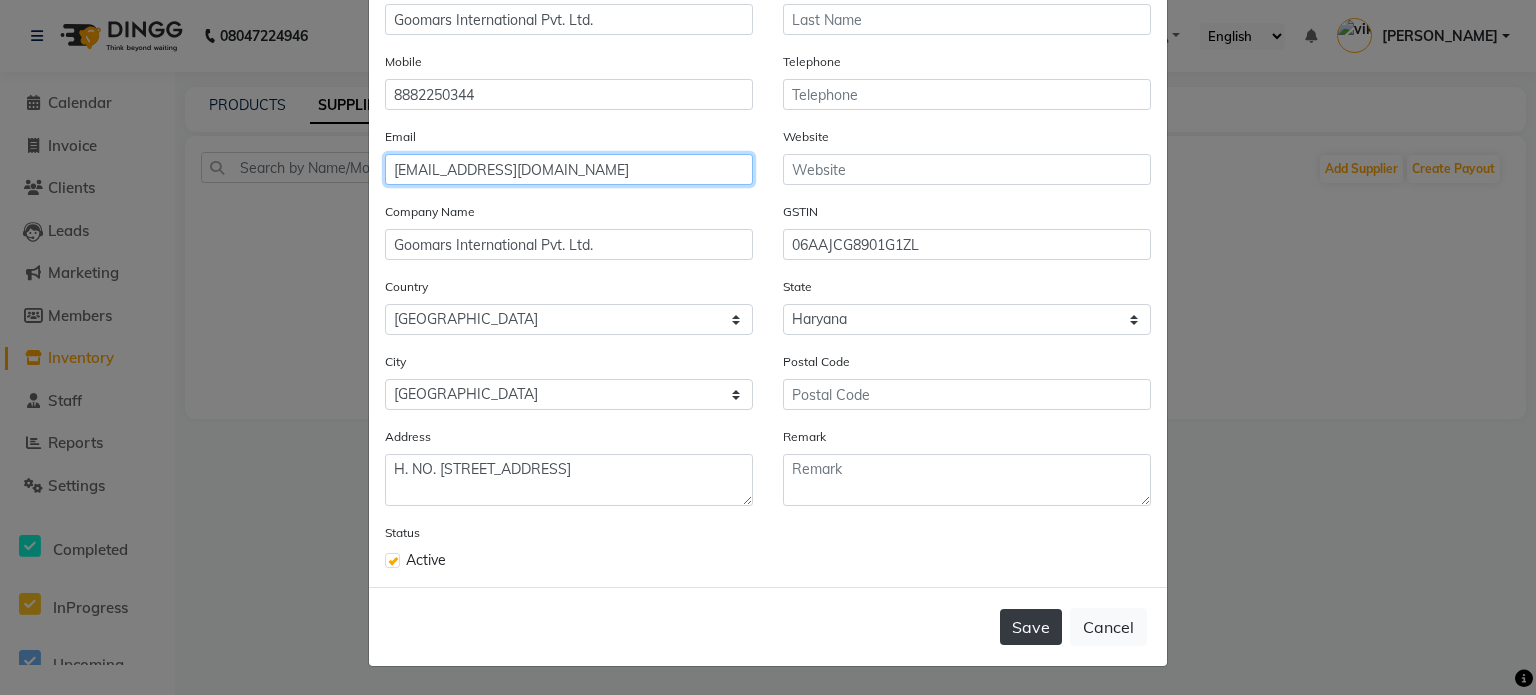 type on "[EMAIL_ADDRESS][DOMAIN_NAME]" 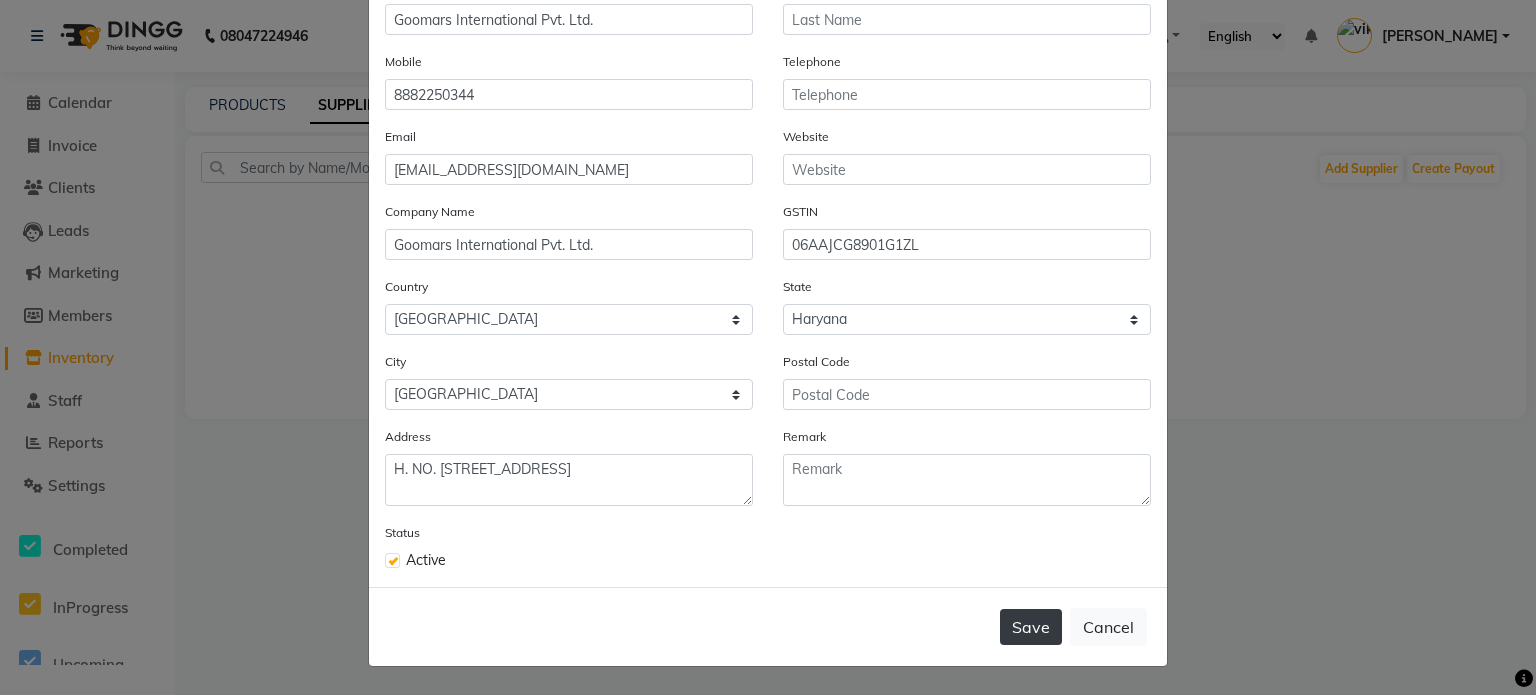 click on "Save" 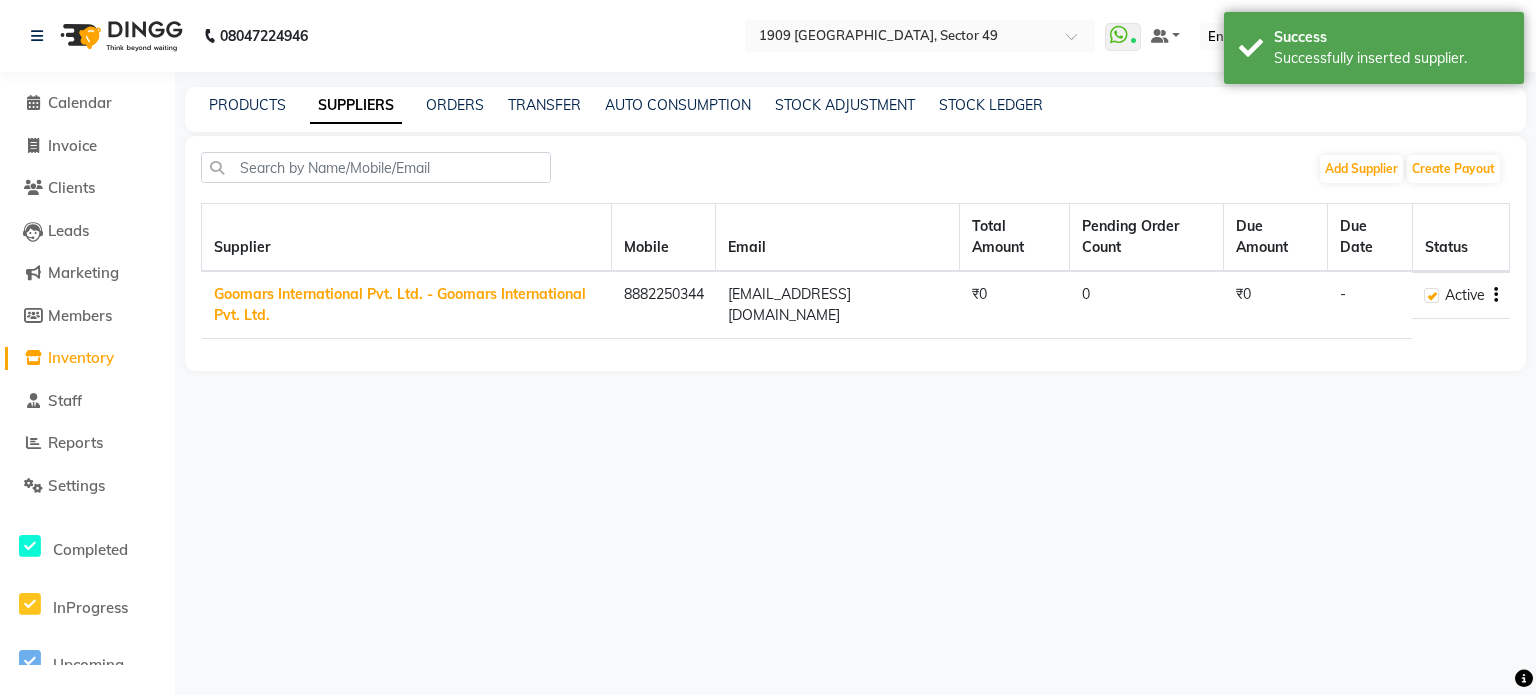 click on "₹0" 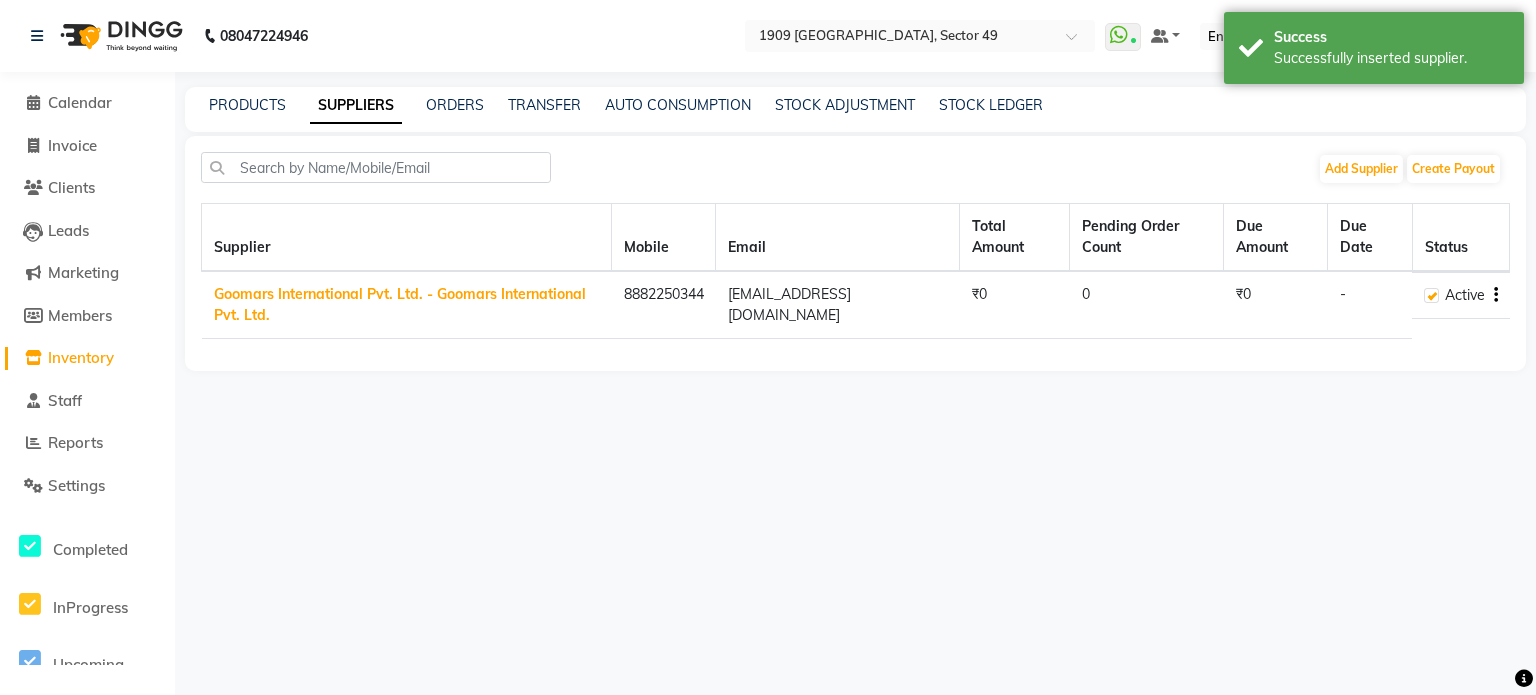 click 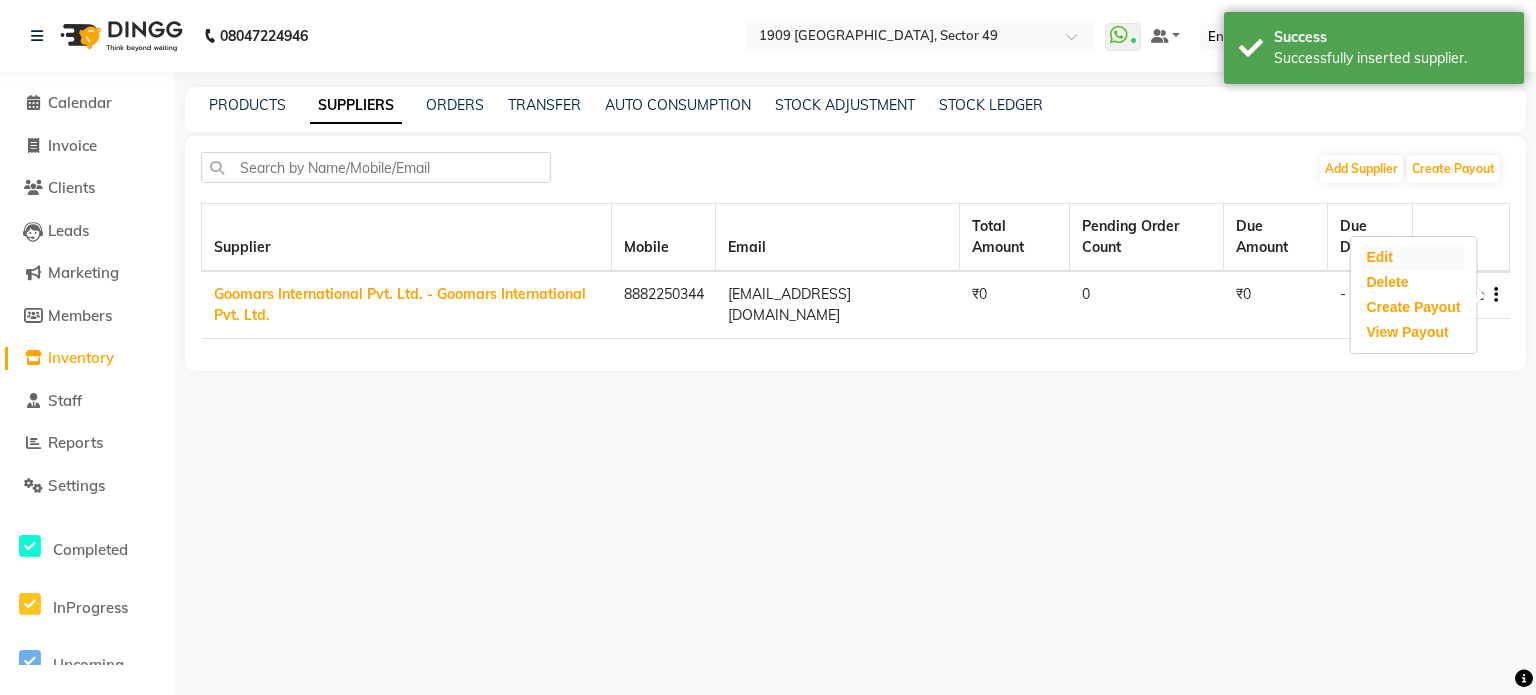 click on "Edit" at bounding box center (1413, 257) 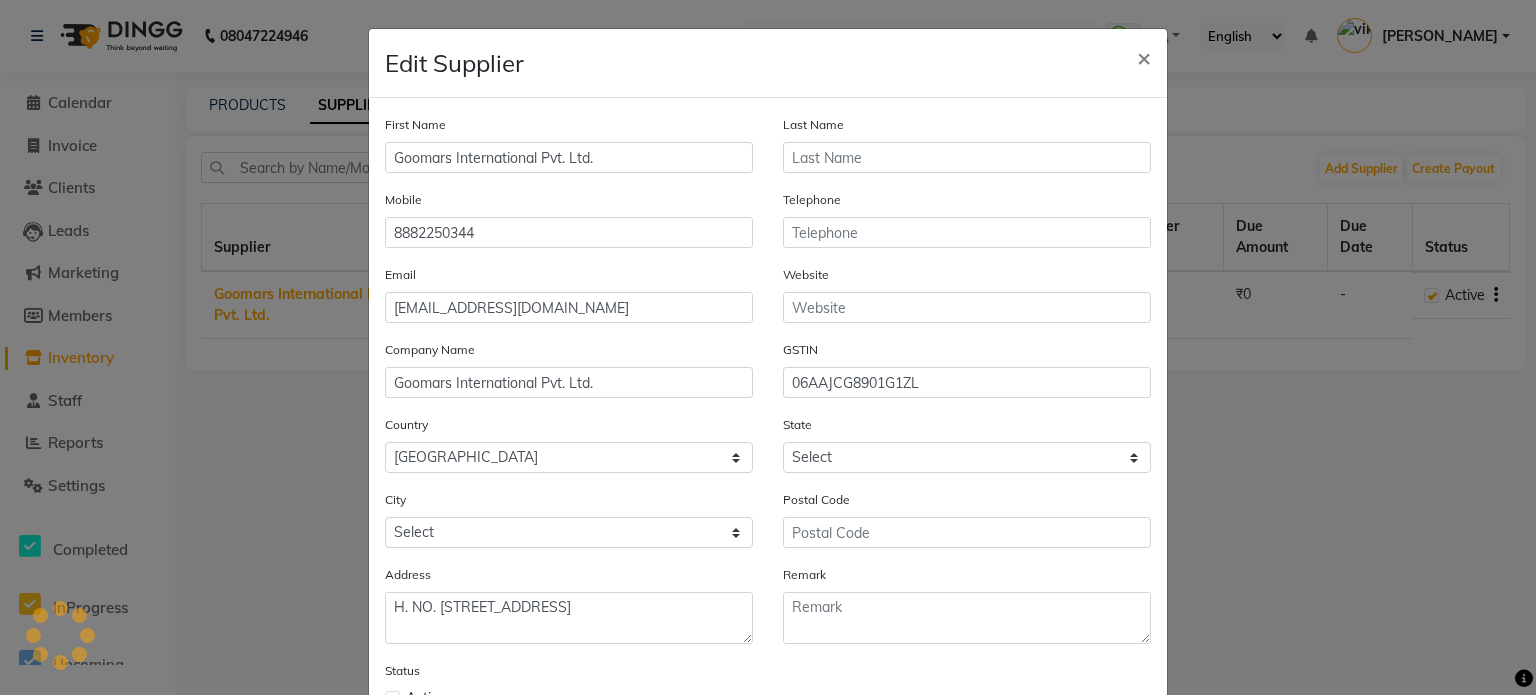 select on "13" 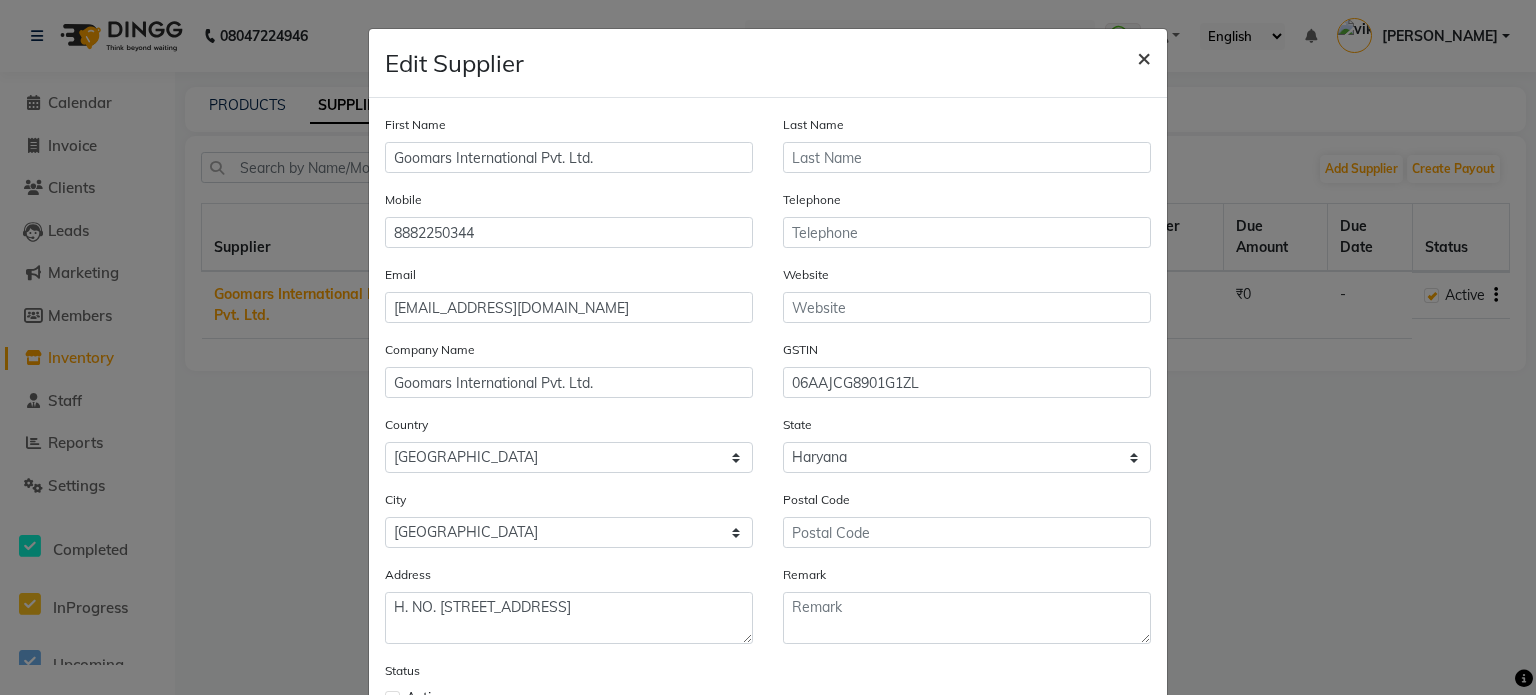 click on "×" 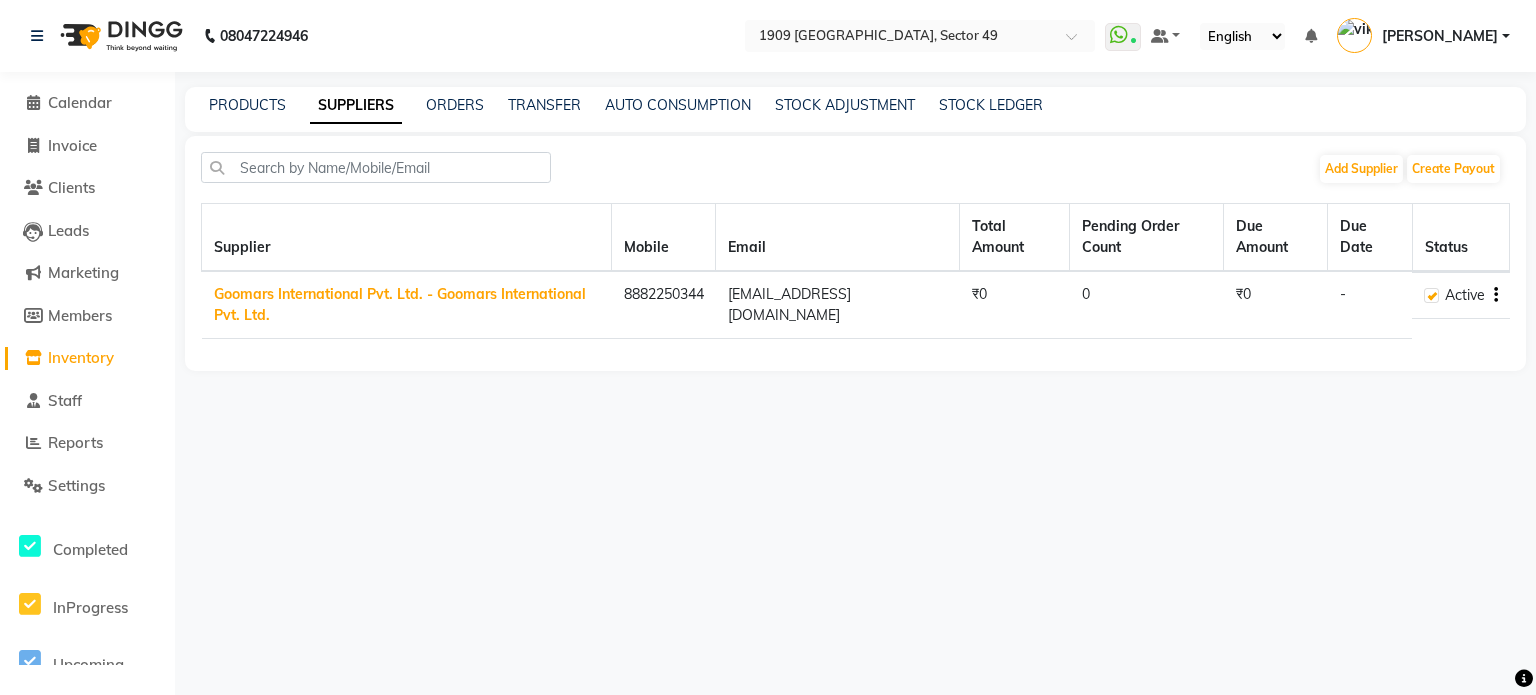 click on "ORDERS" 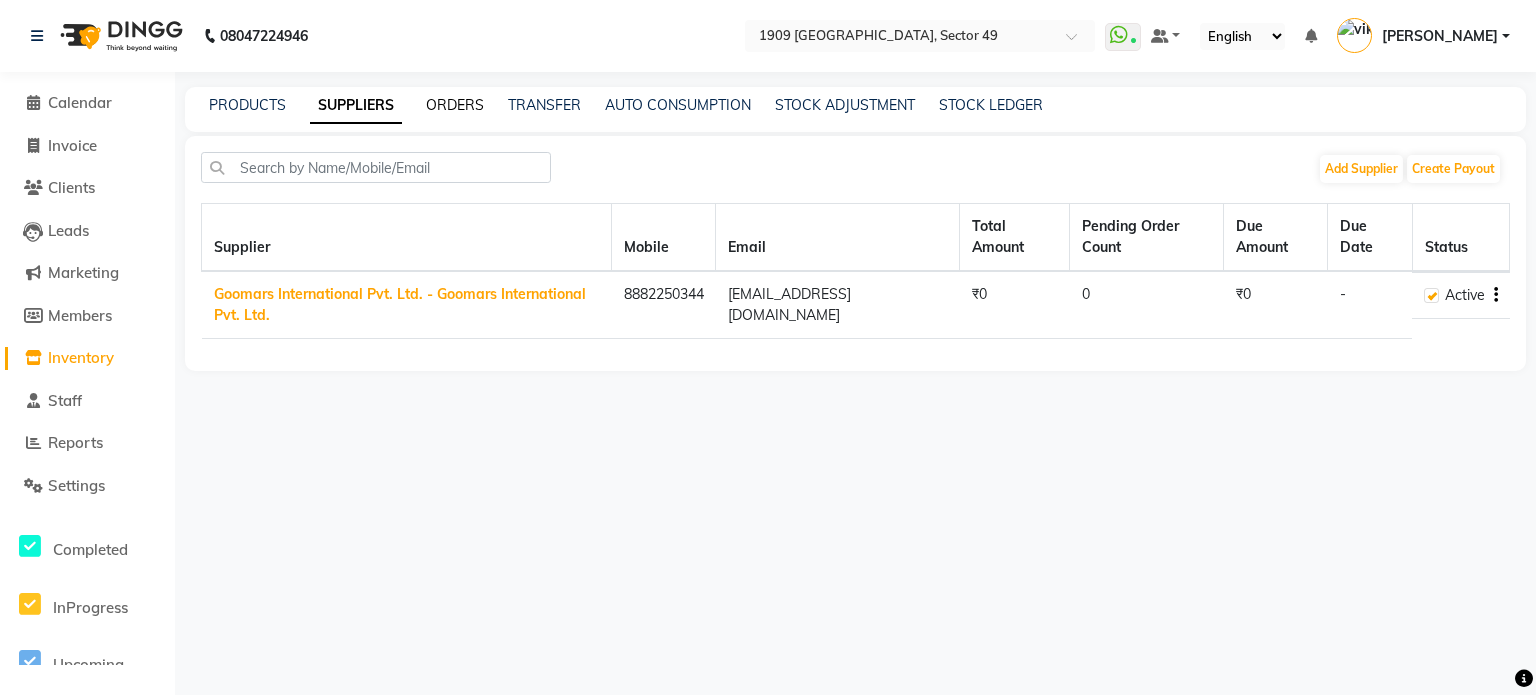 click on "ORDERS" 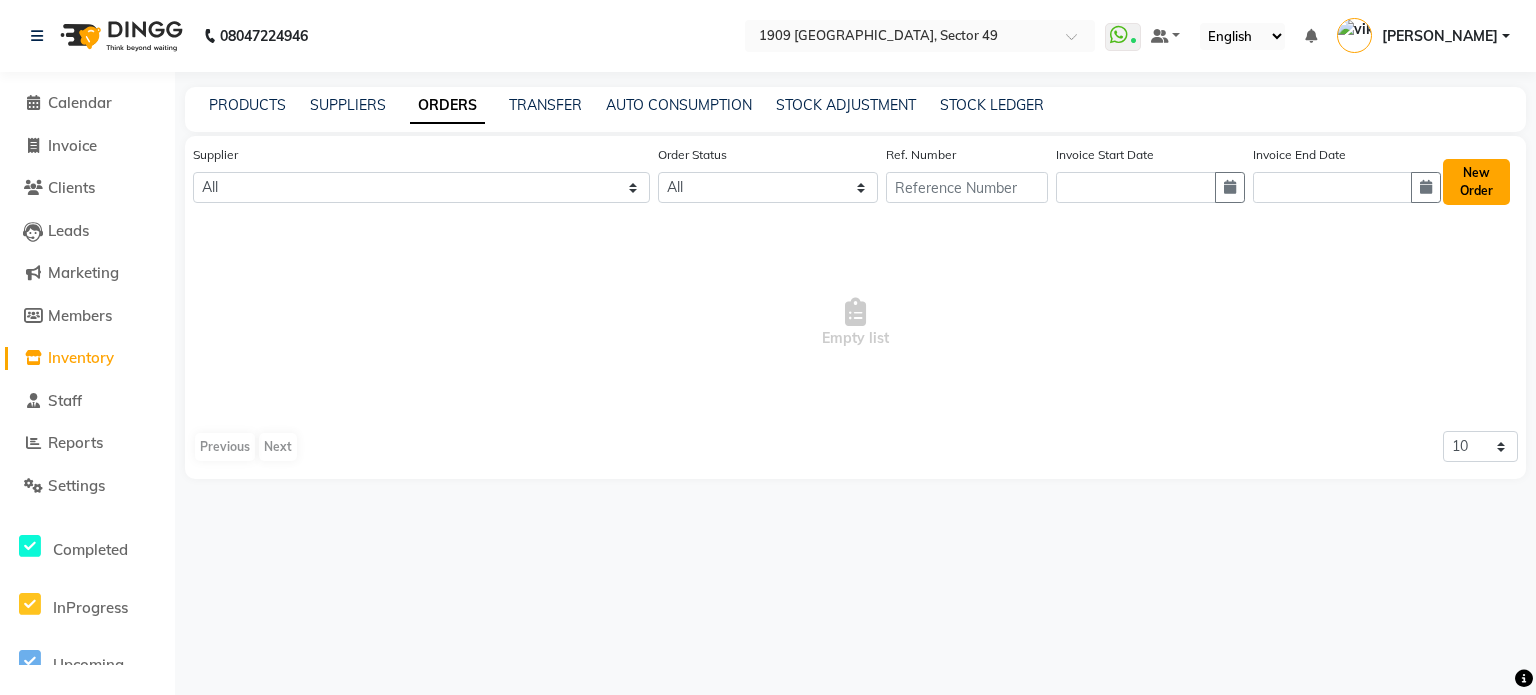click on "New Order" 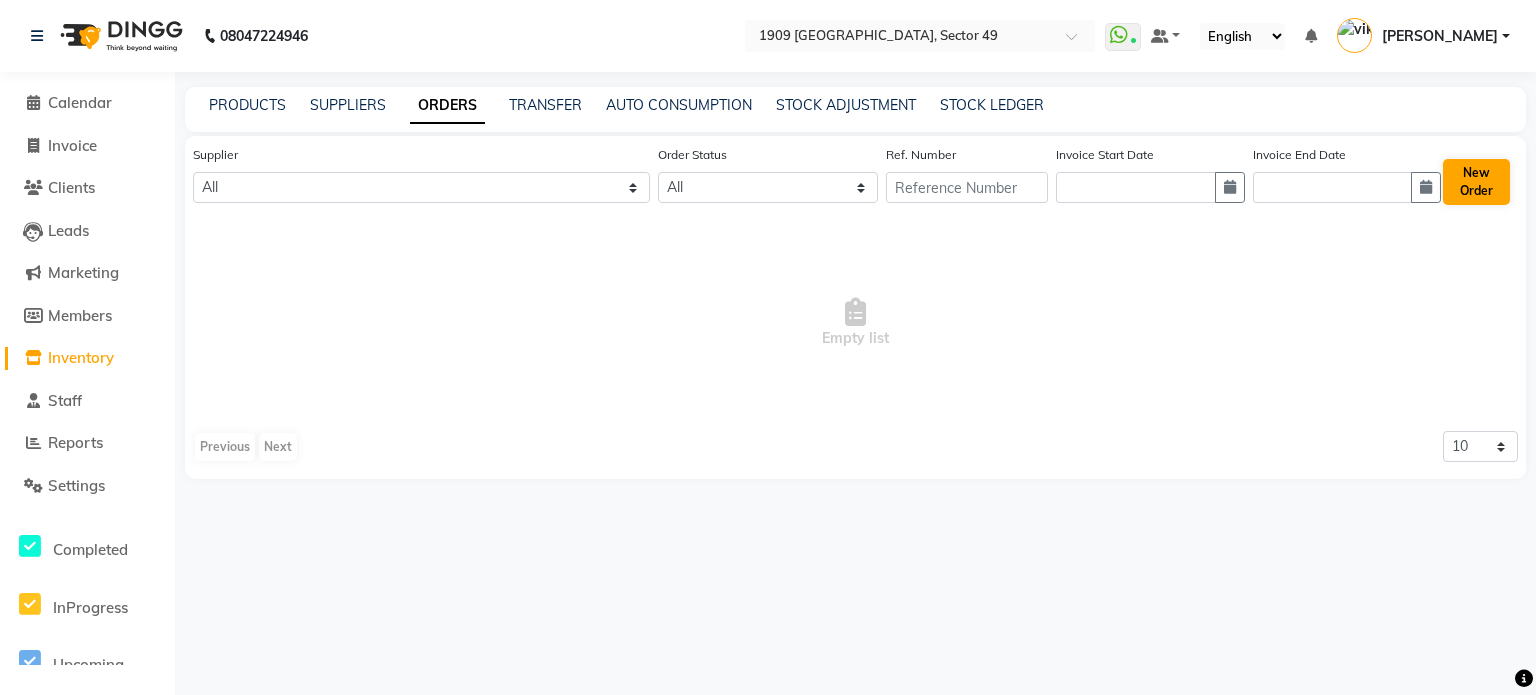 select on "true" 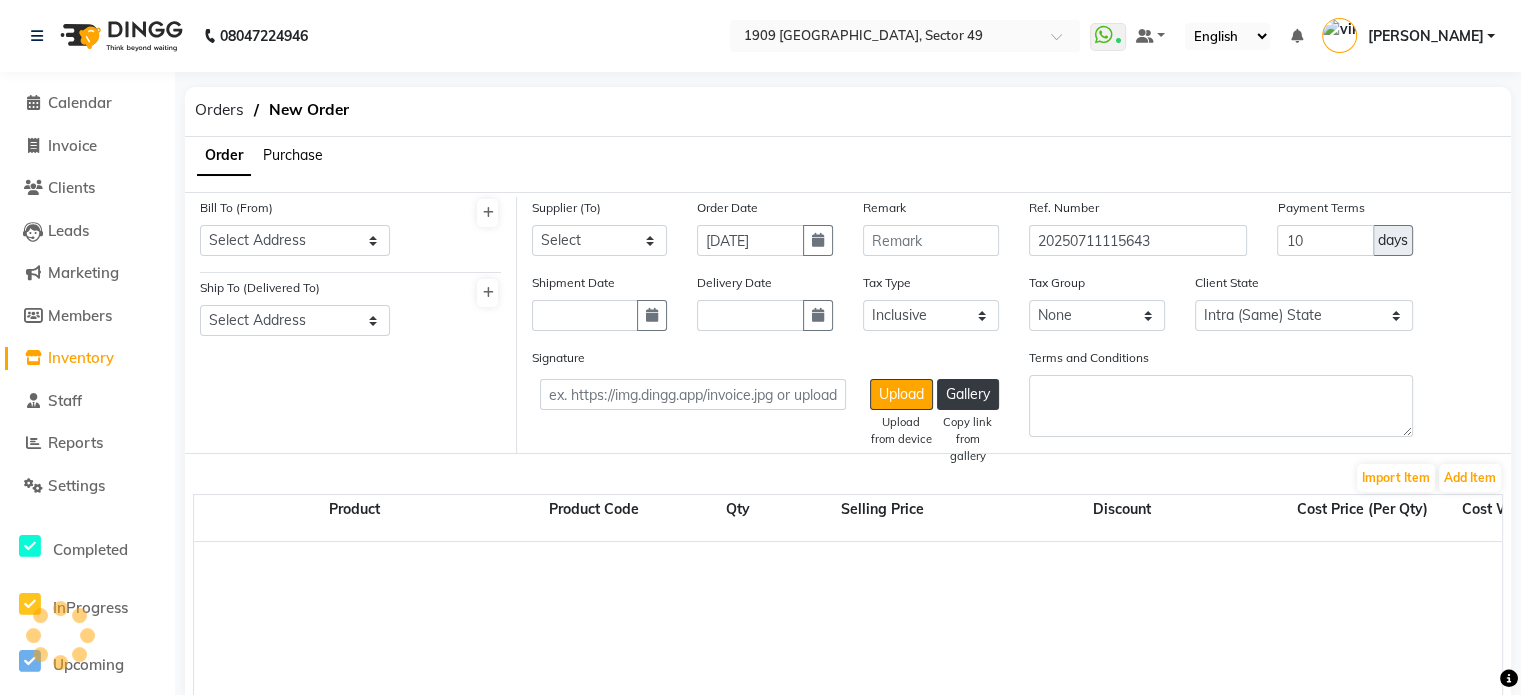 select on "3038" 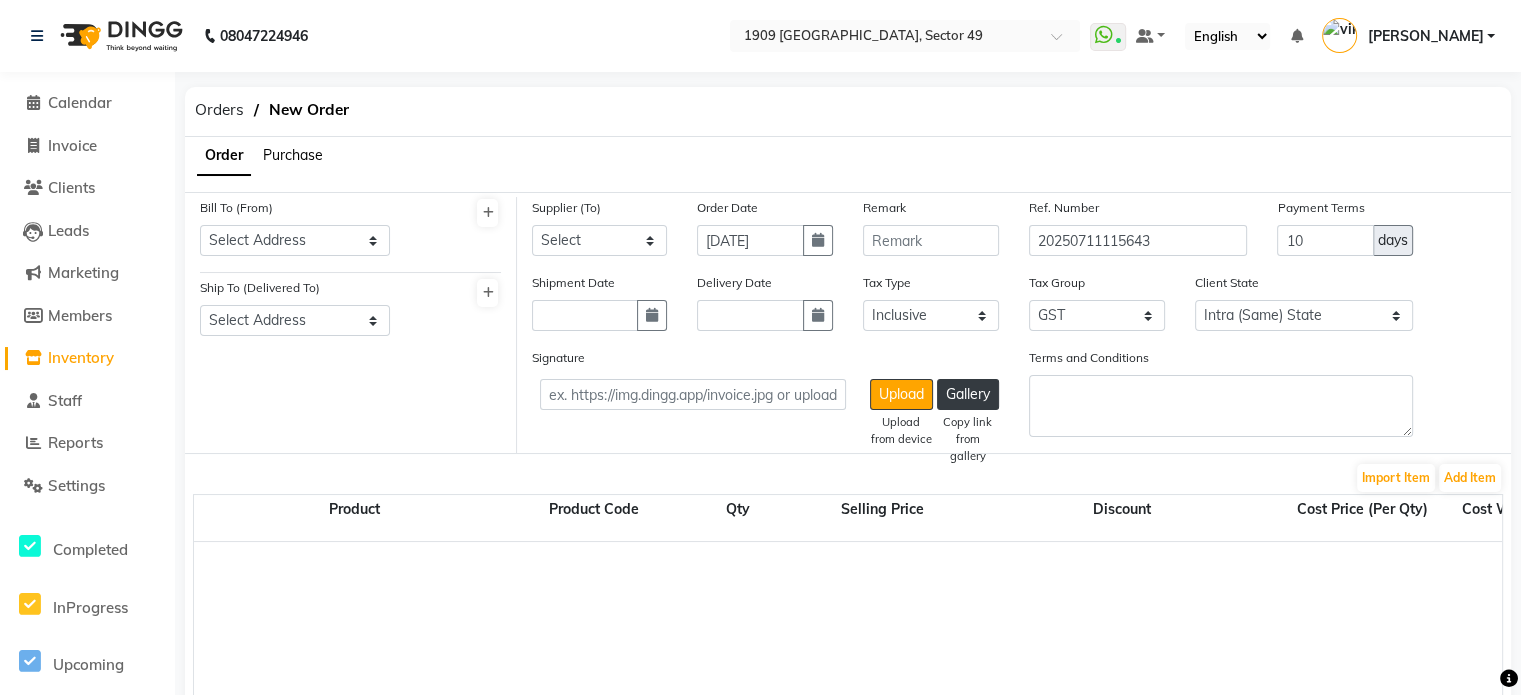 click on "Purchase" 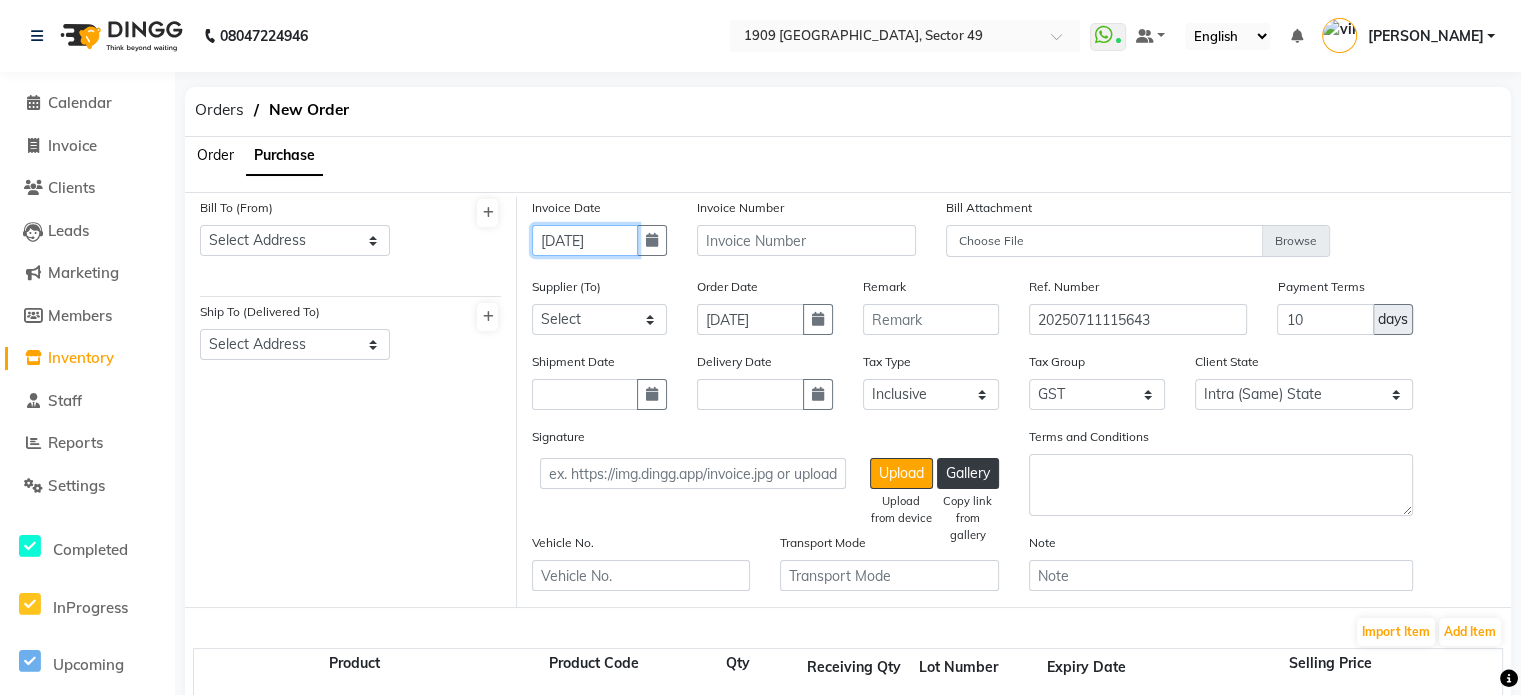click on "[DATE]" 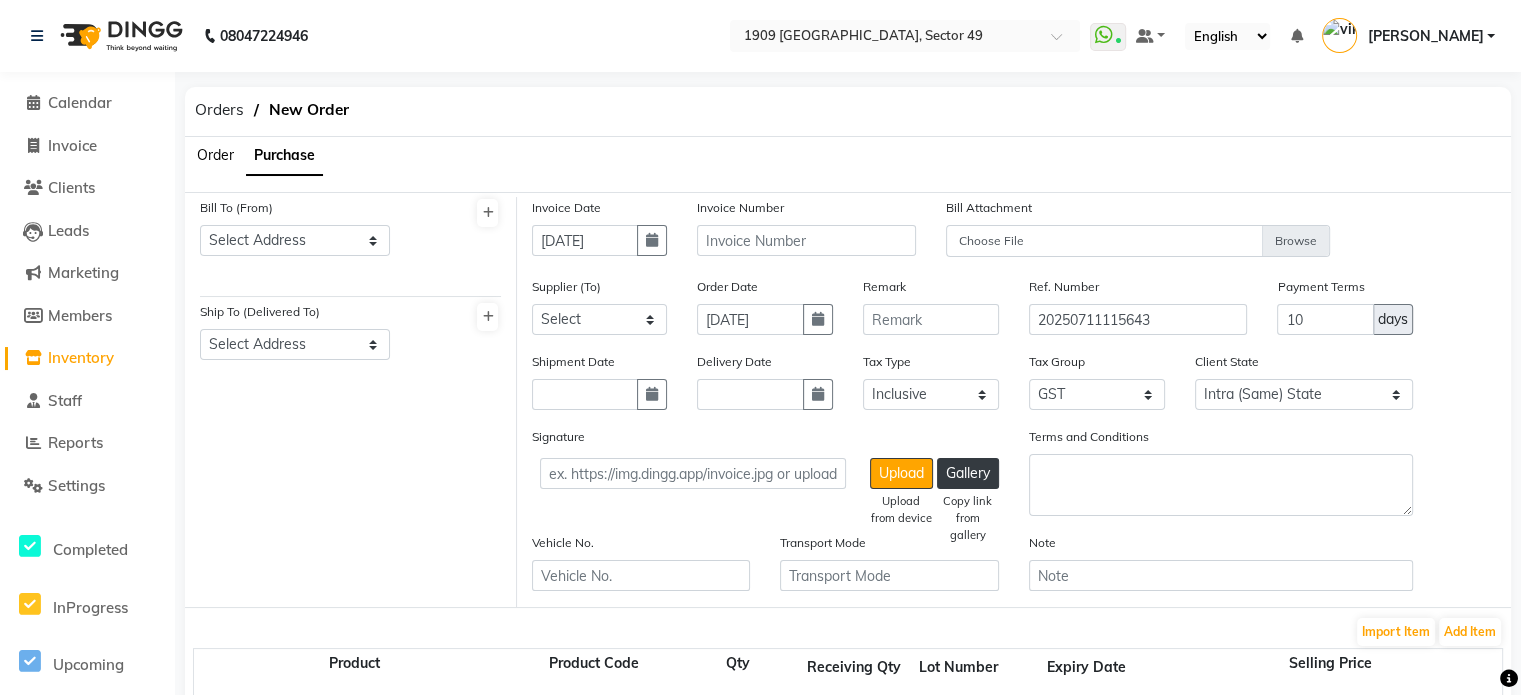 select on "7" 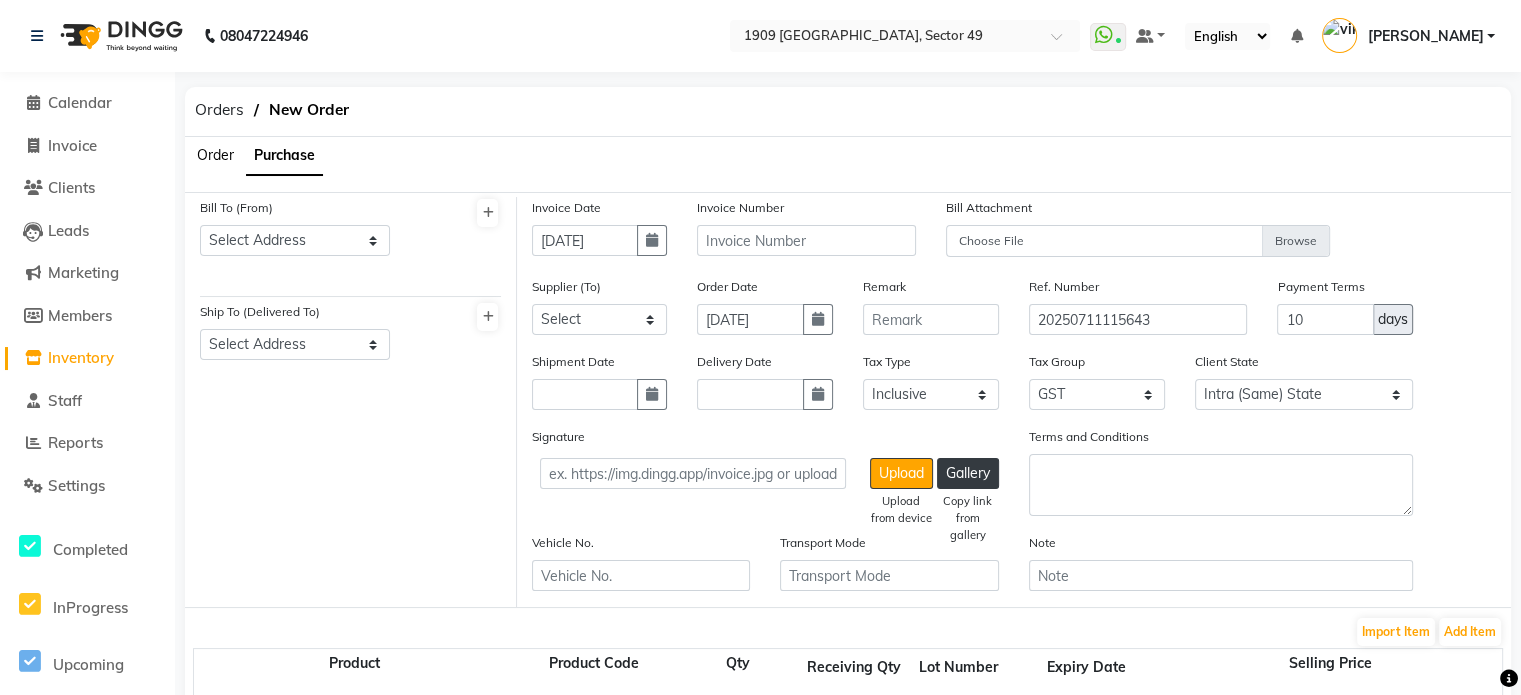 select on "2025" 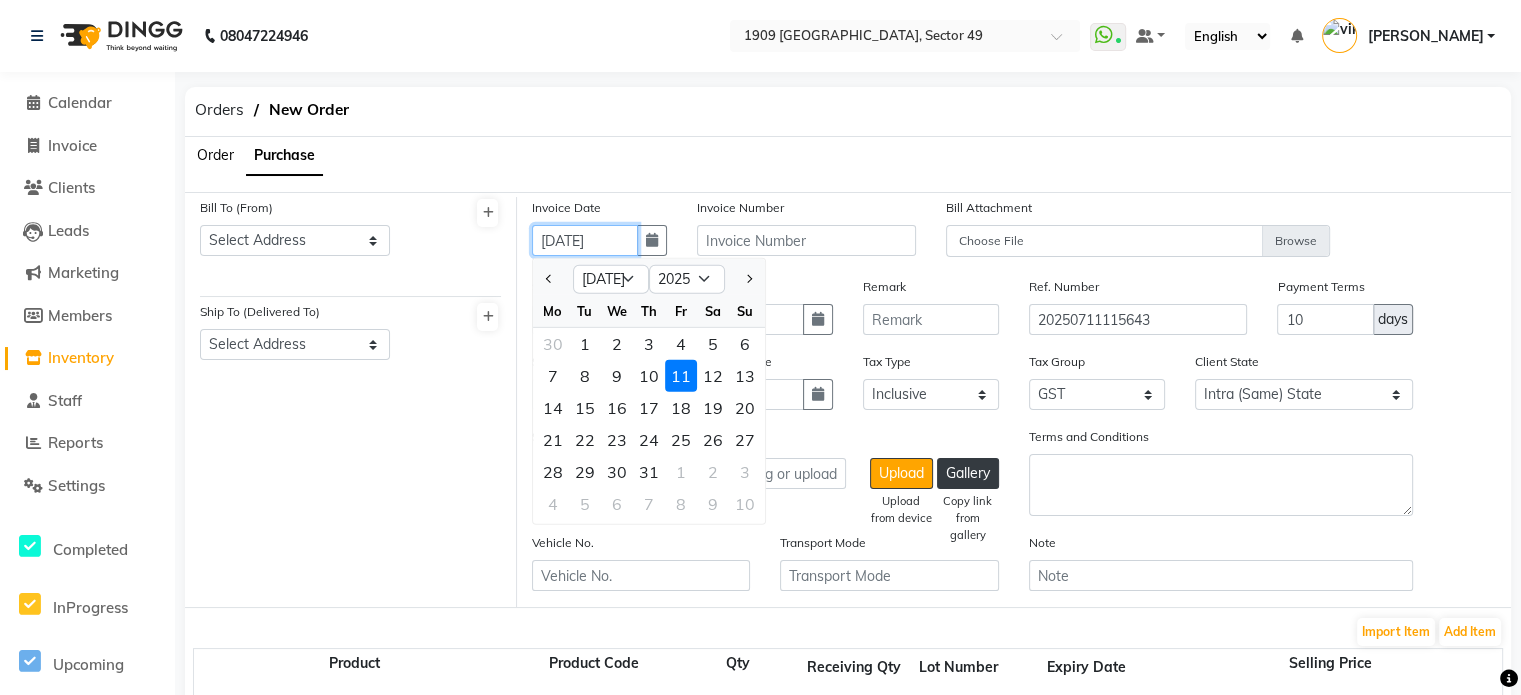 drag, startPoint x: 556, startPoint y: 244, endPoint x: 518, endPoint y: 243, distance: 38.013157 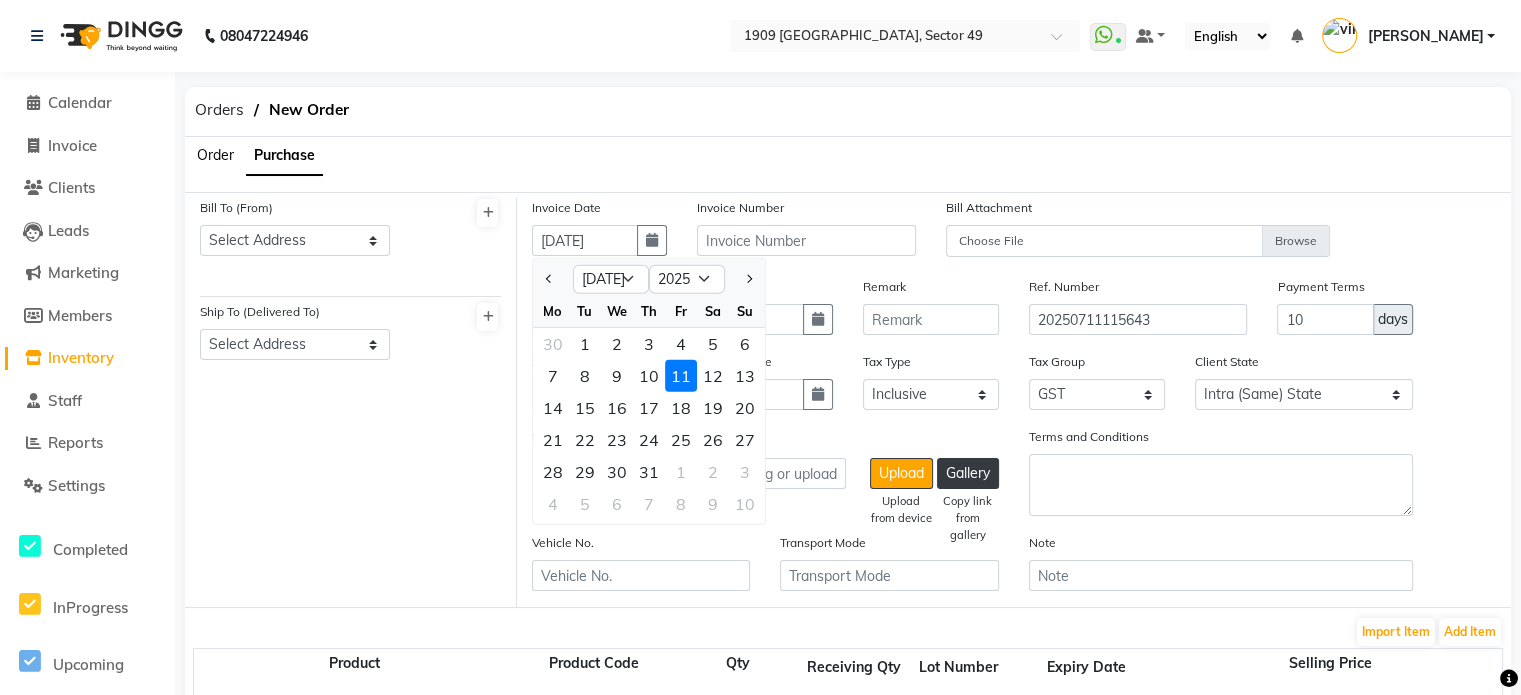 type on "[DATE]" 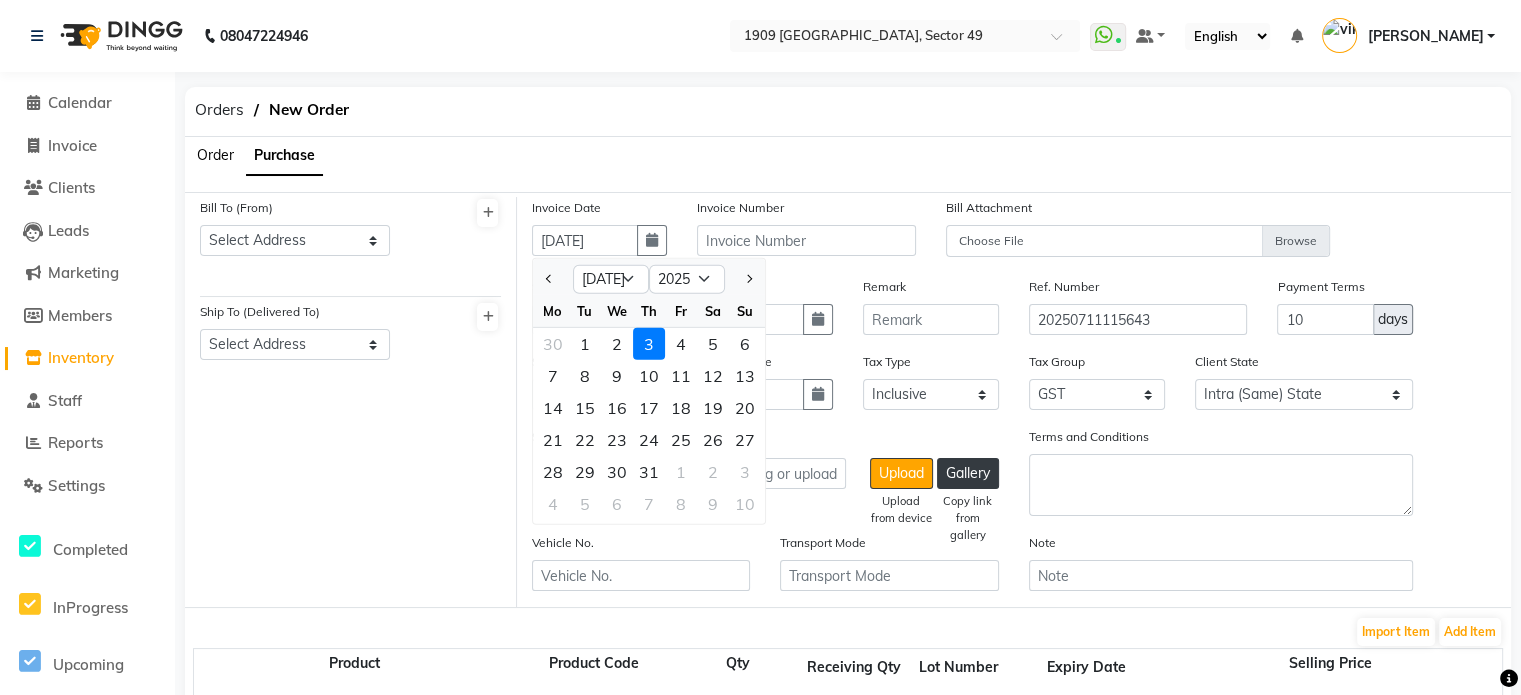 type 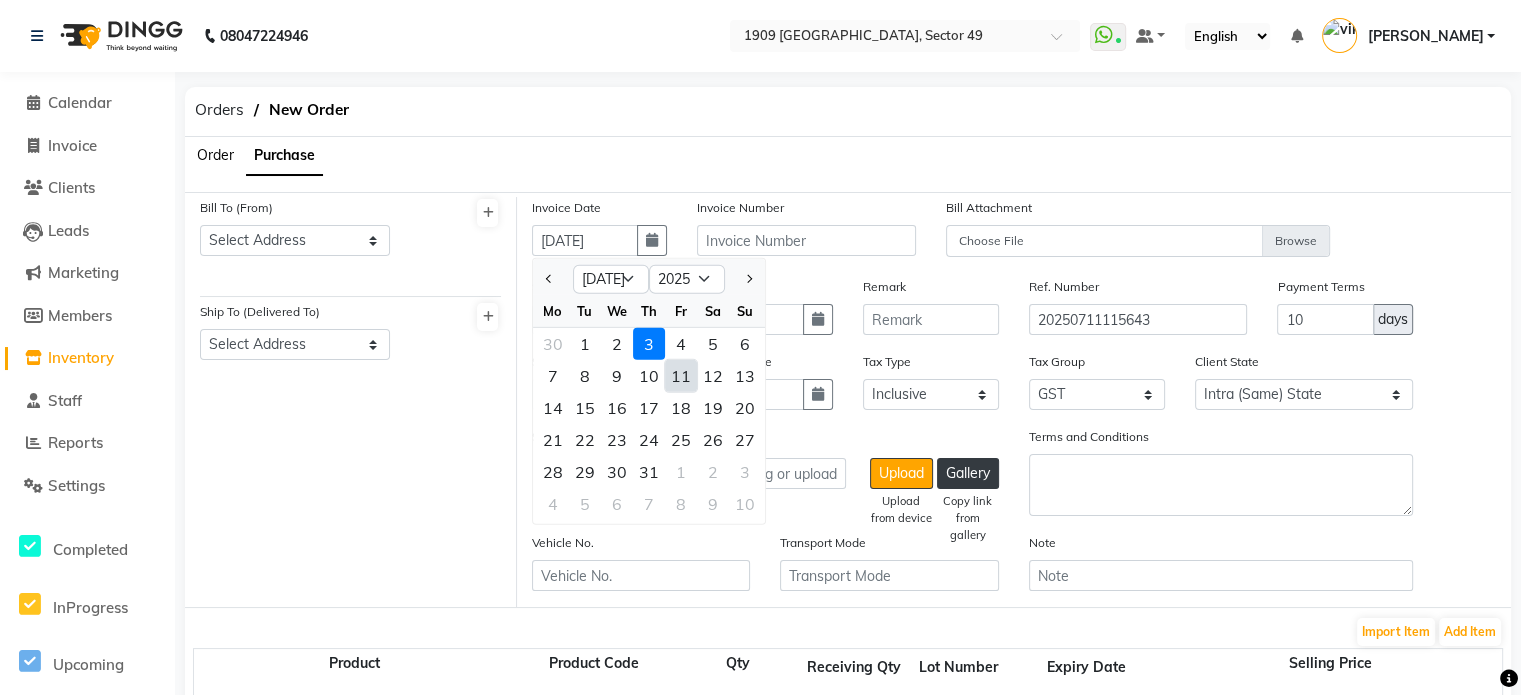 click on "3" 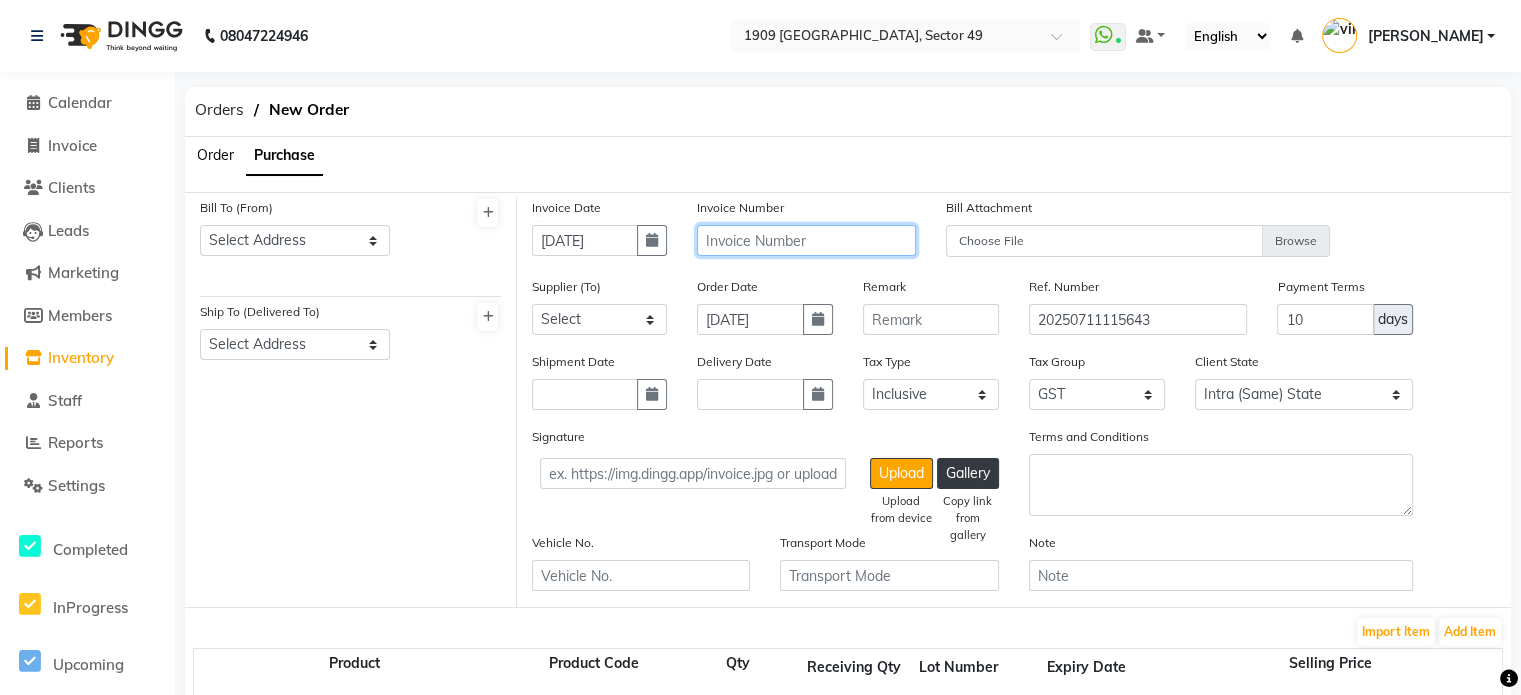 click 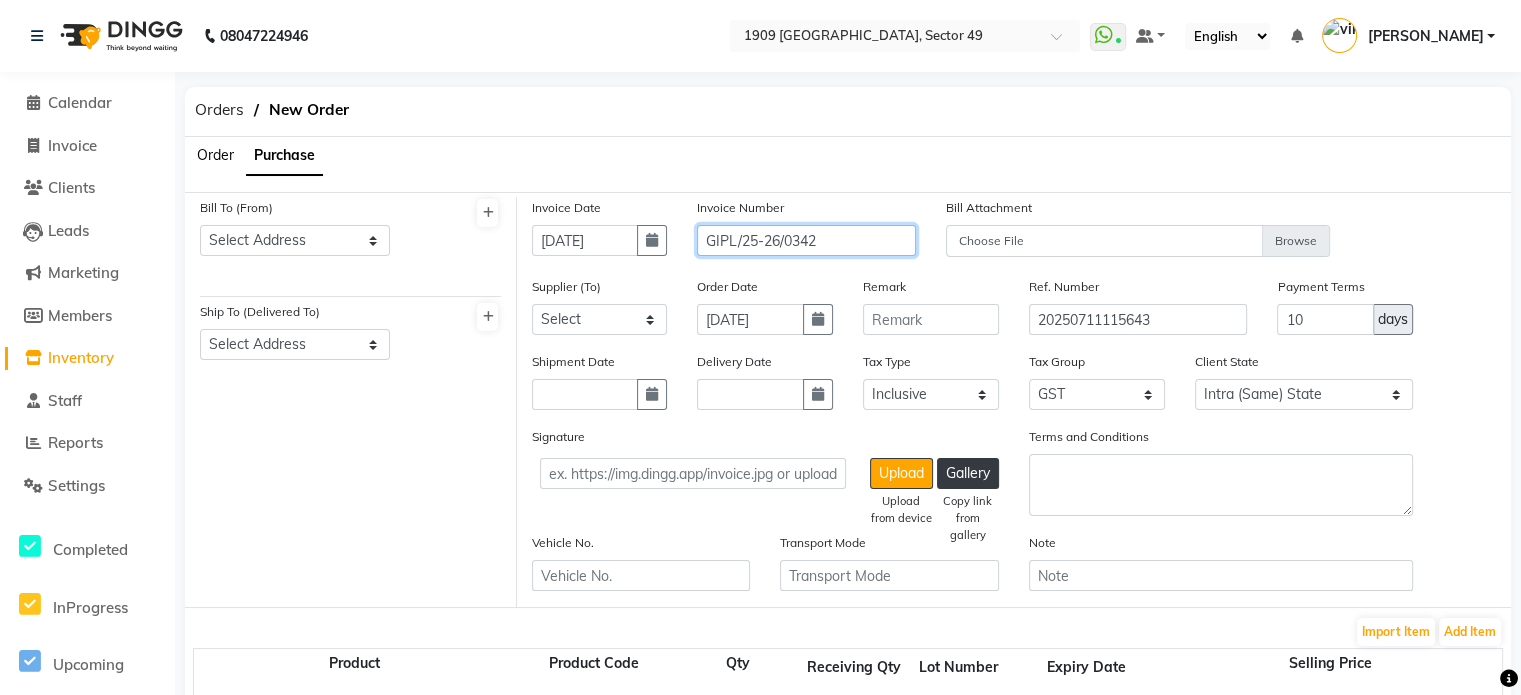 type on "GIPL/25-26/0342" 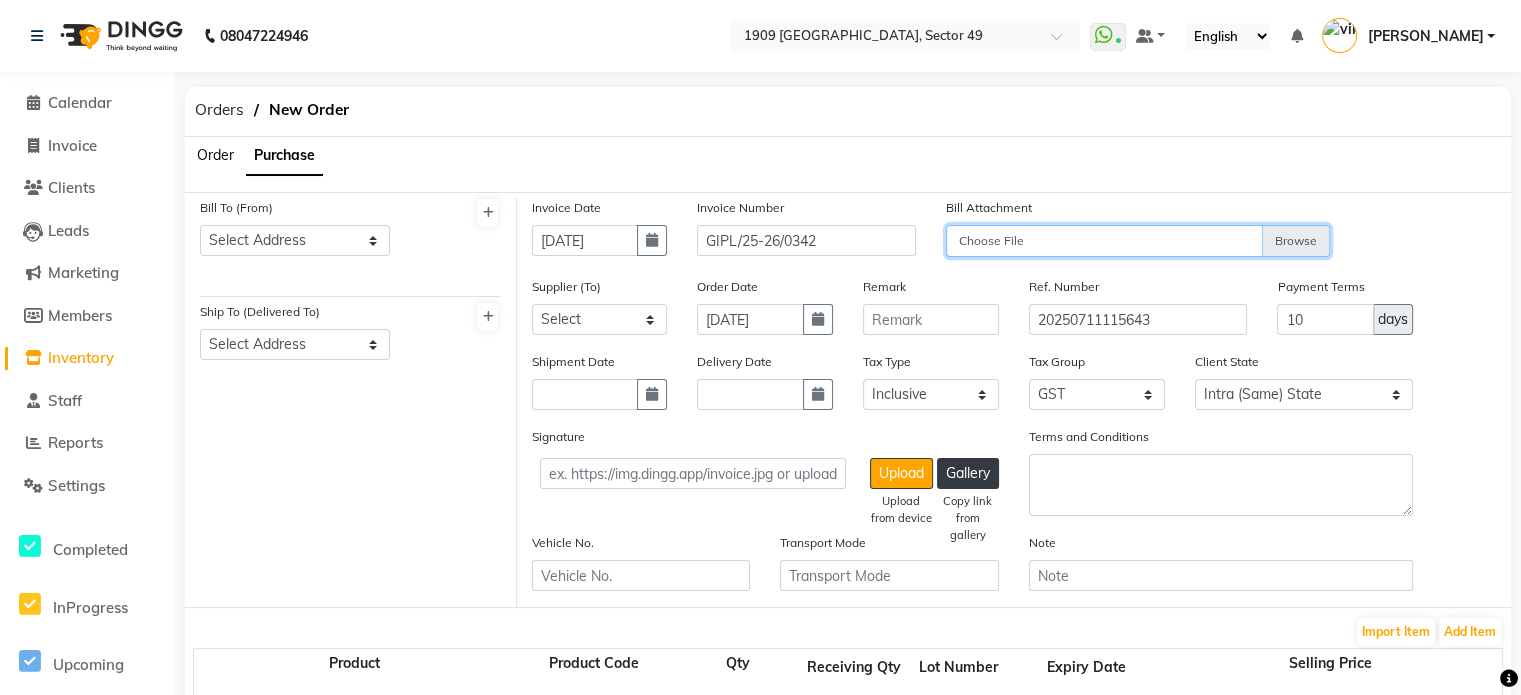 click on "Choose File" at bounding box center (1138, 242) 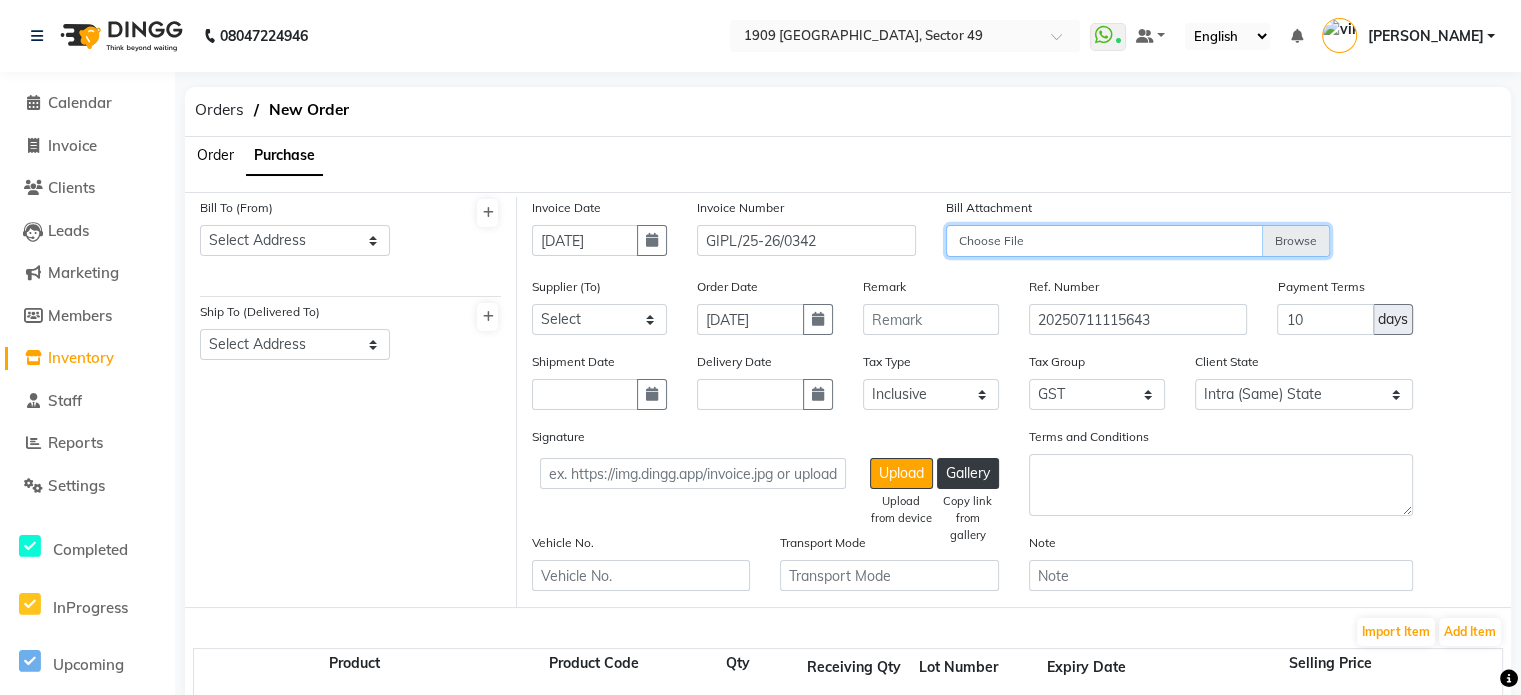 type on "C:\fakepath\GIPL-25-26-0342.pdf" 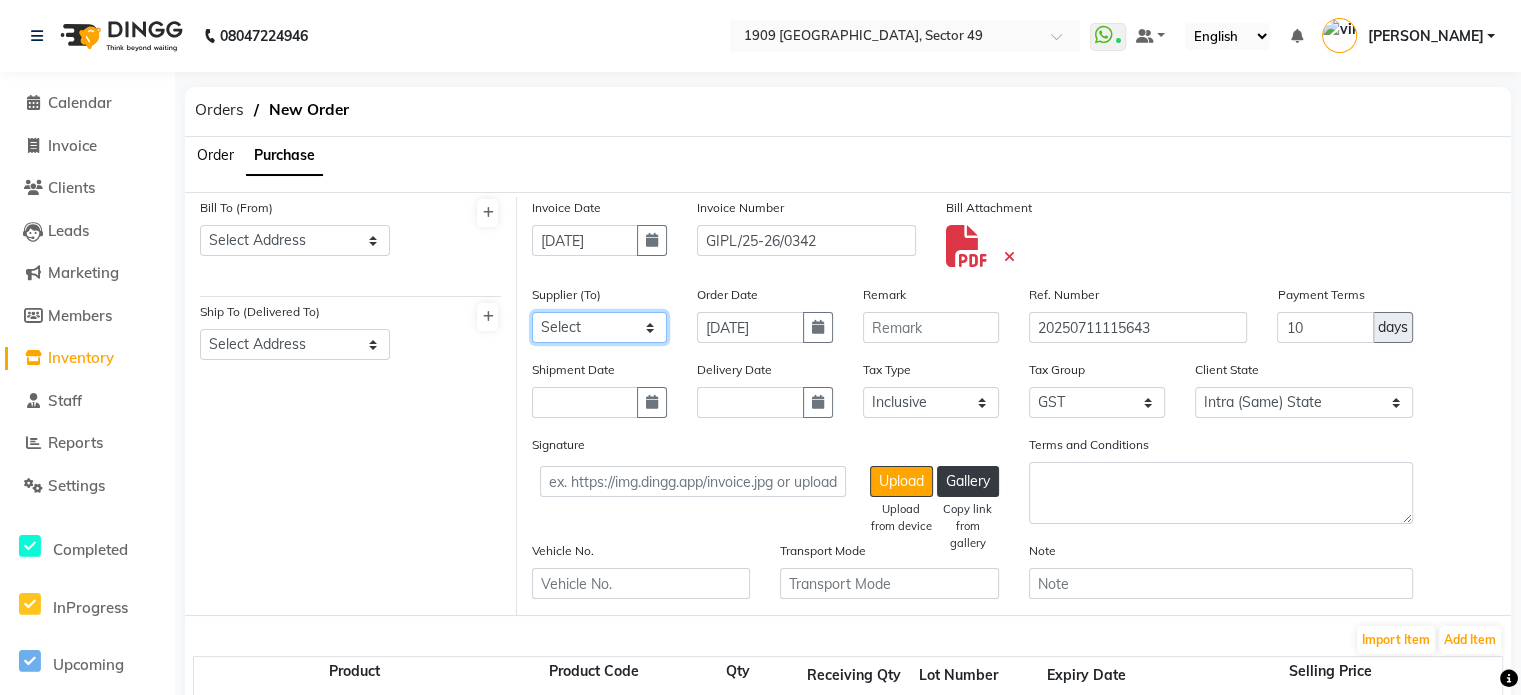click on "Select Goomars International Pvt. Ltd. - Goomars International Pvt. Ltd." 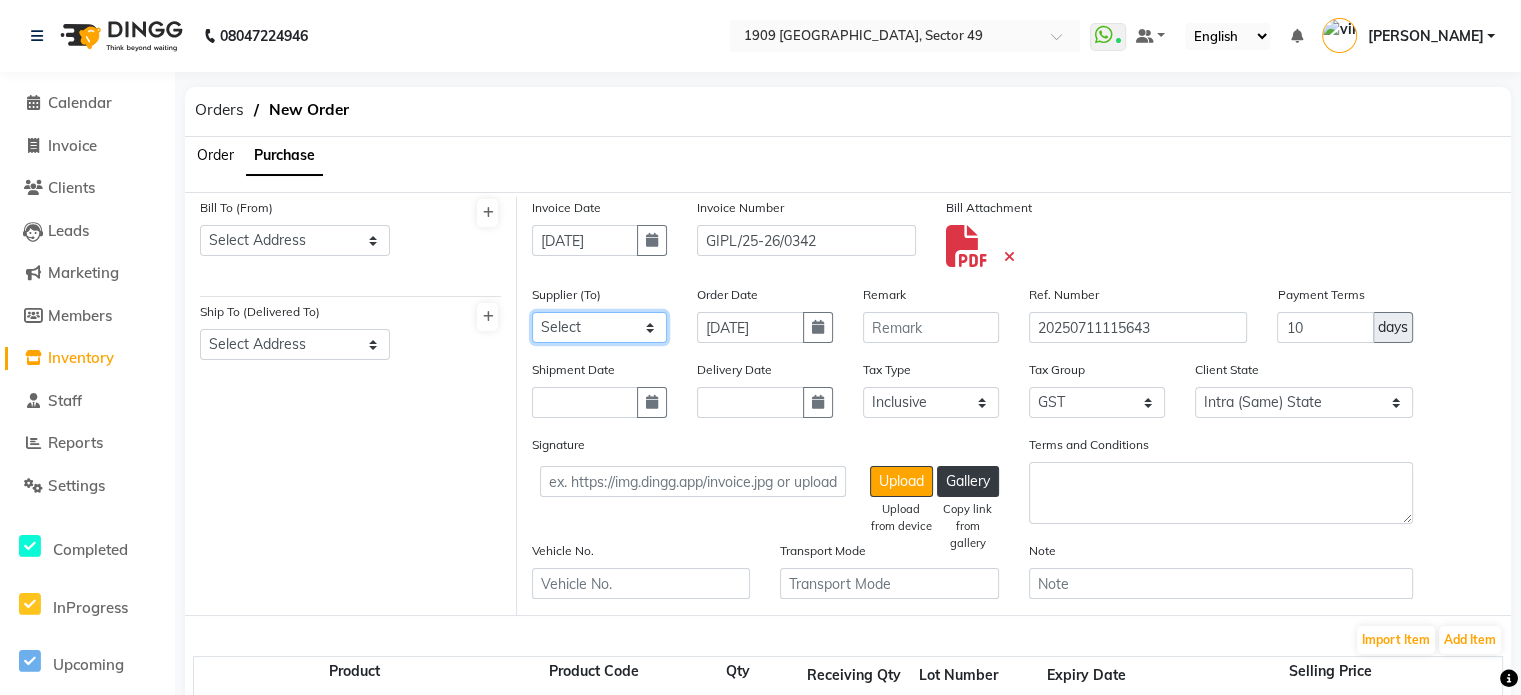 select on "5315" 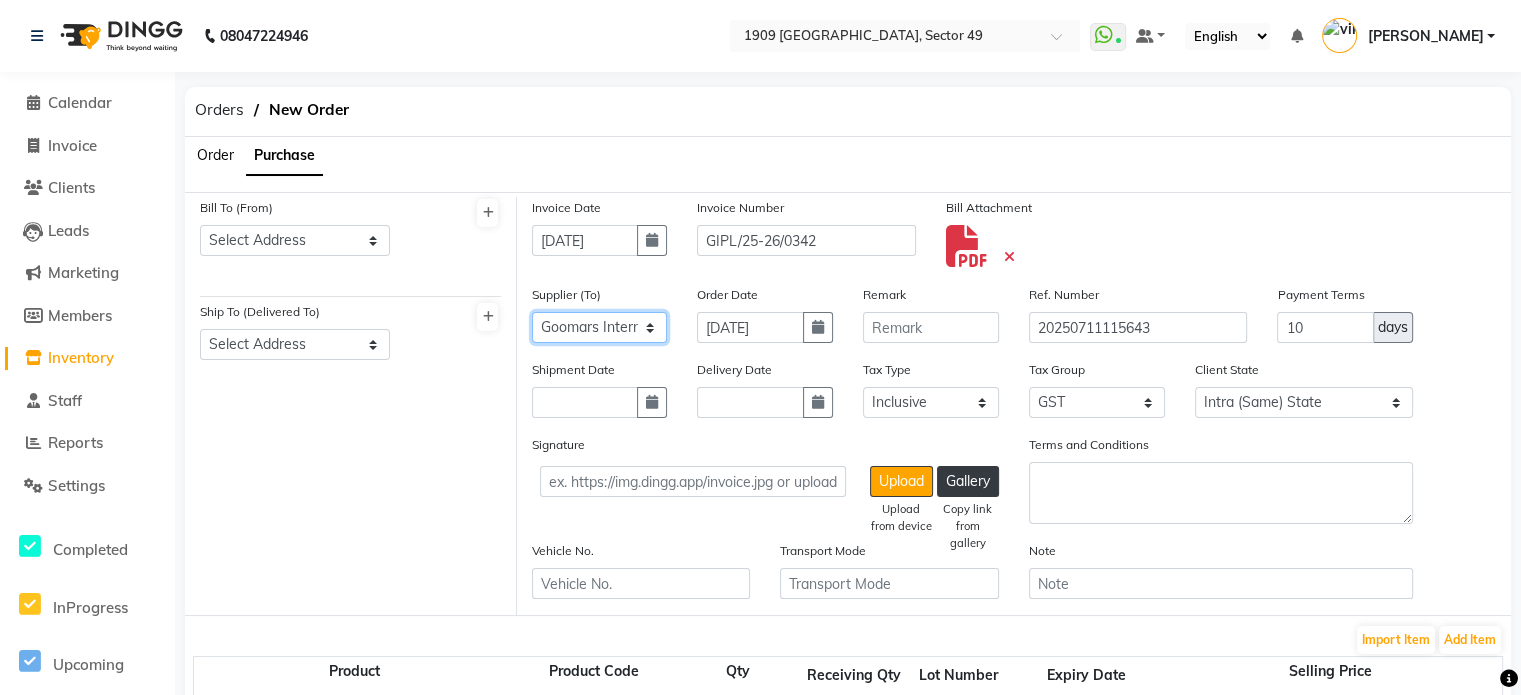 click on "Select Goomars International Pvt. Ltd. - Goomars International Pvt. Ltd." 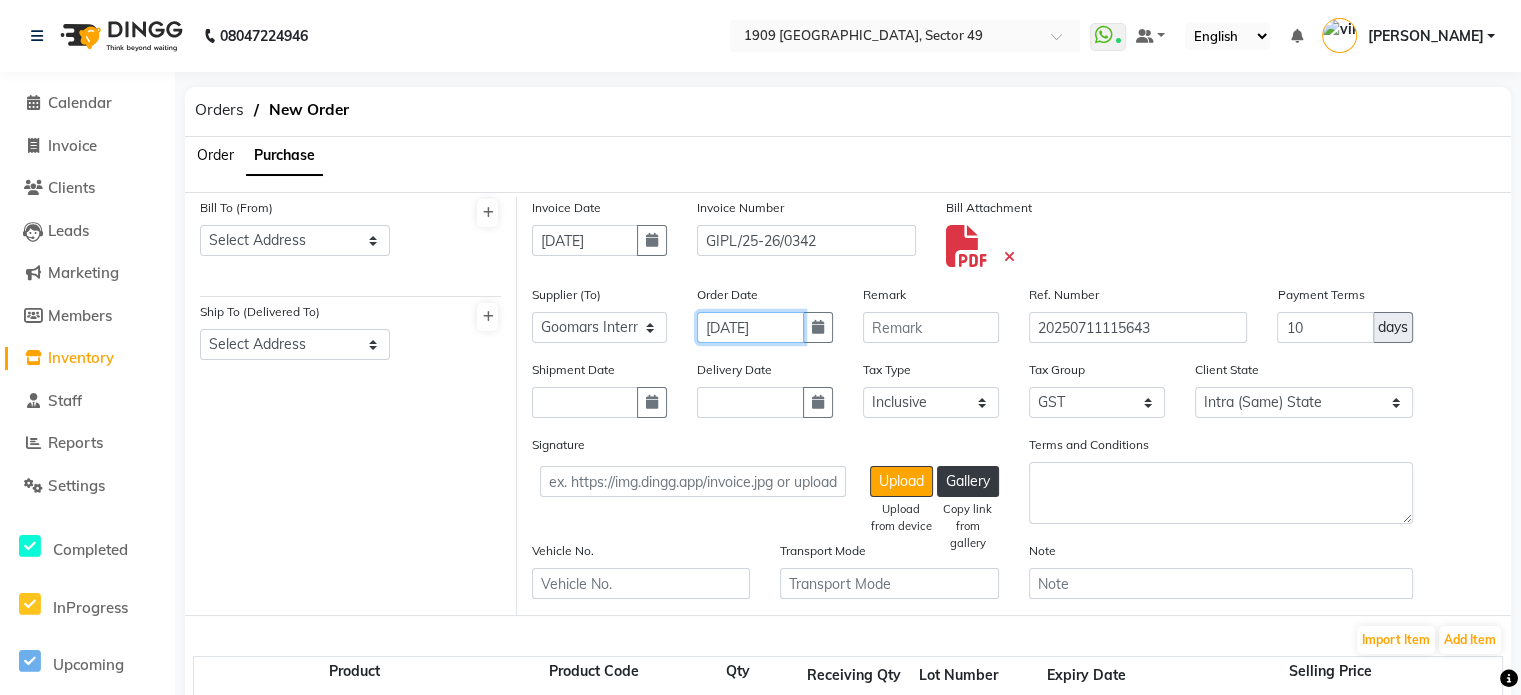 click on "[DATE]" 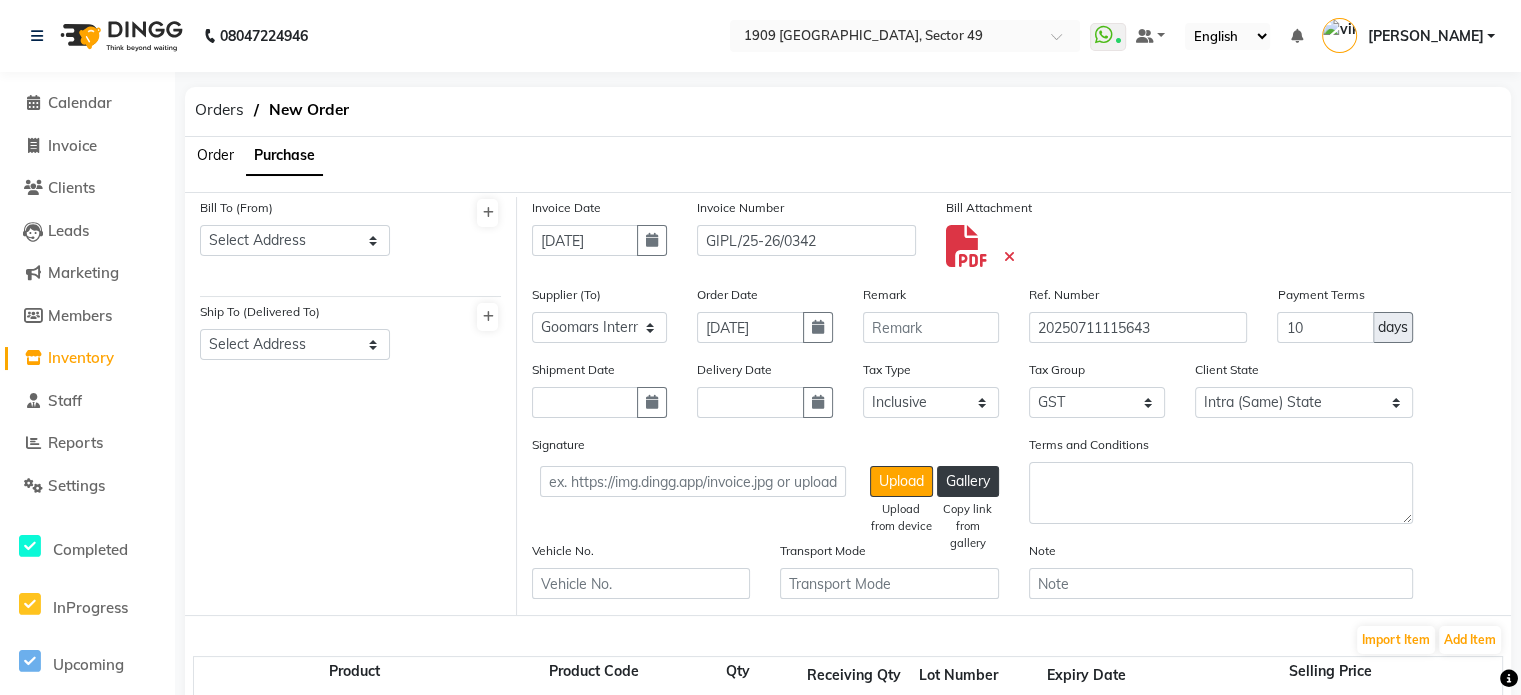 select on "7" 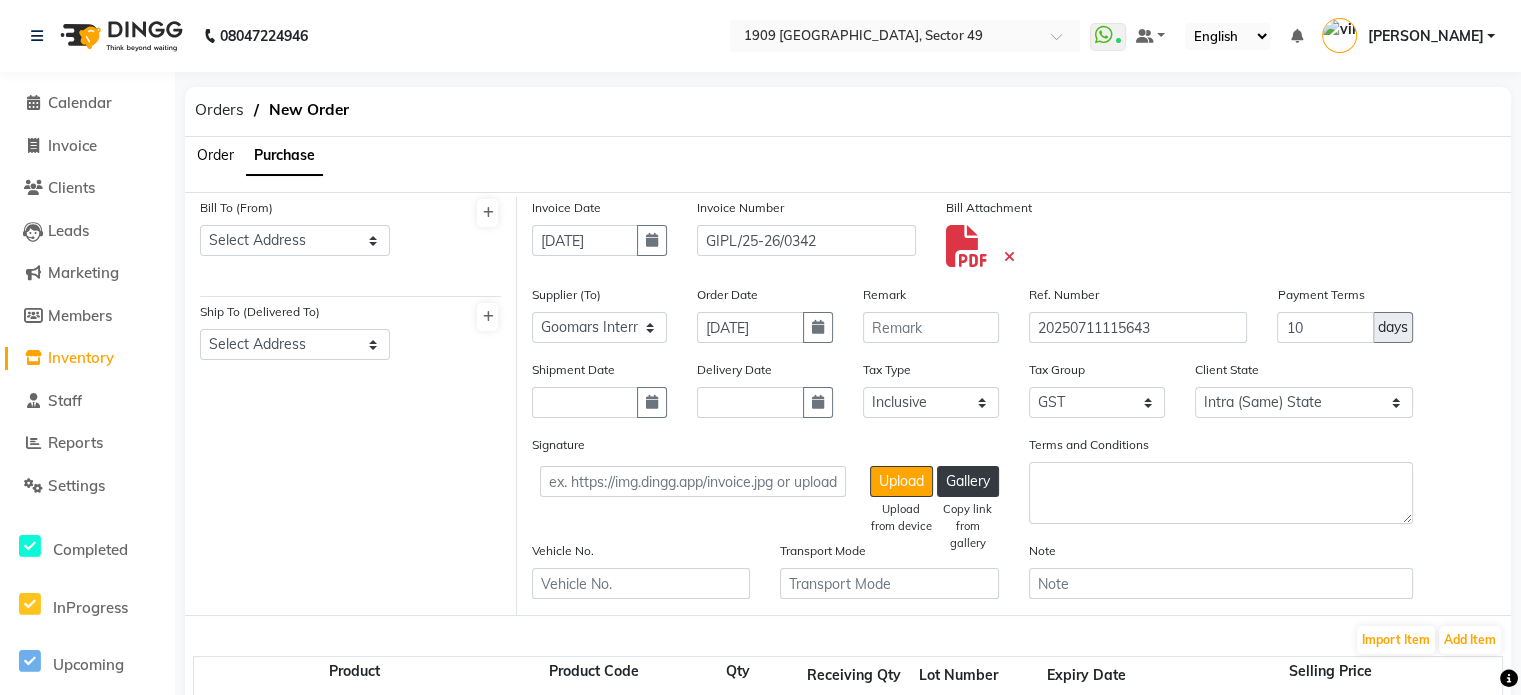 select on "2025" 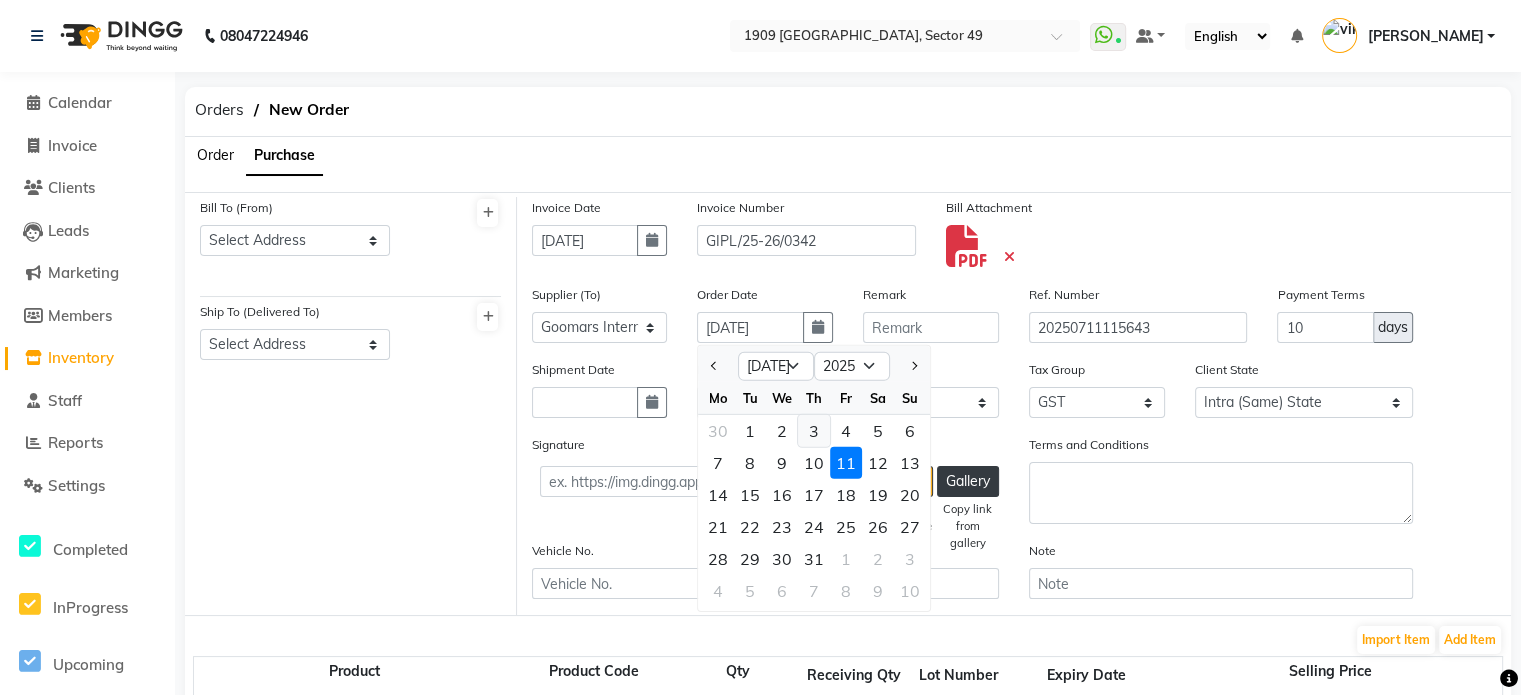 click on "3" 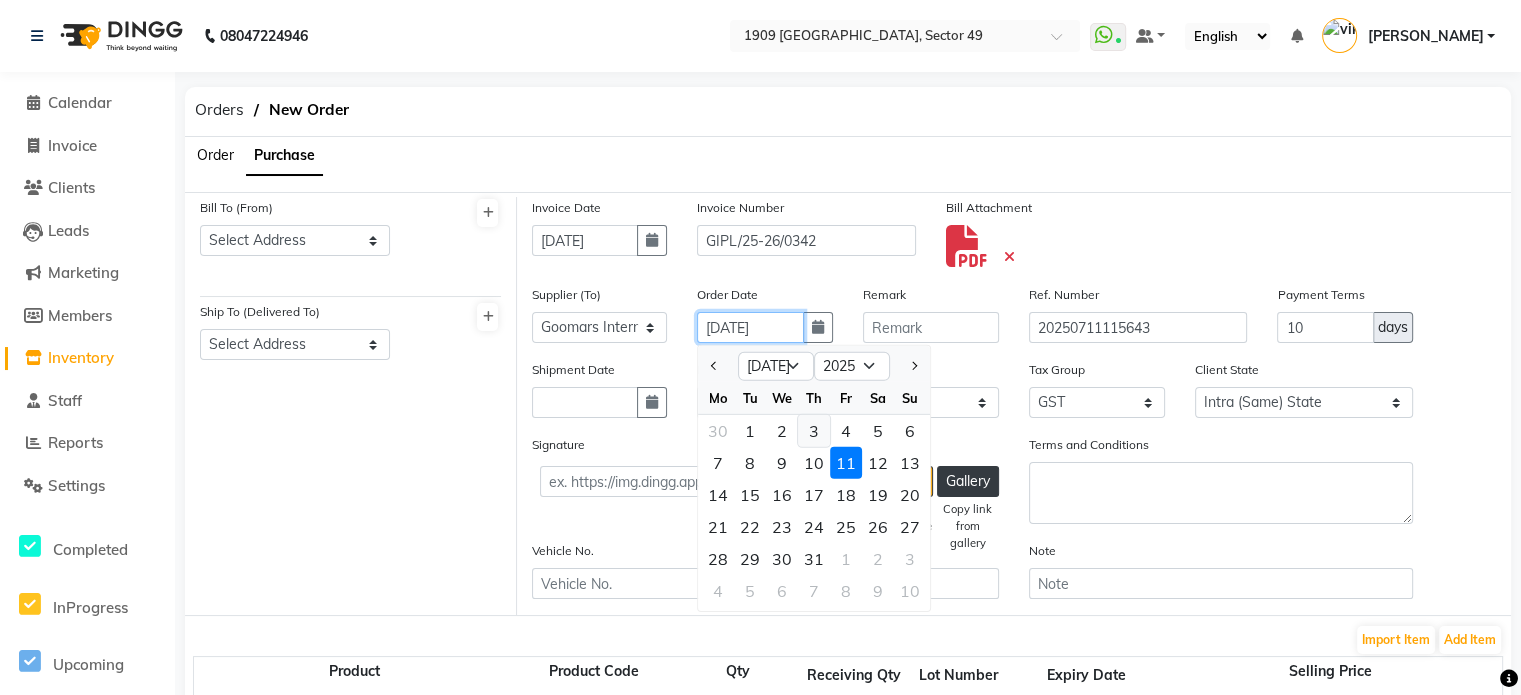 type on "[DATE]" 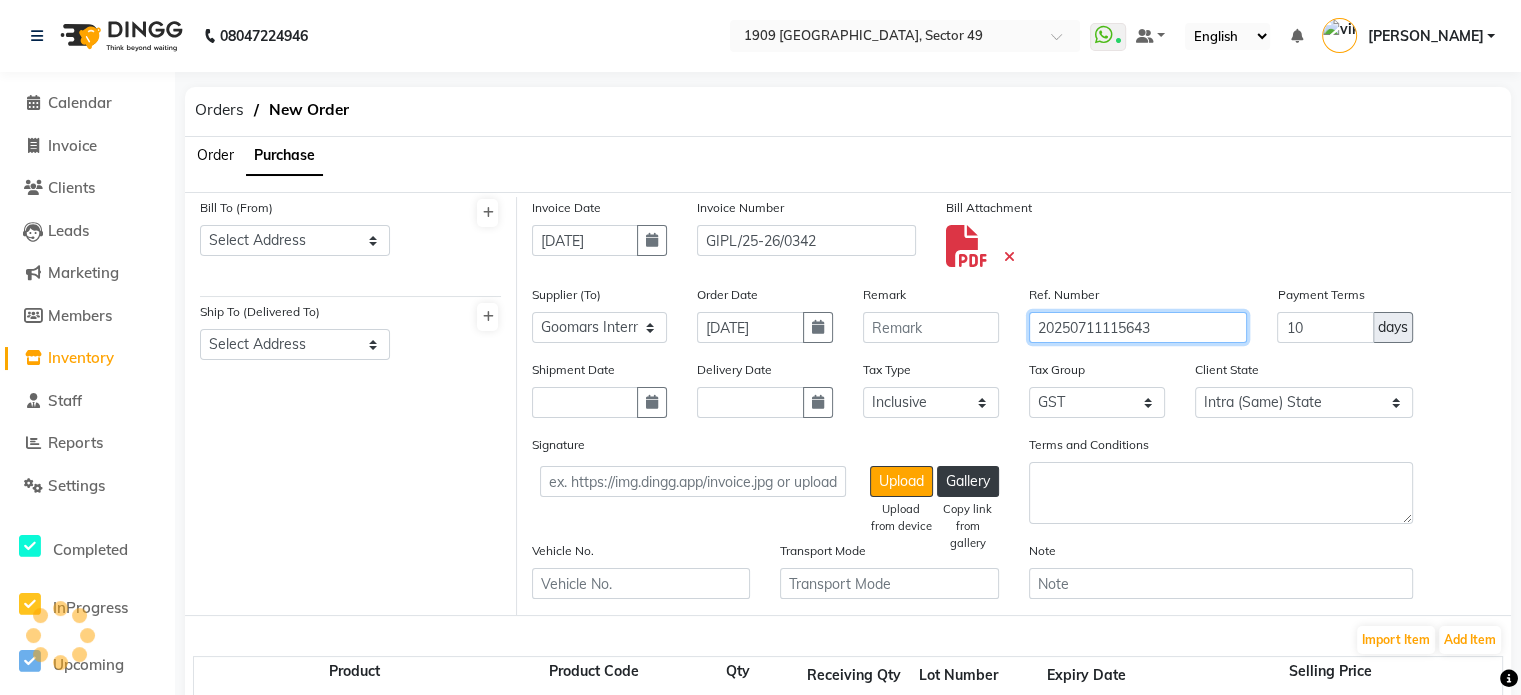 drag, startPoint x: 1167, startPoint y: 332, endPoint x: 973, endPoint y: 355, distance: 195.35864 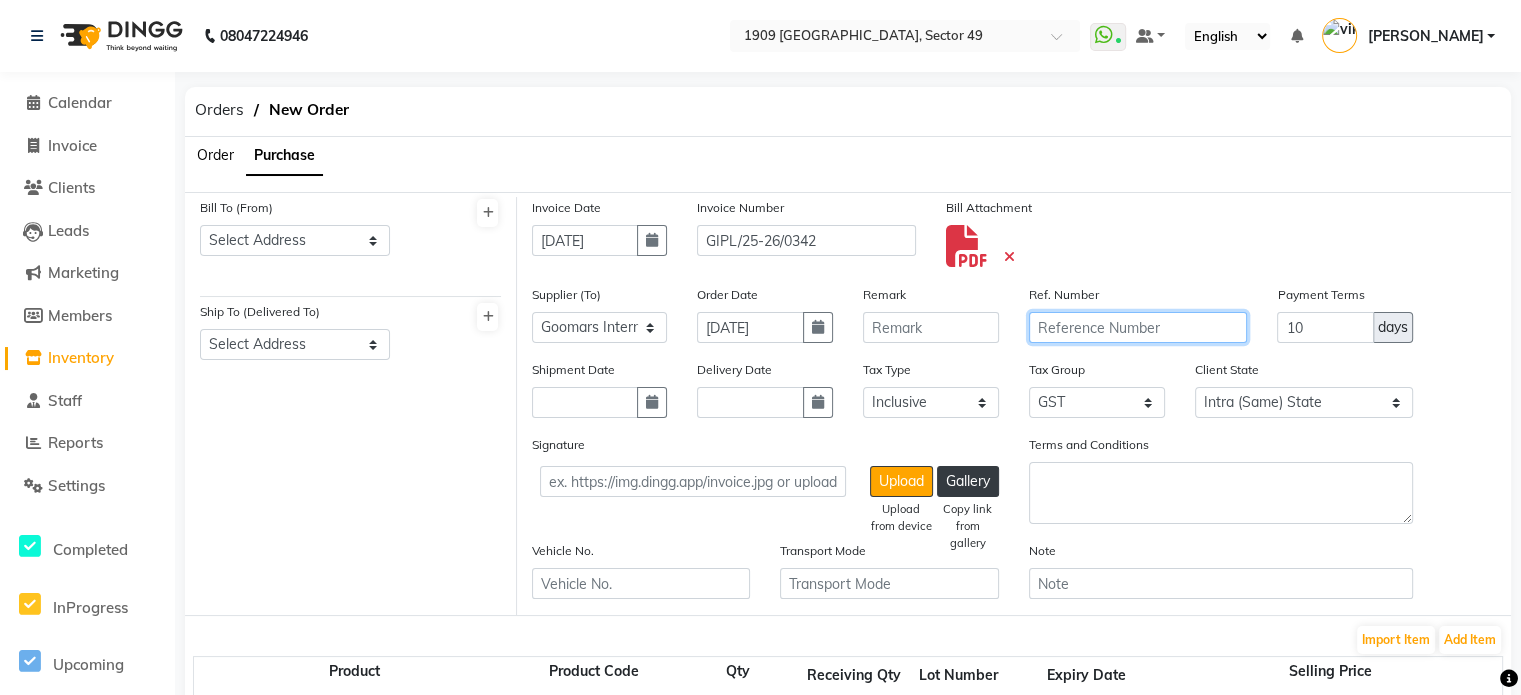 type 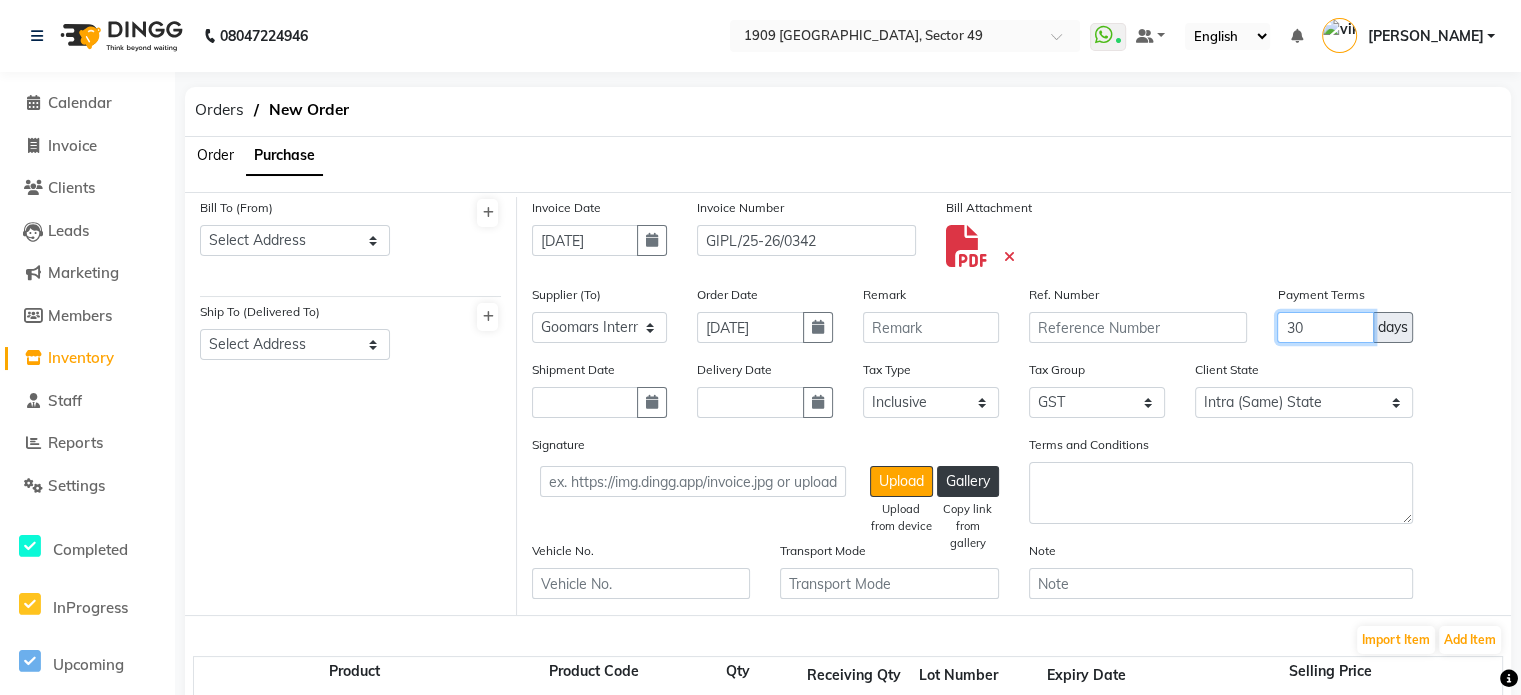 type on "30" 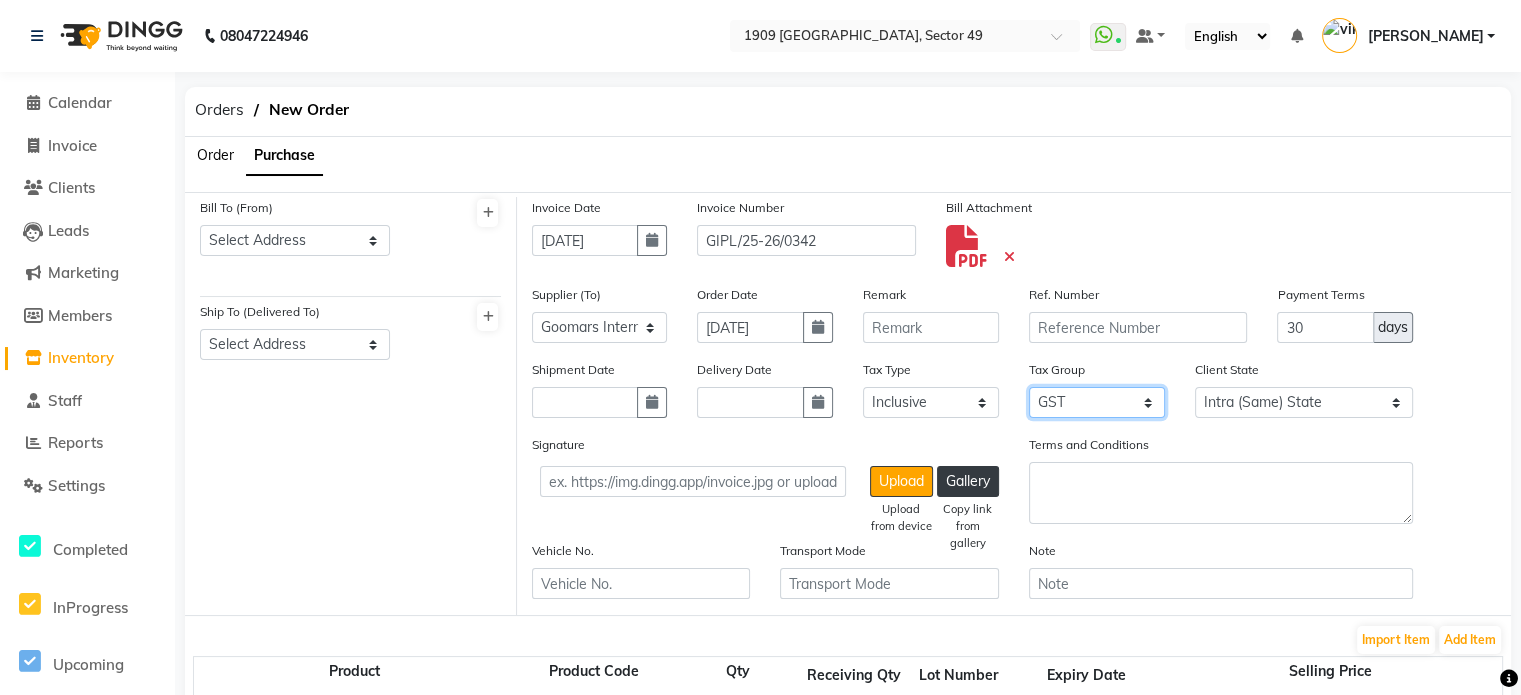 click on "None GST" 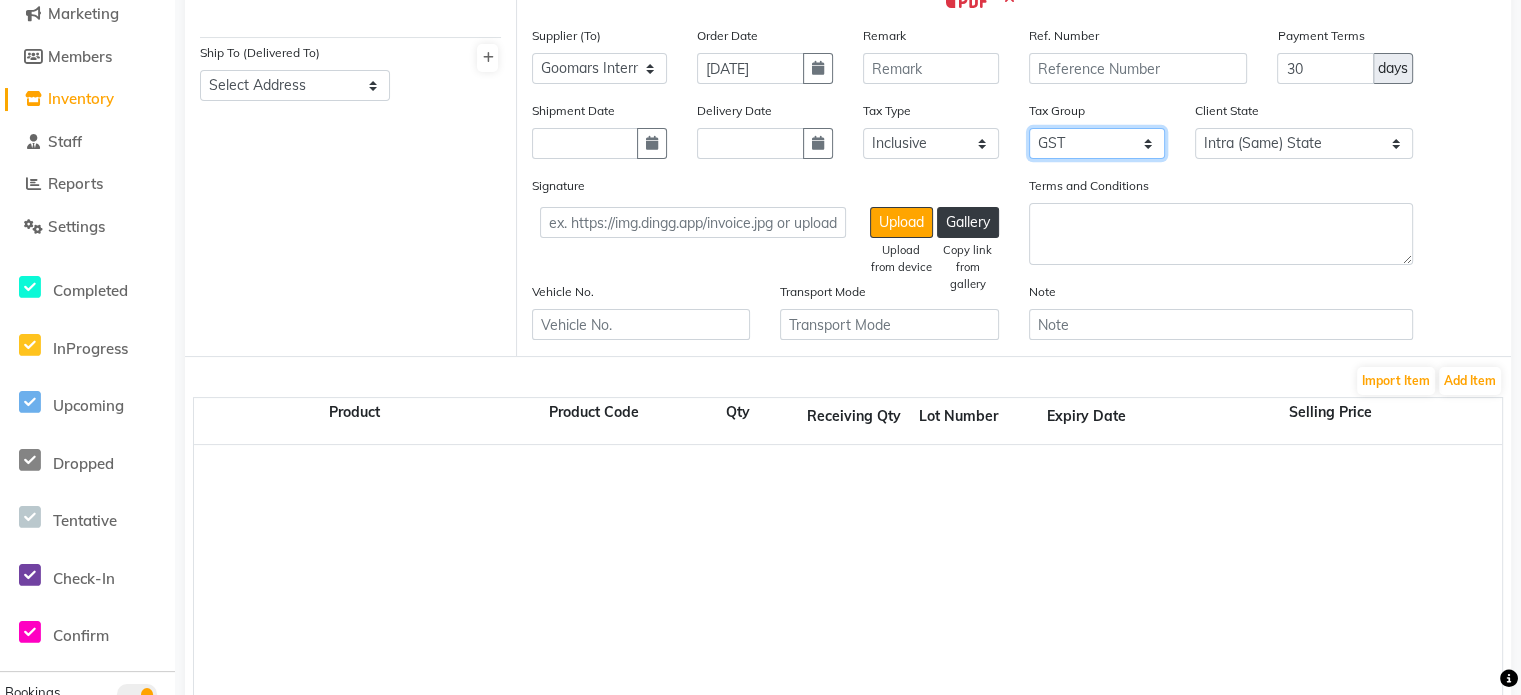 scroll, scrollTop: 274, scrollLeft: 0, axis: vertical 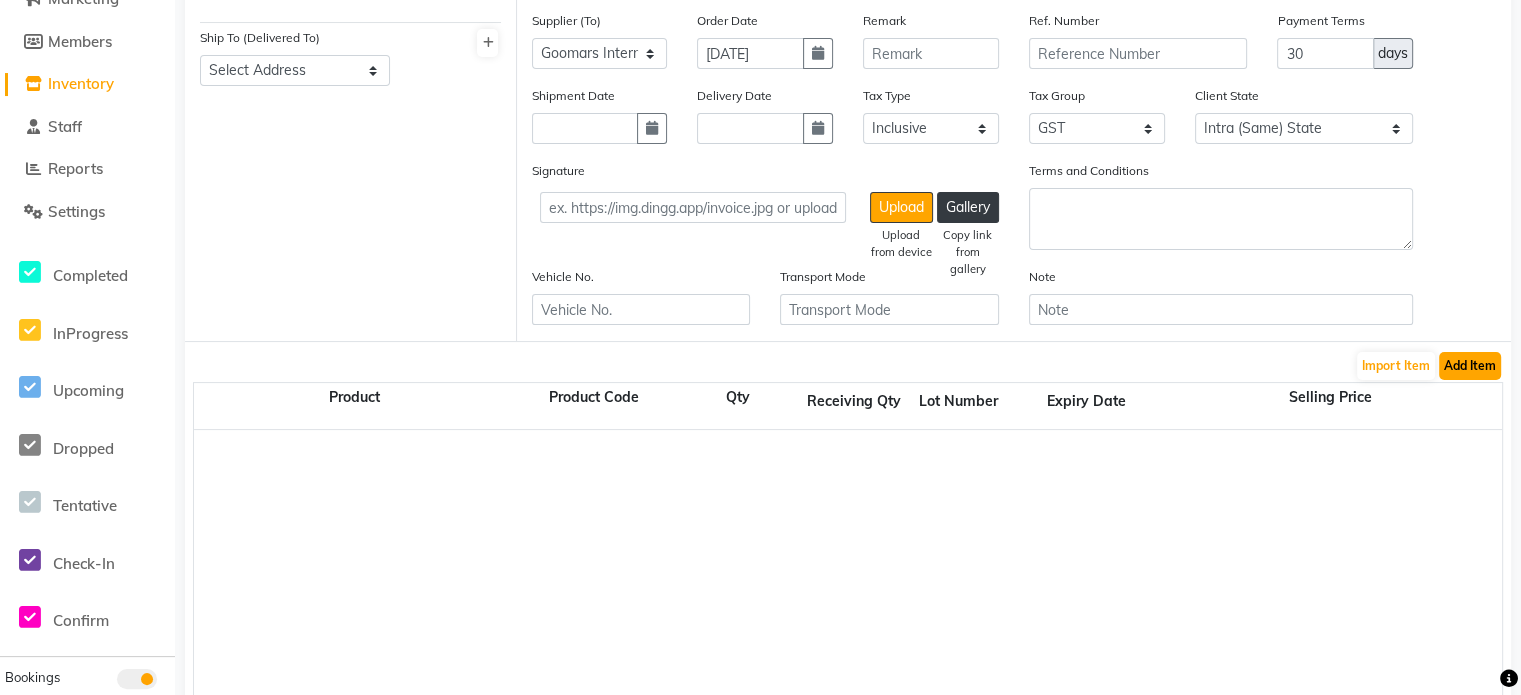 click on "Add Item" 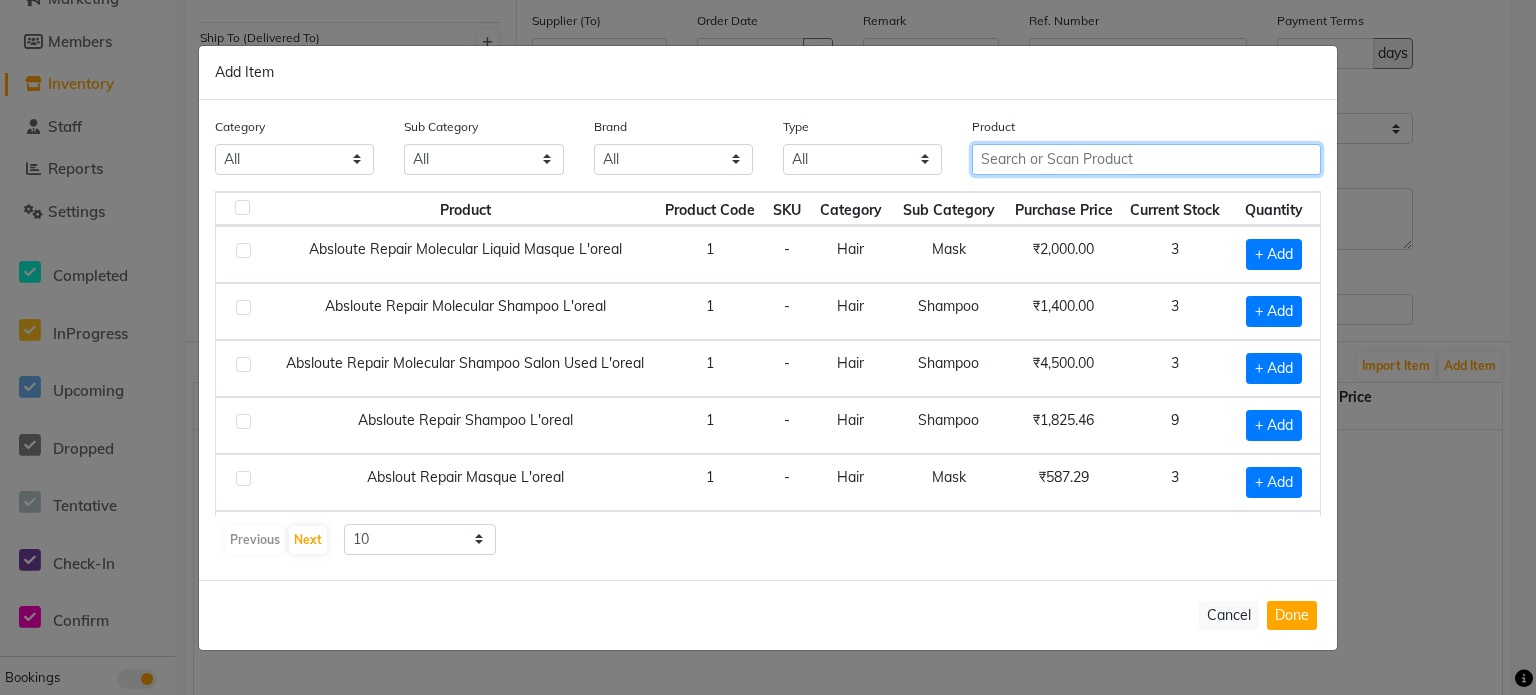 click 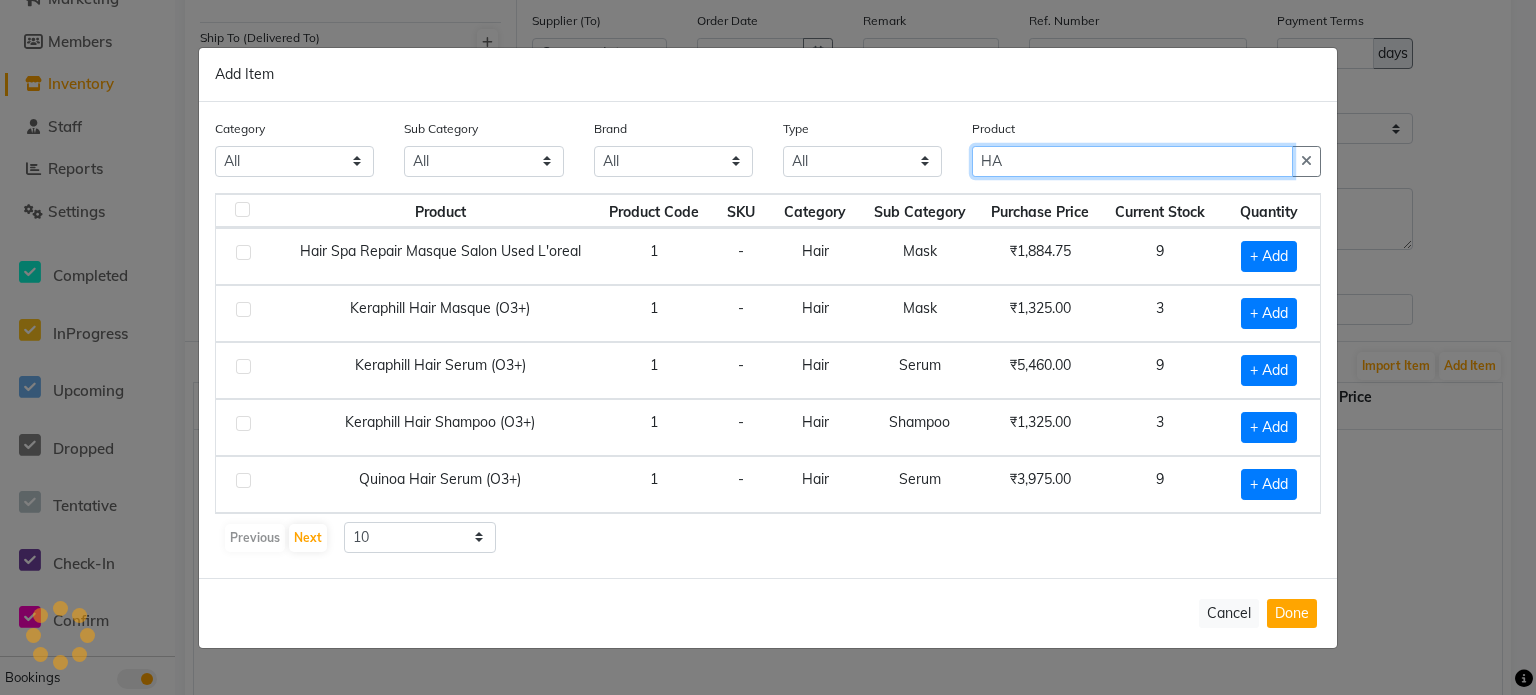 type on "H" 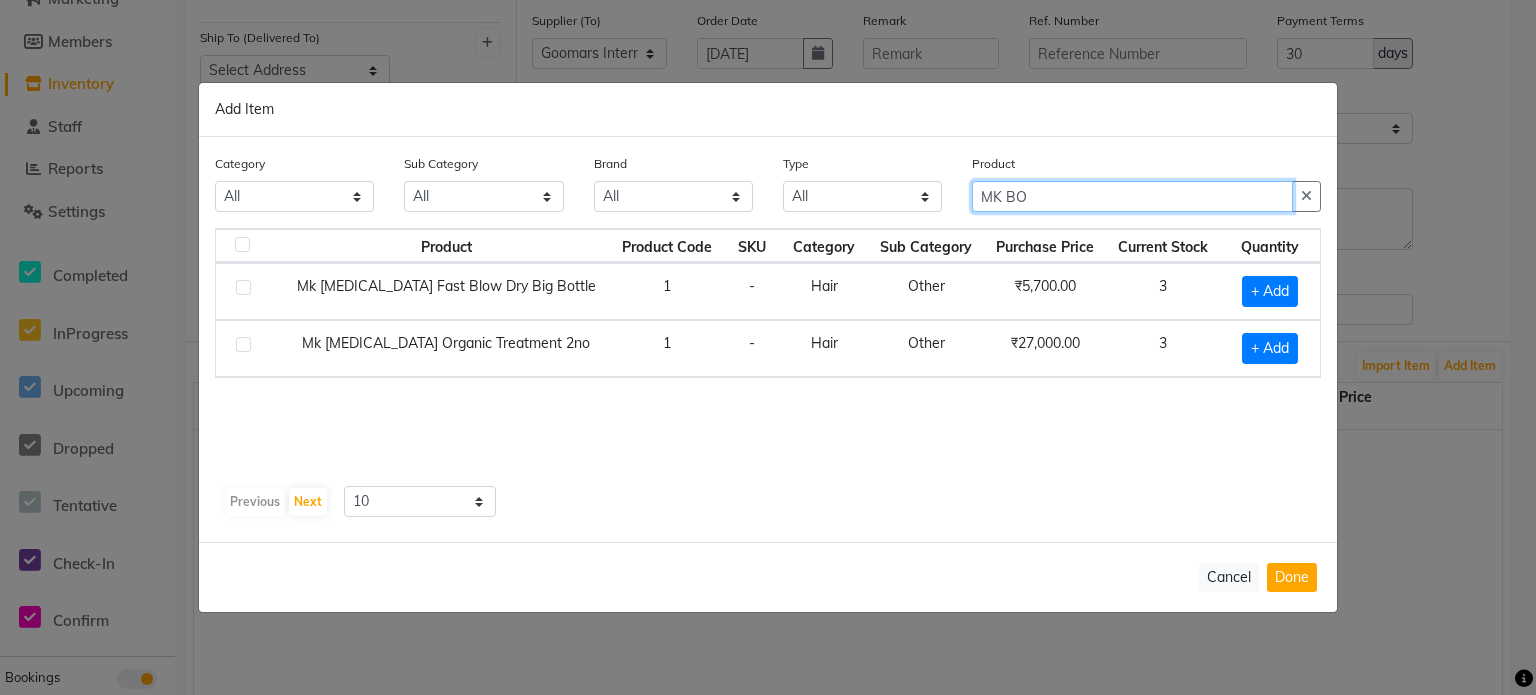 type on "MK BO" 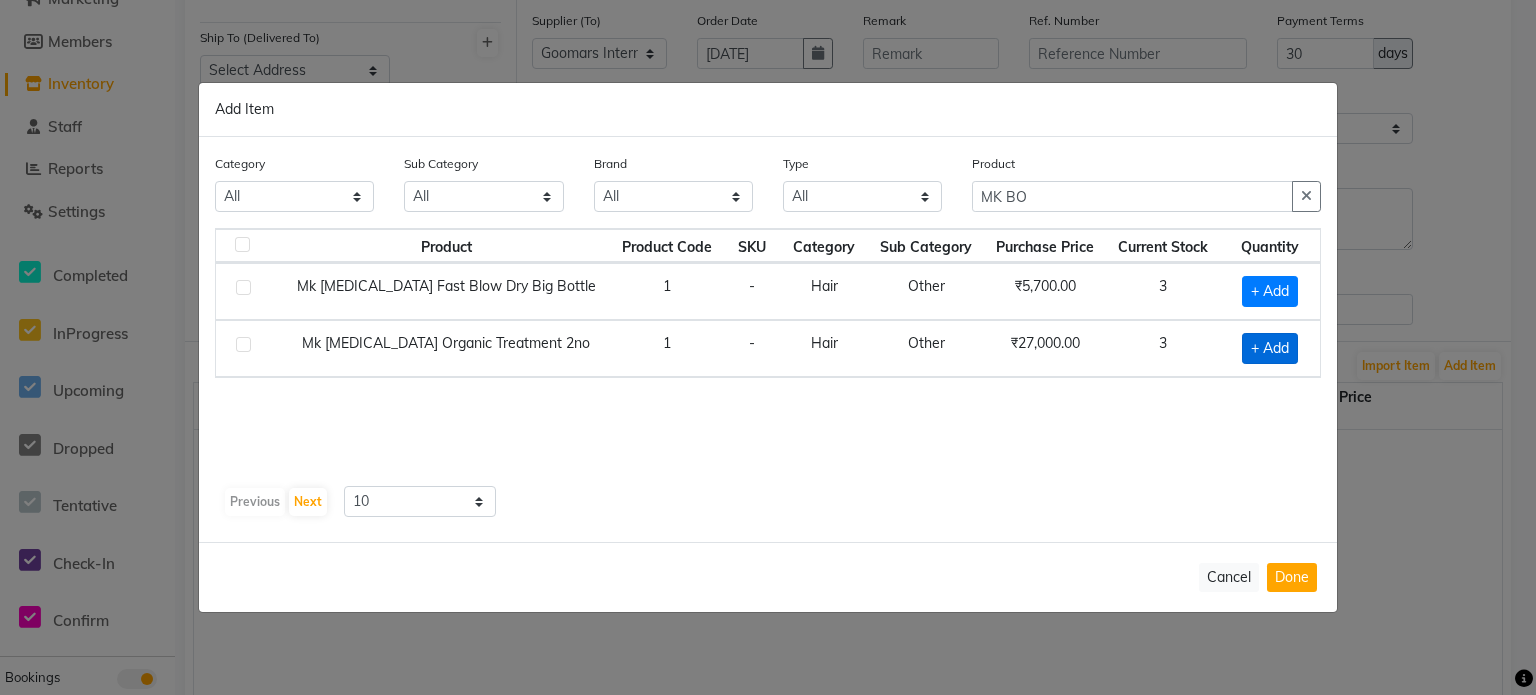 click on "+ Add" 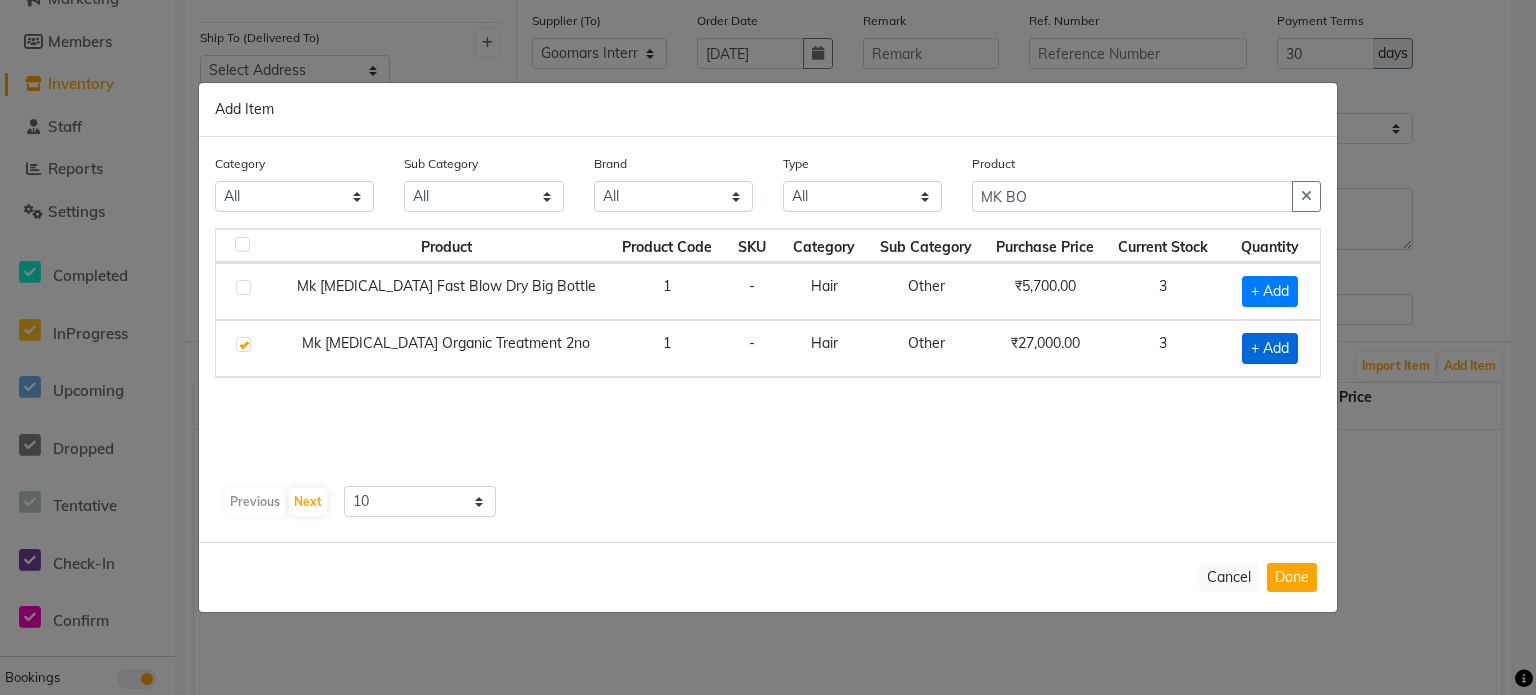 checkbox on "true" 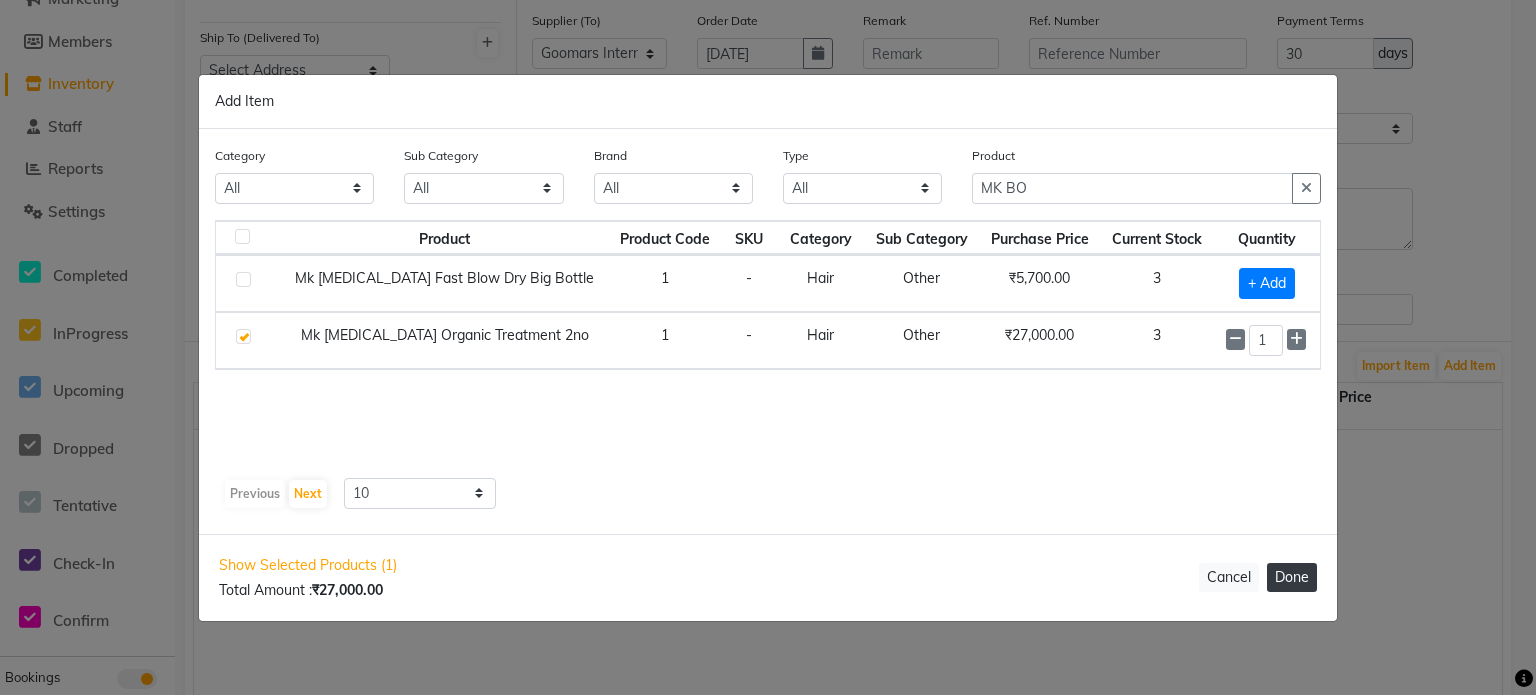 click on "Done" 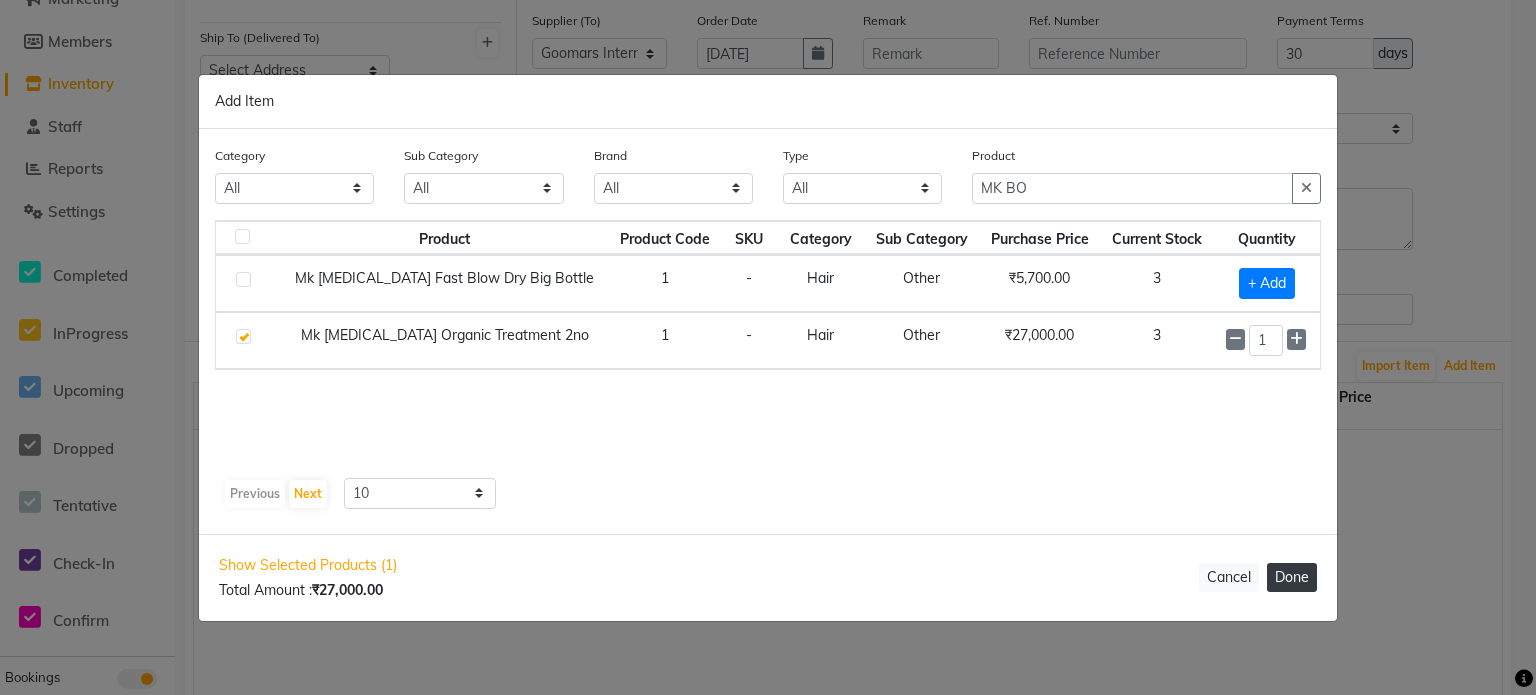 select on "3038" 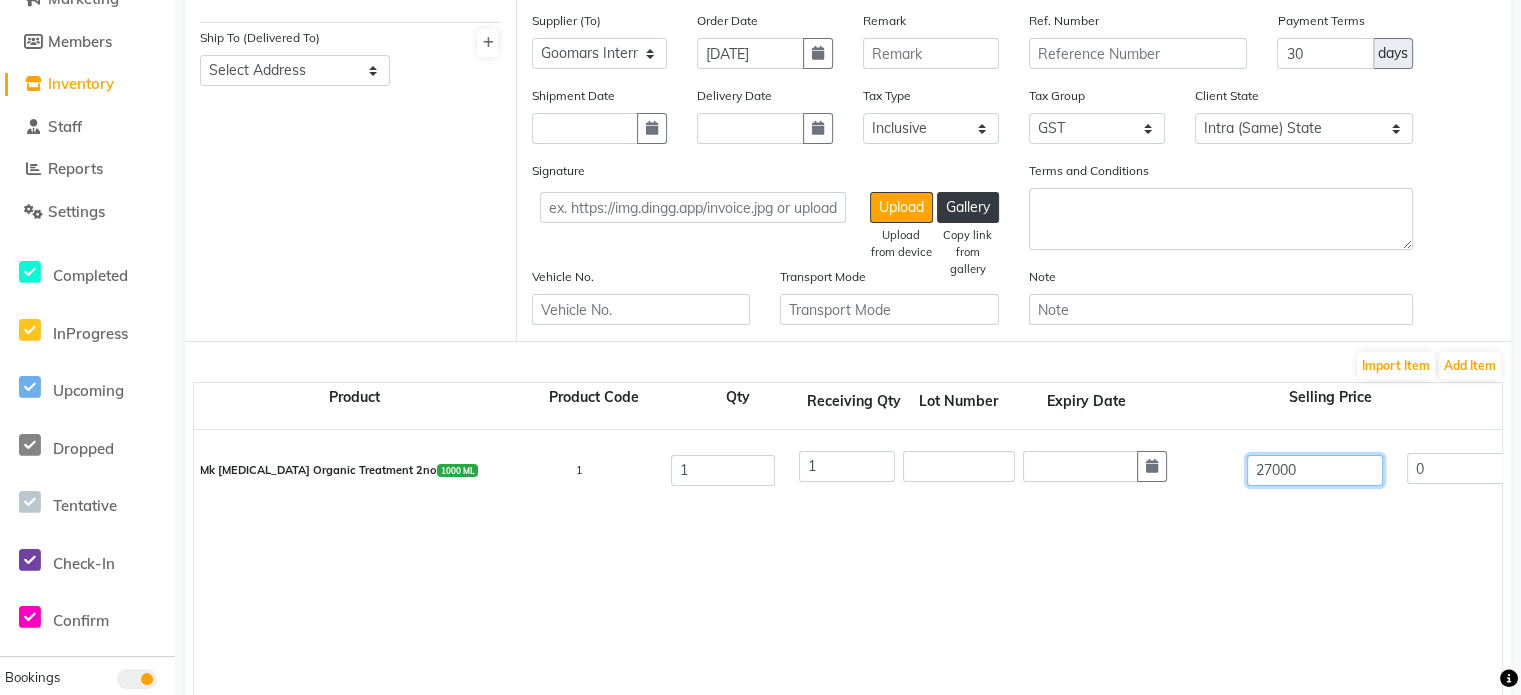 drag, startPoint x: 1313, startPoint y: 471, endPoint x: 1223, endPoint y: 472, distance: 90.005554 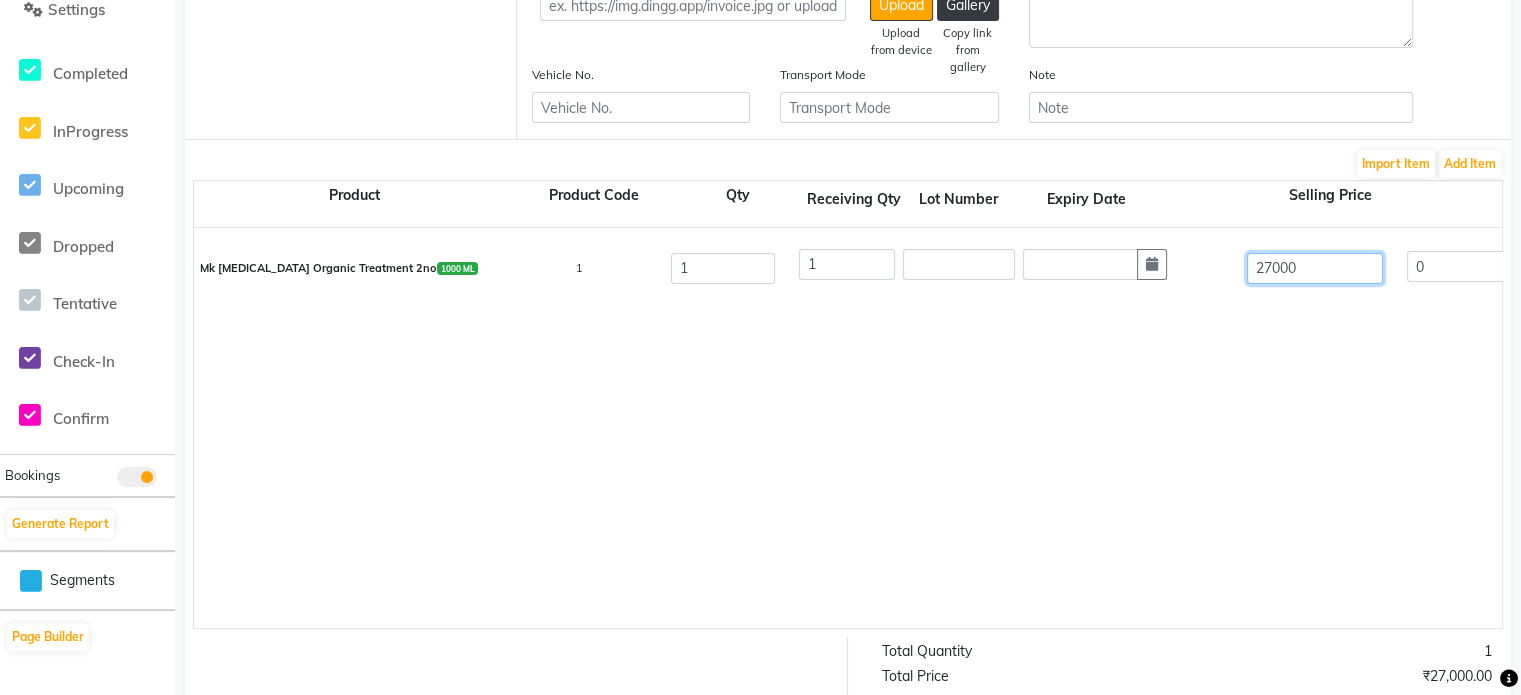 scroll, scrollTop: 484, scrollLeft: 0, axis: vertical 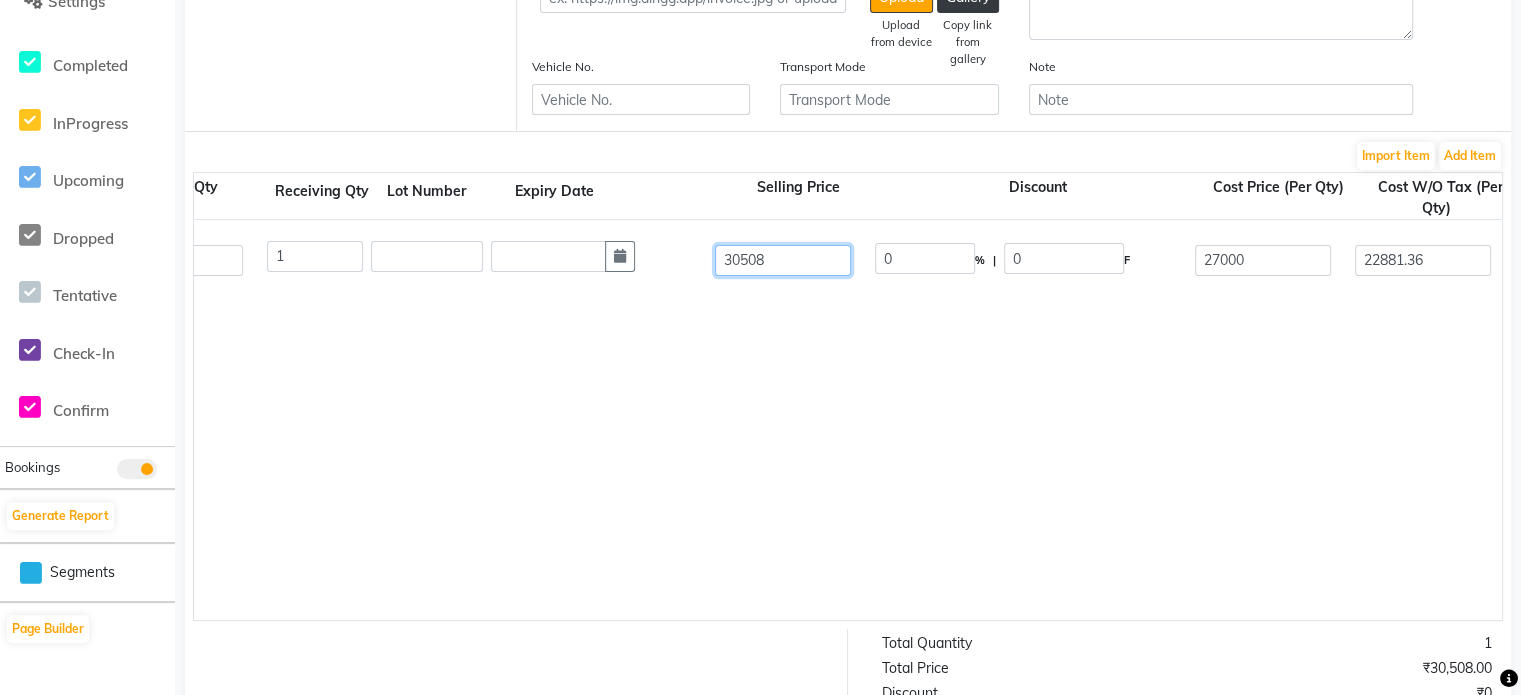 type on "30508" 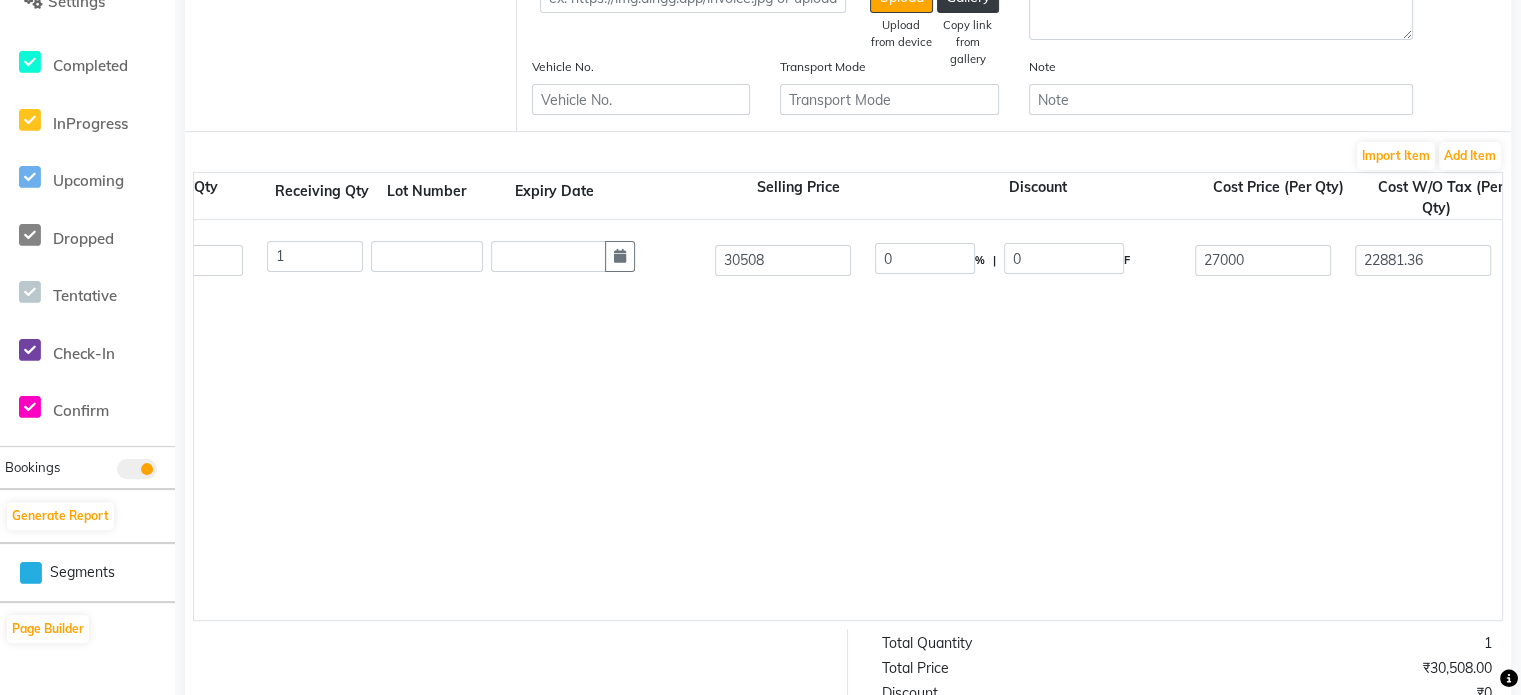 type on "11.5" 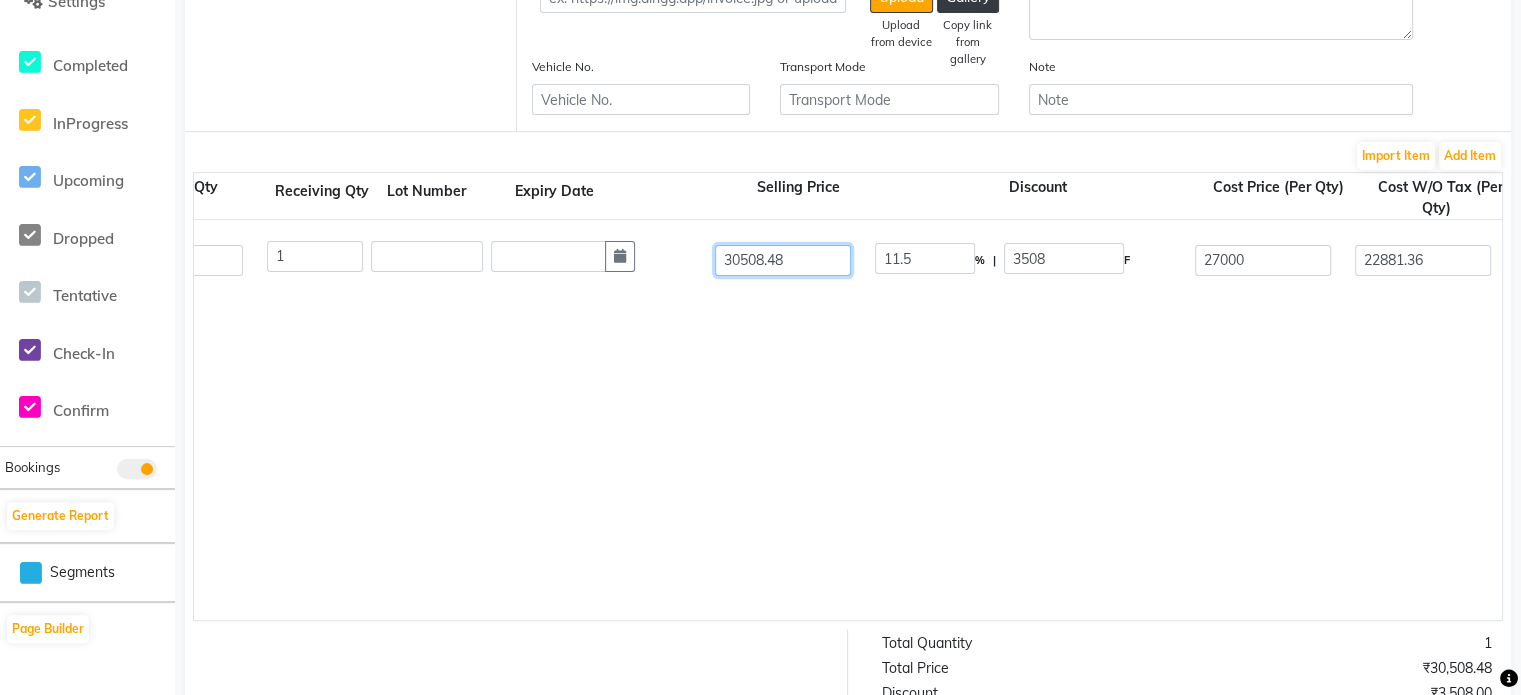type on "30508.48" 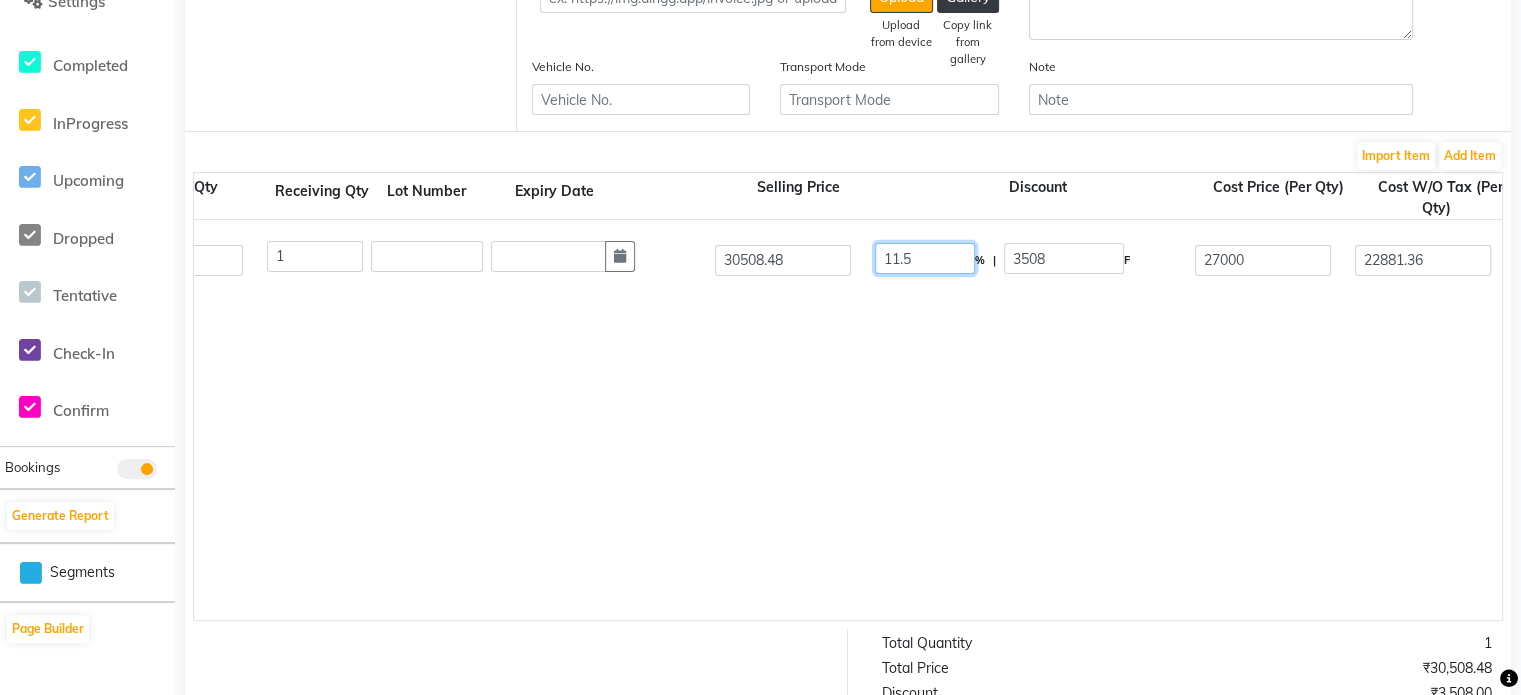 type on "3508.48" 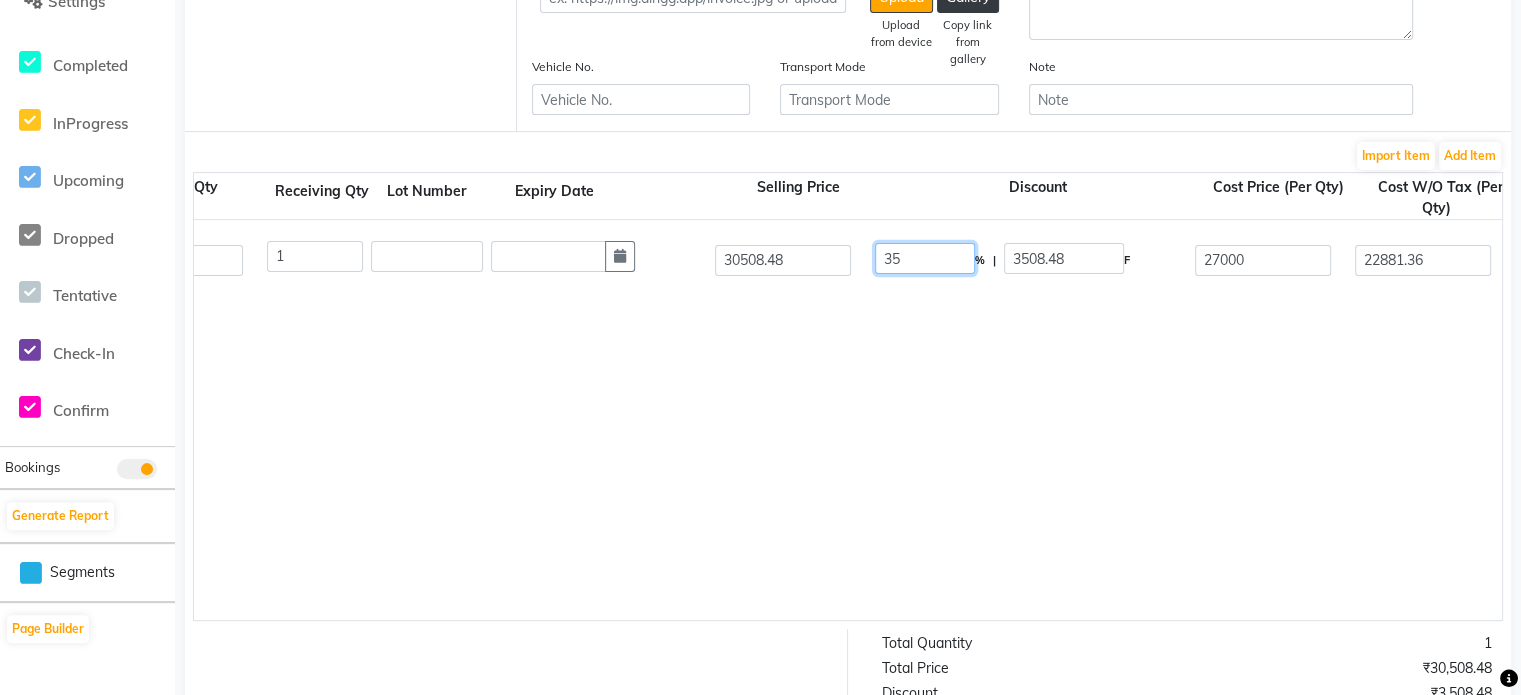 type on "35" 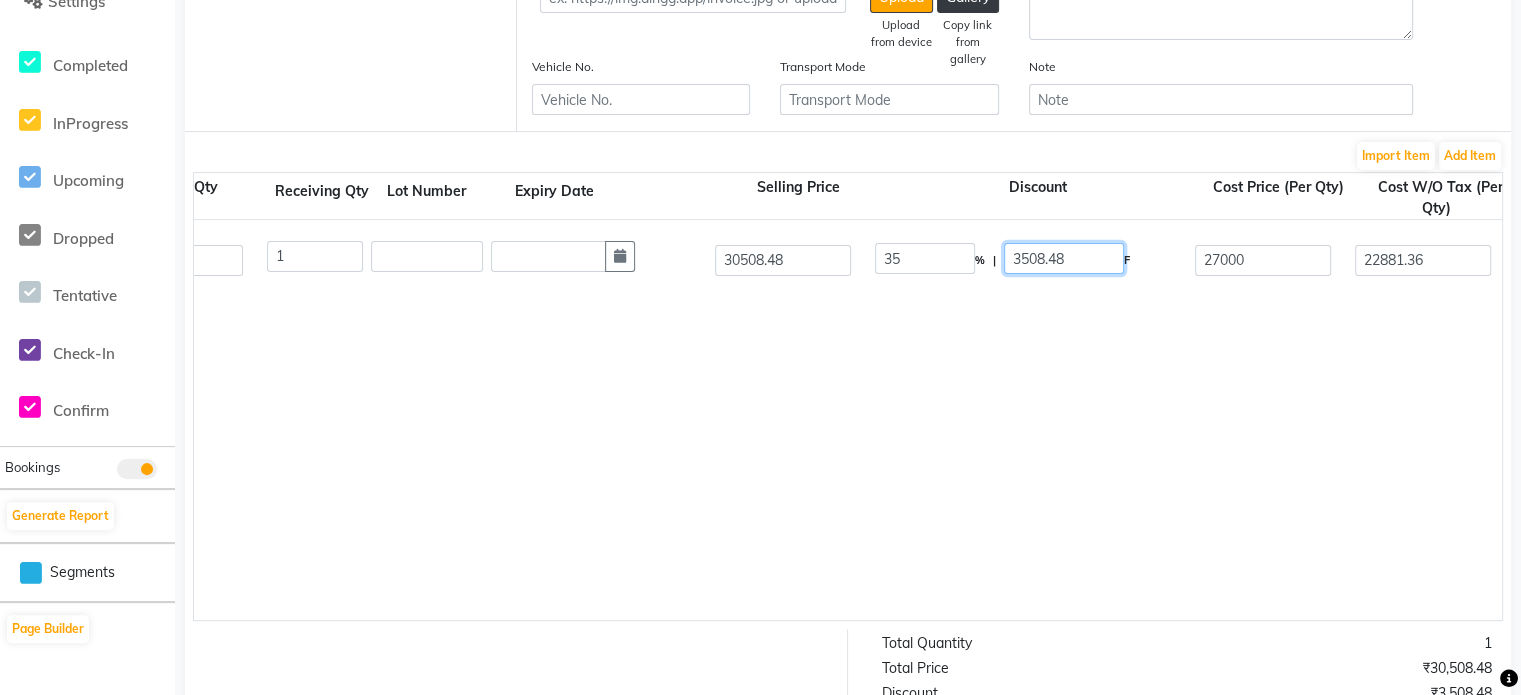 type on "10677.97" 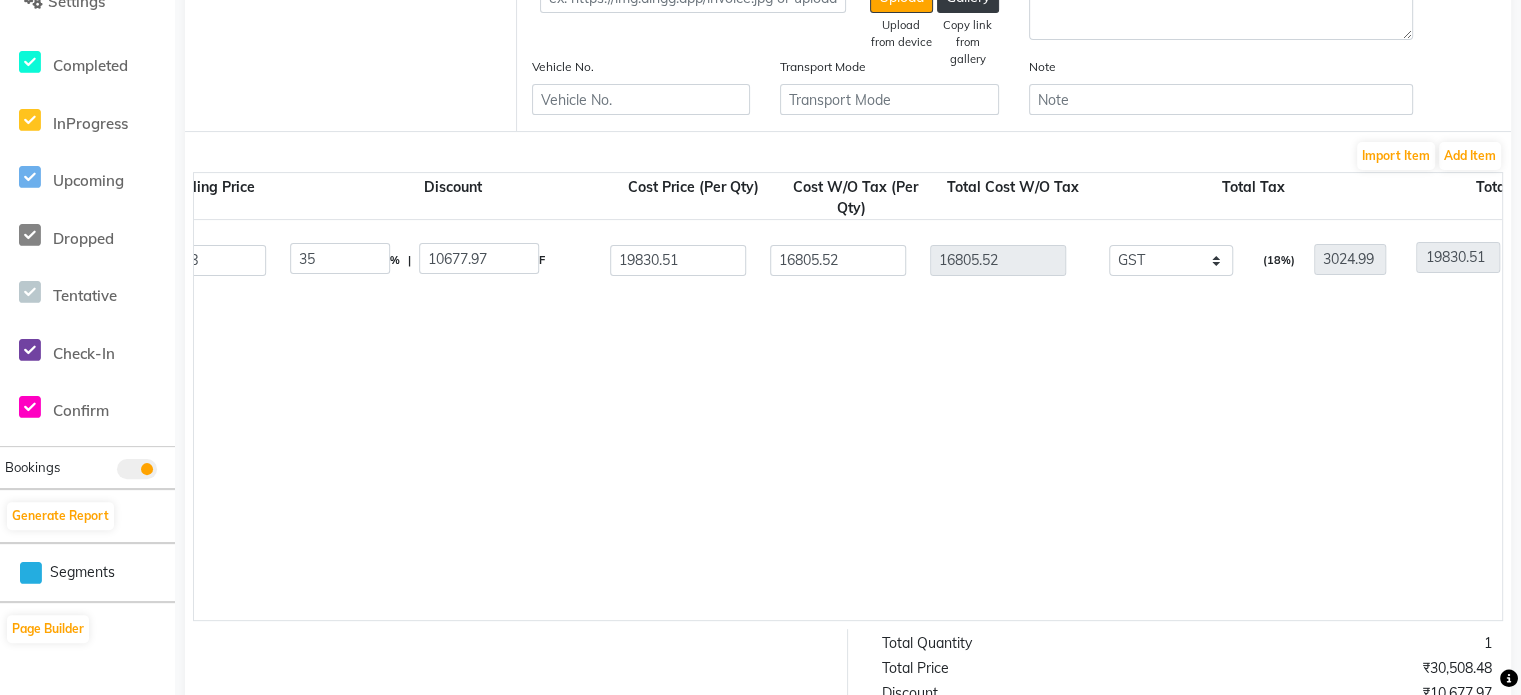 scroll, scrollTop: 0, scrollLeft: 1139, axis: horizontal 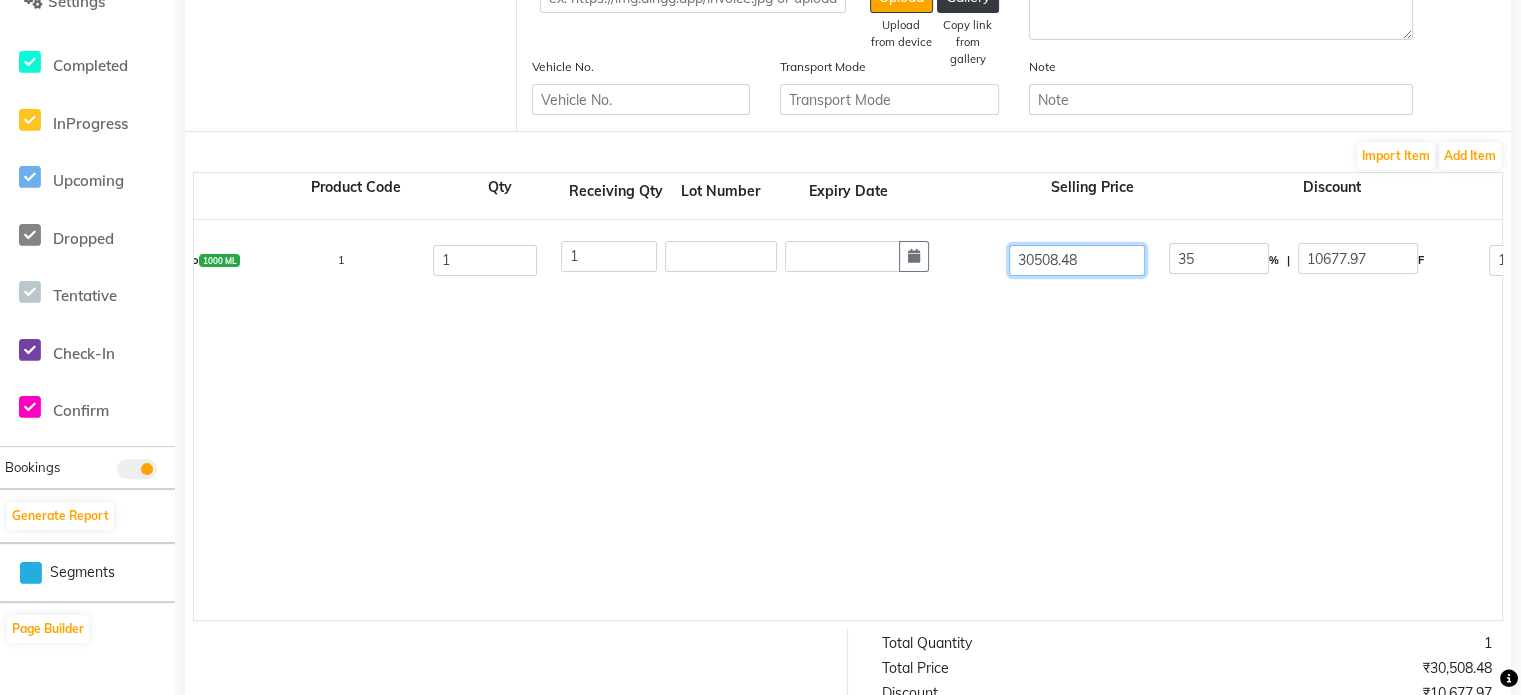 drag, startPoint x: 1119, startPoint y: 257, endPoint x: 1089, endPoint y: 259, distance: 30.066593 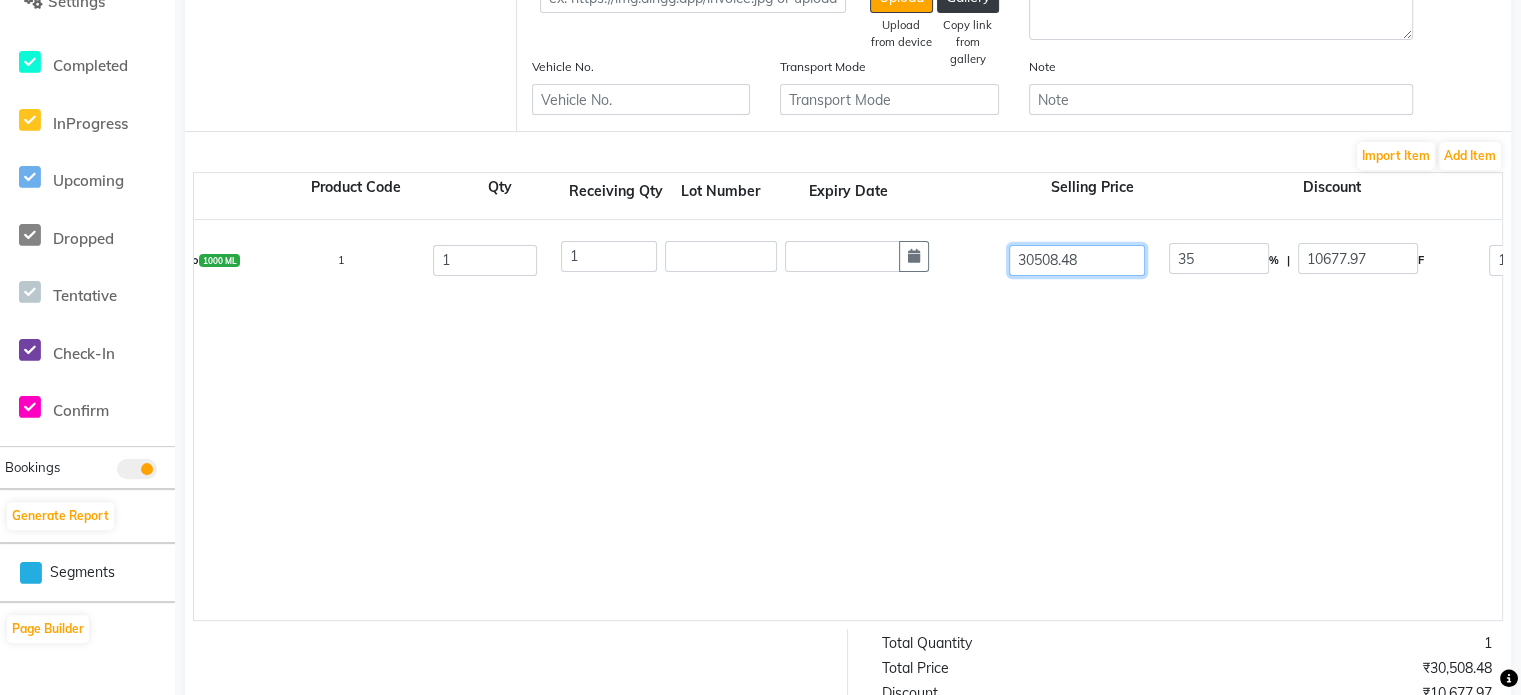 click on "30508.48" 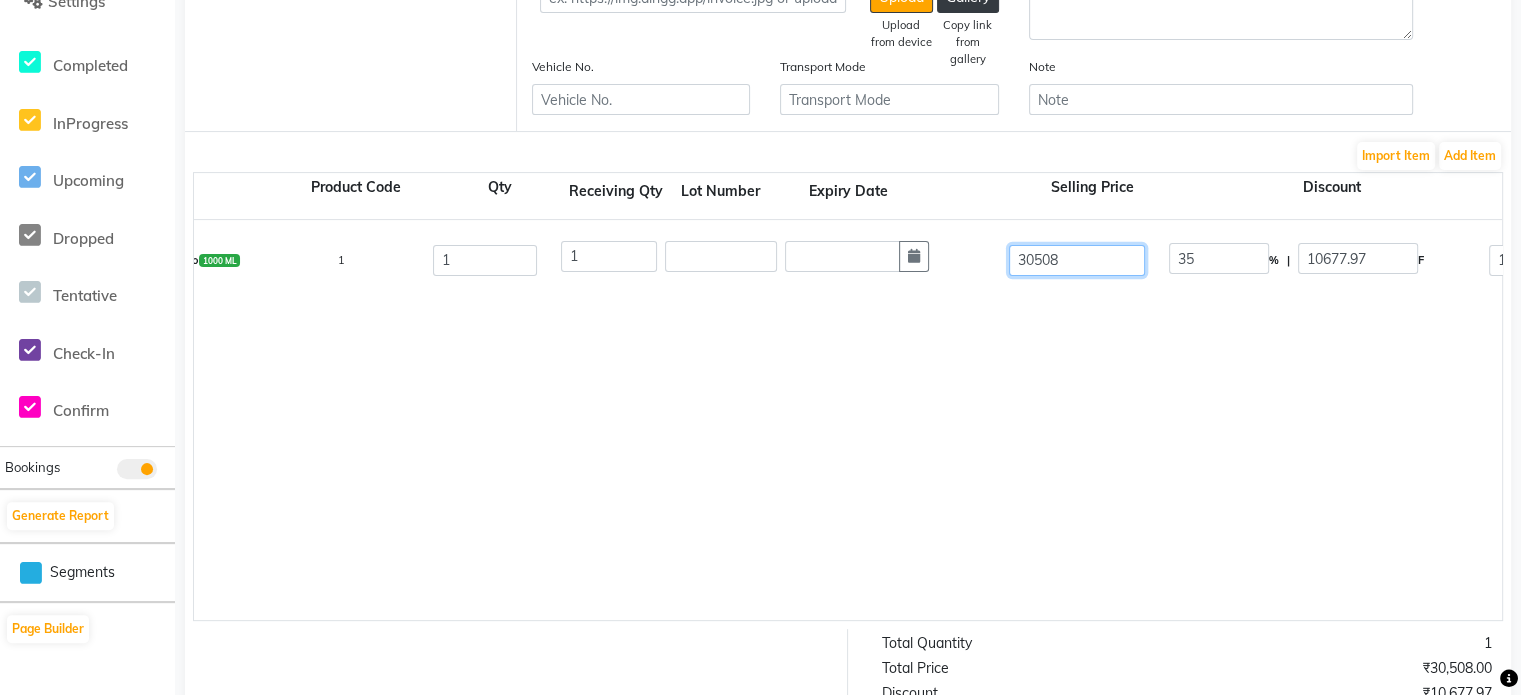 type on "3050" 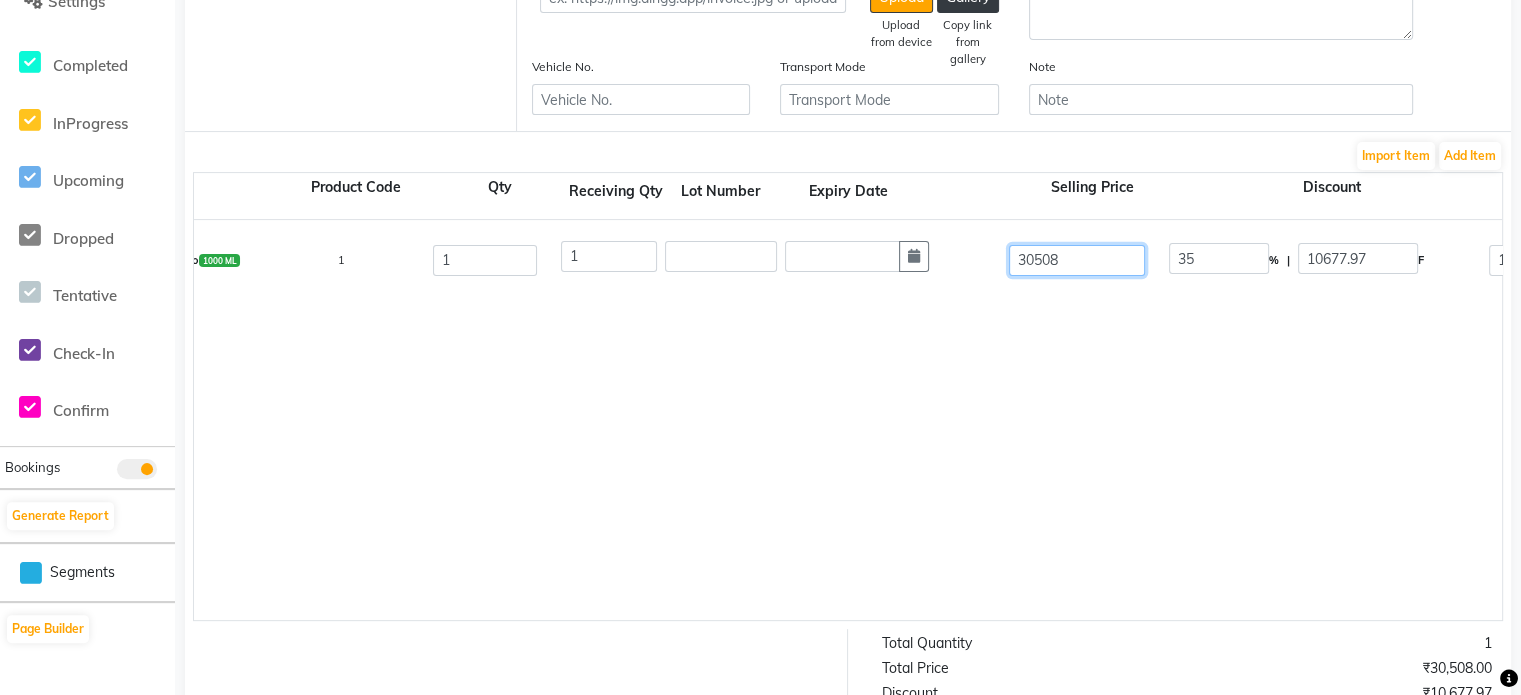 type on "350.1" 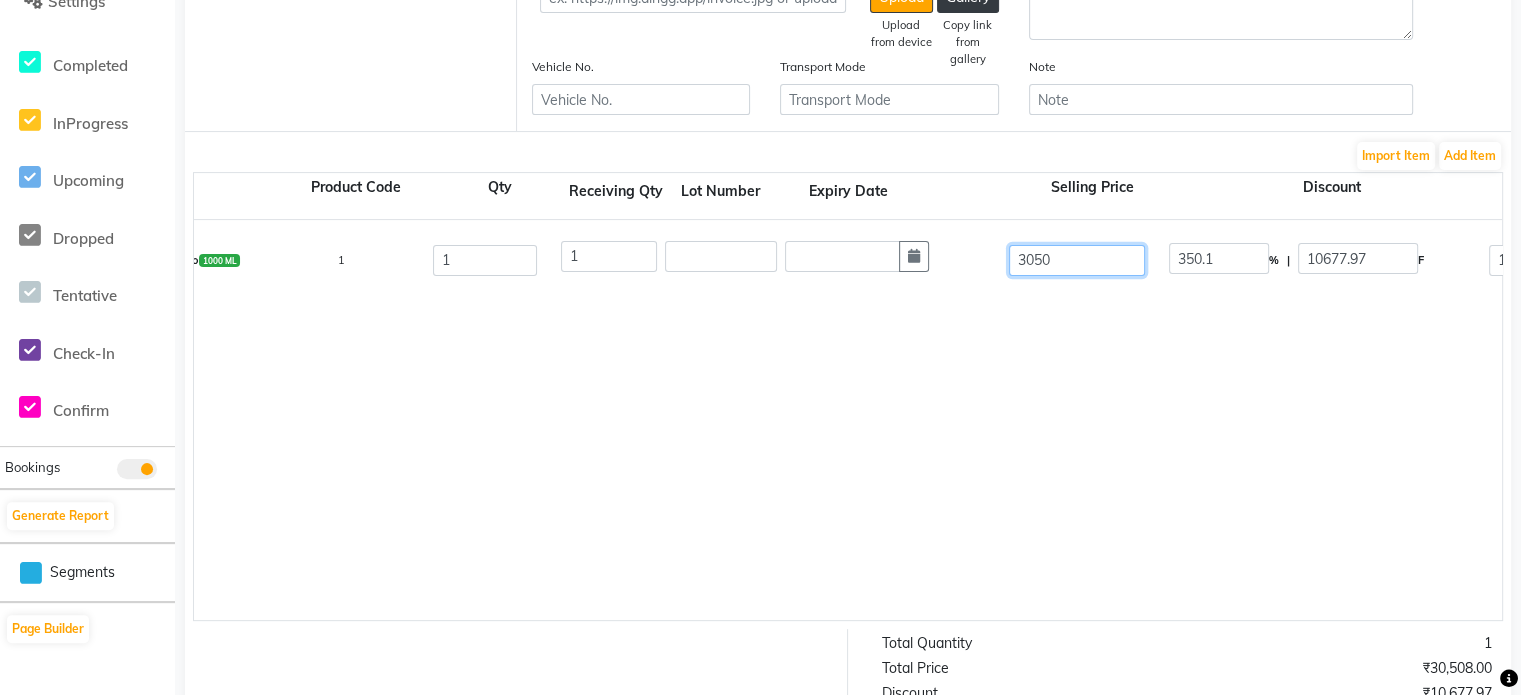 type on "305" 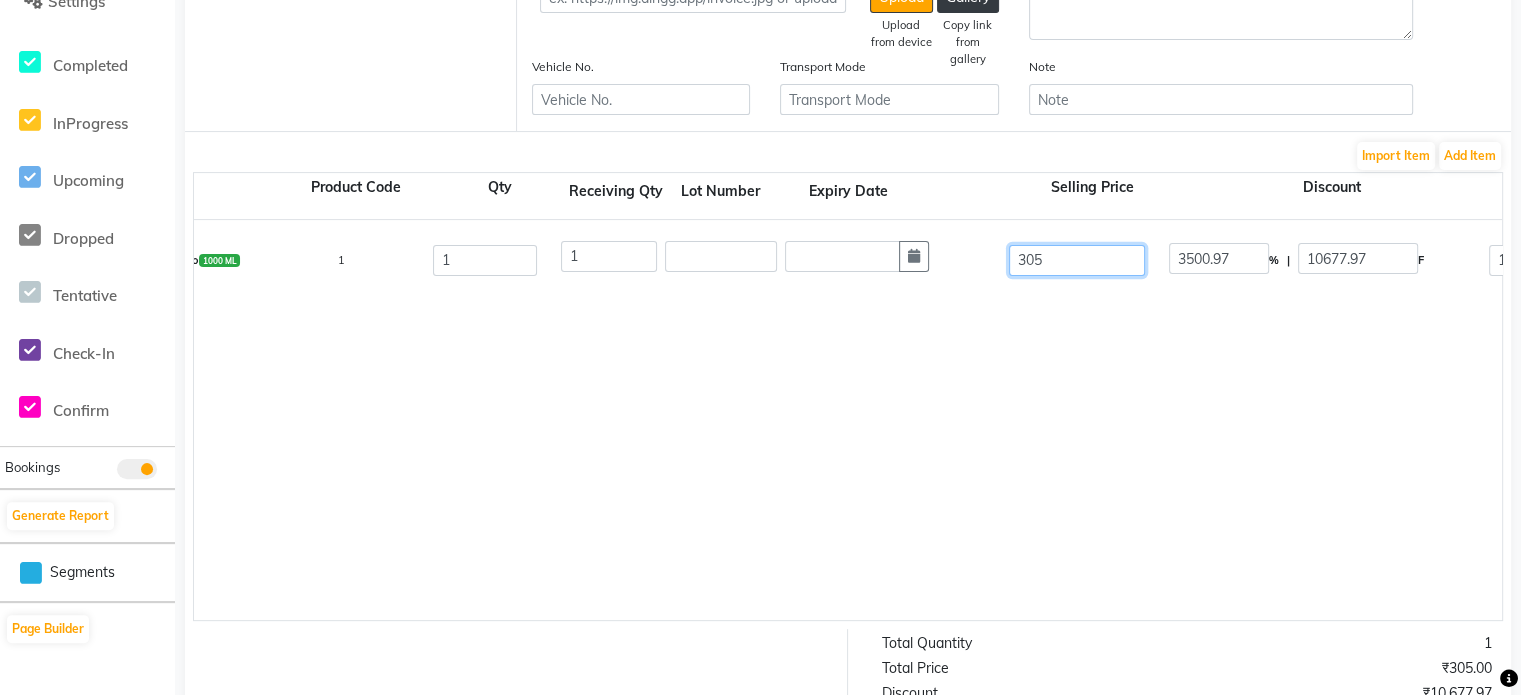 type on "30" 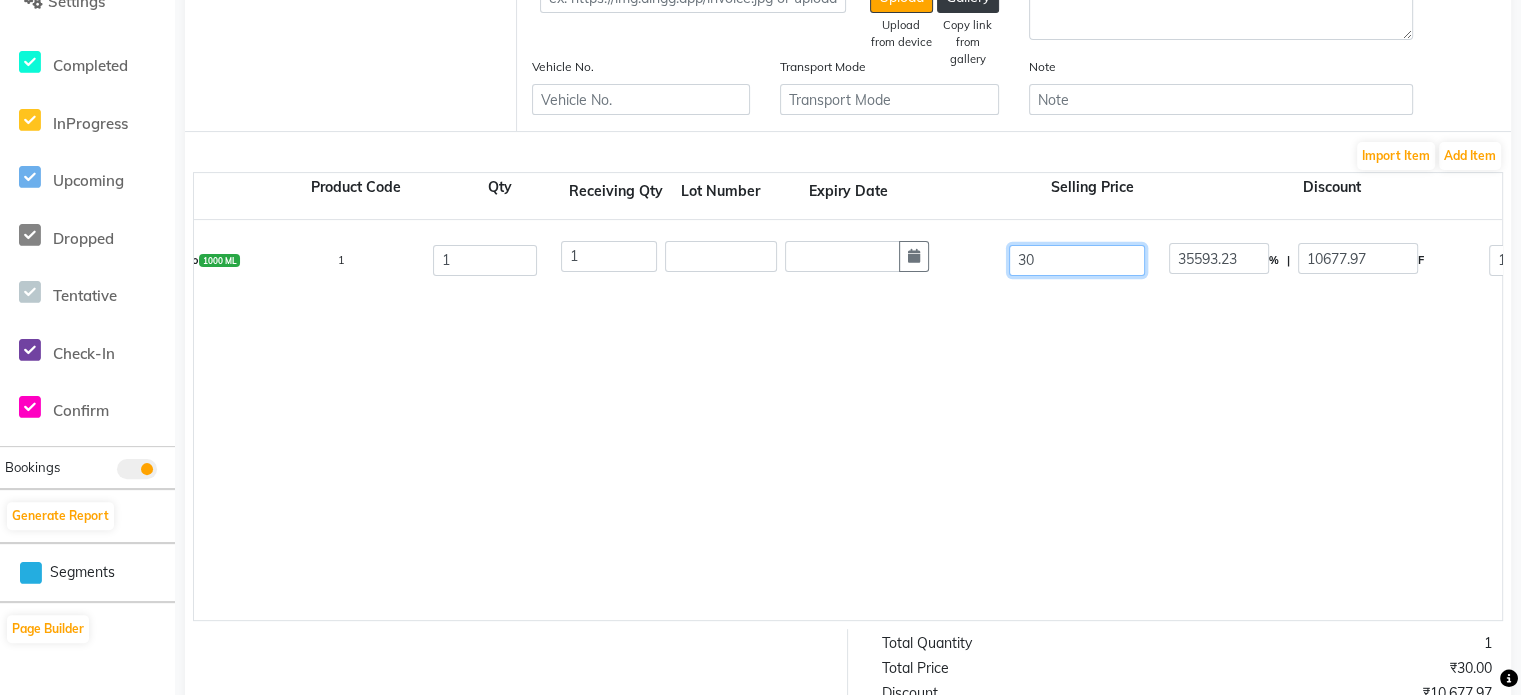 type on "3" 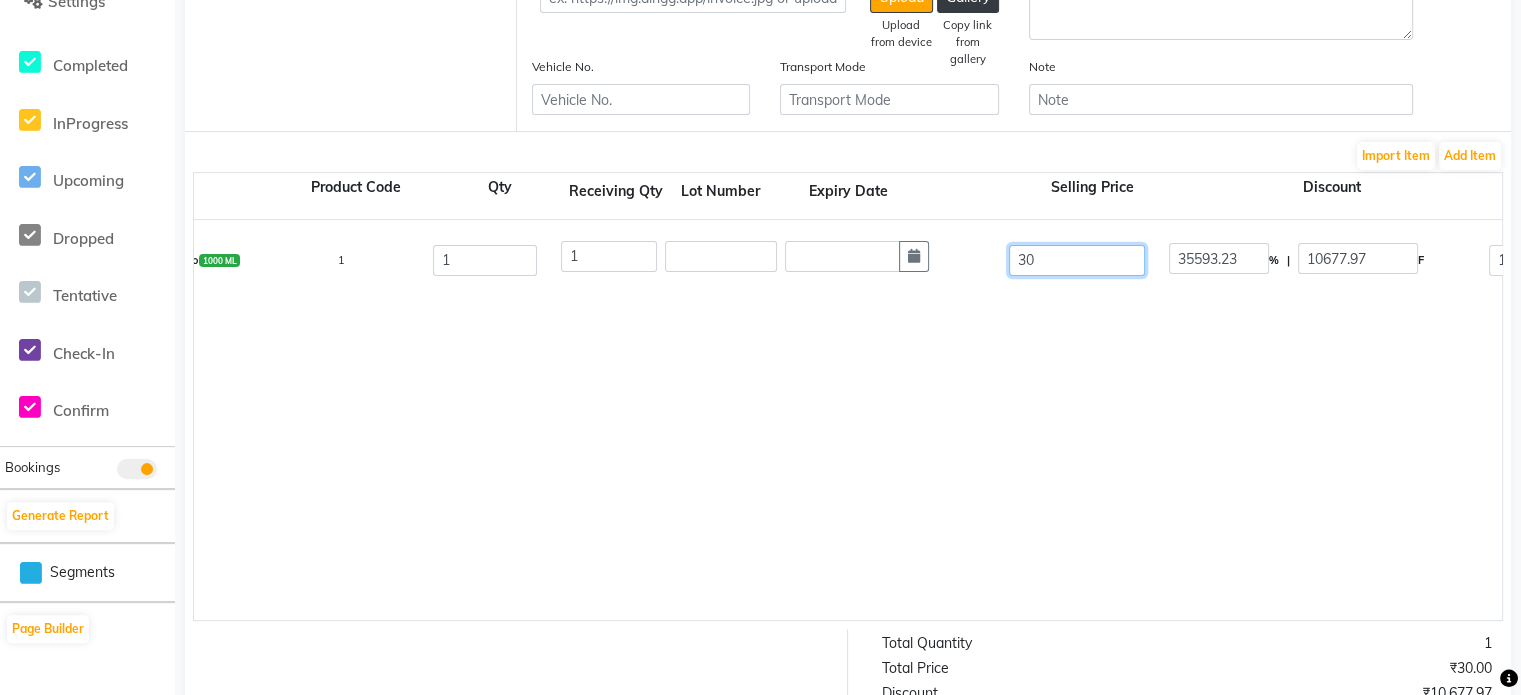 type on "355932.33" 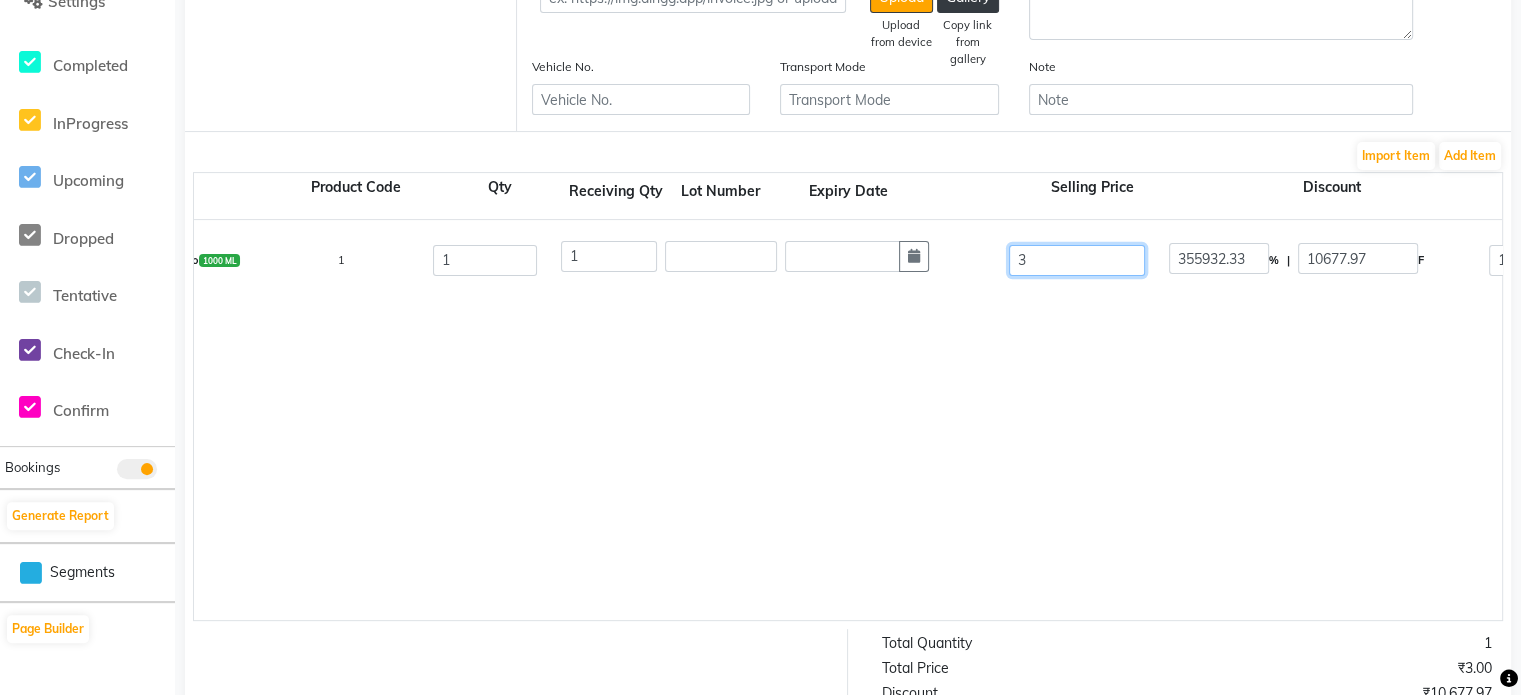 type on "36" 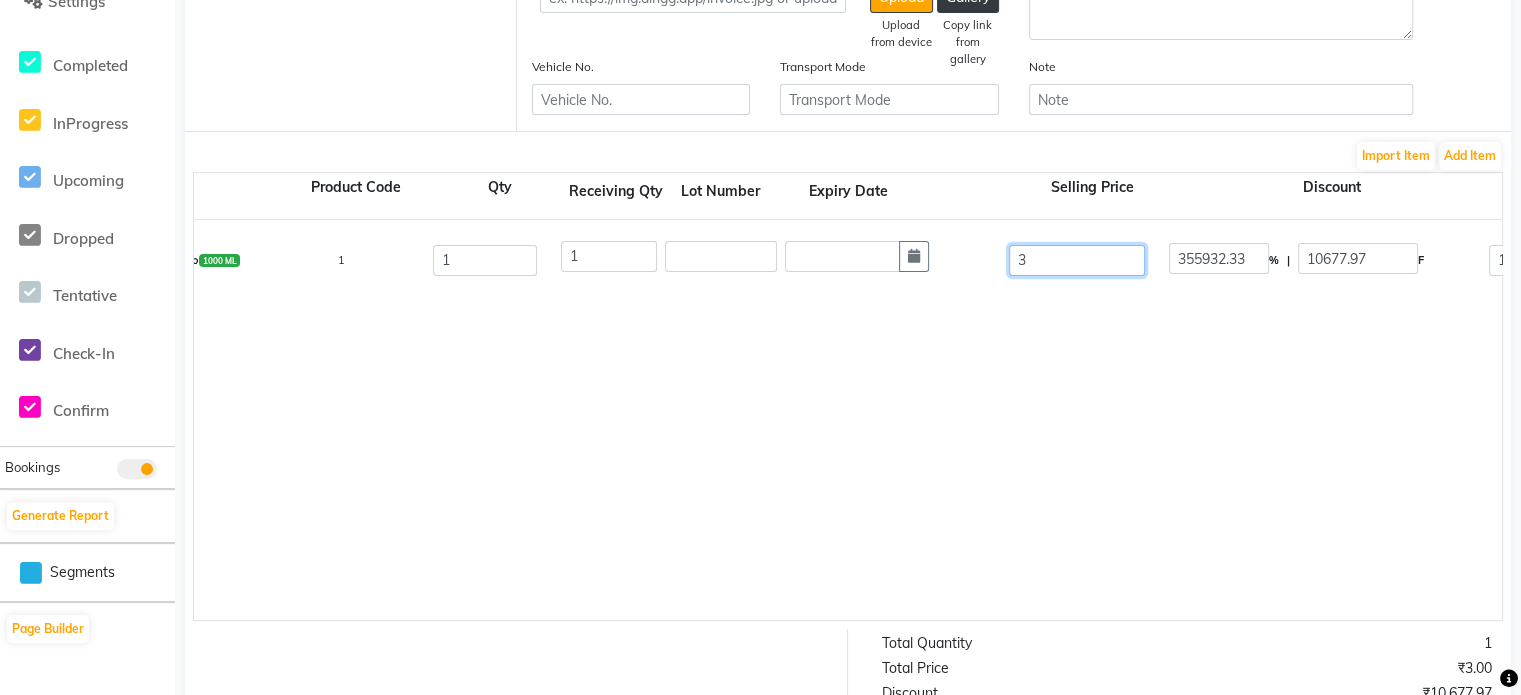 type on "29661.03" 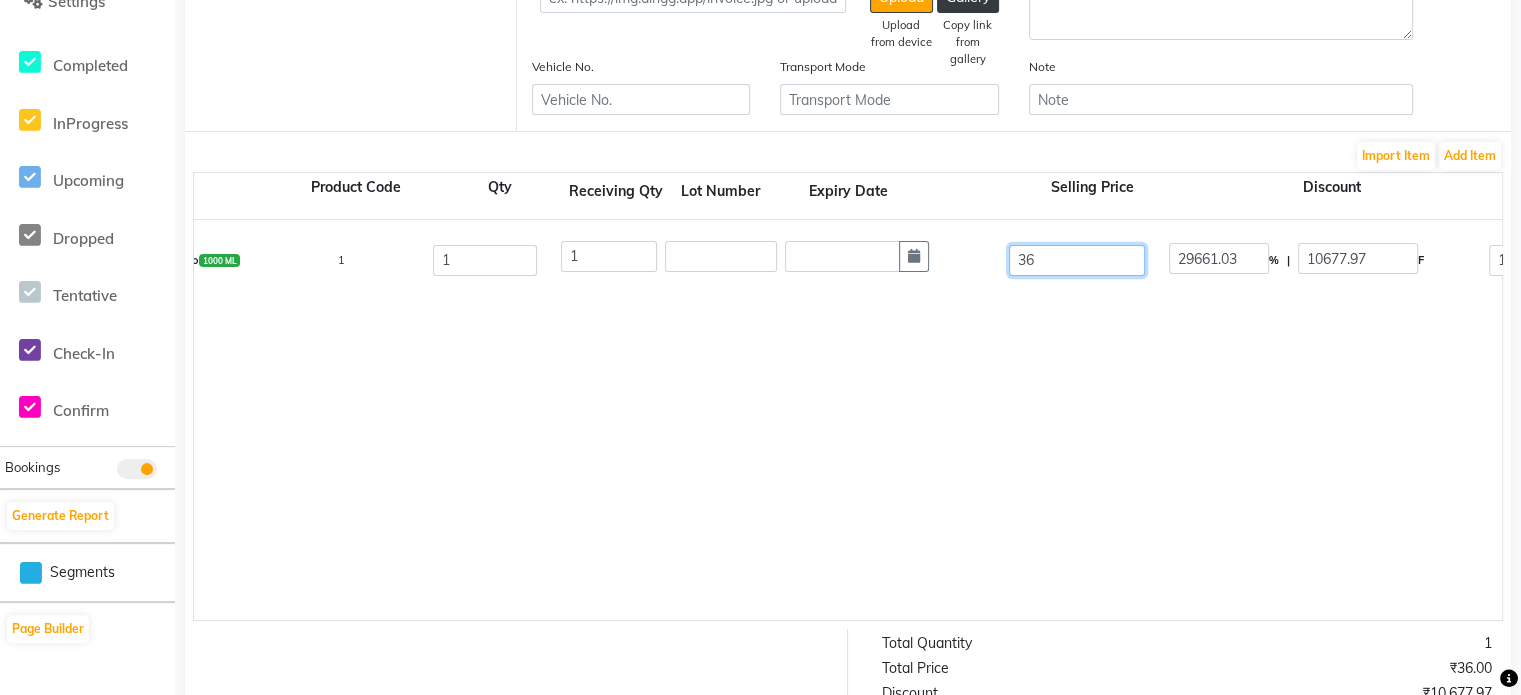 type on "360" 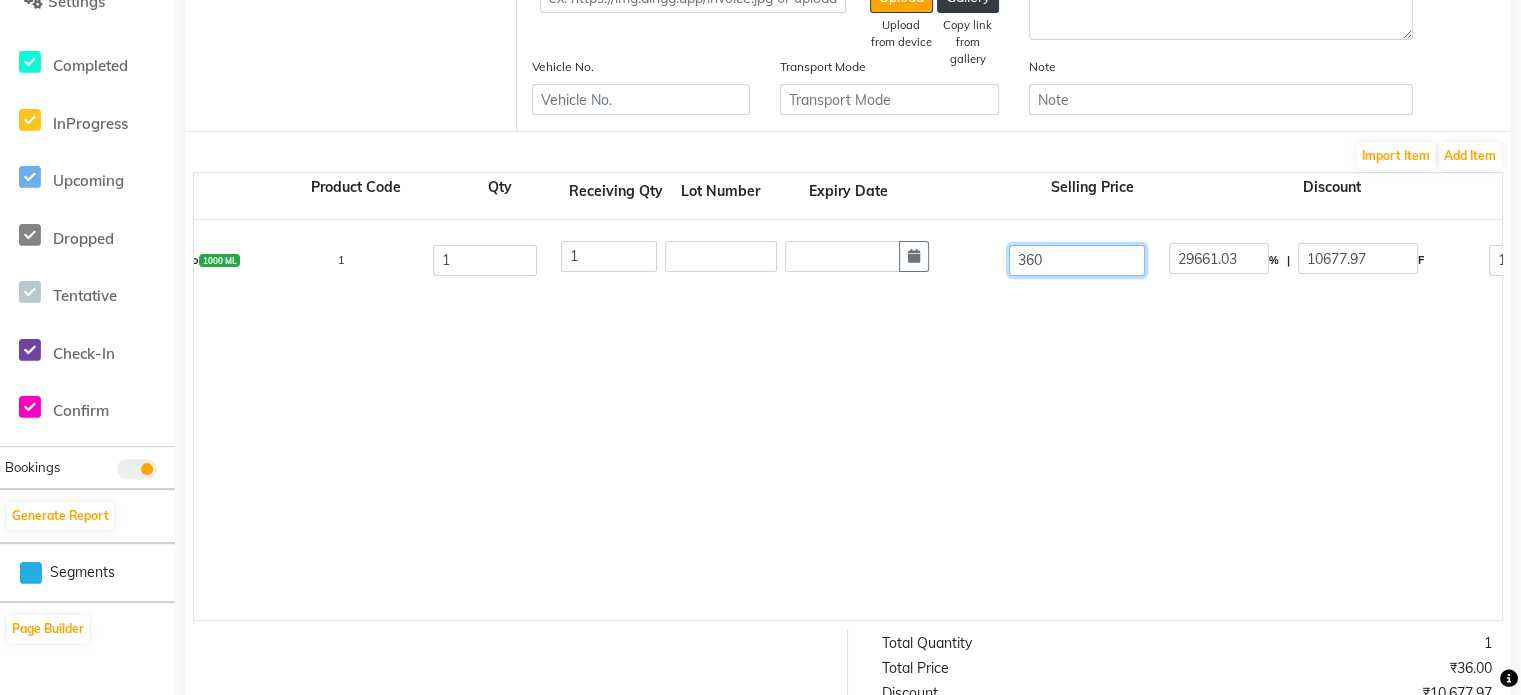 type on "2966.1" 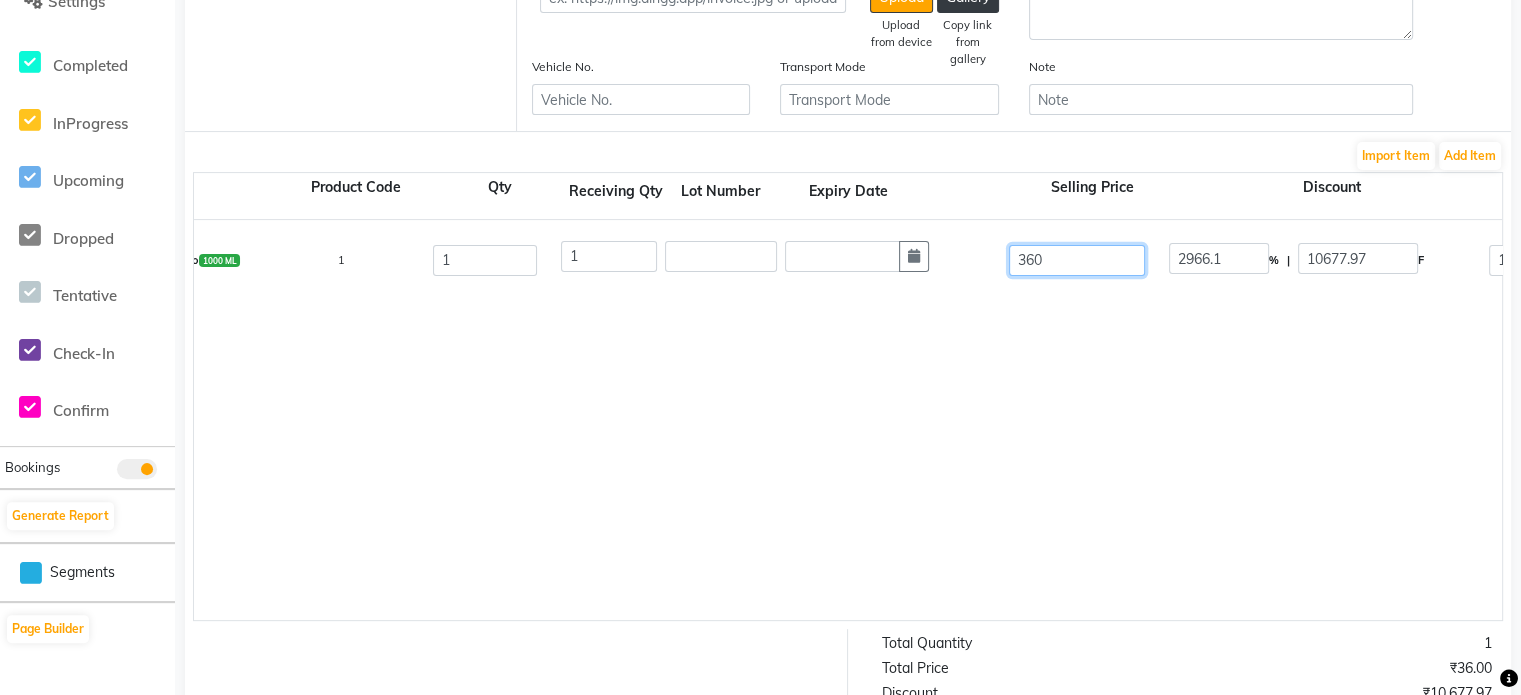 type on "3600" 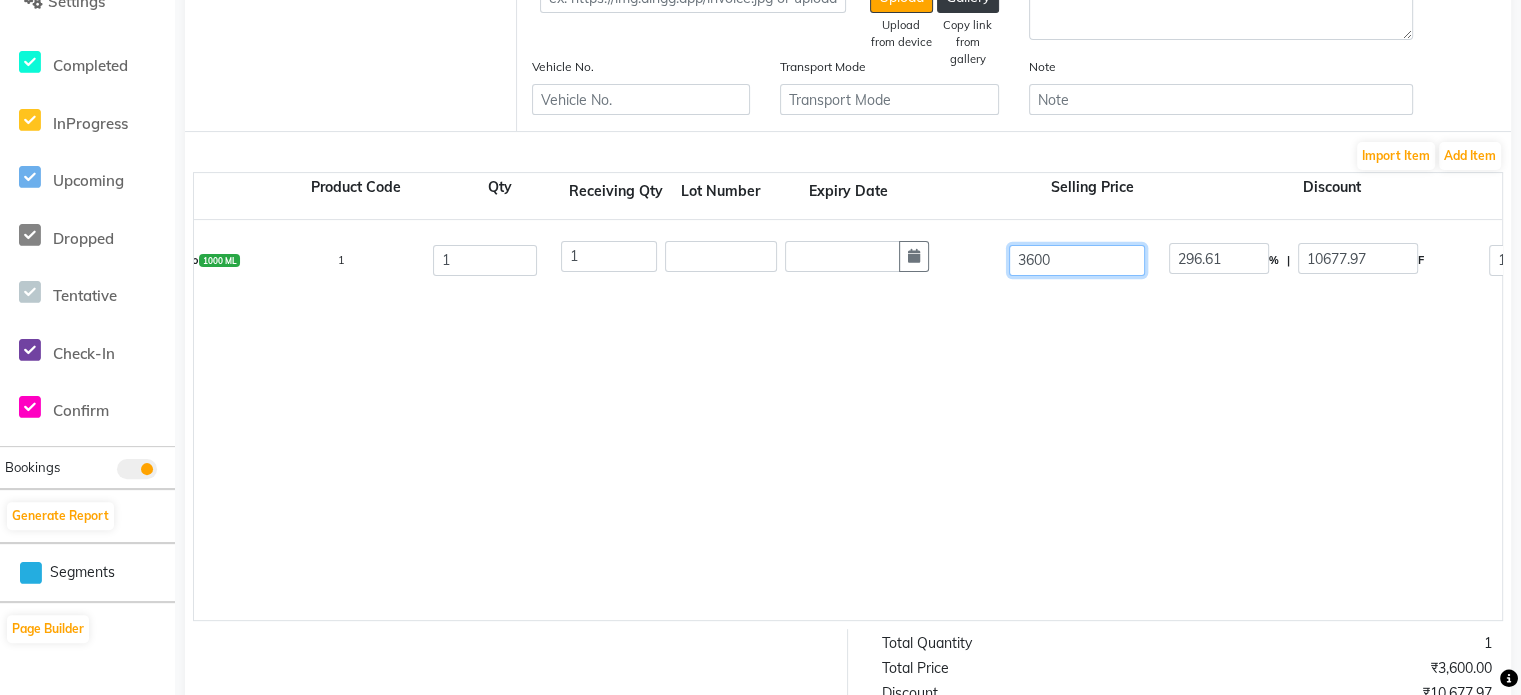 type on "36000" 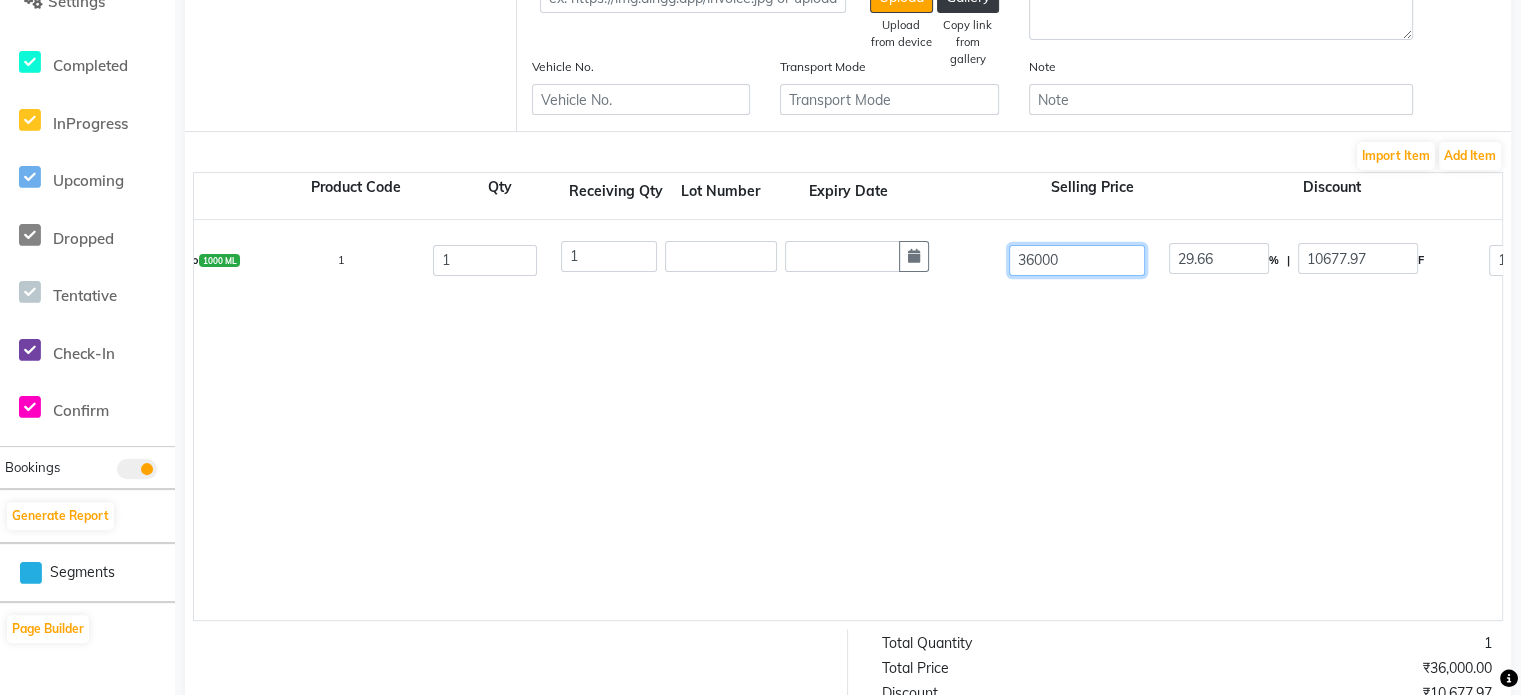 type on "36000" 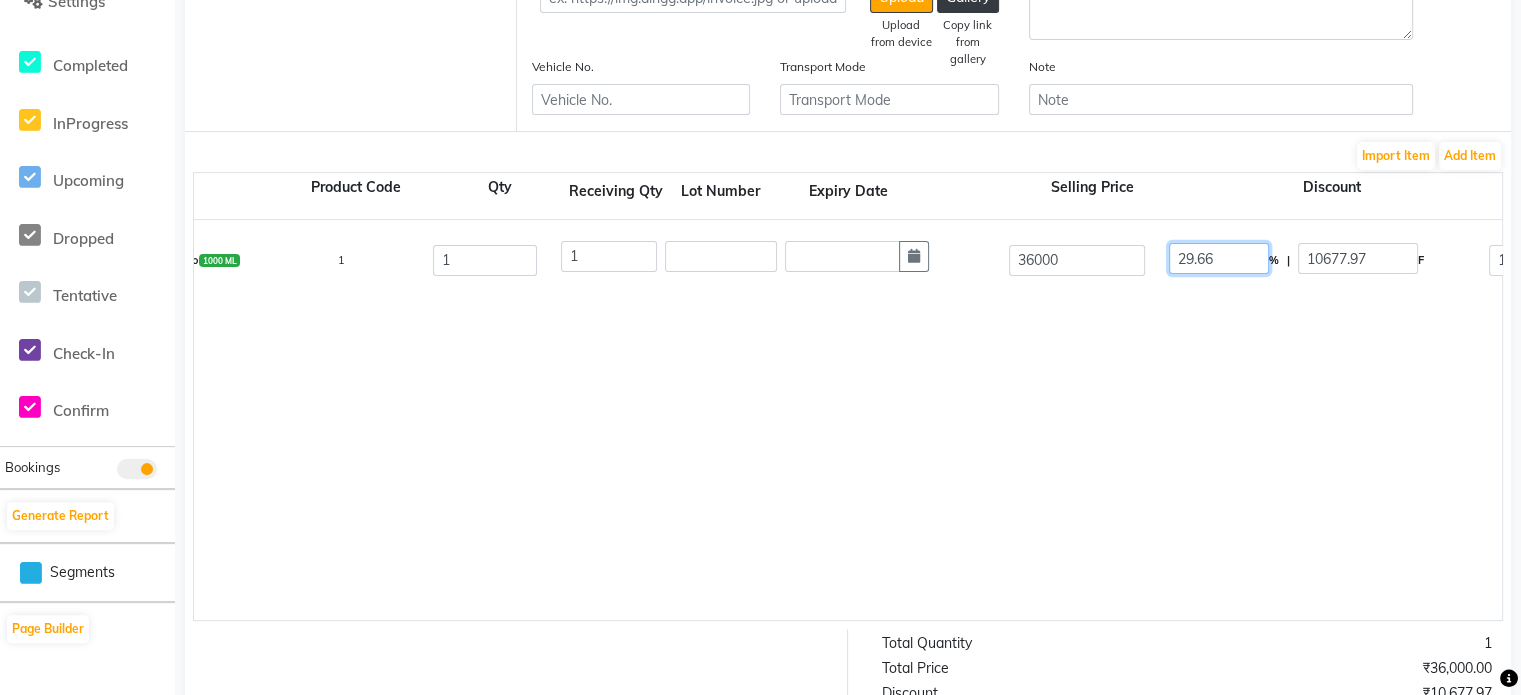 type on "44.92" 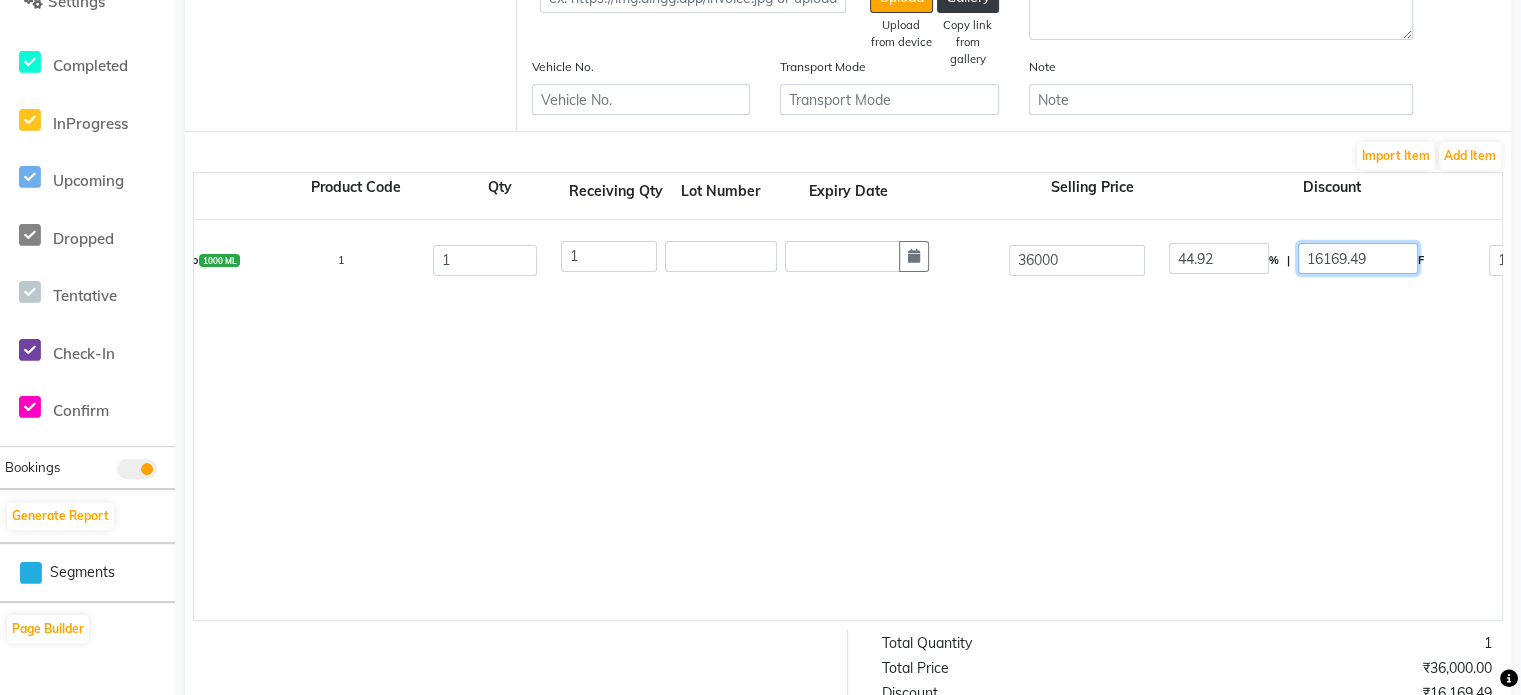 type on "16171.2" 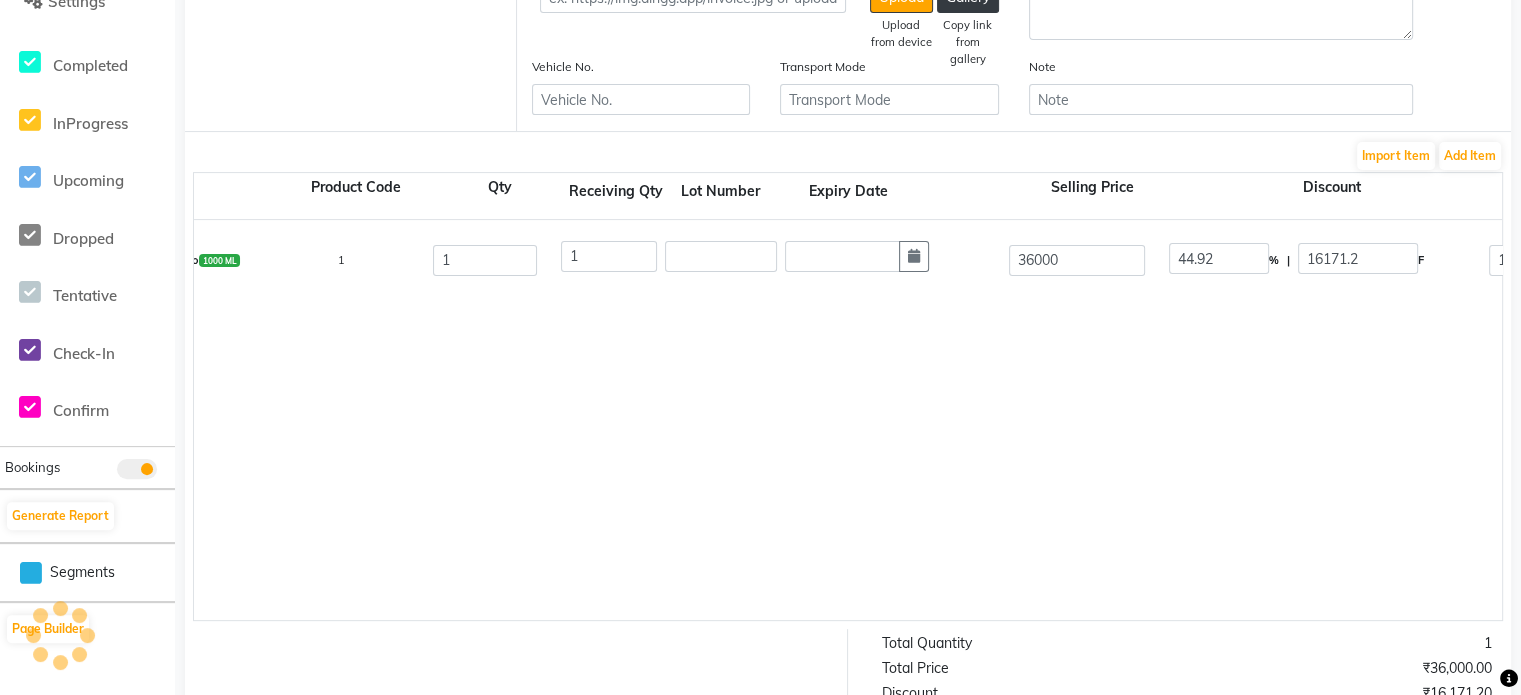 click on "44.92" 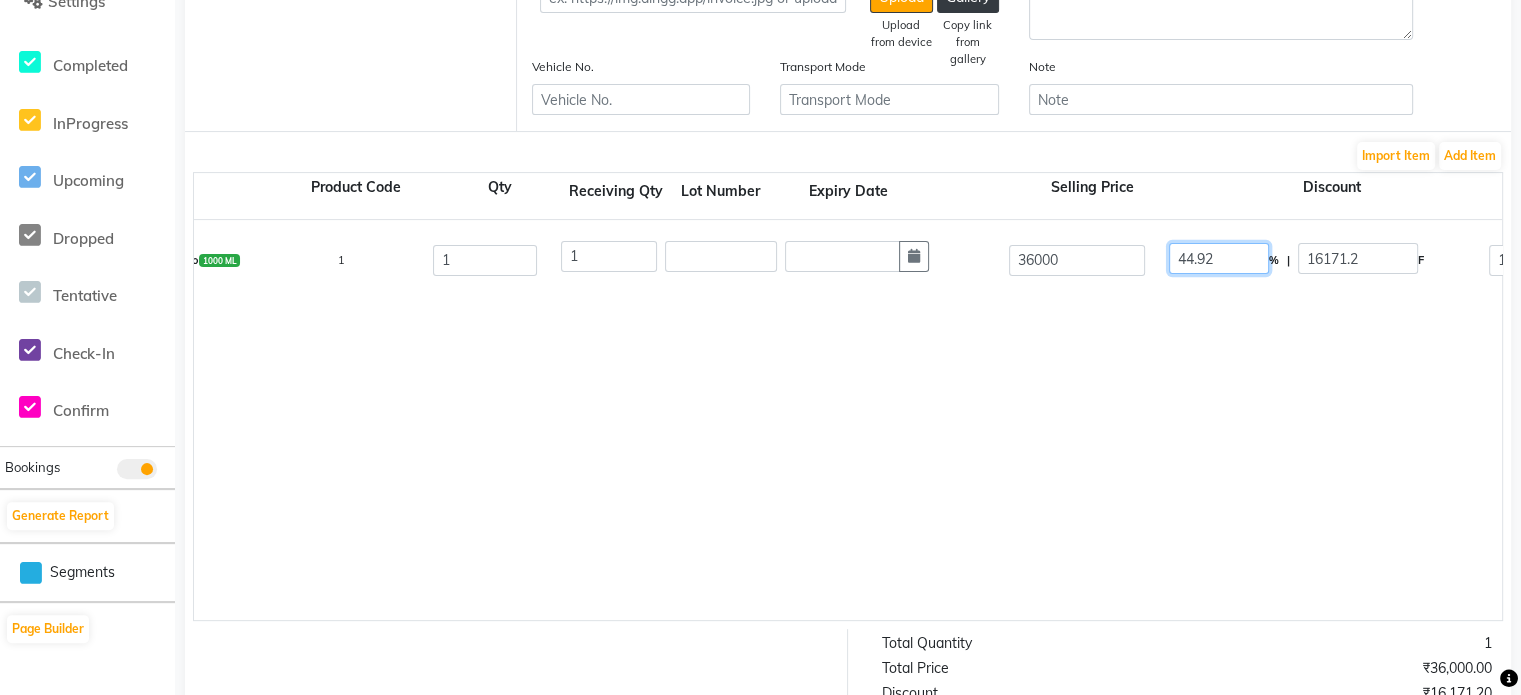 drag, startPoint x: 1209, startPoint y: 259, endPoint x: 1136, endPoint y: 263, distance: 73.109505 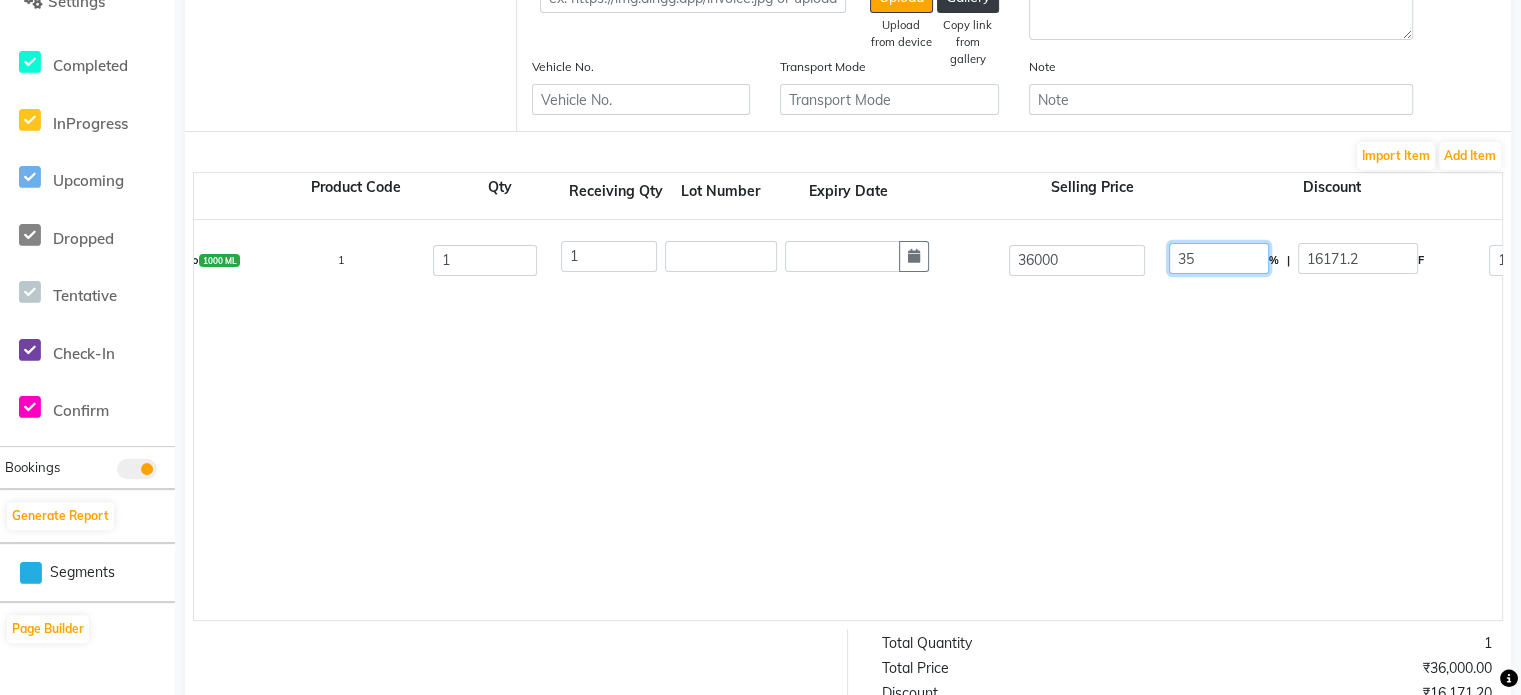 type on "35" 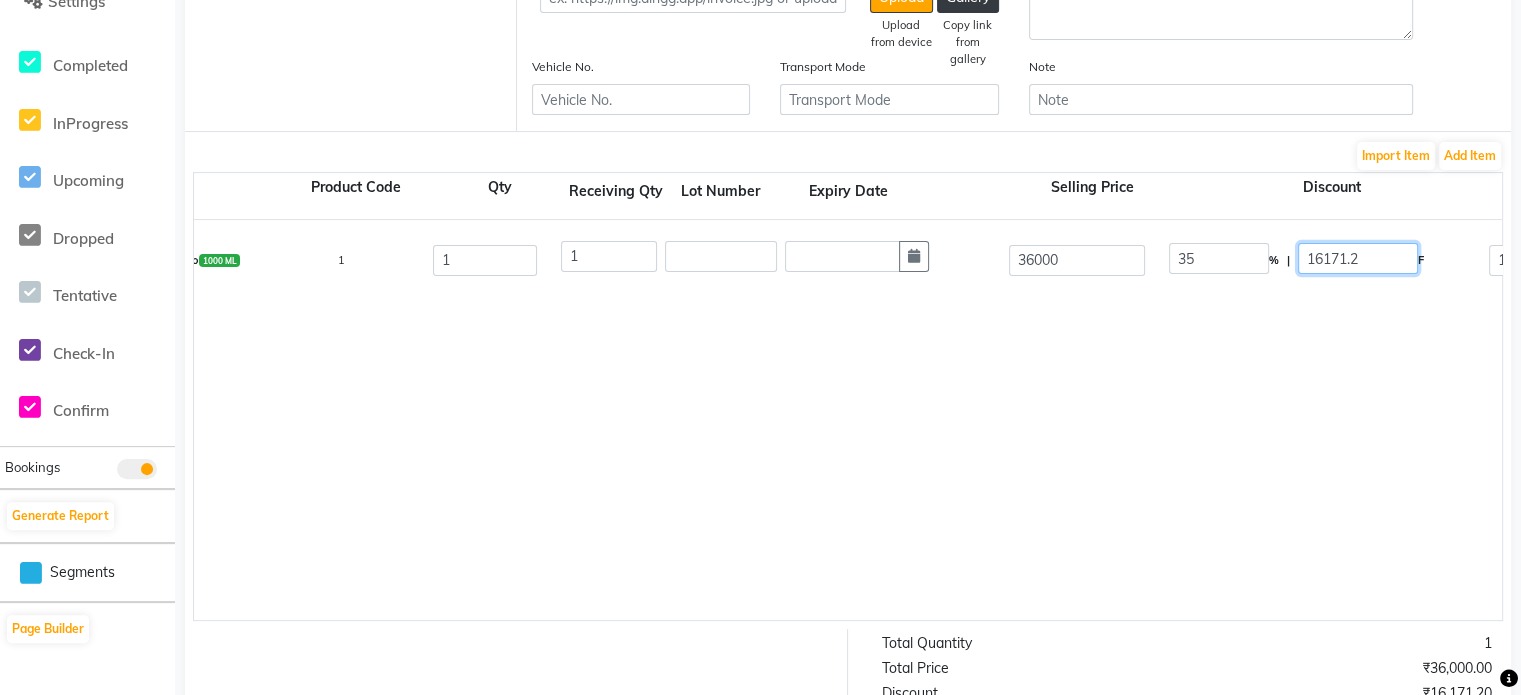 type on "12600" 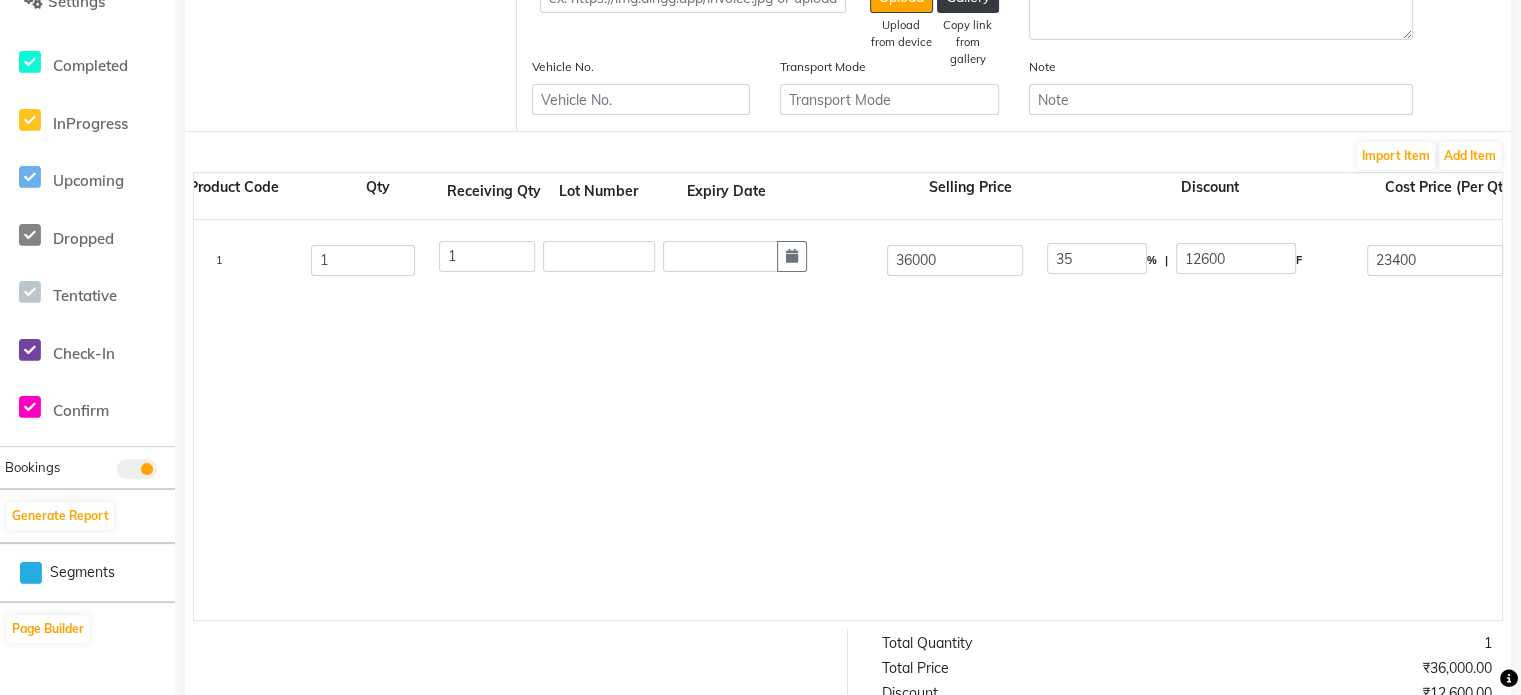 scroll, scrollTop: 0, scrollLeft: 1107, axis: horizontal 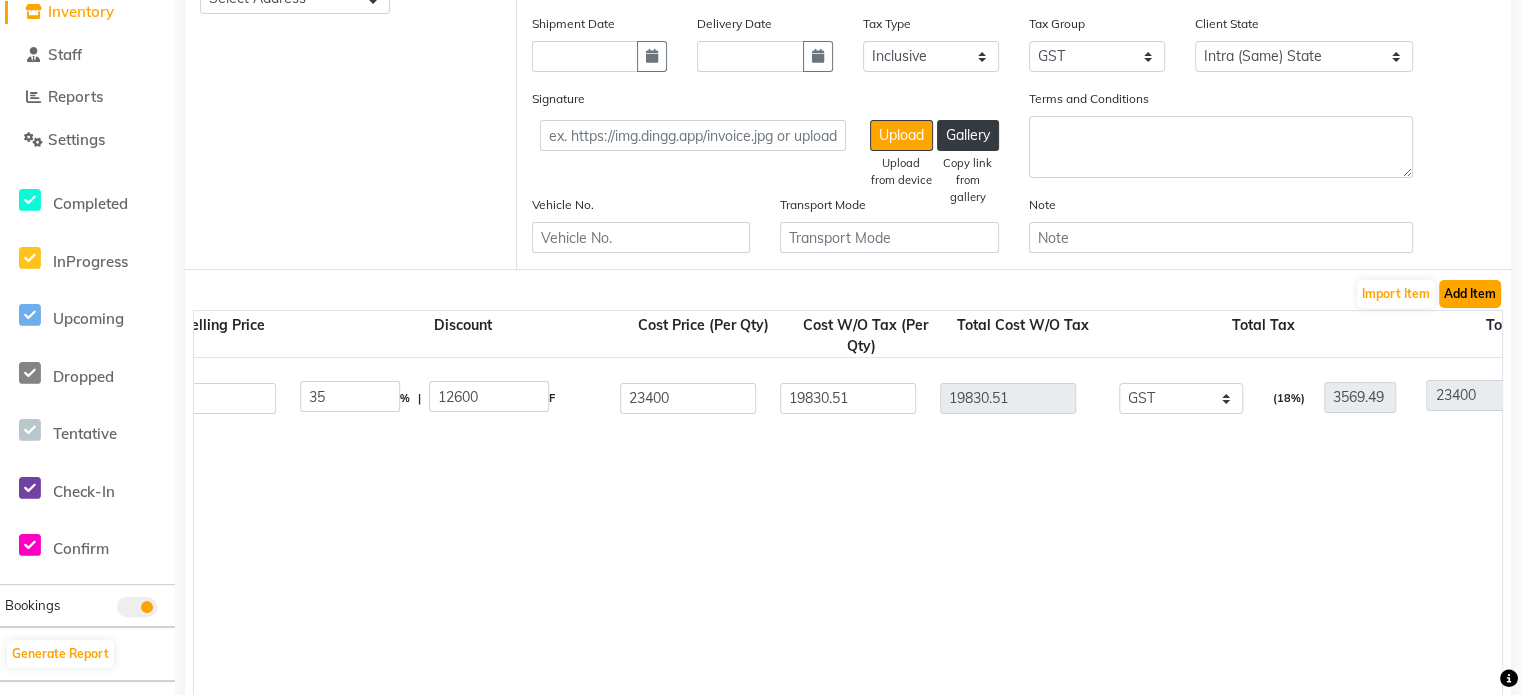 click on "Add Item" 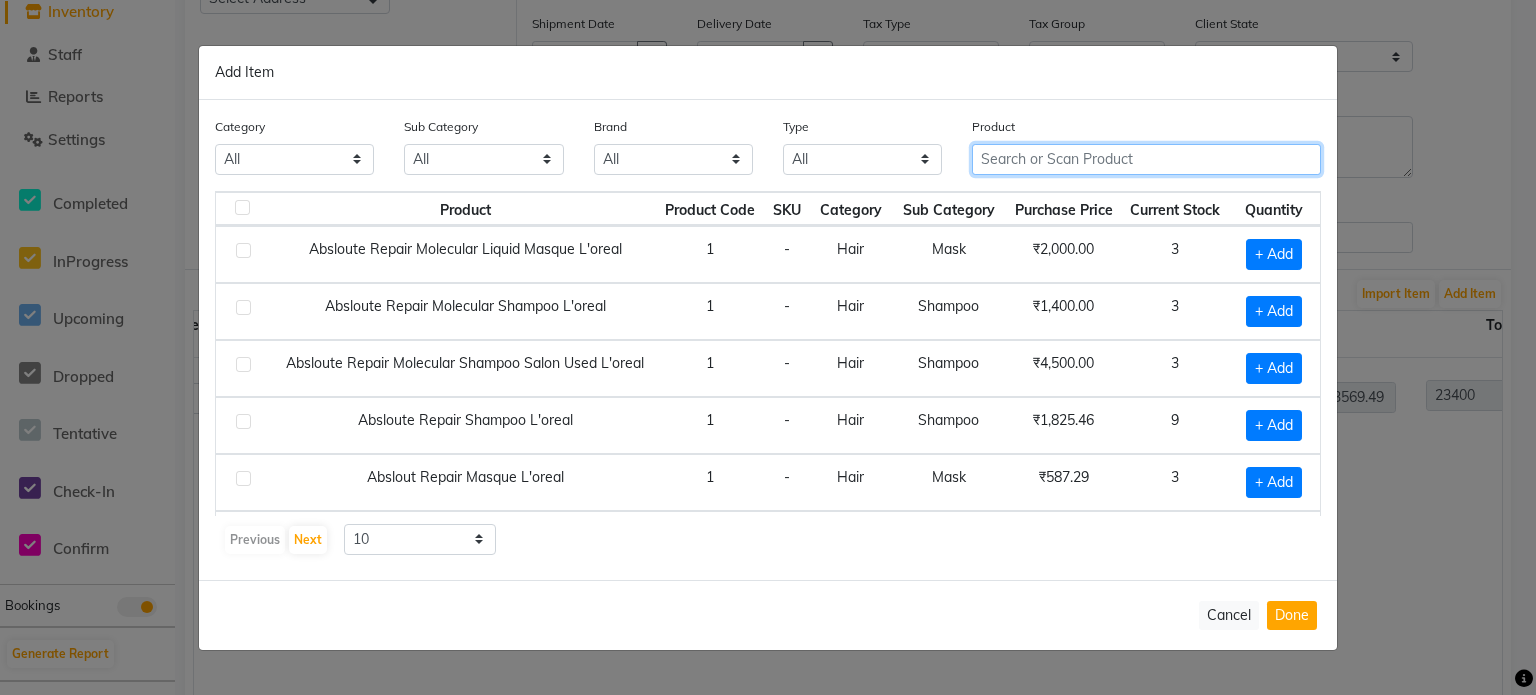 click 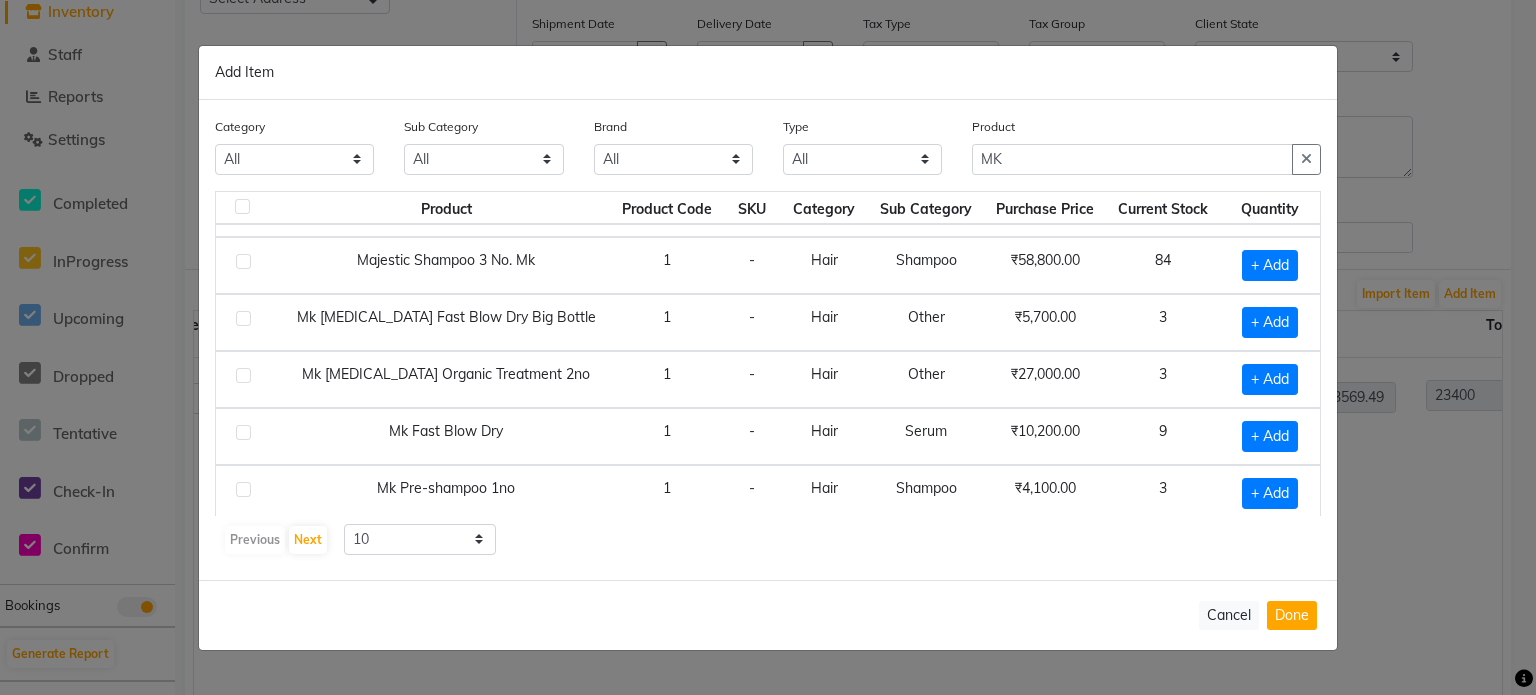 scroll, scrollTop: 0, scrollLeft: 0, axis: both 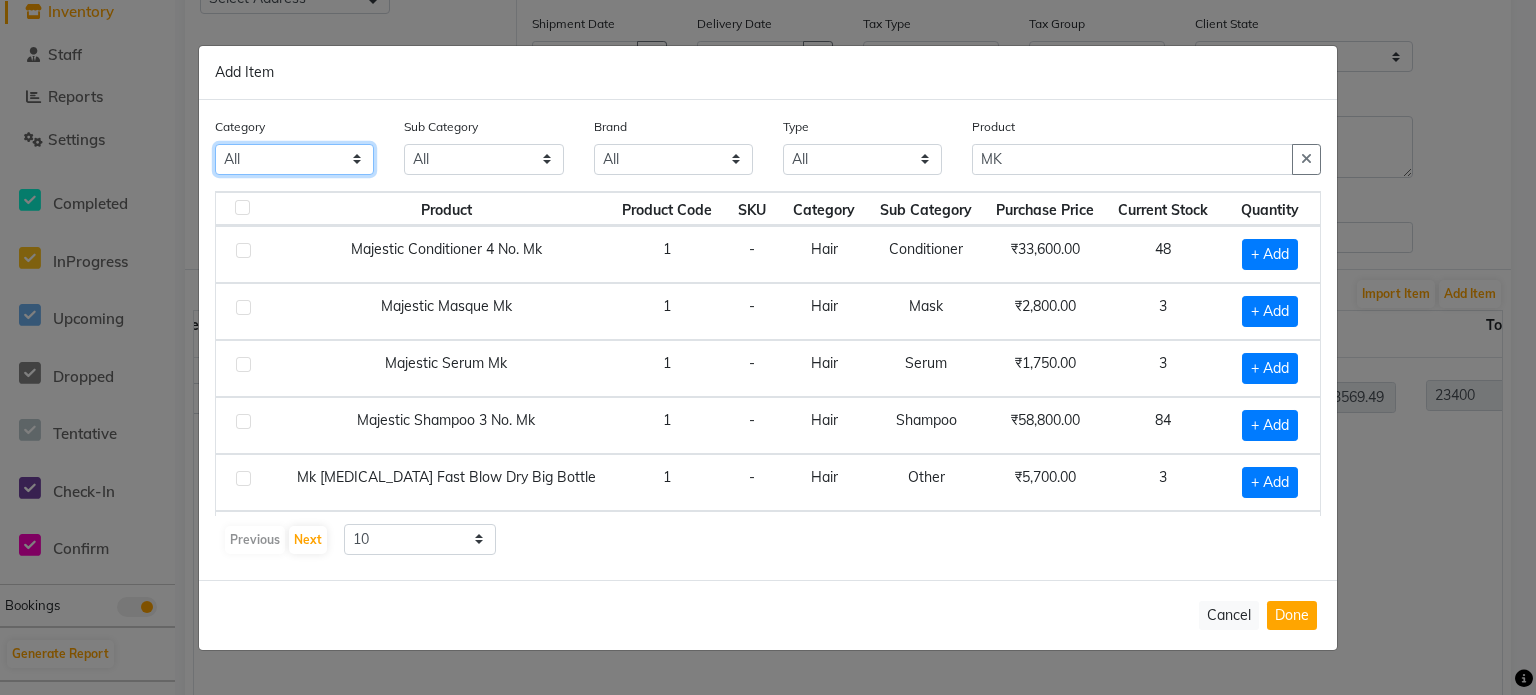 click on "All Hair Skin Makeup Personal Care Appliances [PERSON_NAME] Waxing Disposable Threading Hands and Feet Beauty Planet Cadiveu Casmara Cheryls Loreal Olaplex Other" 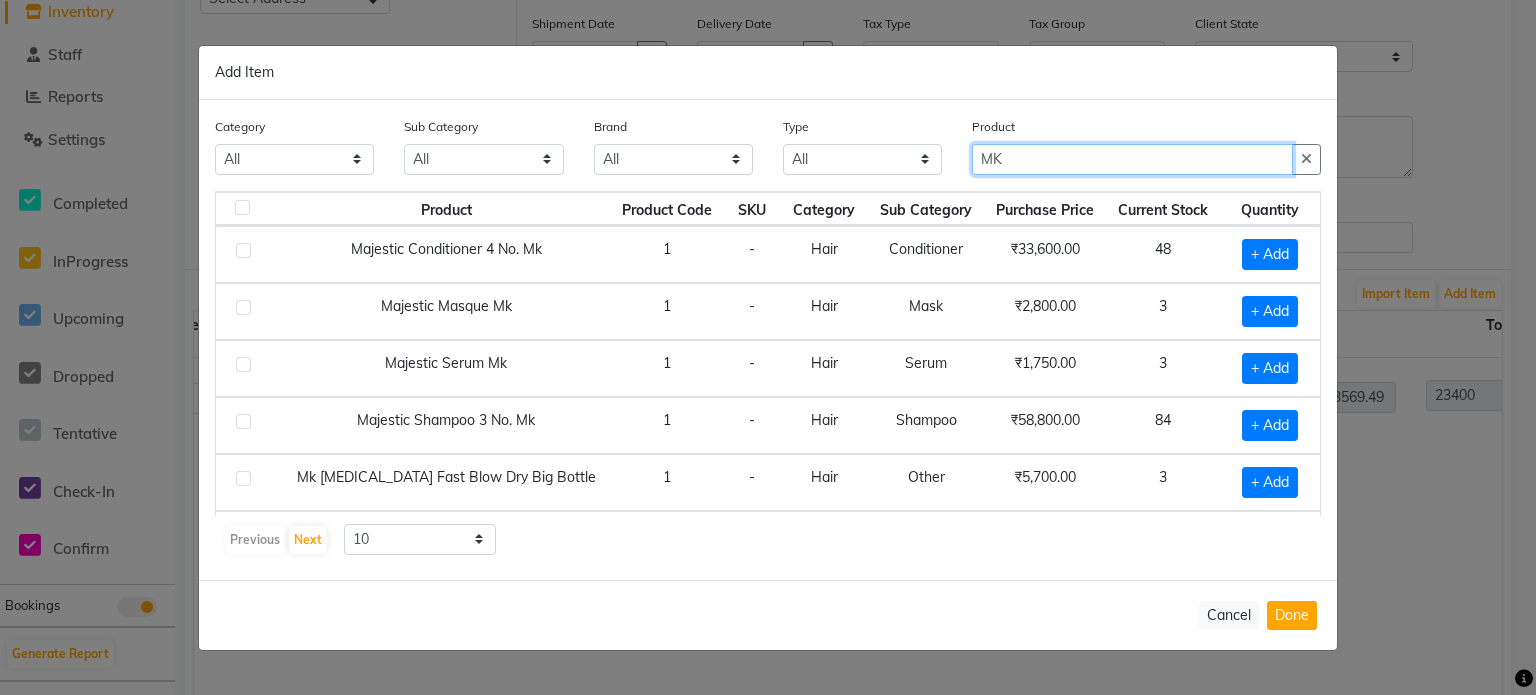 click on "MK" 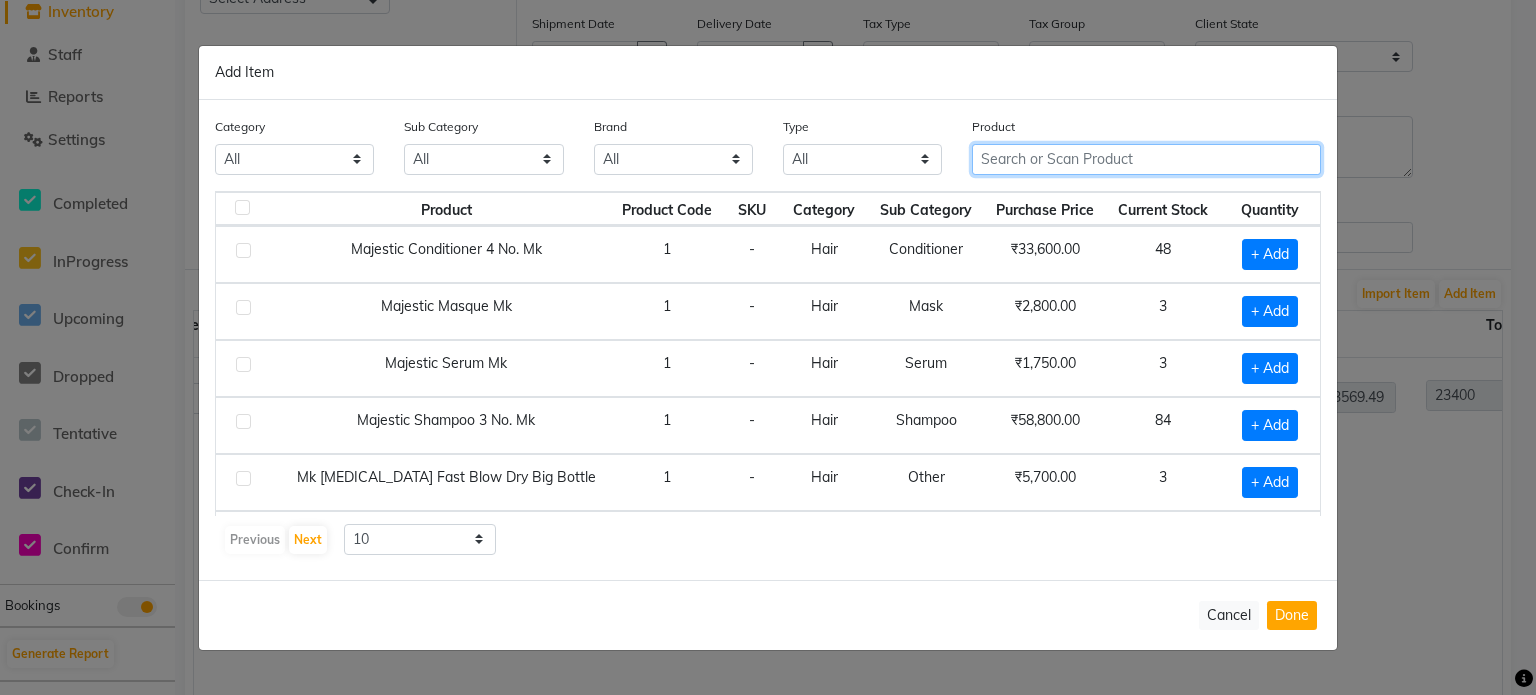 type 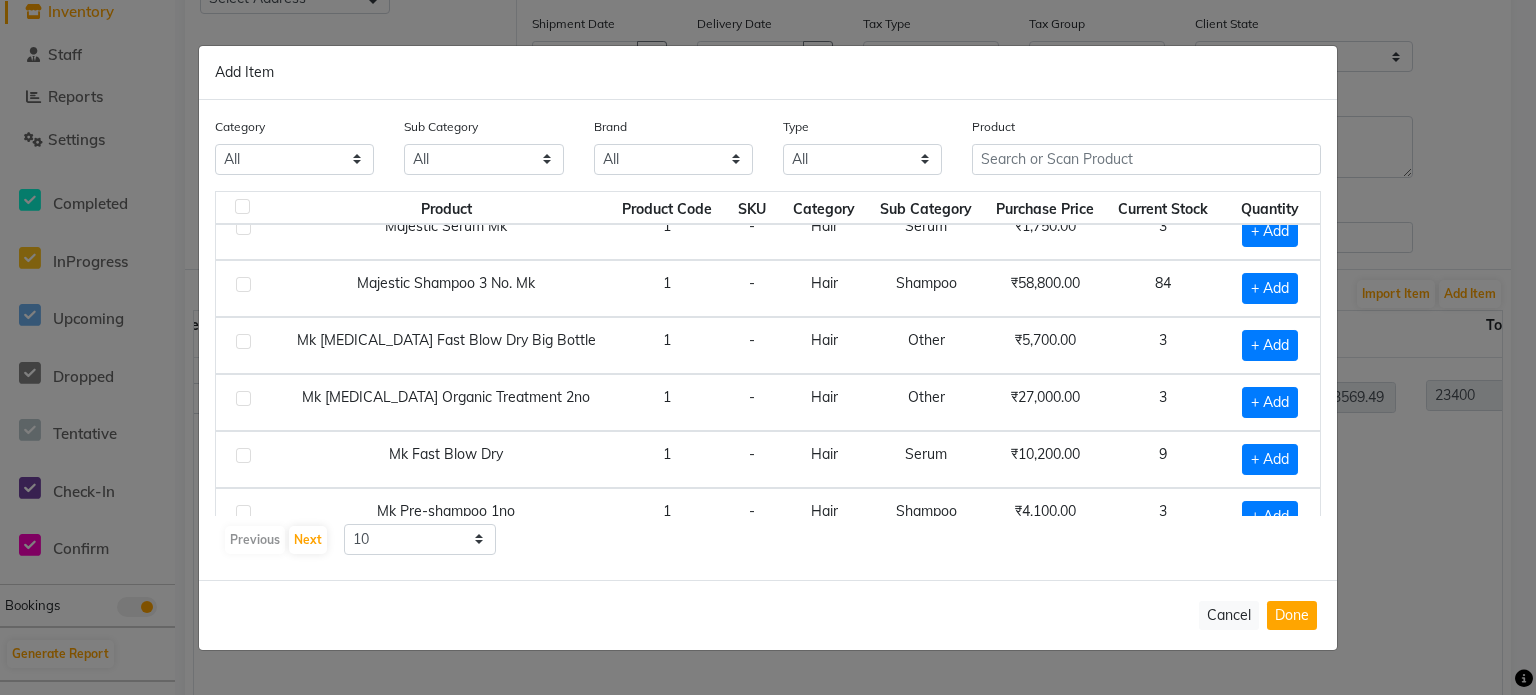 scroll, scrollTop: 160, scrollLeft: 0, axis: vertical 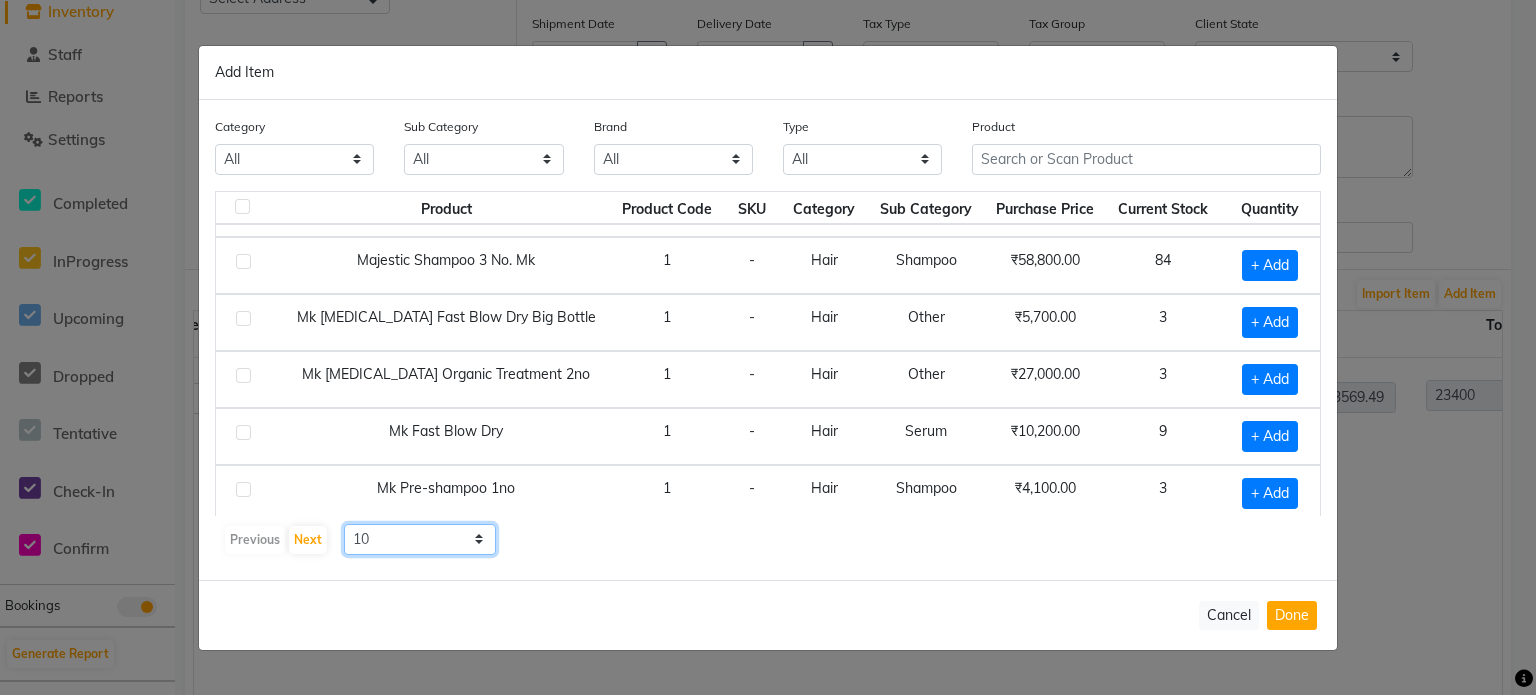 click on "10 50 100" 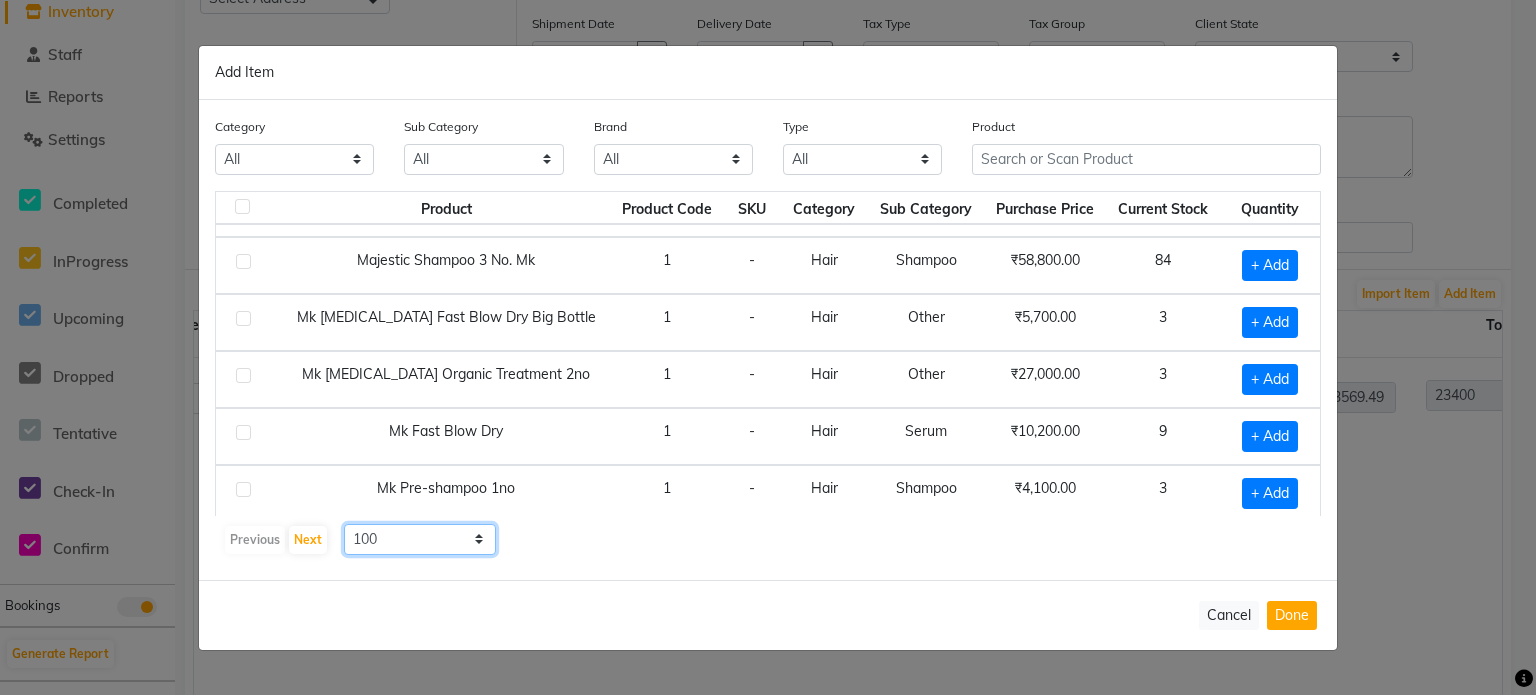 click on "10 50 100" 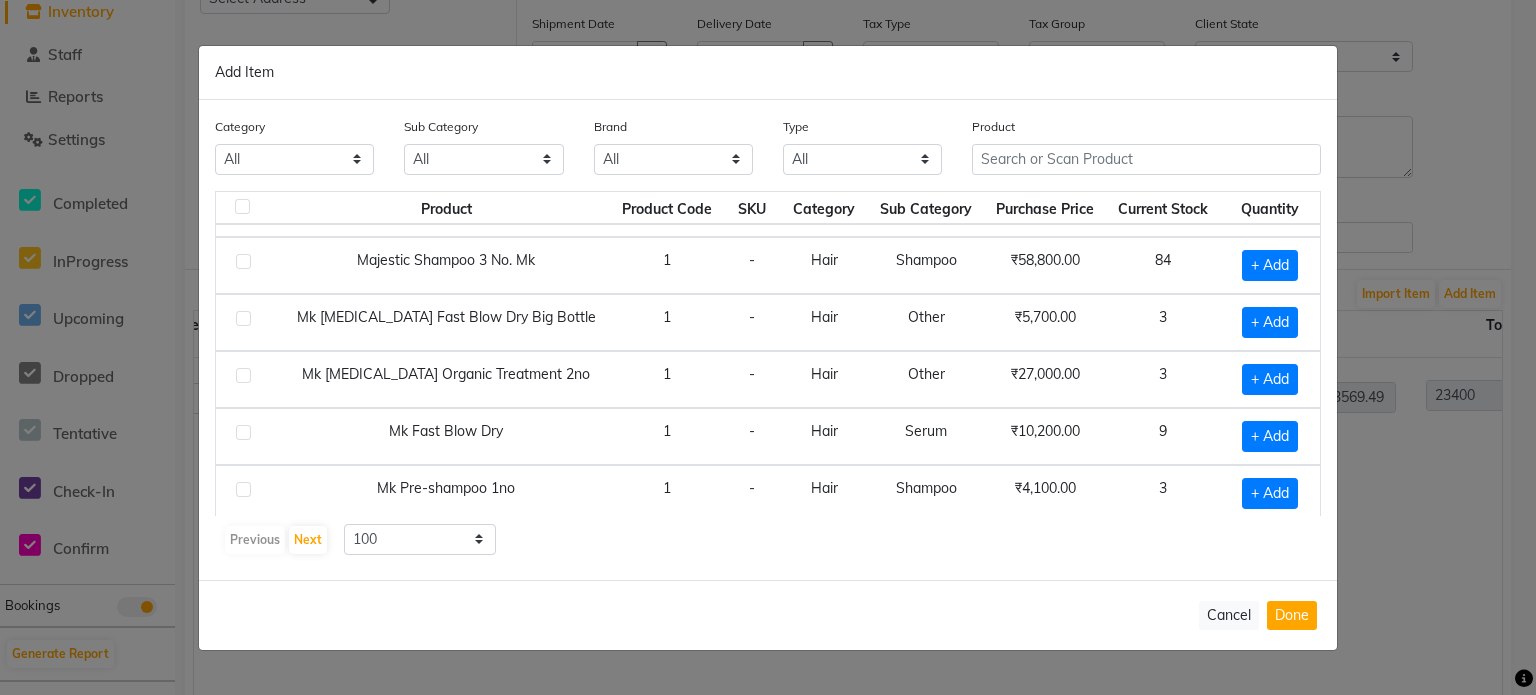 type 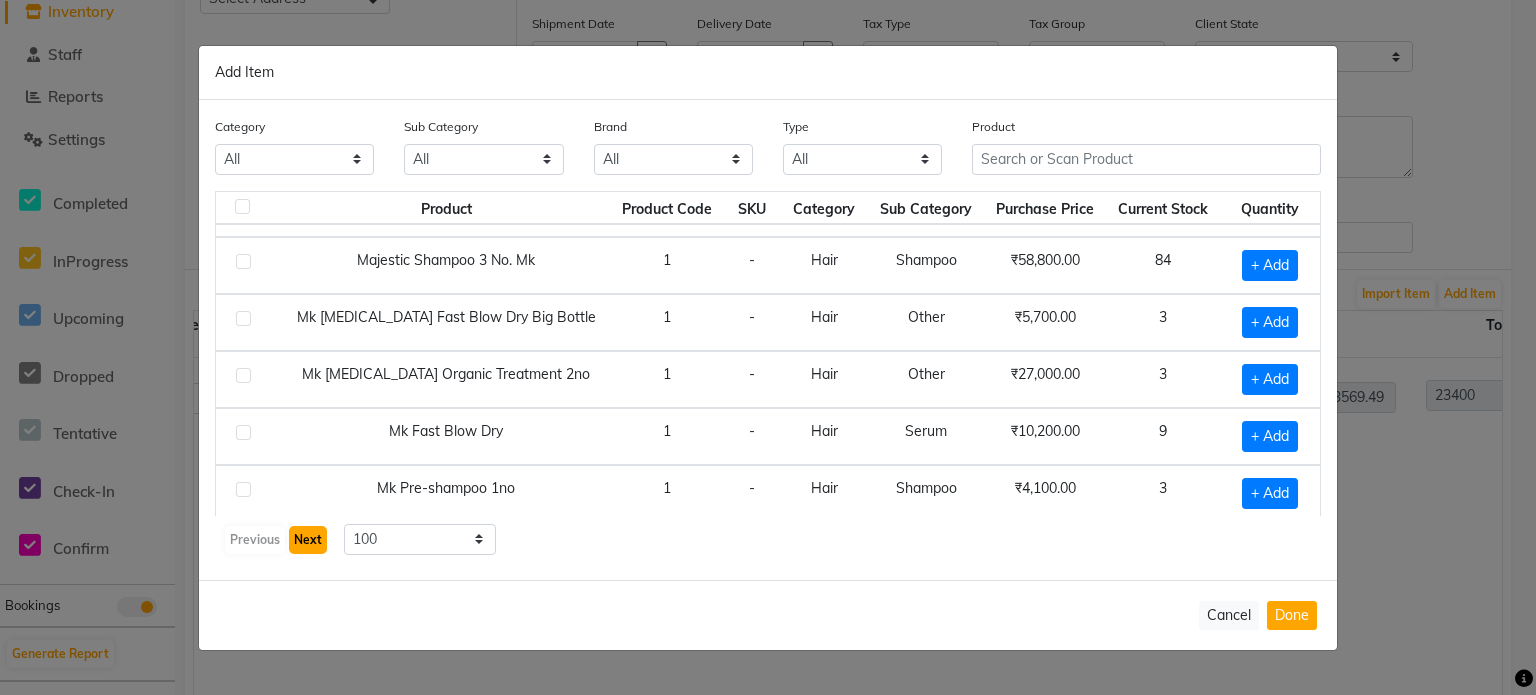 click on "Next" 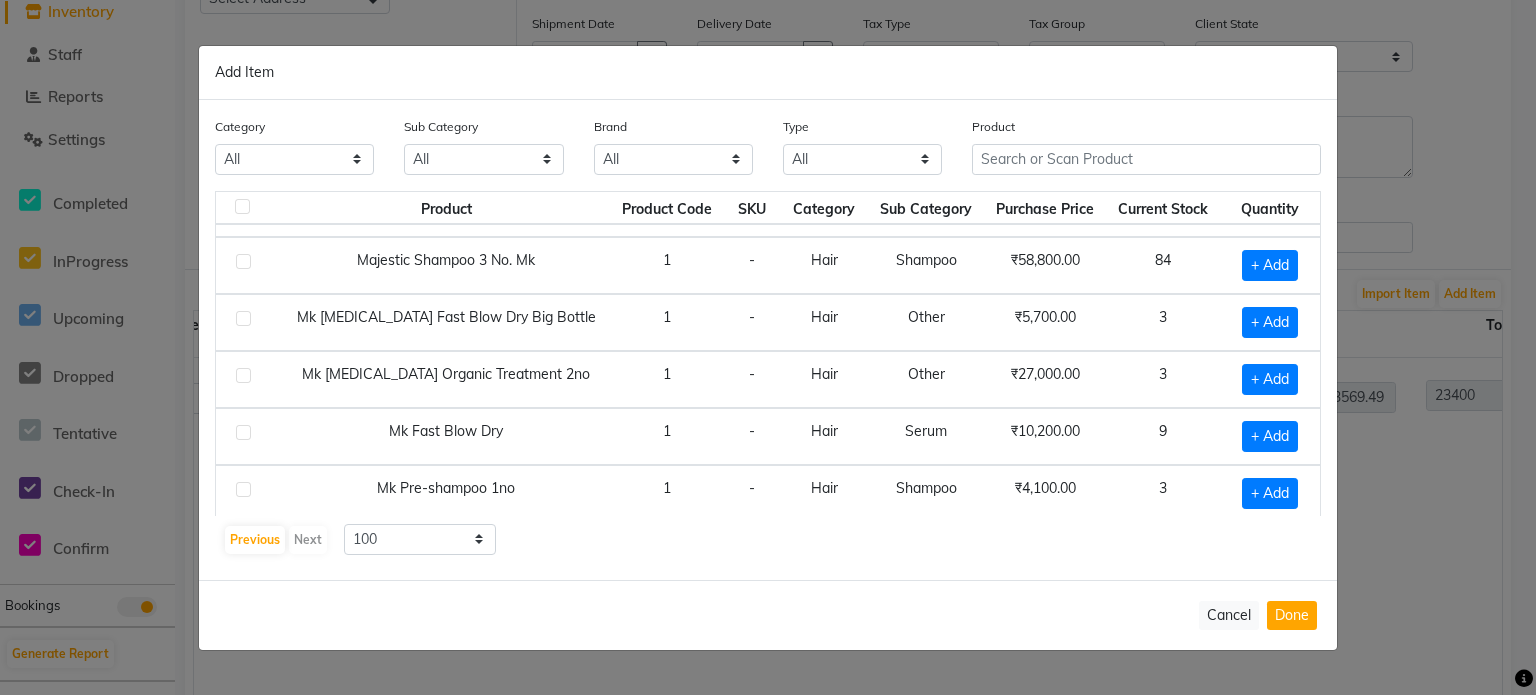 click on "Previous   Next" 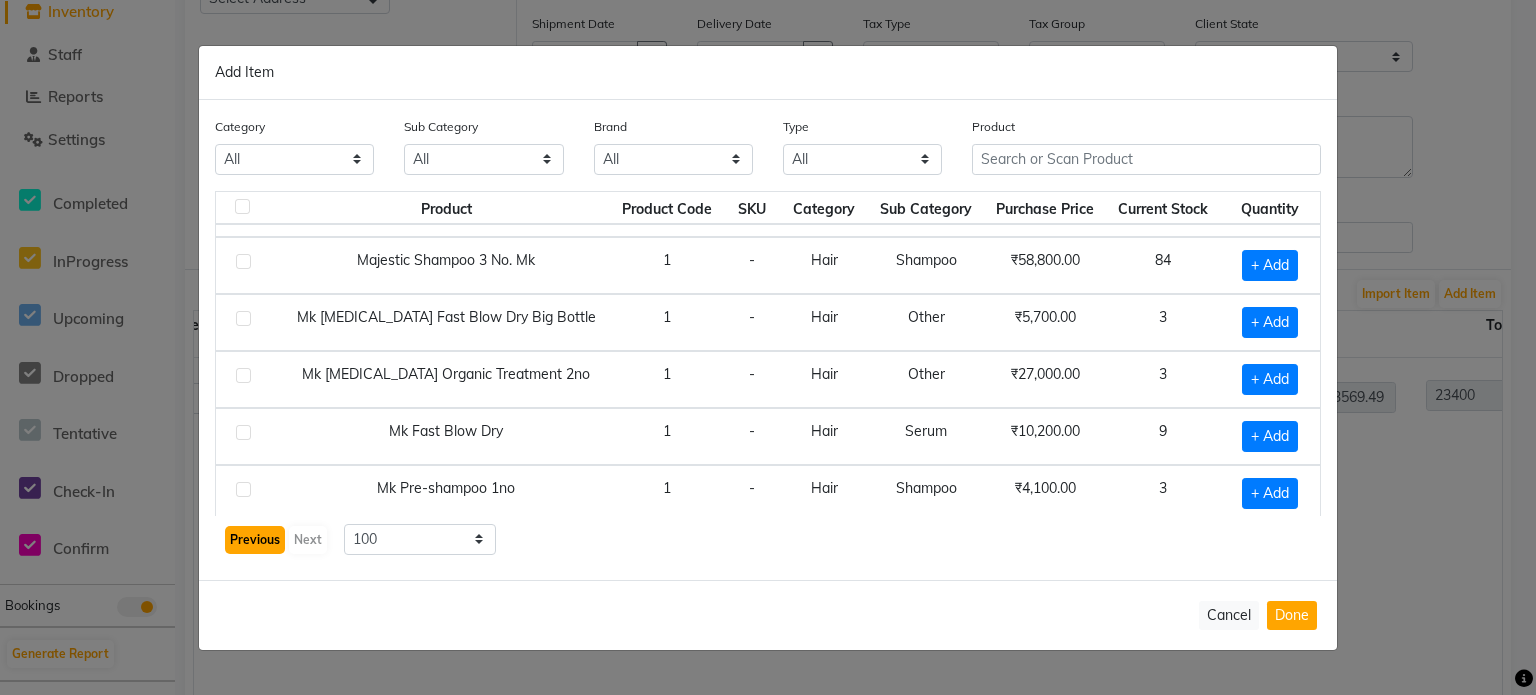 click on "Previous" 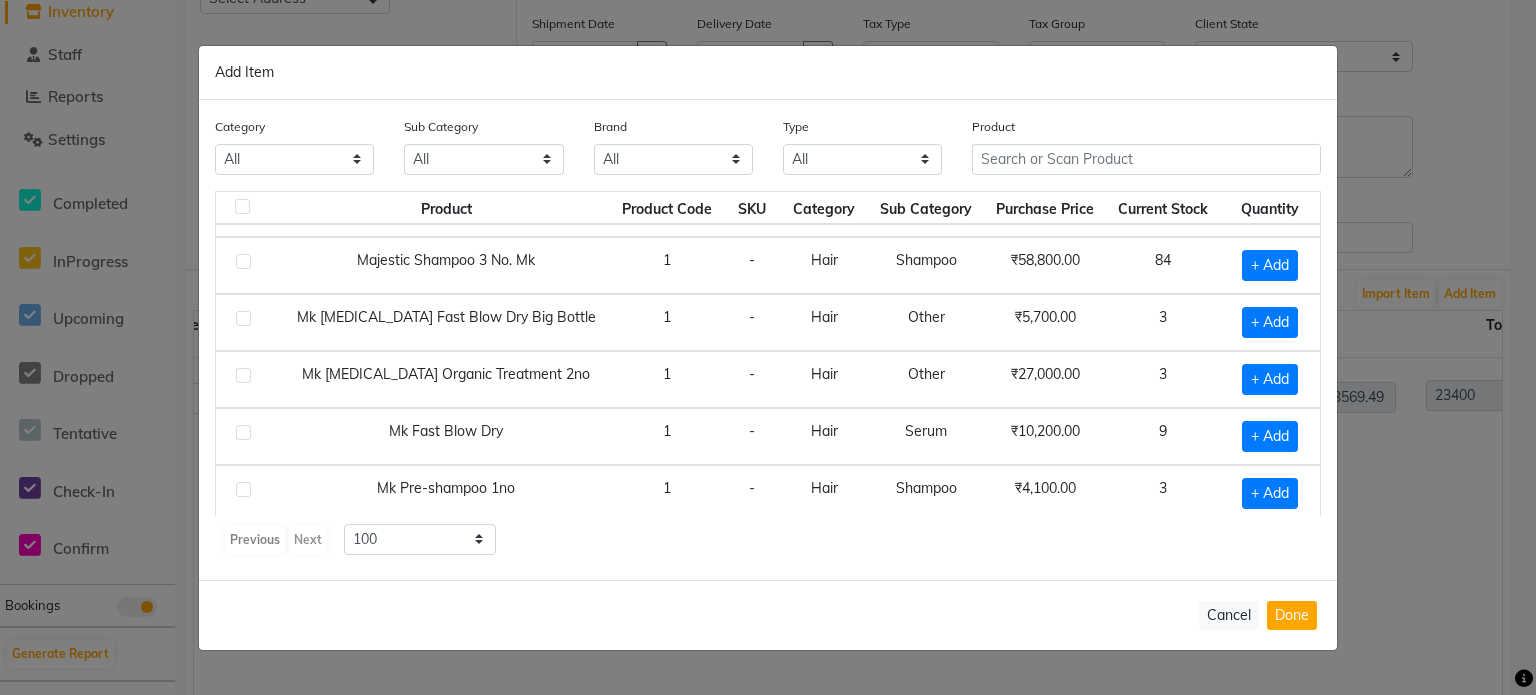 click on "Previous   Next" 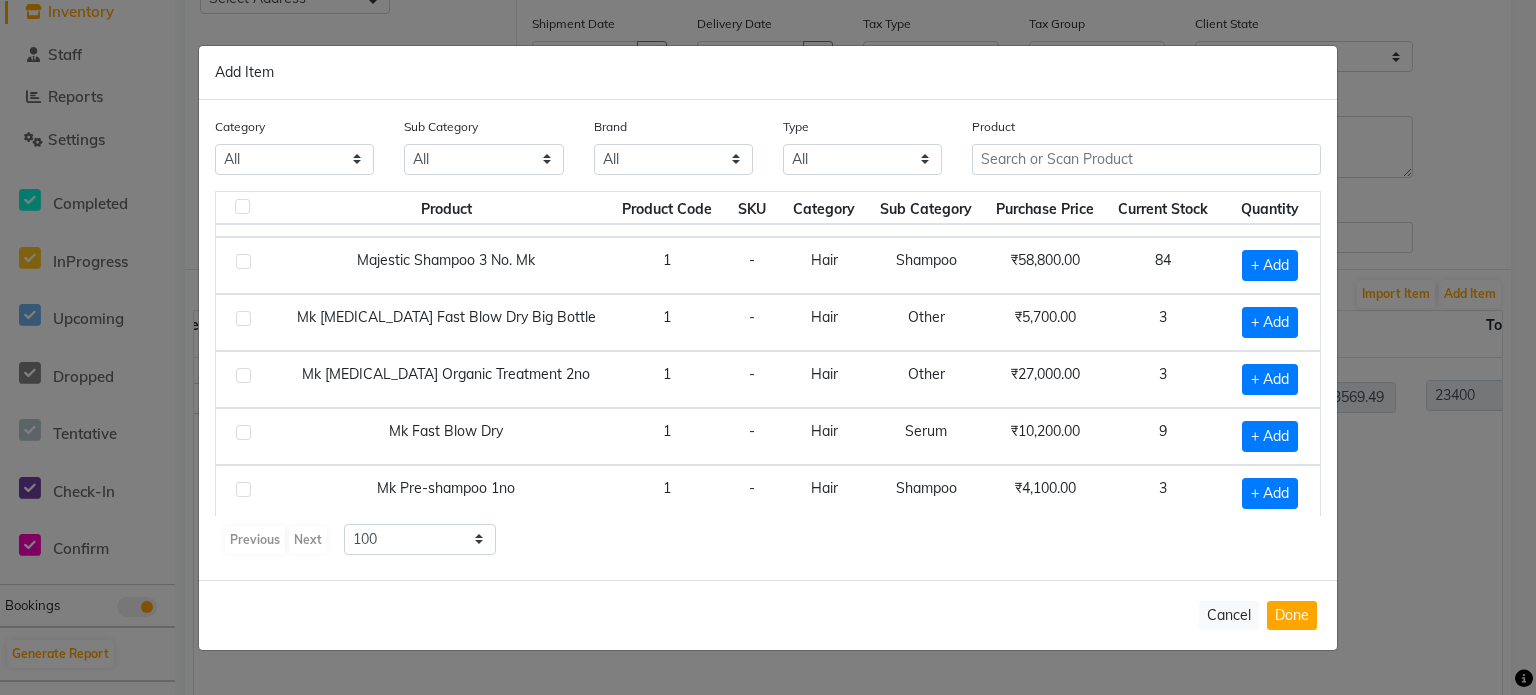 click on "Previous   Next" 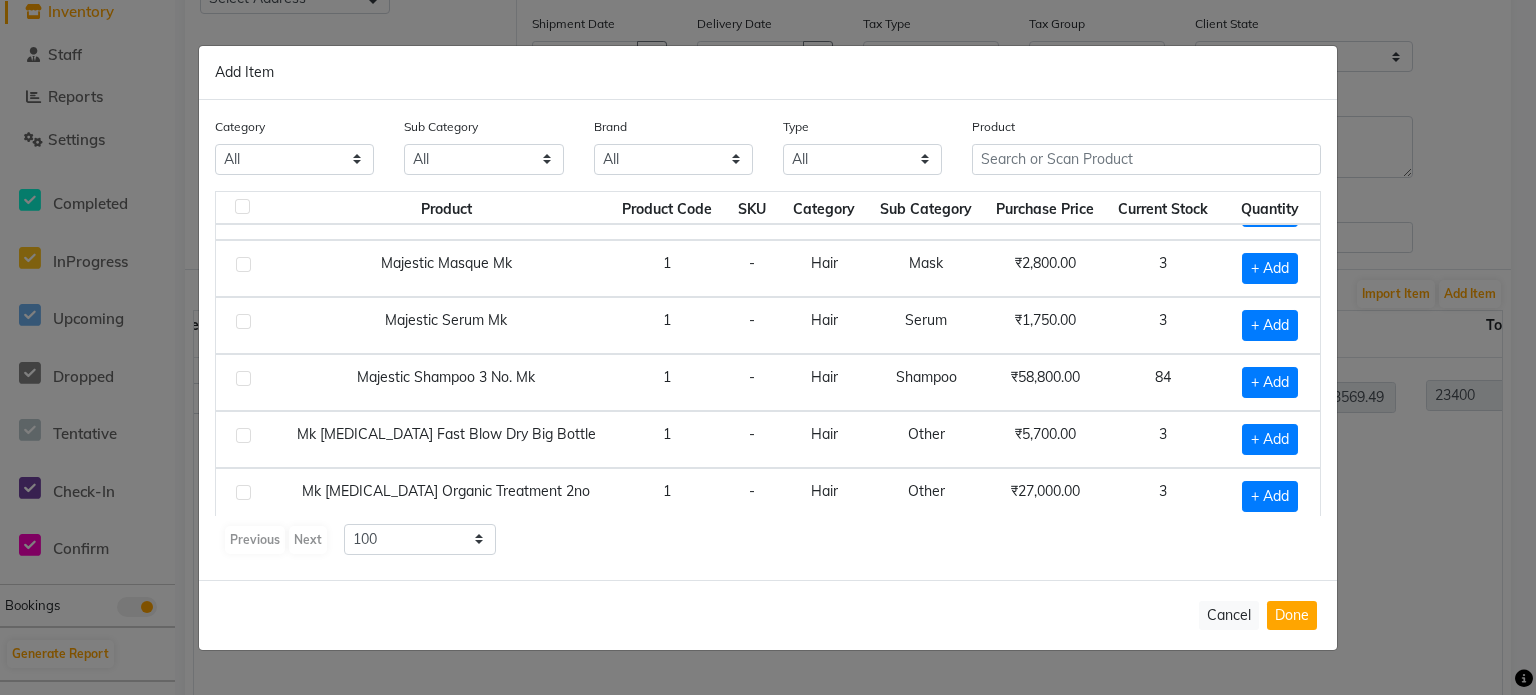 scroll, scrollTop: 0, scrollLeft: 0, axis: both 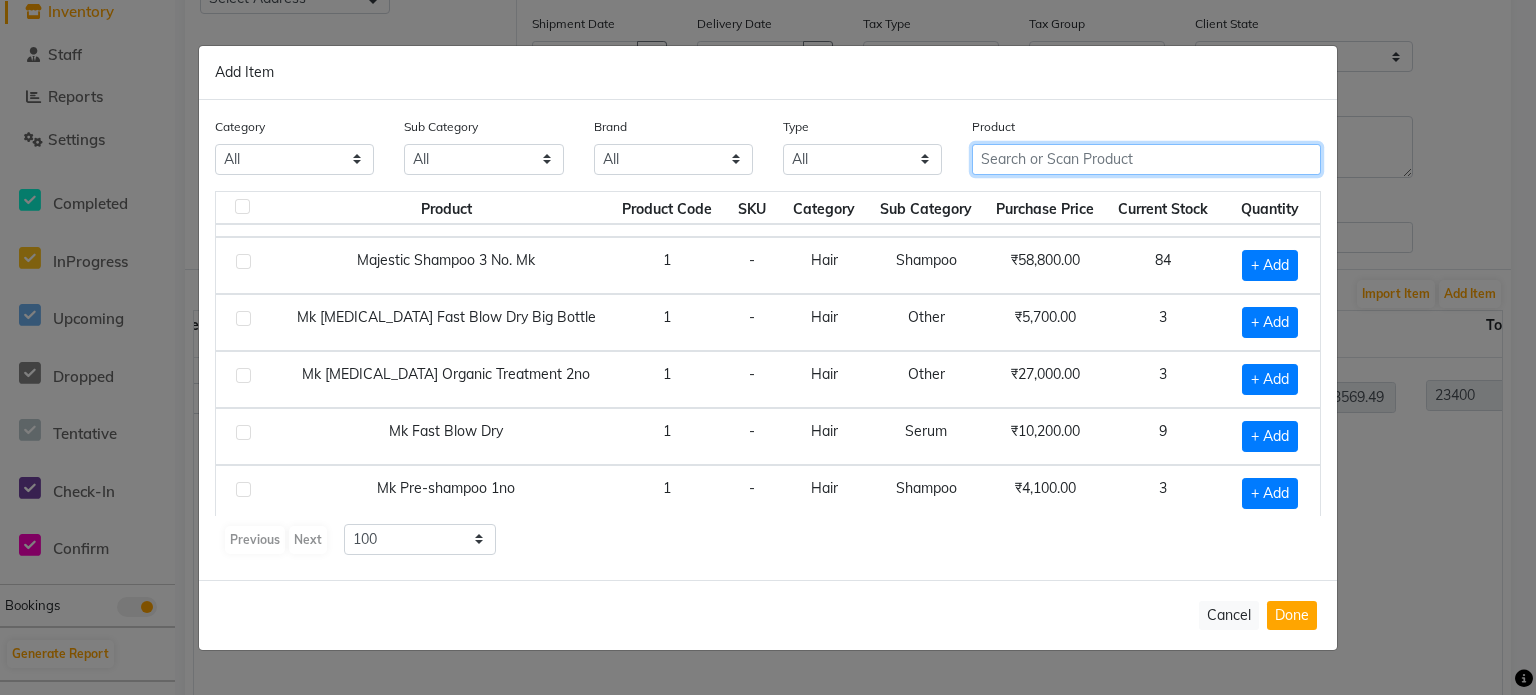 click 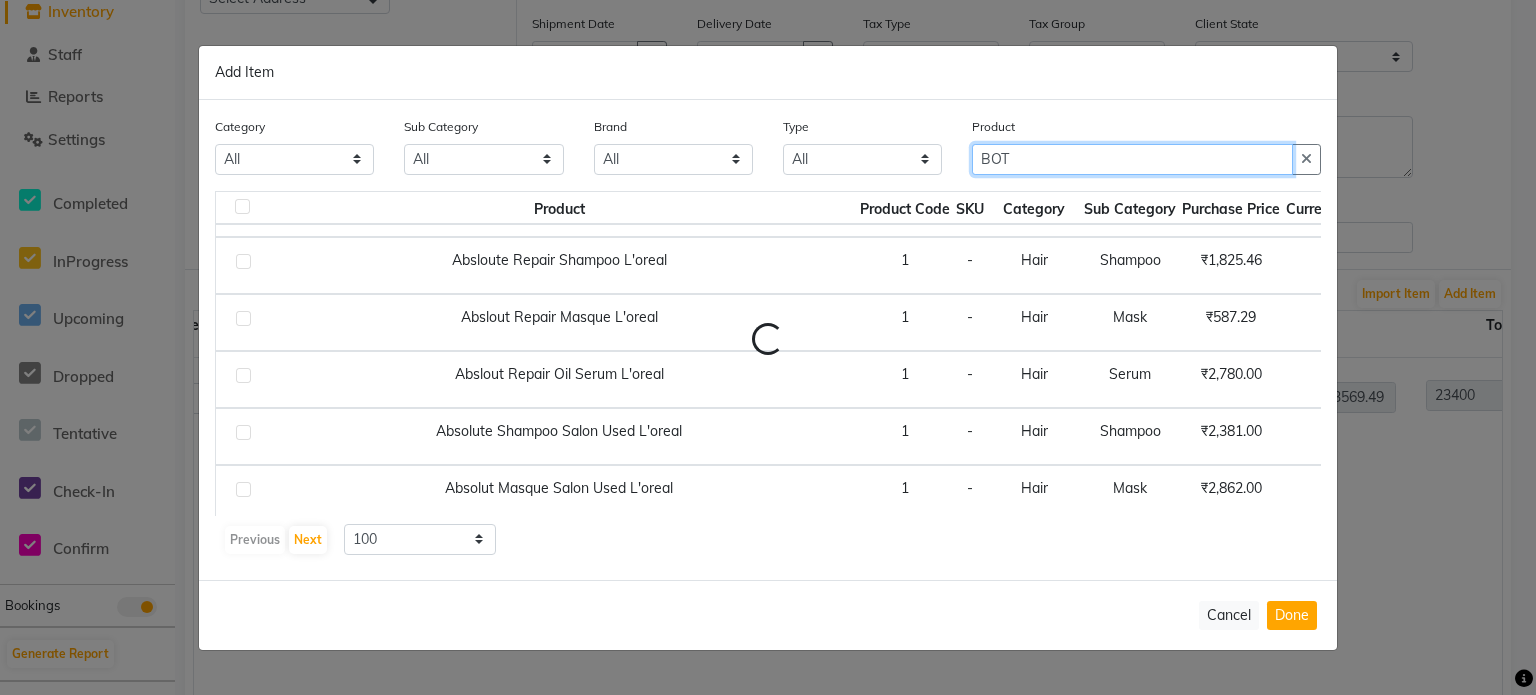 scroll, scrollTop: 0, scrollLeft: 0, axis: both 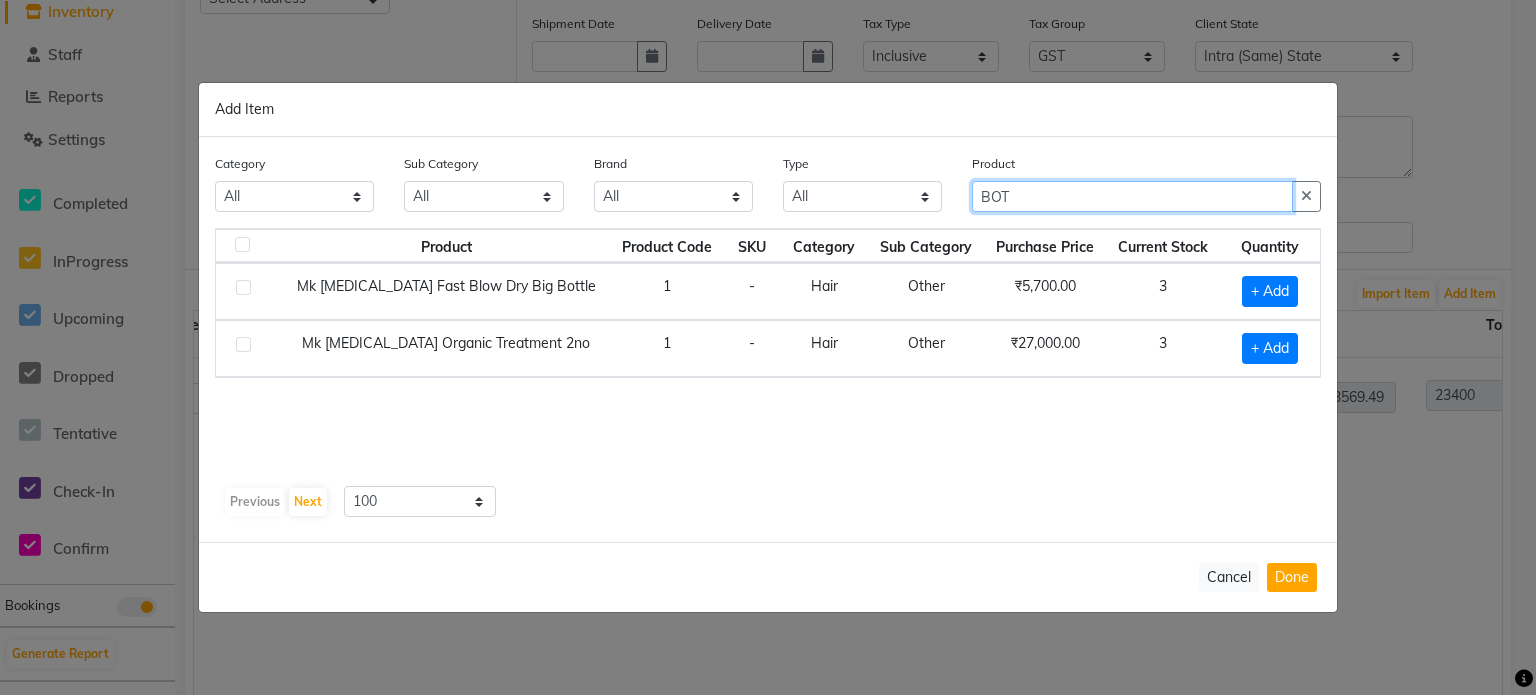 type on "BOT" 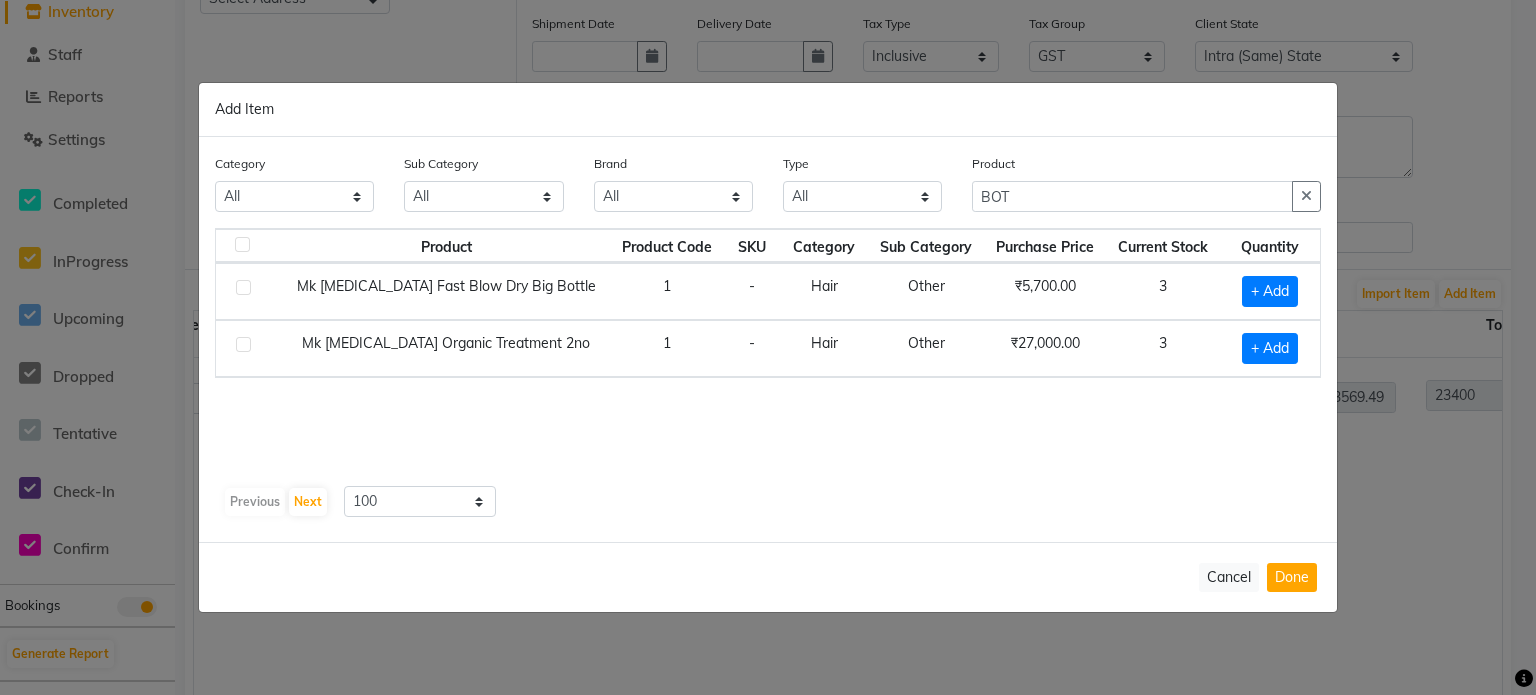 click on "Type All Both Consumable Retail" 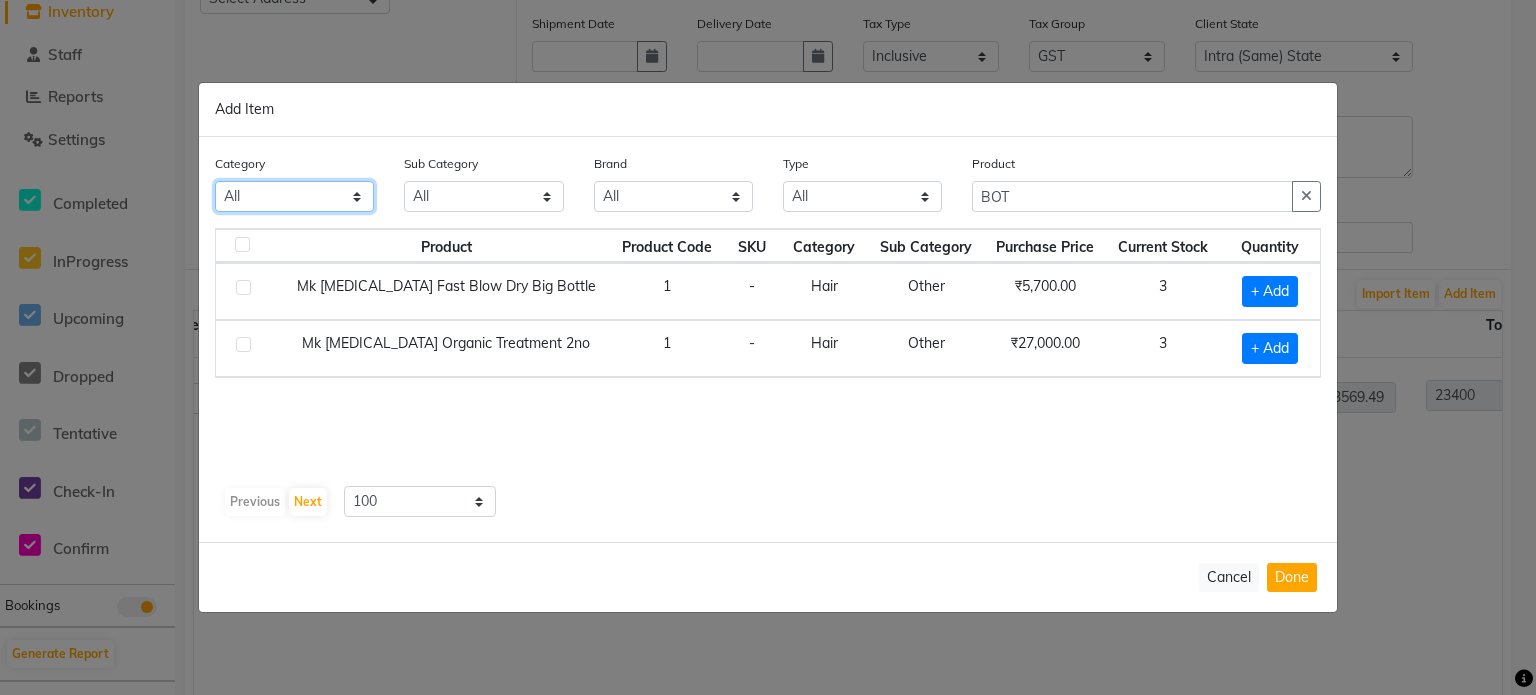 click on "All Hair Skin Makeup Personal Care Appliances [PERSON_NAME] Waxing Disposable Threading Hands and Feet Beauty Planet Cadiveu Casmara Cheryls Loreal Olaplex Other" 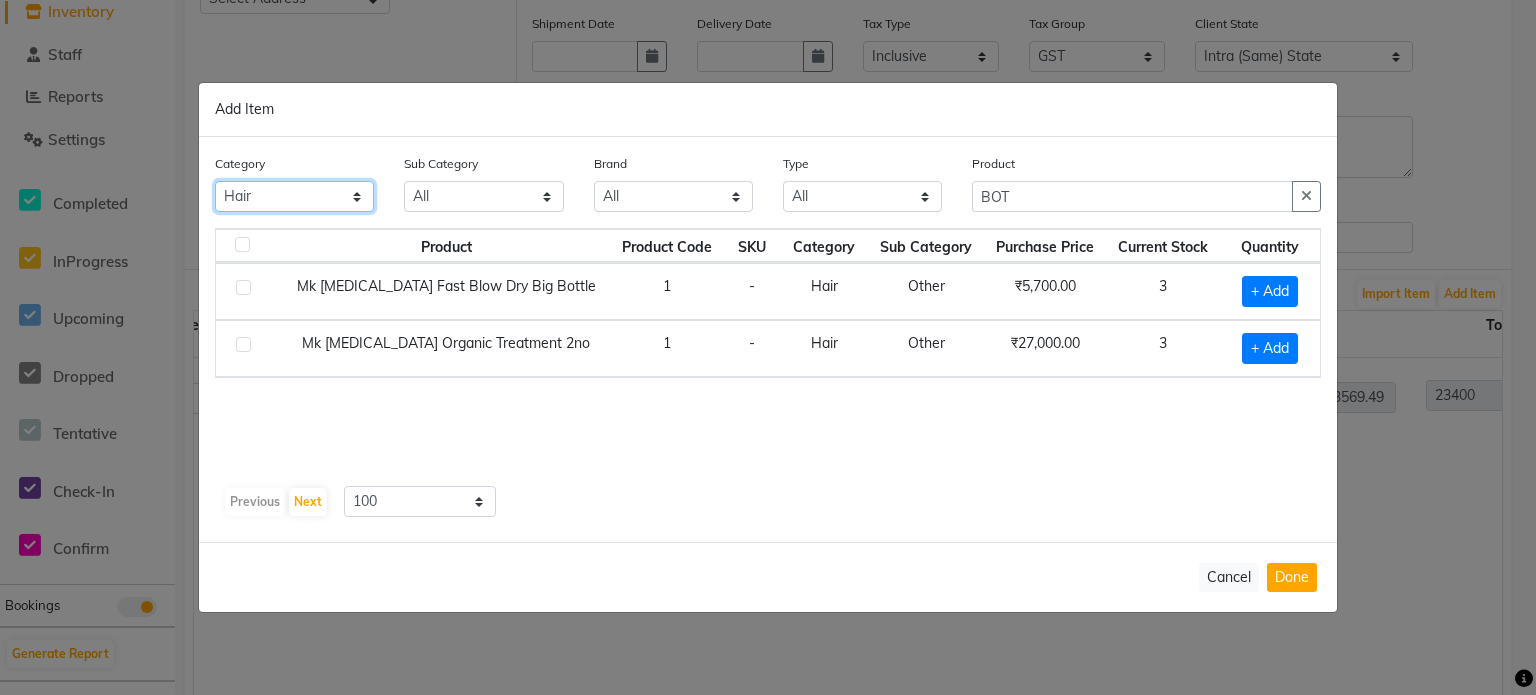 click on "All Hair Skin Makeup Personal Care Appliances [PERSON_NAME] Waxing Disposable Threading Hands and Feet Beauty Planet Cadiveu Casmara Cheryls Loreal Olaplex Other" 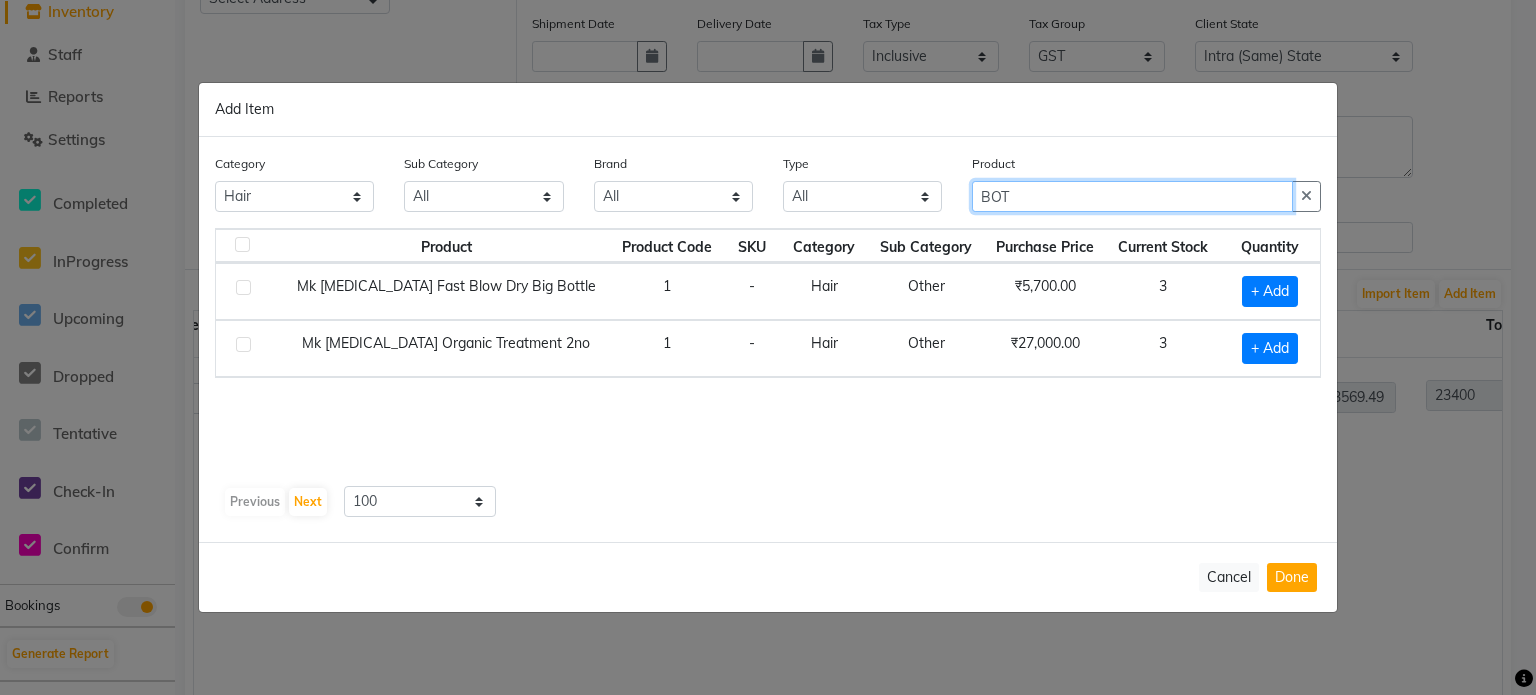 drag, startPoint x: 1041, startPoint y: 208, endPoint x: 939, endPoint y: 201, distance: 102.239914 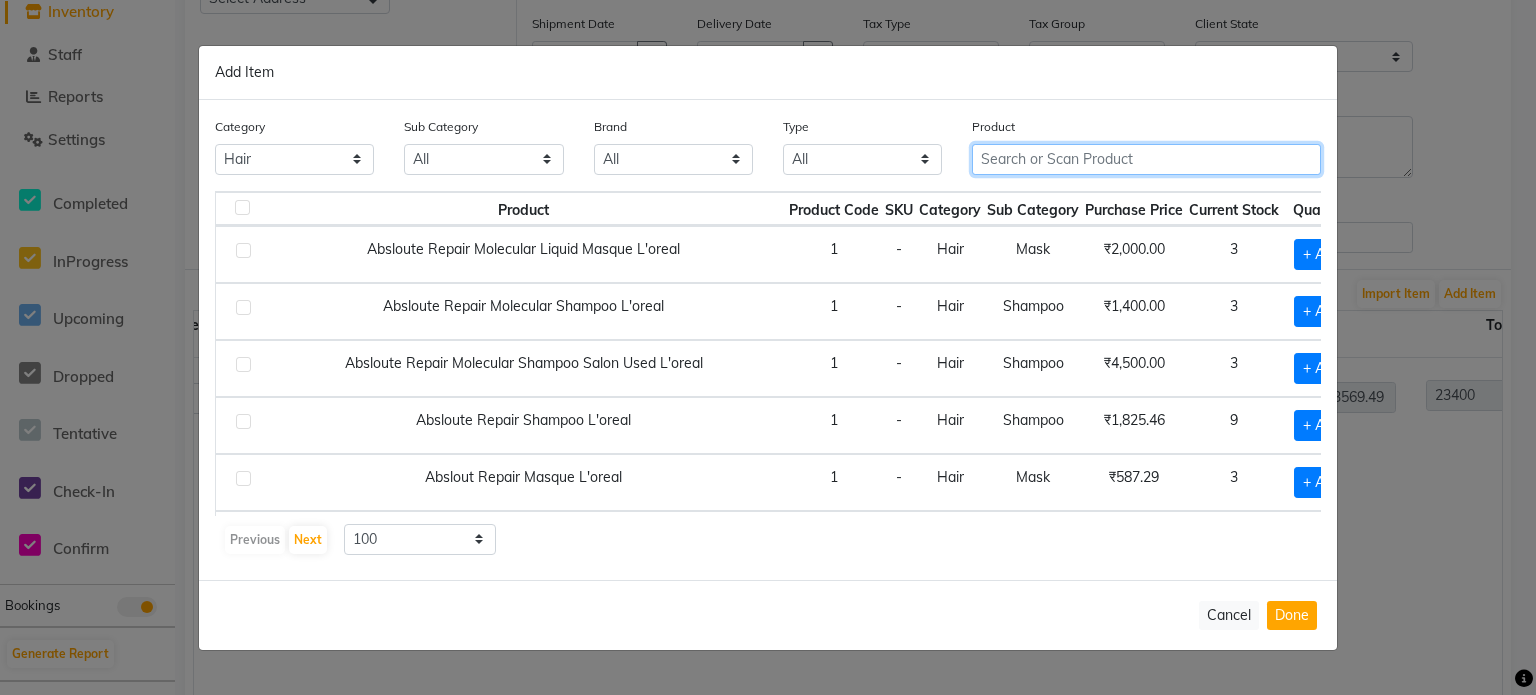 click 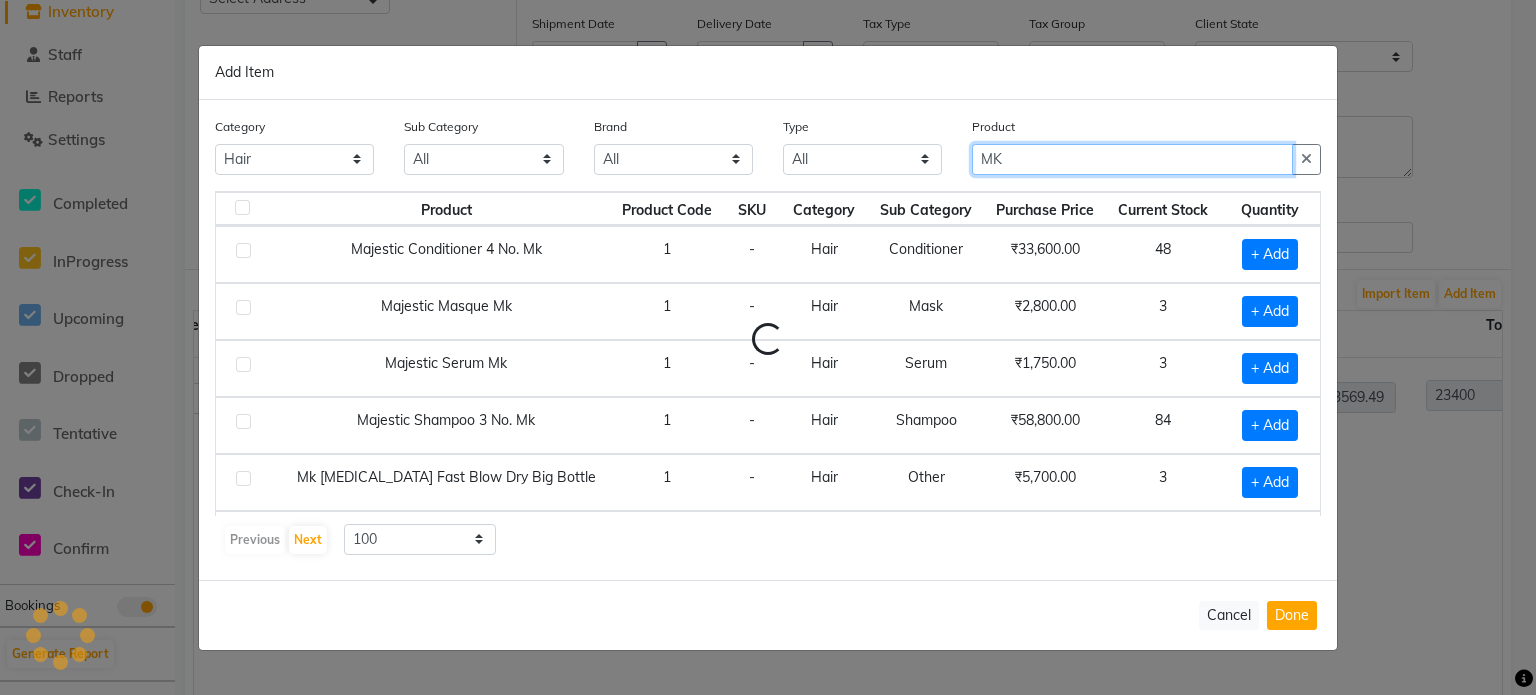 type on "M" 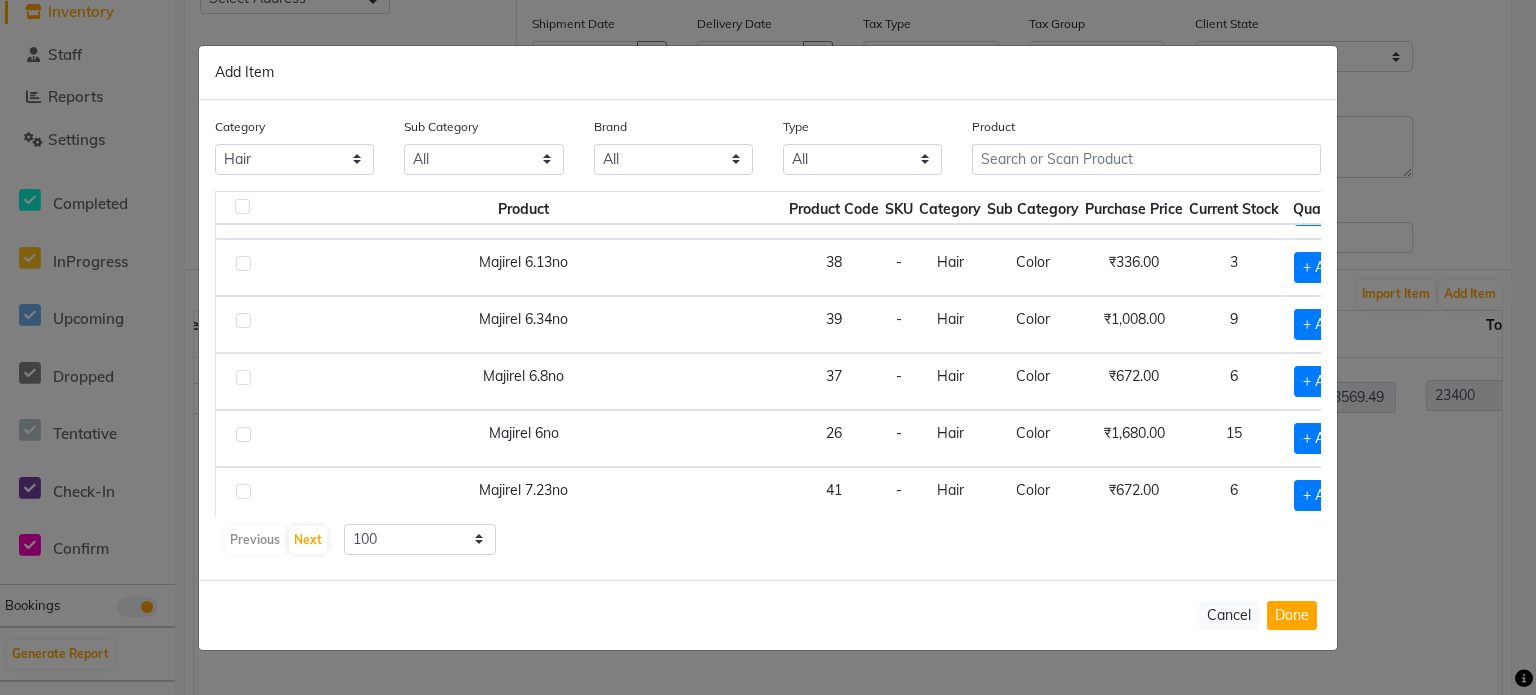 scroll, scrollTop: 0, scrollLeft: 0, axis: both 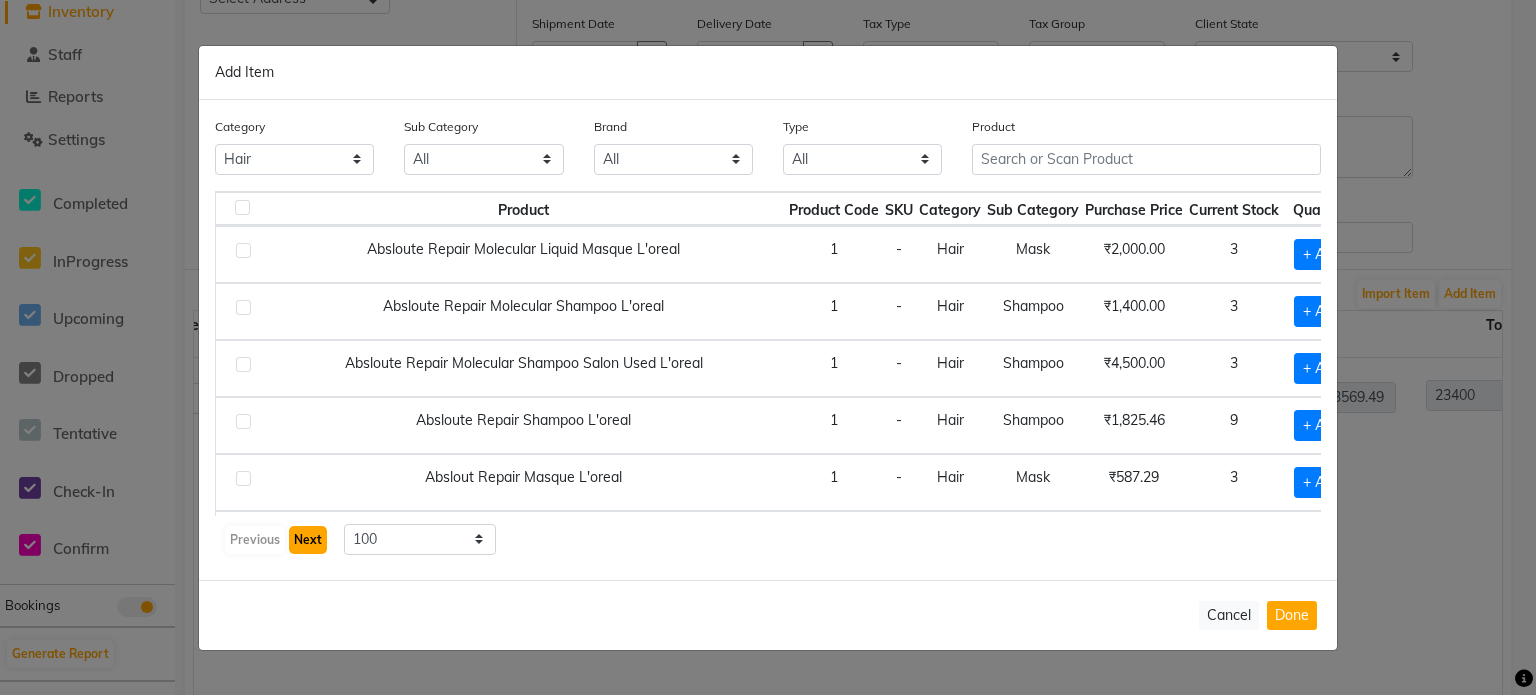 click on "Next" 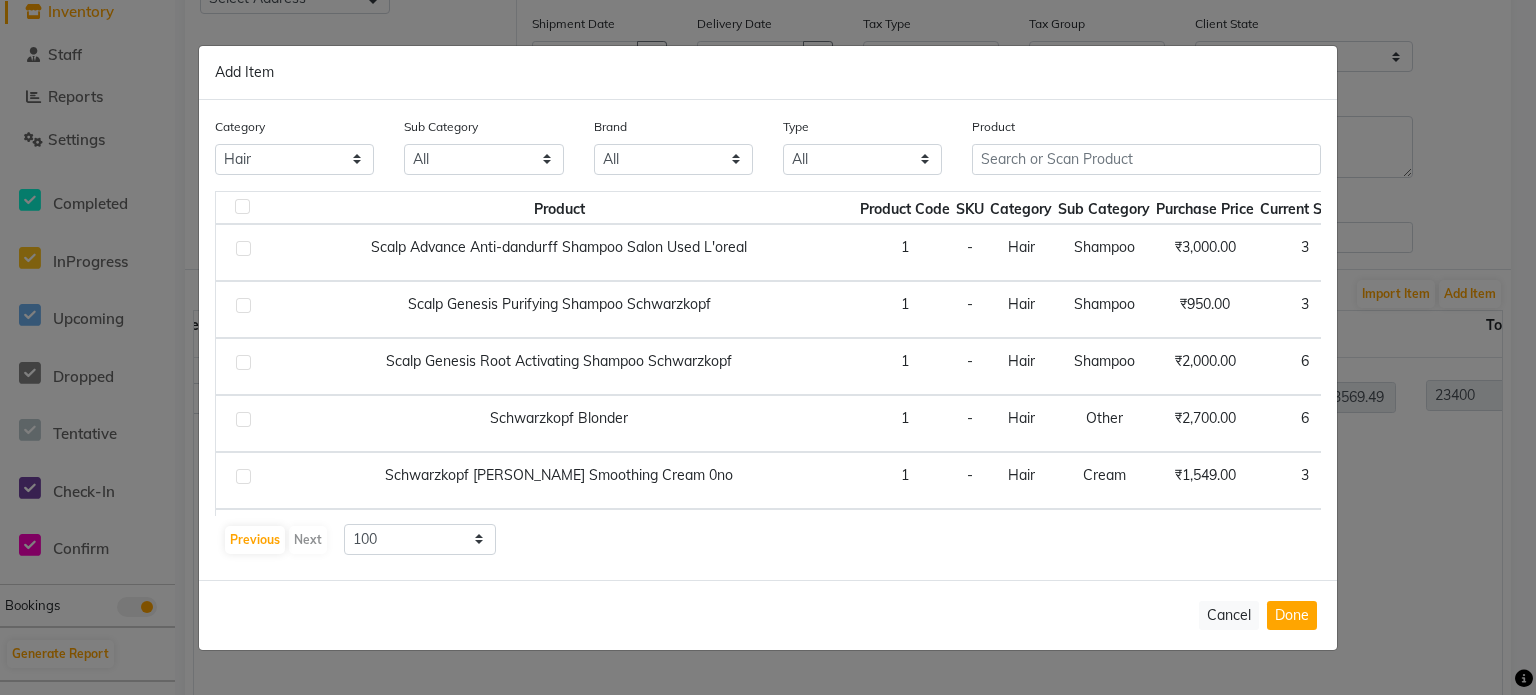 scroll, scrollTop: 2372, scrollLeft: 0, axis: vertical 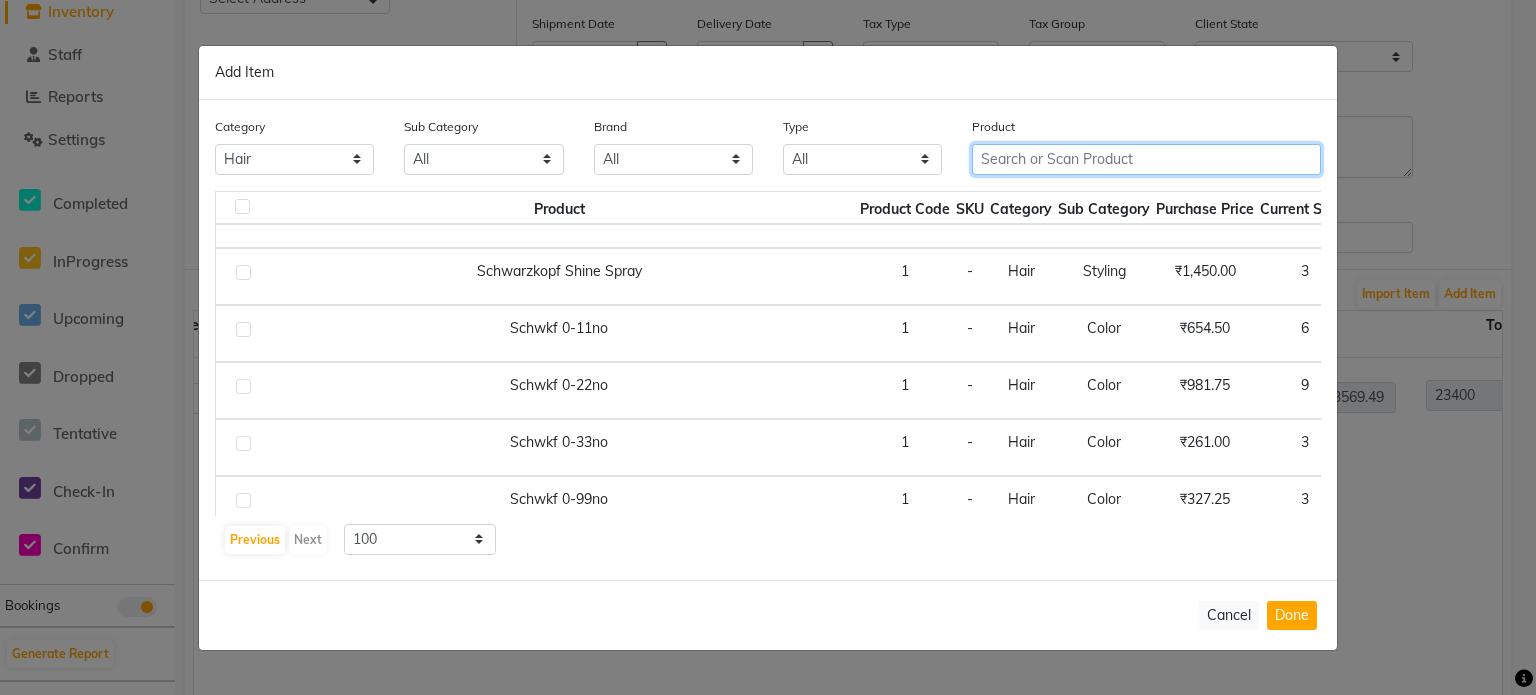 click 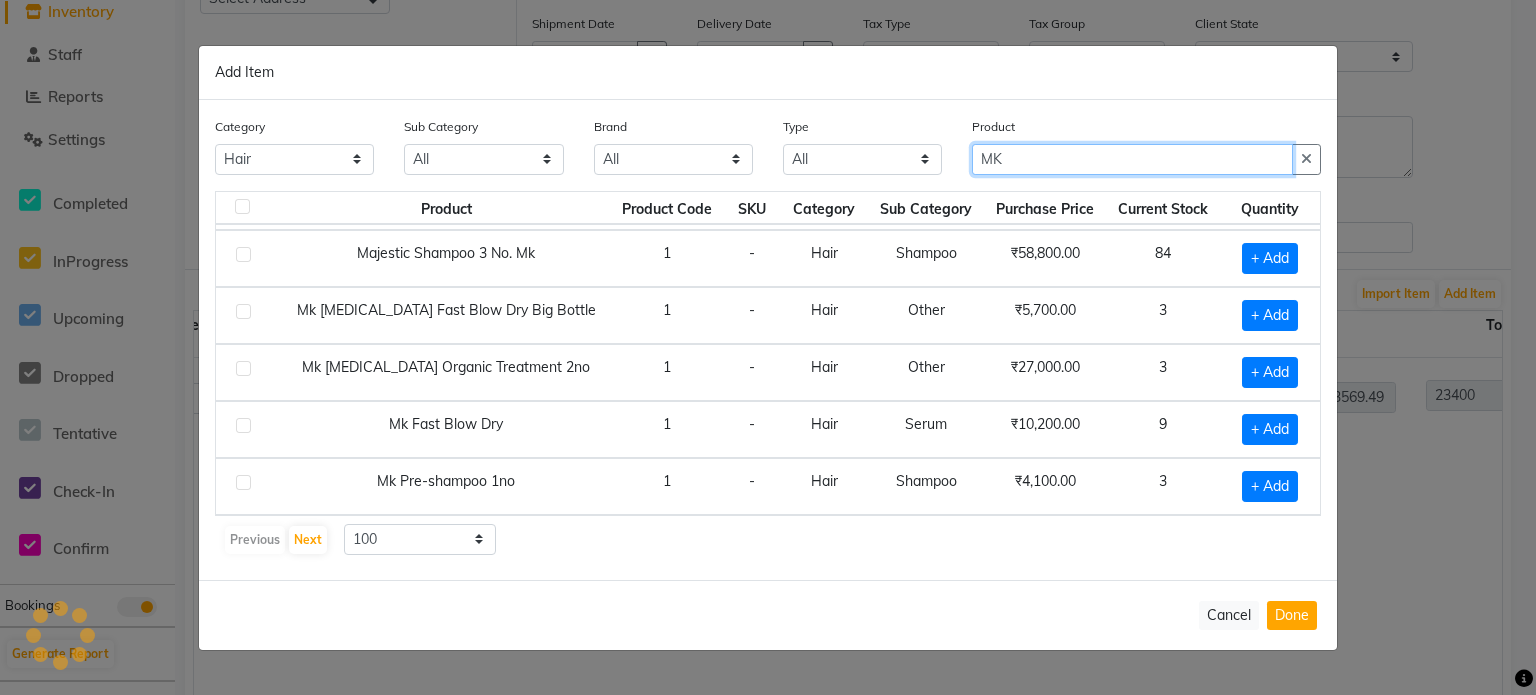 scroll, scrollTop: 160, scrollLeft: 0, axis: vertical 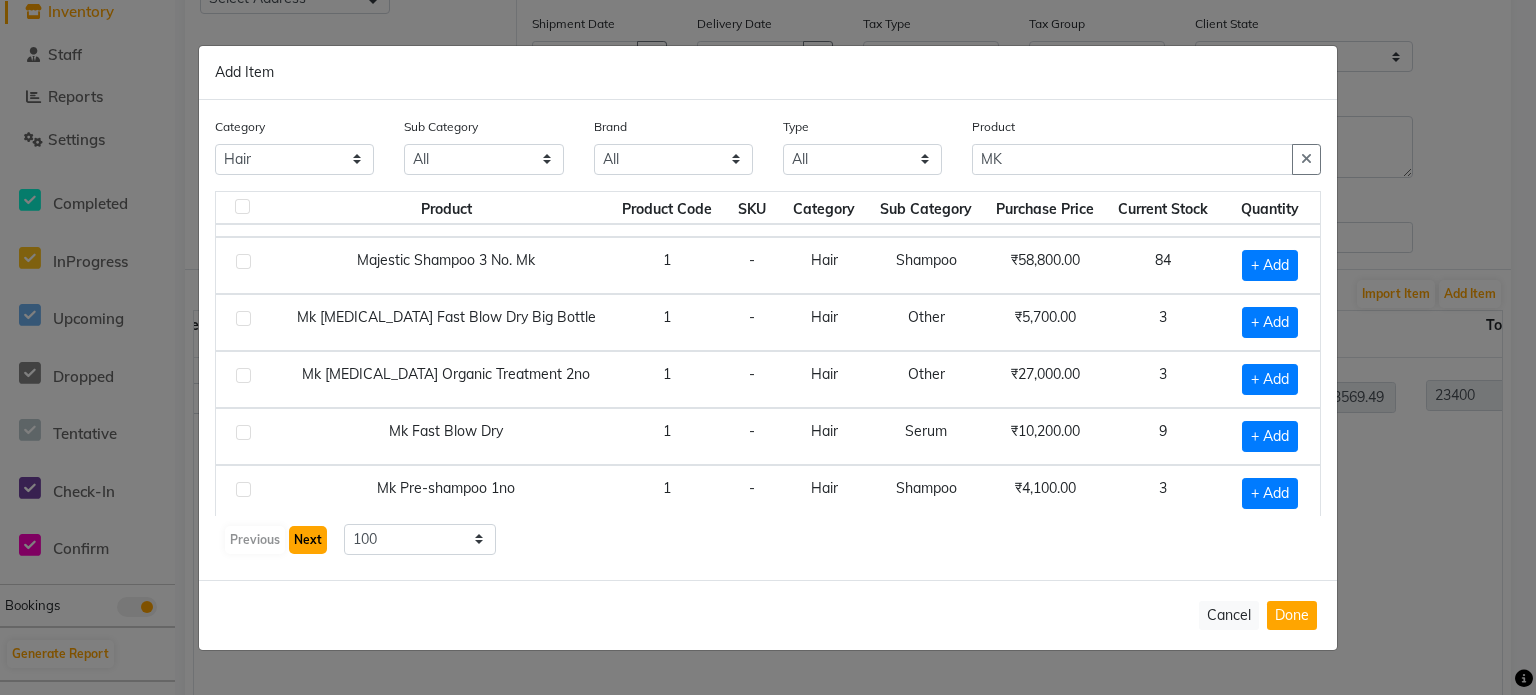 click on "Next" 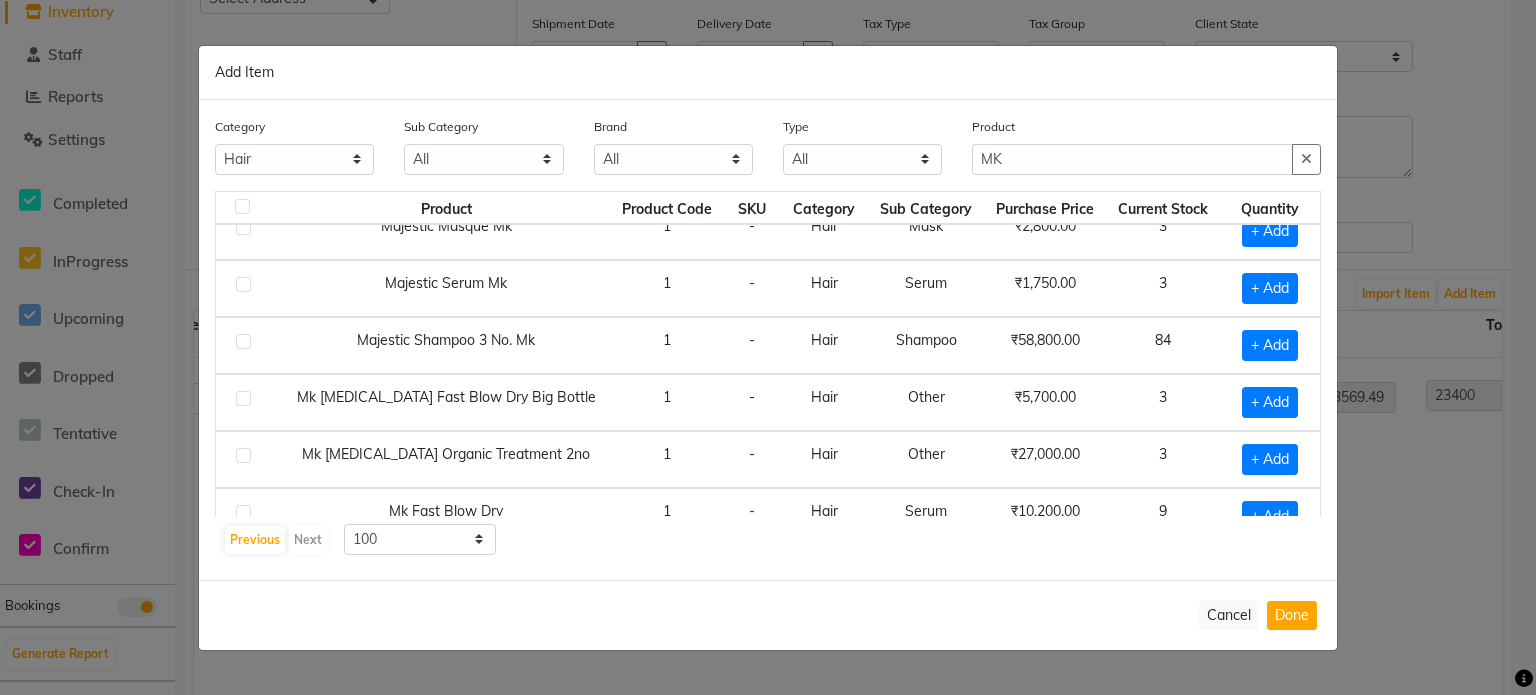 scroll, scrollTop: 160, scrollLeft: 0, axis: vertical 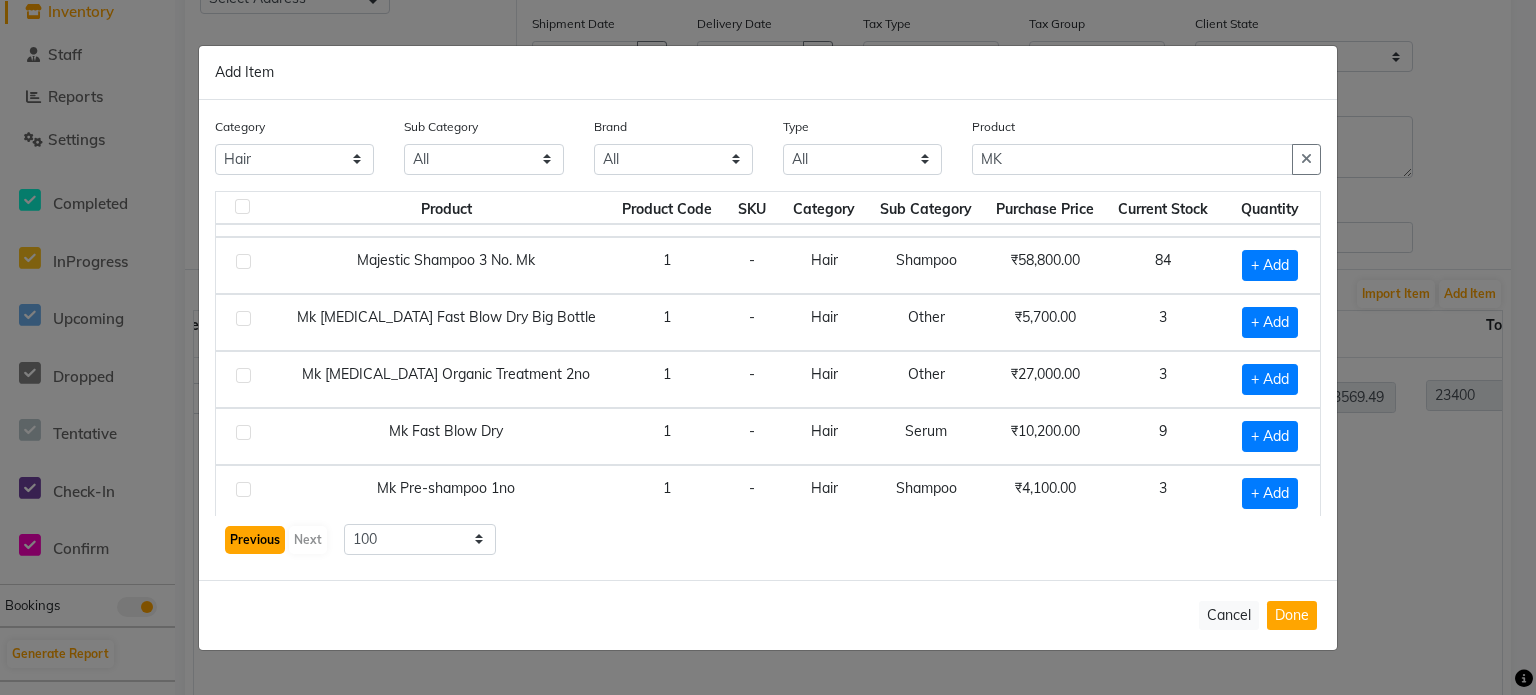 click on "Previous" 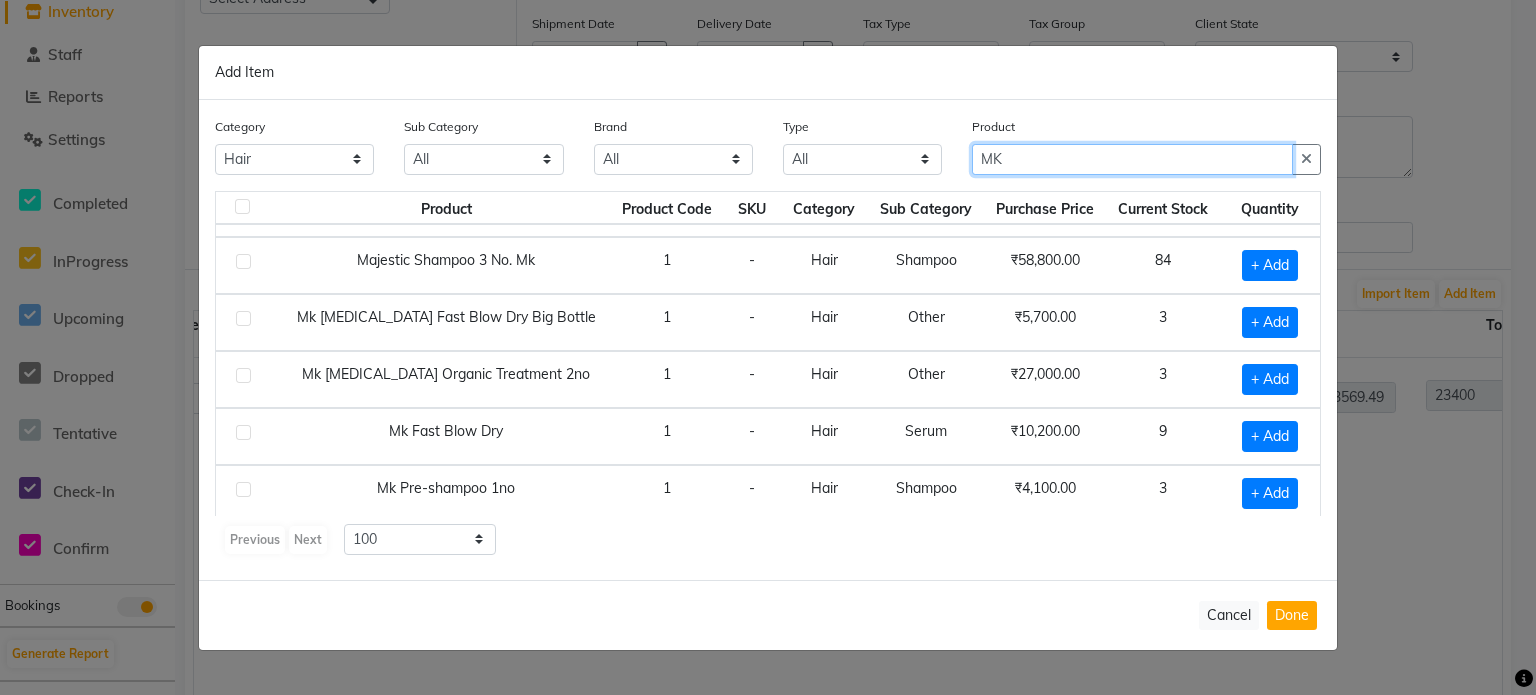 click on "MK" 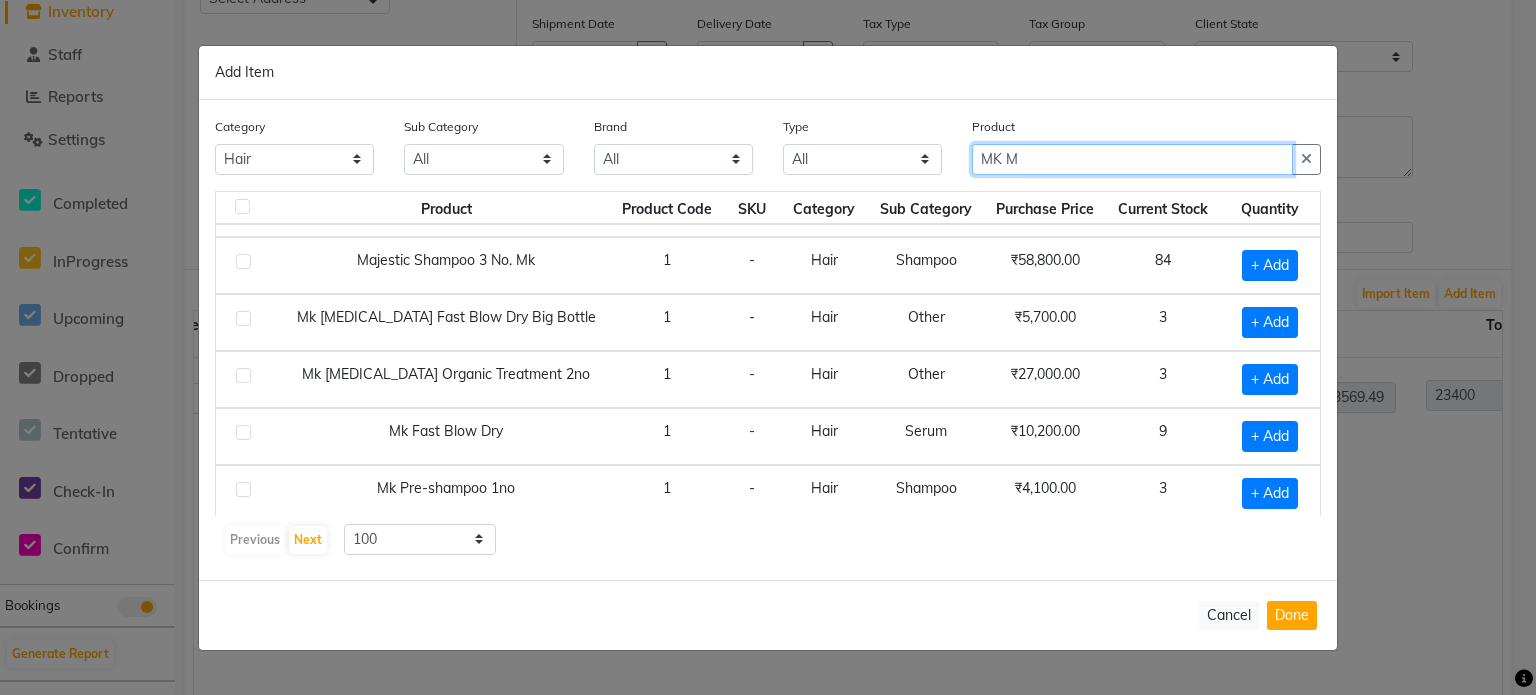 type on "MK M" 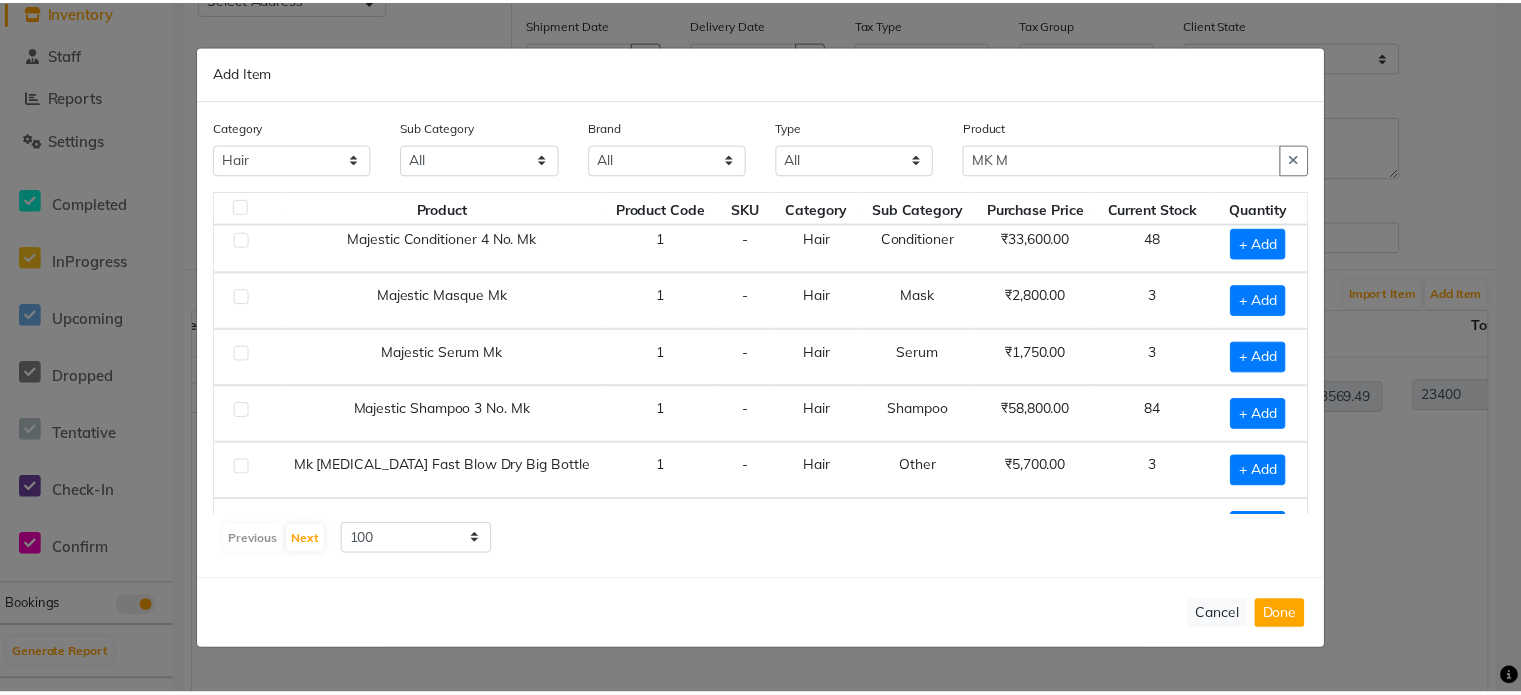 scroll, scrollTop: 3, scrollLeft: 0, axis: vertical 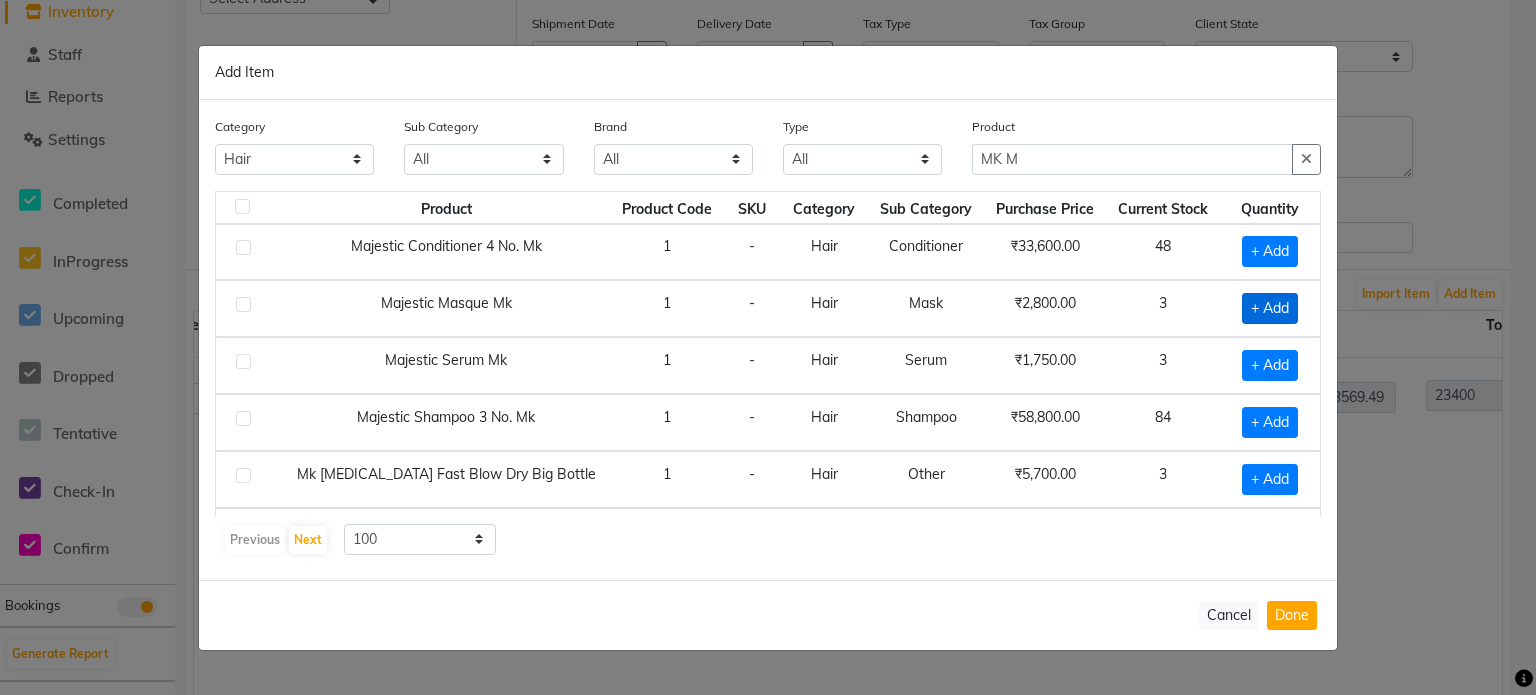 click on "+ Add" 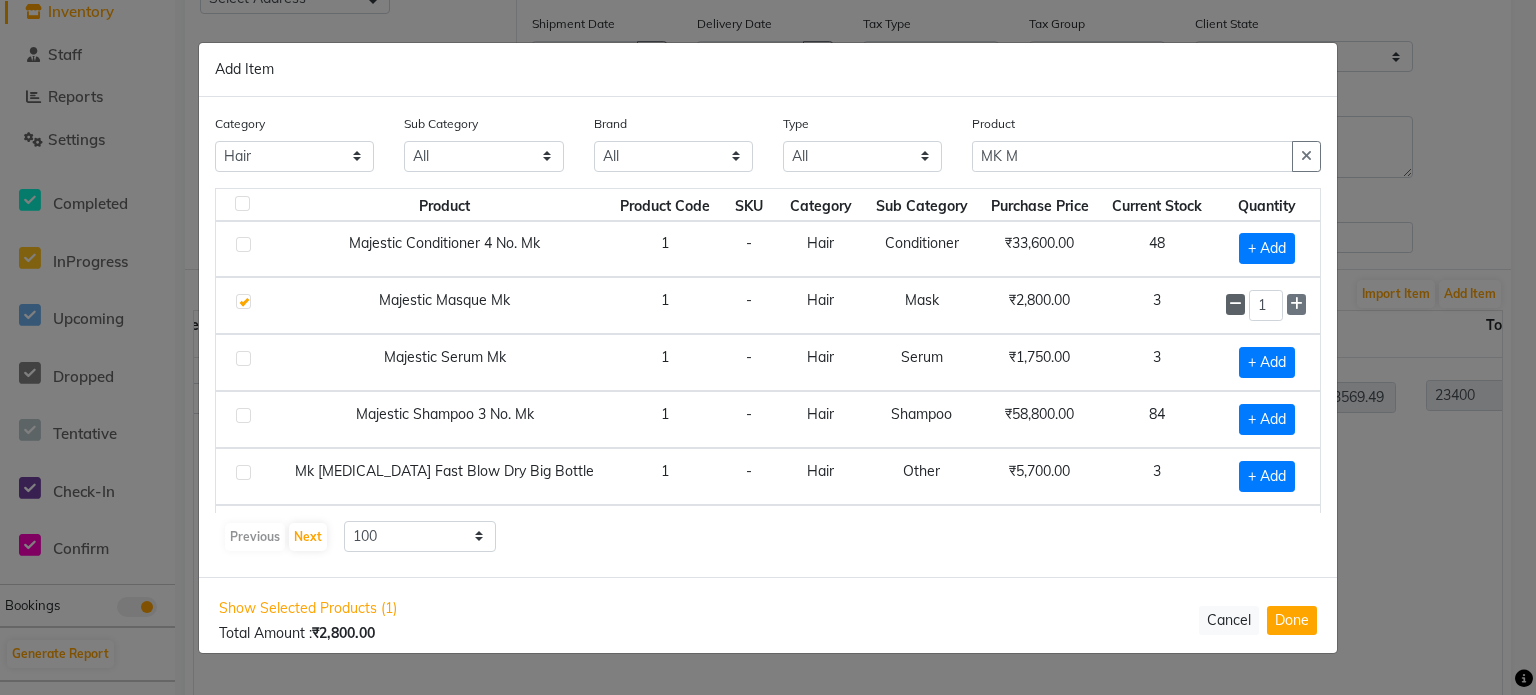 click 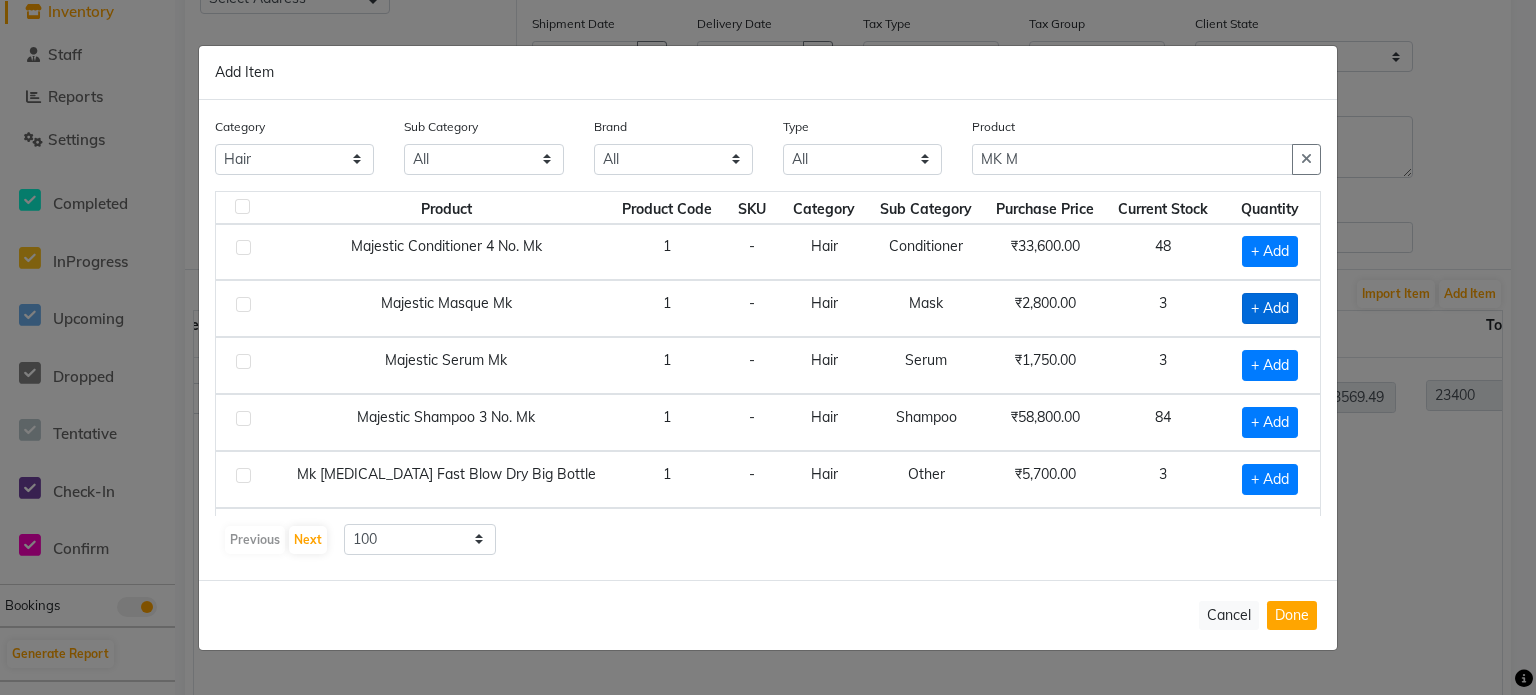 click on "+ Add" 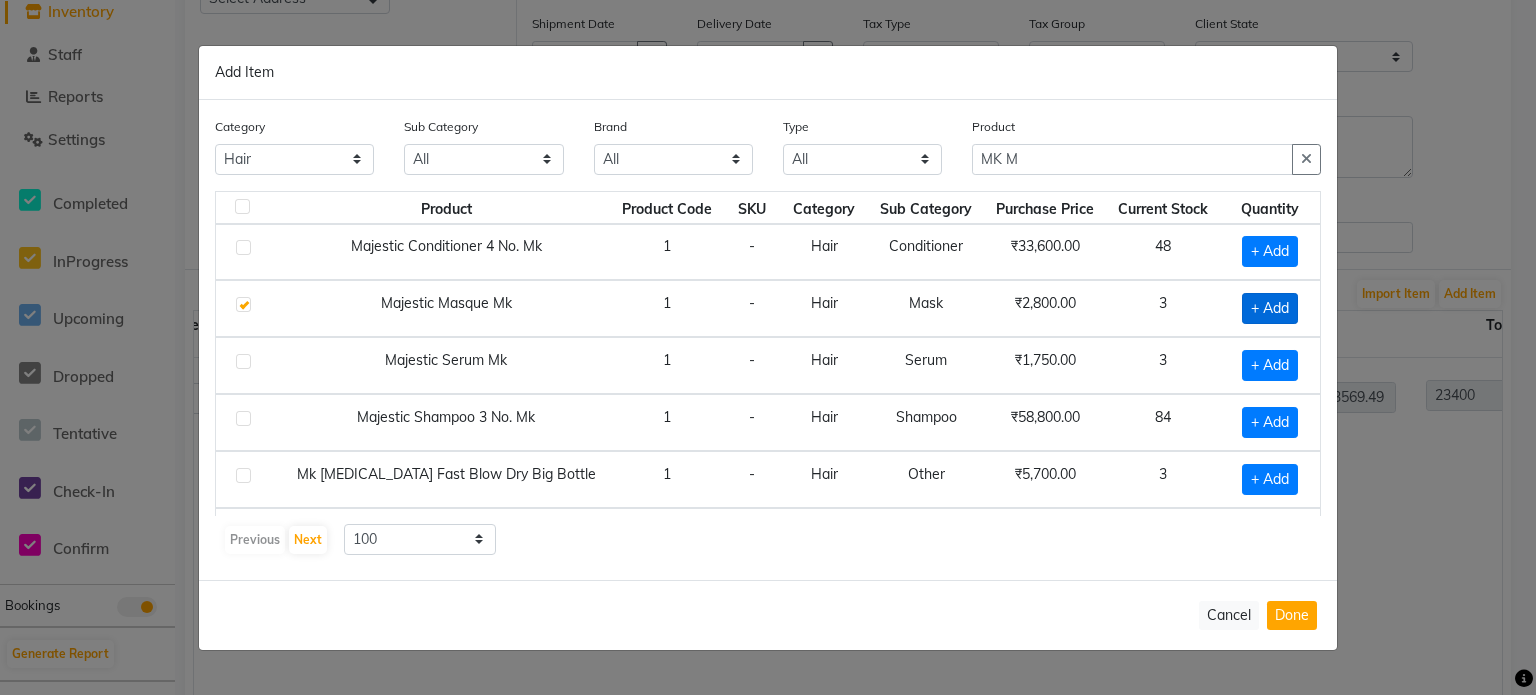 checkbox on "true" 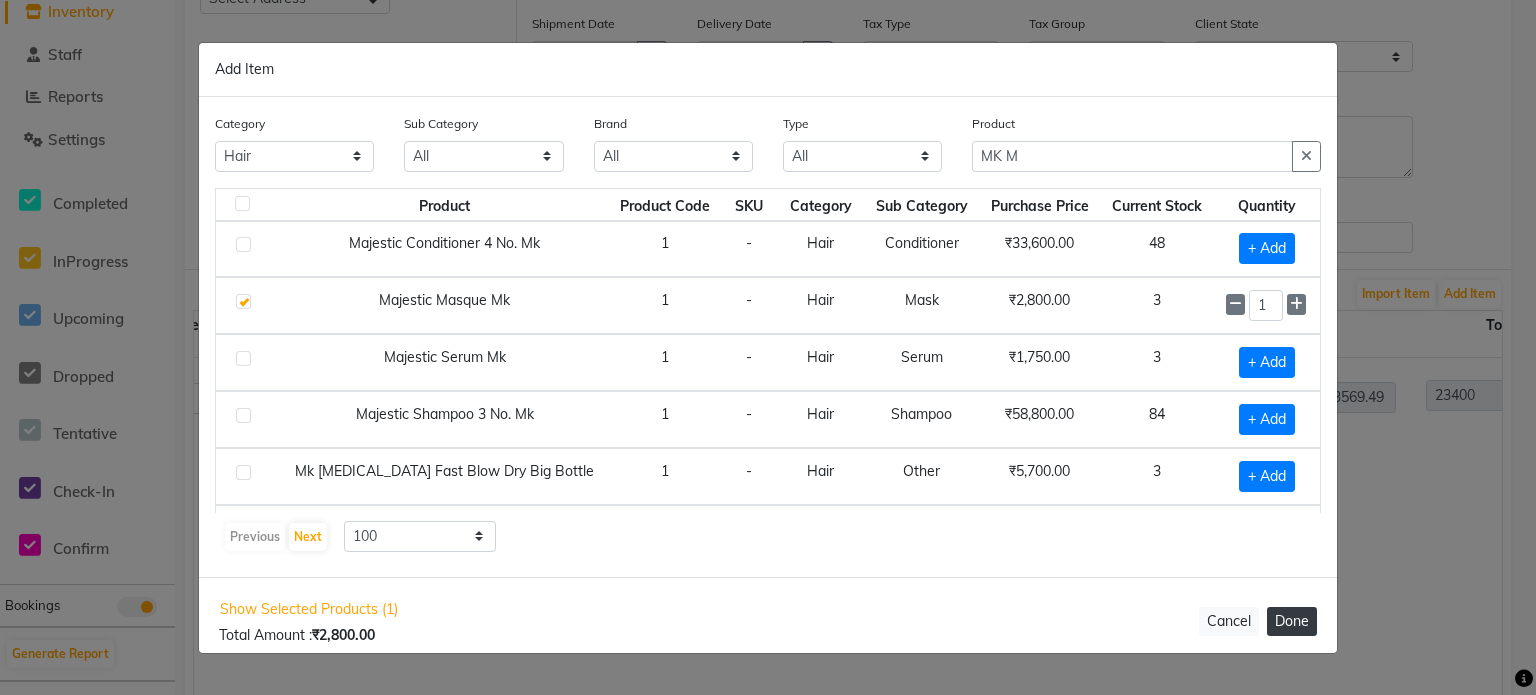 click on "Done" 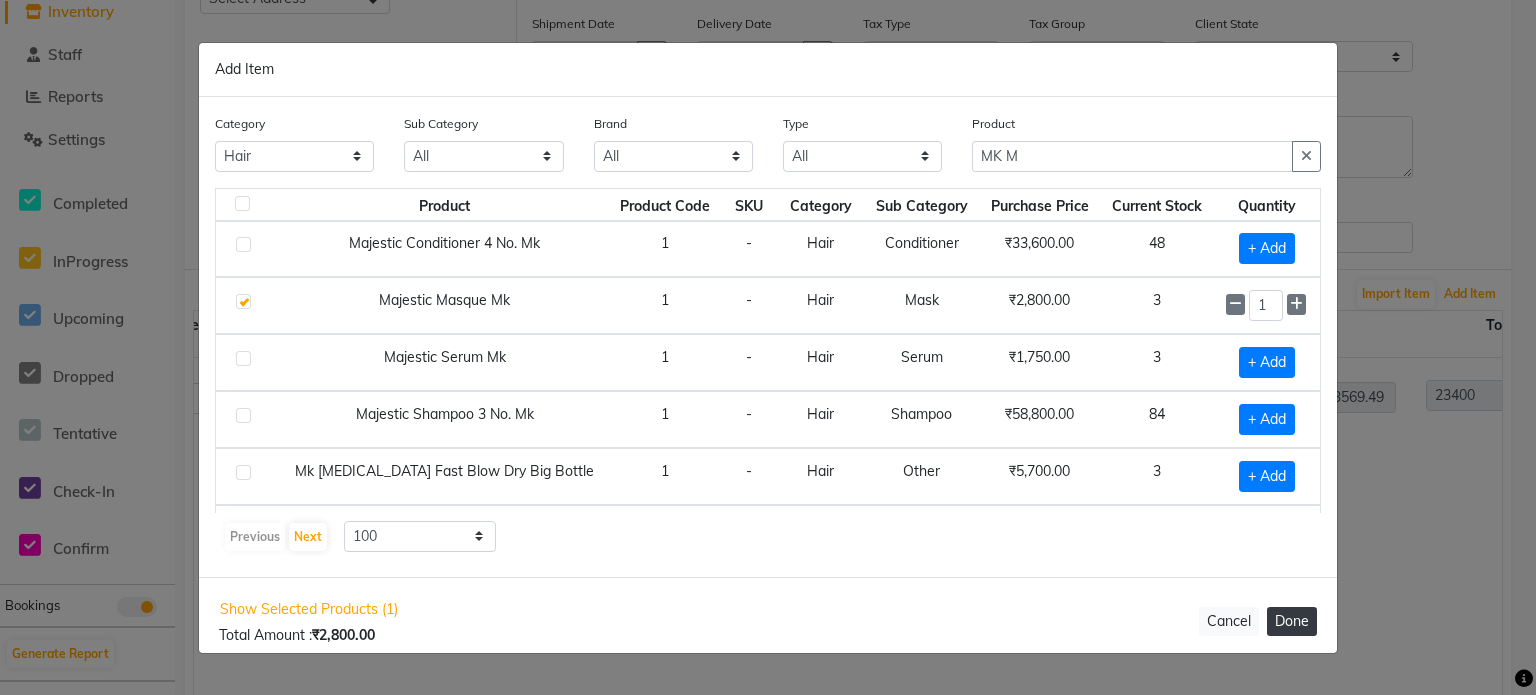 select on "3038" 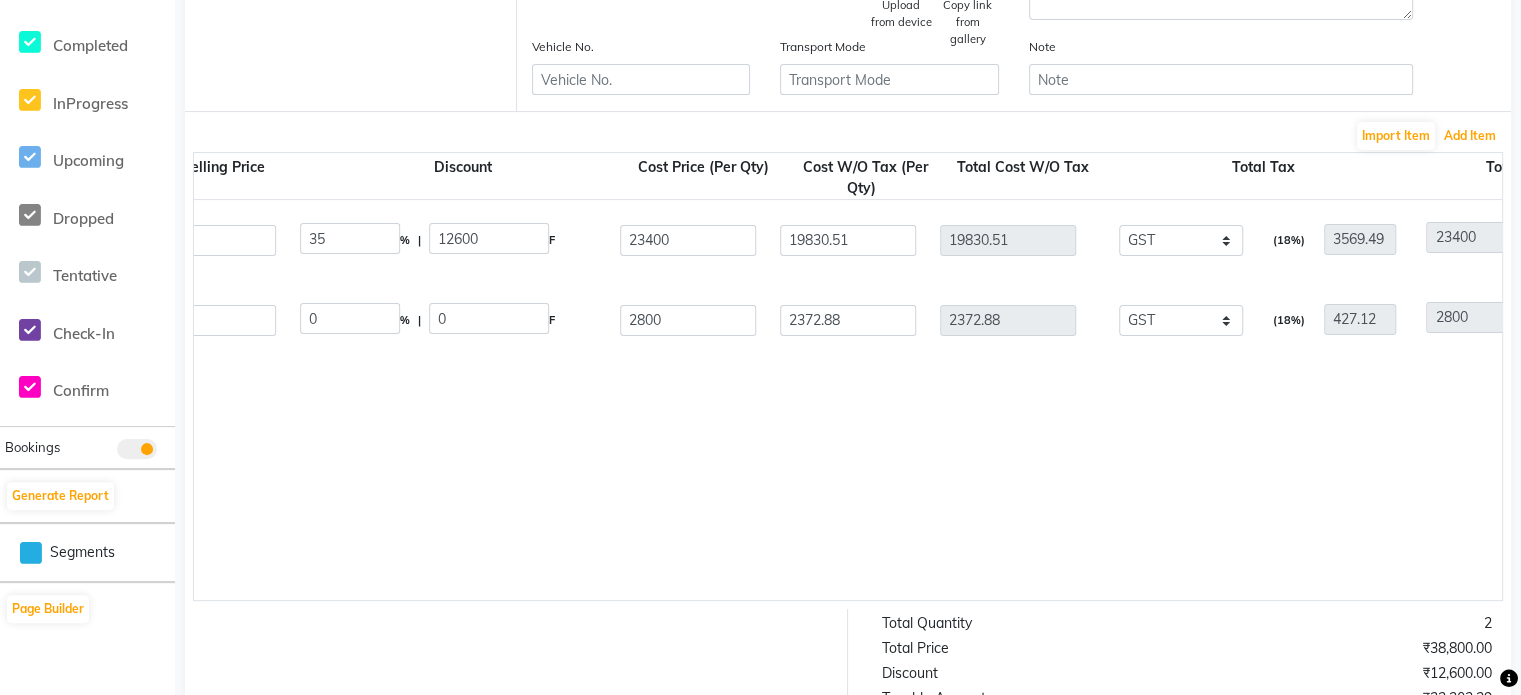scroll, scrollTop: 486, scrollLeft: 0, axis: vertical 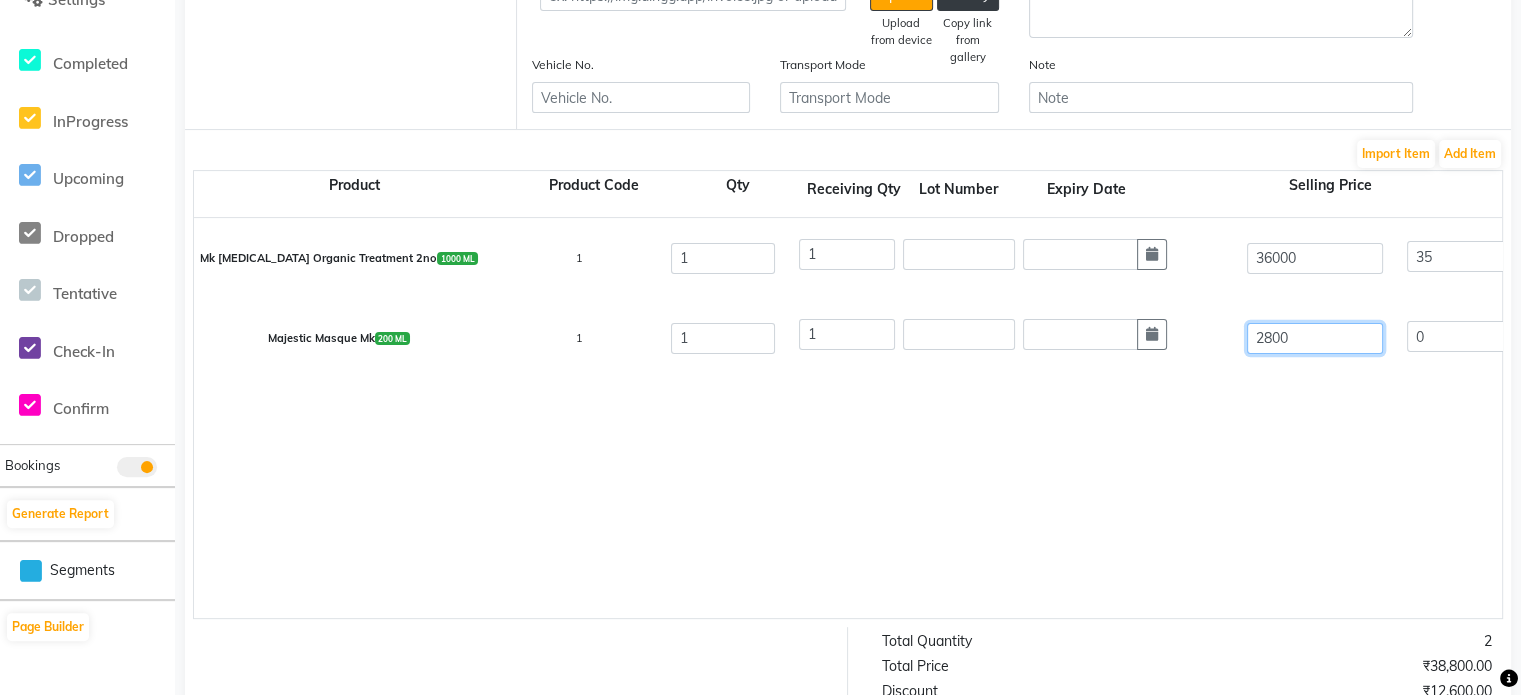 drag, startPoint x: 1304, startPoint y: 346, endPoint x: 1111, endPoint y: 423, distance: 207.79317 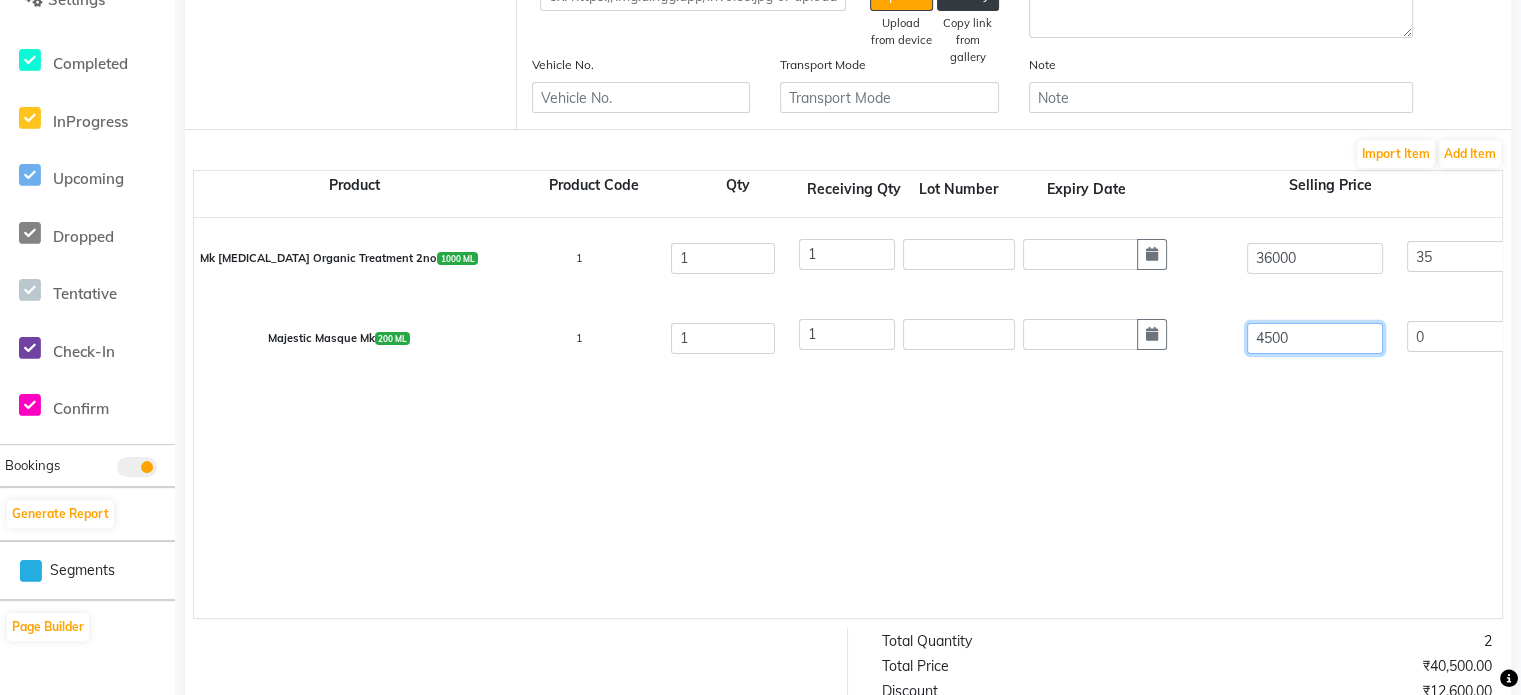 type on "4500" 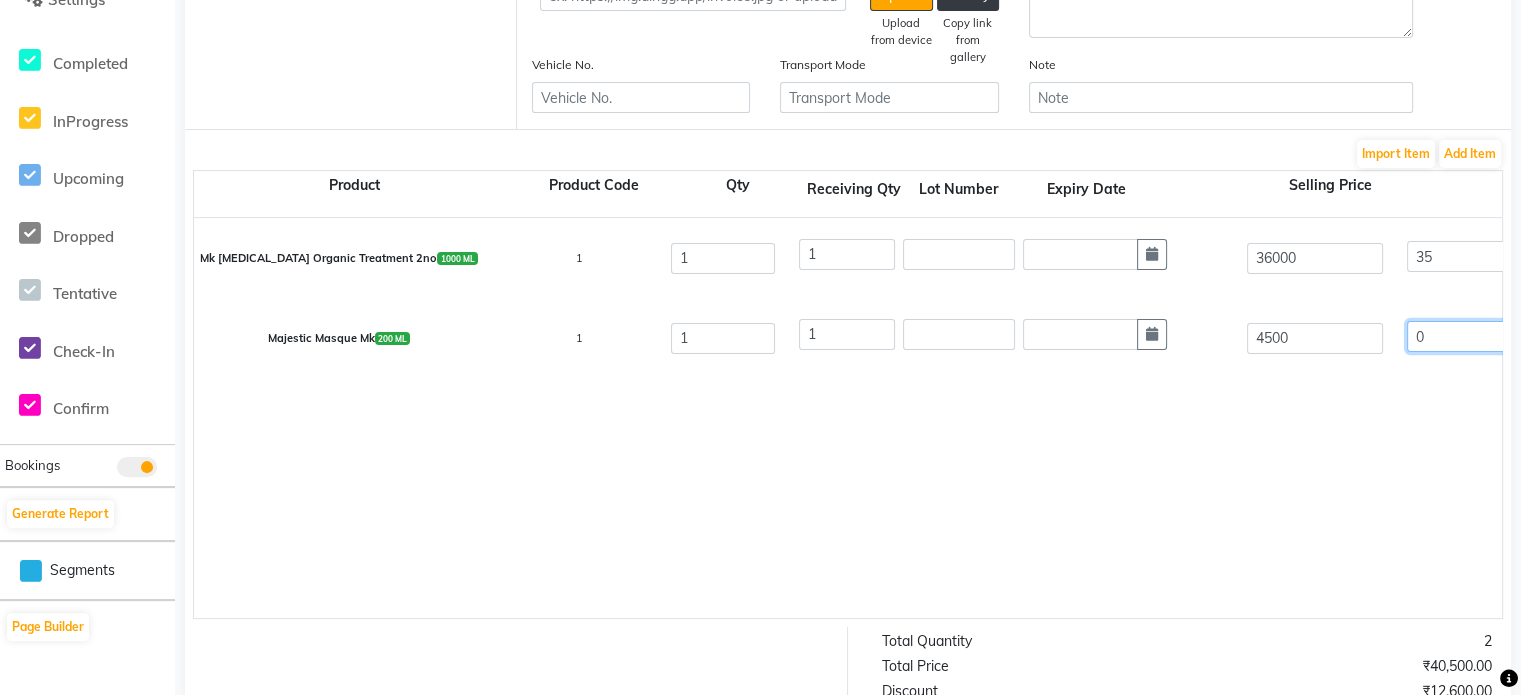 type on "37.78" 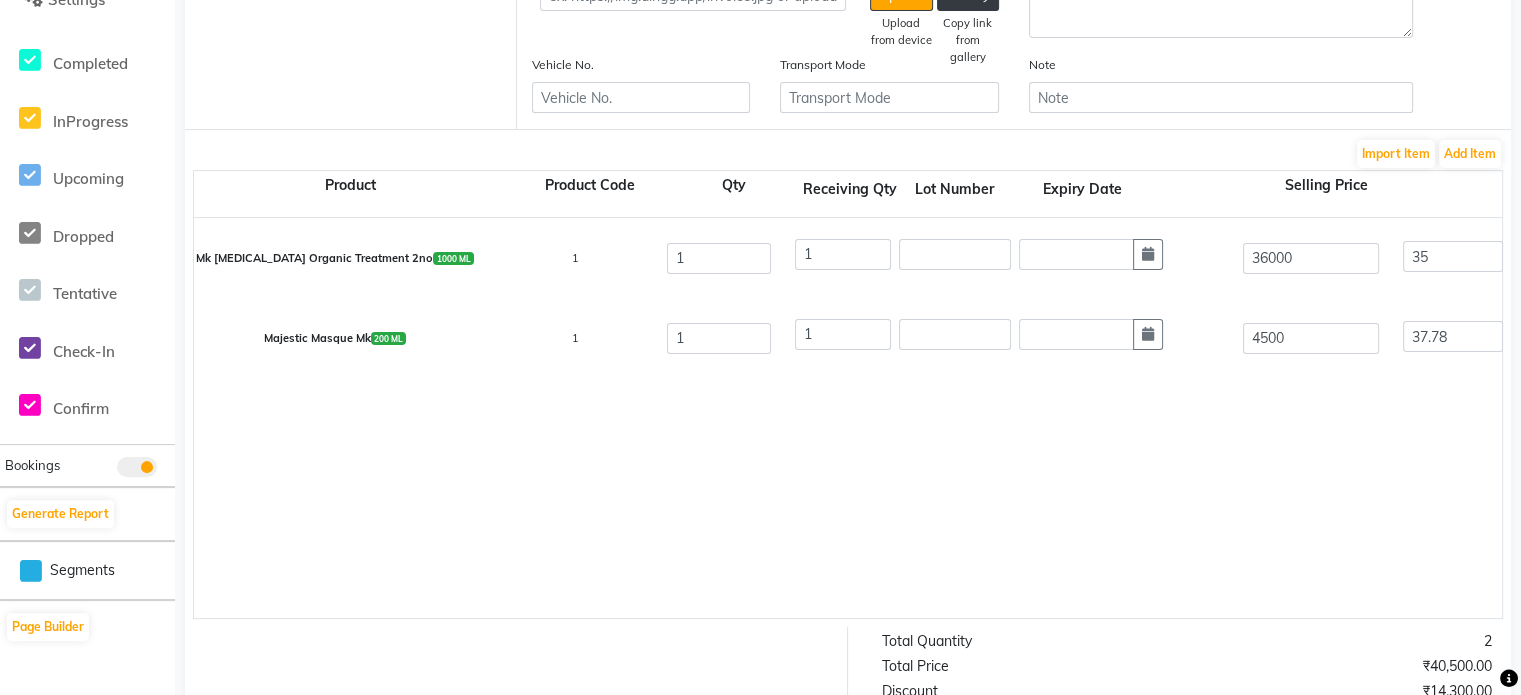 type on "1700.1" 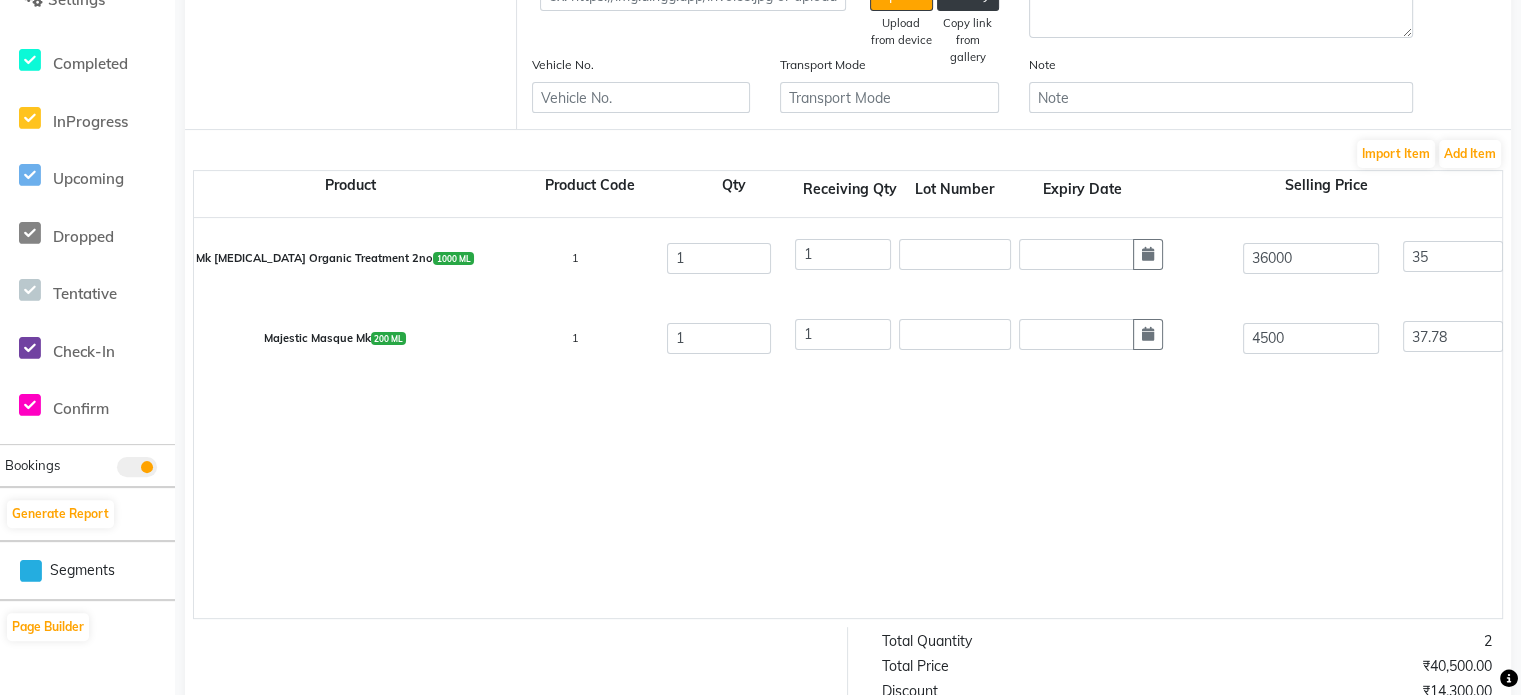 type on "2799.9" 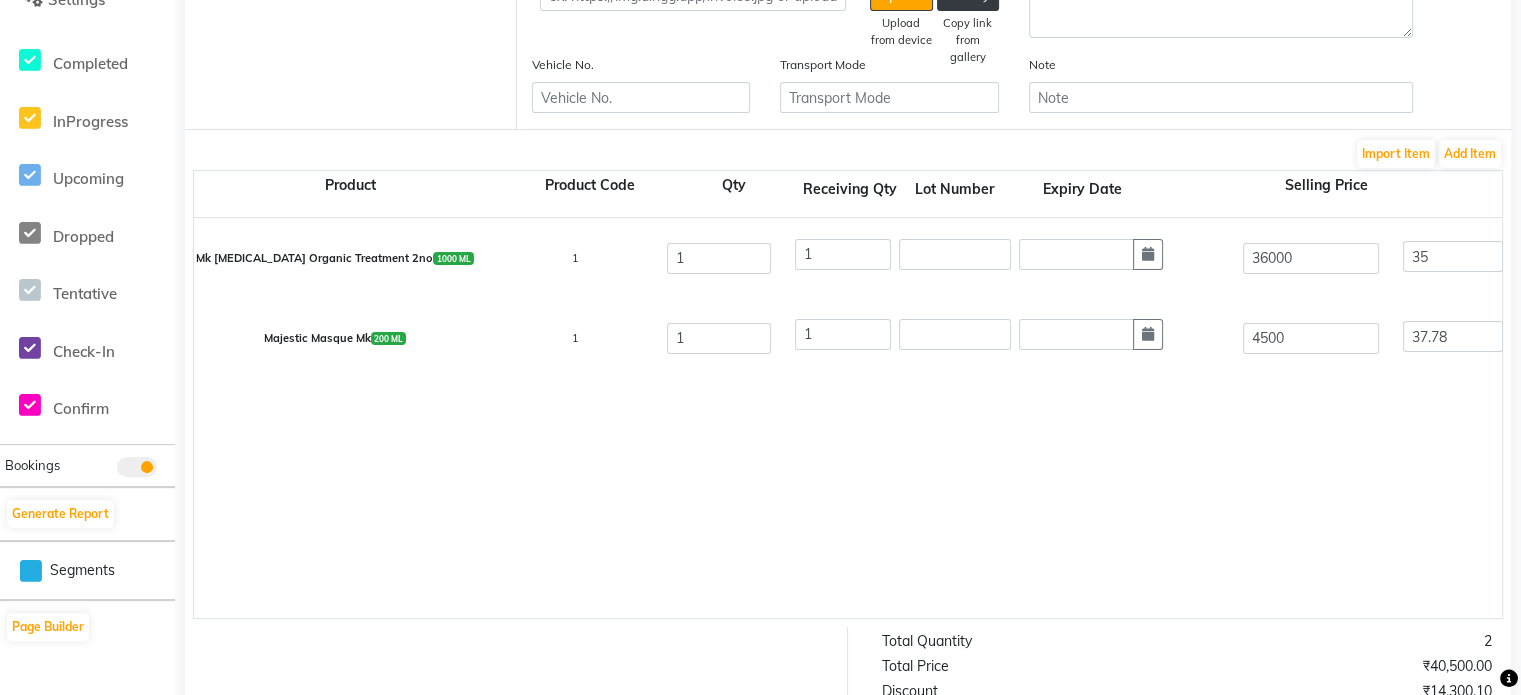 scroll, scrollTop: 0, scrollLeft: 748, axis: horizontal 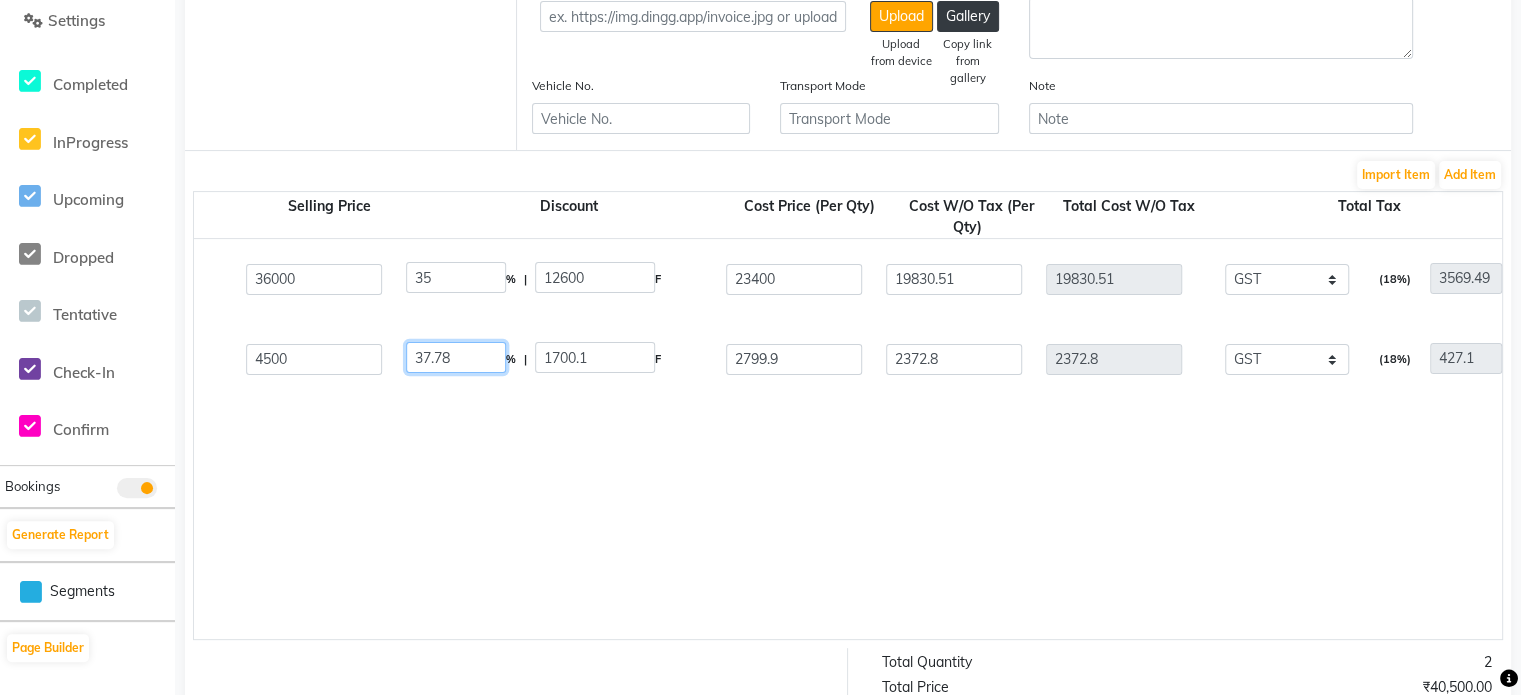 drag, startPoint x: 461, startPoint y: 356, endPoint x: 314, endPoint y: 368, distance: 147.48898 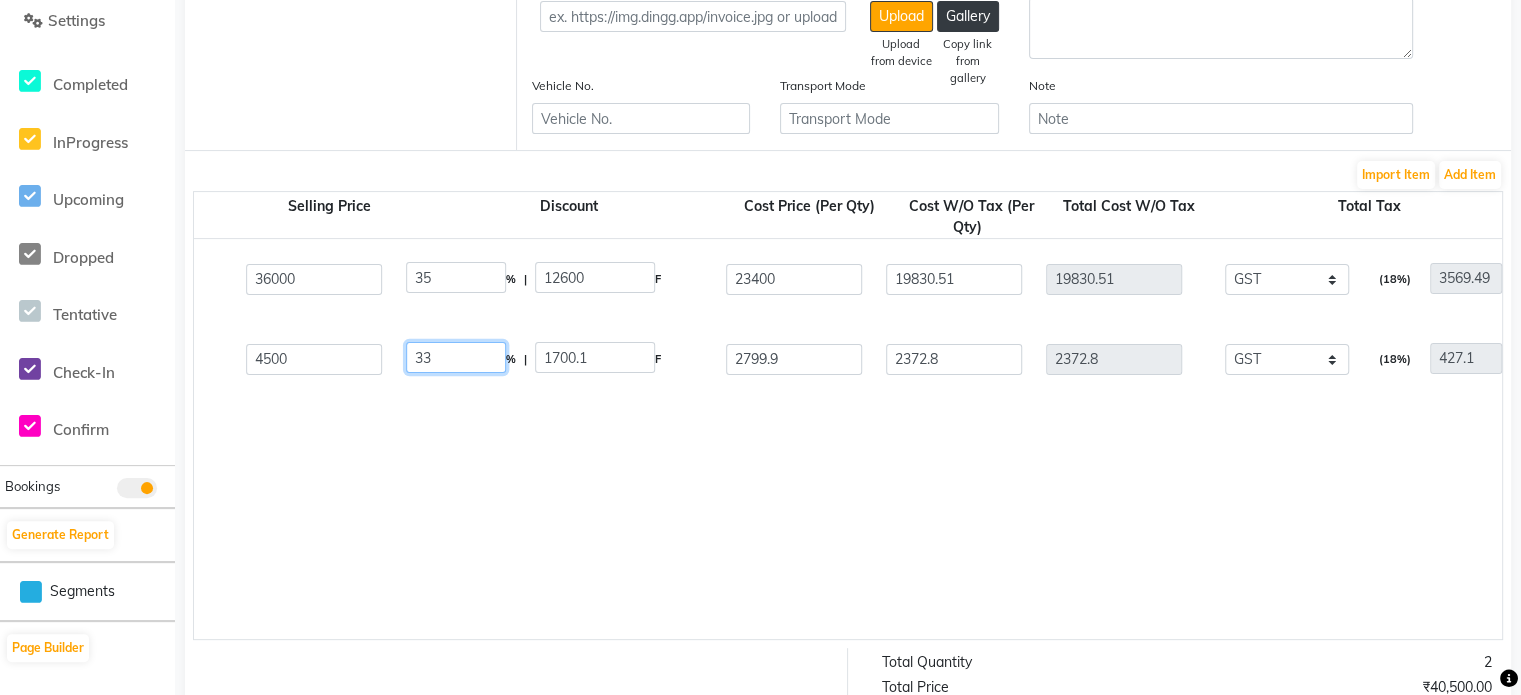 type on "33" 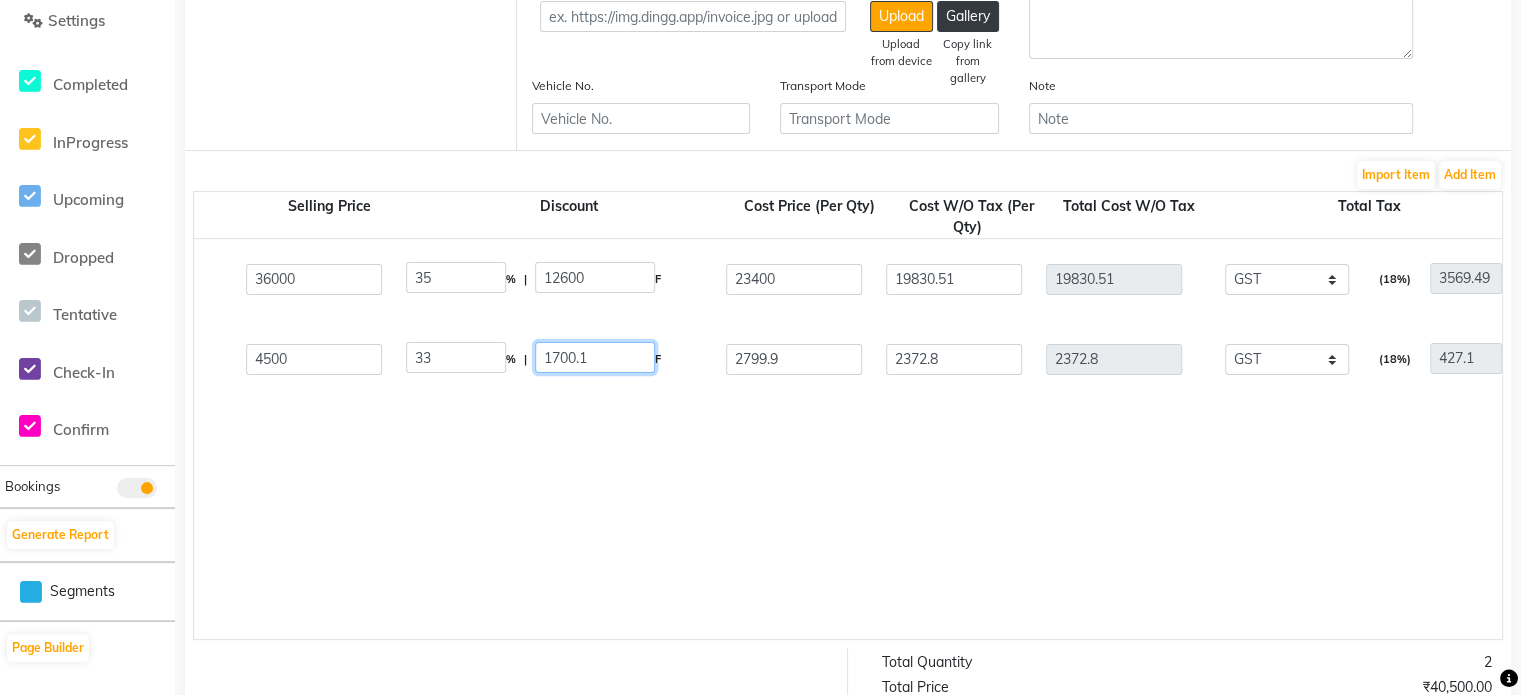 type on "1485" 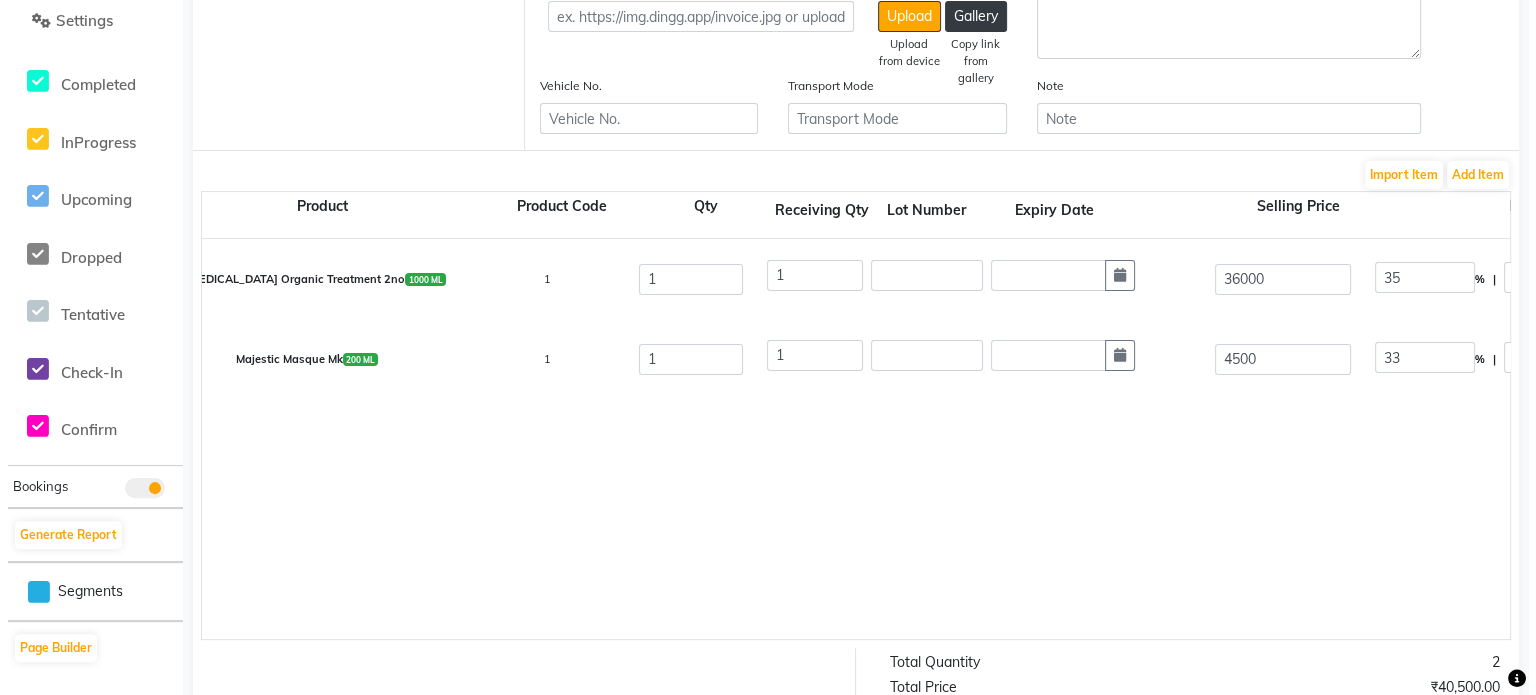 scroll, scrollTop: 0, scrollLeft: 0, axis: both 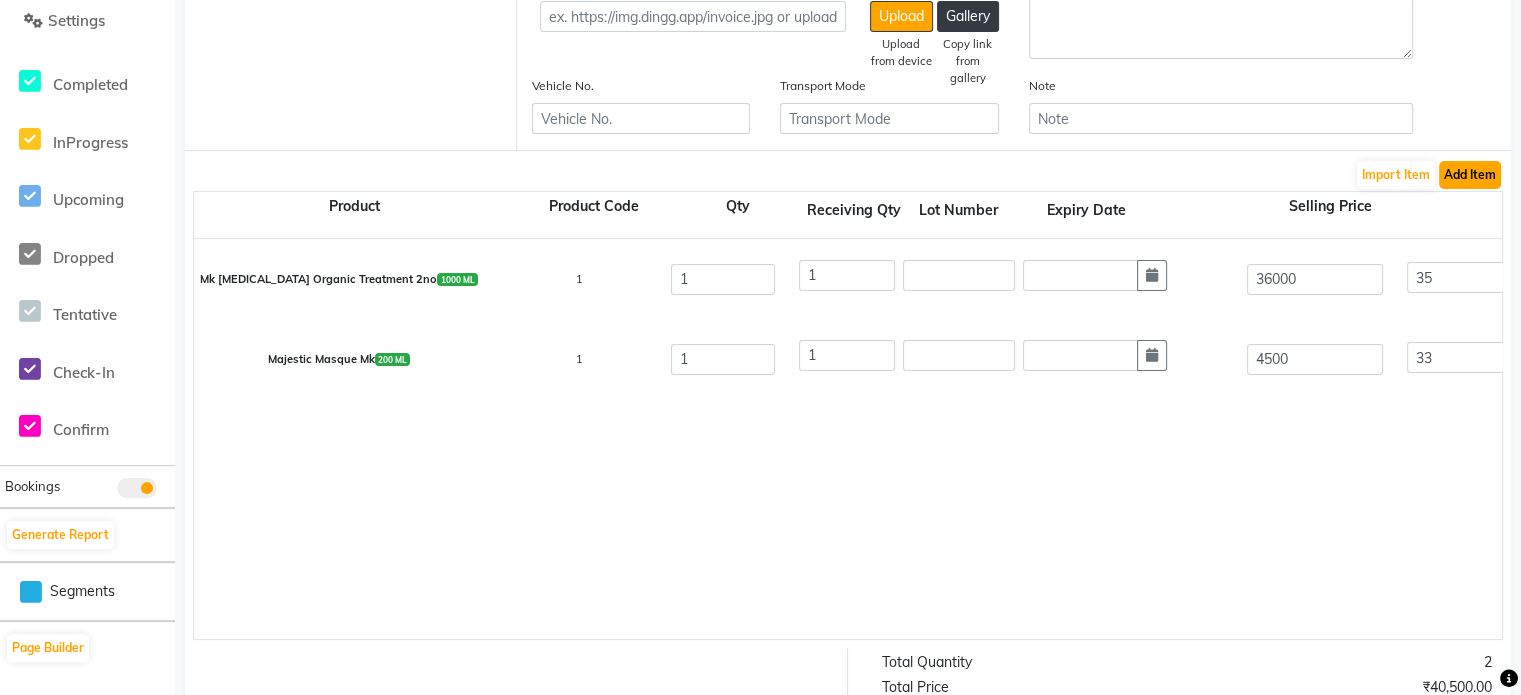 click on "Add Item" 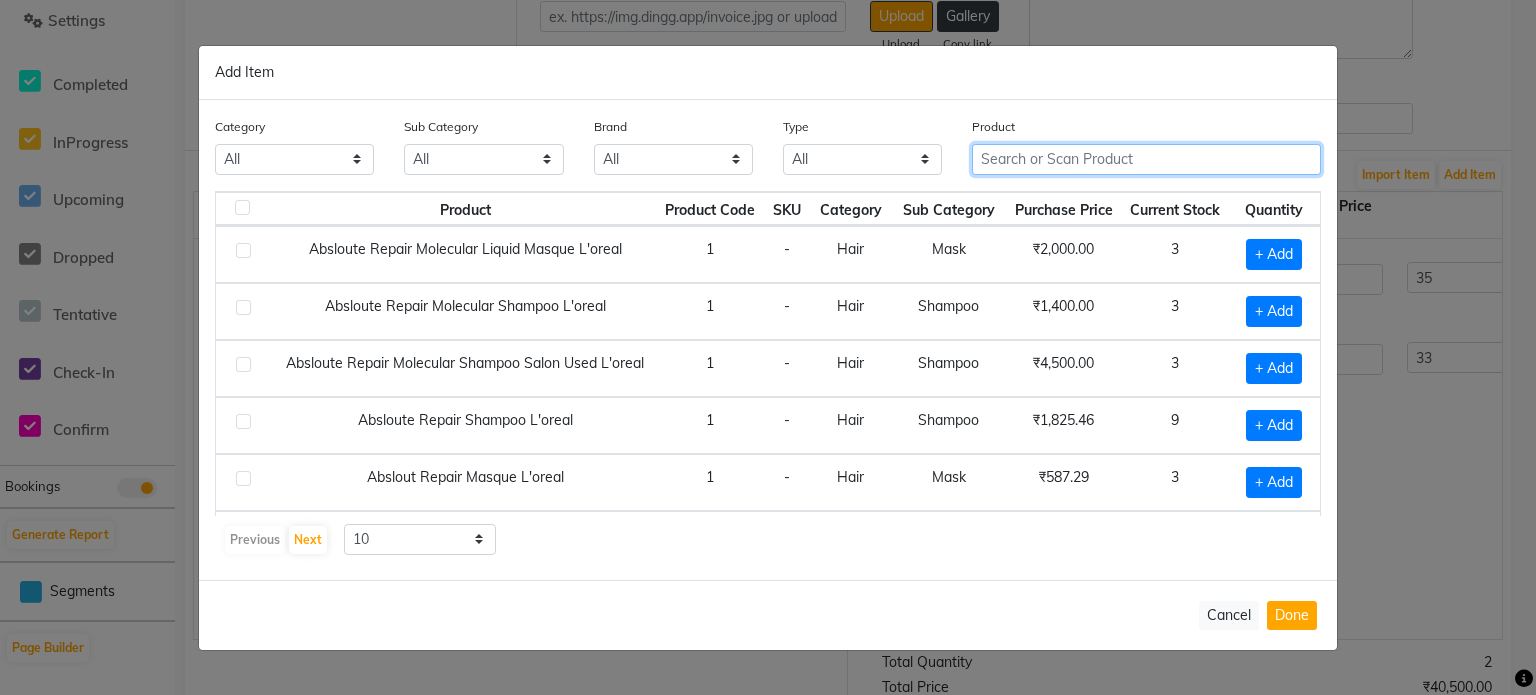 click 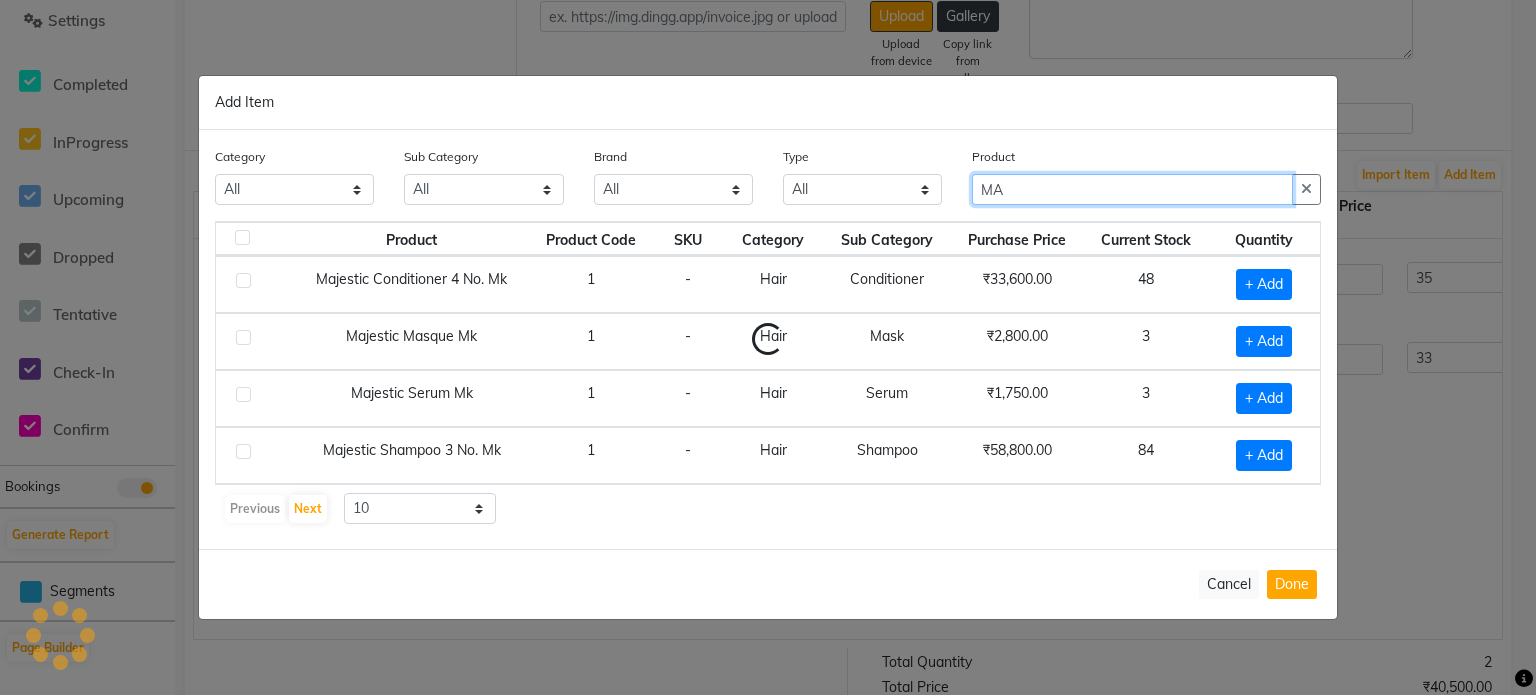 type on "M" 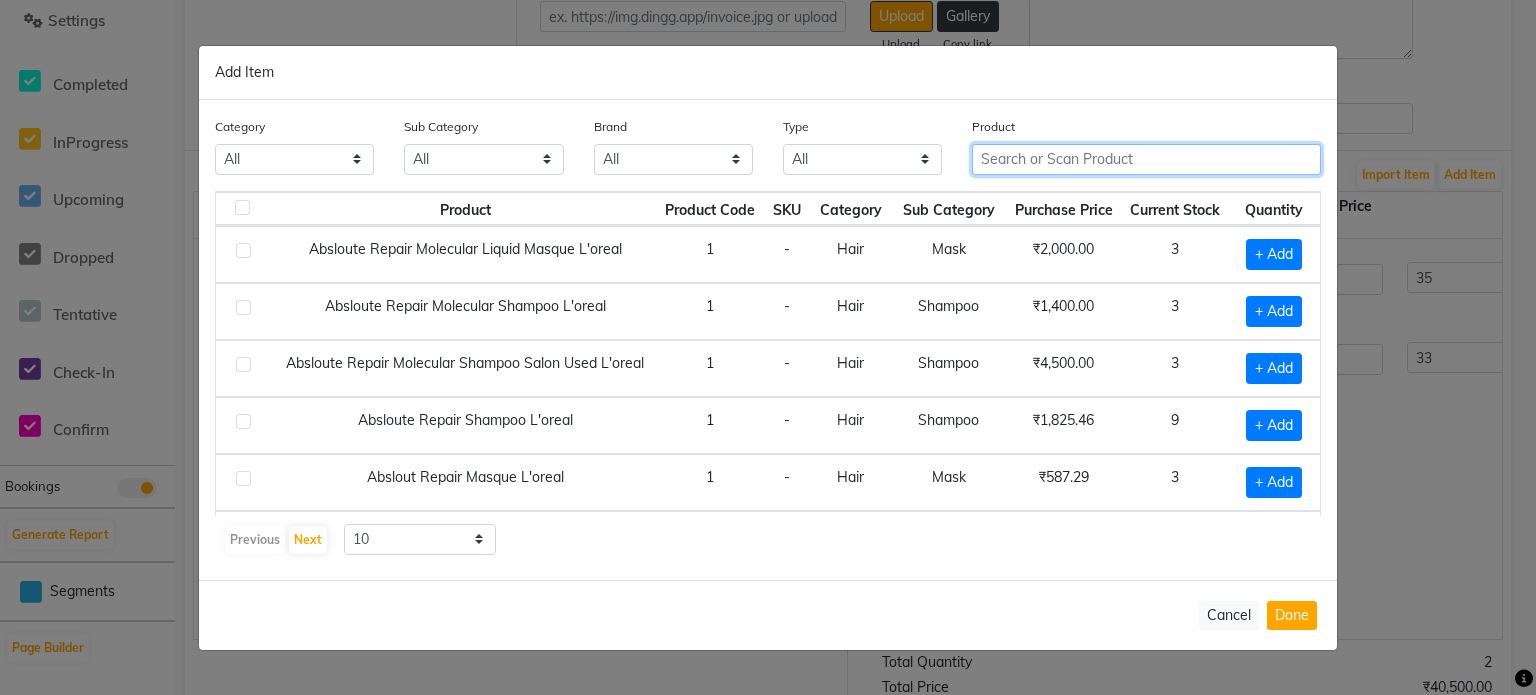 type 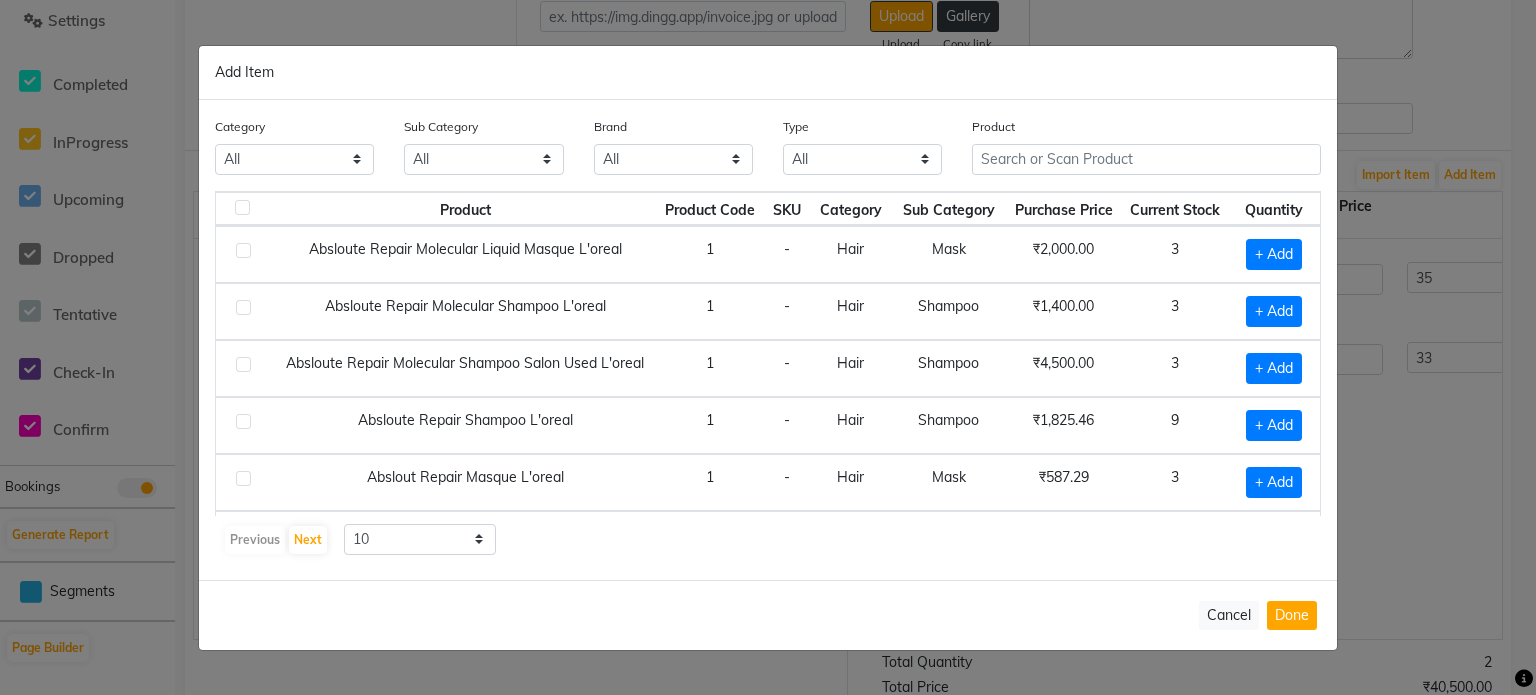 click on "Add Item" 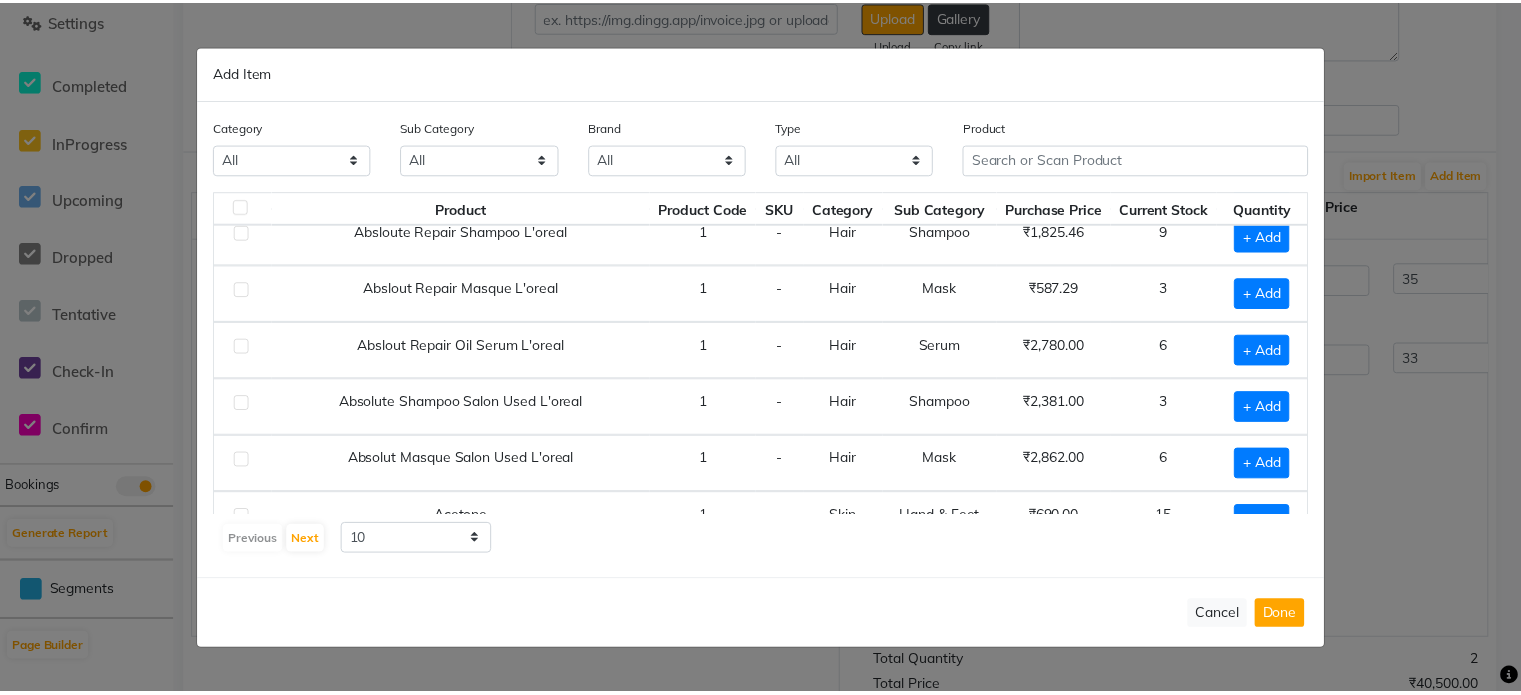 scroll, scrollTop: 272, scrollLeft: 0, axis: vertical 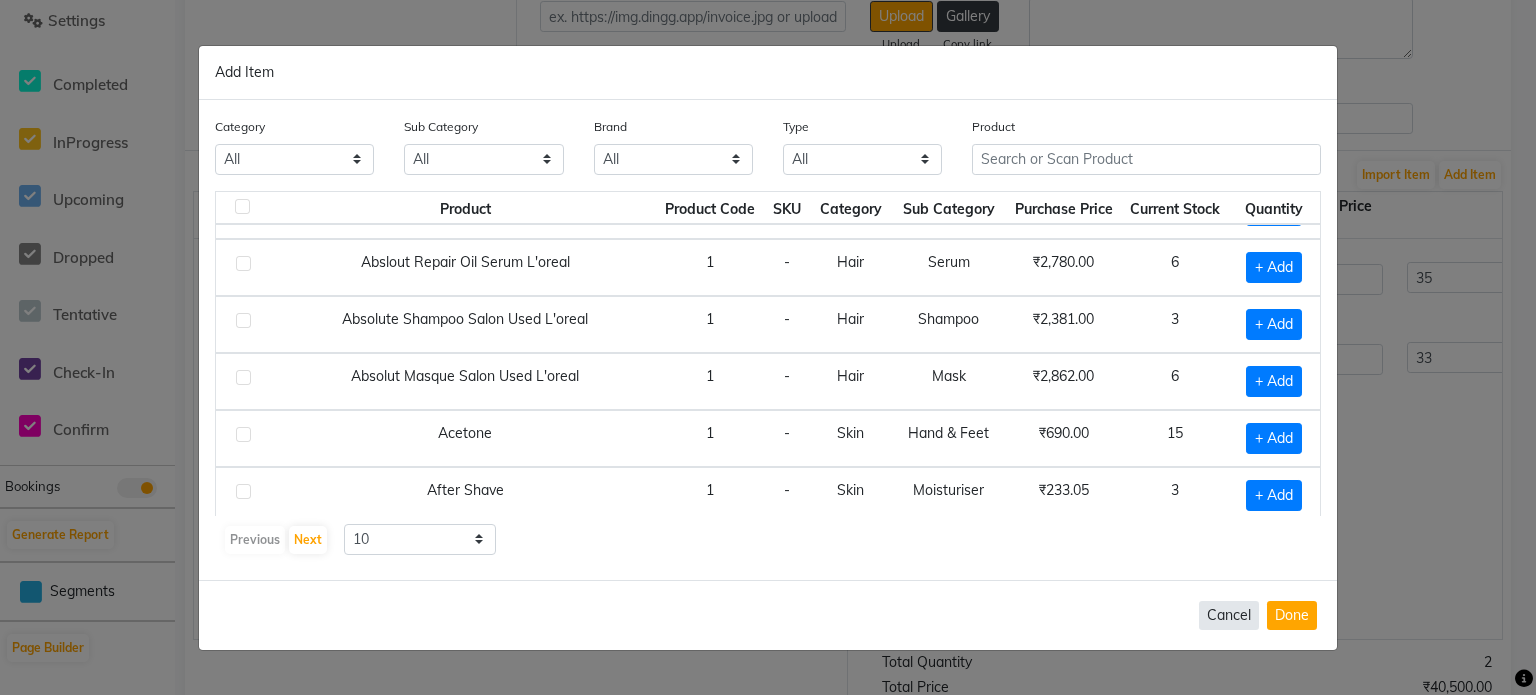 click on "Cancel" 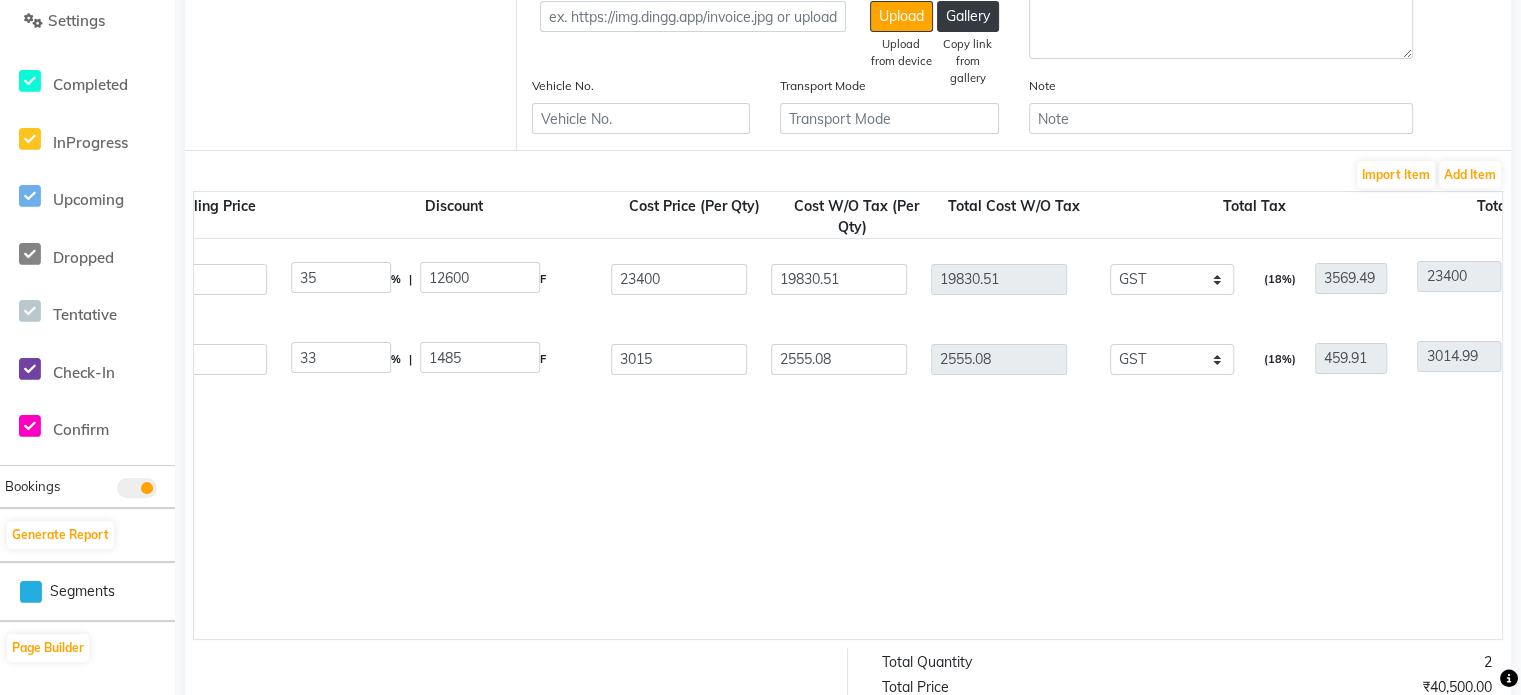 scroll, scrollTop: 0, scrollLeft: 1308, axis: horizontal 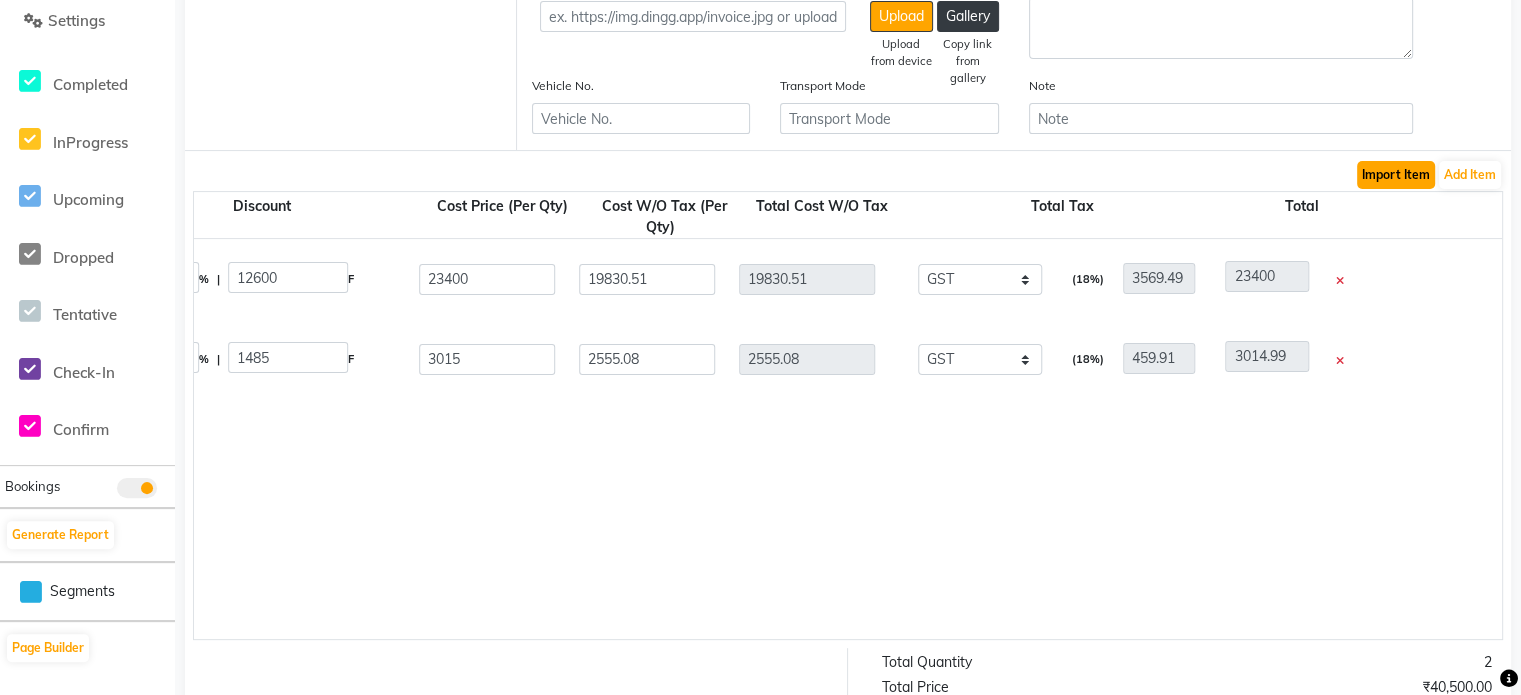 click on "Import Item" 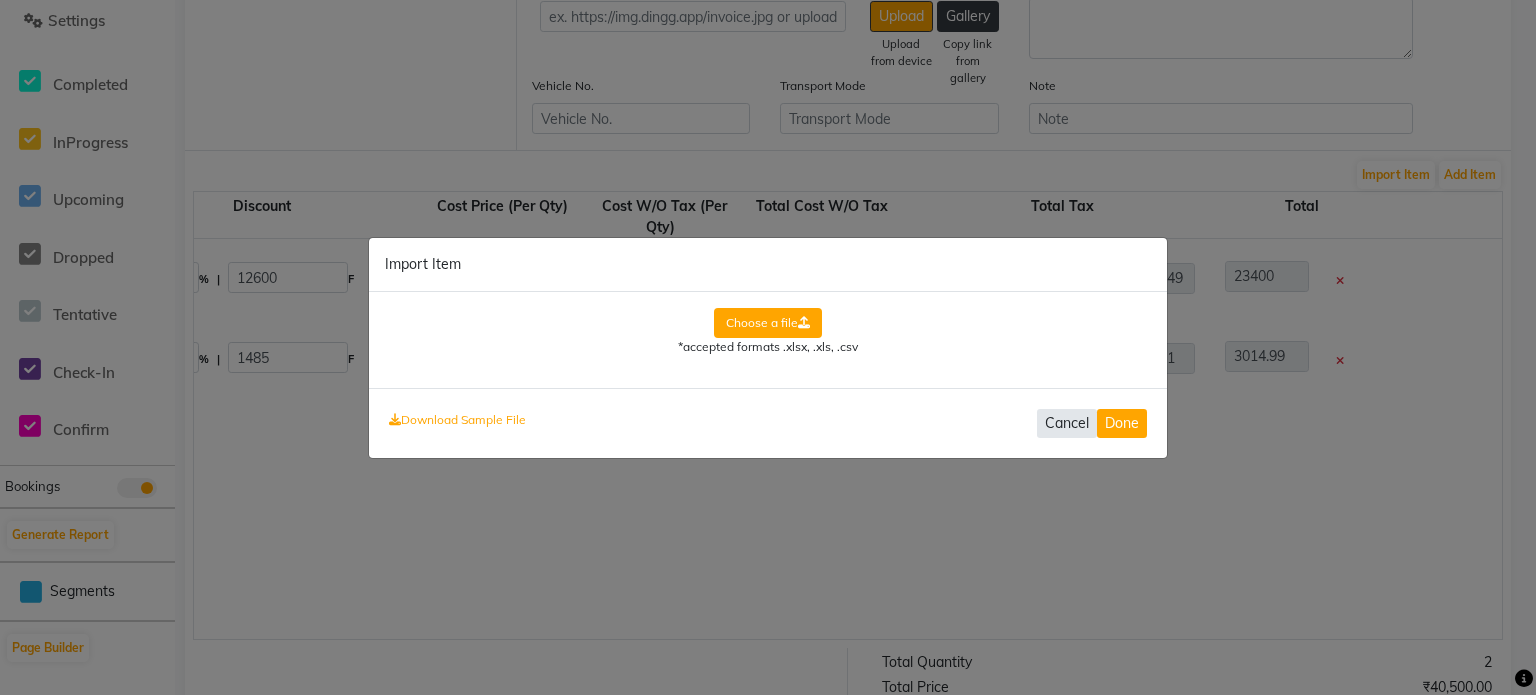 click on "Cancel" 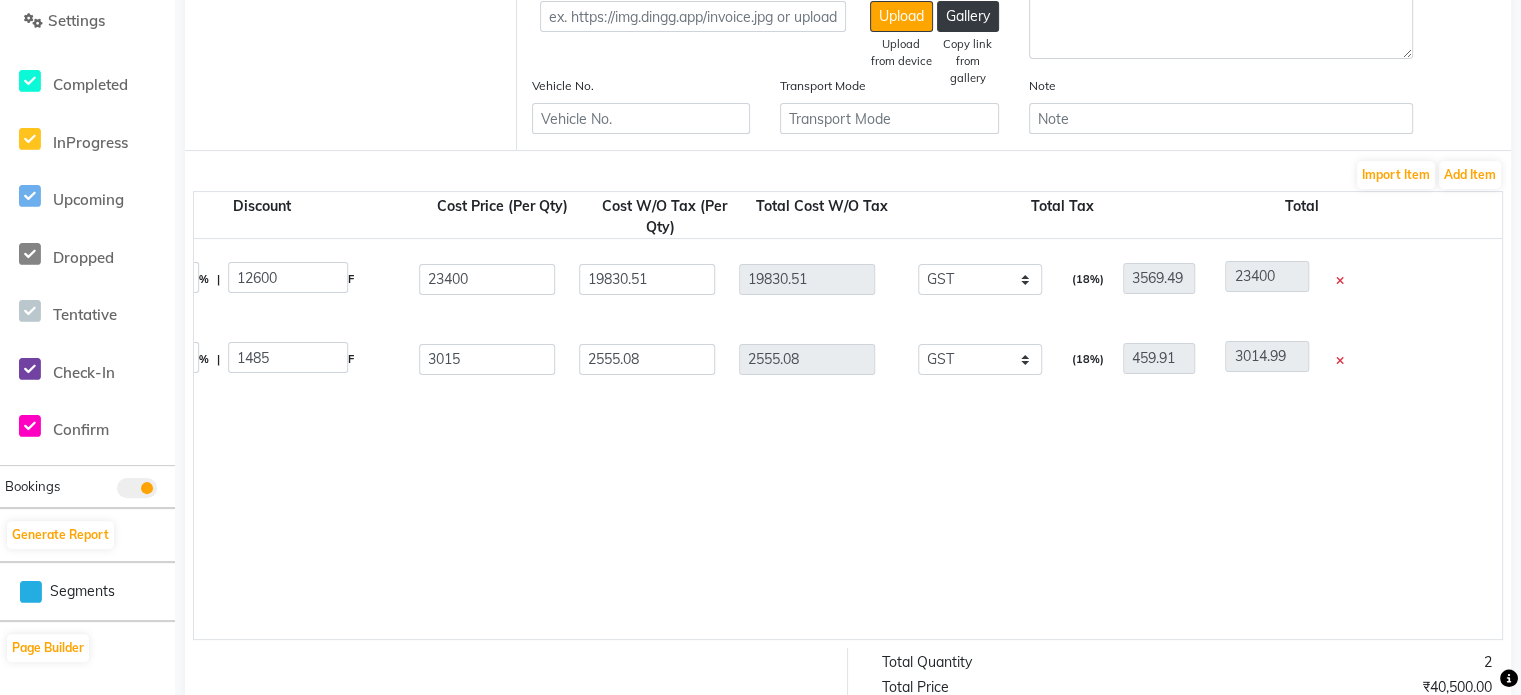 drag, startPoint x: 1514, startPoint y: 434, endPoint x: 1535, endPoint y: 415, distance: 28.319605 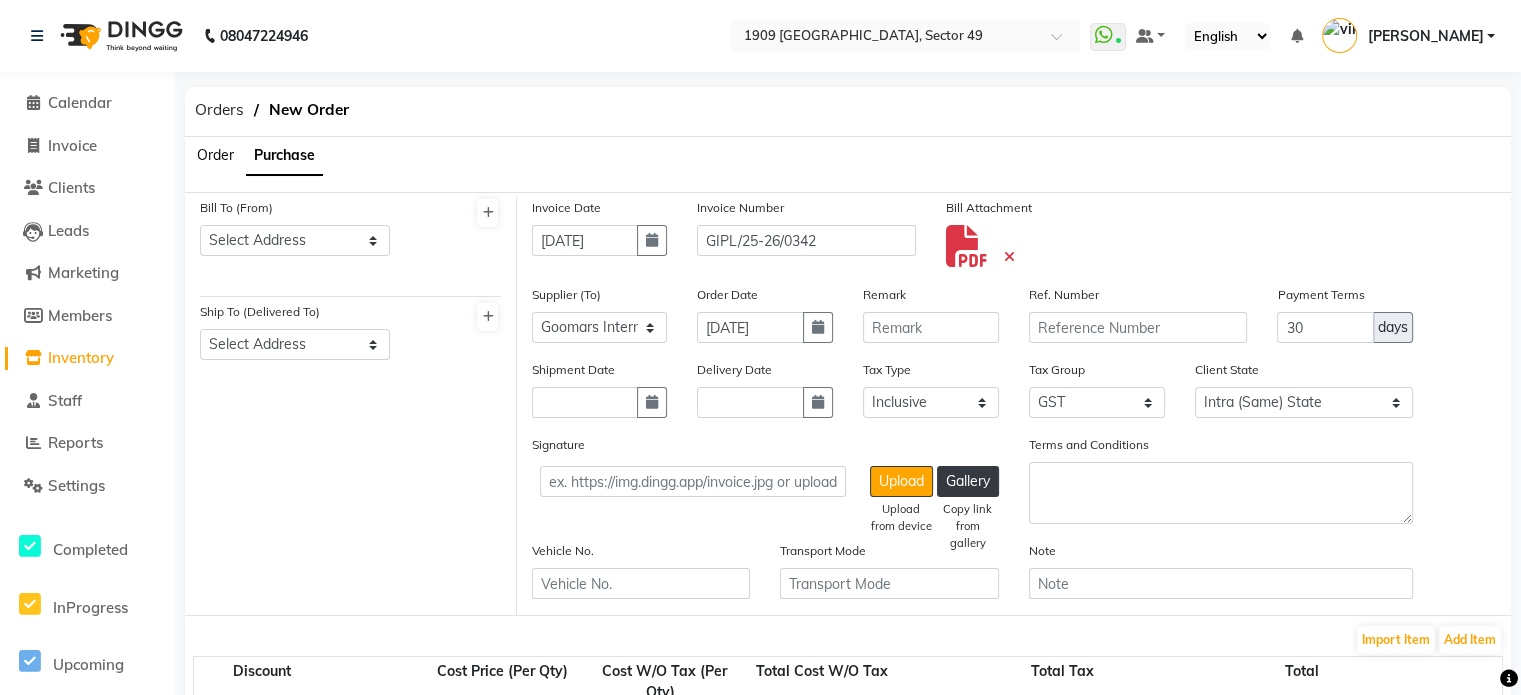 click on "Inventory" 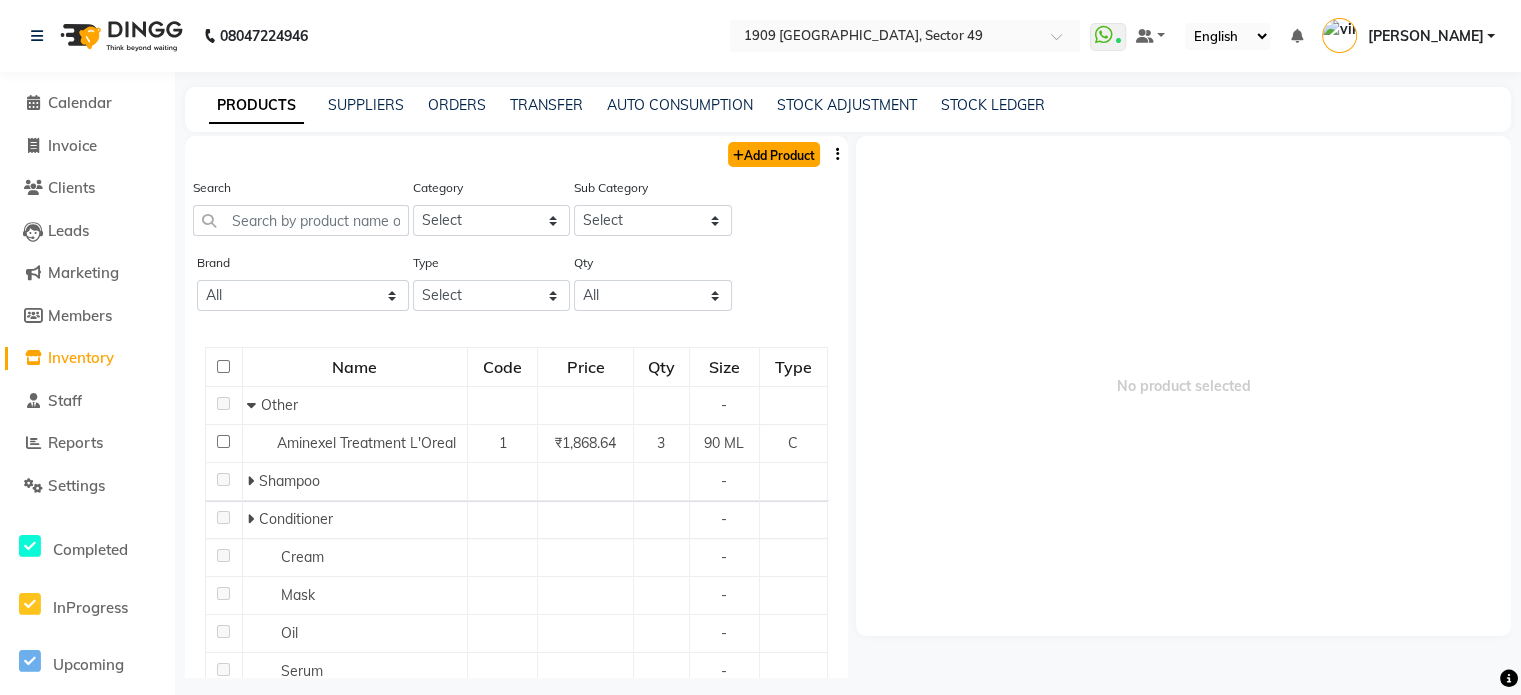 click on "Add Product" 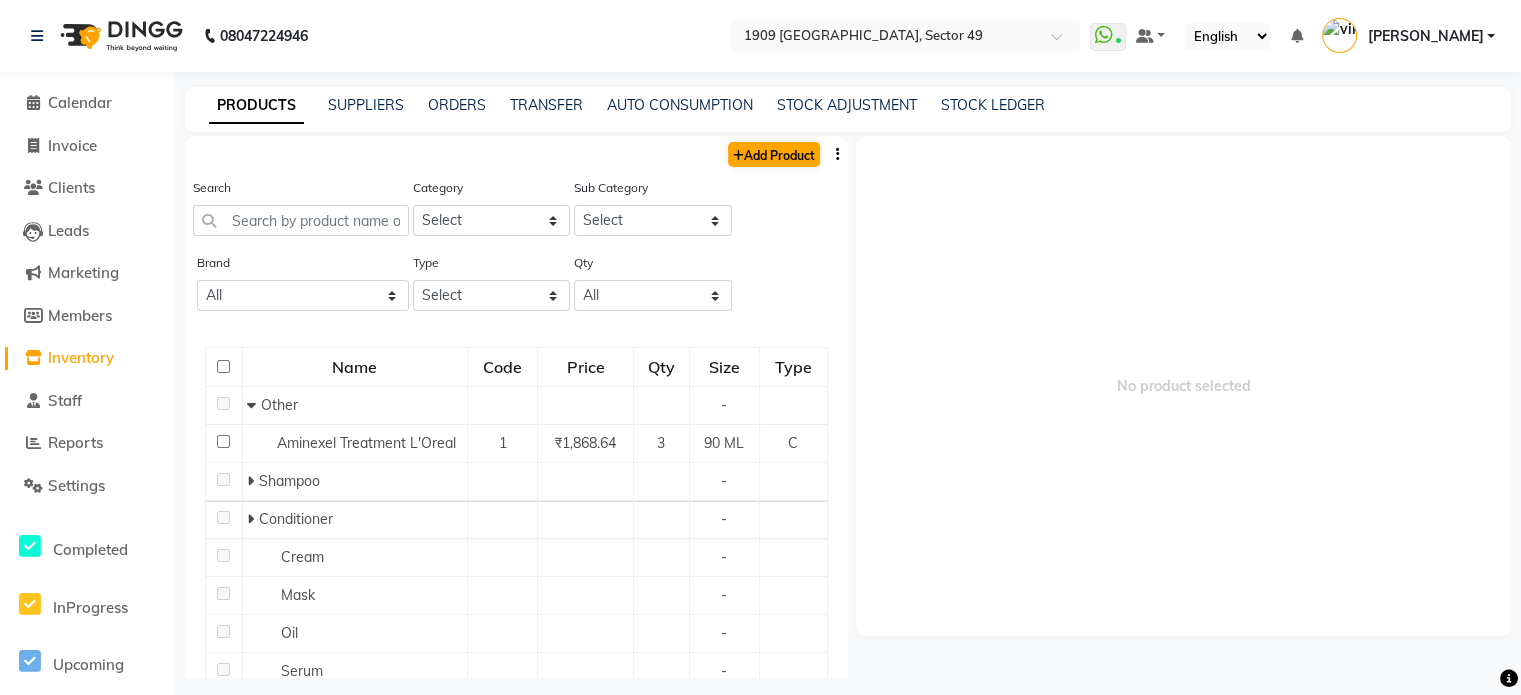 select on "true" 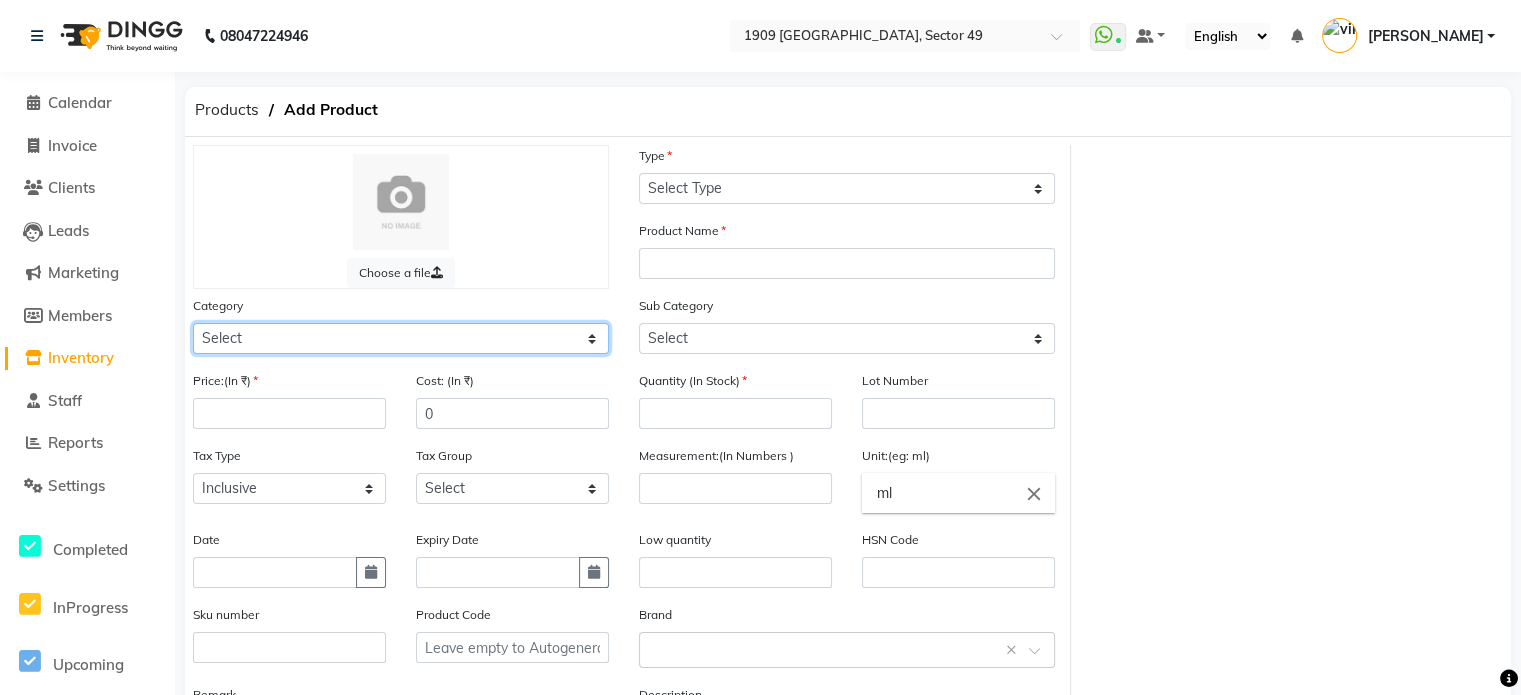 click on "Select Hair Skin Makeup Personal Care Appliances [PERSON_NAME] Waxing Disposable Threading Hands and Feet Beauty Planet Cadiveu Casmara Cheryls Loreal Olaplex Other" 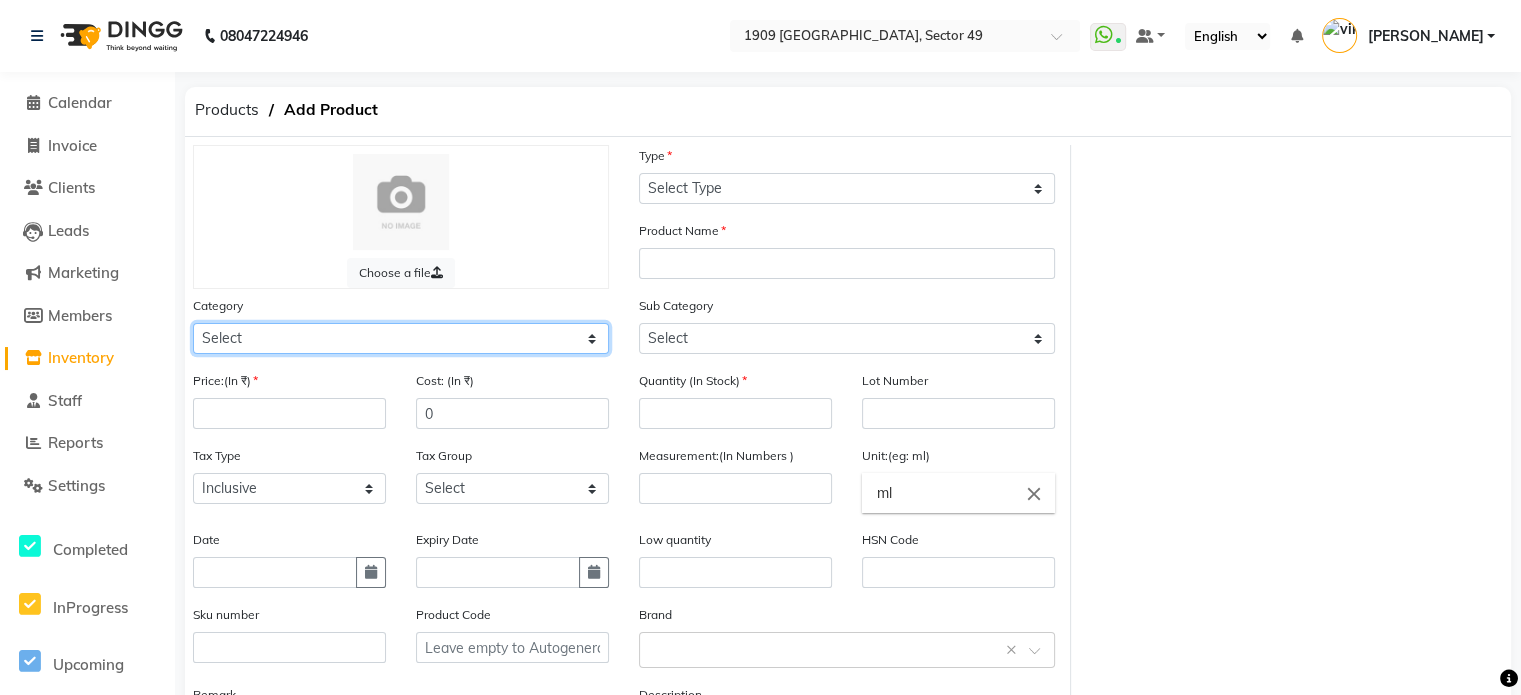 click on "Select Hair Skin Makeup Personal Care Appliances [PERSON_NAME] Waxing Disposable Threading Hands and Feet Beauty Planet Cadiveu Casmara Cheryls Loreal Olaplex Other" 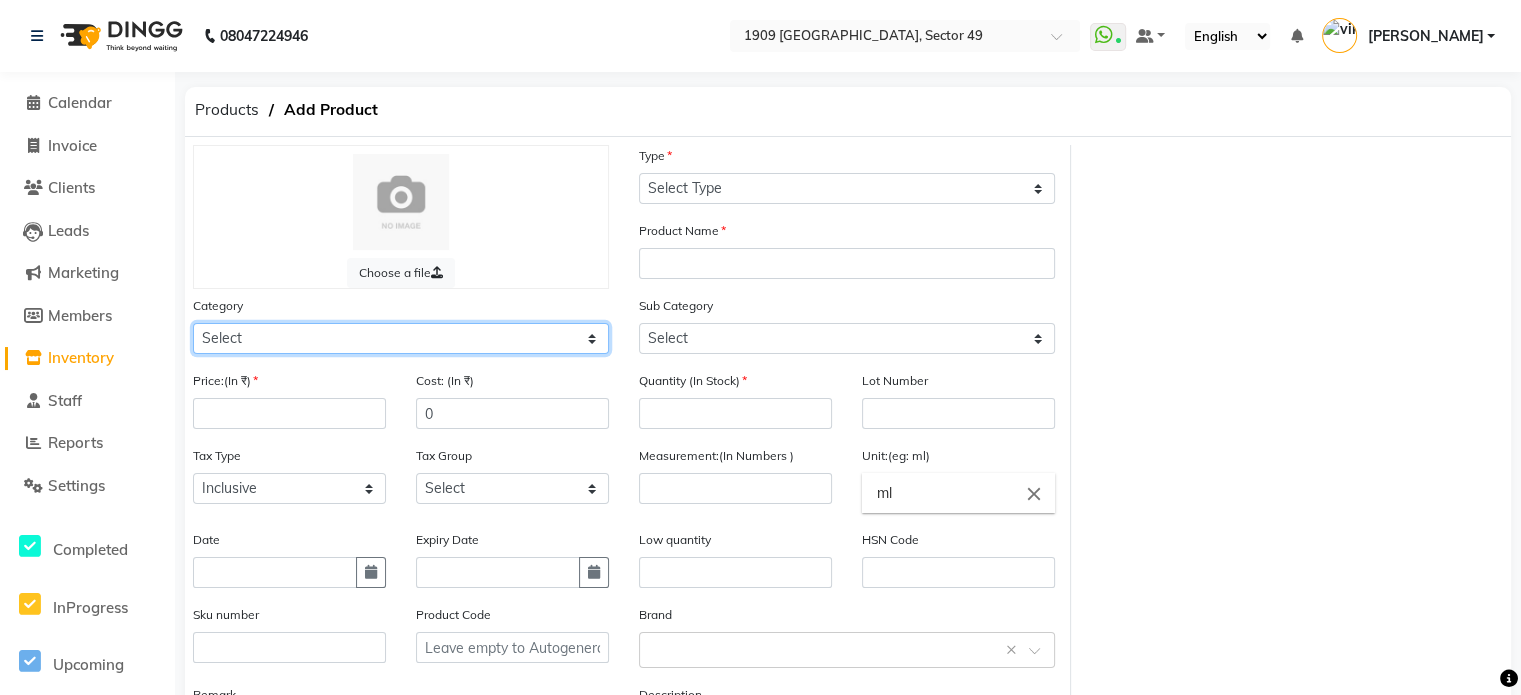 select on "1156401100" 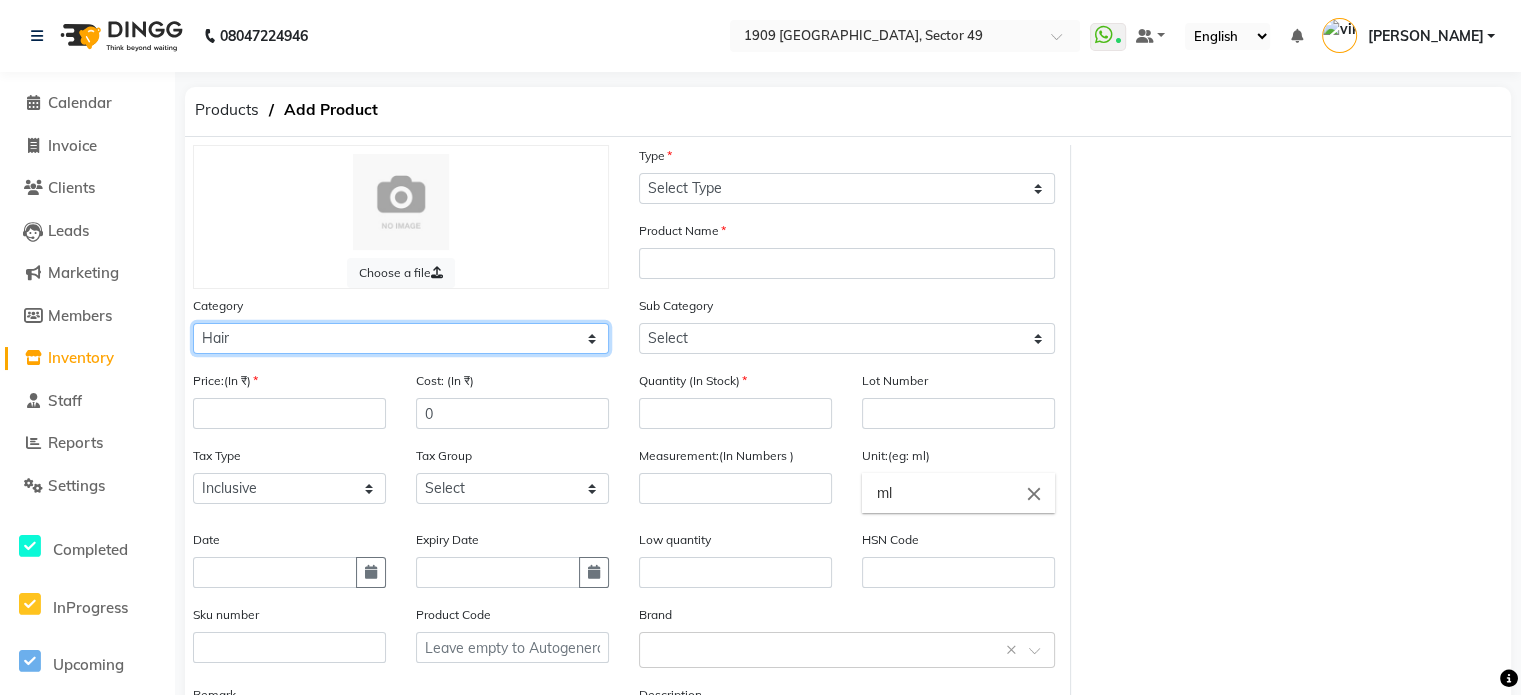 click on "Select Hair Skin Makeup Personal Care Appliances [PERSON_NAME] Waxing Disposable Threading Hands and Feet Beauty Planet Cadiveu Casmara Cheryls Loreal Olaplex Other" 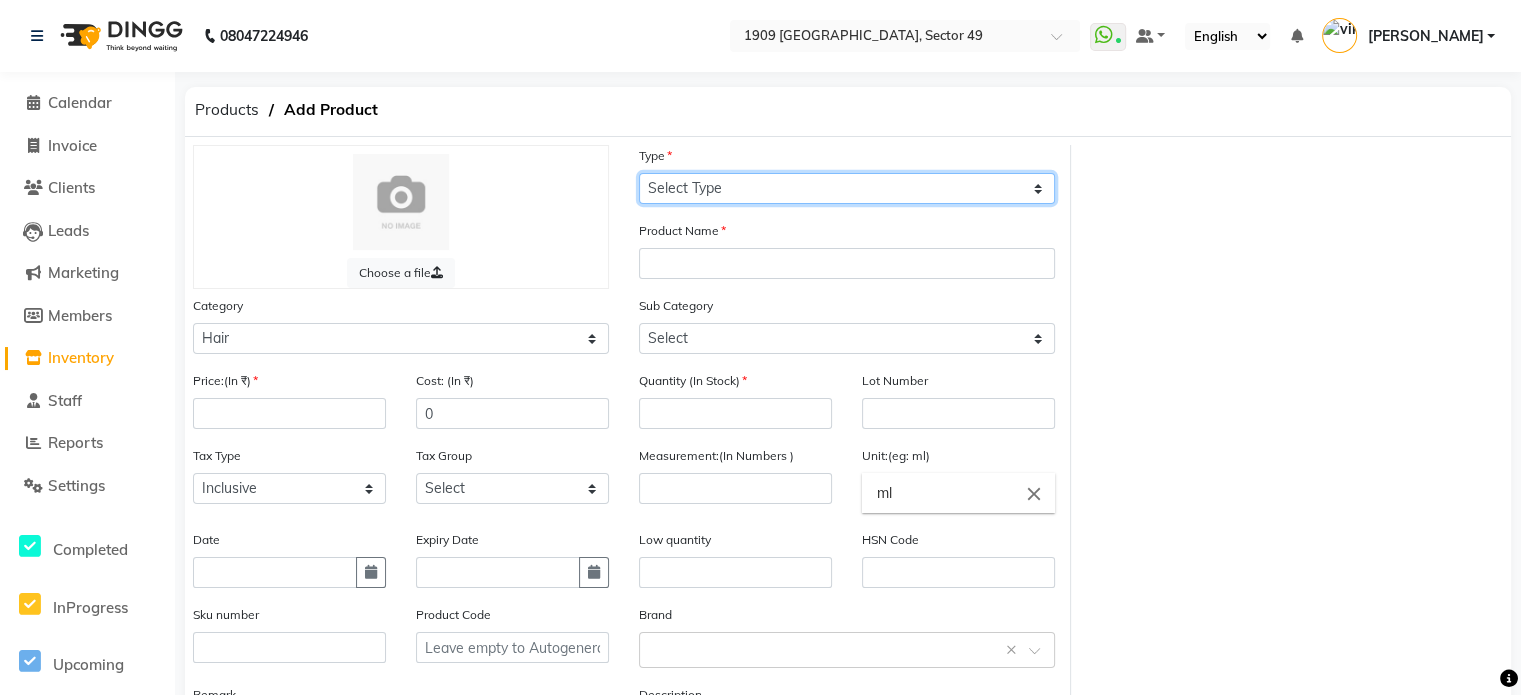 click on "Select Type Both Retail Consumable" 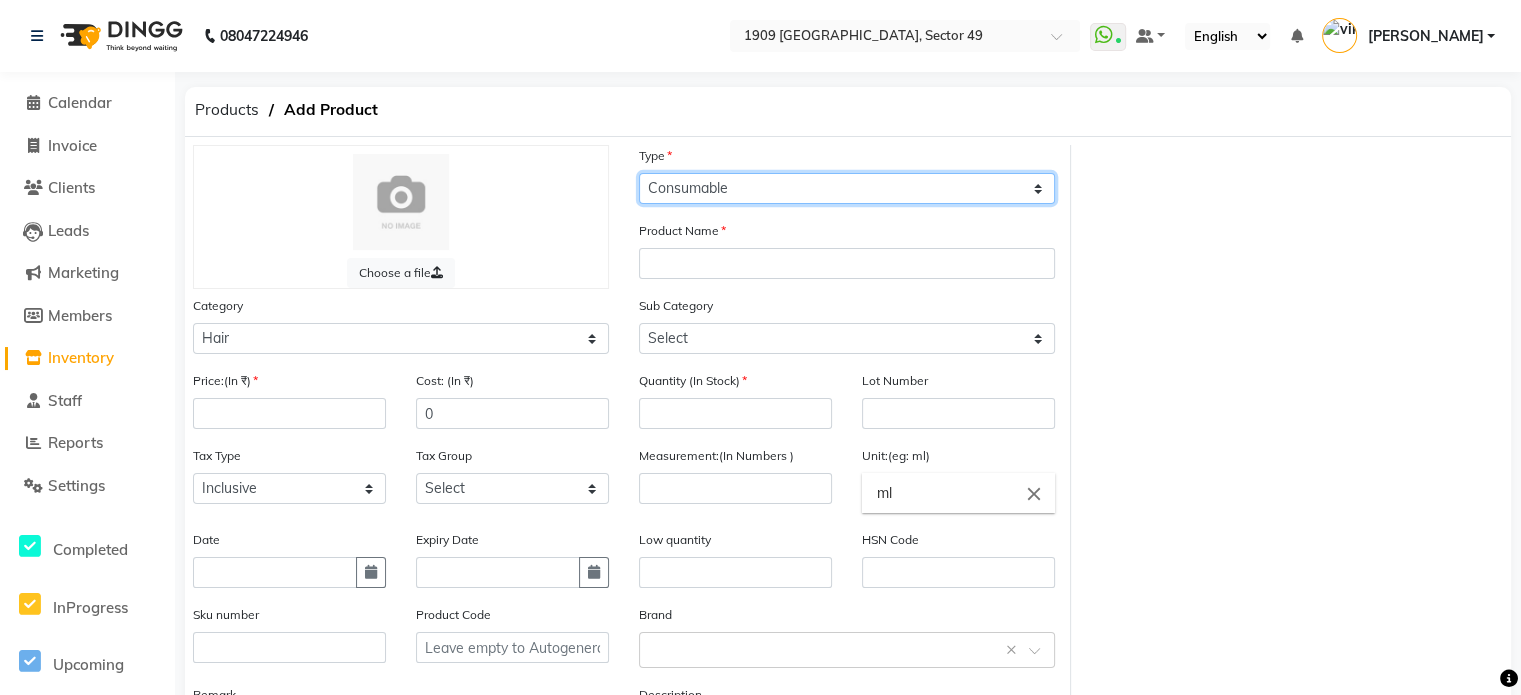 click on "Select Type Both Retail Consumable" 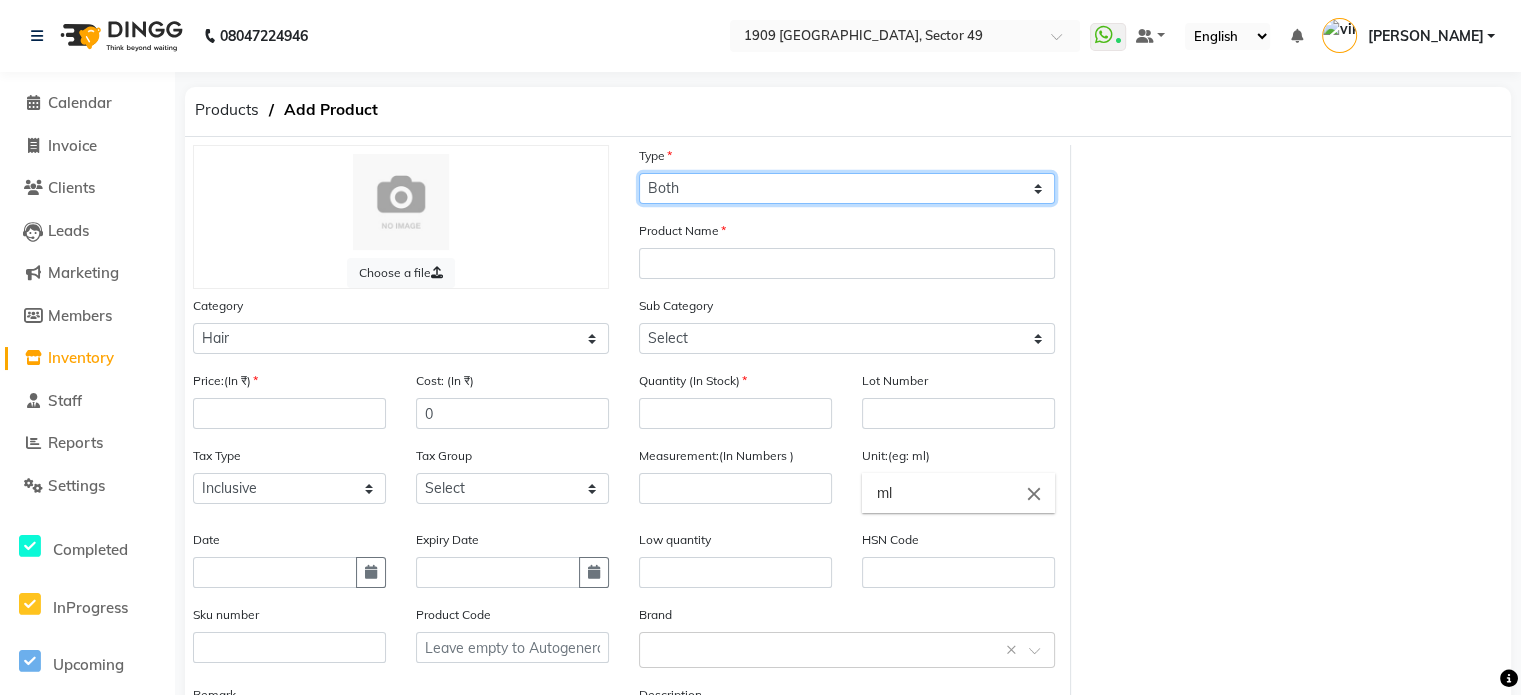 click on "Select Type Both Retail Consumable" 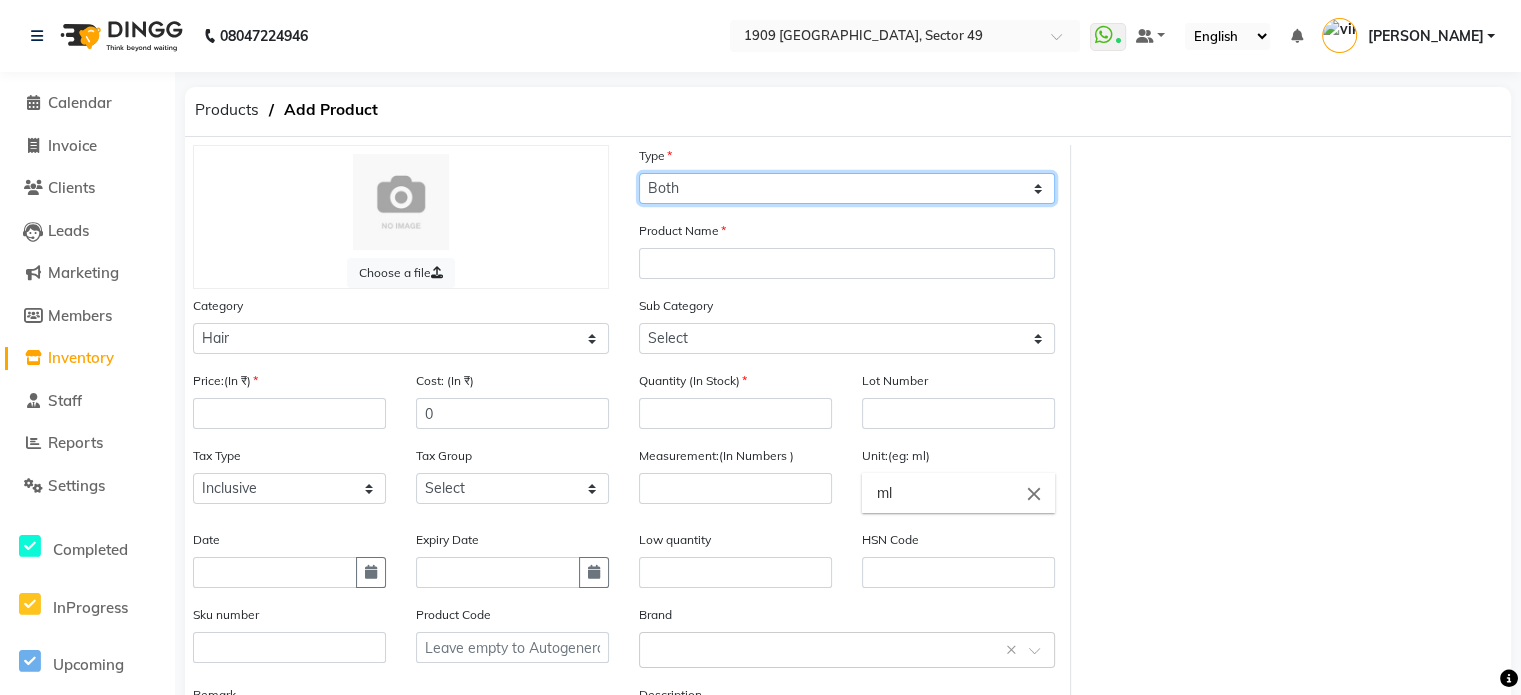select on "C" 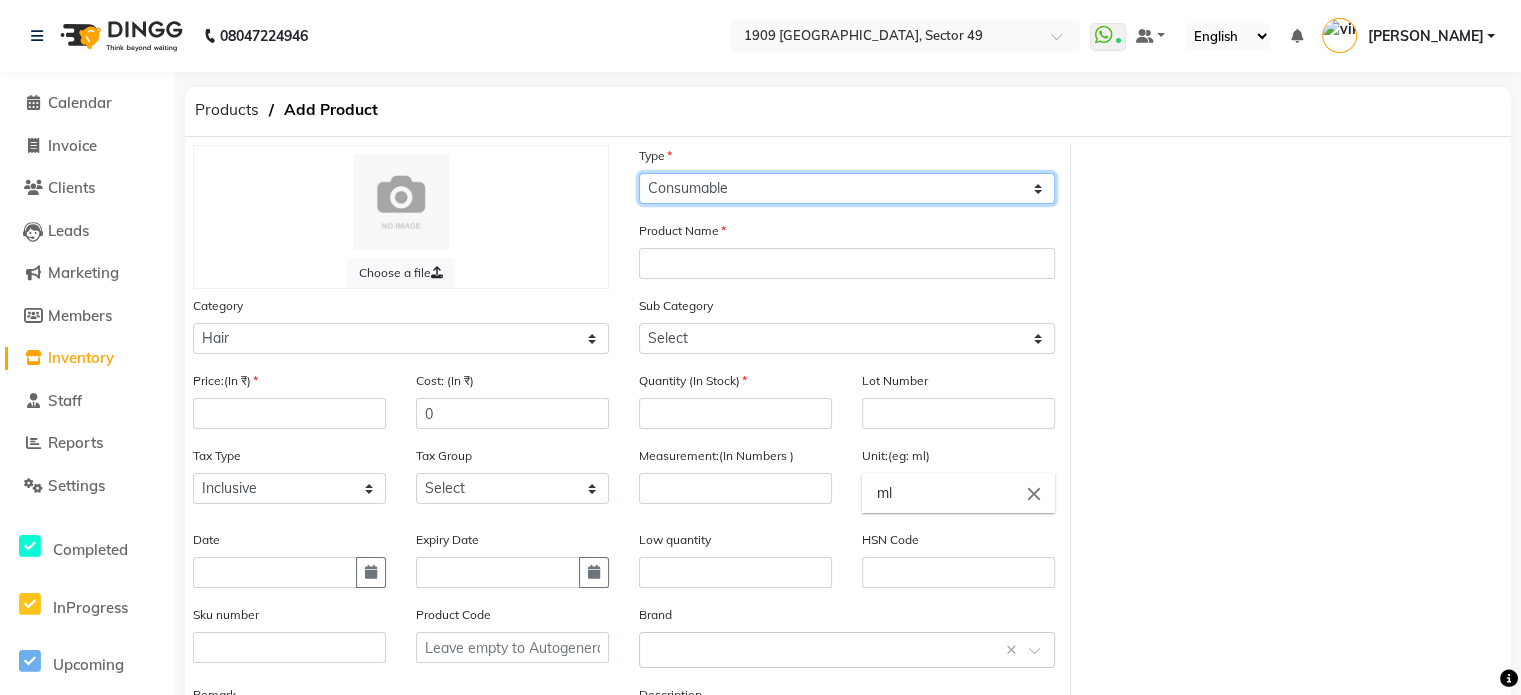 click on "Select Type Both Retail Consumable" 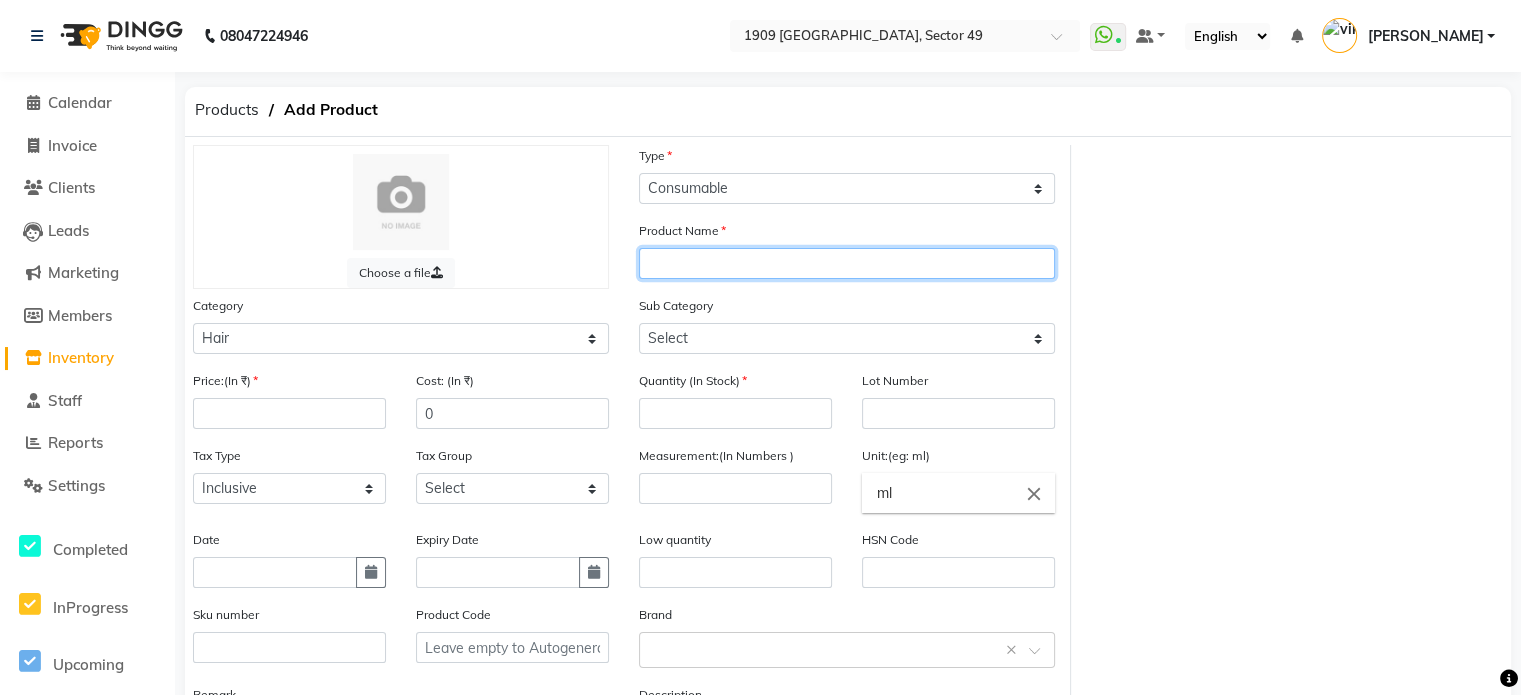 click 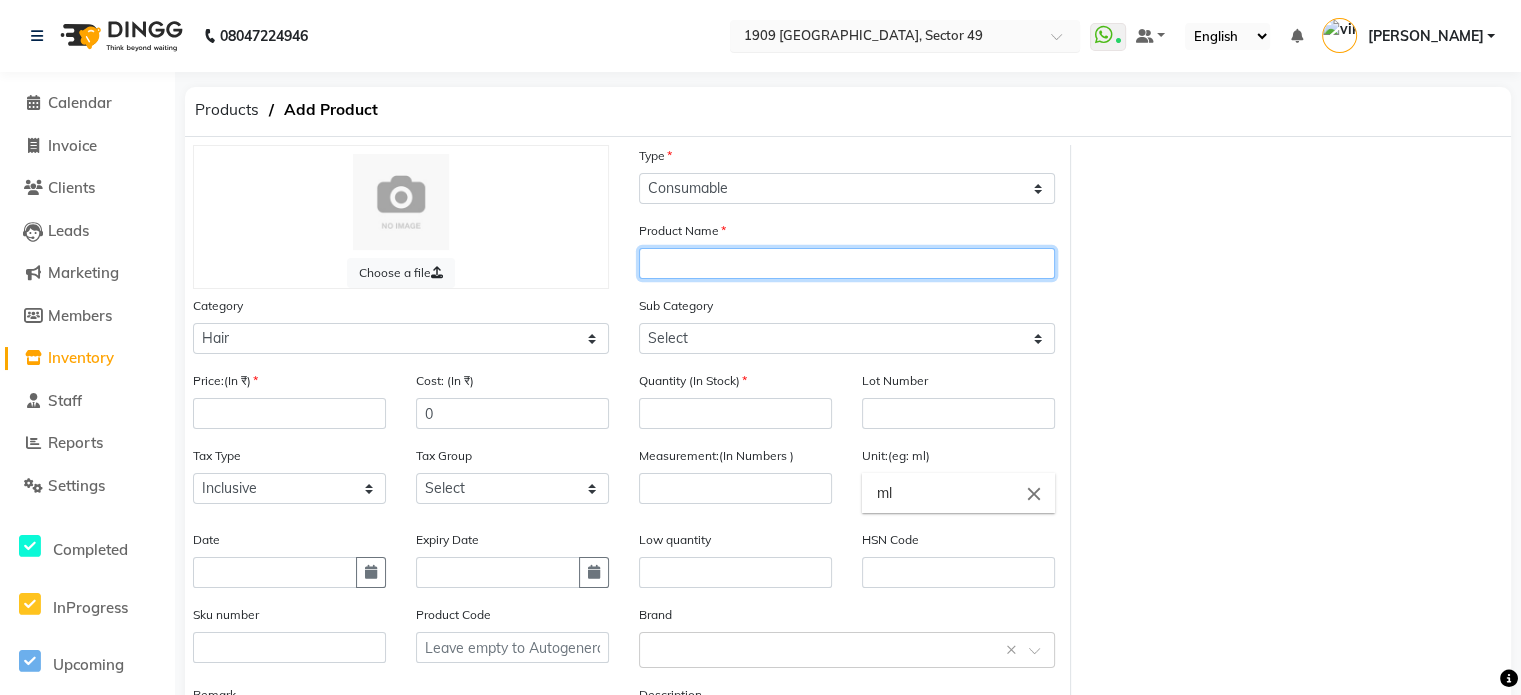 paste on "MK [MEDICAL_DATA] SHAMPOO 3NO" 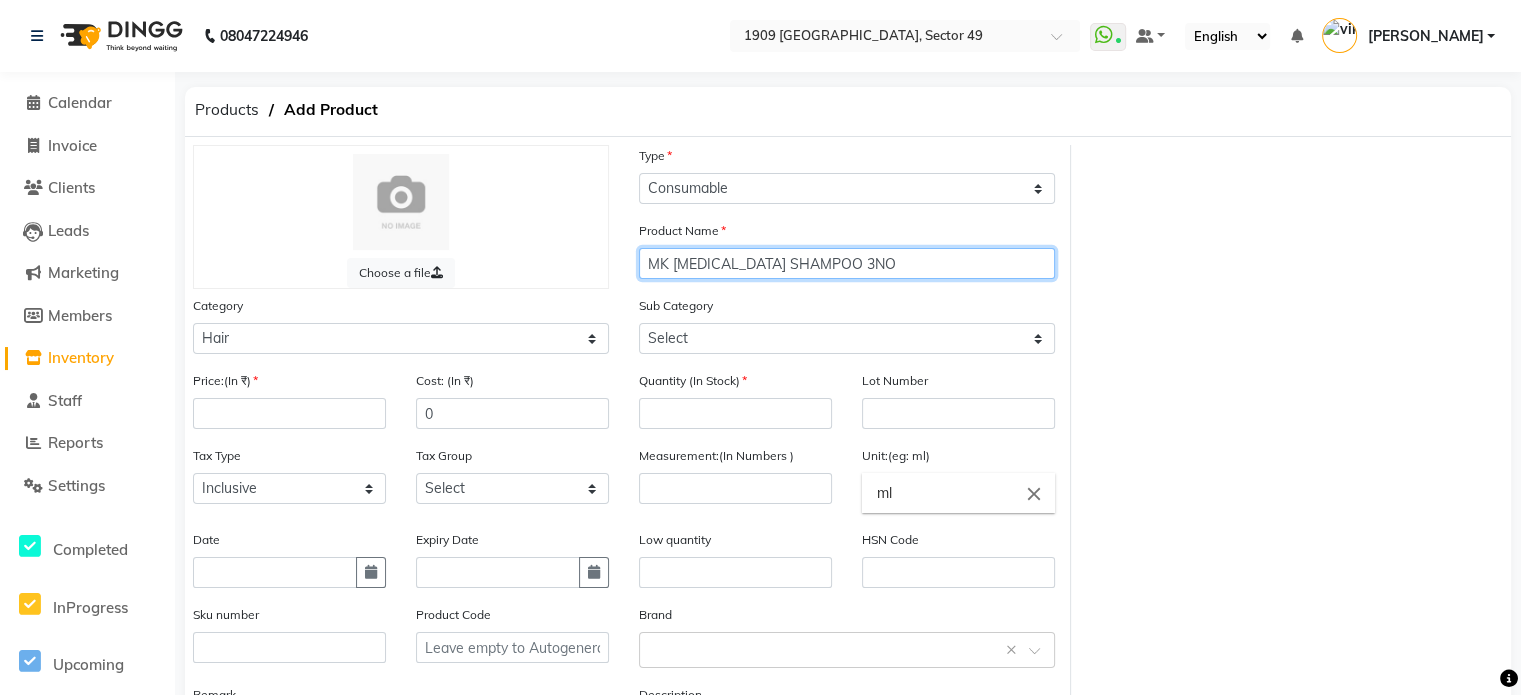 type on "MK [MEDICAL_DATA] SHAMPOO 3NO" 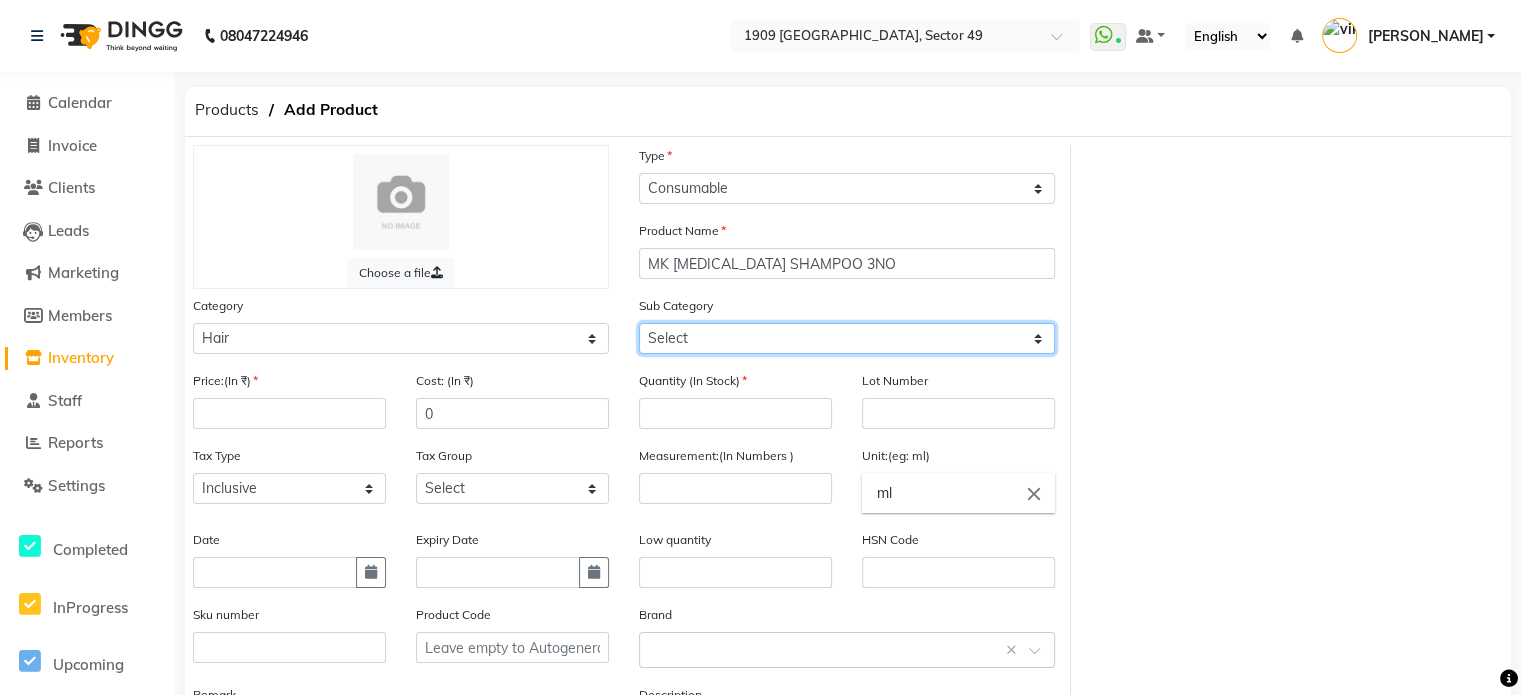 click on "Select Shampoo Conditioner Cream Mask Oil Serum Color Appliances Treatment Styling Kit & Combo Other" 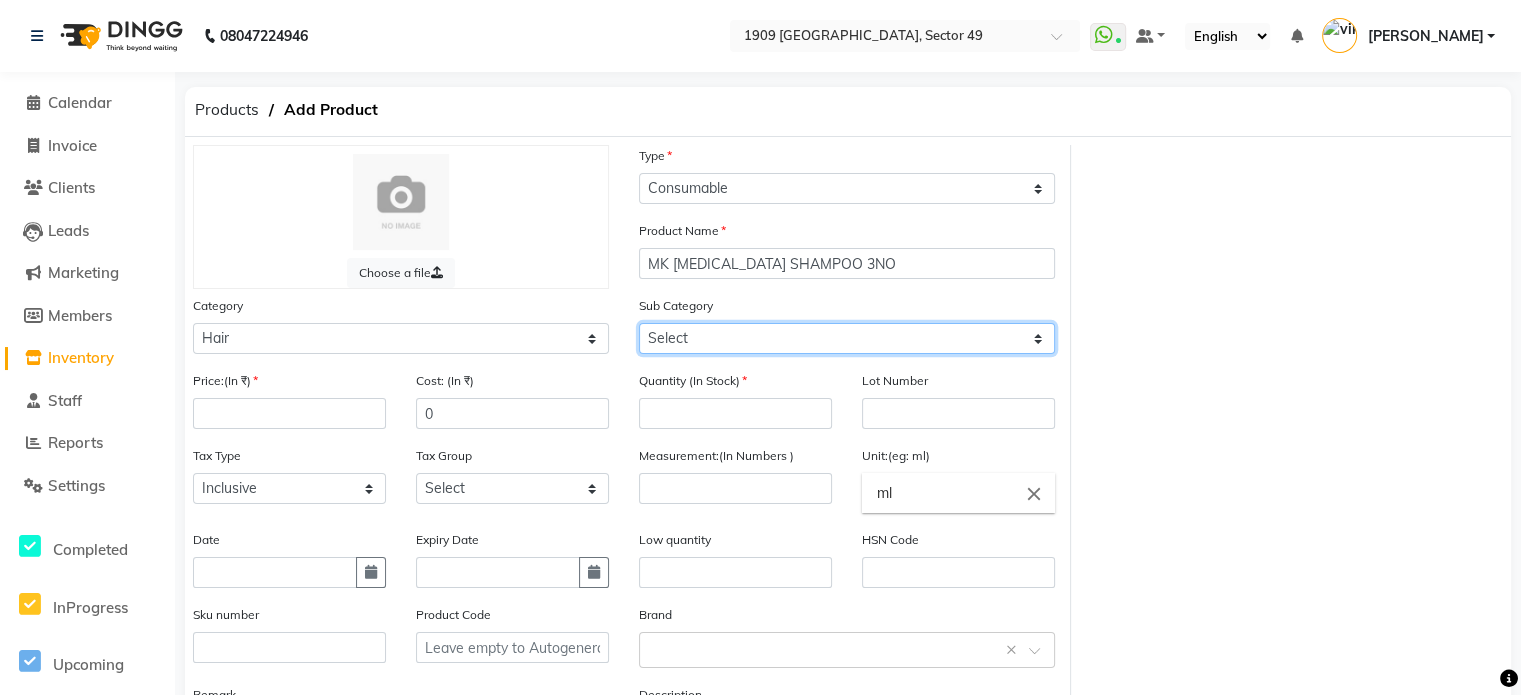 select on "1156401101" 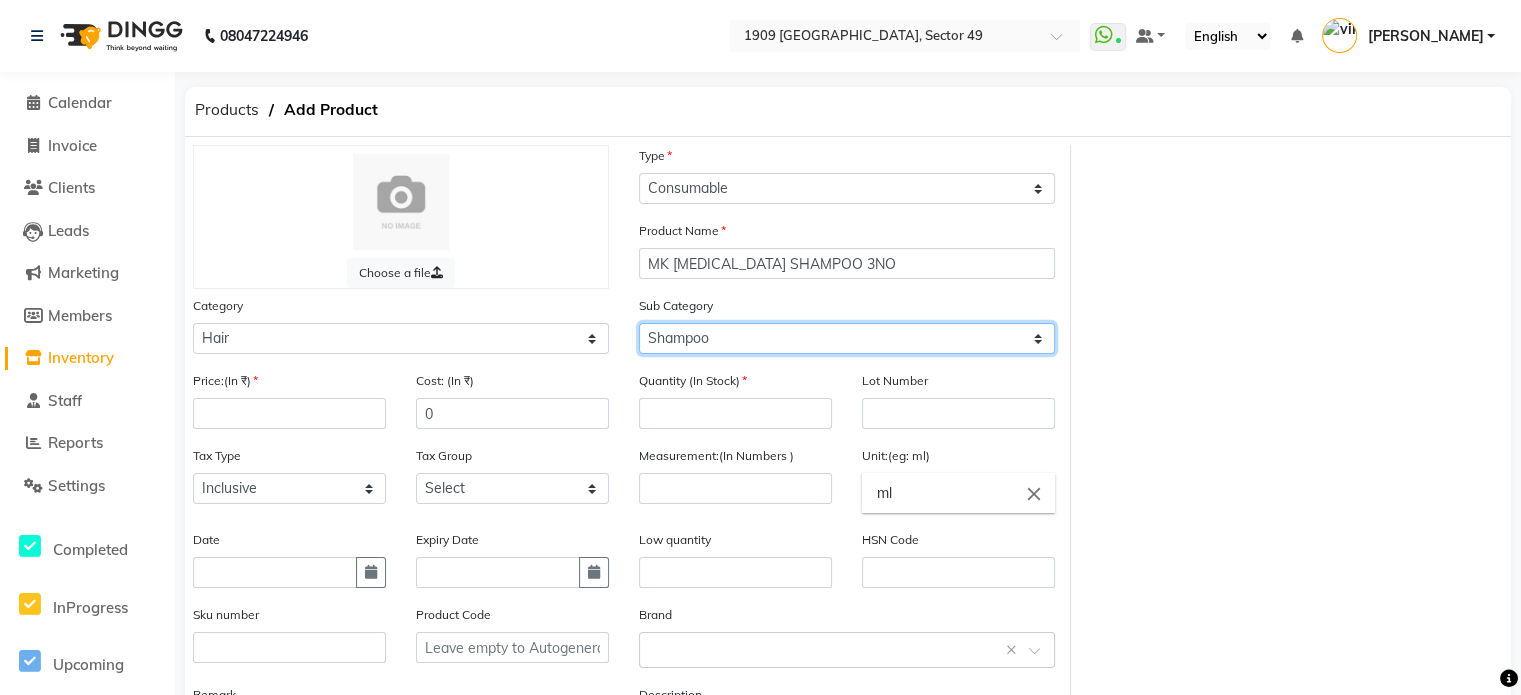 click on "Select Shampoo Conditioner Cream Mask Oil Serum Color Appliances Treatment Styling Kit & Combo Other" 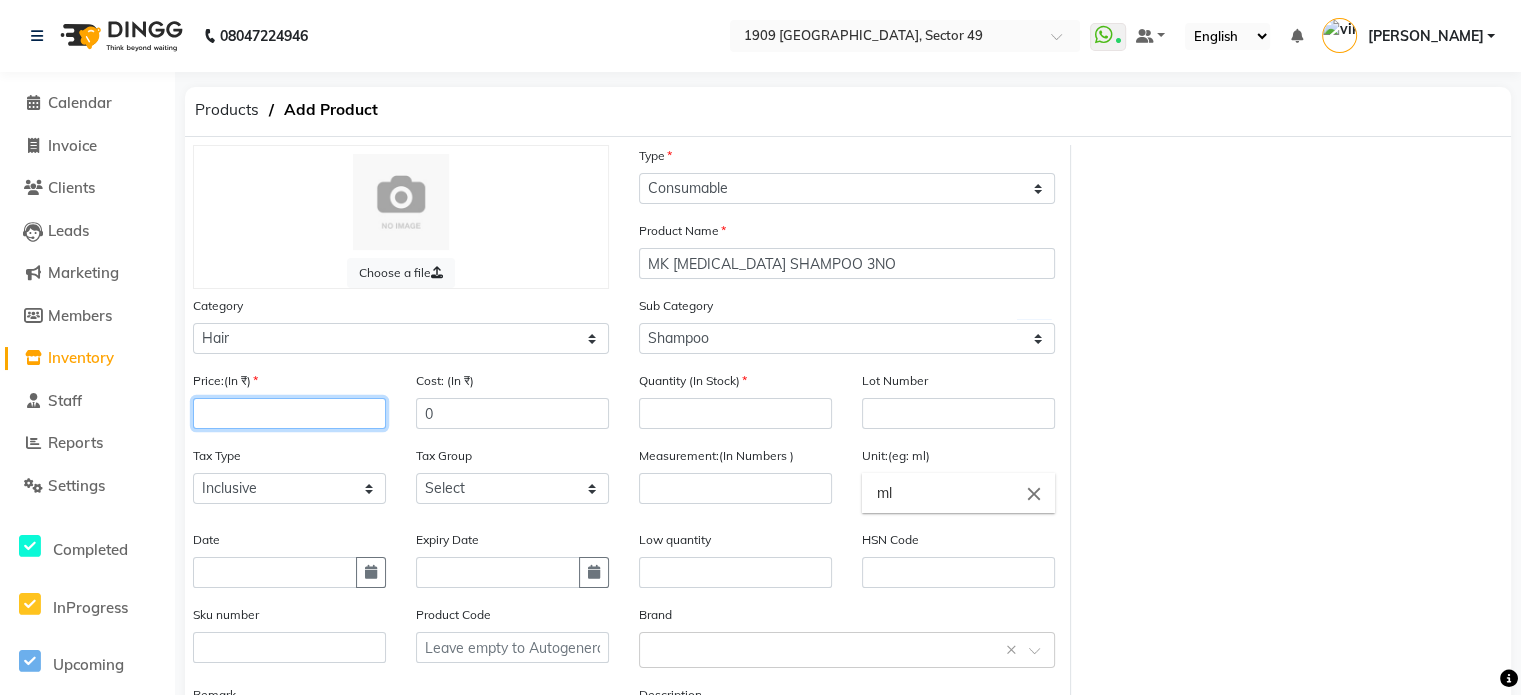 click 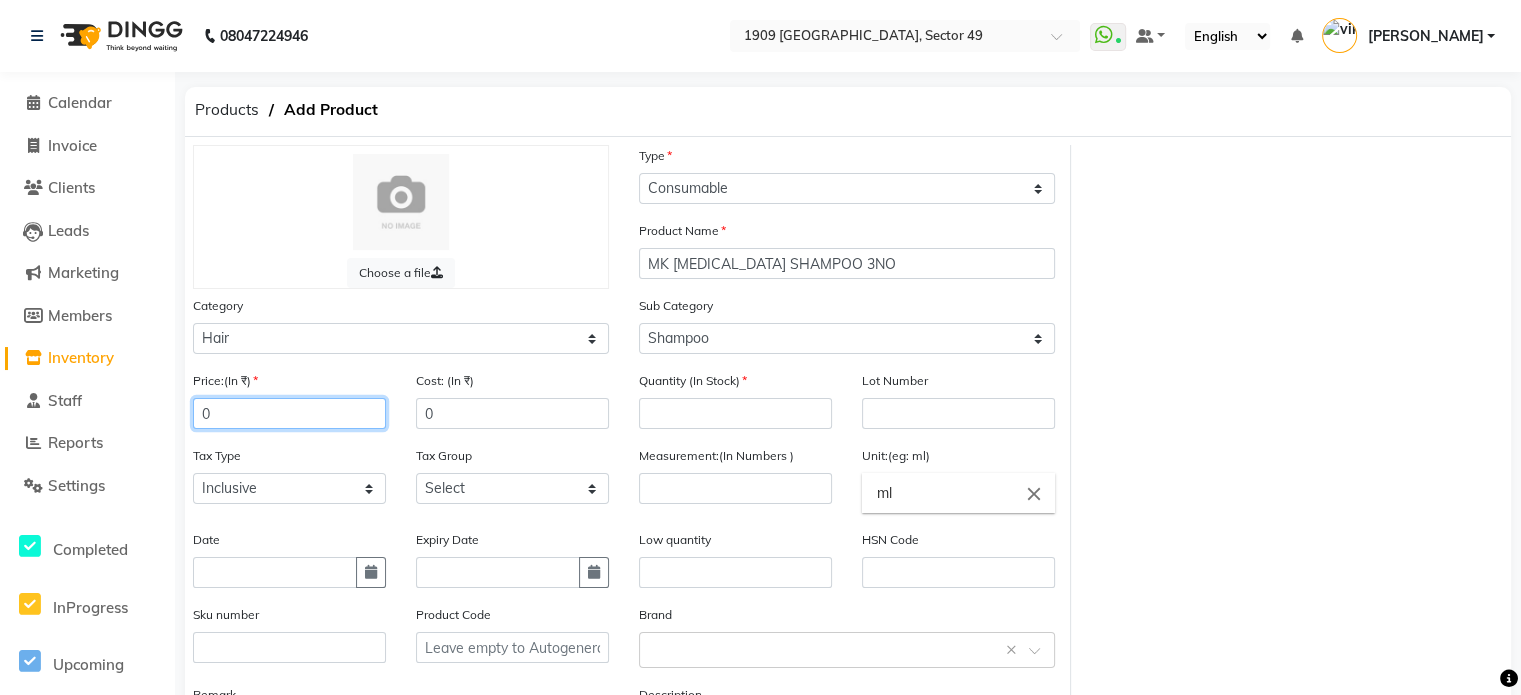 type on "0" 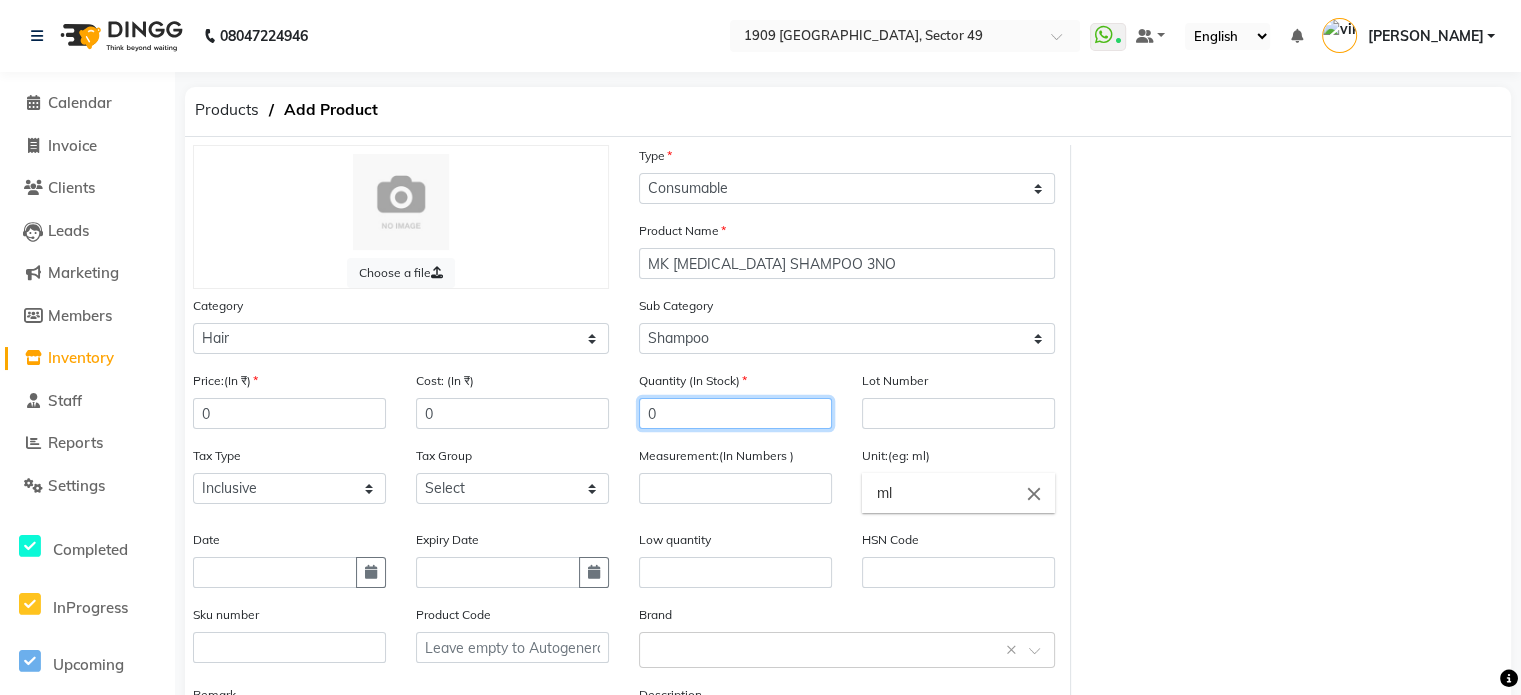 type on "0" 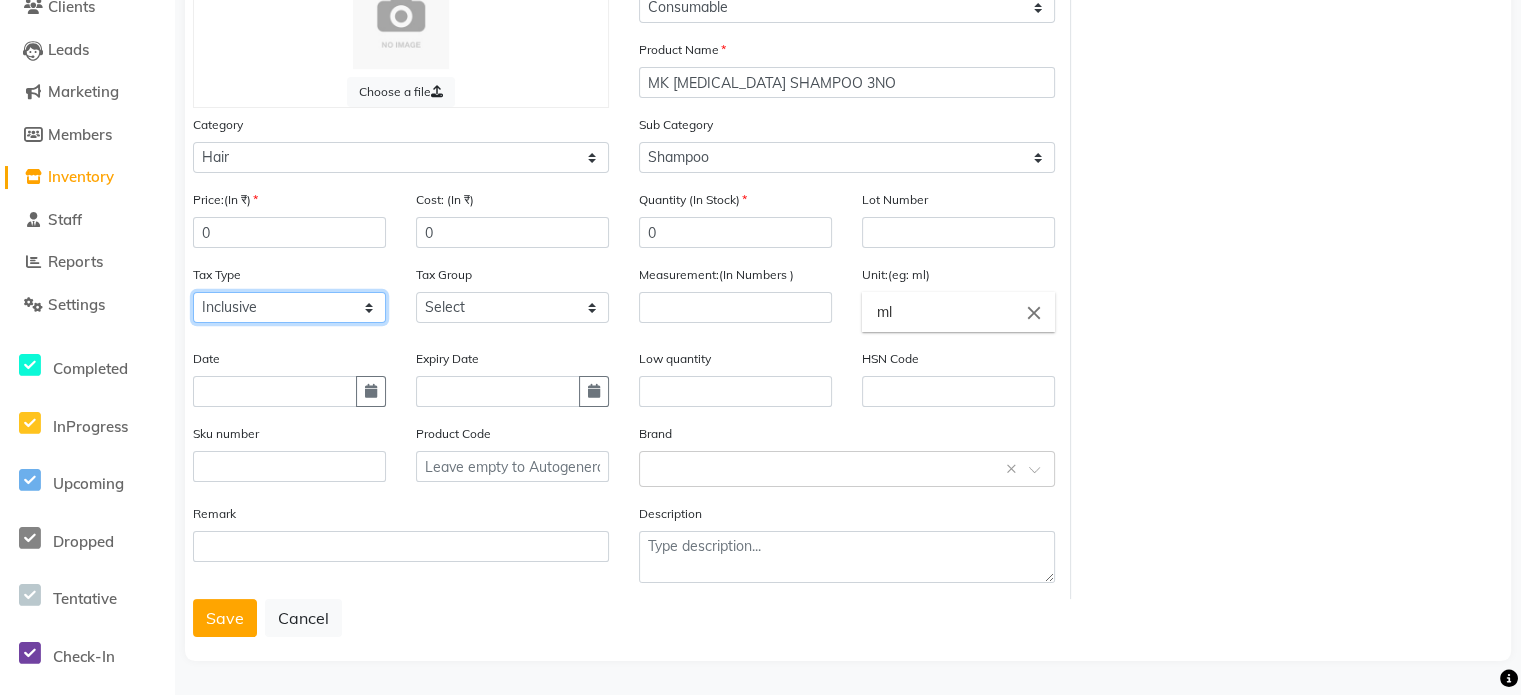 scroll, scrollTop: 188, scrollLeft: 0, axis: vertical 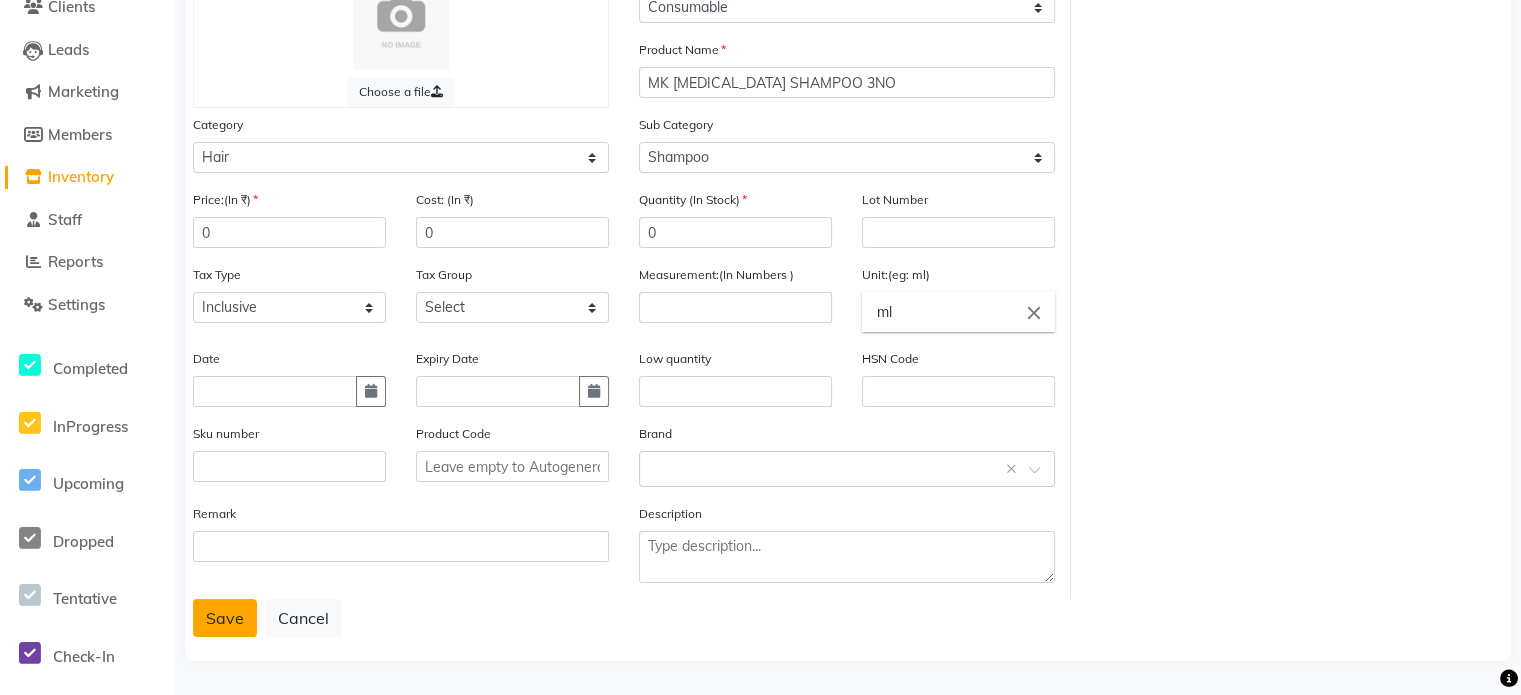 click on "Save" 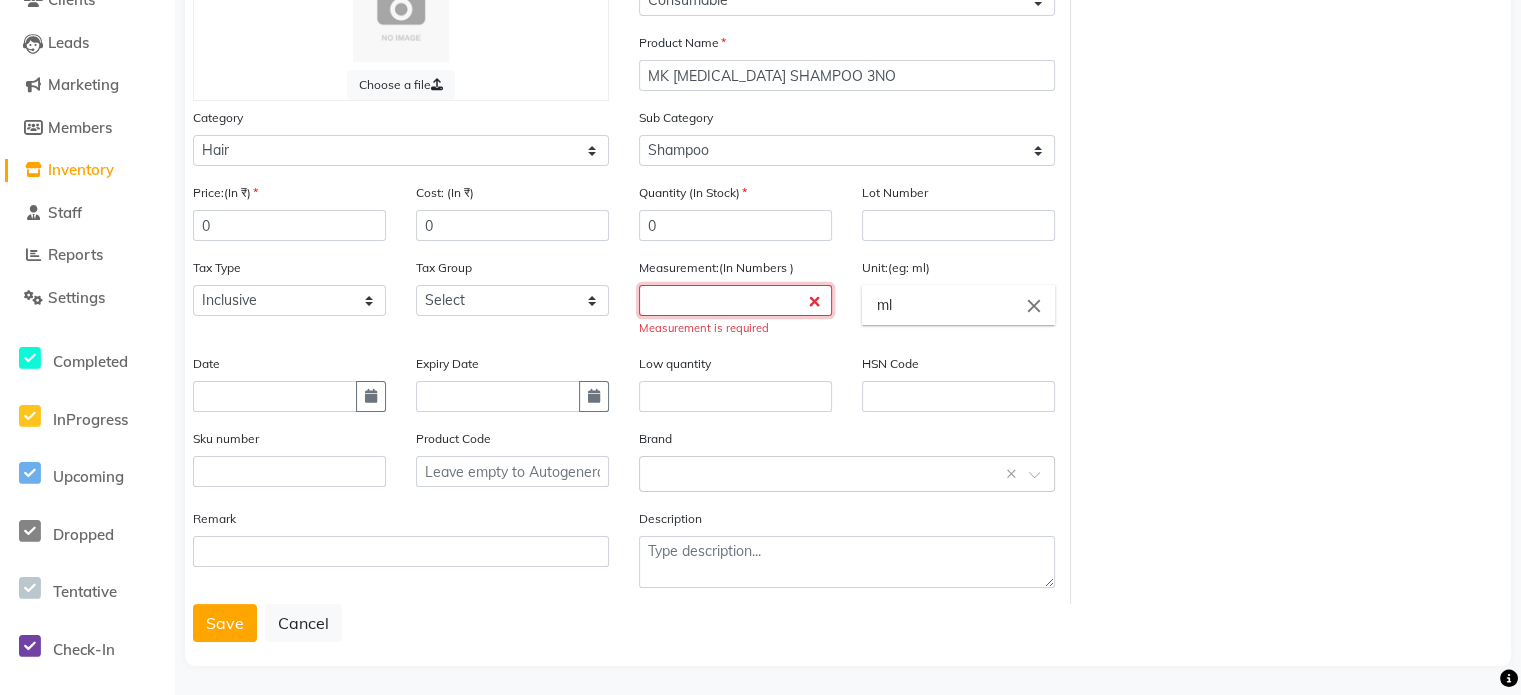 click 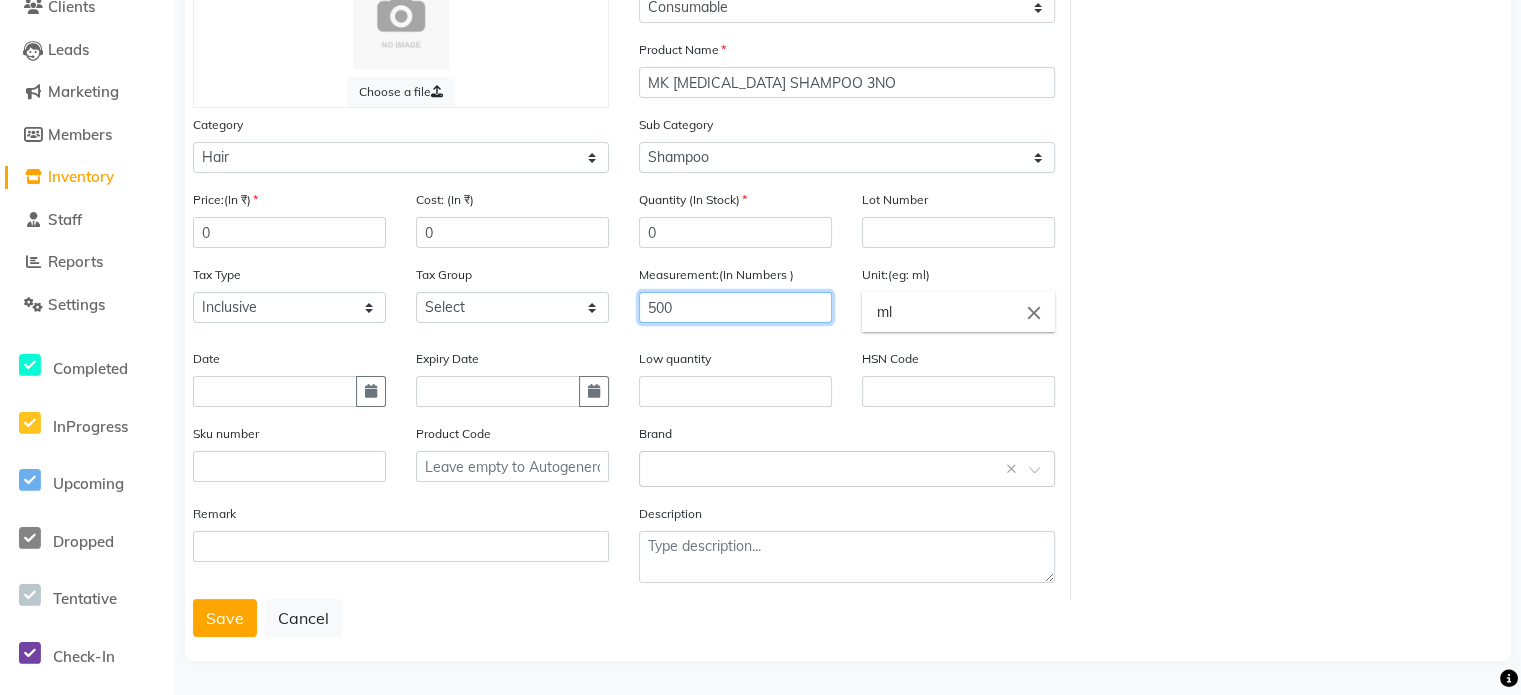 type on "500" 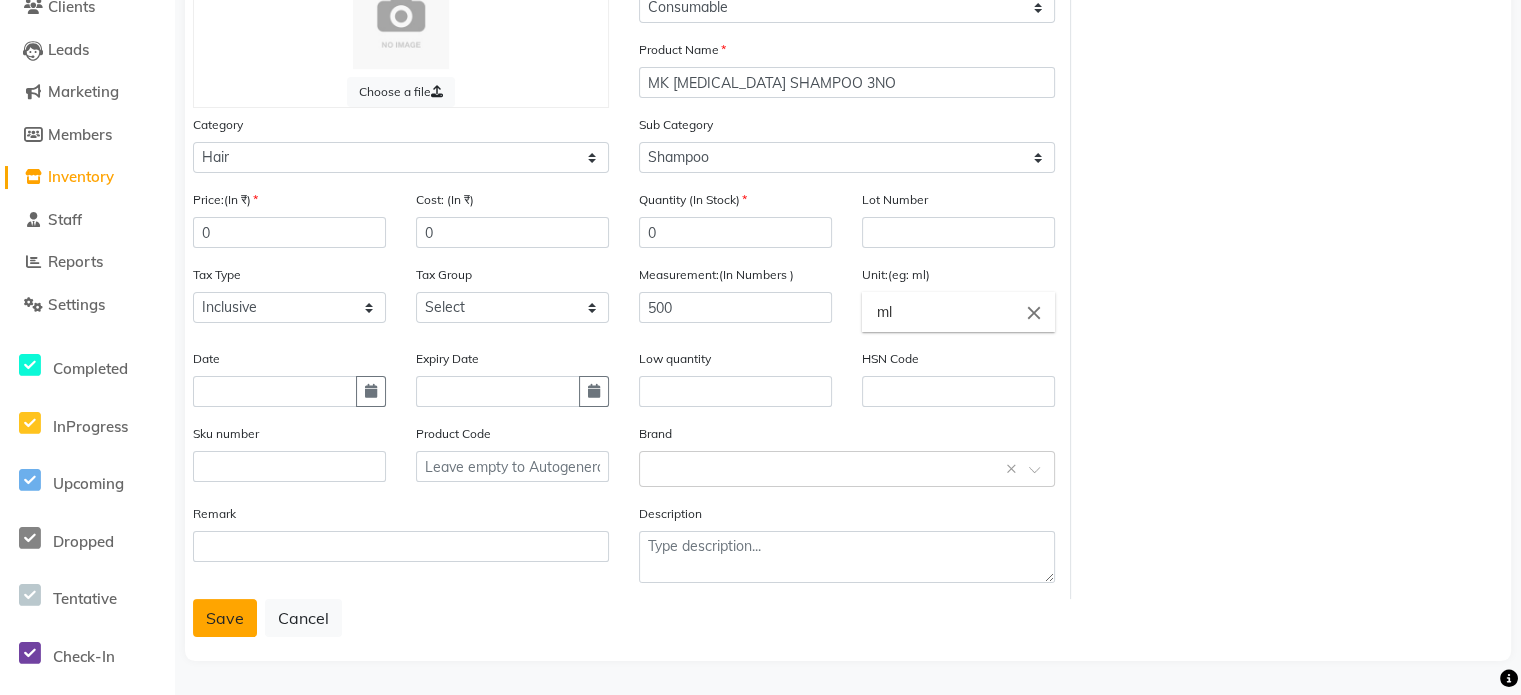click on "Save" 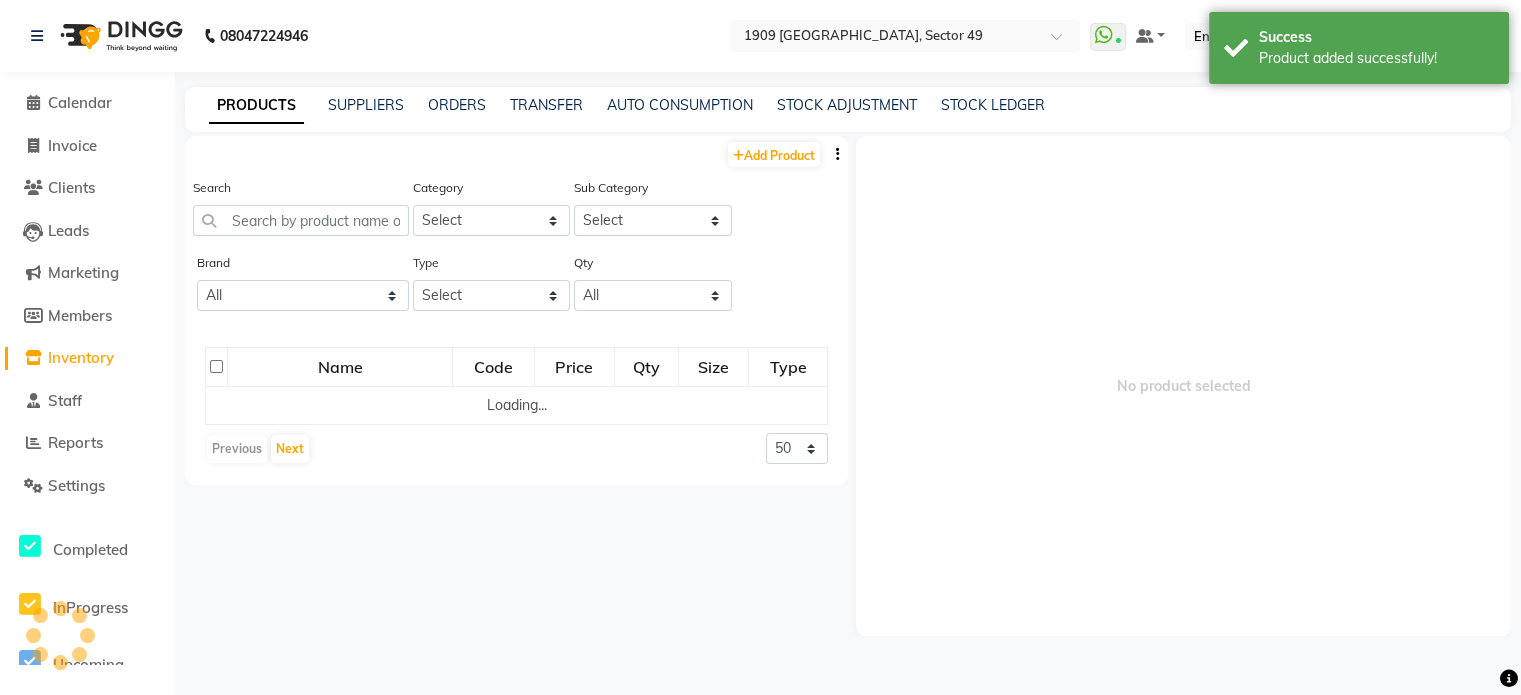scroll, scrollTop: 0, scrollLeft: 0, axis: both 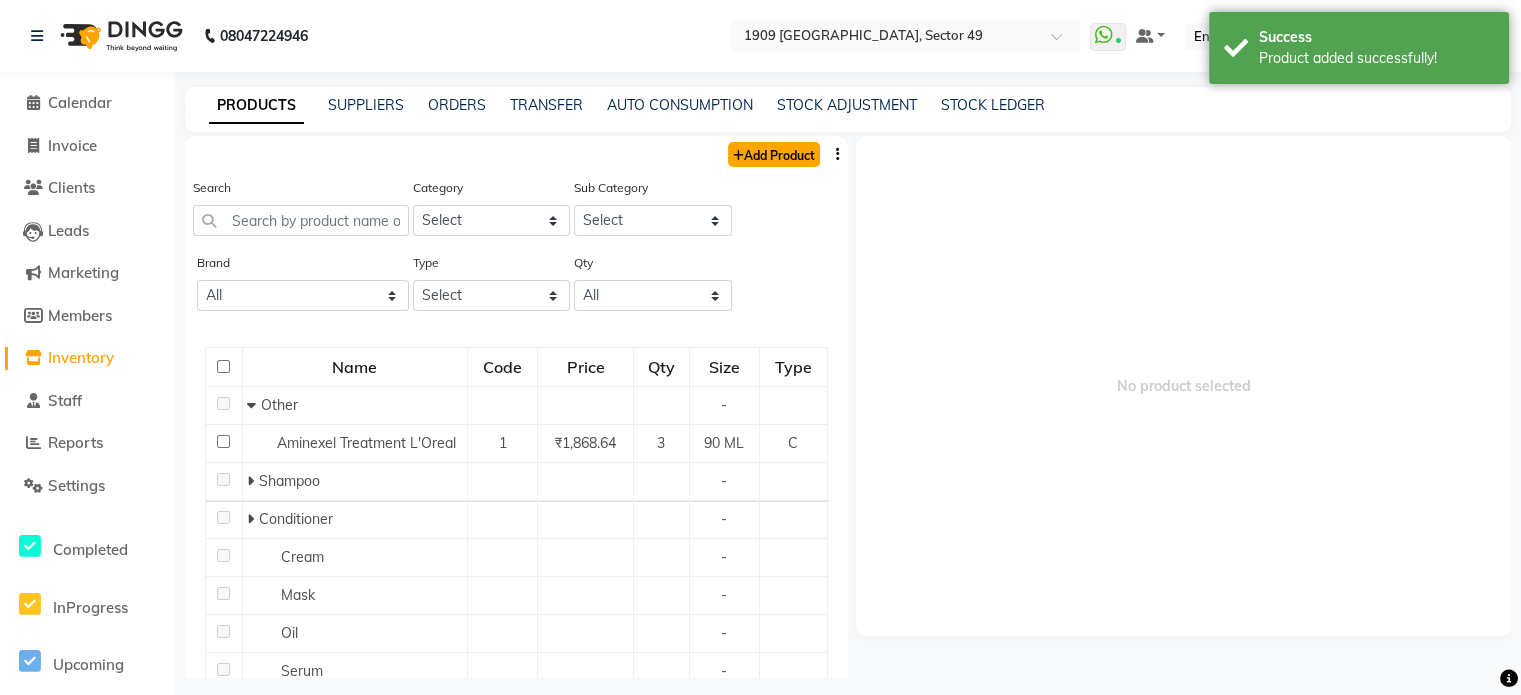 click on "Add Product" 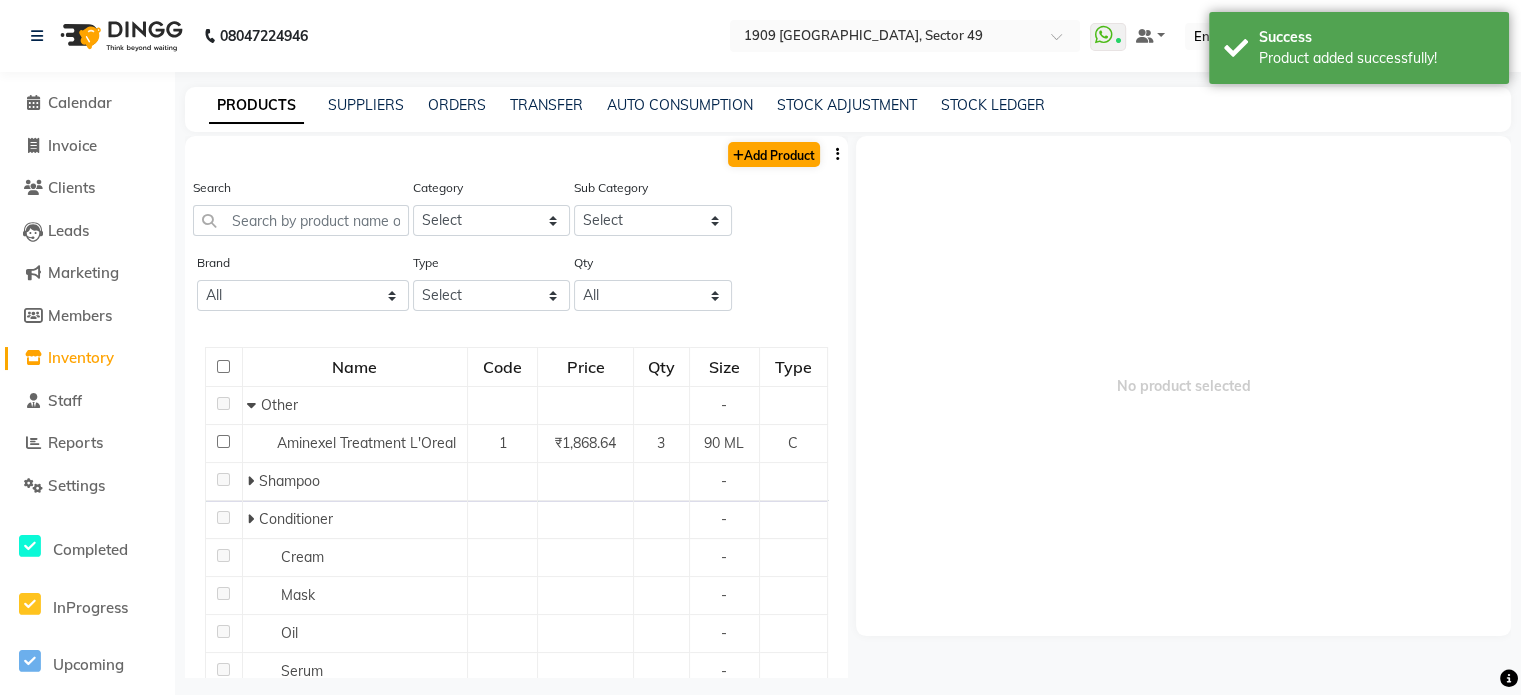 select on "true" 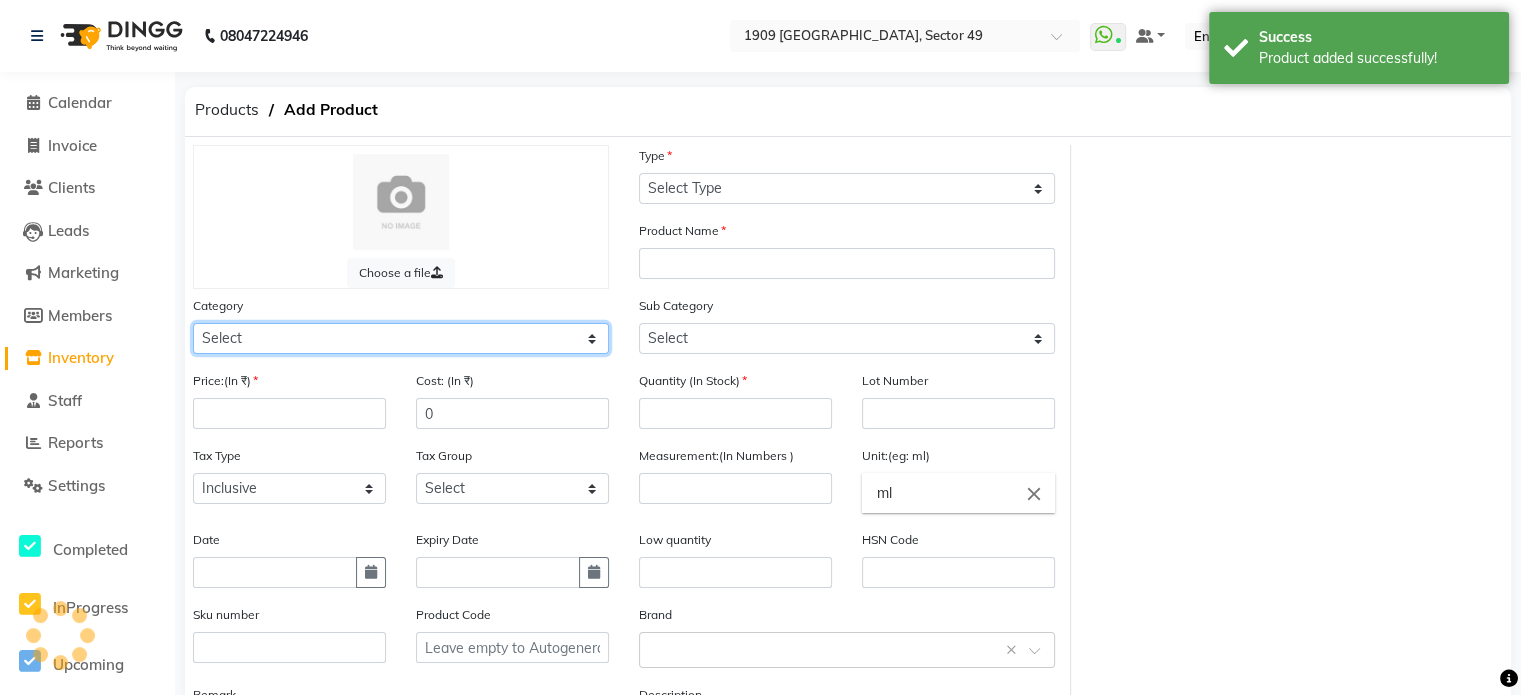 click on "Select" 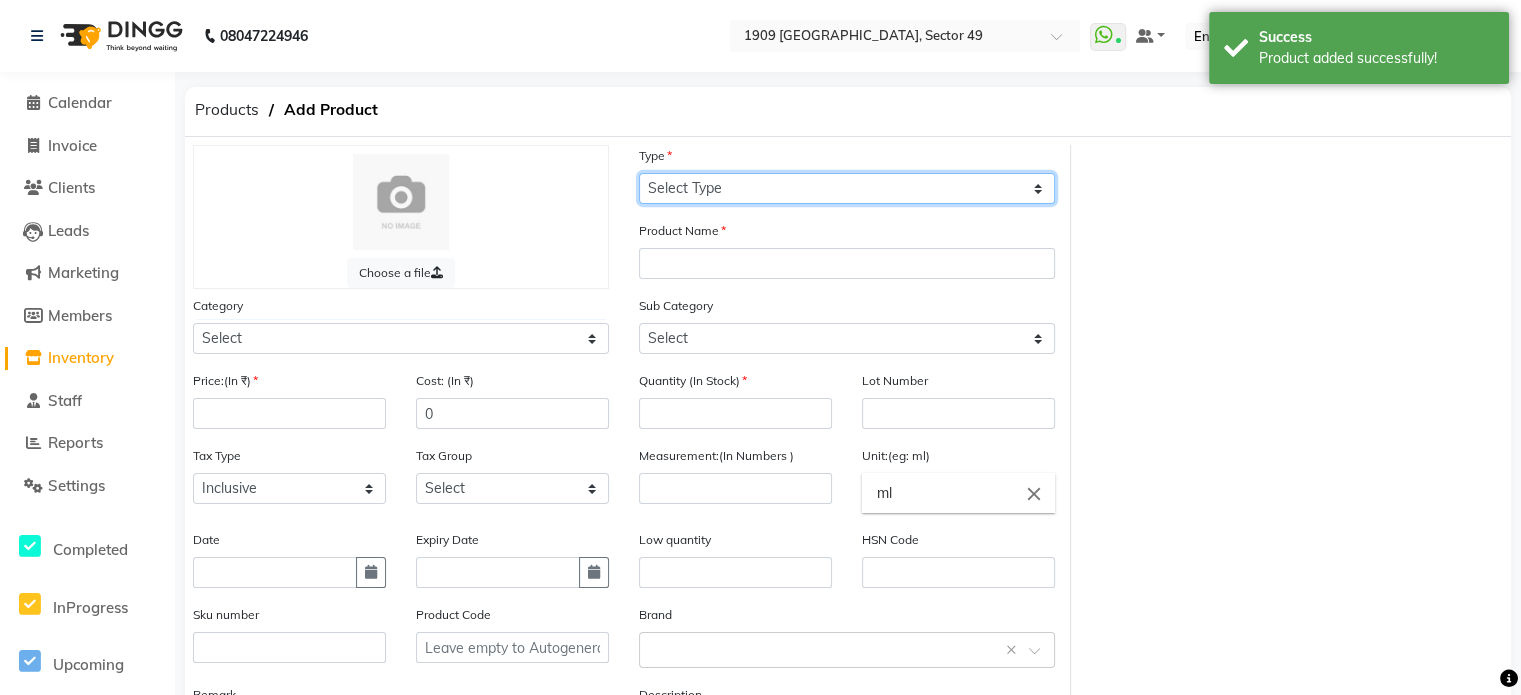 click on "Select Type Both Retail Consumable" 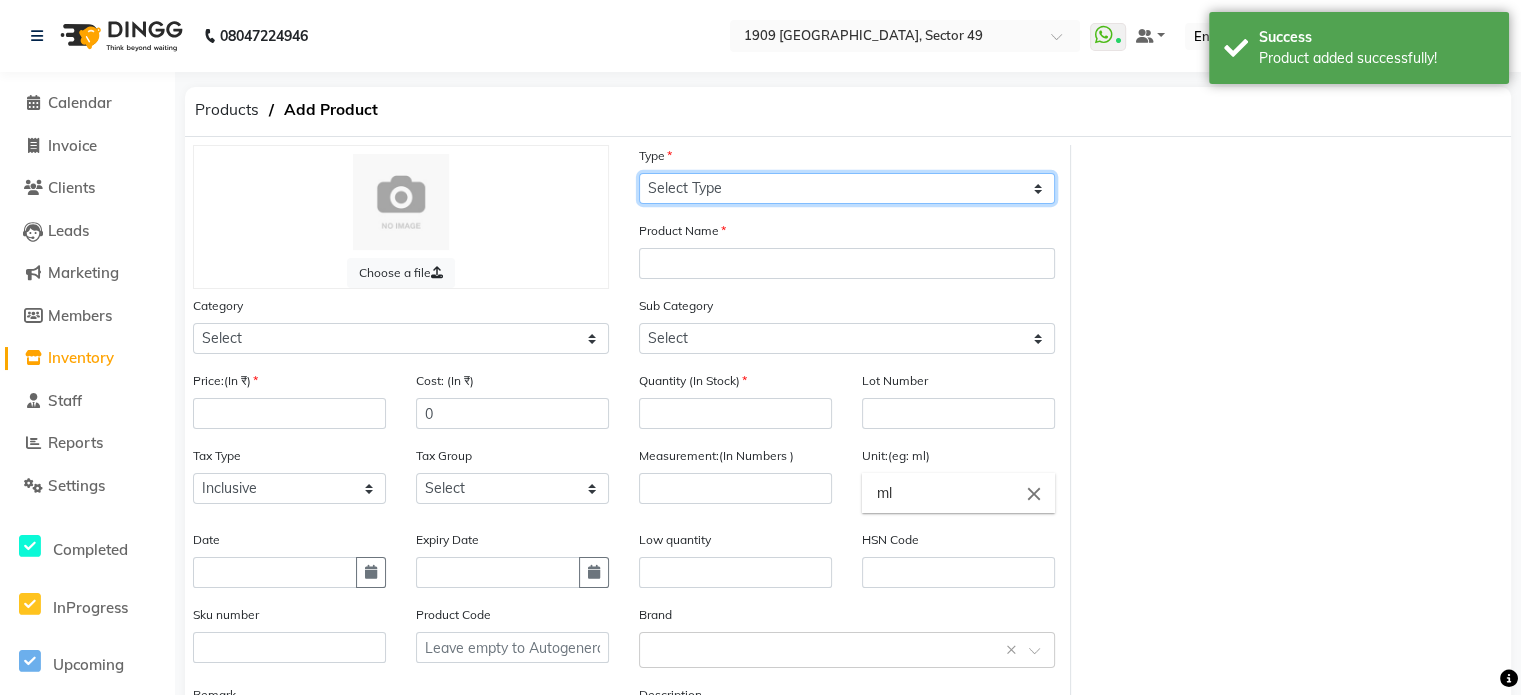 select on "C" 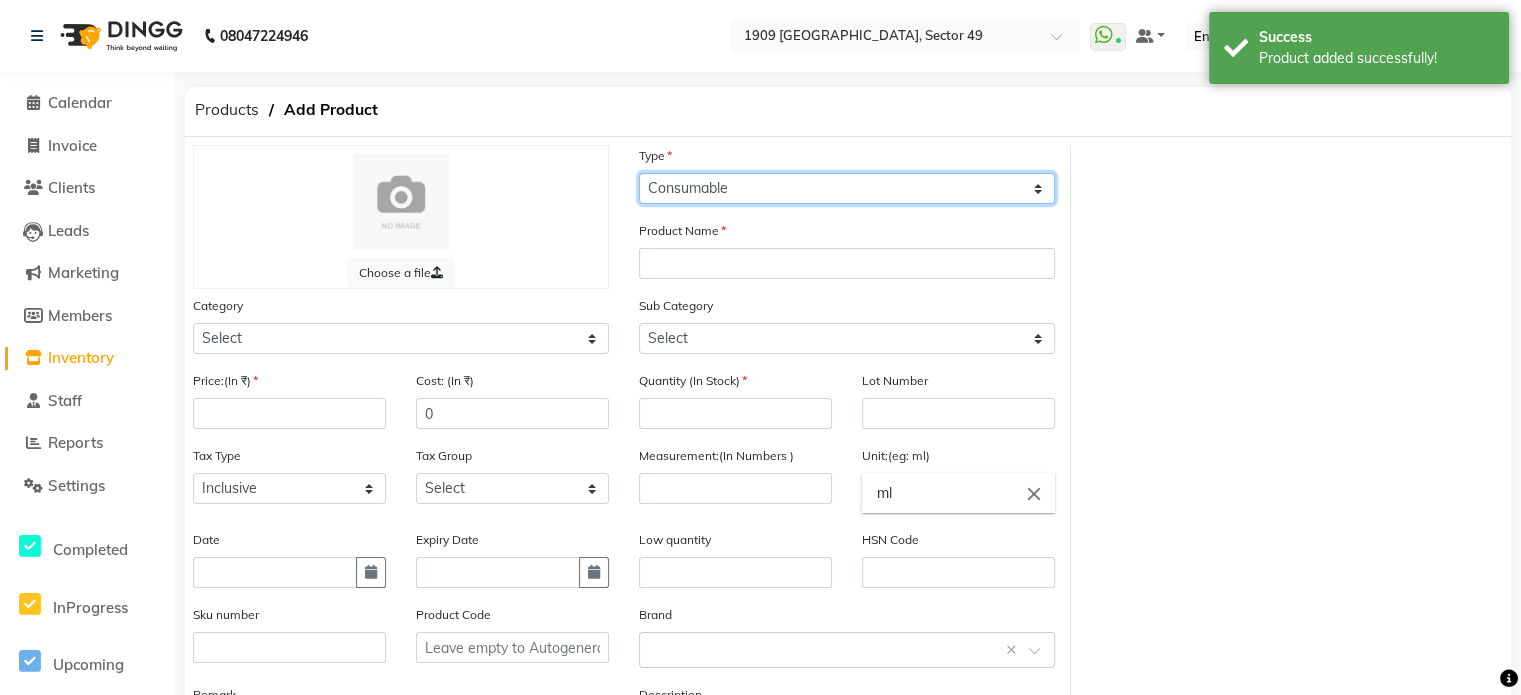 click on "Select Type Both Retail Consumable" 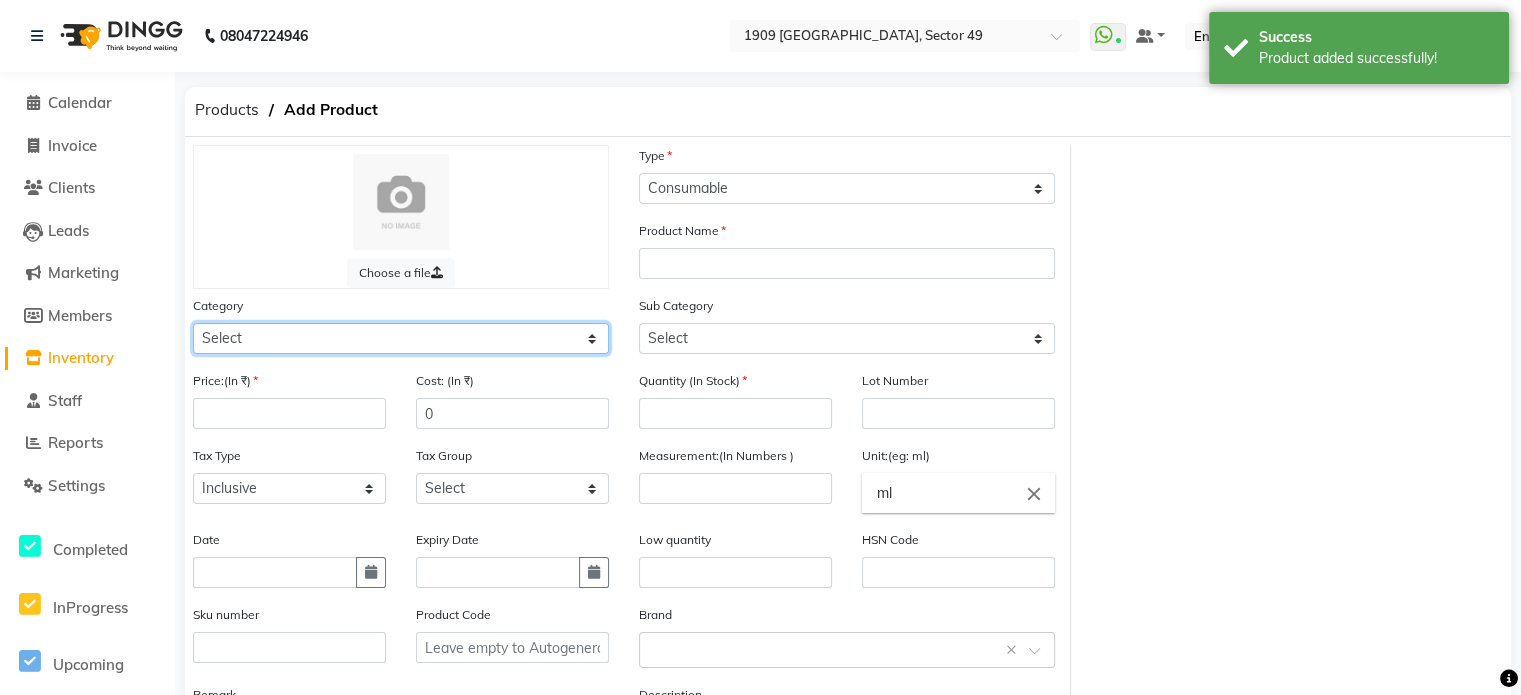 click on "Select Hair Skin Makeup Personal Care Appliances [PERSON_NAME] Waxing Disposable Threading Hands and Feet Beauty Planet Cadiveu Casmara Cheryls Loreal Olaplex Other" 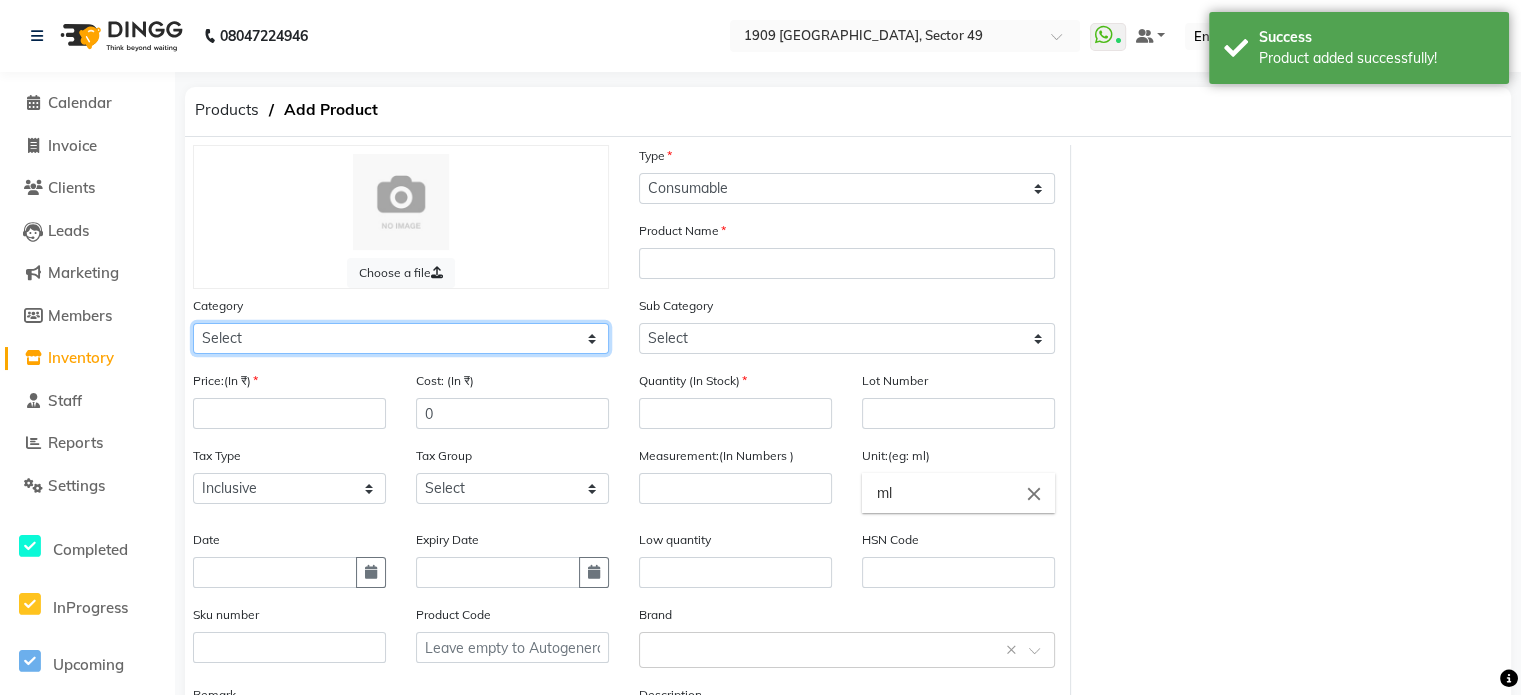 select on "1156401100" 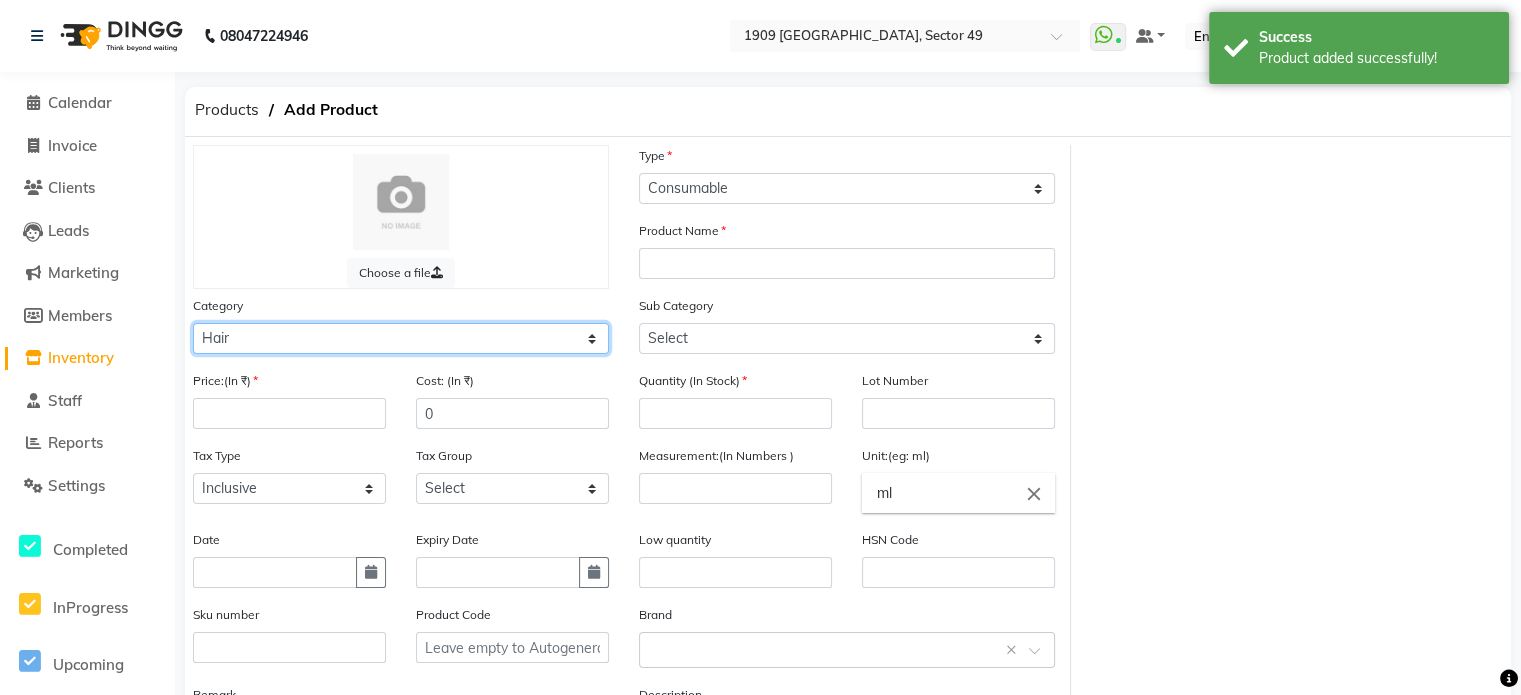 click on "Select Hair Skin Makeup Personal Care Appliances [PERSON_NAME] Waxing Disposable Threading Hands and Feet Beauty Planet Cadiveu Casmara Cheryls Loreal Olaplex Other" 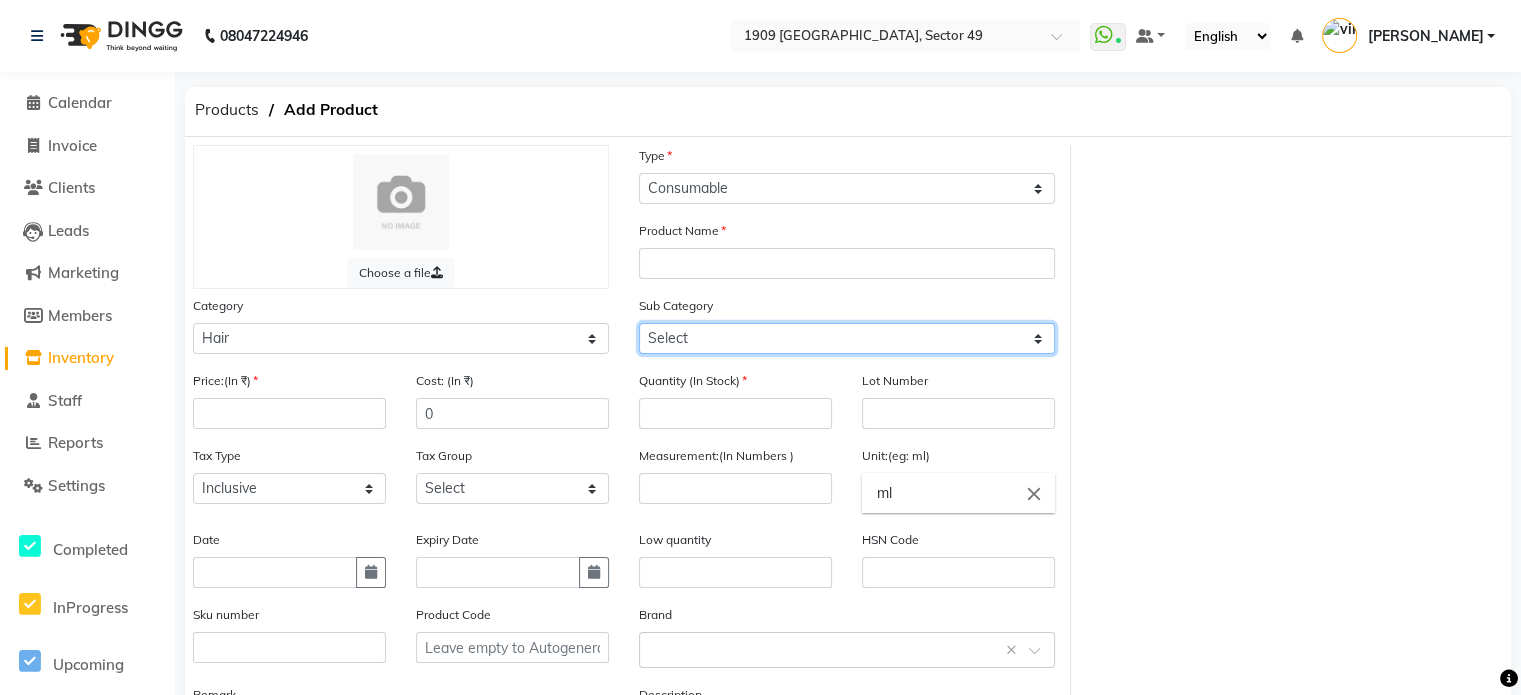 click on "Select Shampoo Conditioner Cream Mask Oil Serum Color Appliances Treatment Styling Kit & Combo Other" 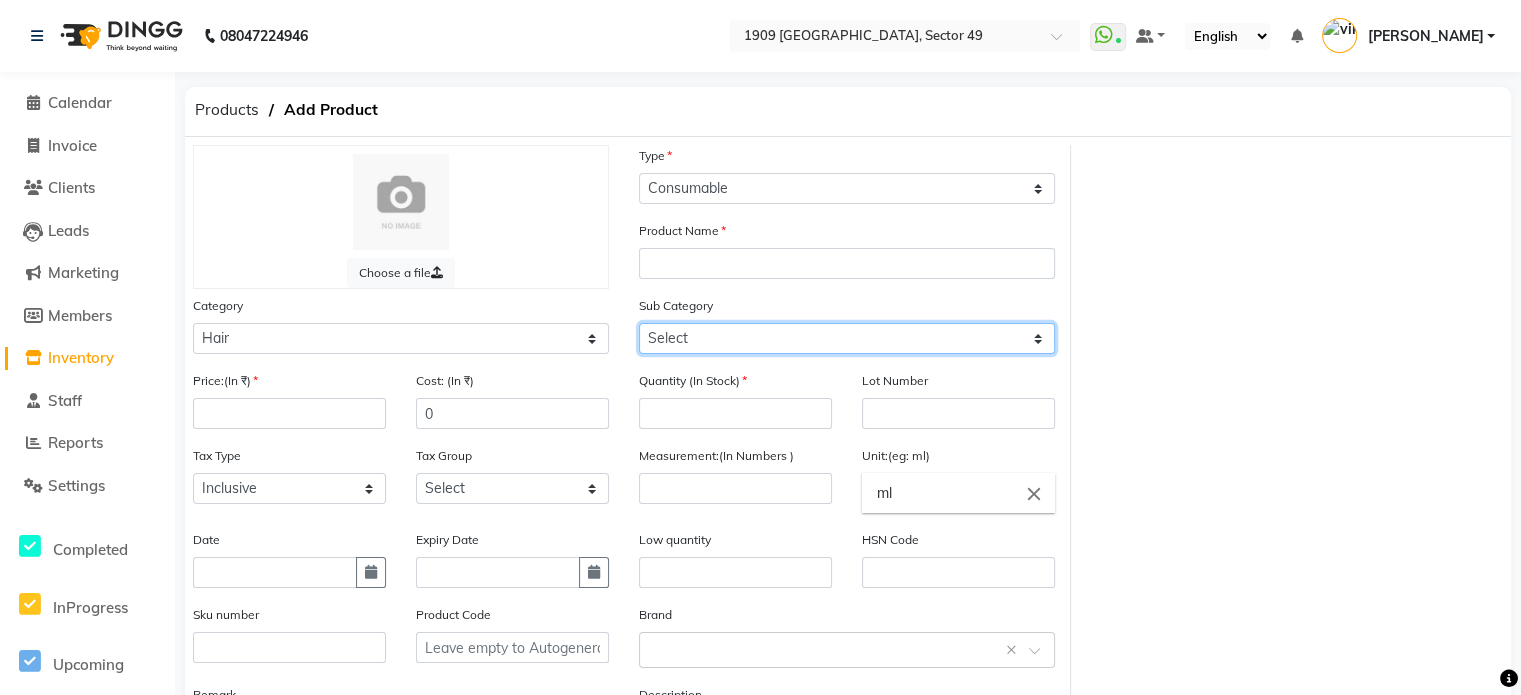 select on "1156401102" 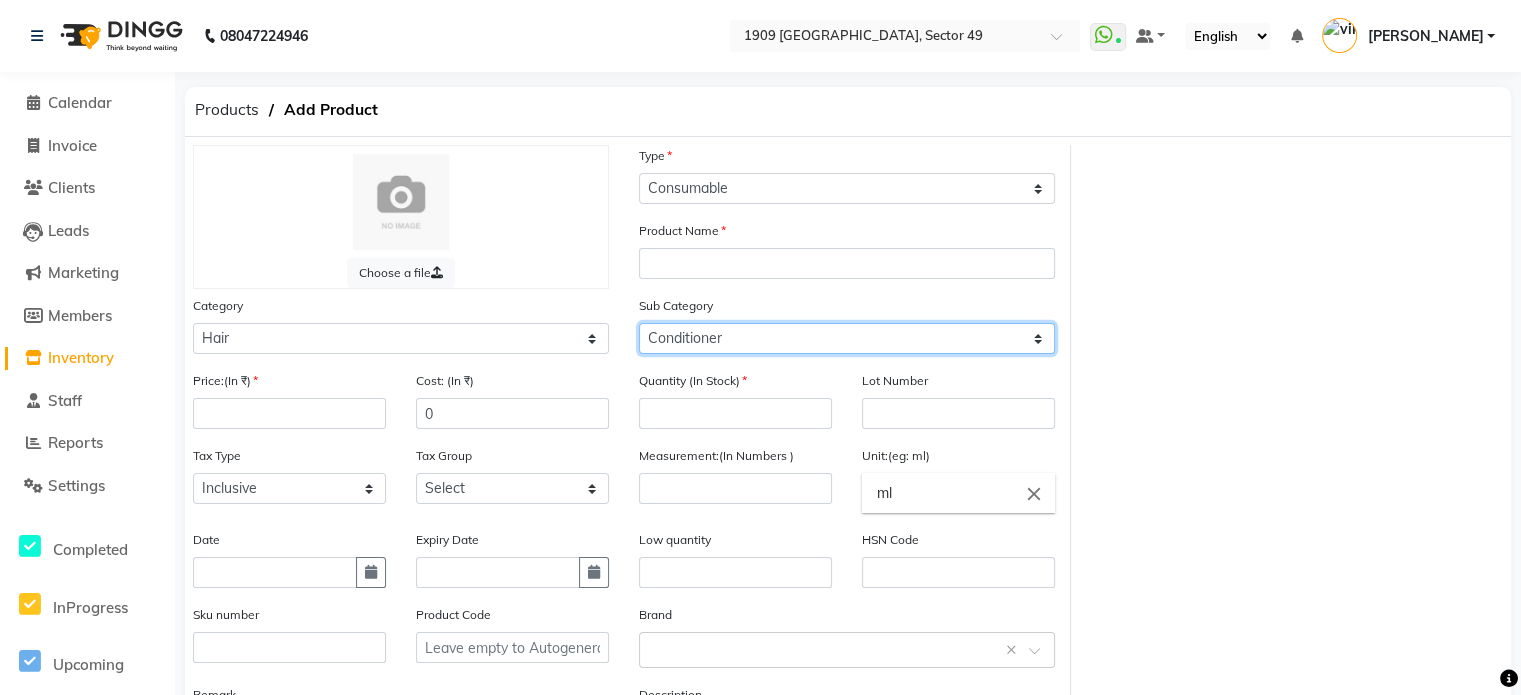 click on "Select Shampoo Conditioner Cream Mask Oil Serum Color Appliances Treatment Styling Kit & Combo Other" 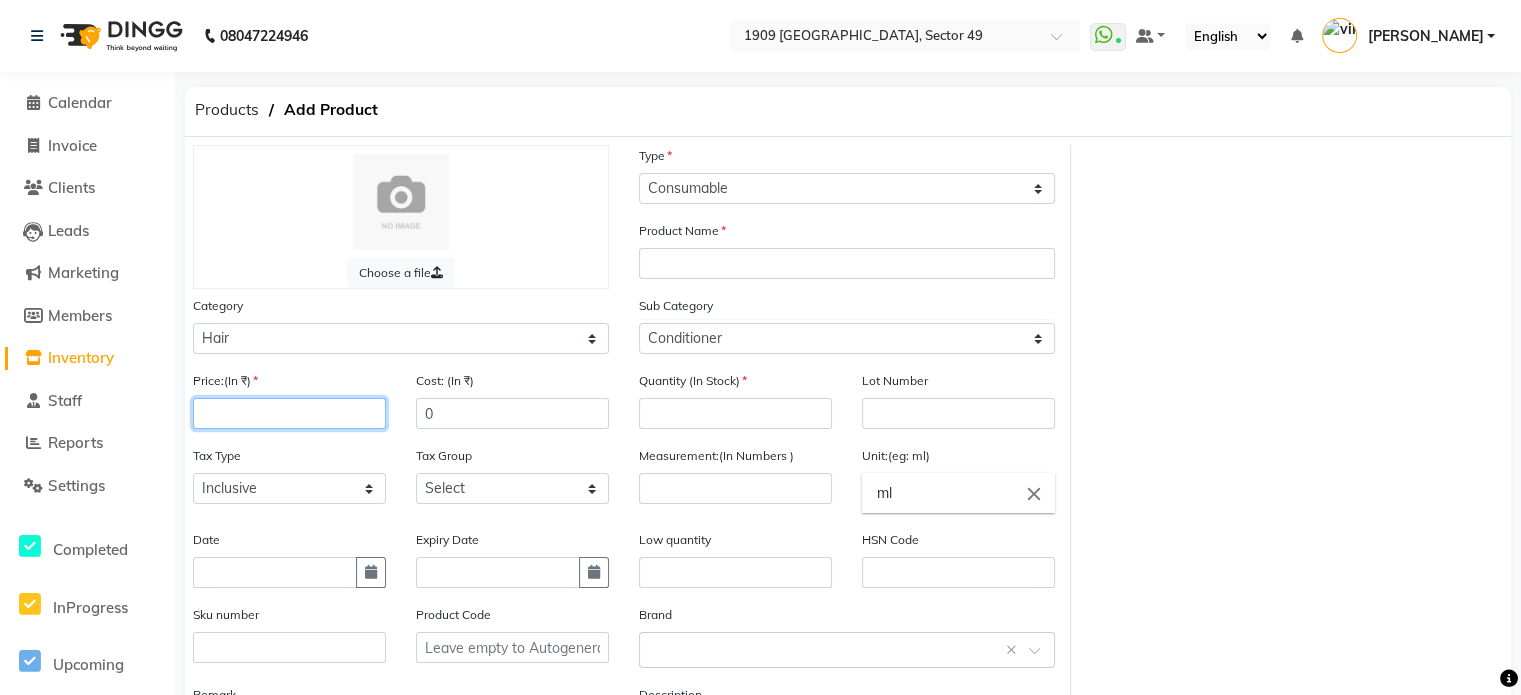 click 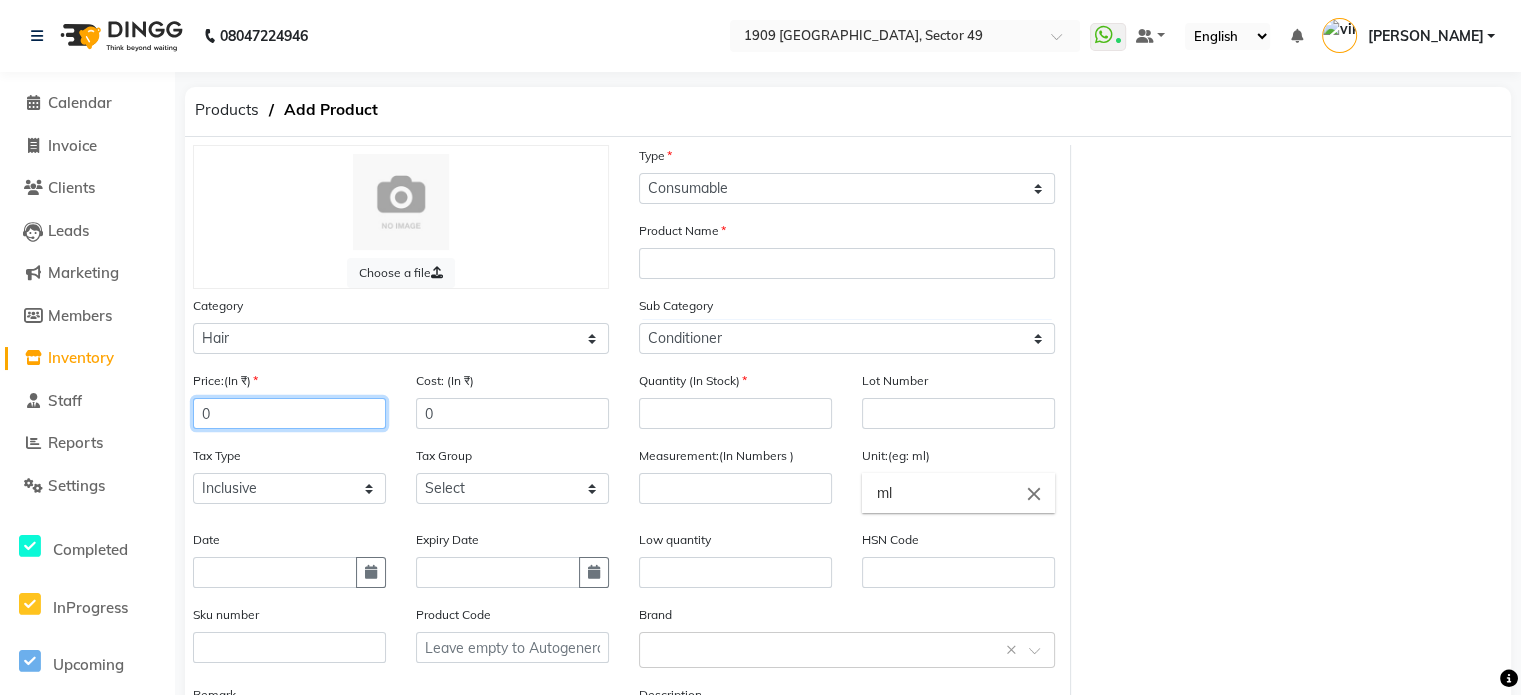 type on "0" 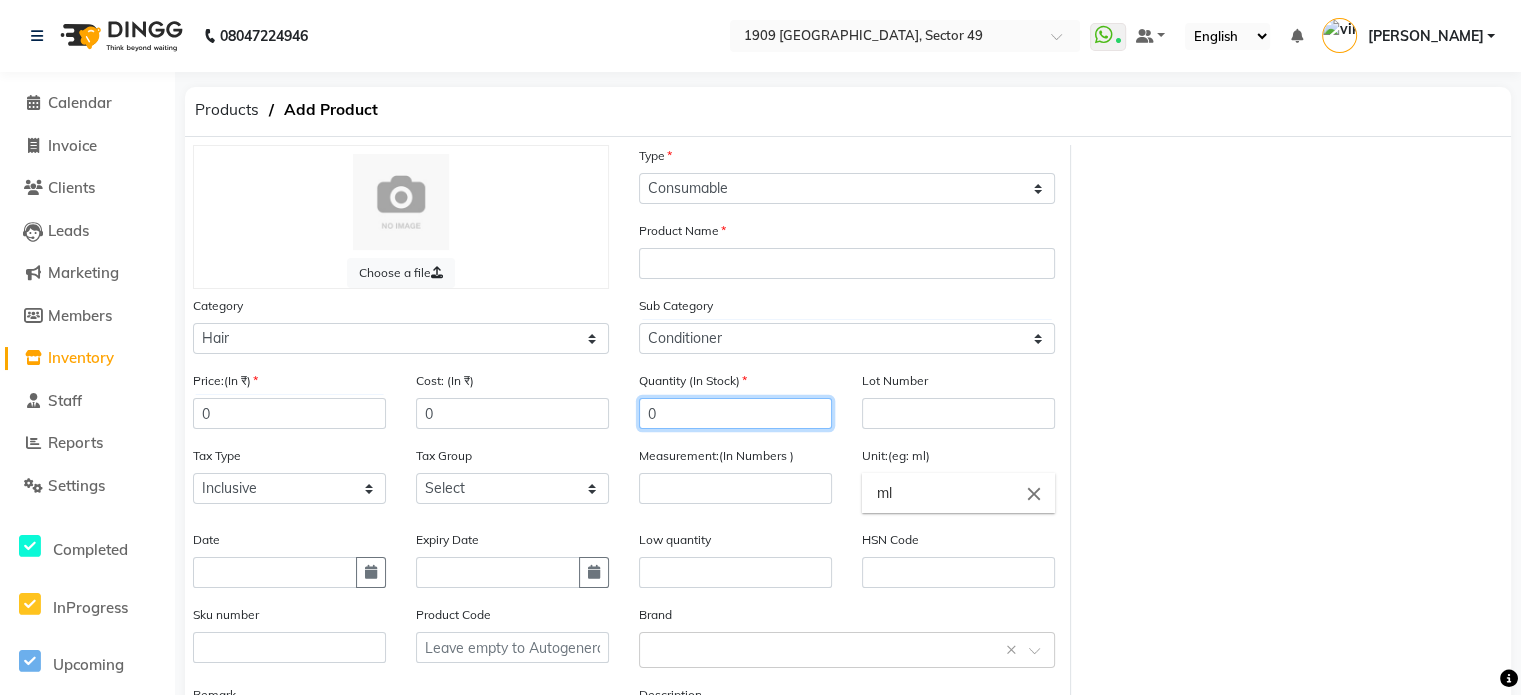type on "0" 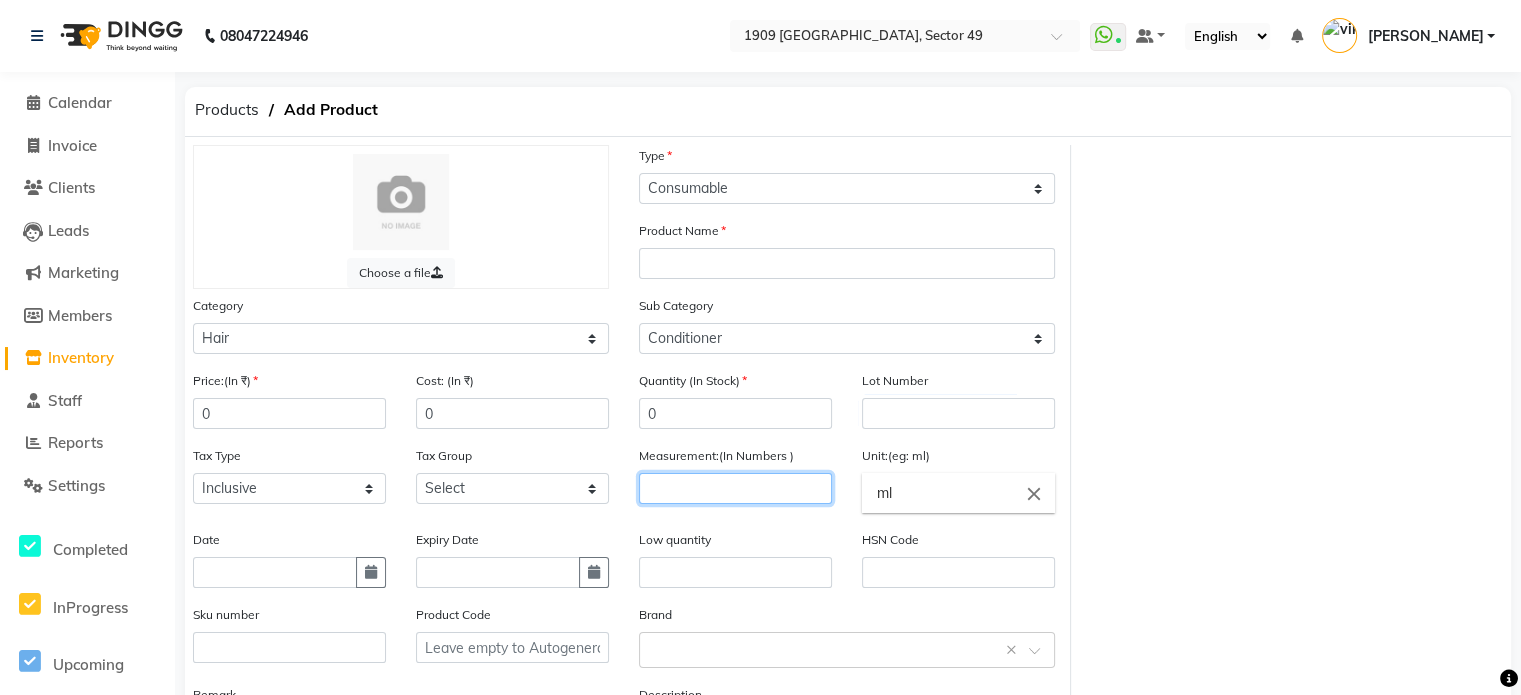 click 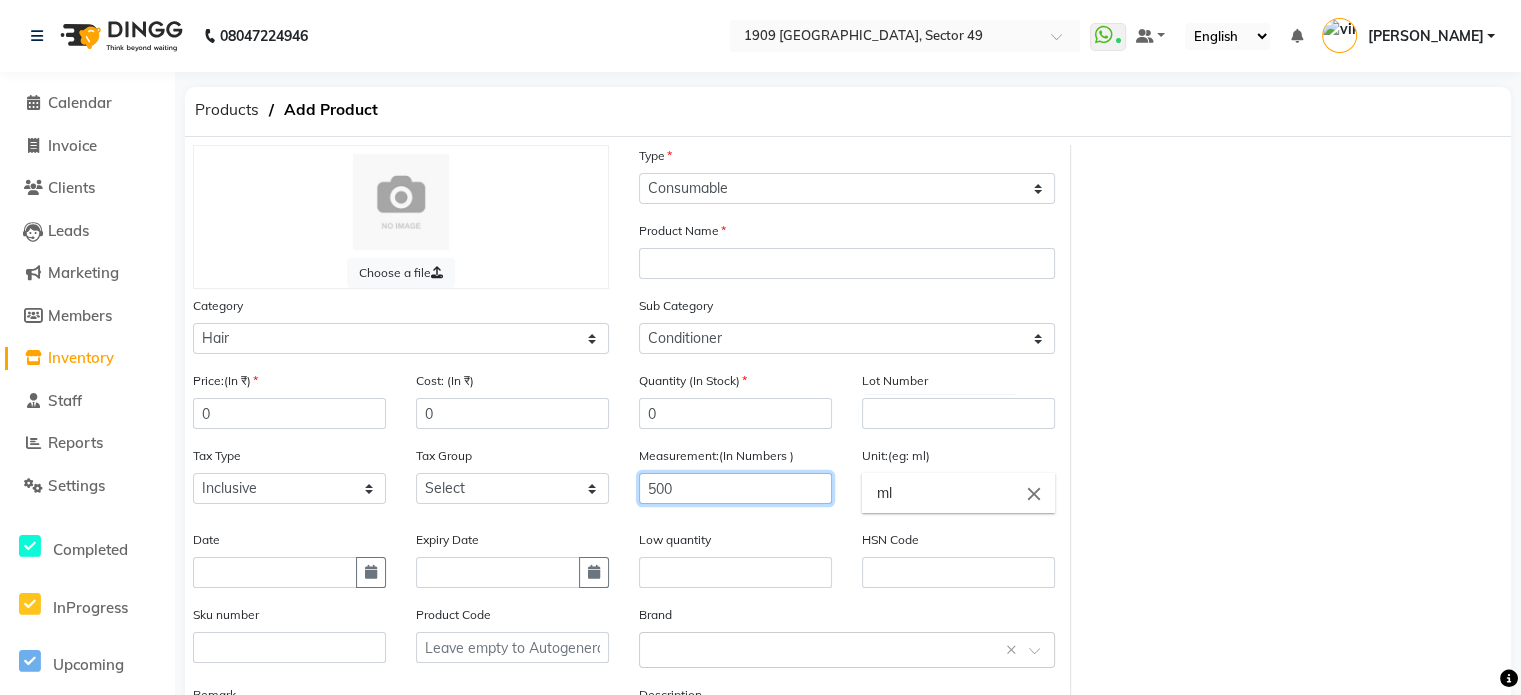 type on "500" 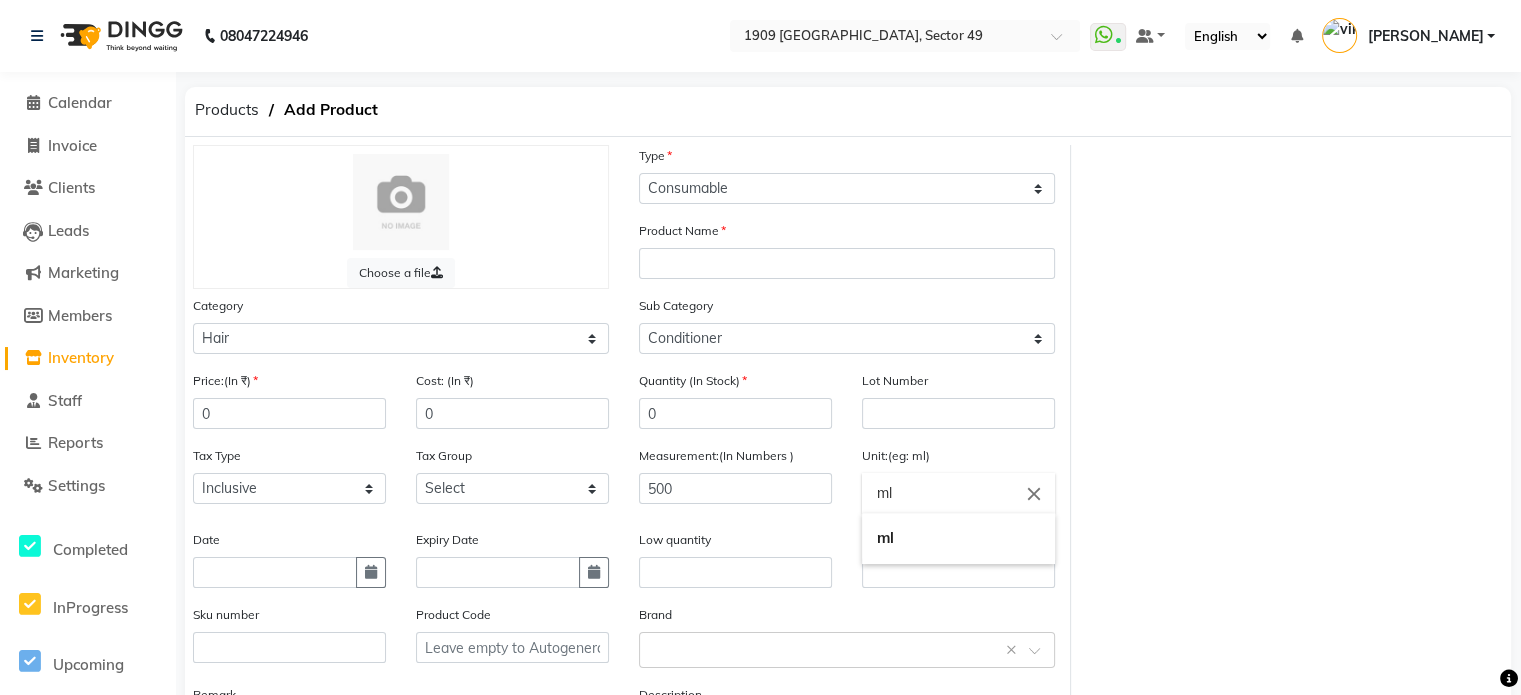click 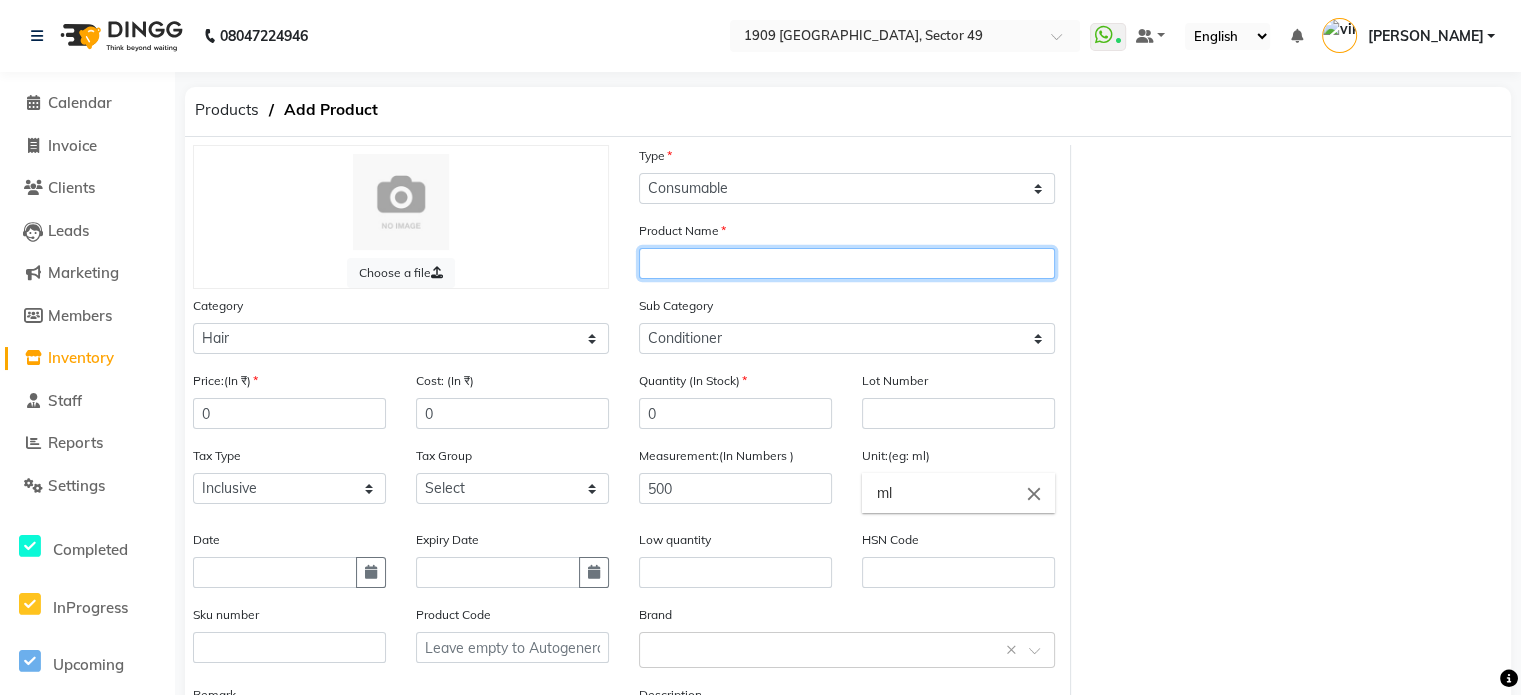 click 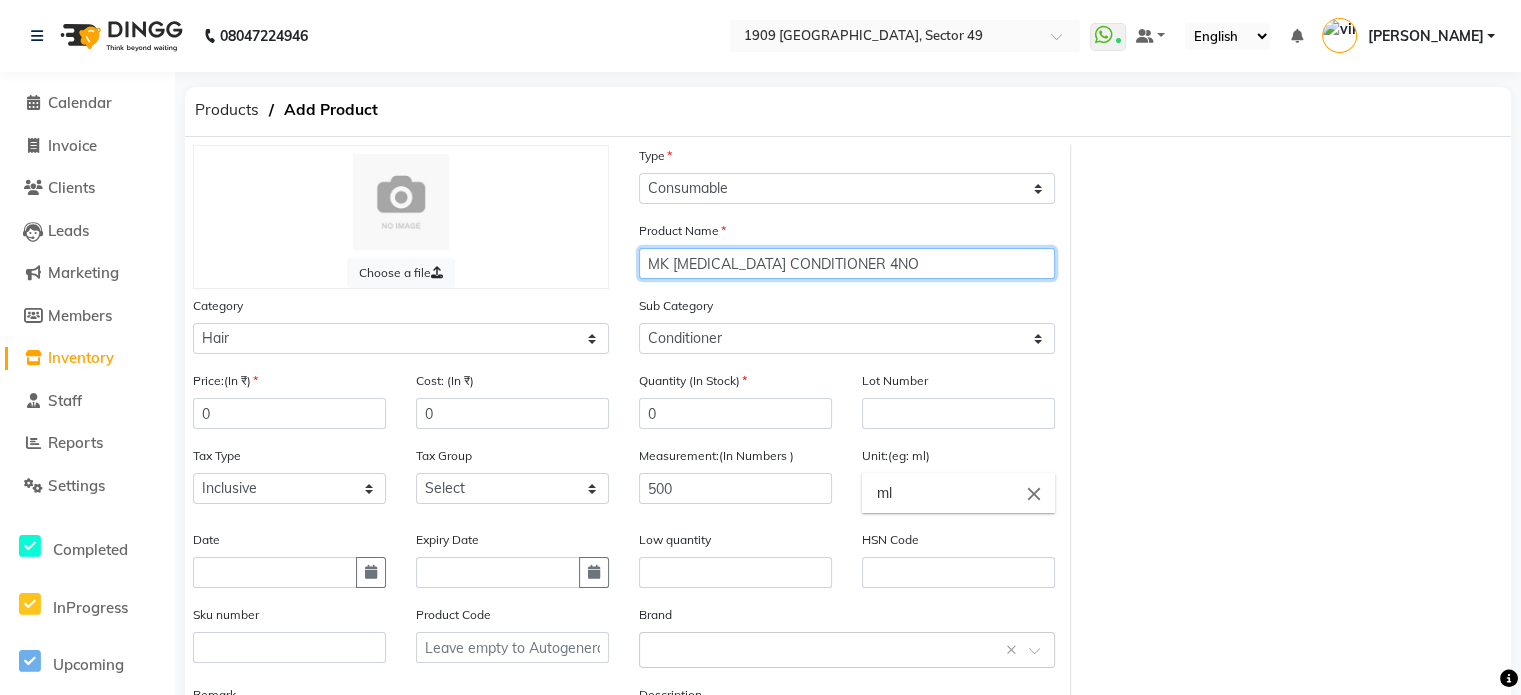 scroll, scrollTop: 189, scrollLeft: 0, axis: vertical 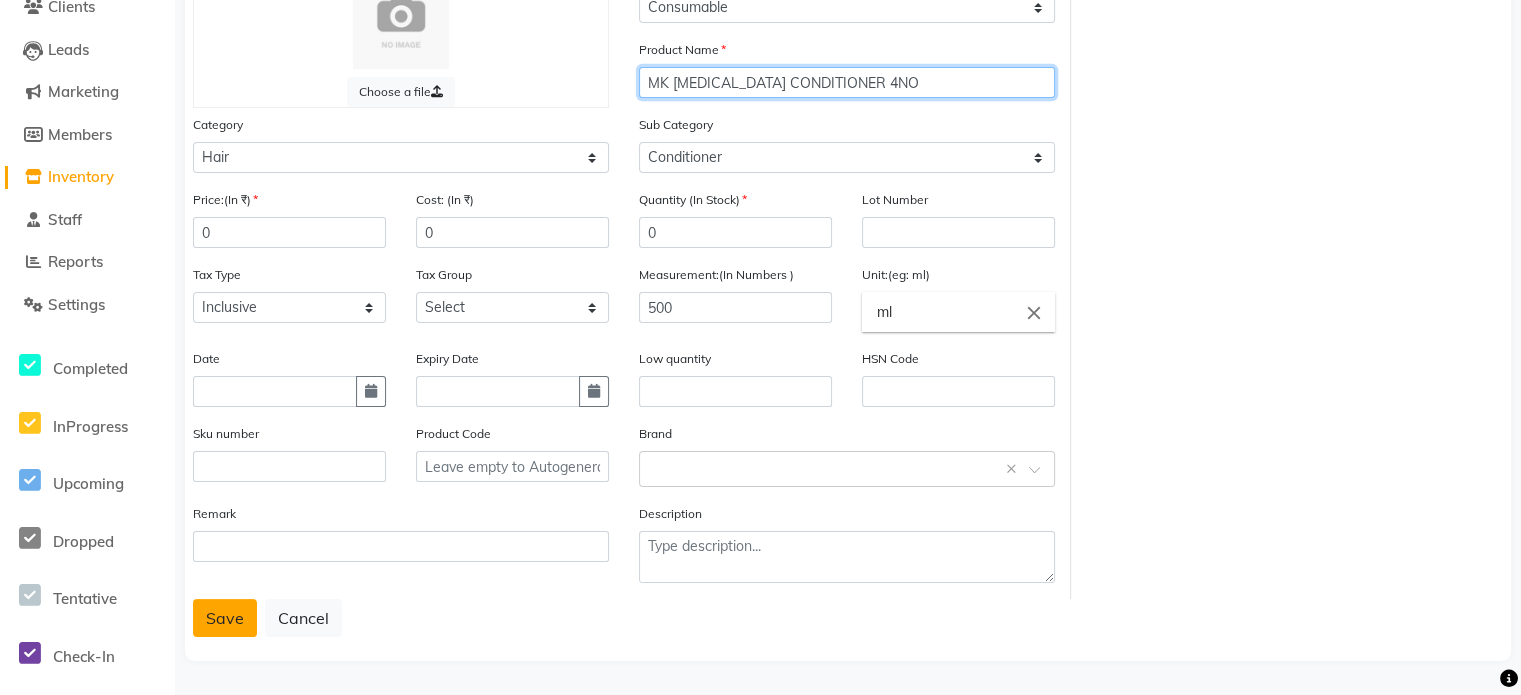 type on "MK [MEDICAL_DATA] CONDITIONER 4NO" 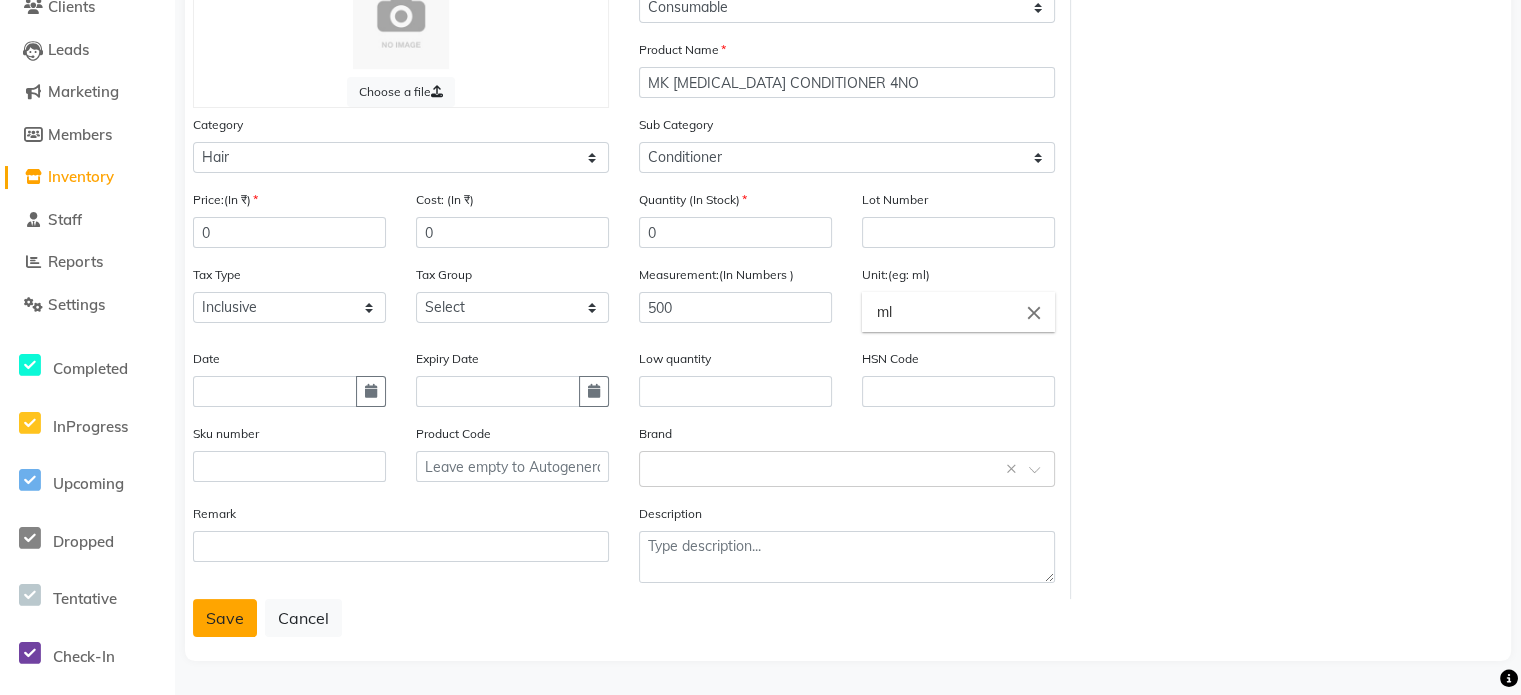 click on "Save" 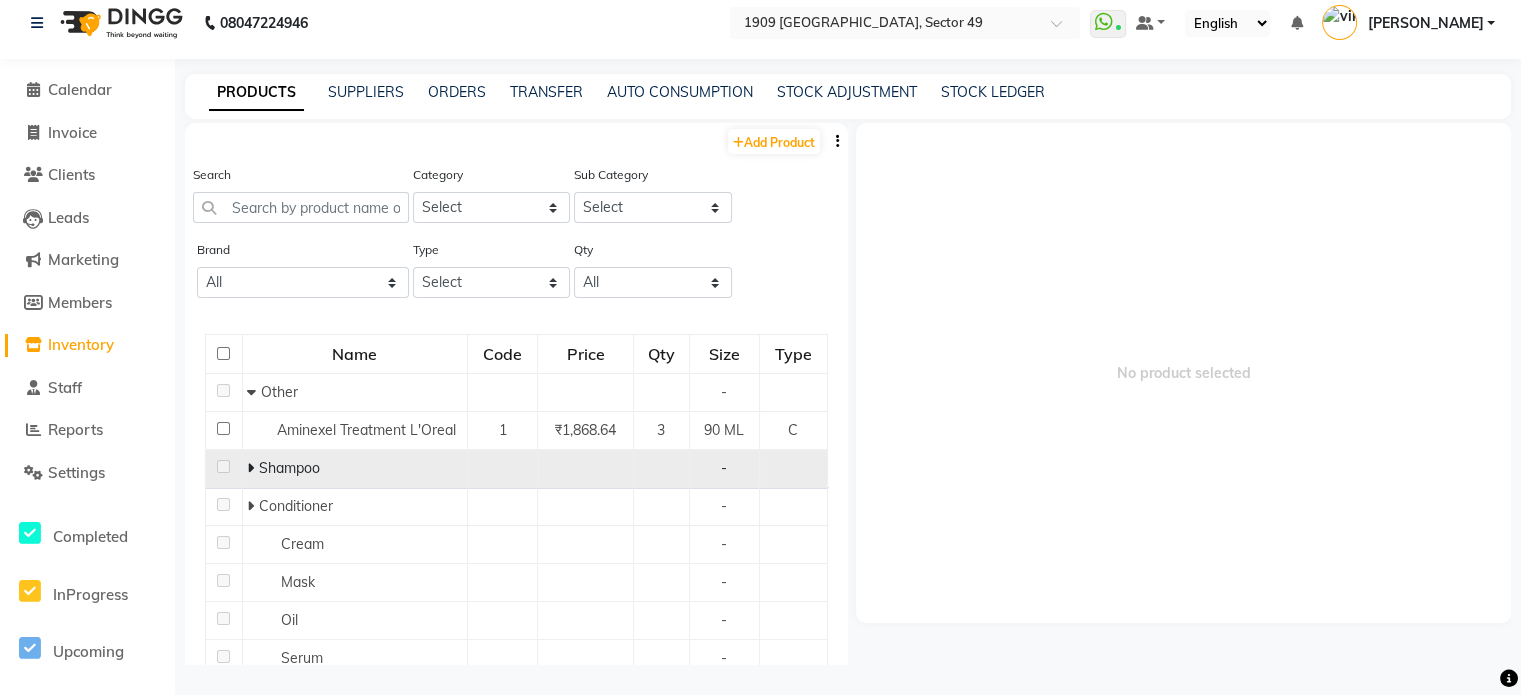 scroll, scrollTop: 12, scrollLeft: 0, axis: vertical 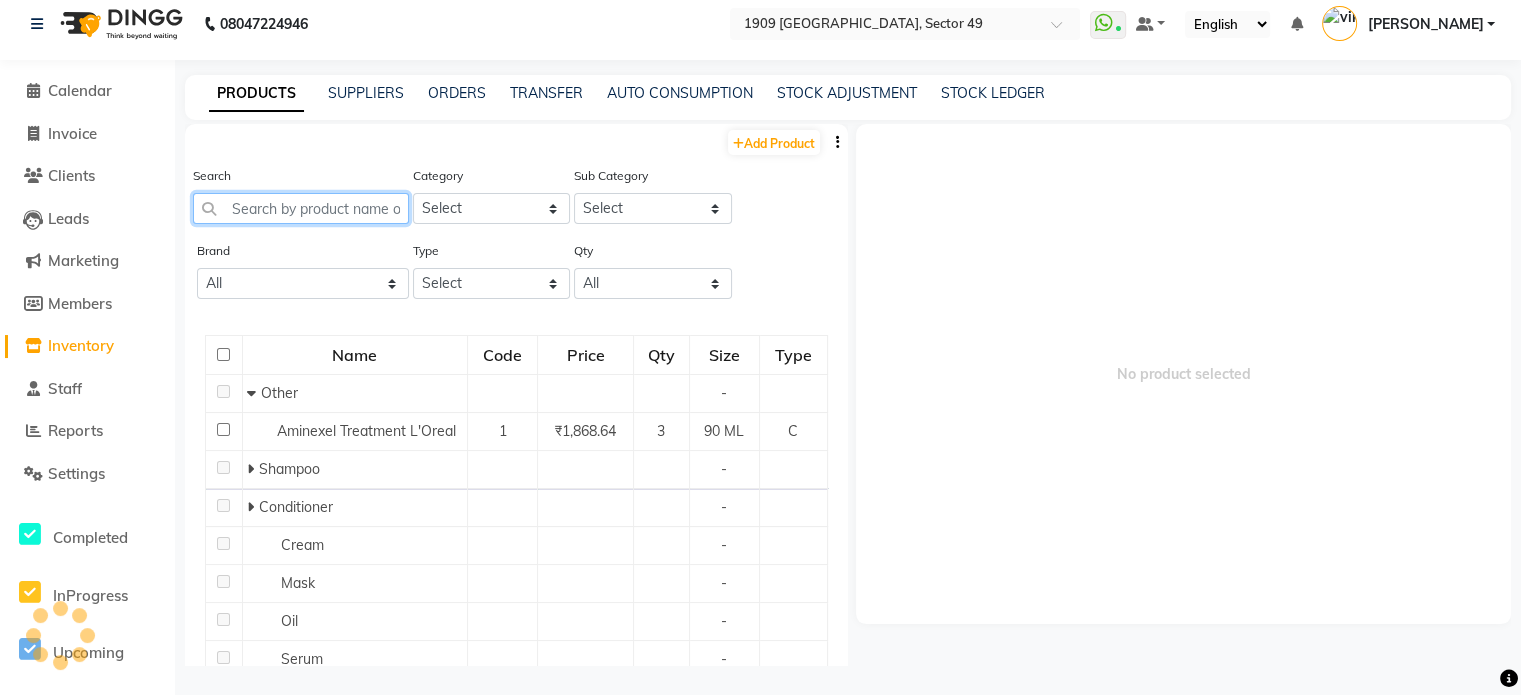 click 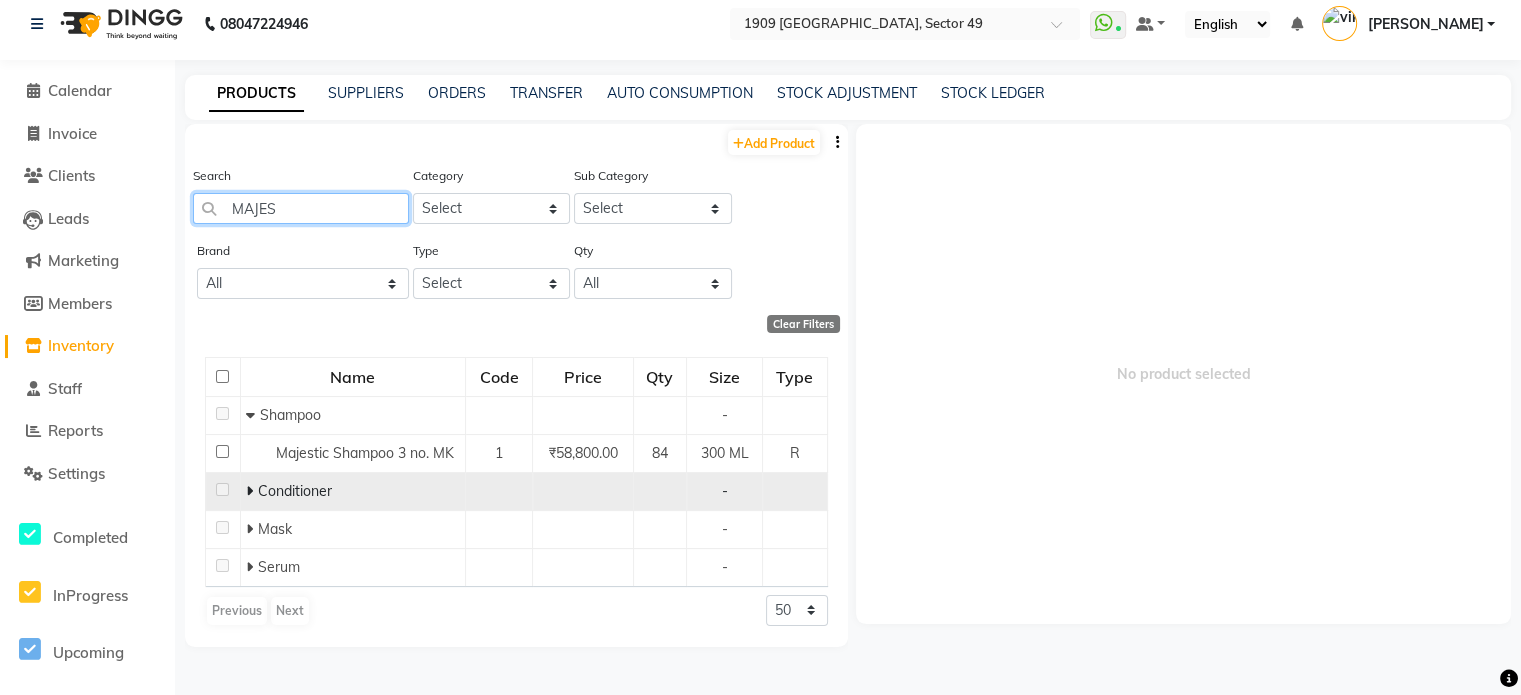 type on "MAJES" 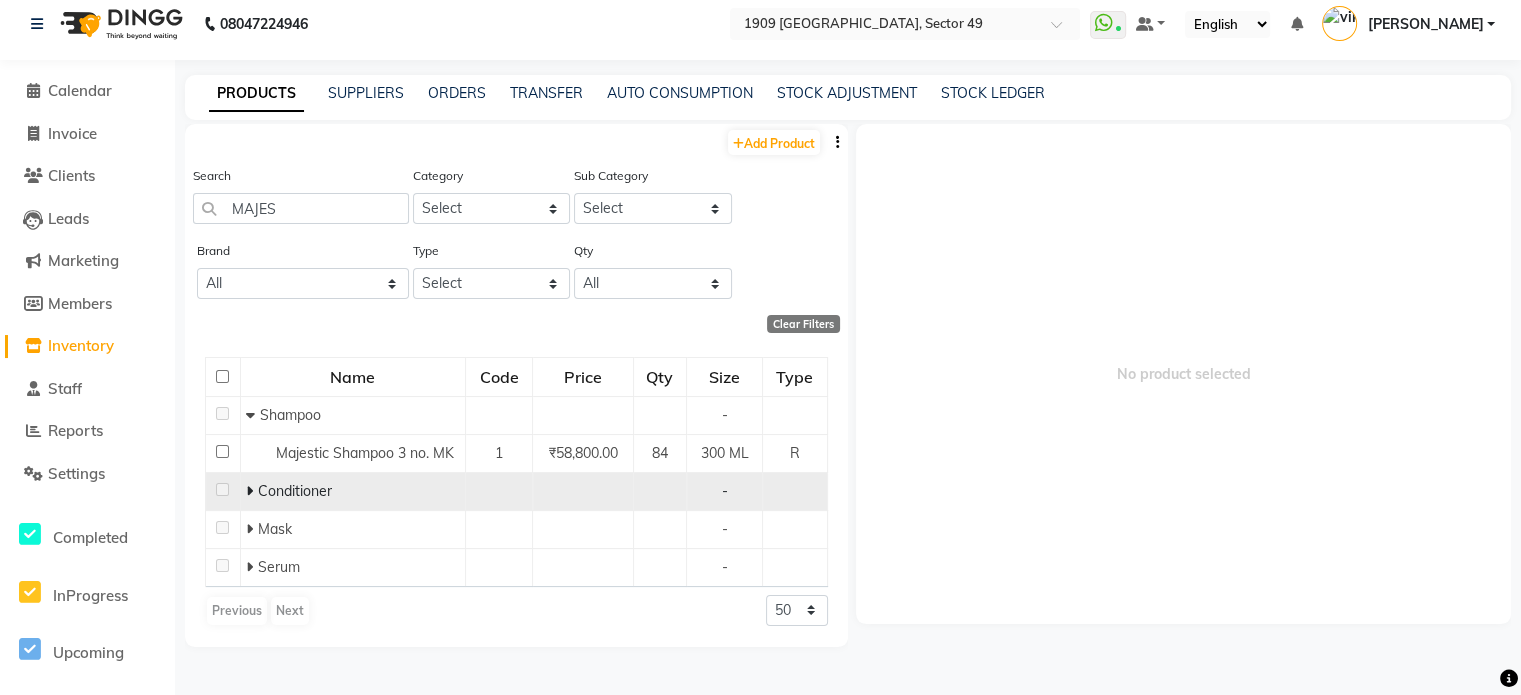 click on "Conditioner" 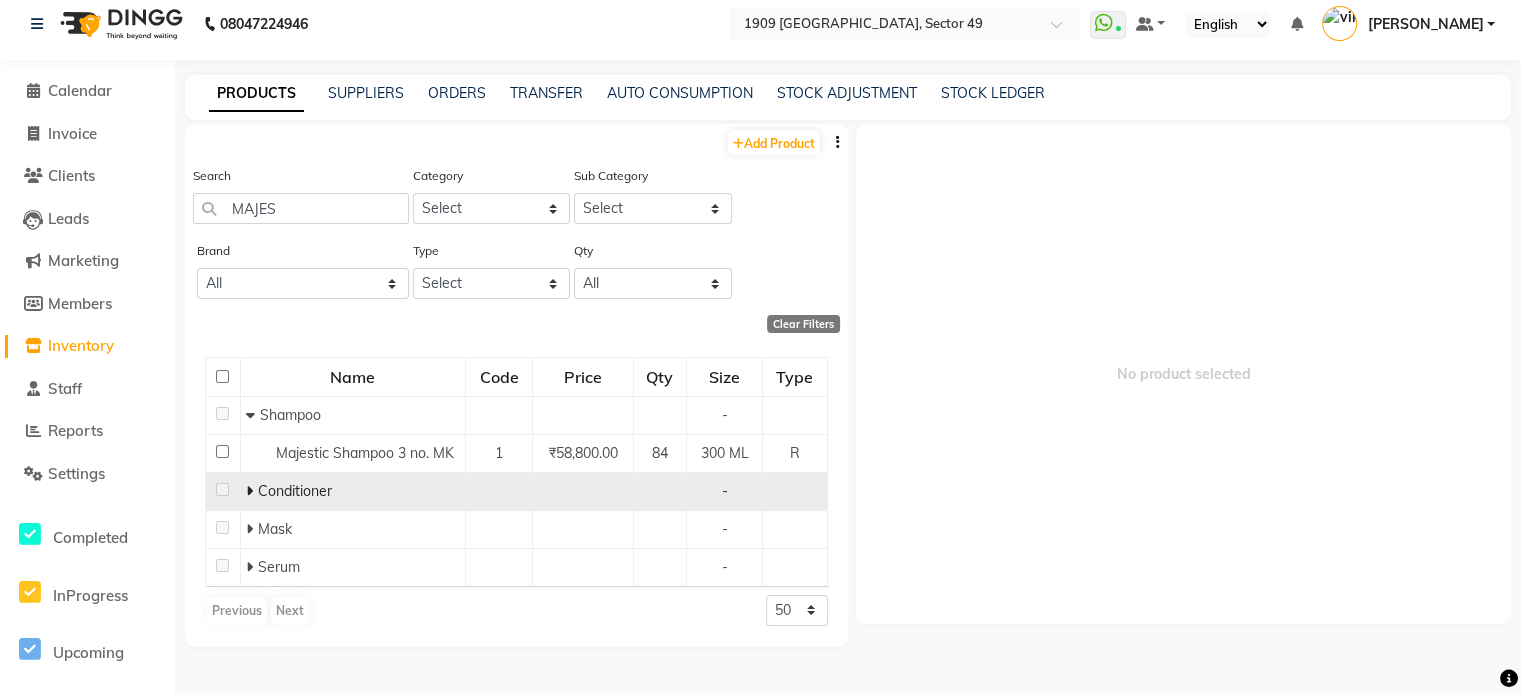 click 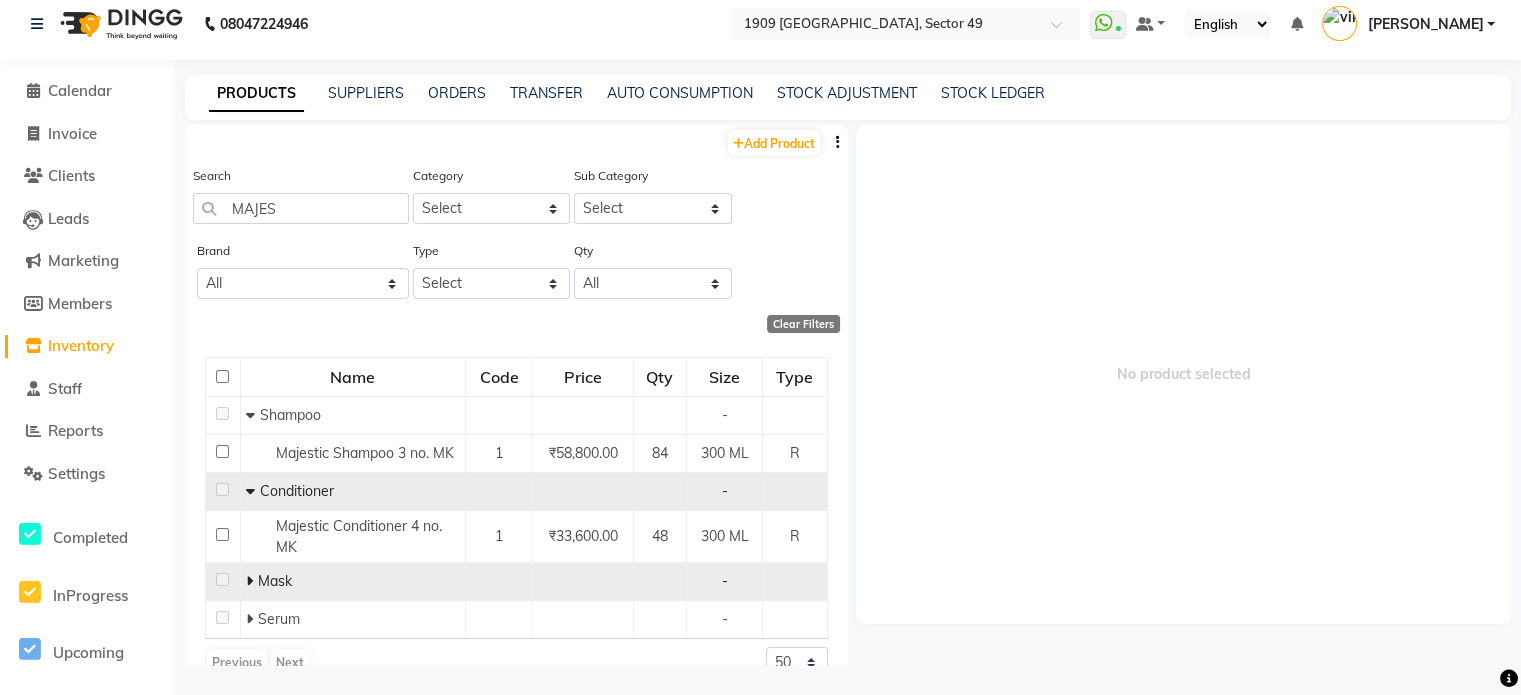 click on "Mask" 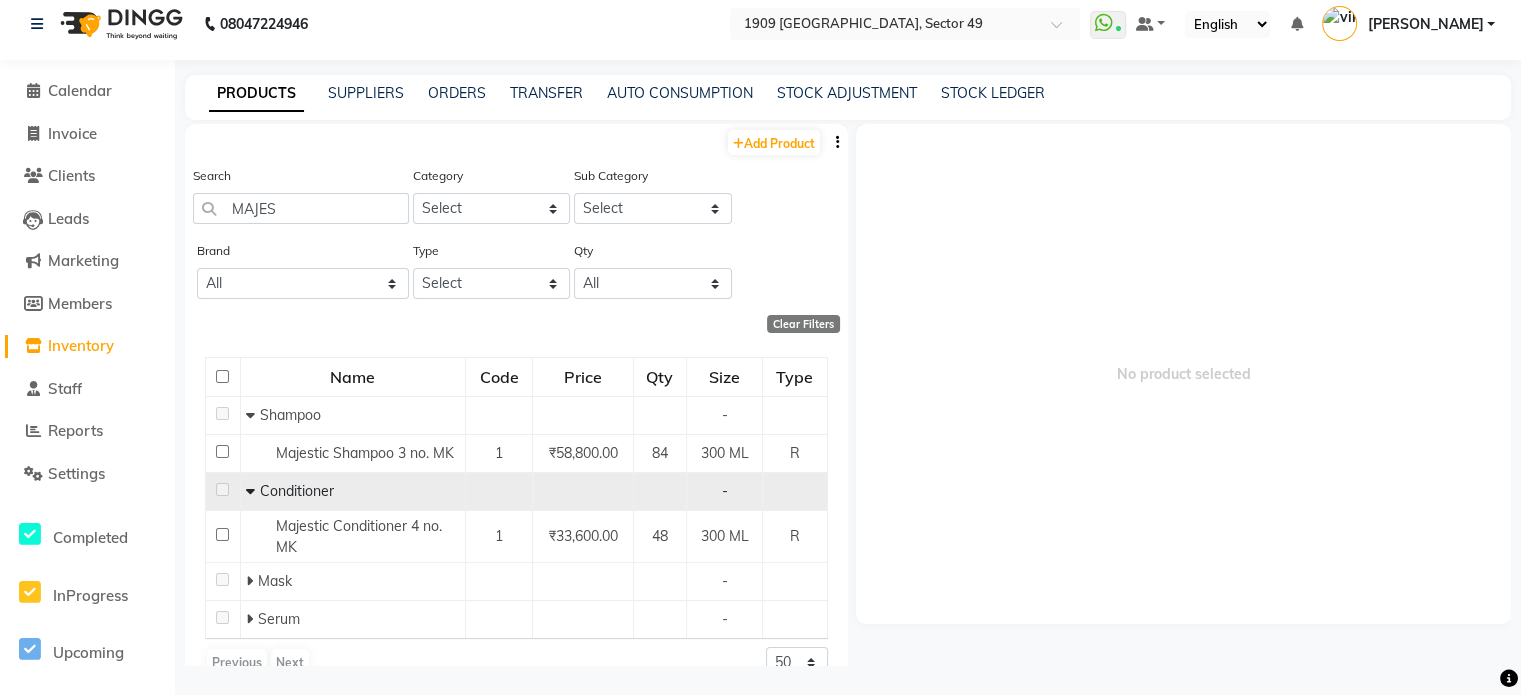 scroll, scrollTop: 33, scrollLeft: 0, axis: vertical 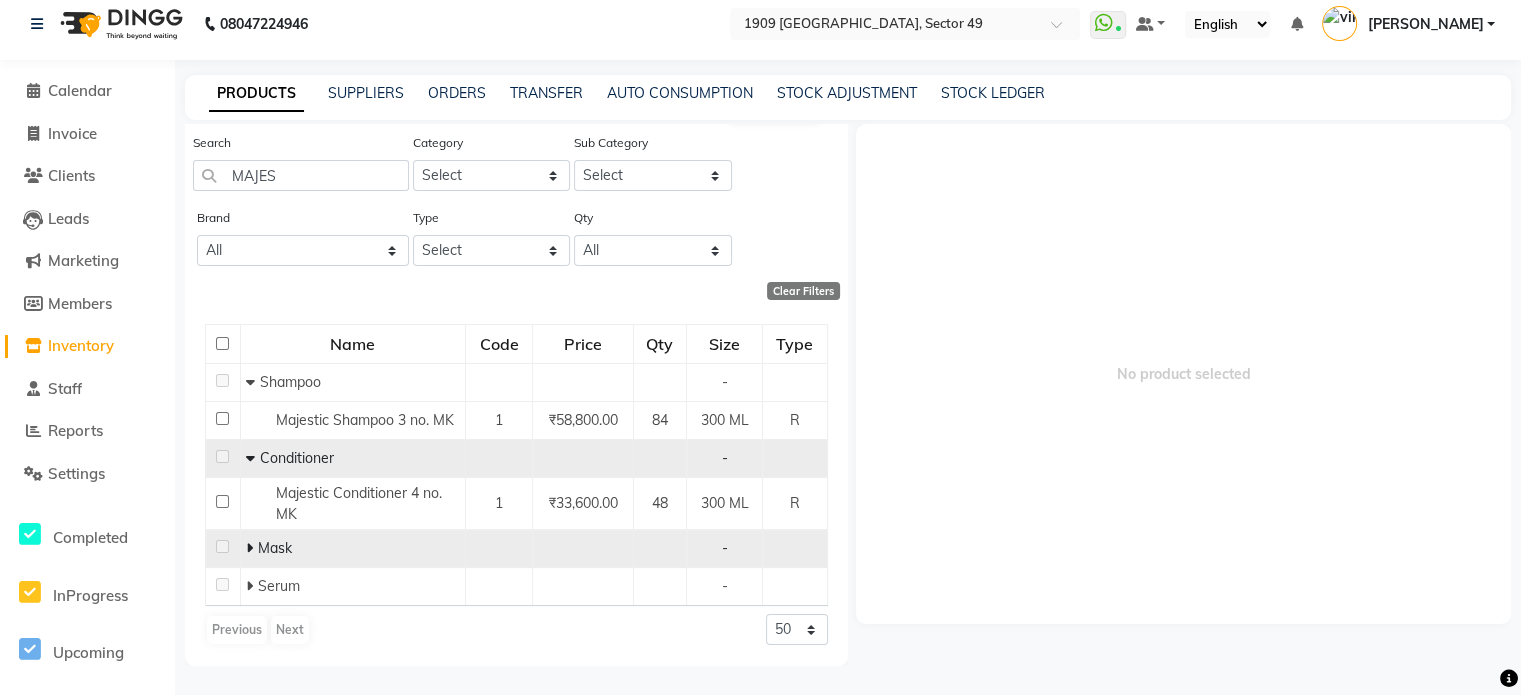 click 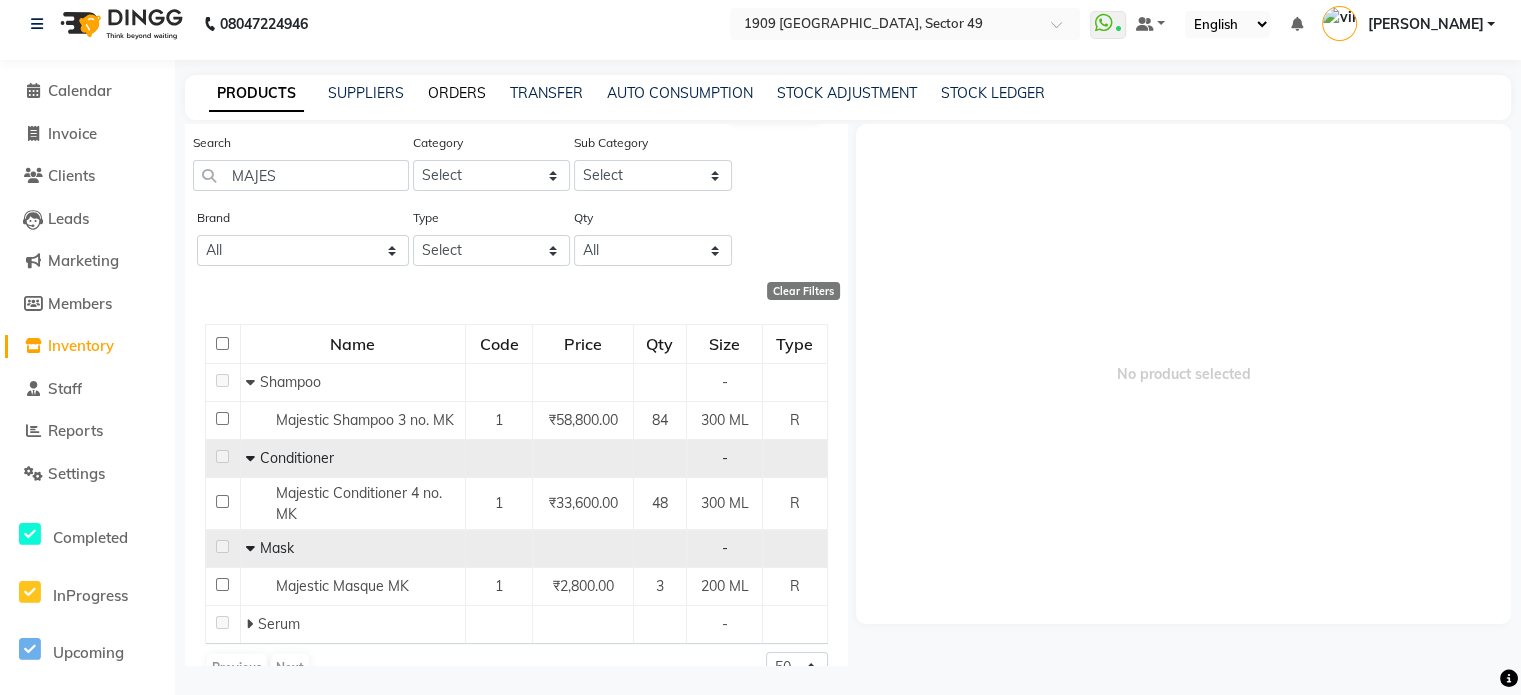 click on "ORDERS" 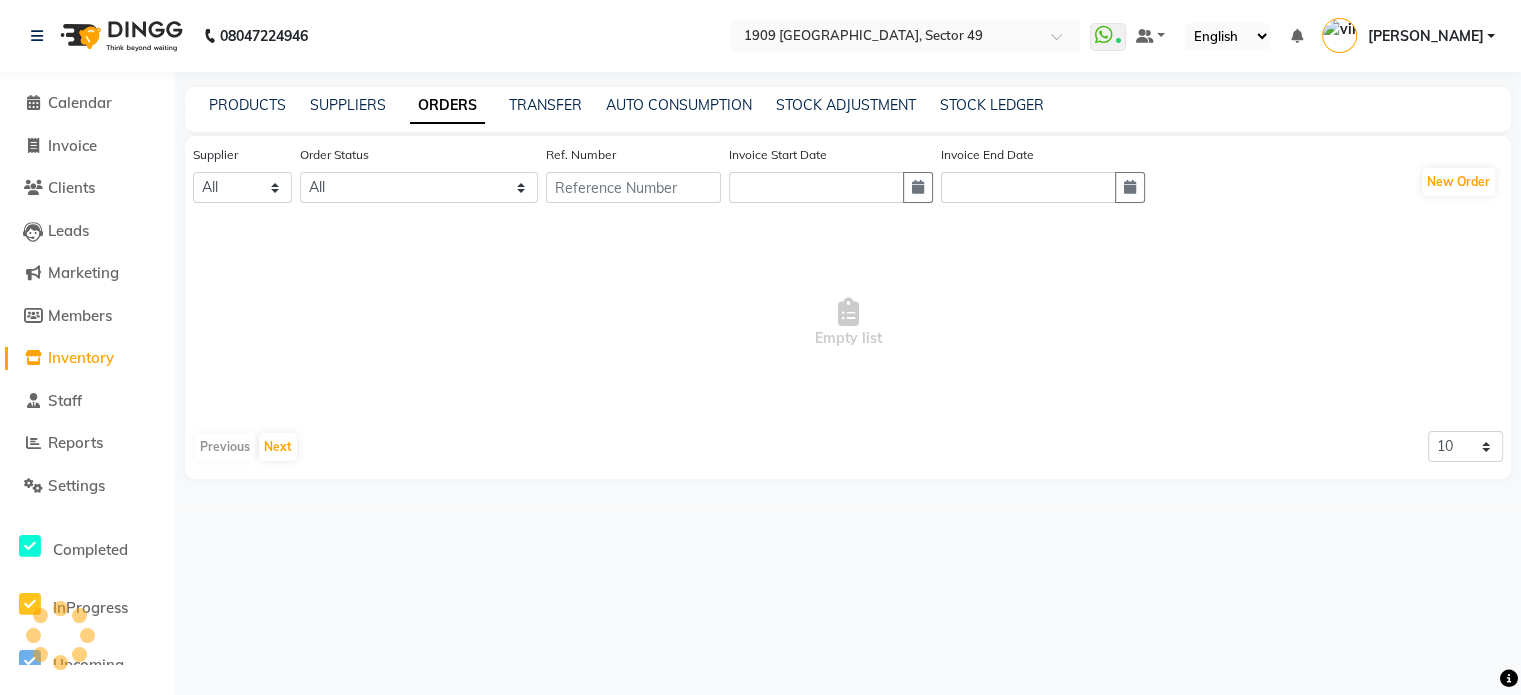 scroll, scrollTop: 0, scrollLeft: 0, axis: both 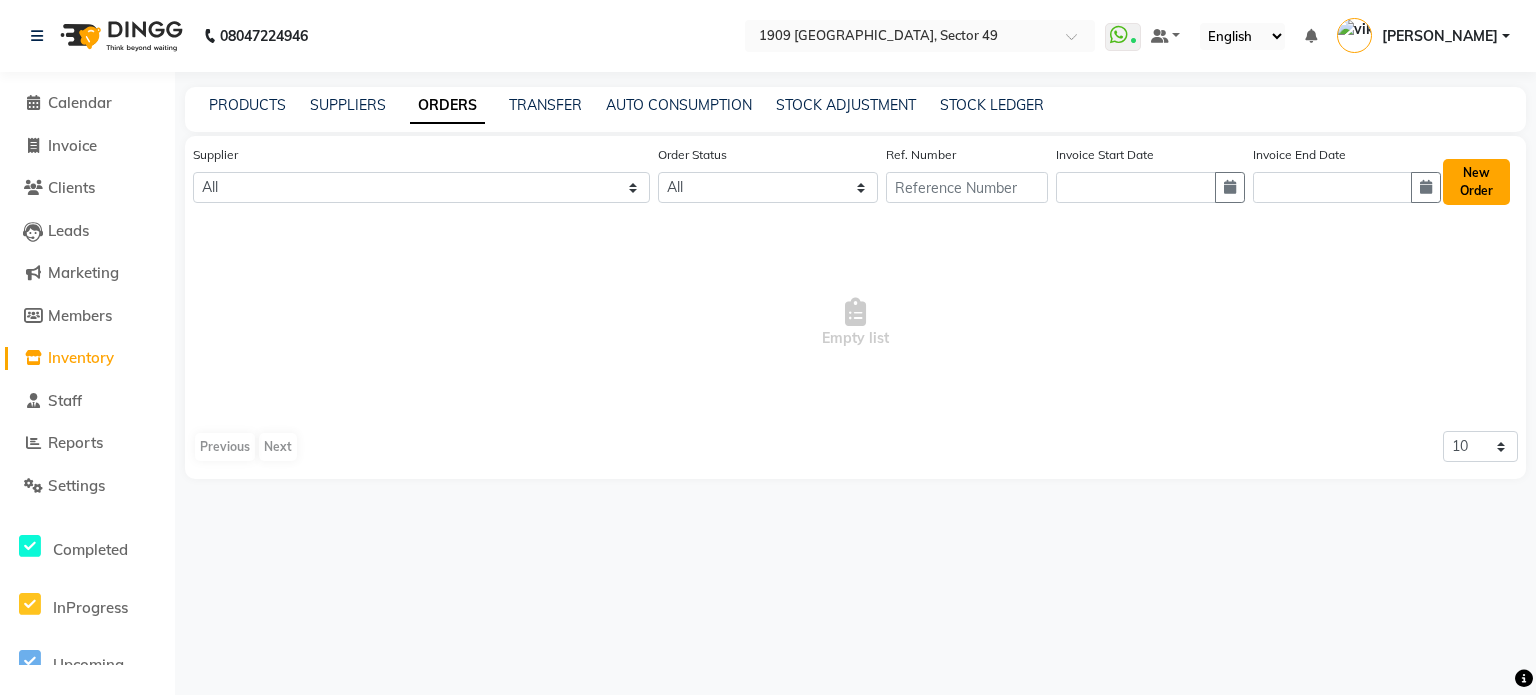 click on "New Order" 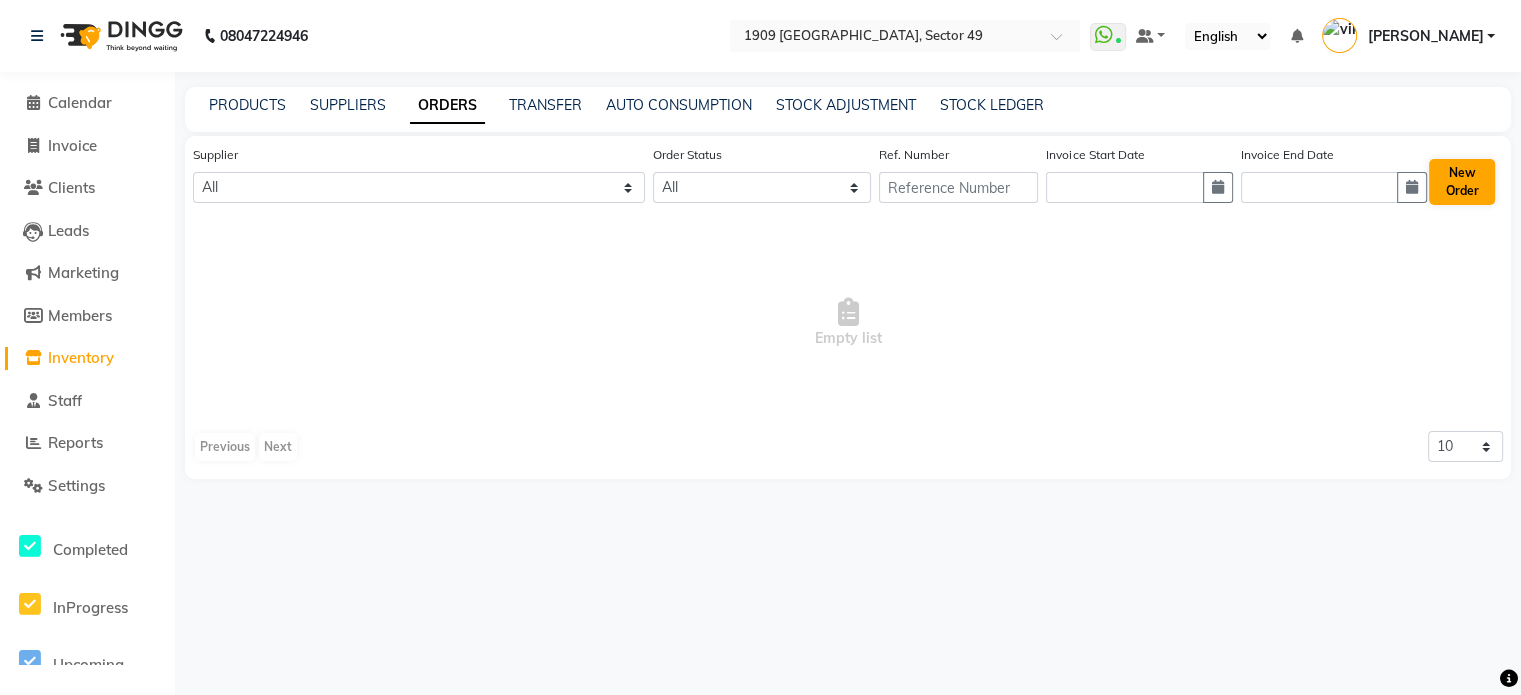 select on "true" 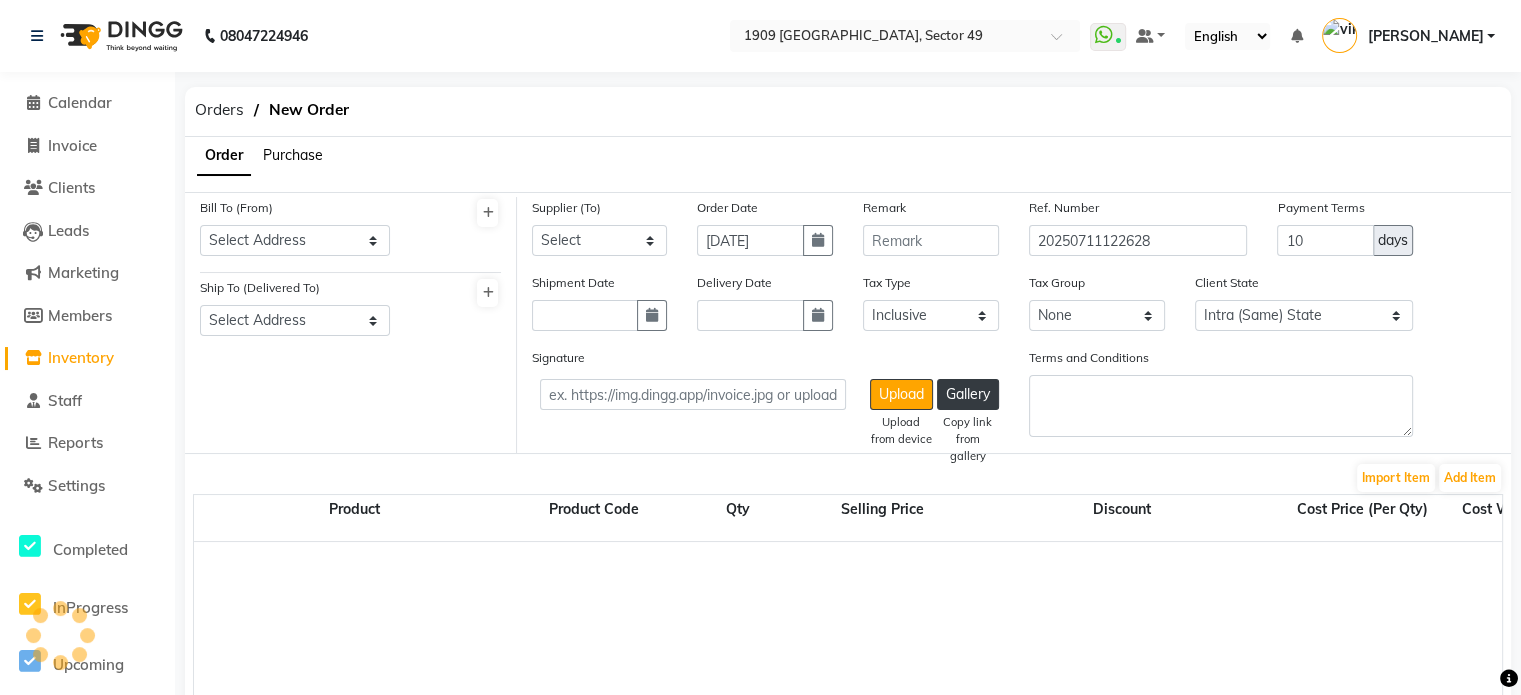 select on "3038" 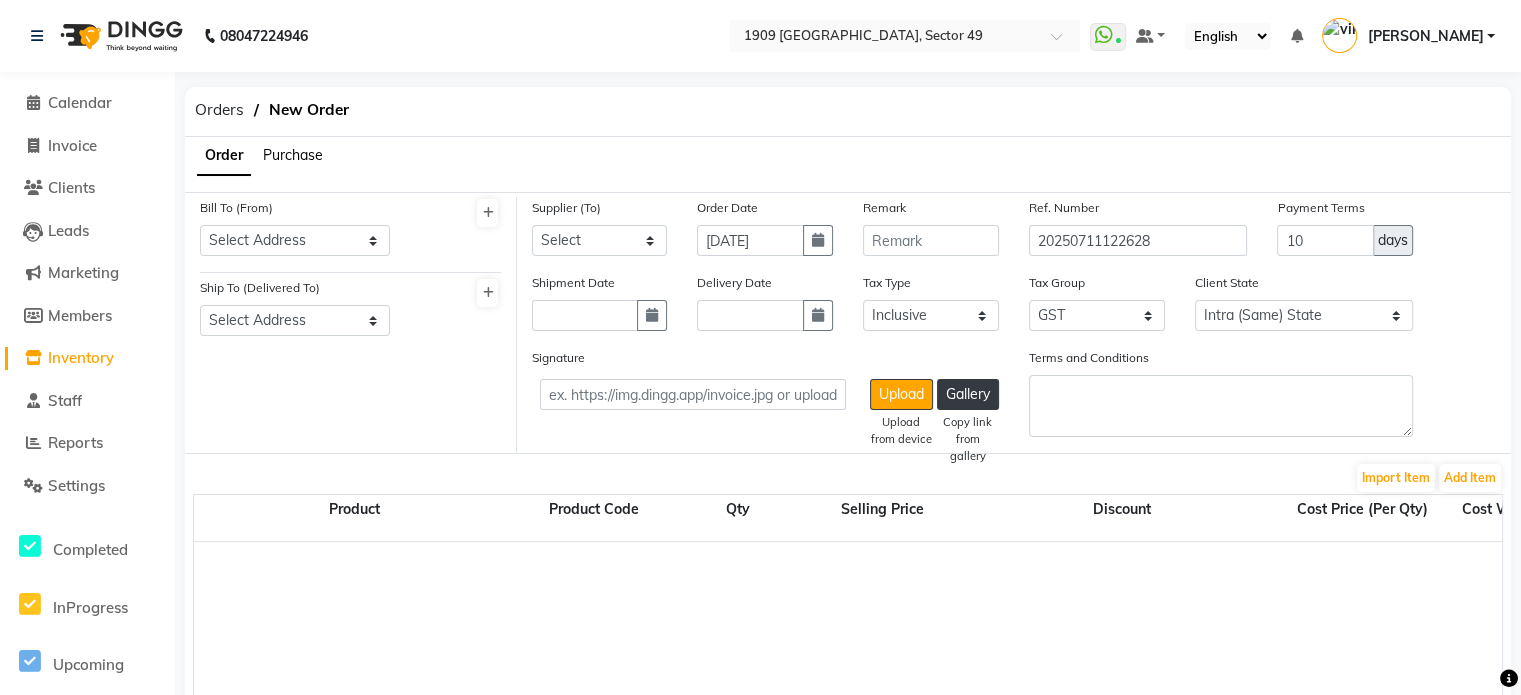 click on "Purchase" 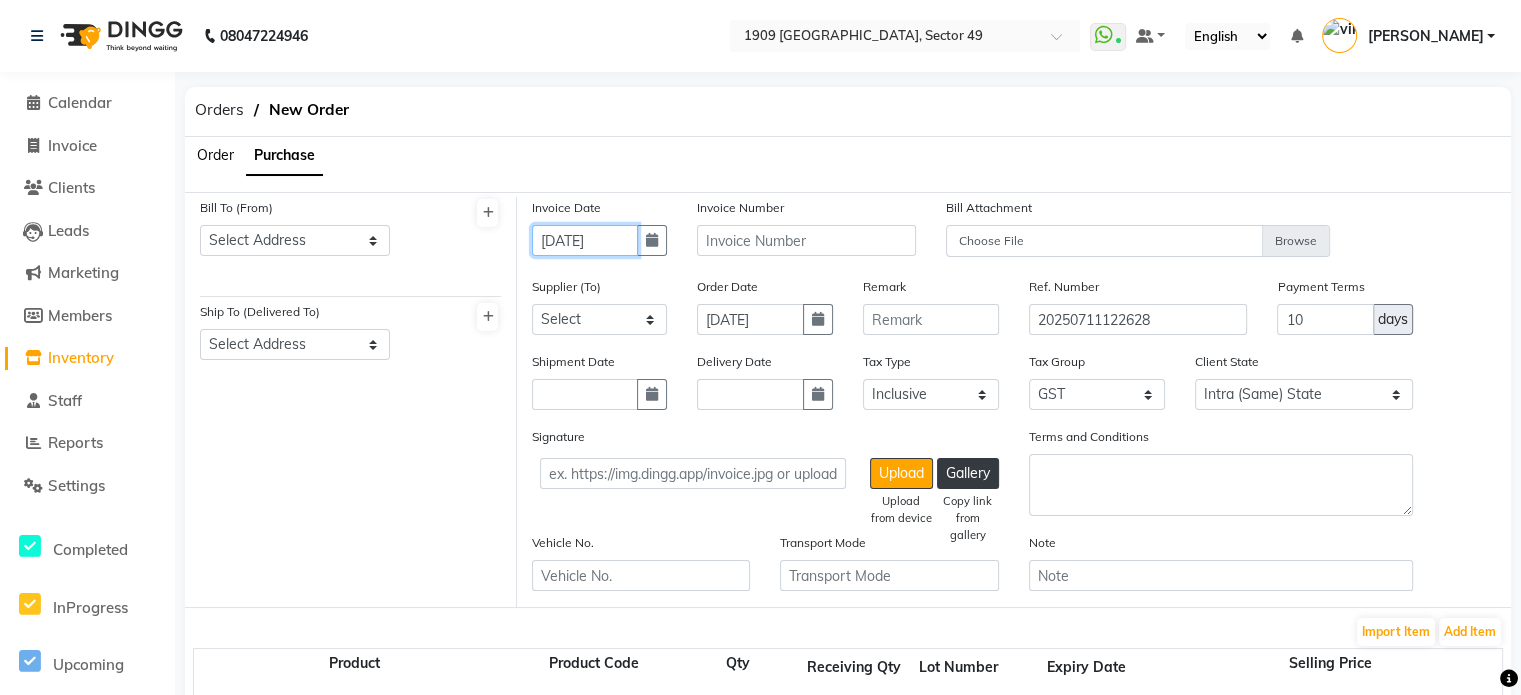 click on "[DATE]" 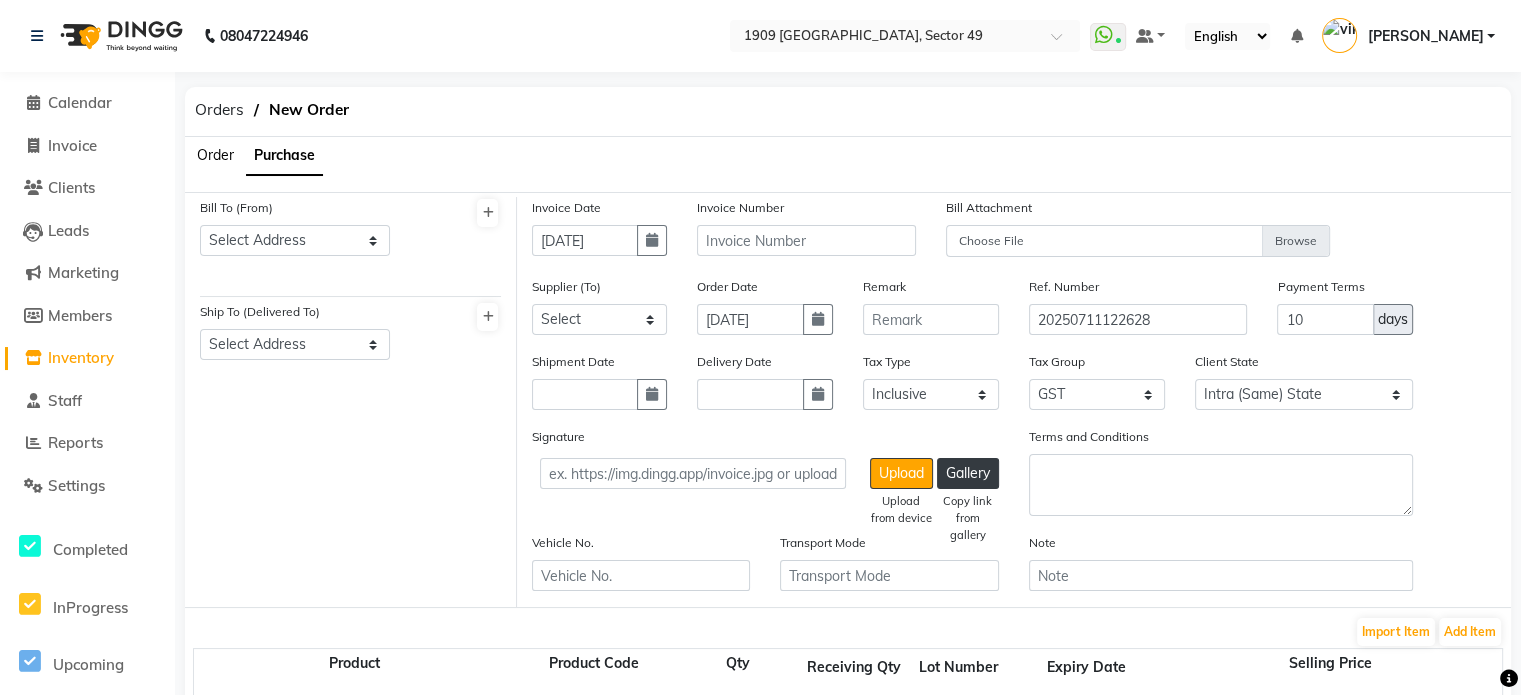 select on "7" 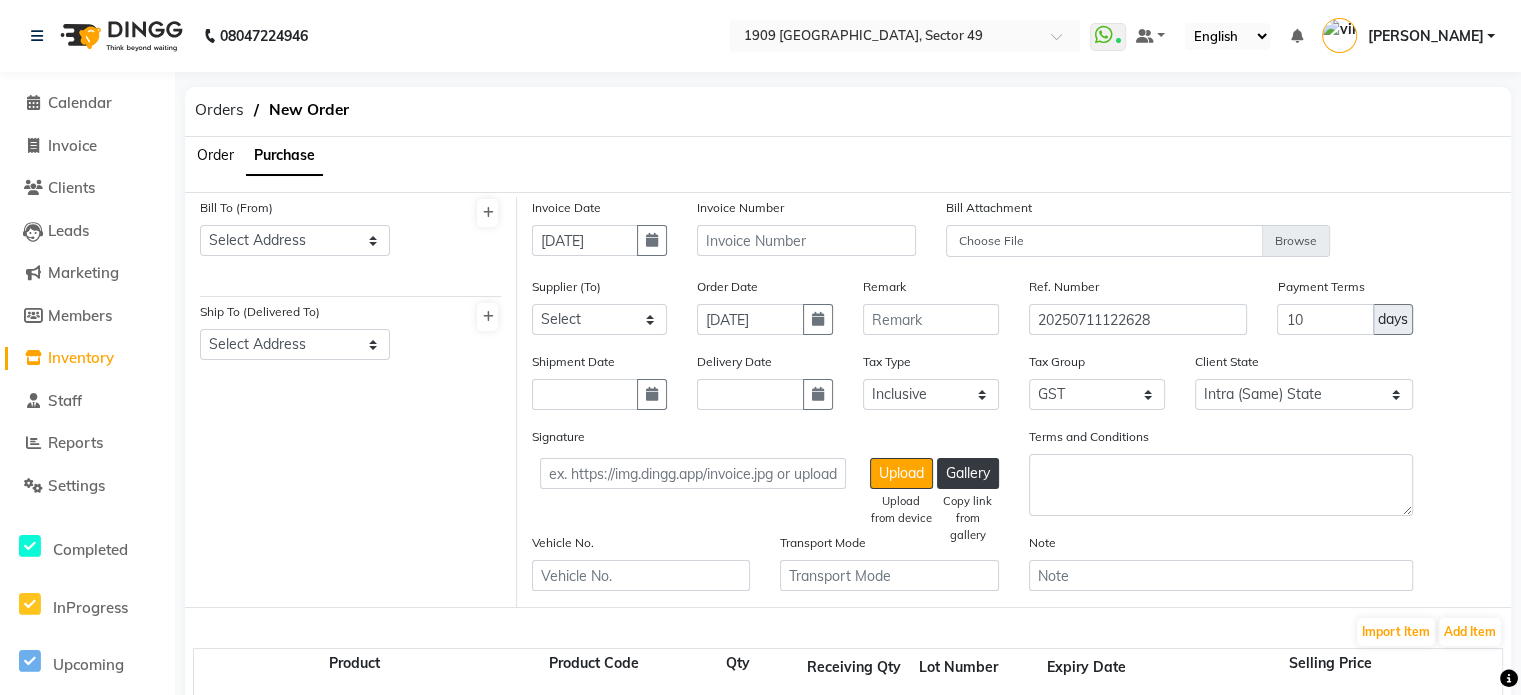 select on "2025" 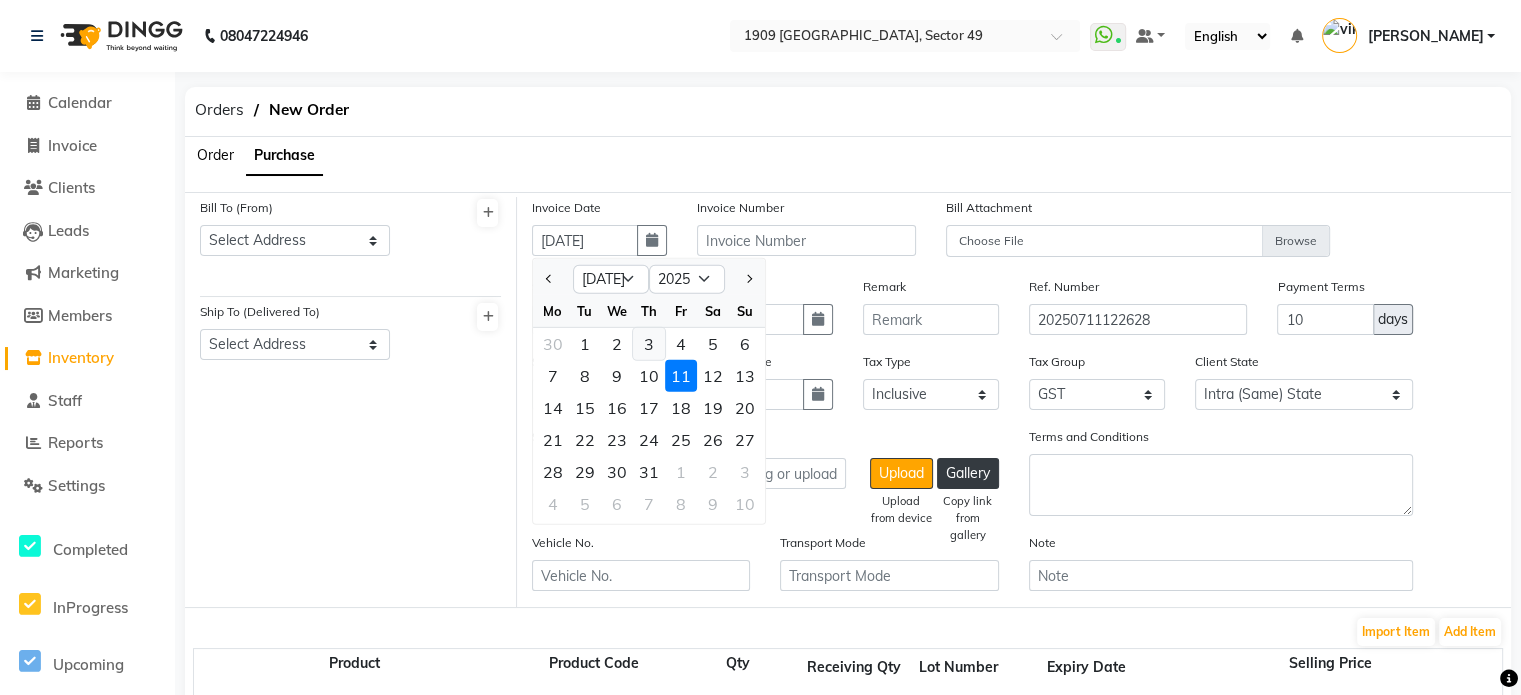 click on "3" 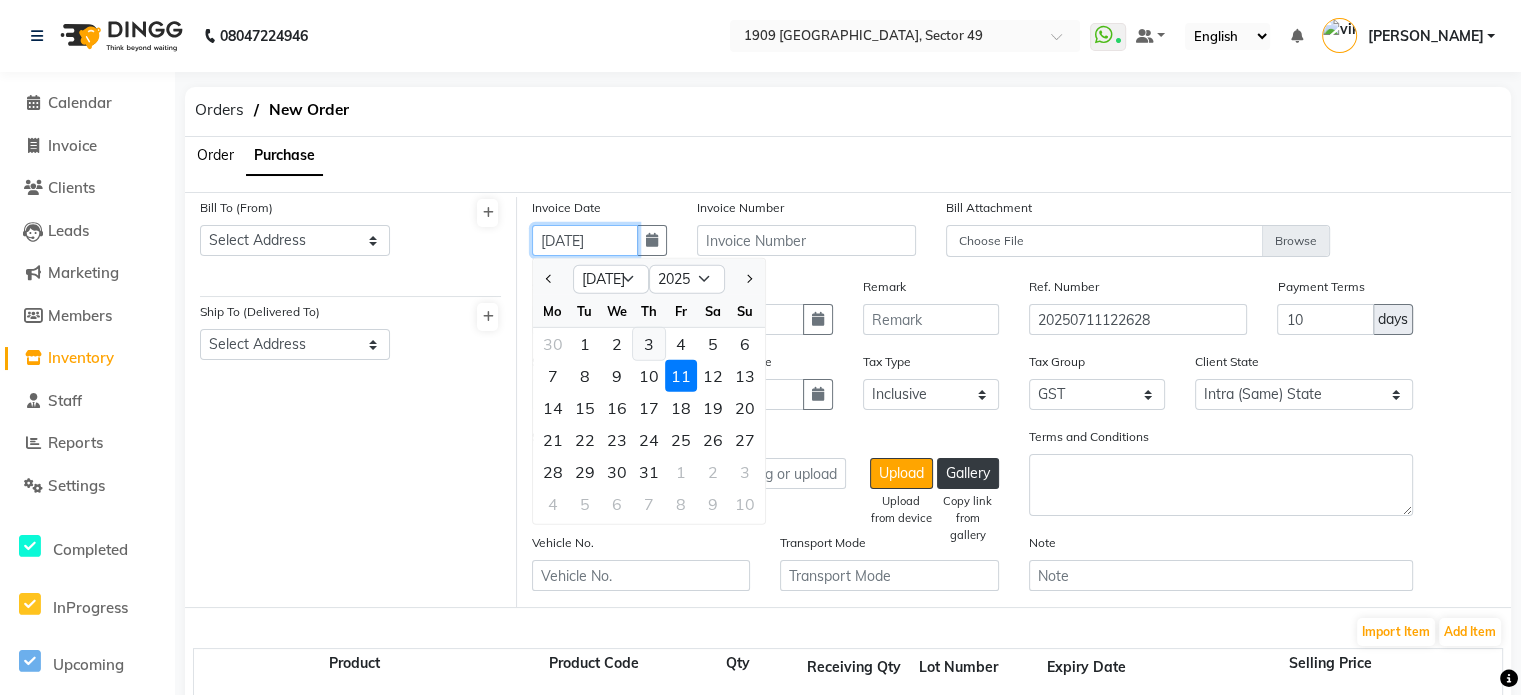 type on "[DATE]" 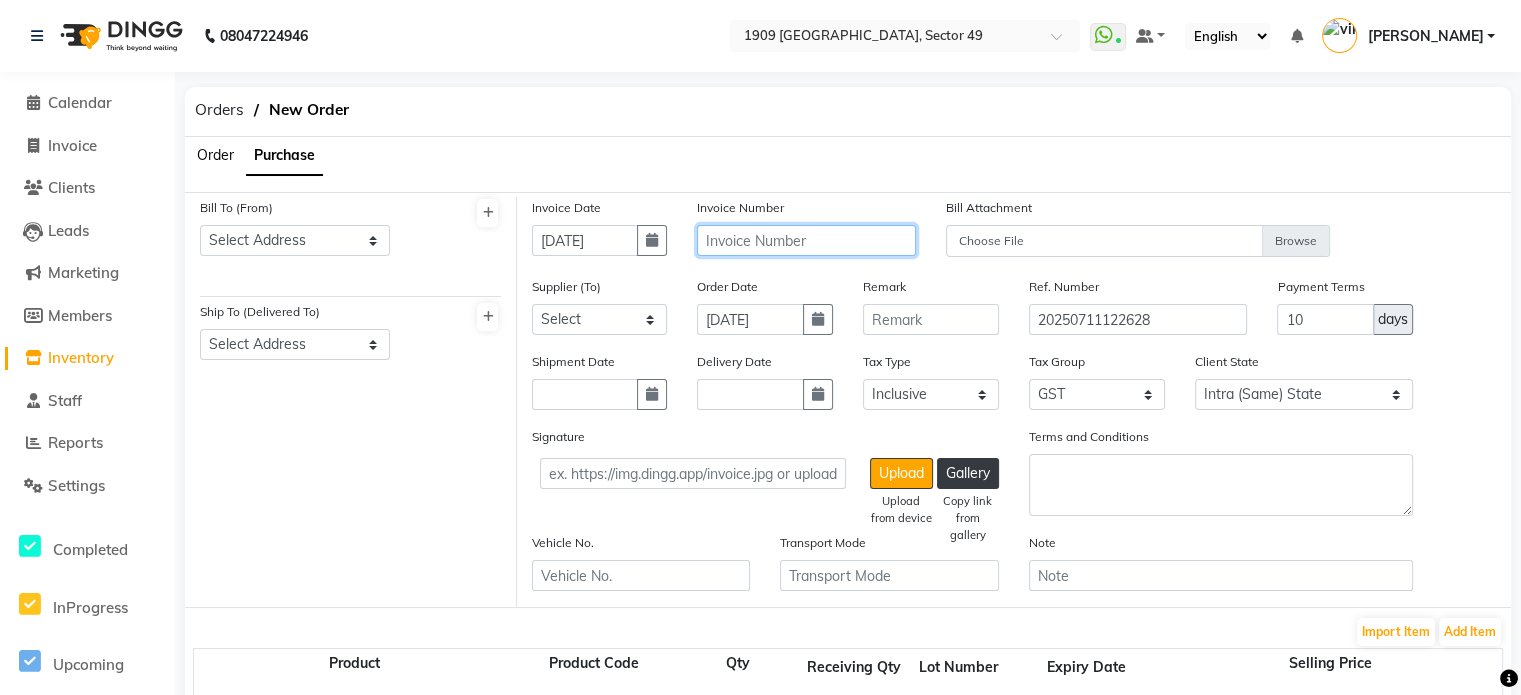 click 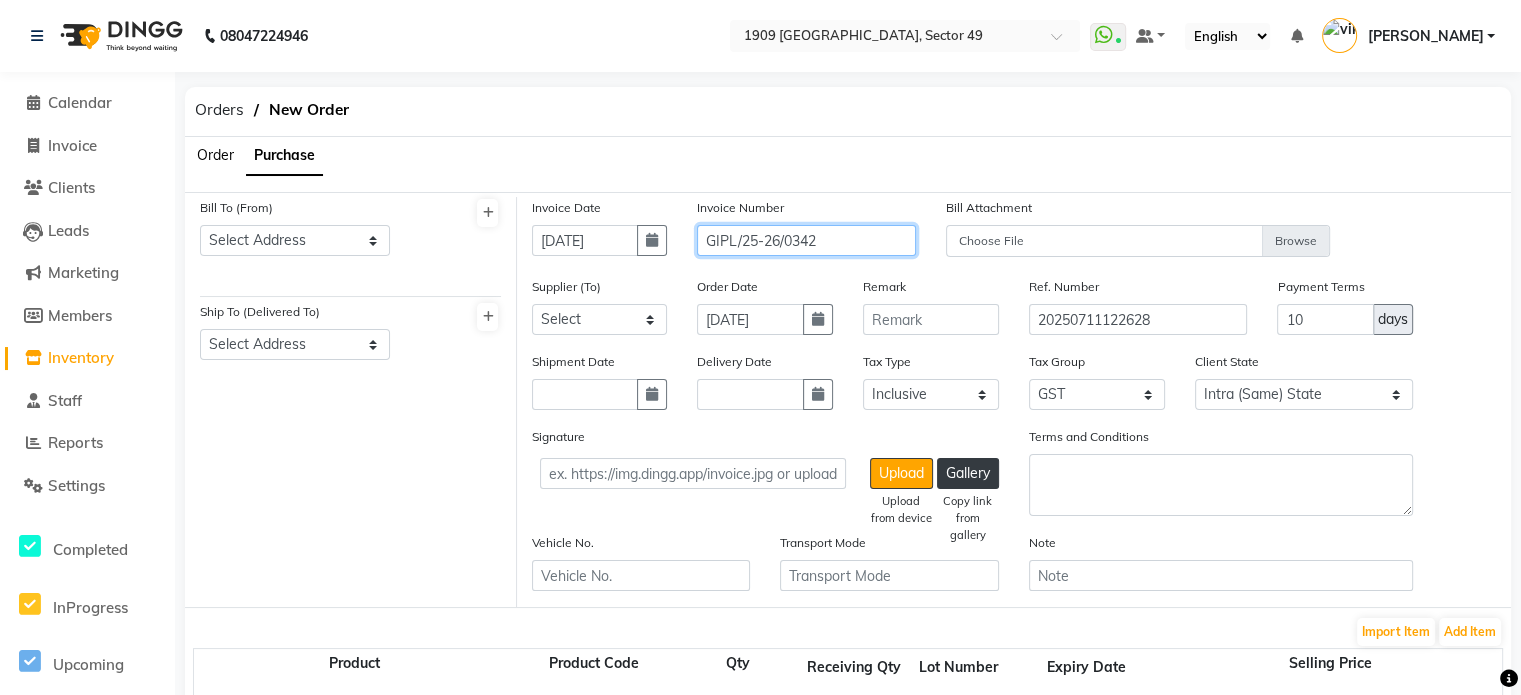 type on "GIPL/25-26/0342" 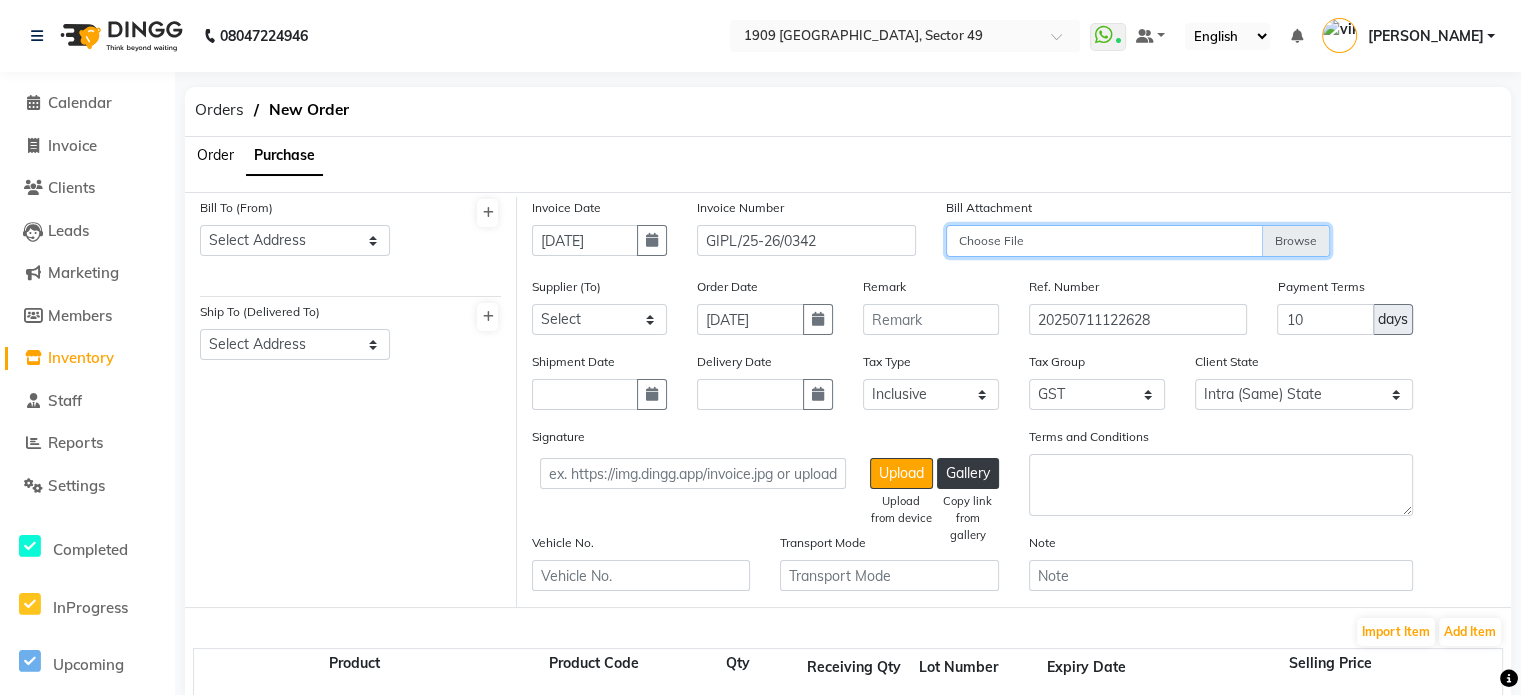 click on "Choose File" at bounding box center [1138, 242] 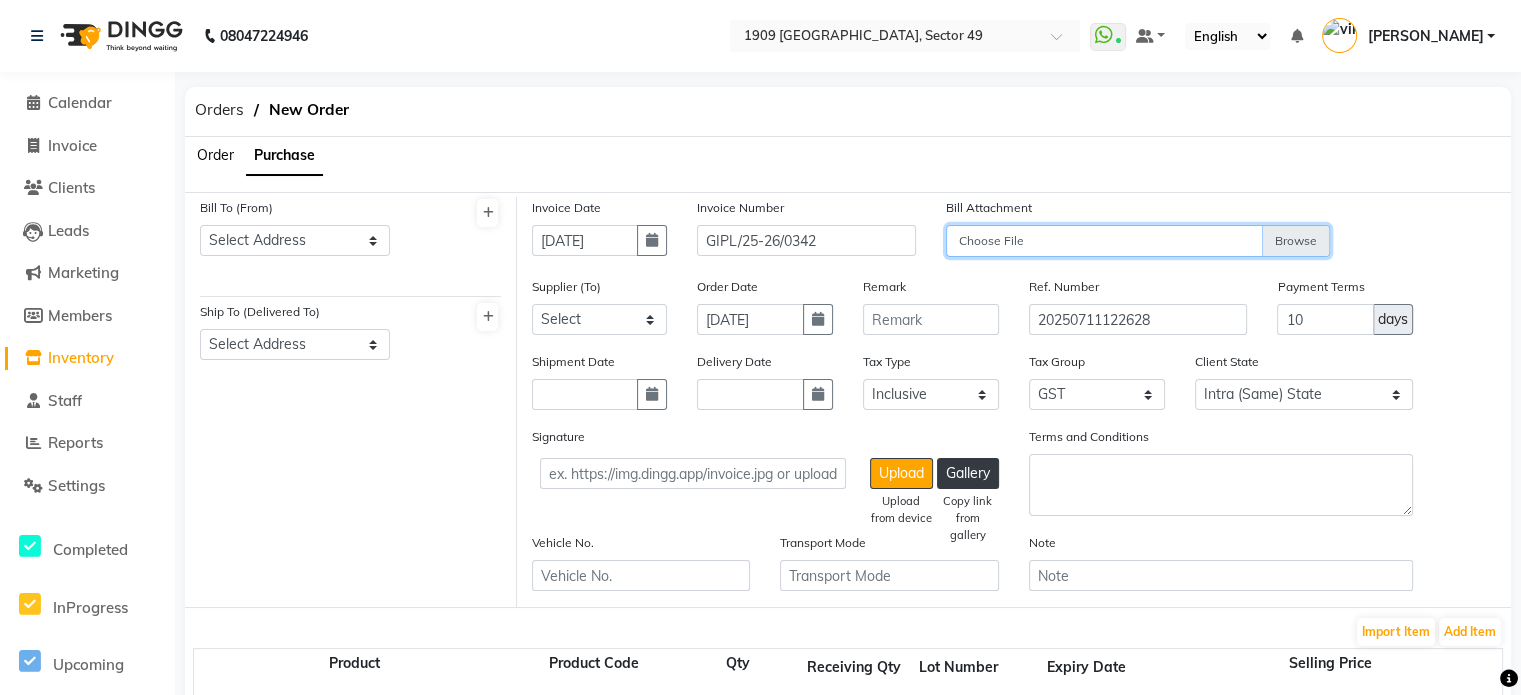 type on "C:\fakepath\GIPL-25-26-0342.pdf" 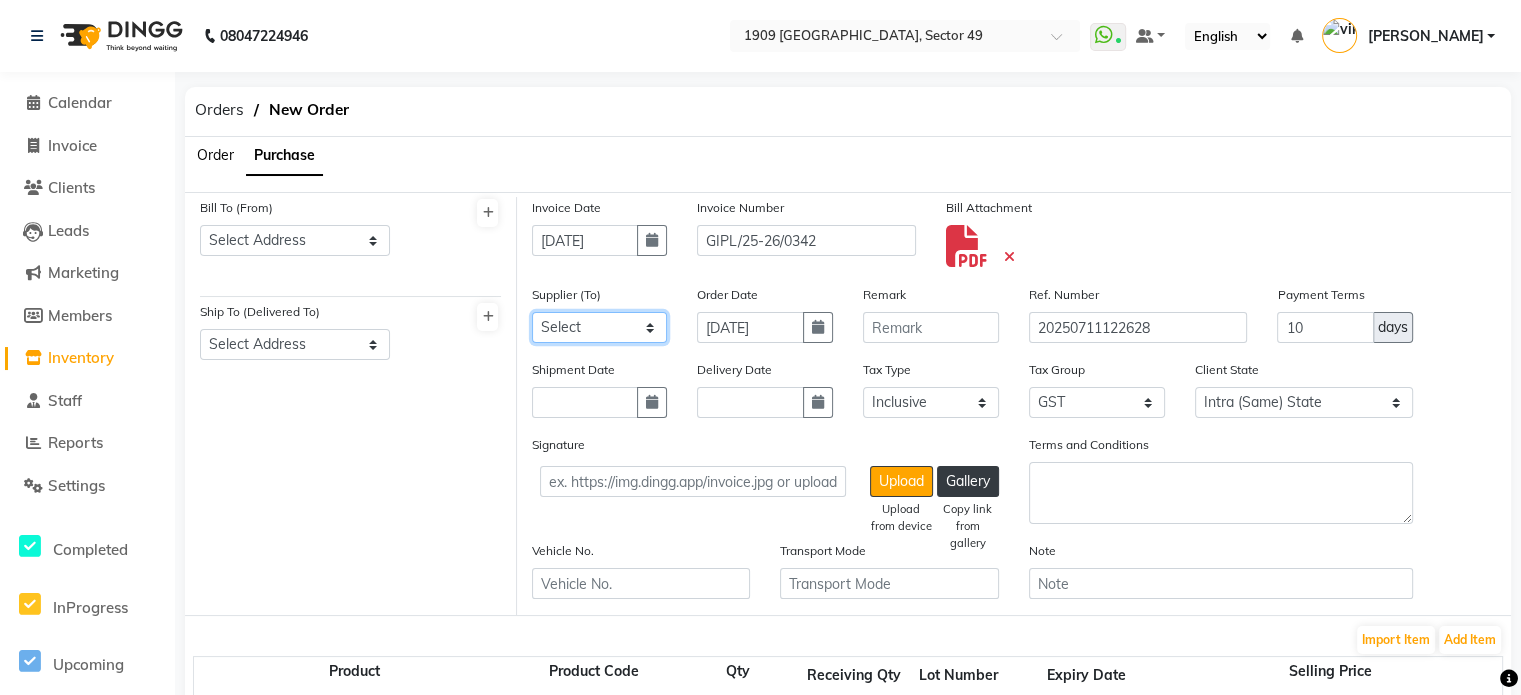 click on "Select Goomars International Pvt. Ltd. - Goomars International Pvt. Ltd." 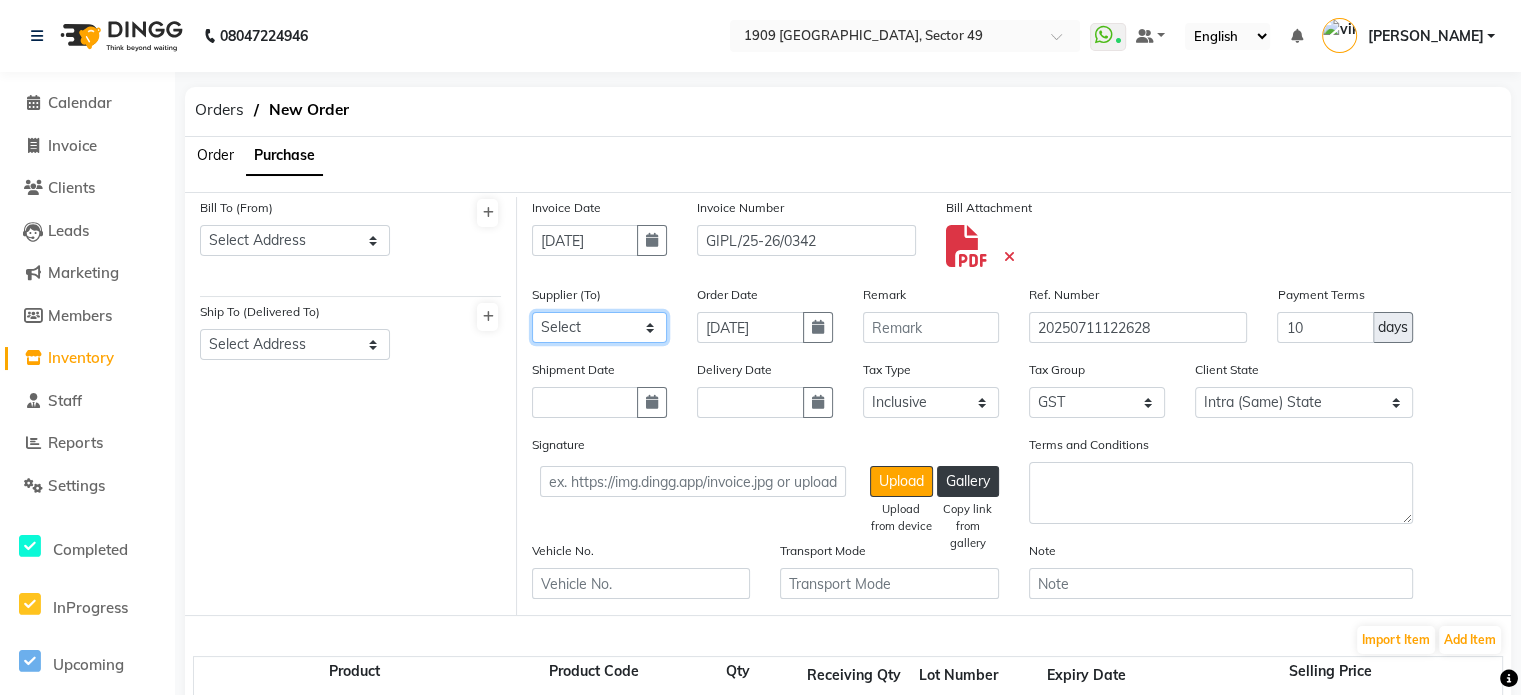 select on "5315" 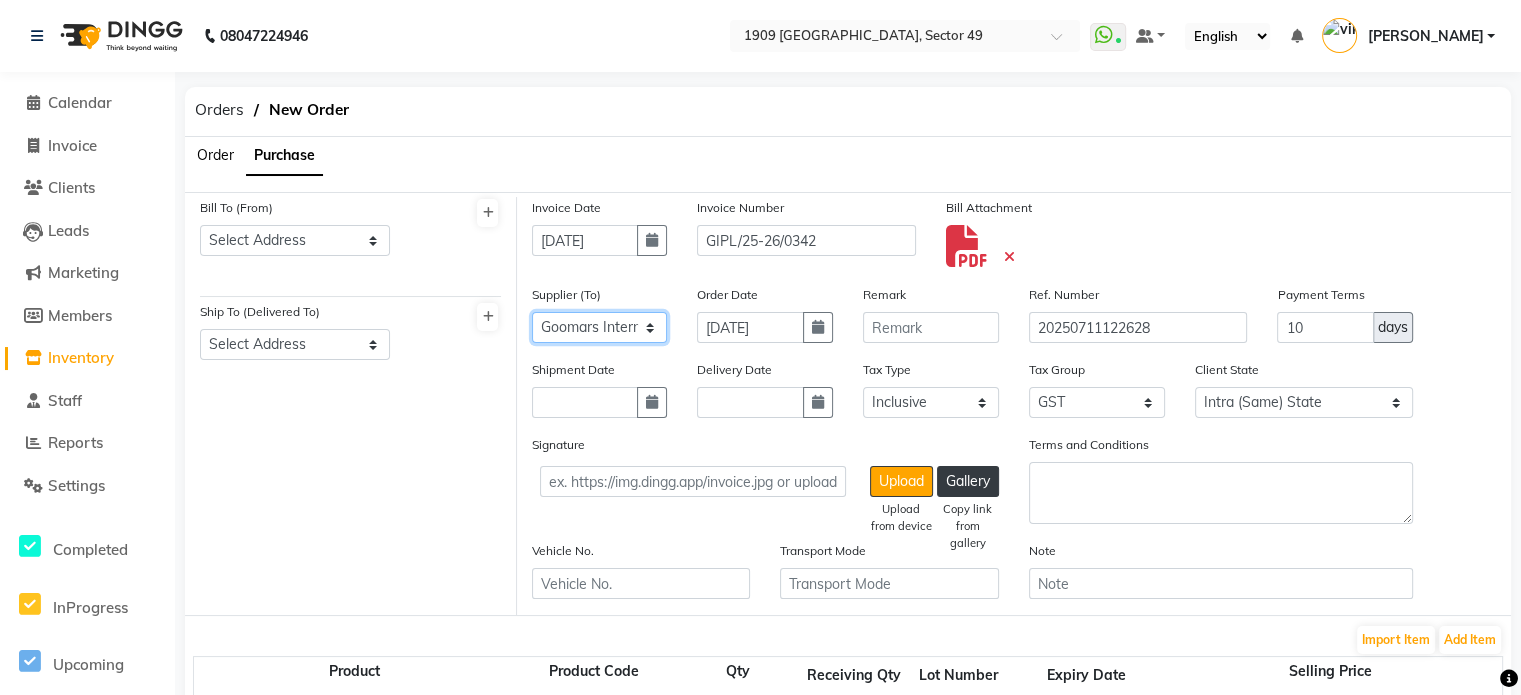 click on "Select Goomars International Pvt. Ltd. - Goomars International Pvt. Ltd." 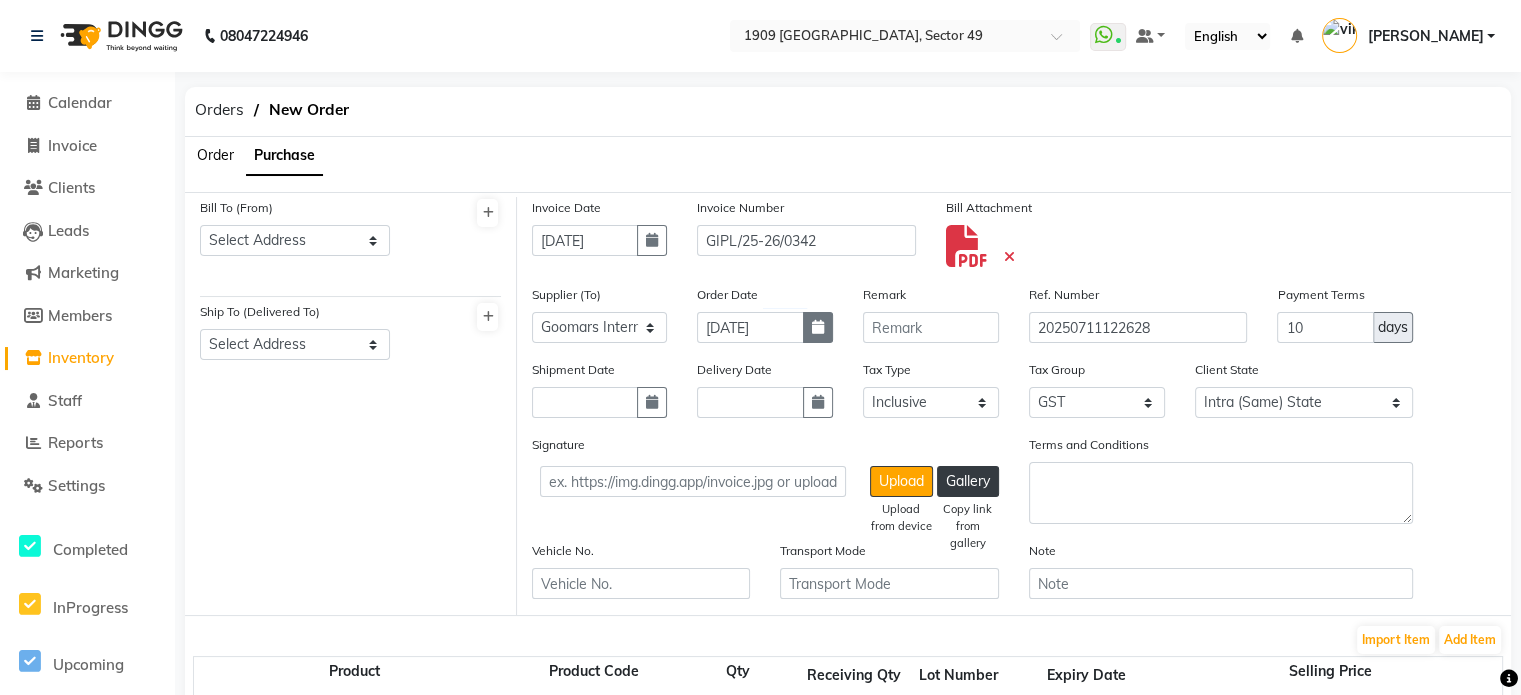 click 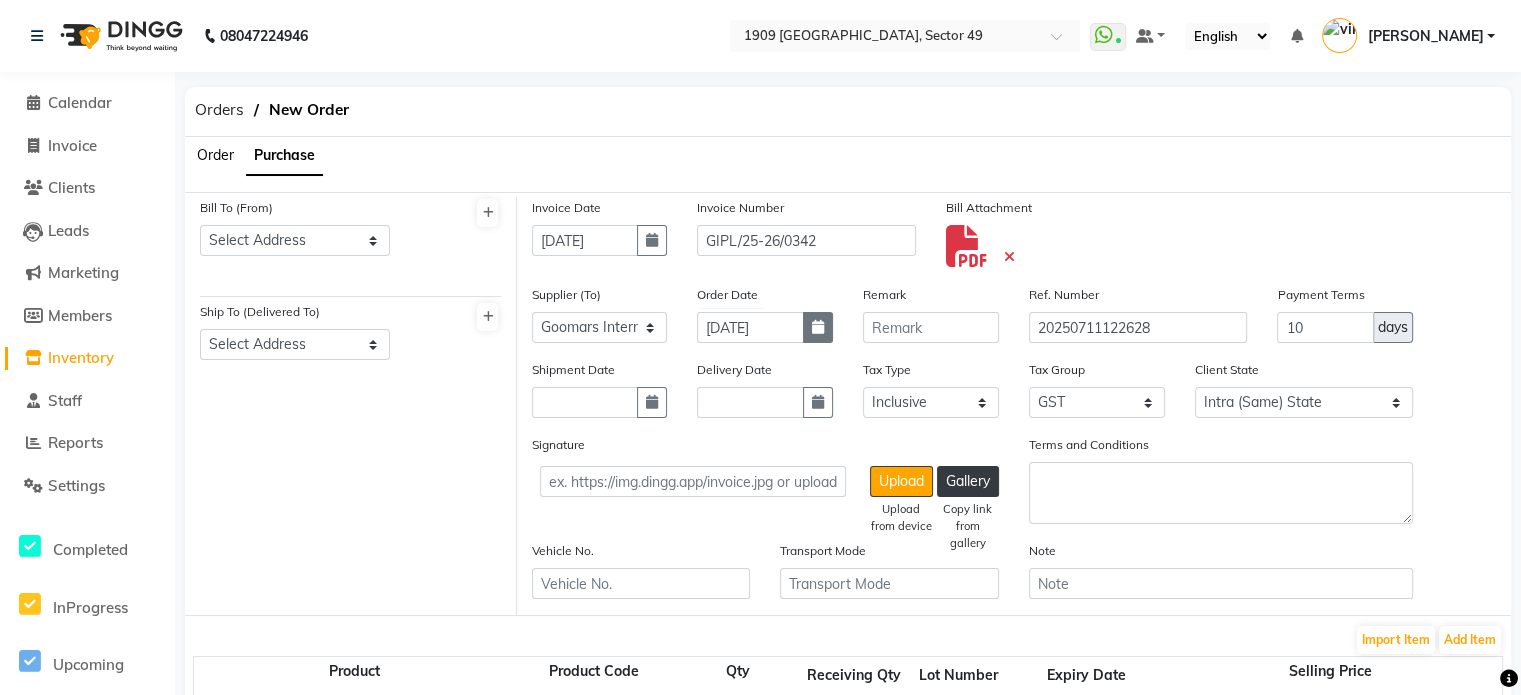 select on "7" 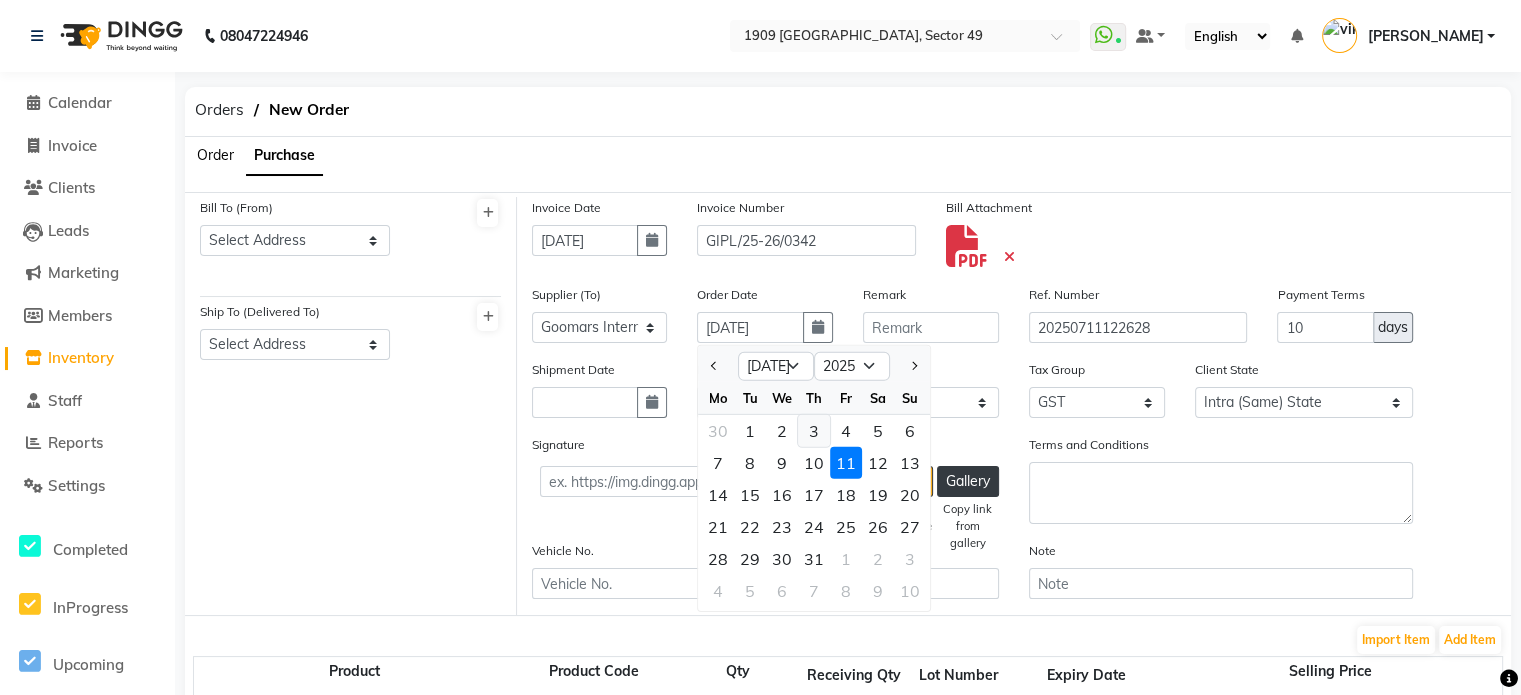 click on "3" 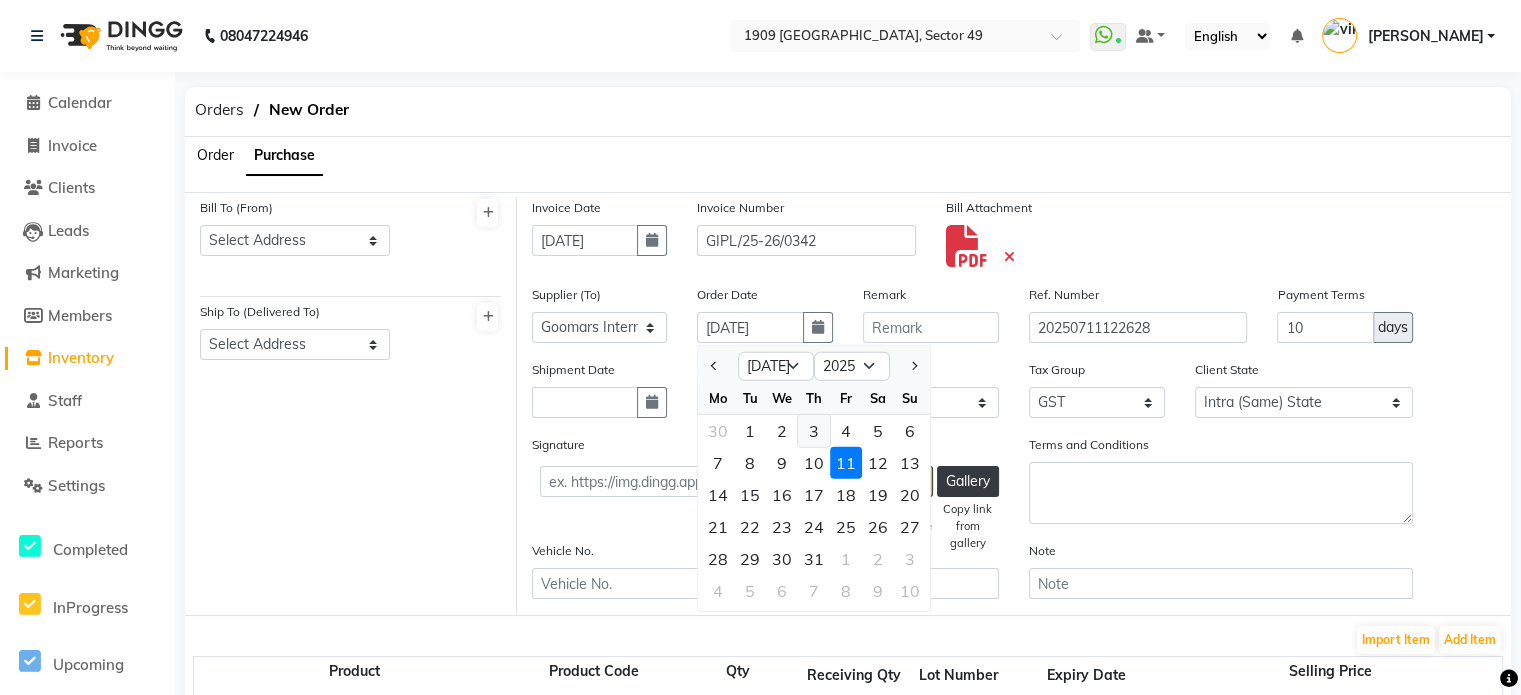 type on "[DATE]" 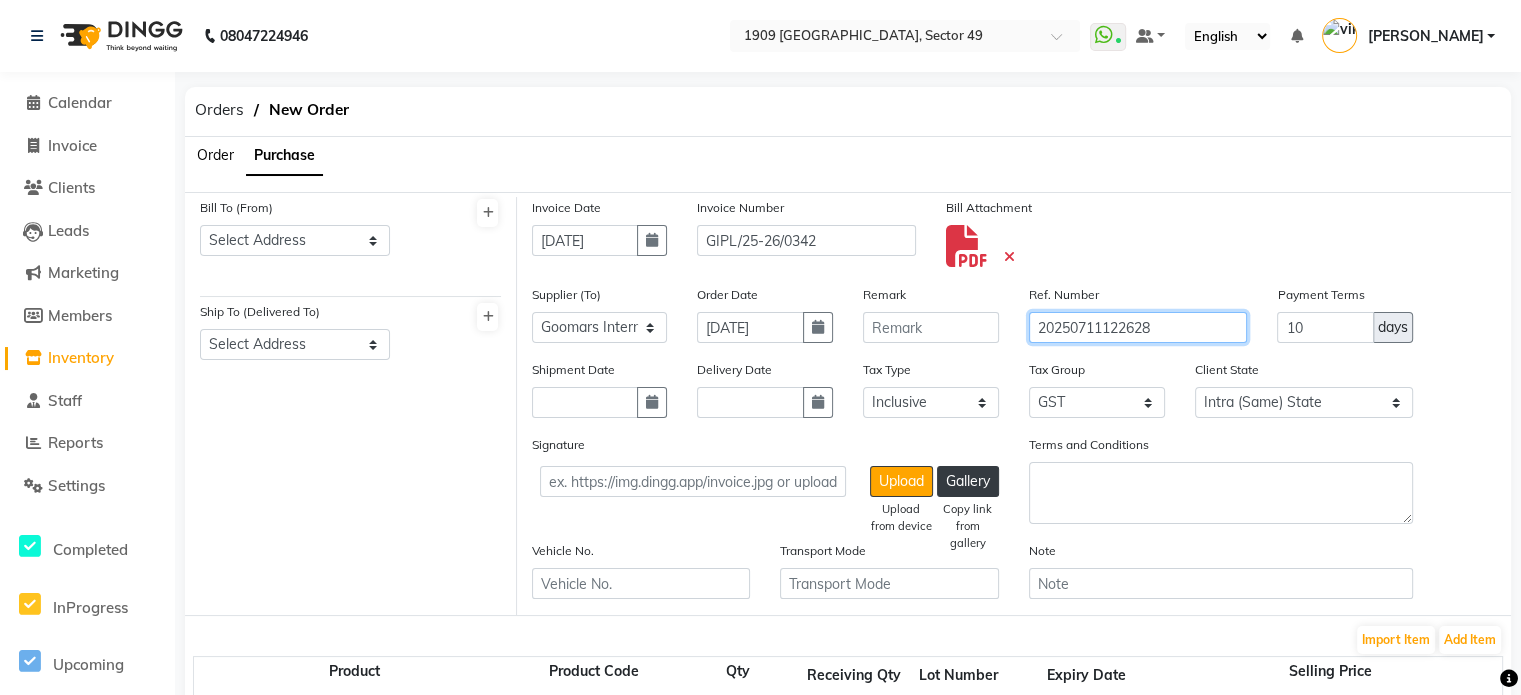 drag, startPoint x: 1188, startPoint y: 333, endPoint x: 835, endPoint y: 347, distance: 353.2775 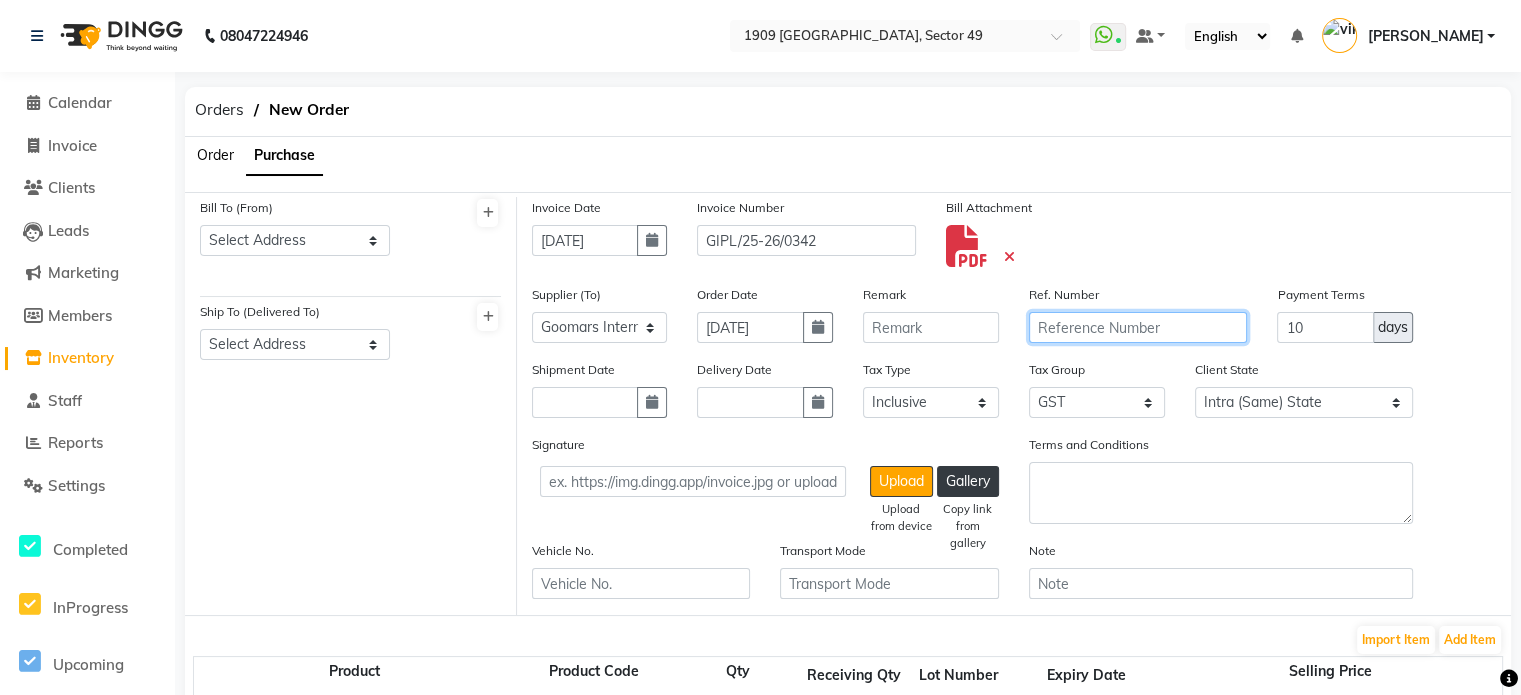type 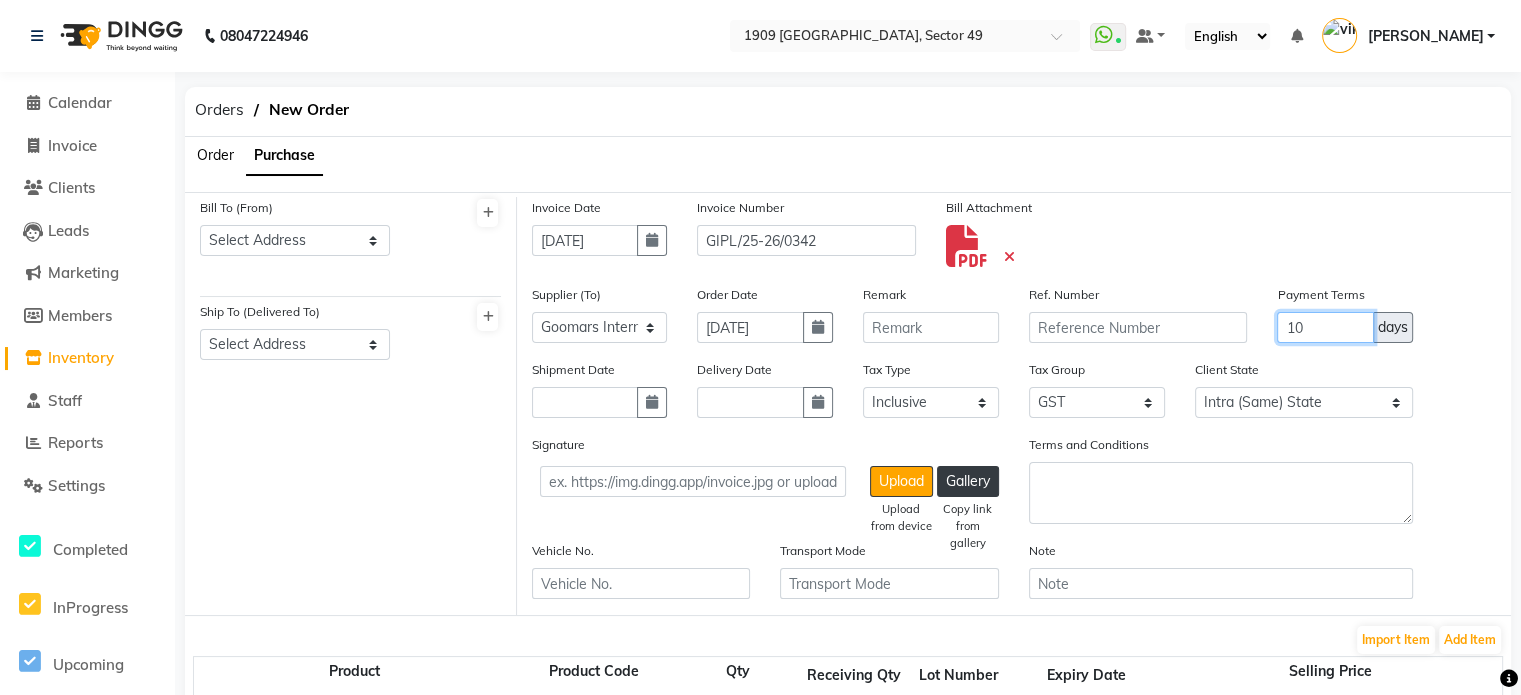 click on "10" 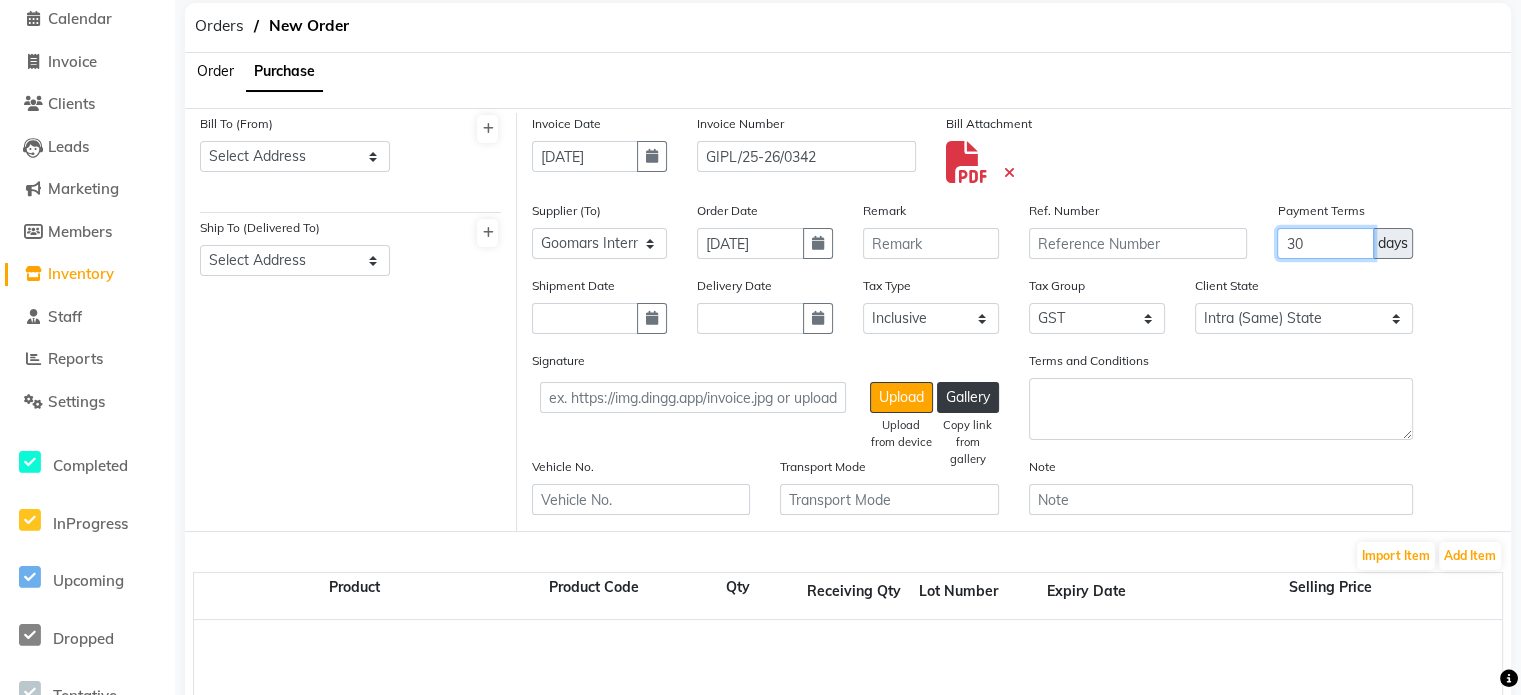 scroll, scrollTop: 88, scrollLeft: 0, axis: vertical 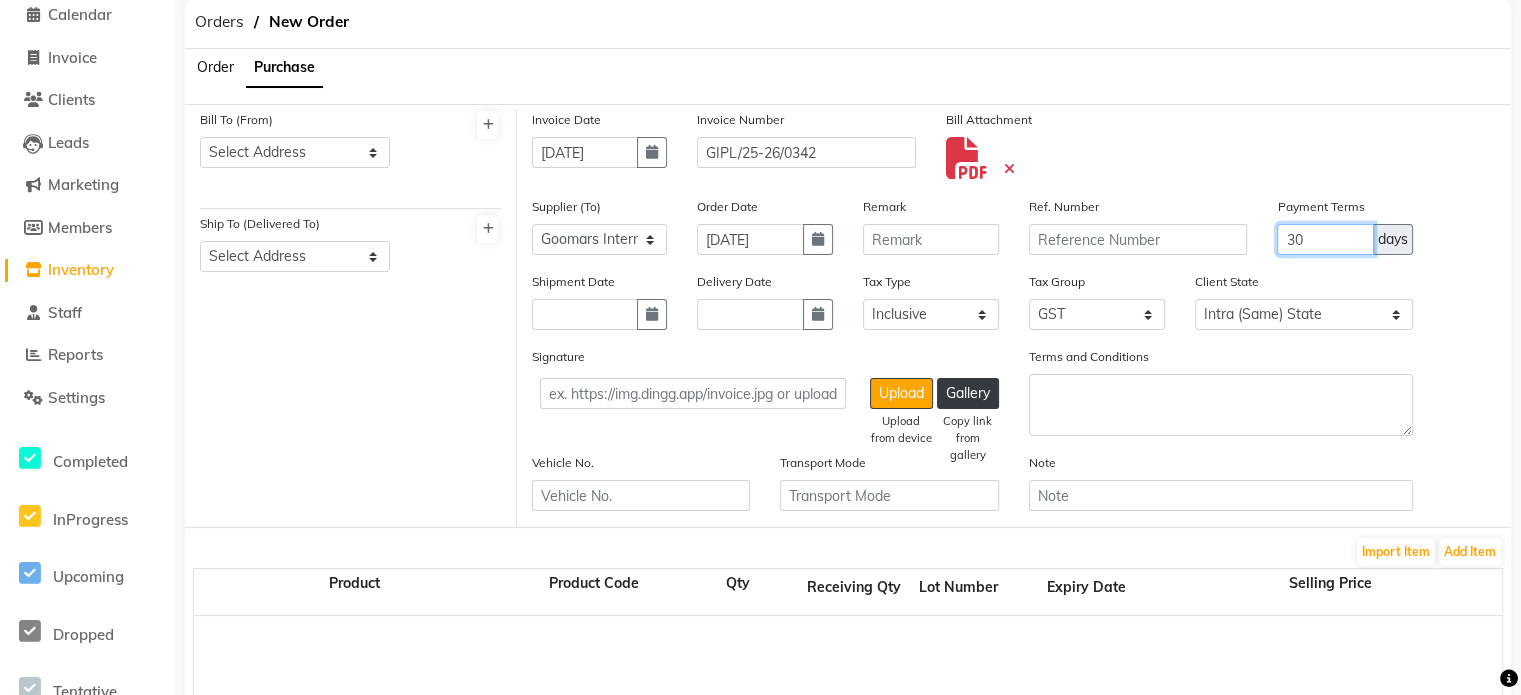 drag, startPoint x: 1344, startPoint y: 251, endPoint x: 1199, endPoint y: 255, distance: 145.05516 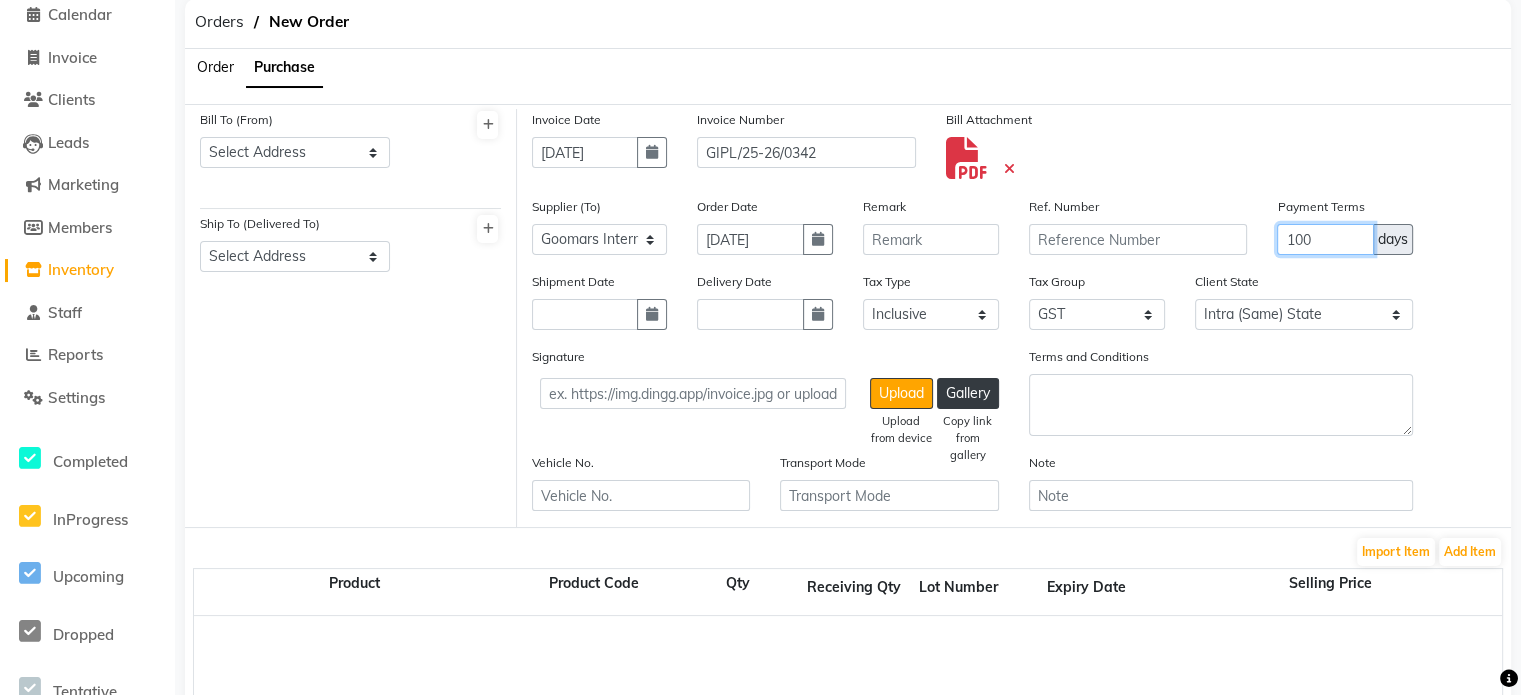 type on "100" 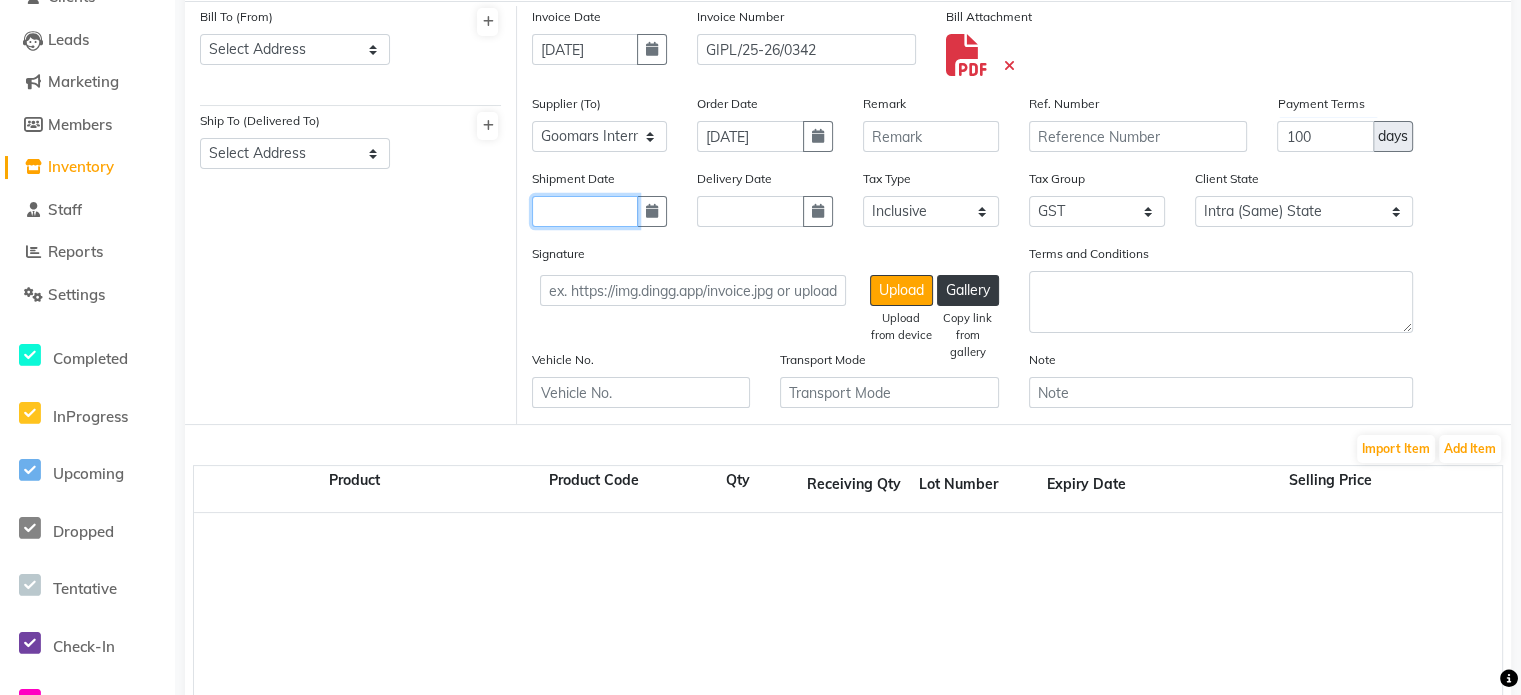 scroll, scrollTop: 196, scrollLeft: 0, axis: vertical 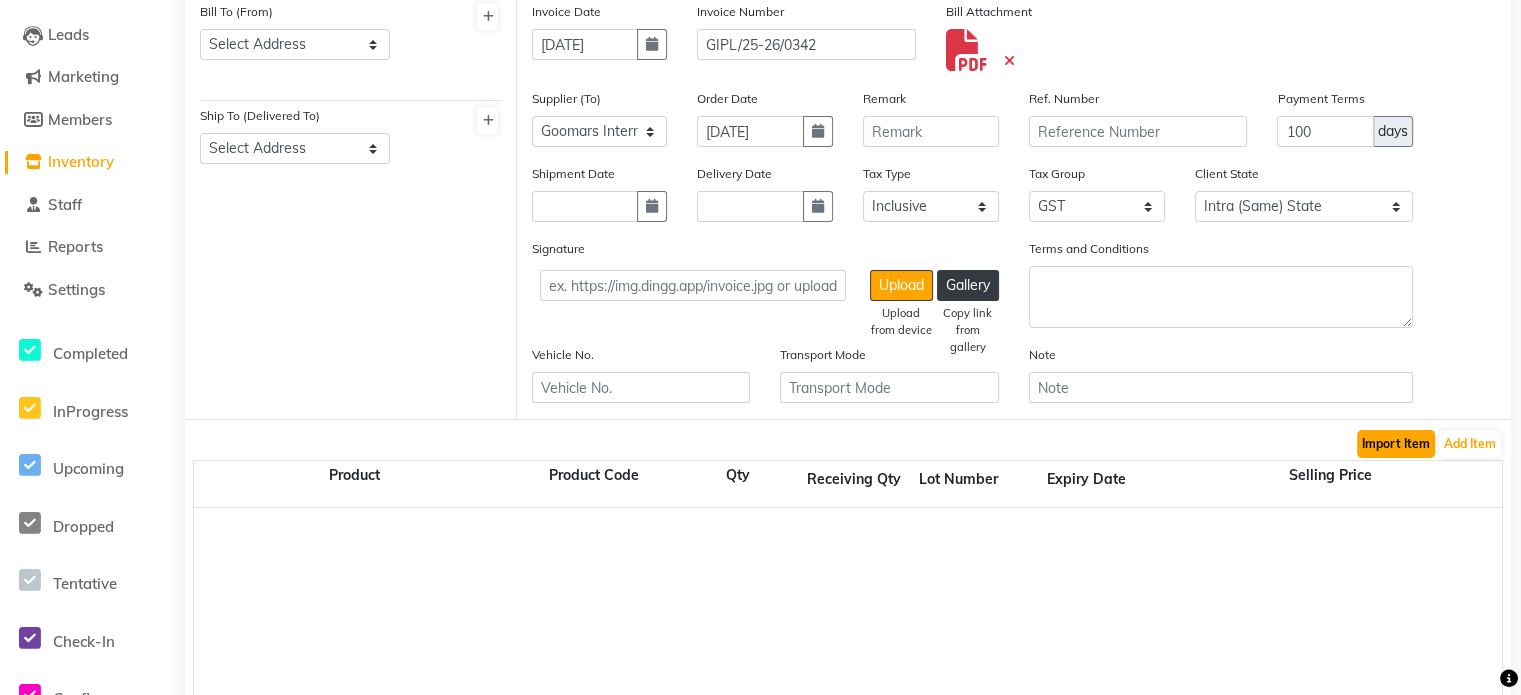 click on "Import Item" 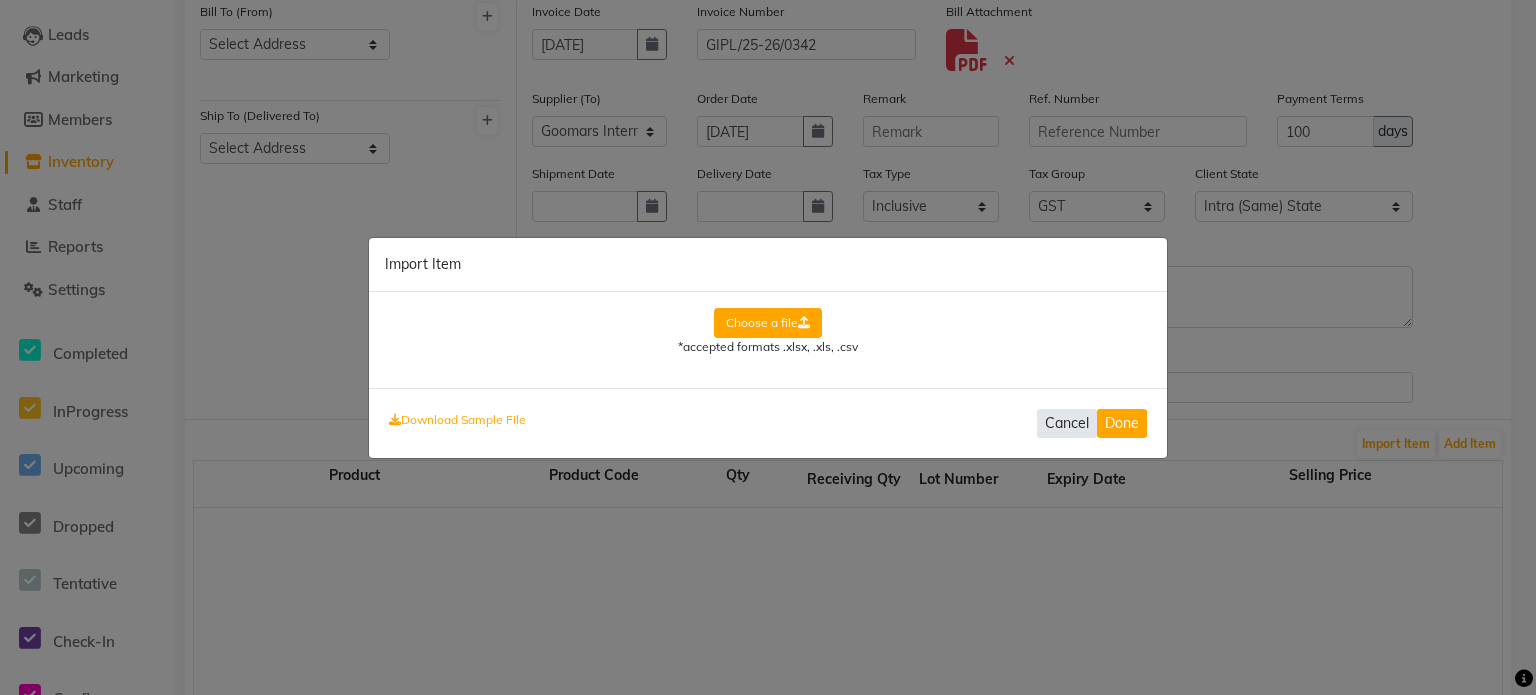 click on "Cancel" 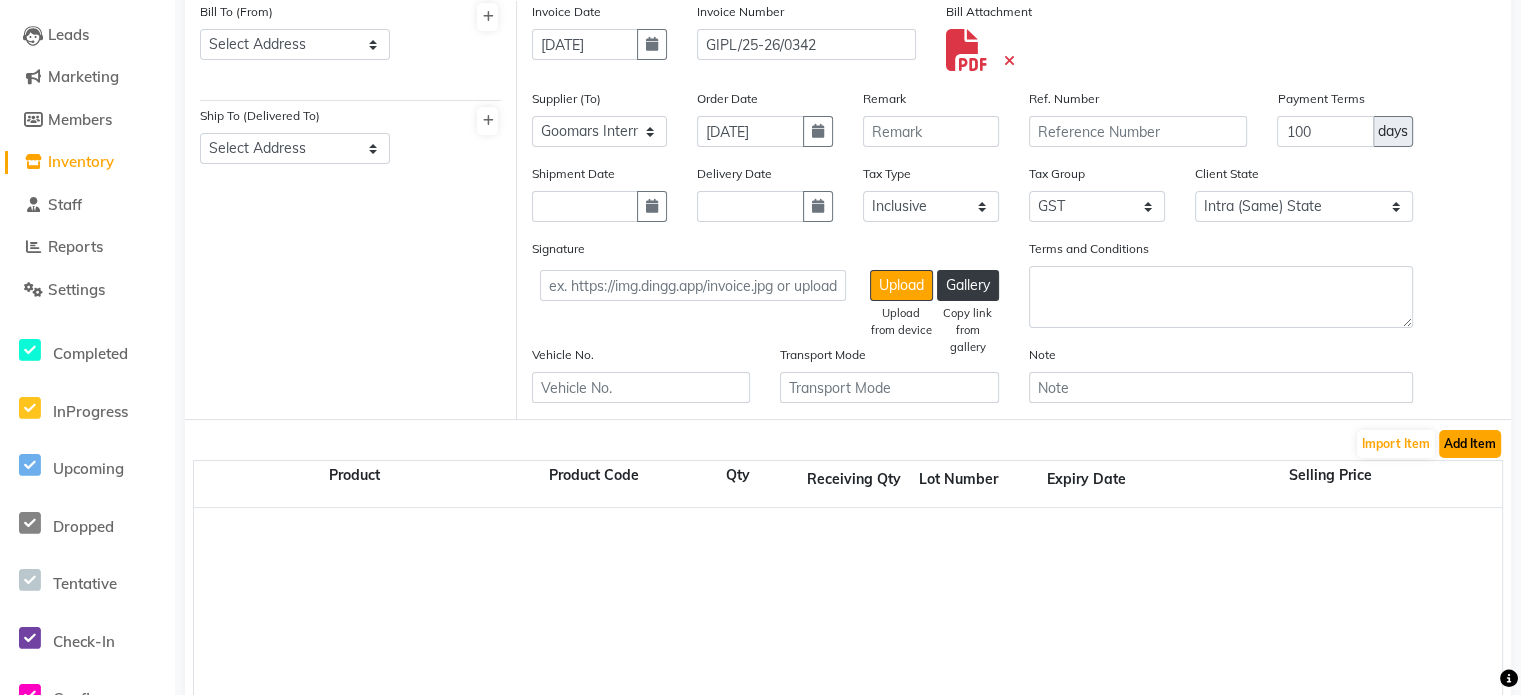 click on "Add Item" 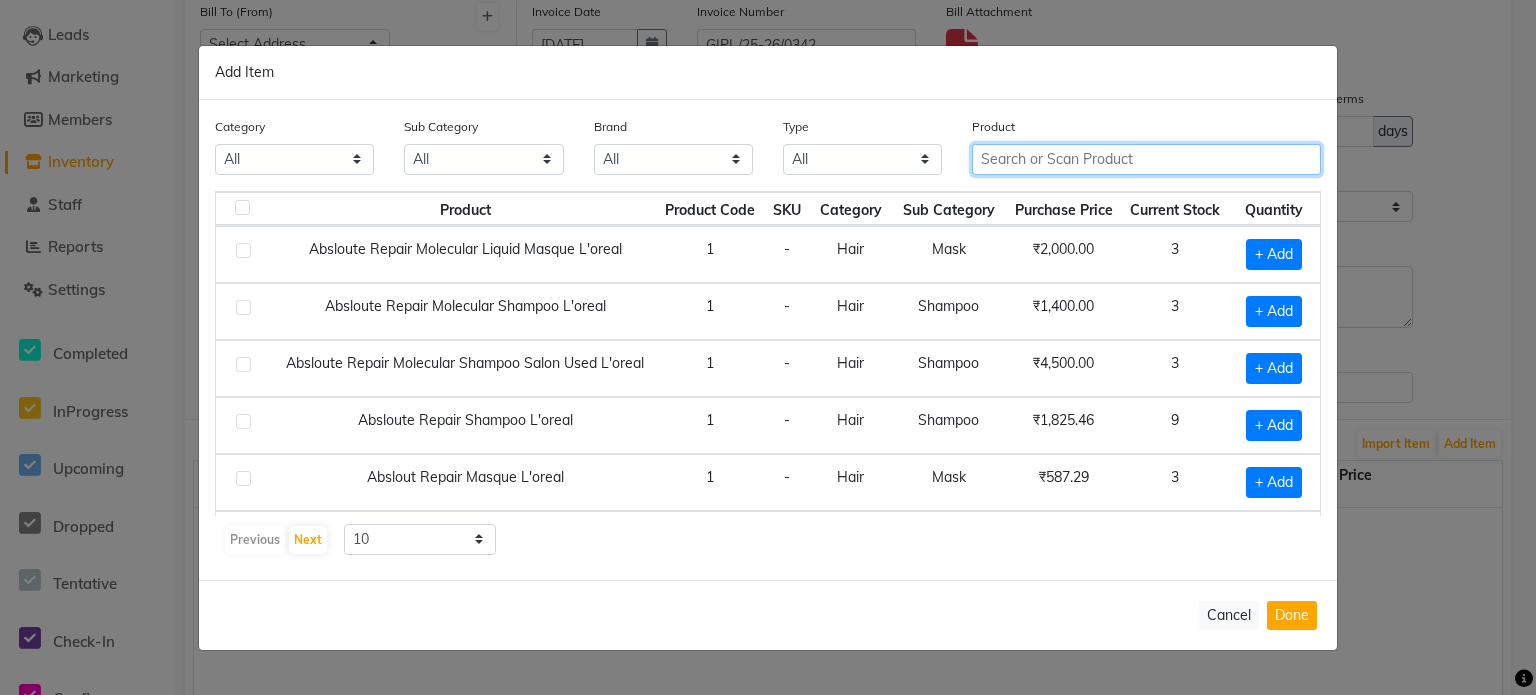 click 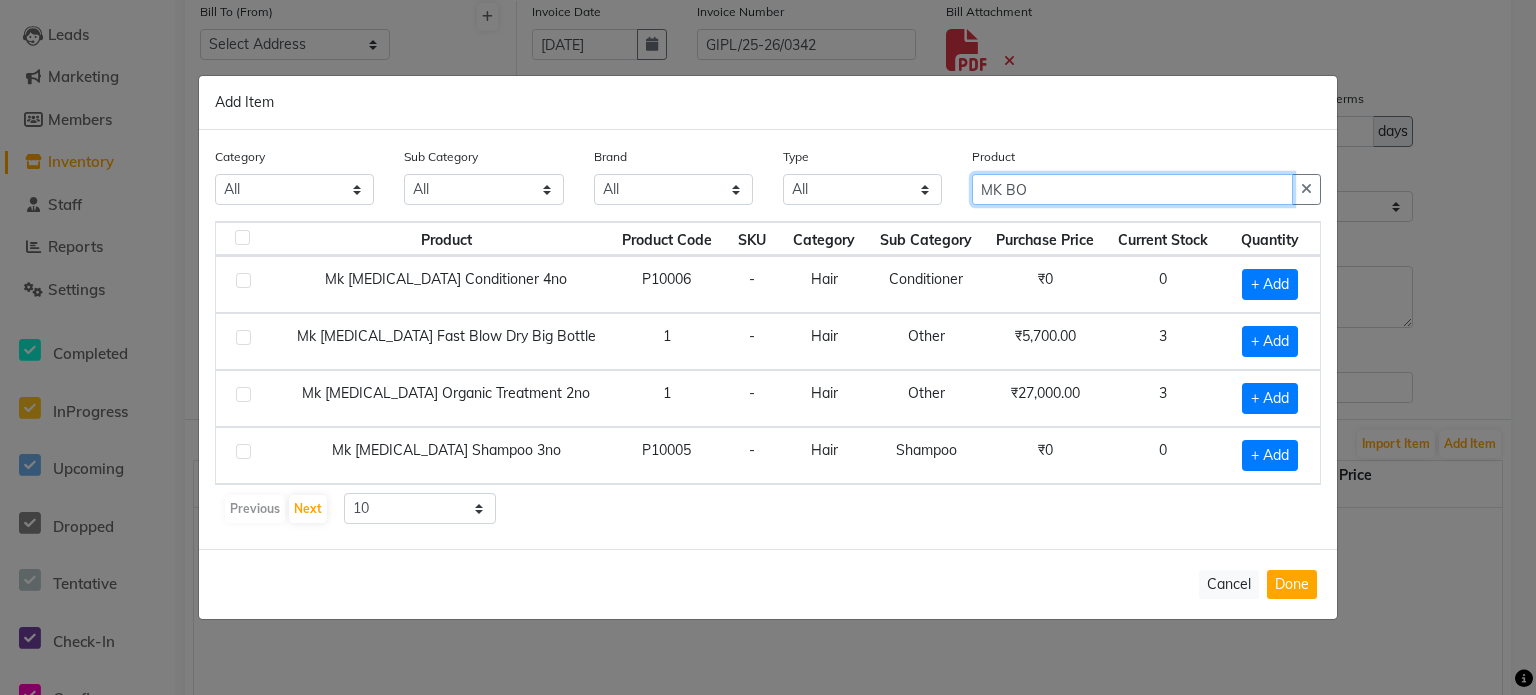 type on "MK BO" 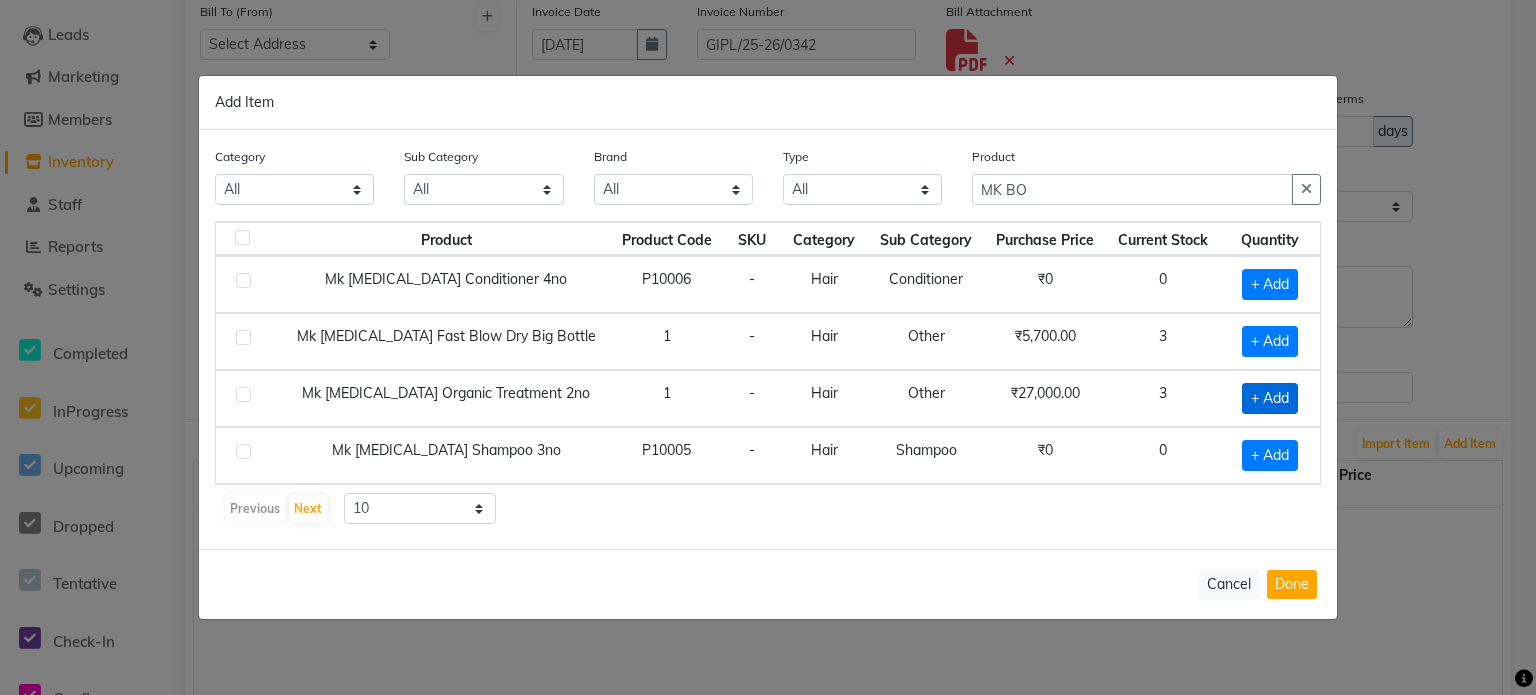 click on "+ Add" 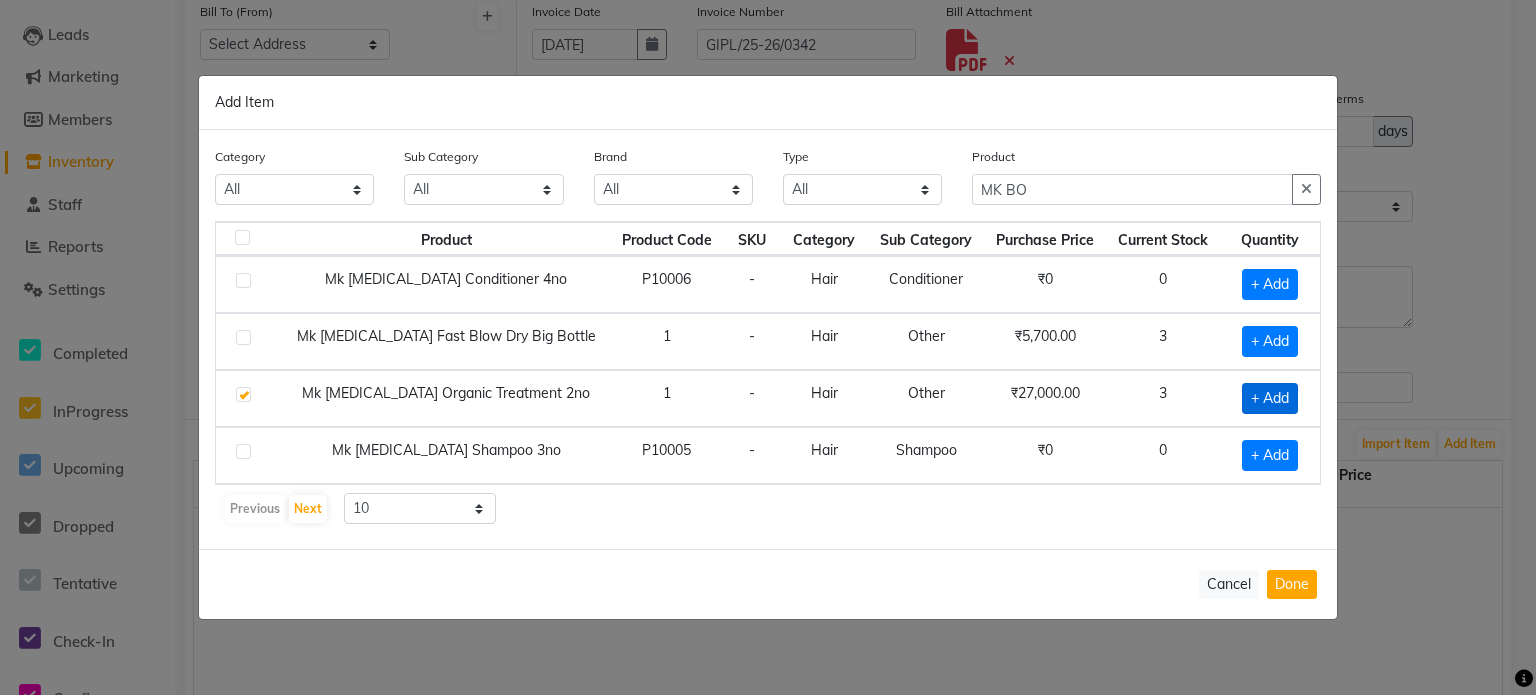 checkbox on "true" 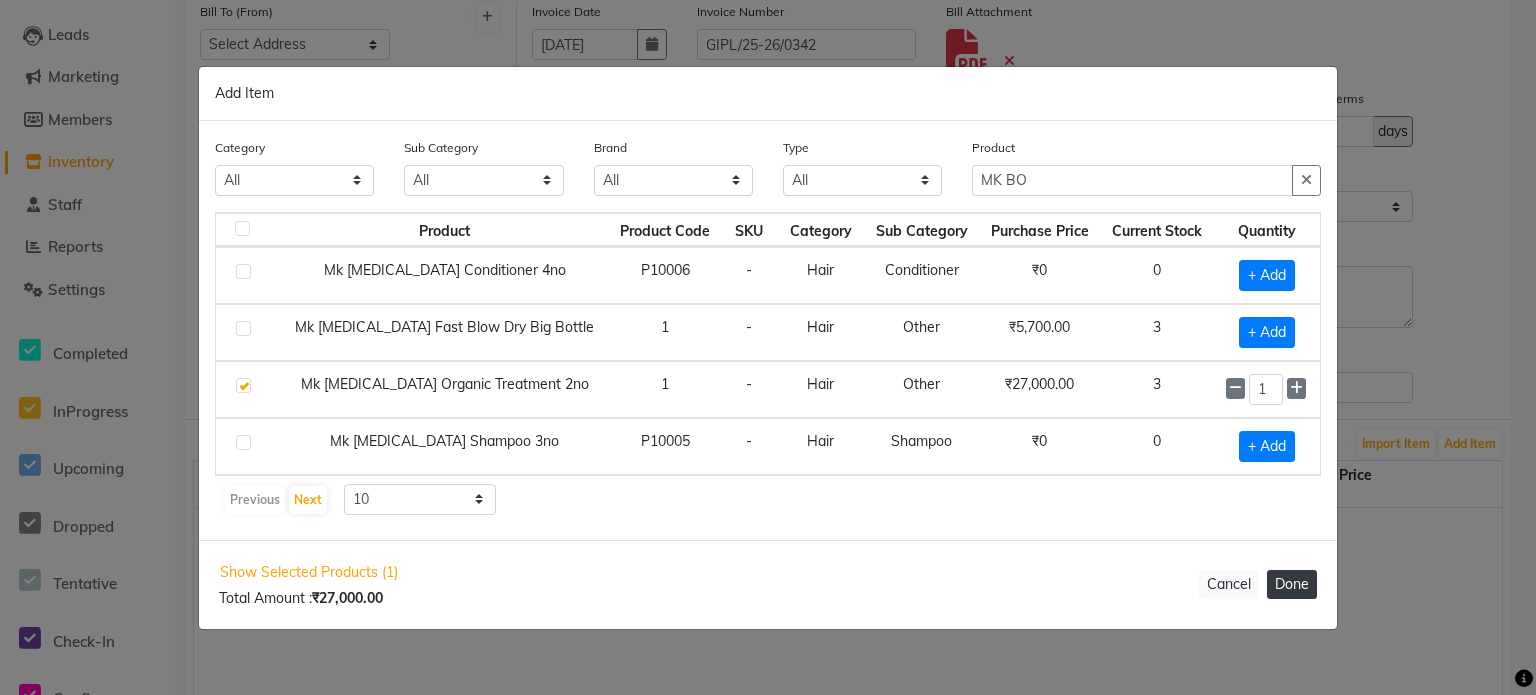 click on "Done" 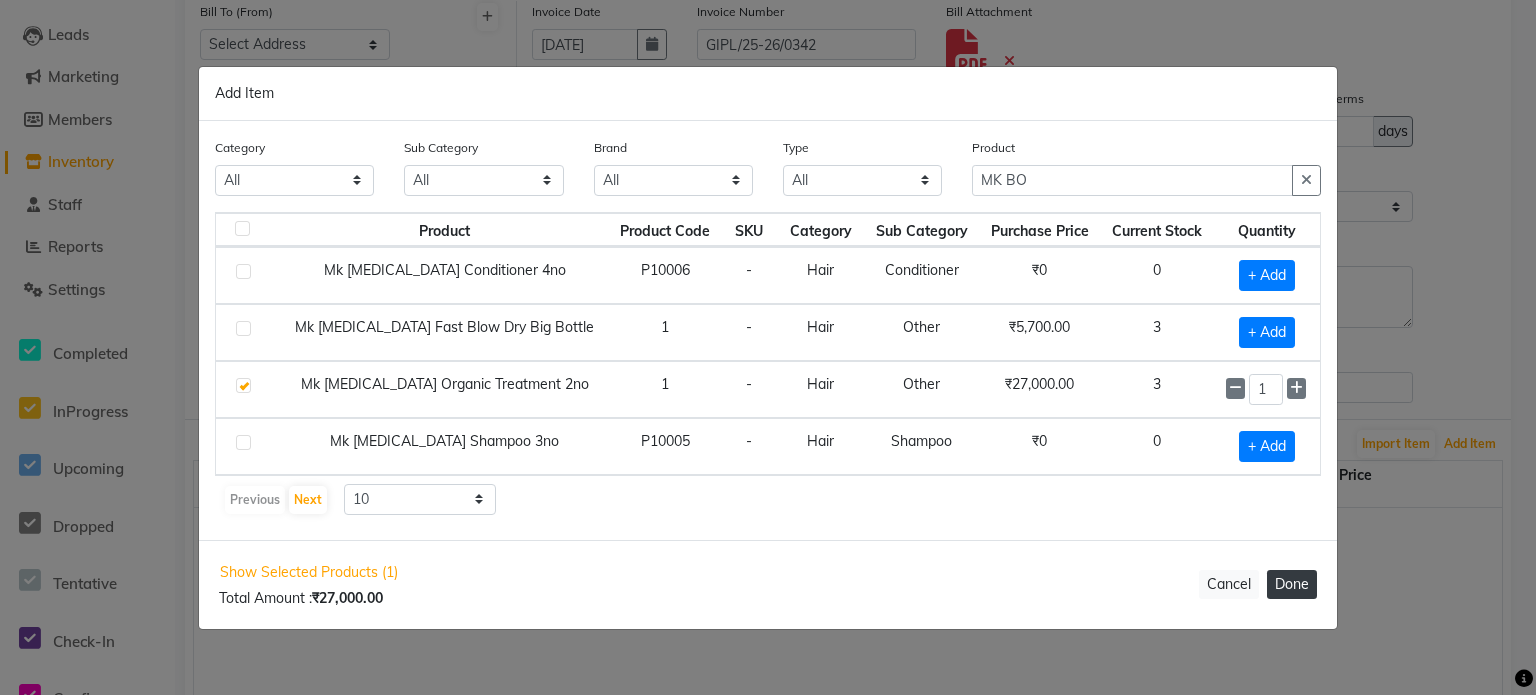 select on "3038" 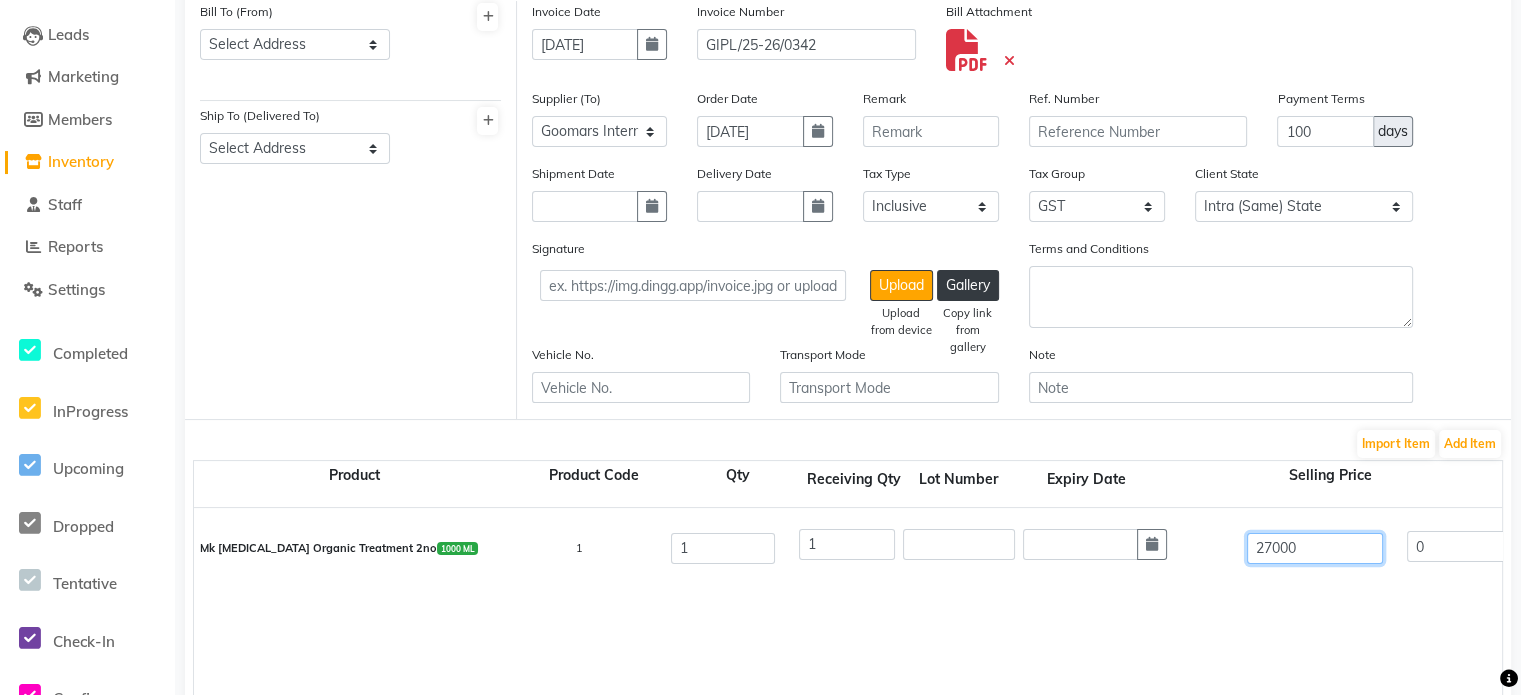 drag, startPoint x: 1332, startPoint y: 554, endPoint x: 1192, endPoint y: 555, distance: 140.00357 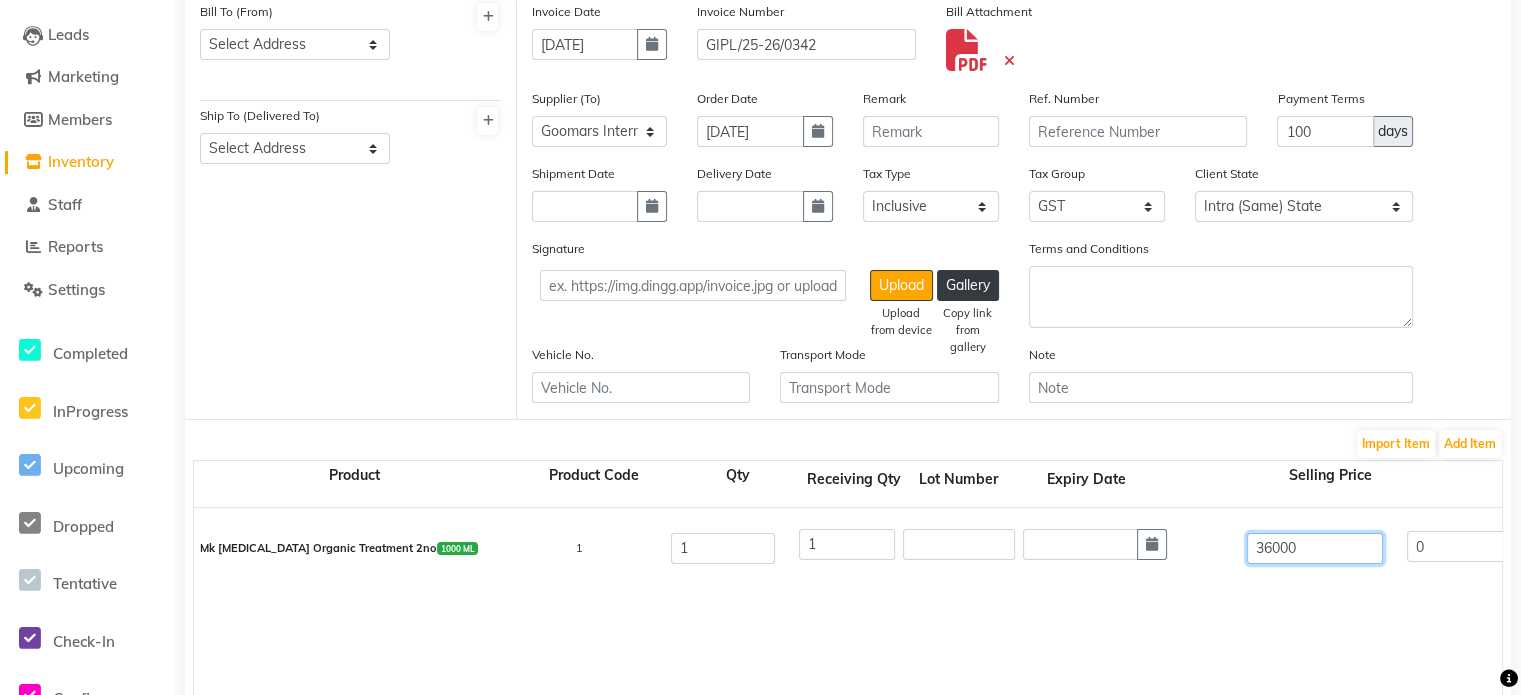type on "36000" 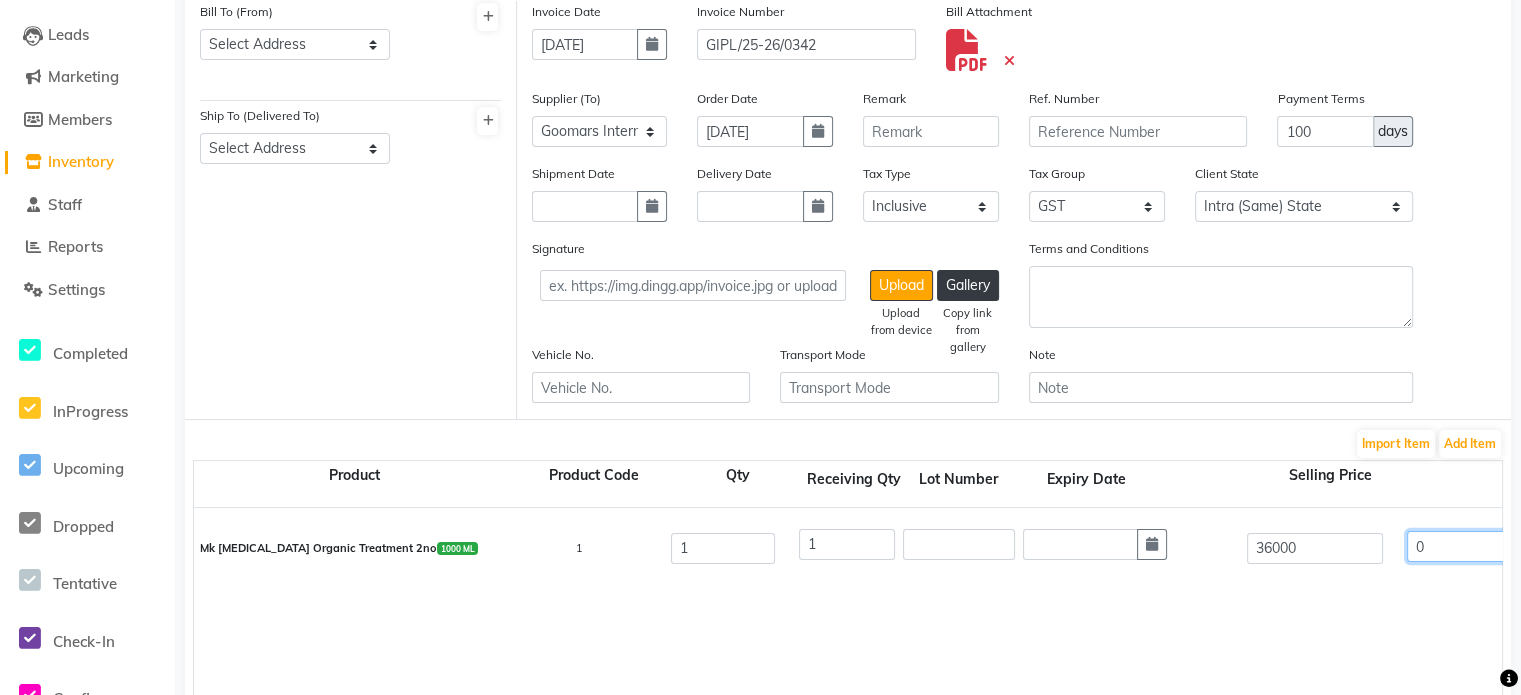type on "25" 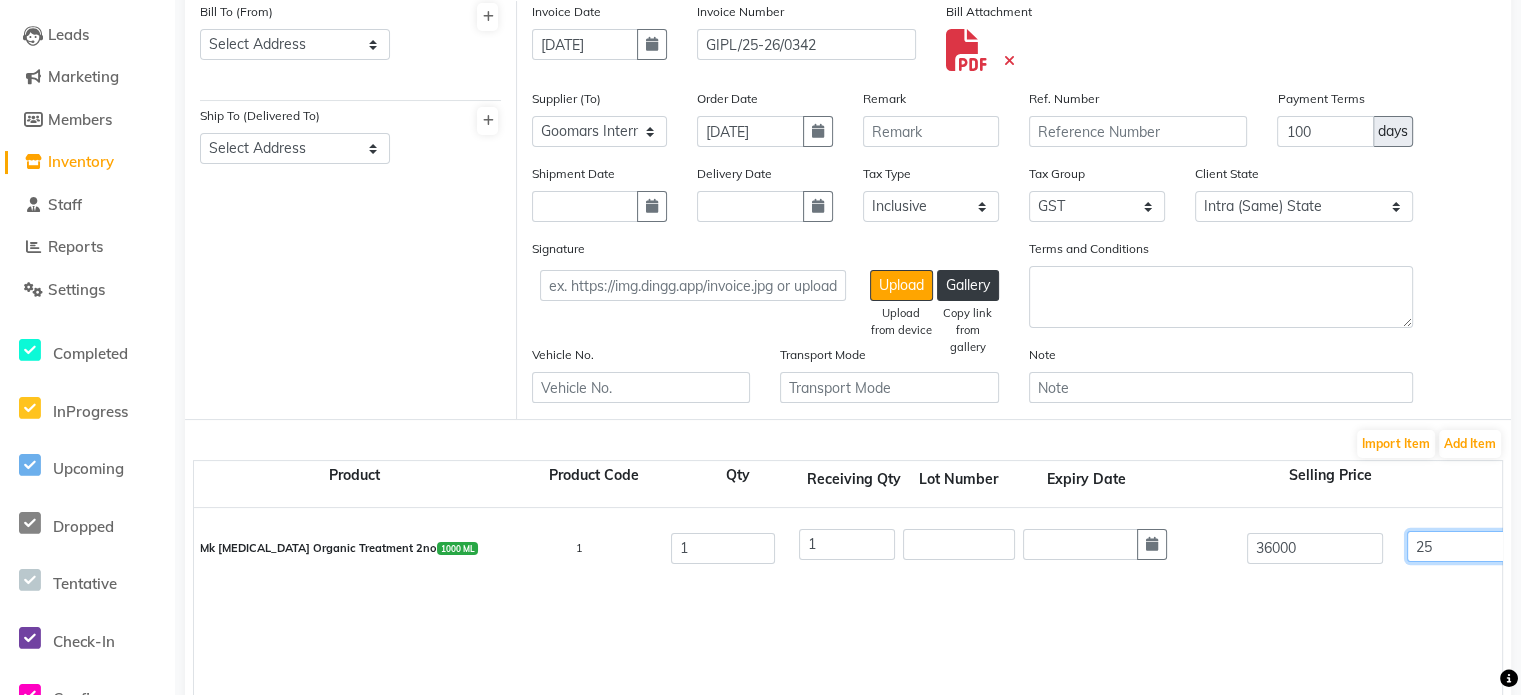 scroll, scrollTop: 0, scrollLeft: 4, axis: horizontal 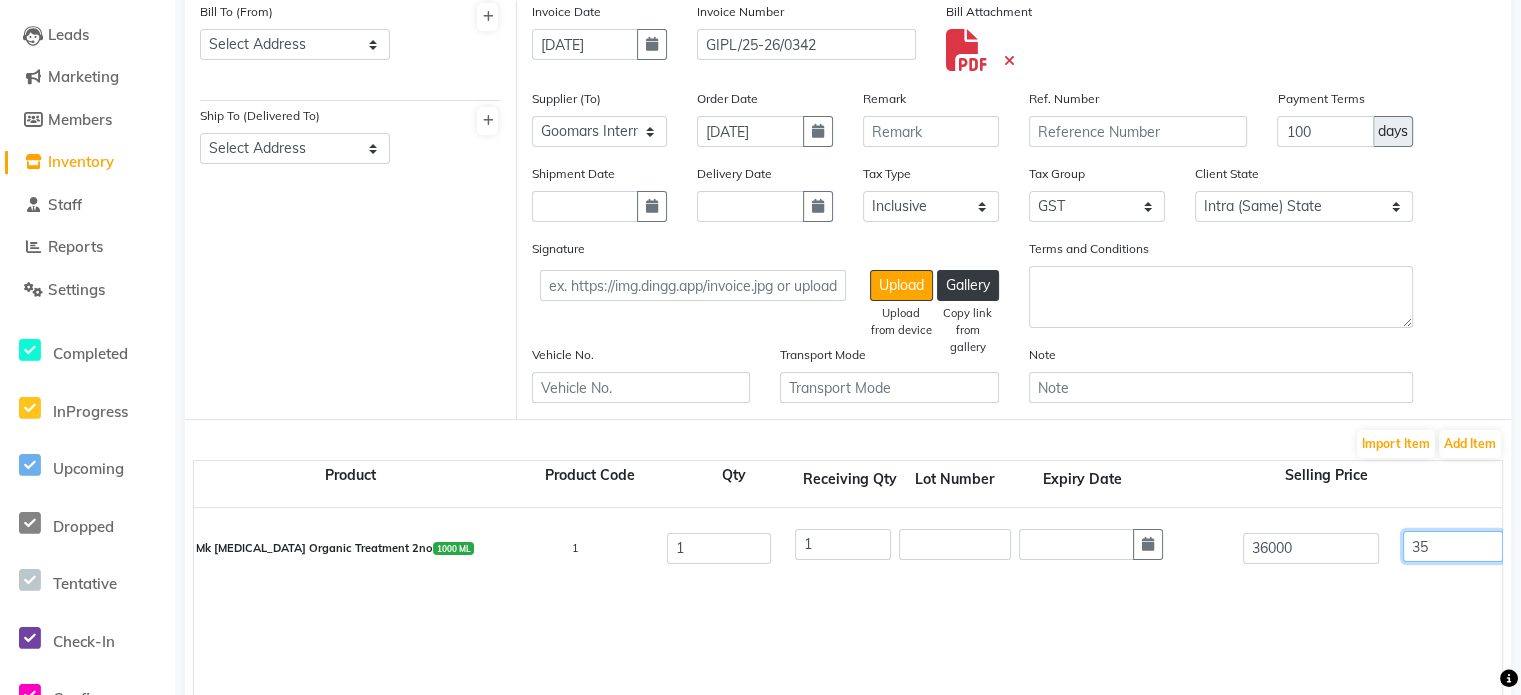 type on "35" 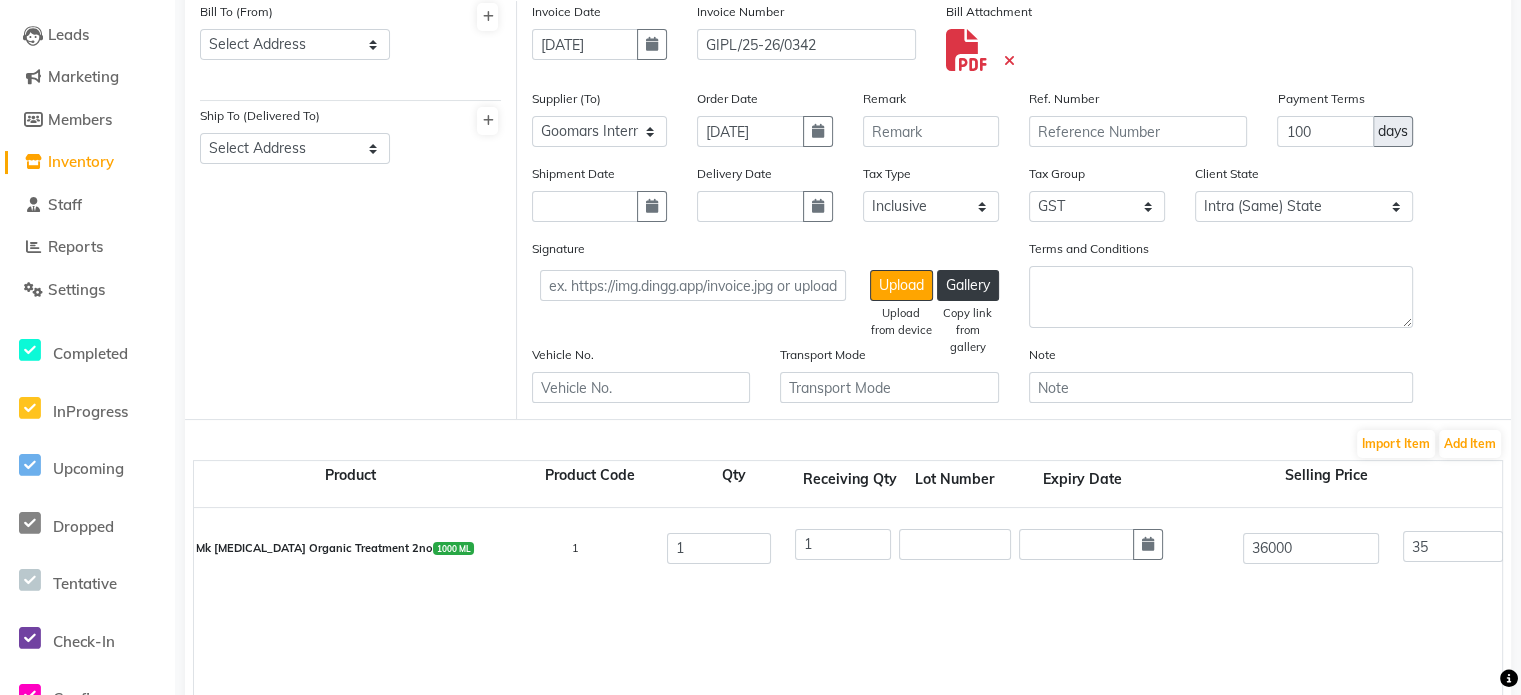 type on "12600" 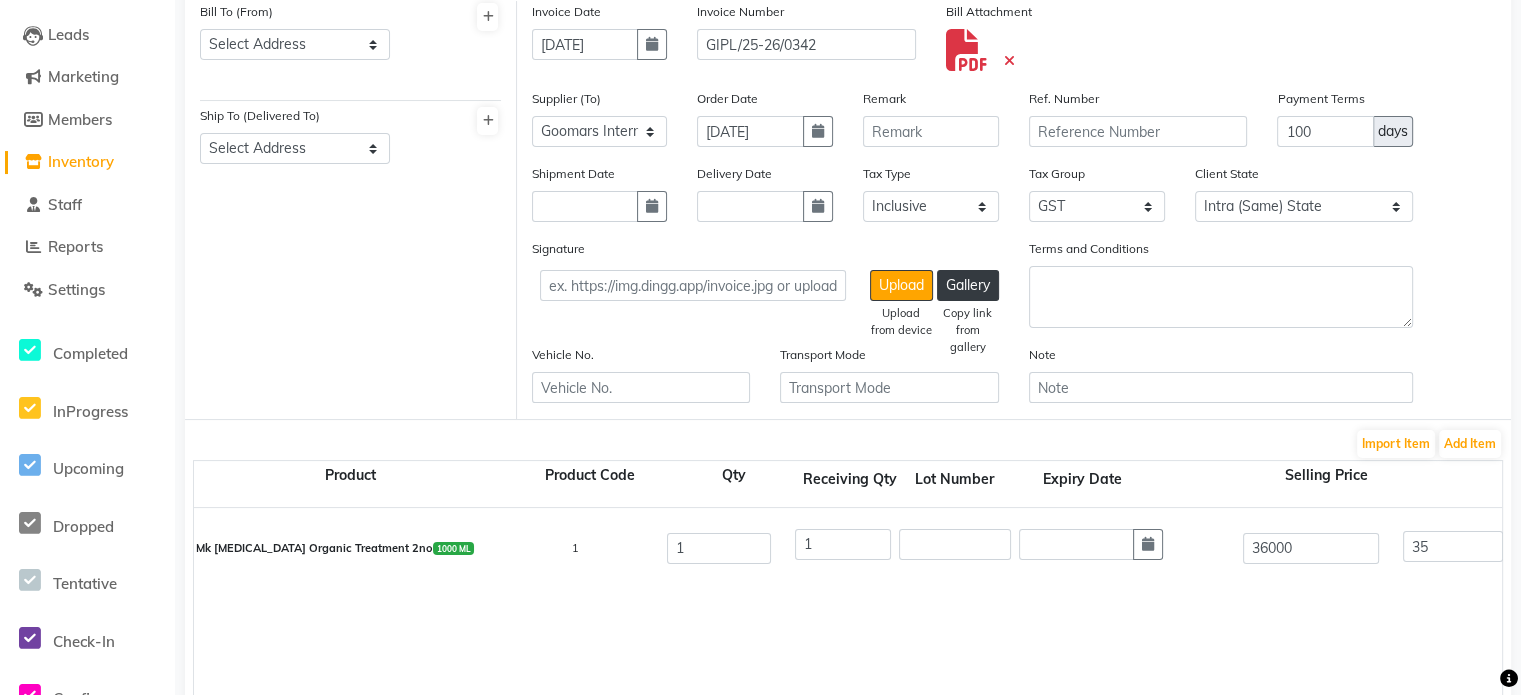 scroll, scrollTop: 0, scrollLeft: 748, axis: horizontal 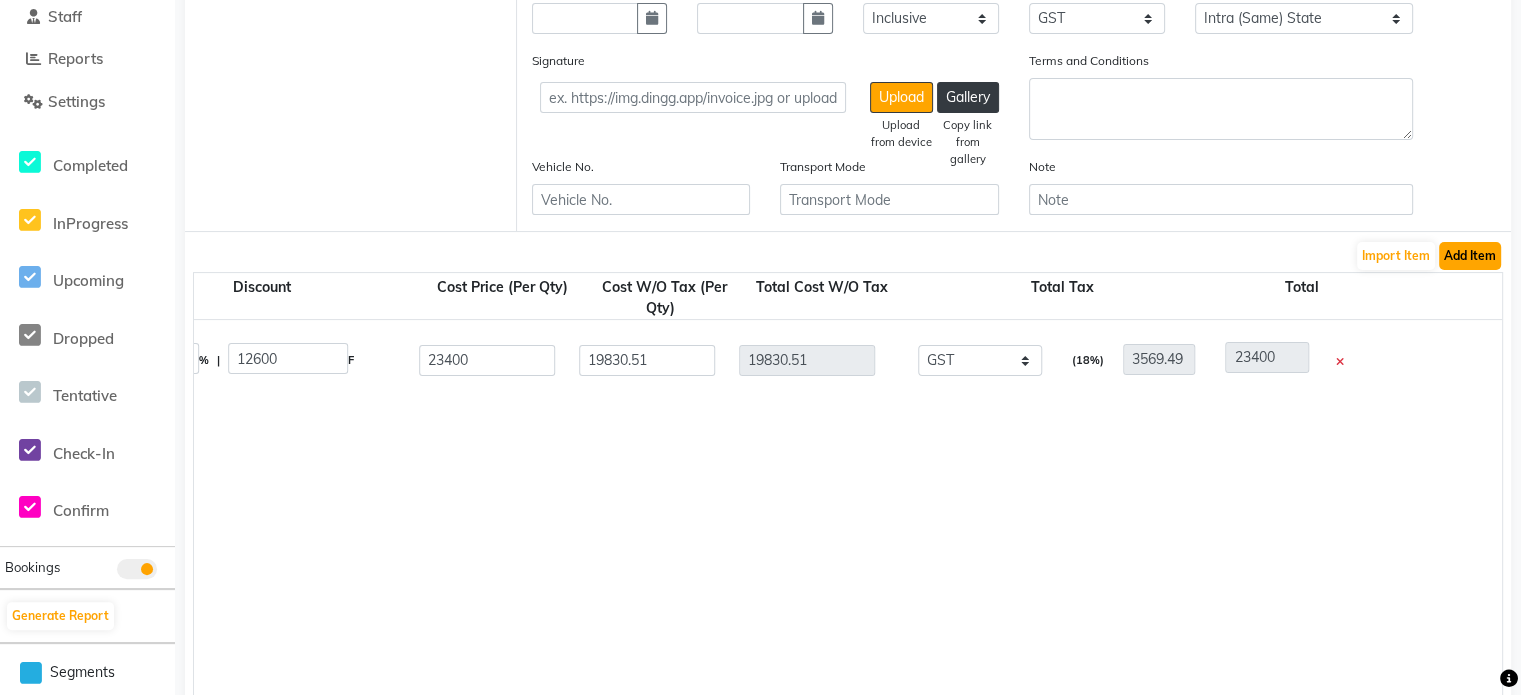 click on "Add Item" 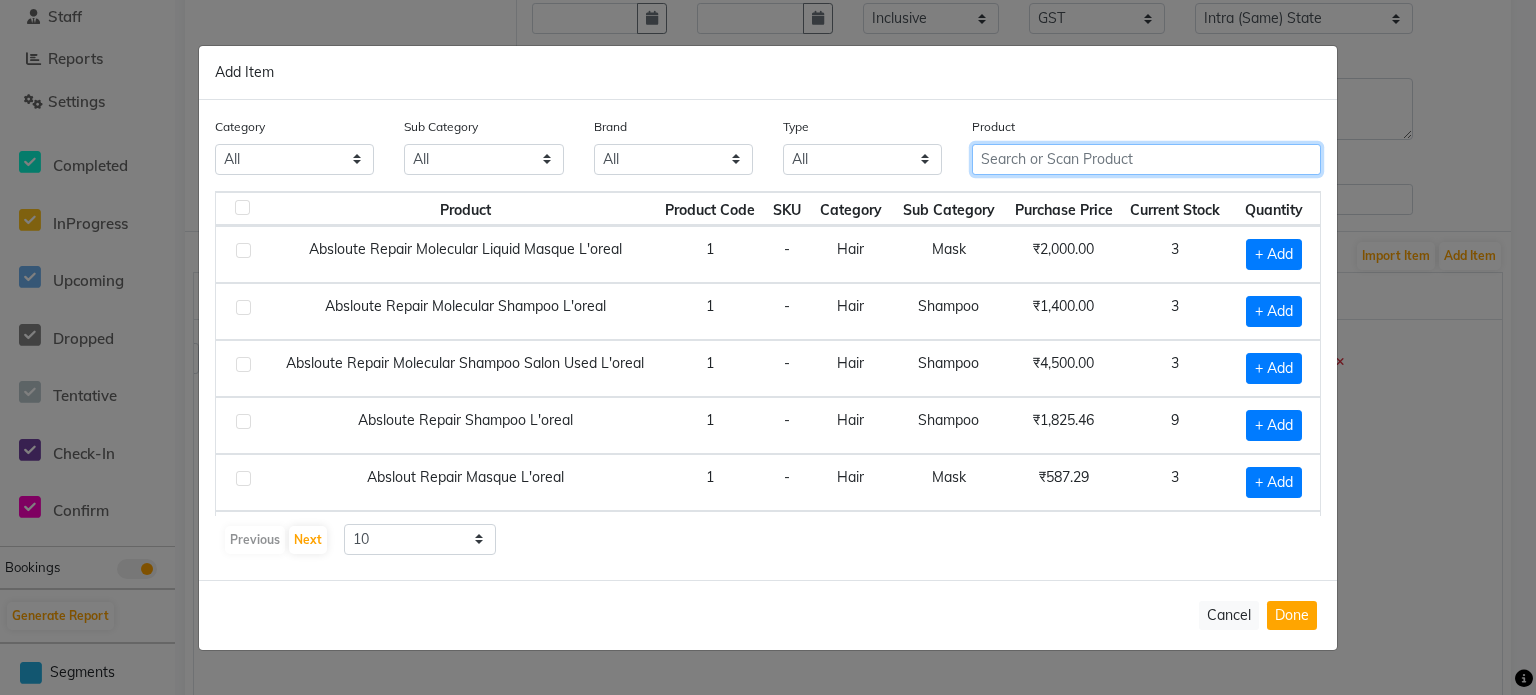 click 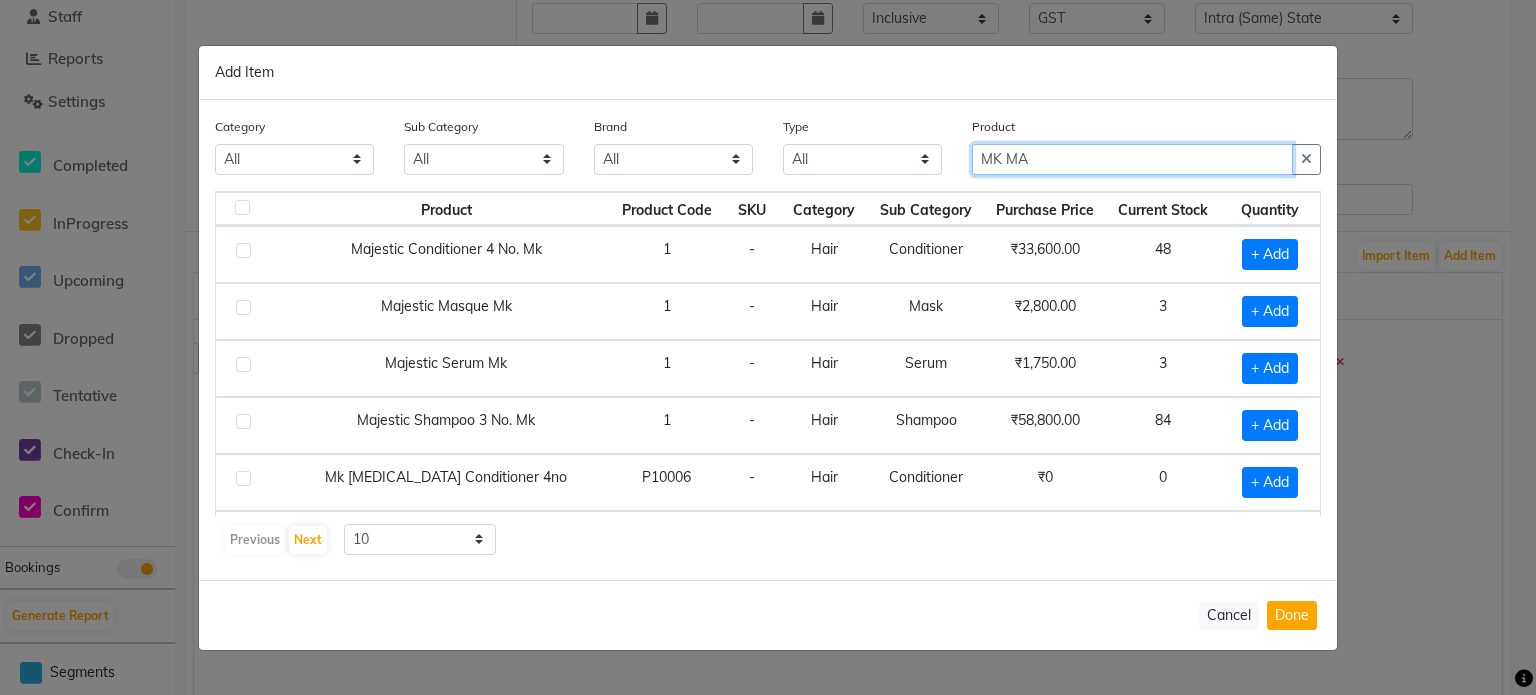 type on "MK MA" 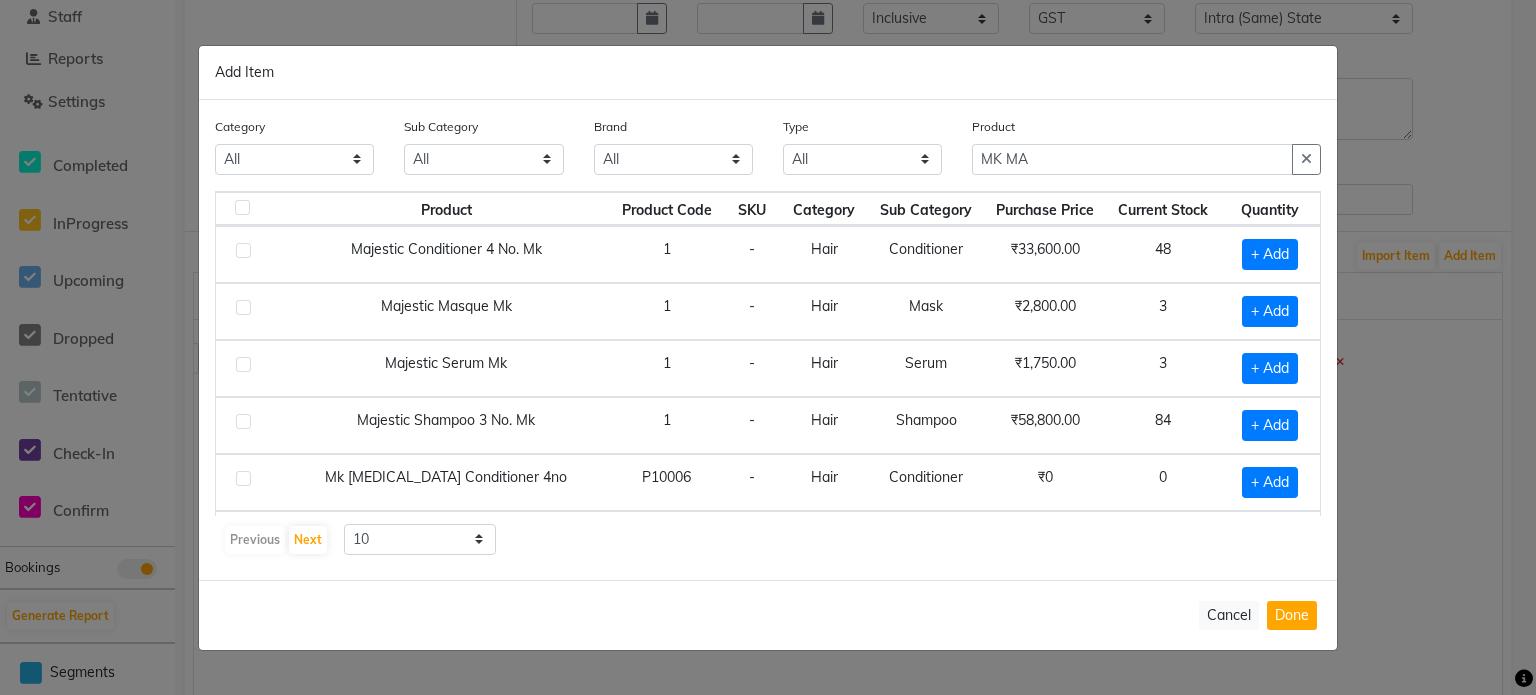 click 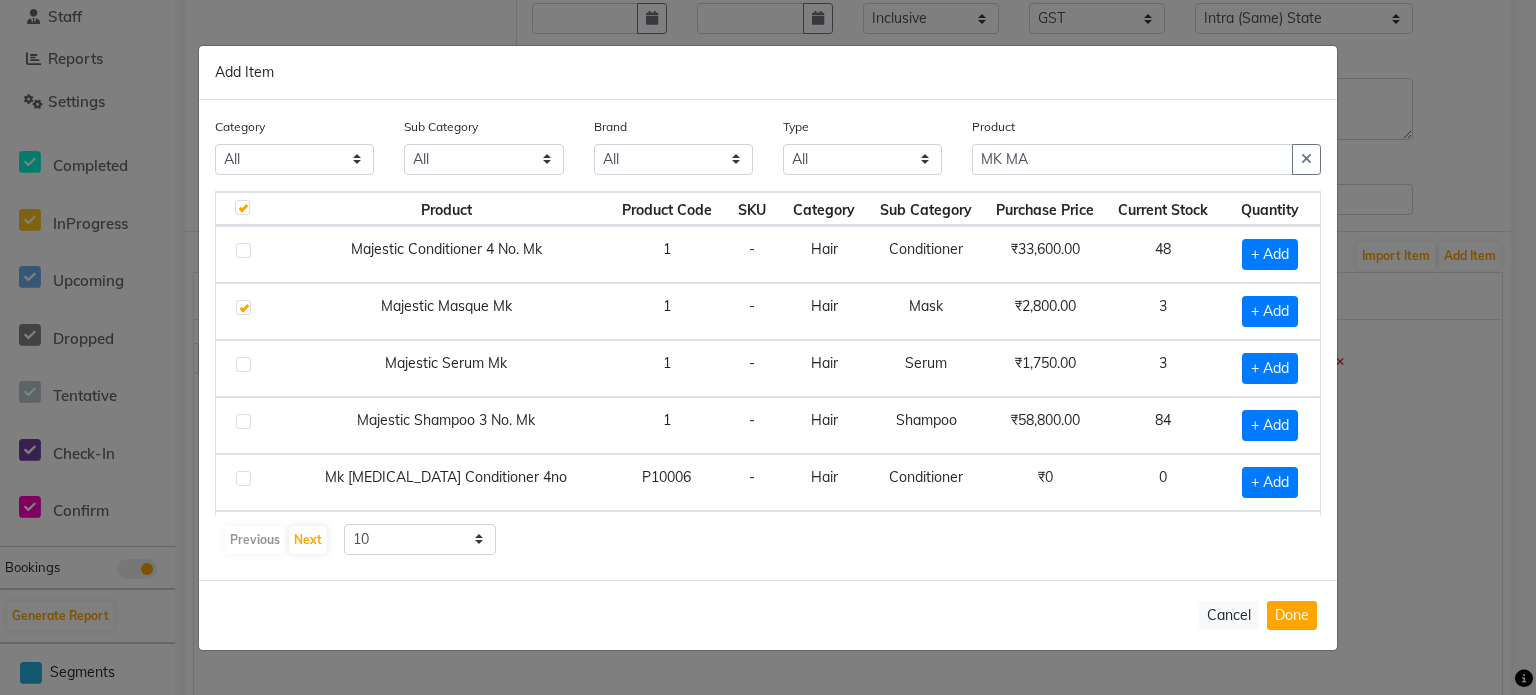checkbox on "true" 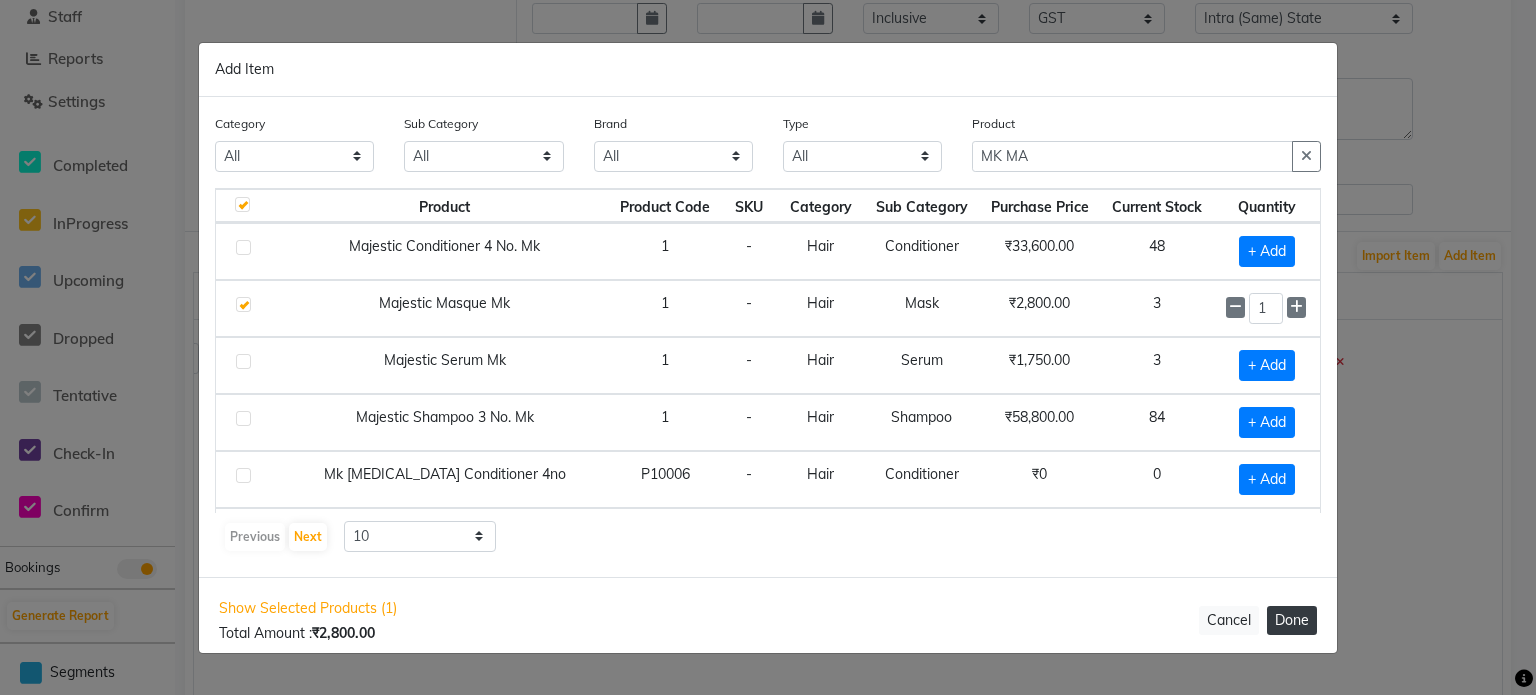 click on "Done" 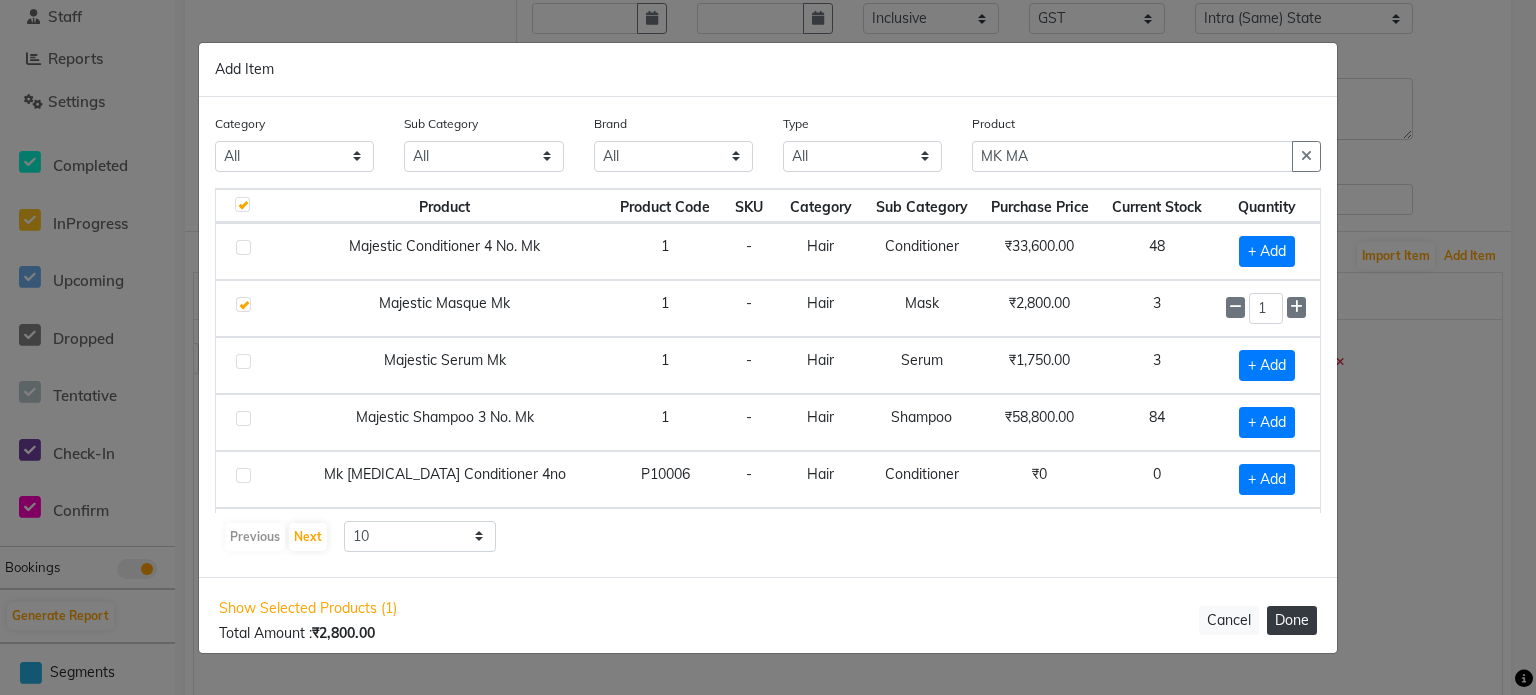 select on "3038" 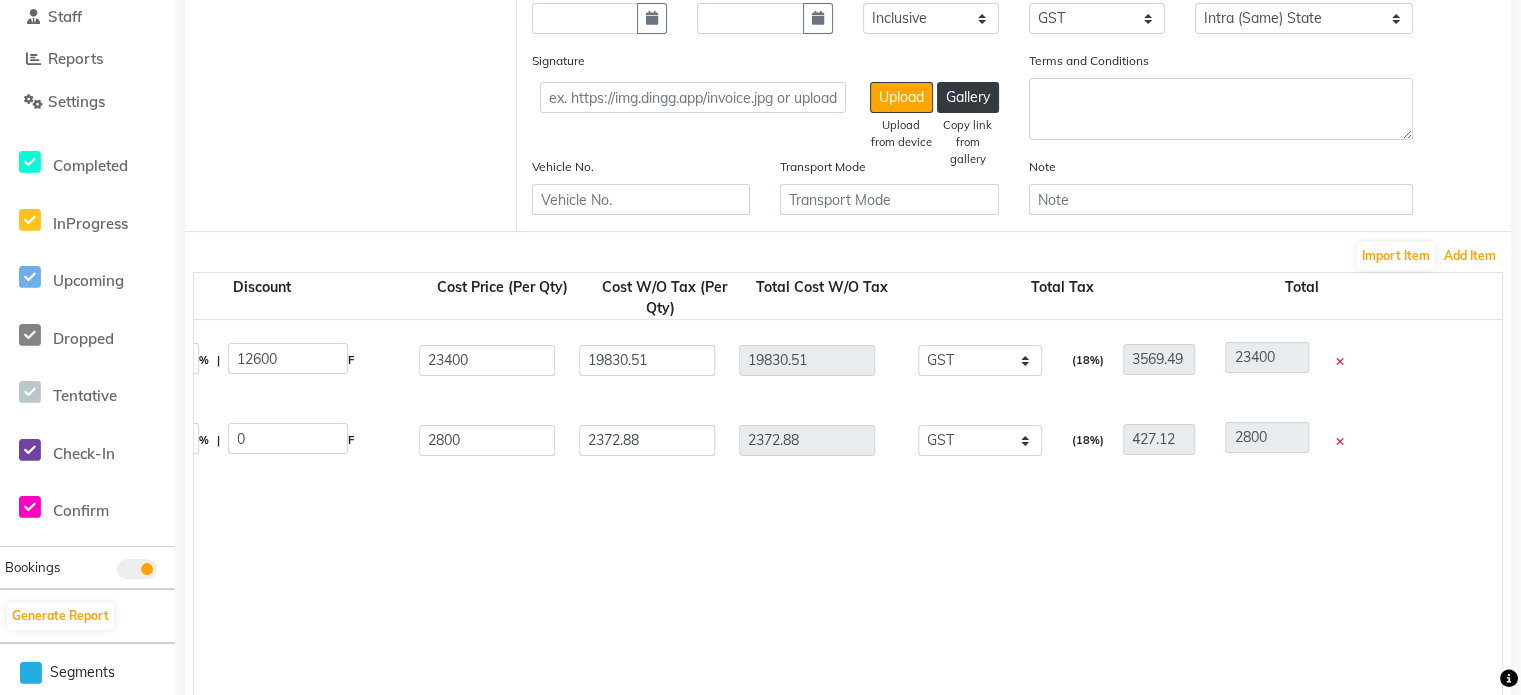 type 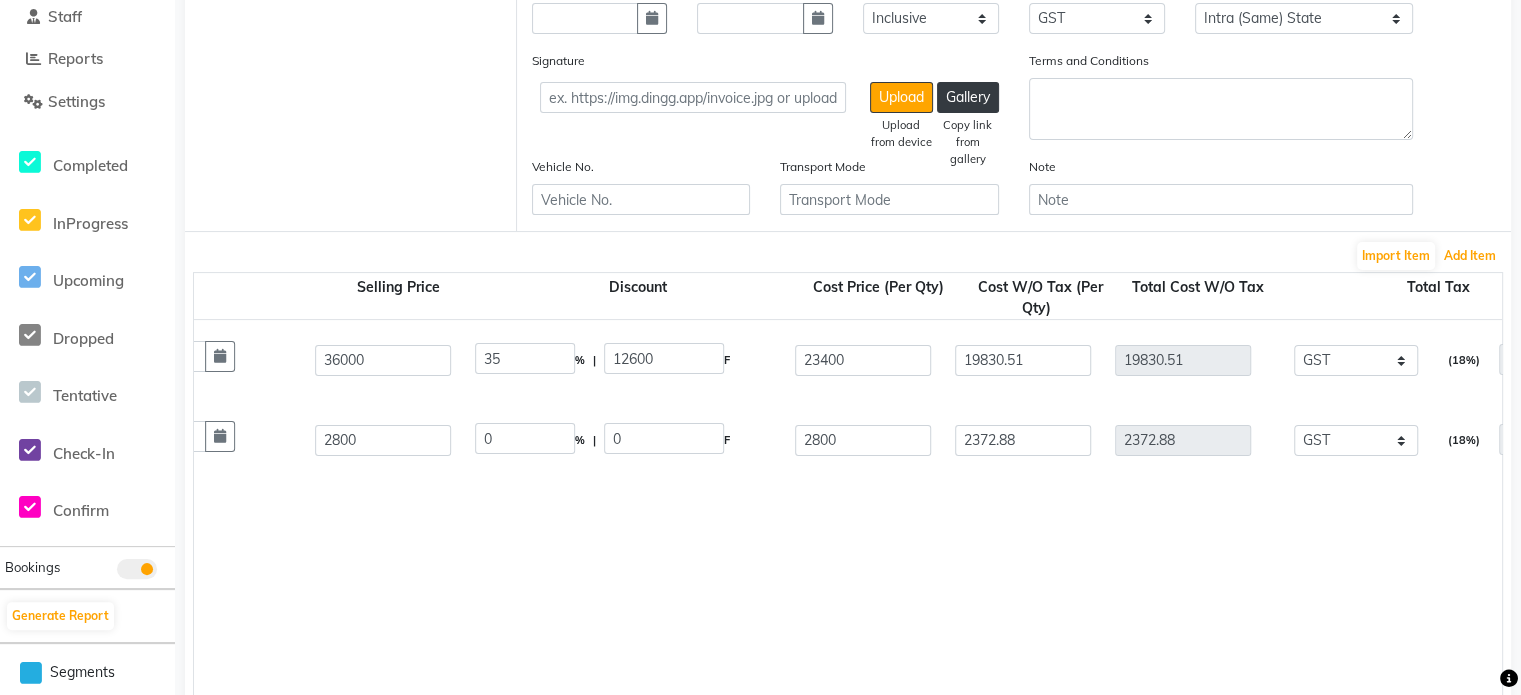 scroll, scrollTop: 0, scrollLeft: 927, axis: horizontal 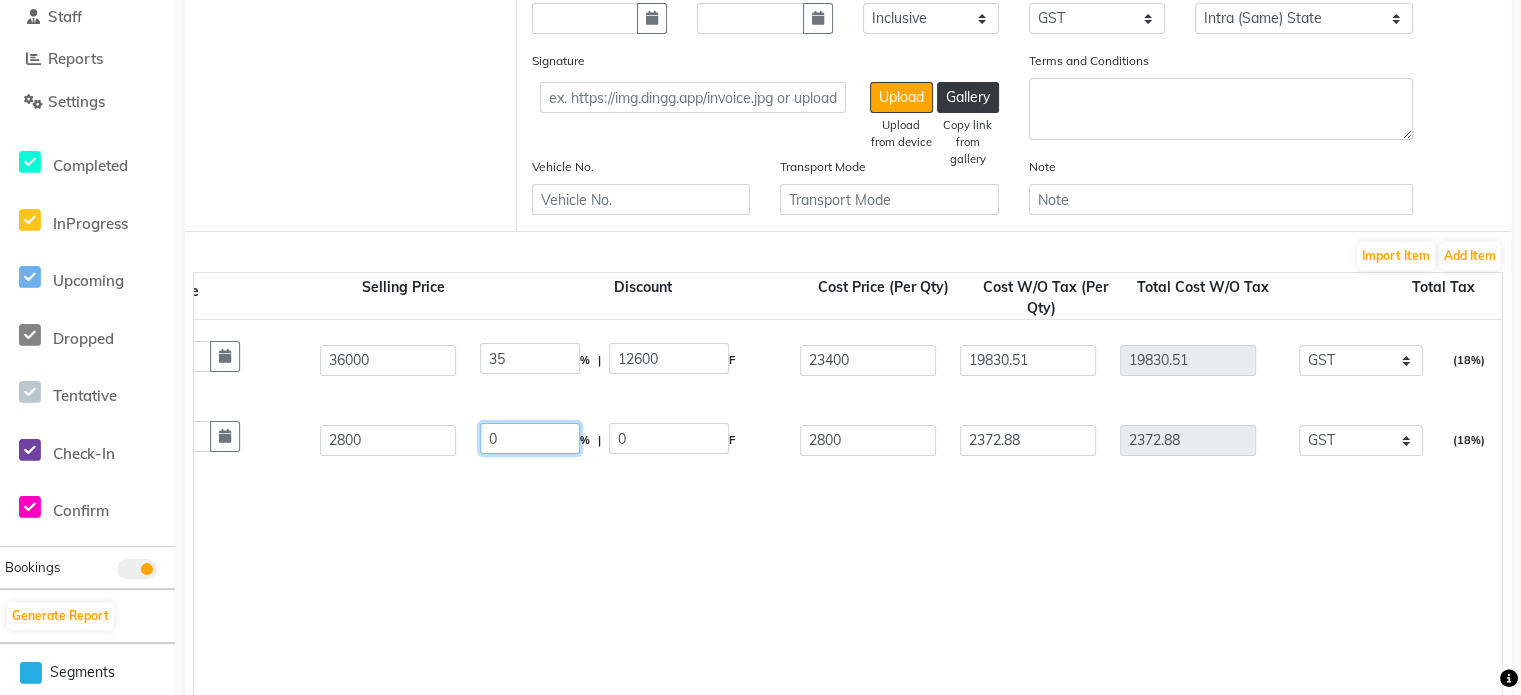 click on "0" 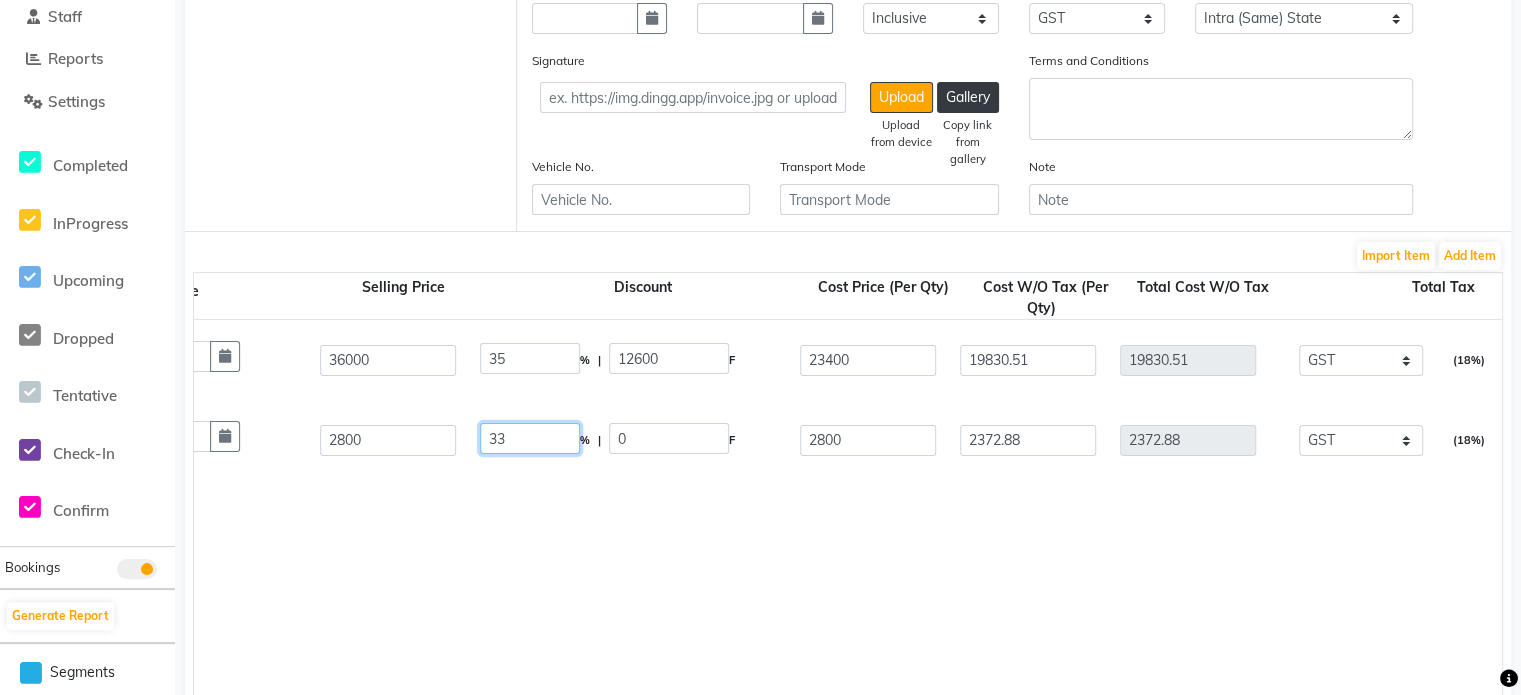 type on "33" 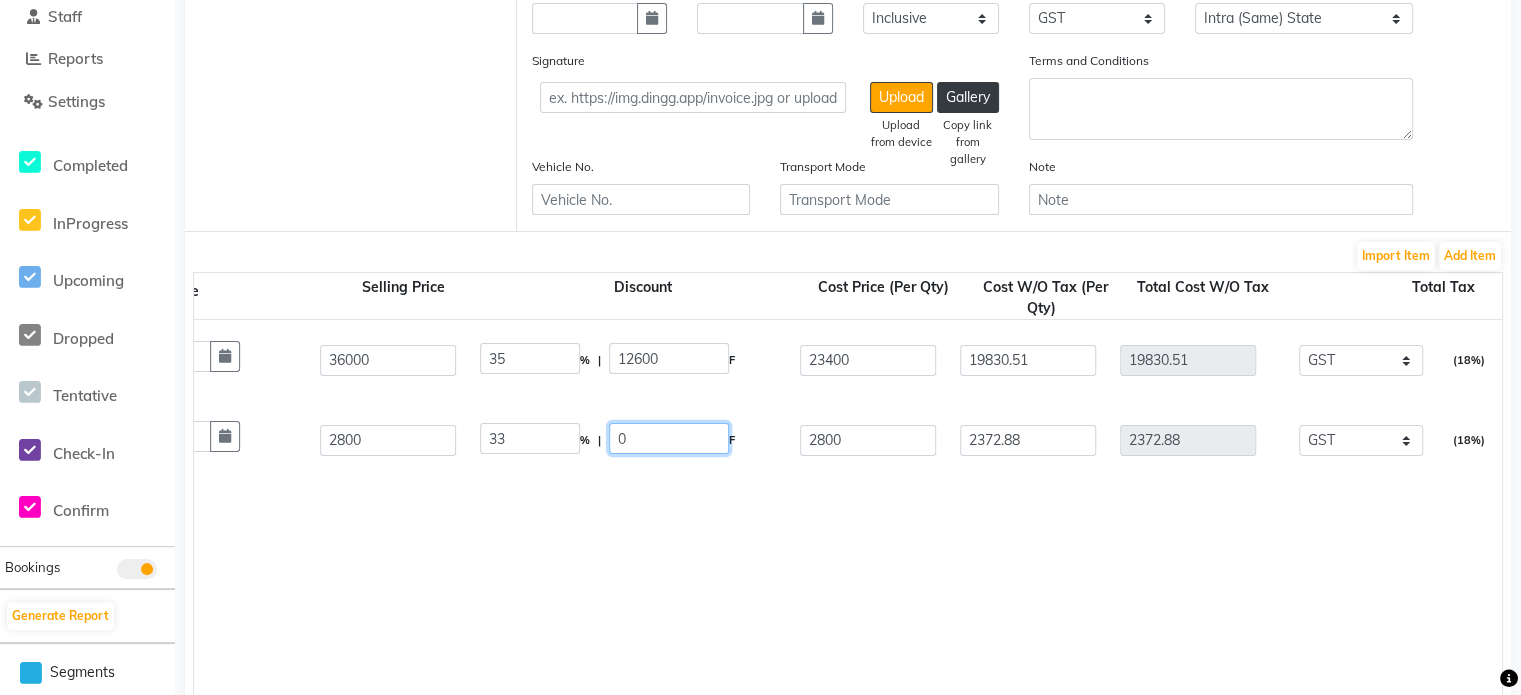 type on "924" 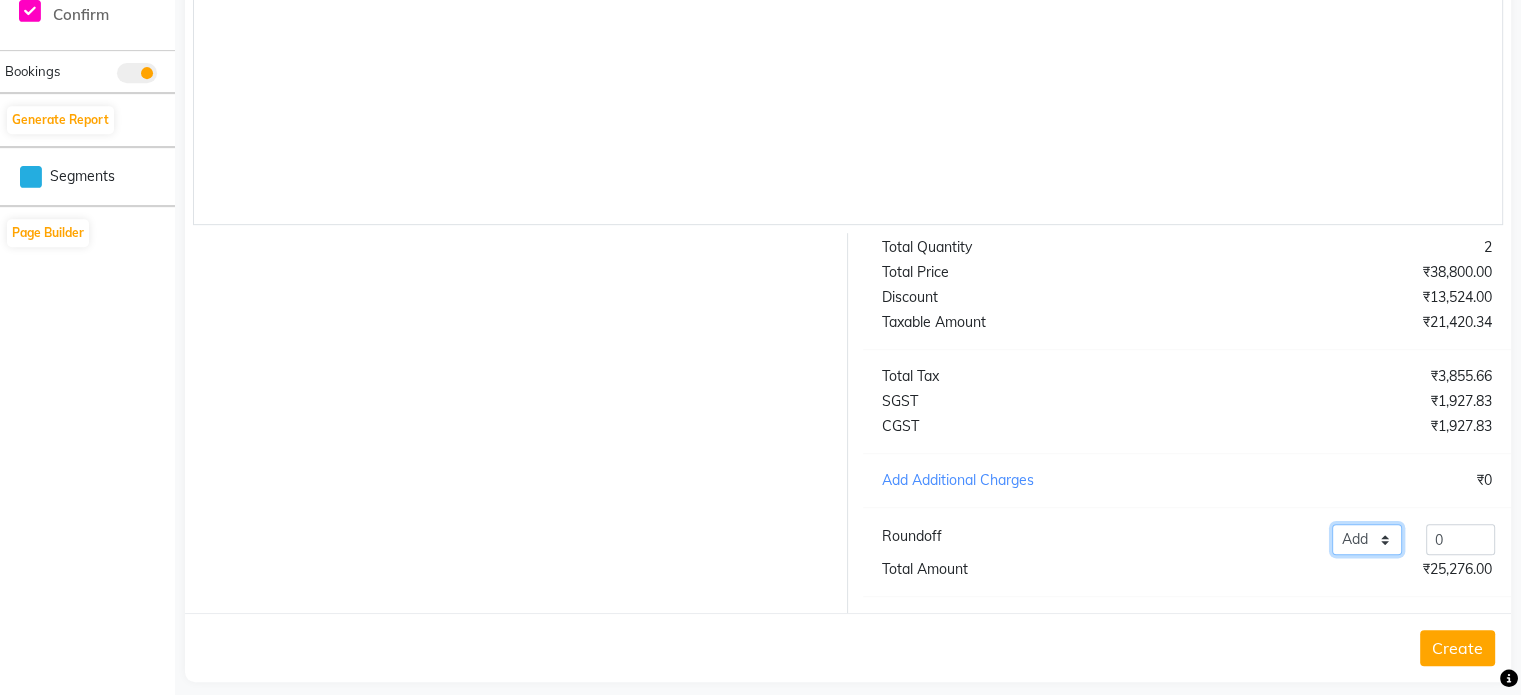 scroll, scrollTop: 918, scrollLeft: 0, axis: vertical 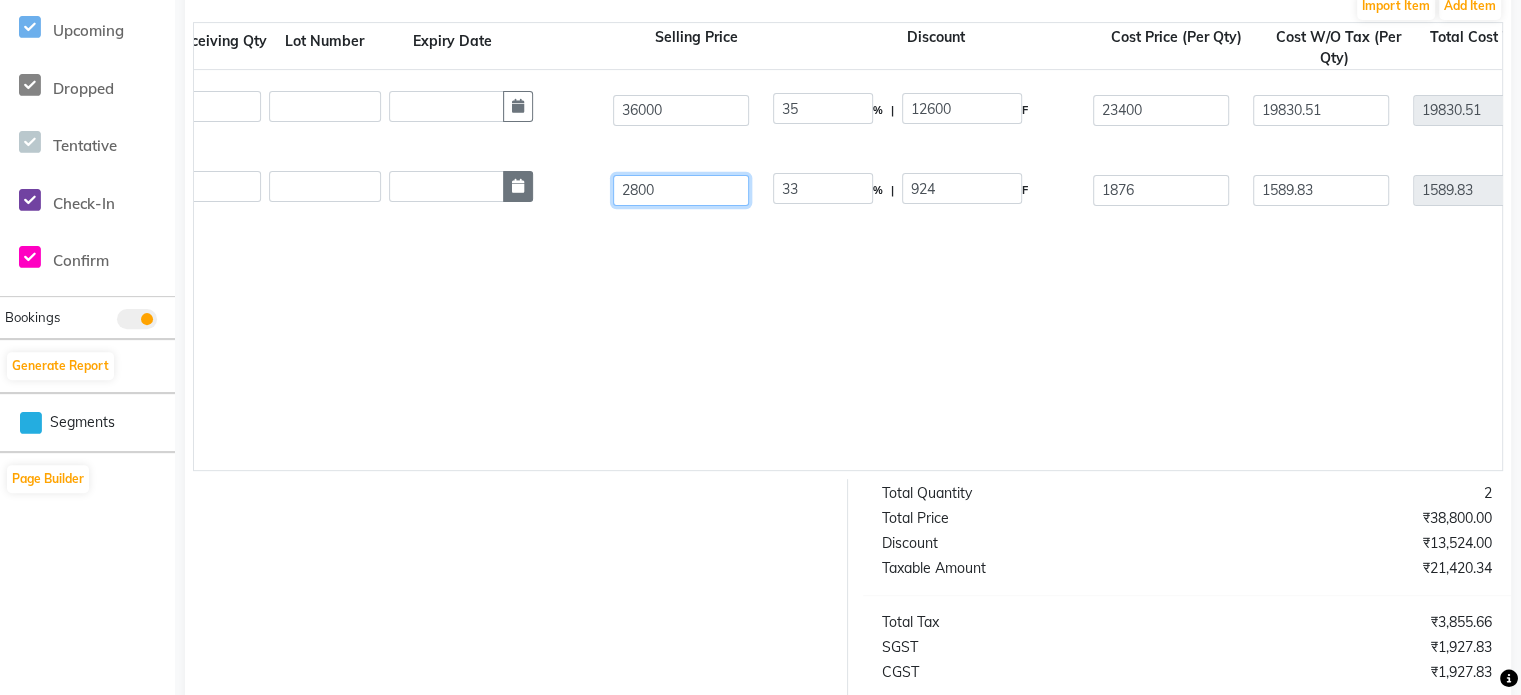 drag, startPoint x: 693, startPoint y: 183, endPoint x: 525, endPoint y: 200, distance: 168.85793 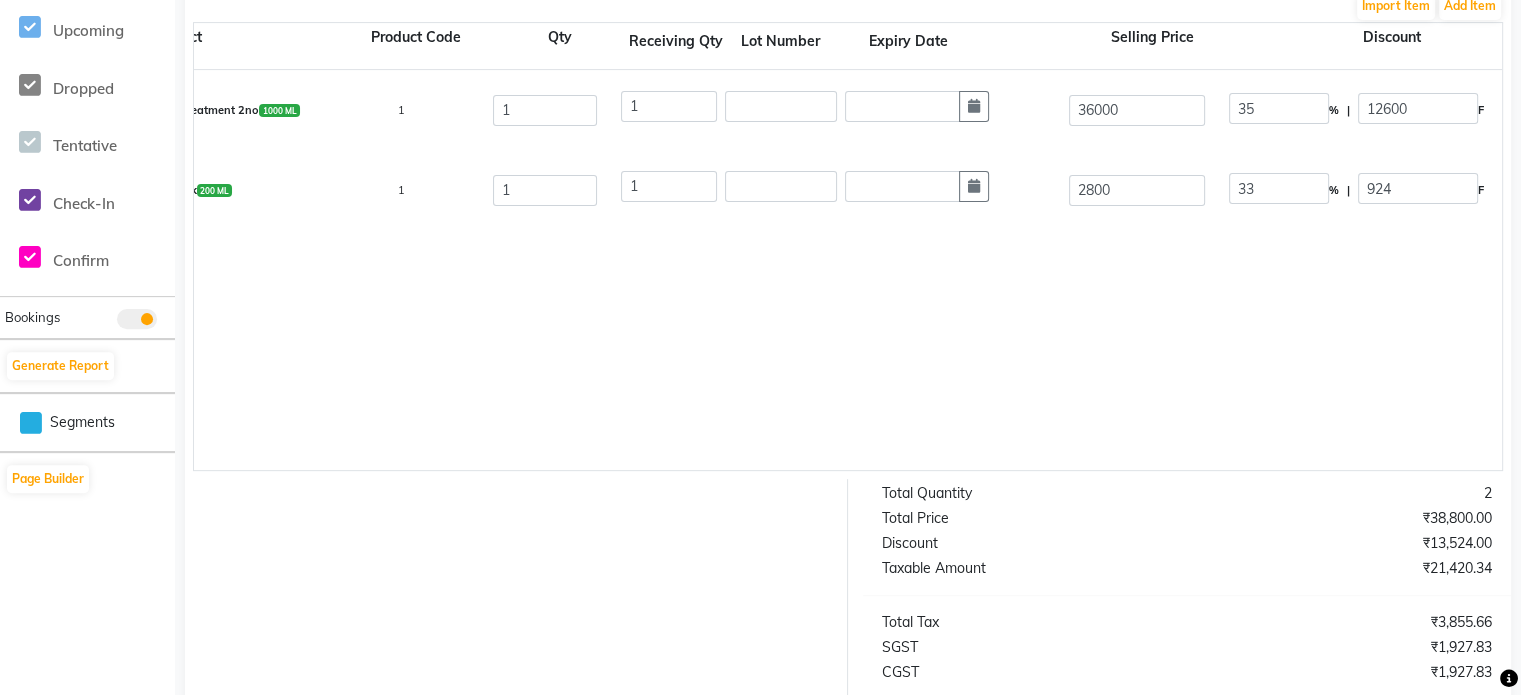 scroll, scrollTop: 0, scrollLeft: 0, axis: both 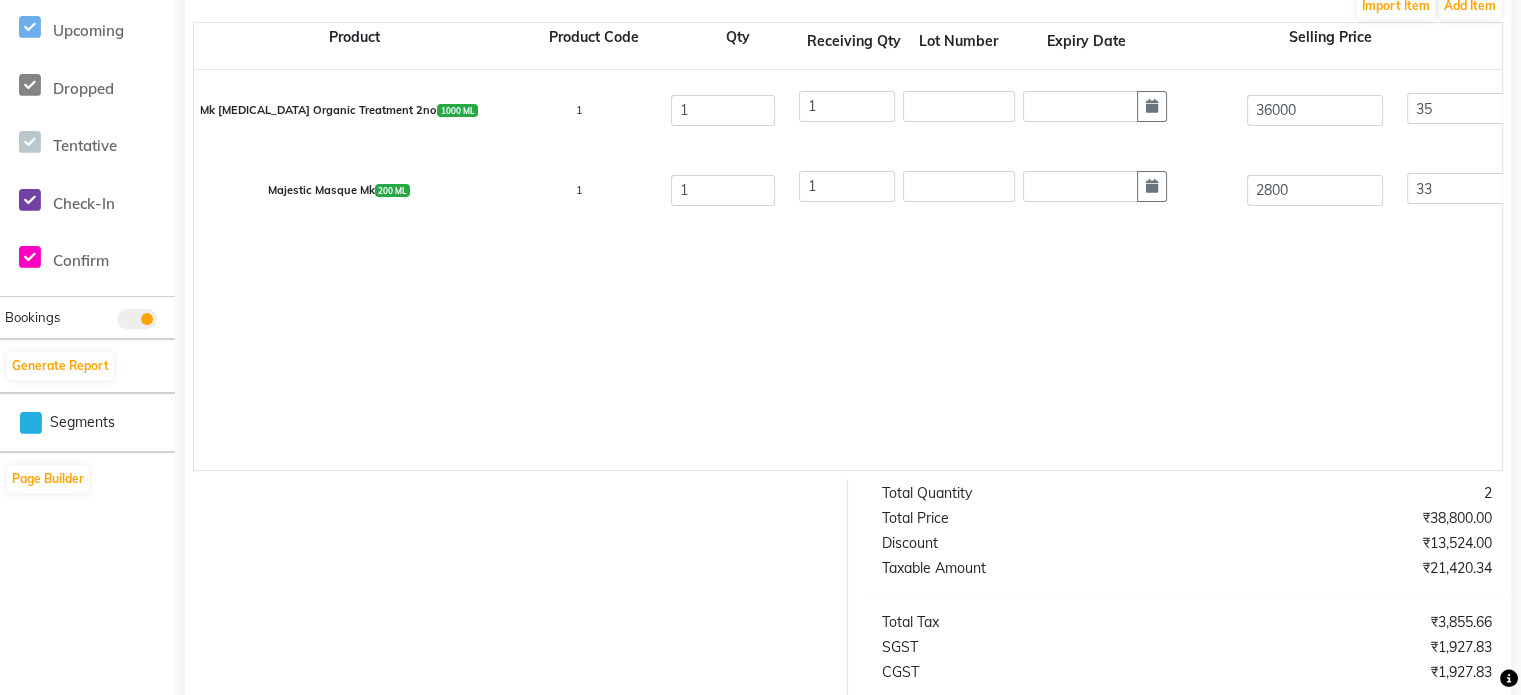 click on "200 ML" 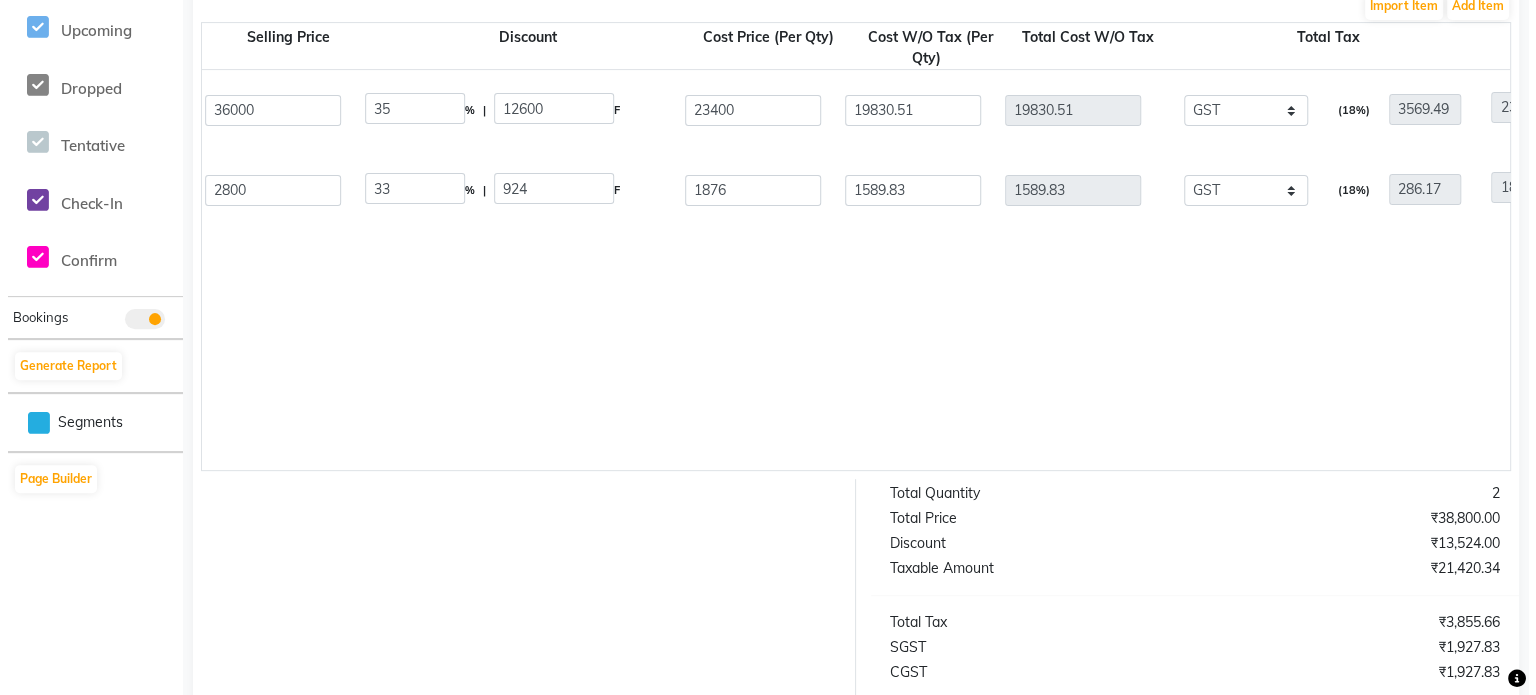 scroll, scrollTop: 0, scrollLeft: 1088, axis: horizontal 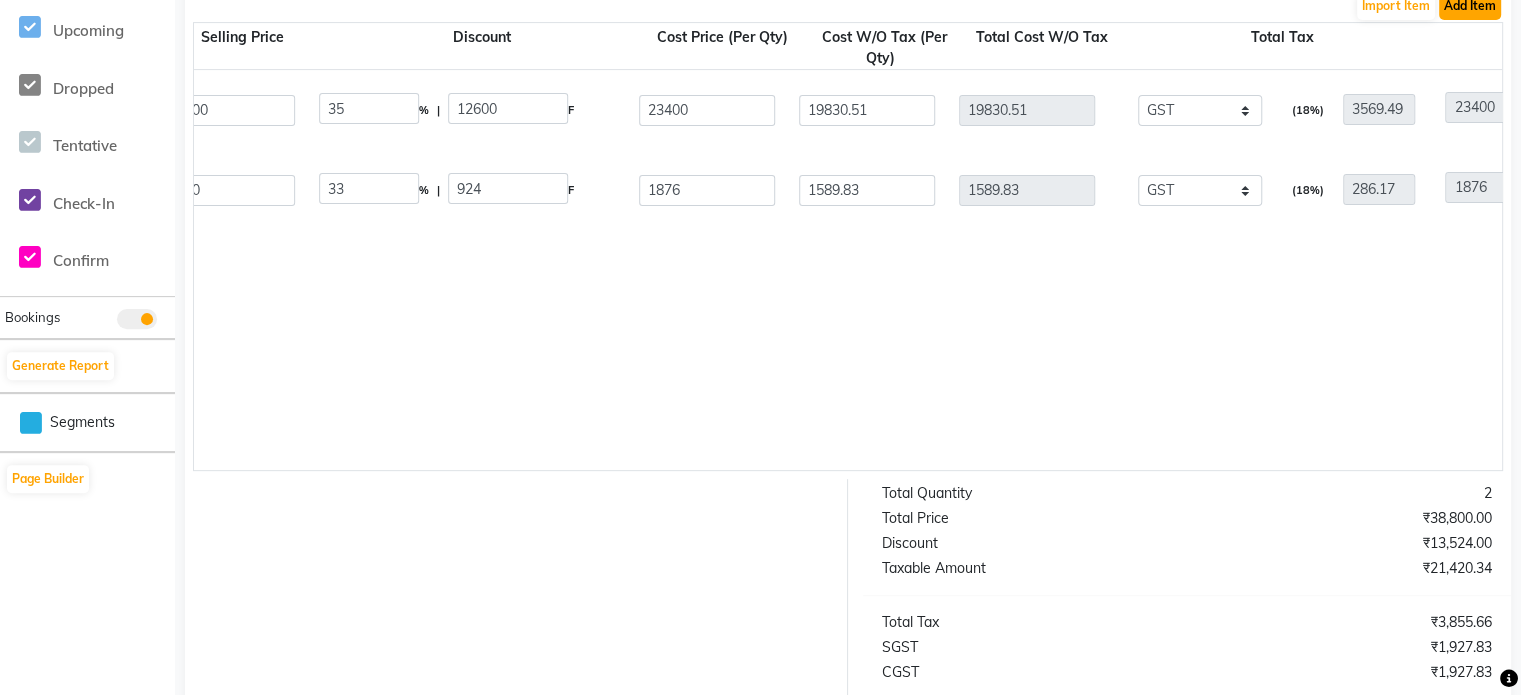 click on "Add Item" 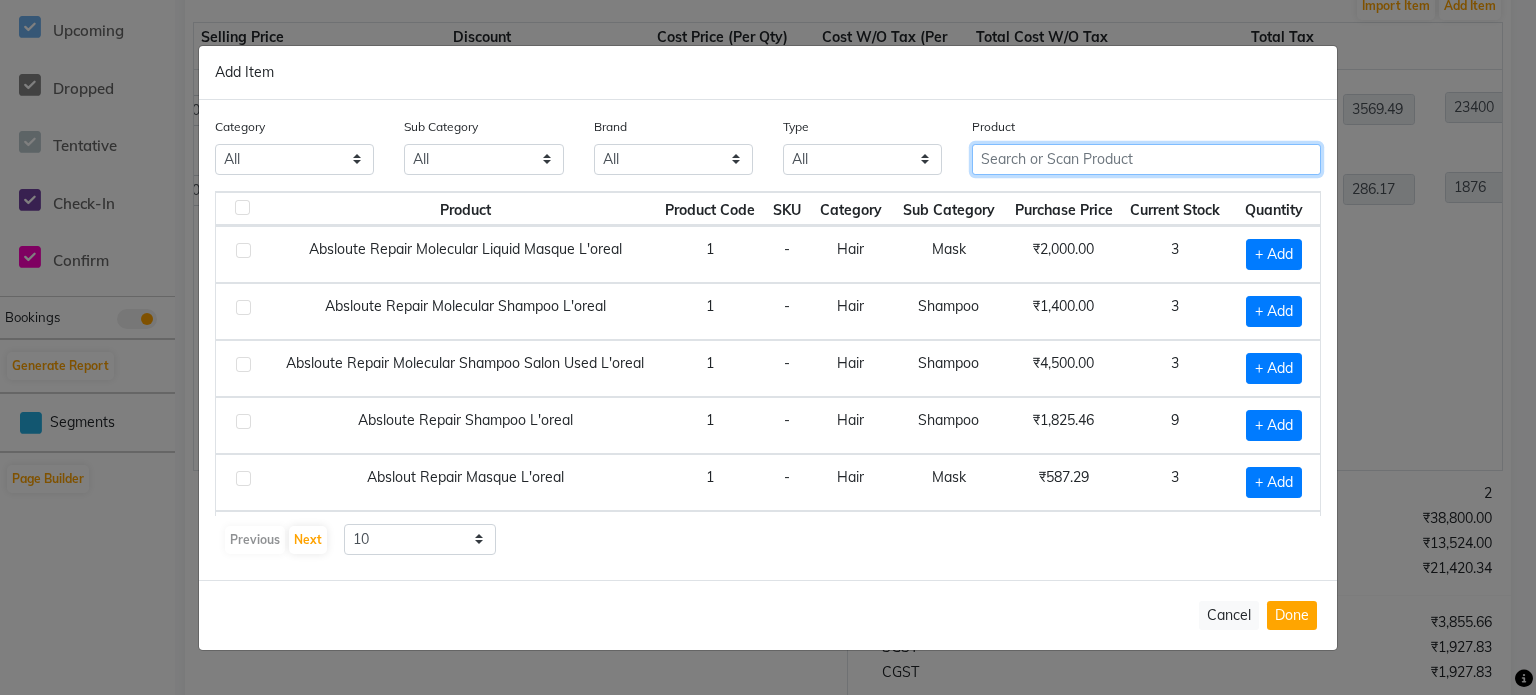 click 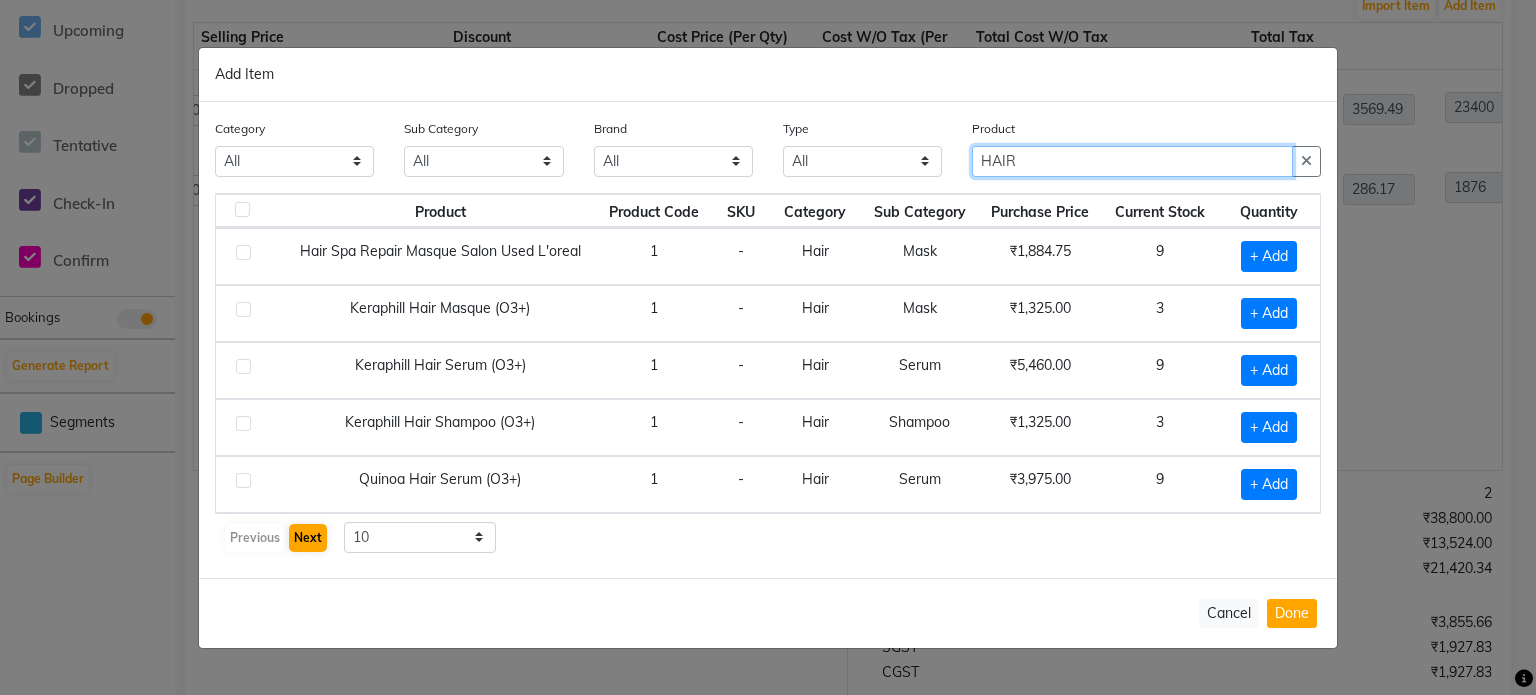 type on "HAIR" 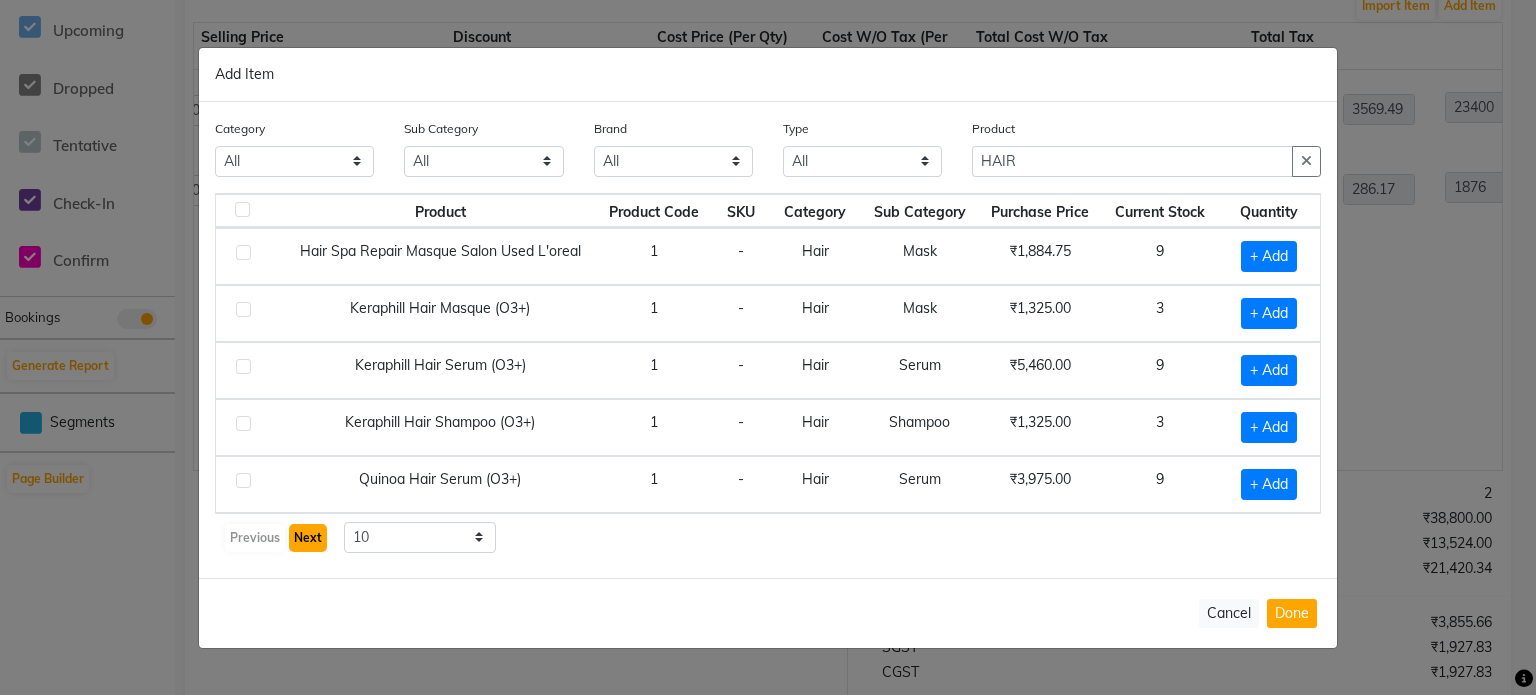 click on "Next" 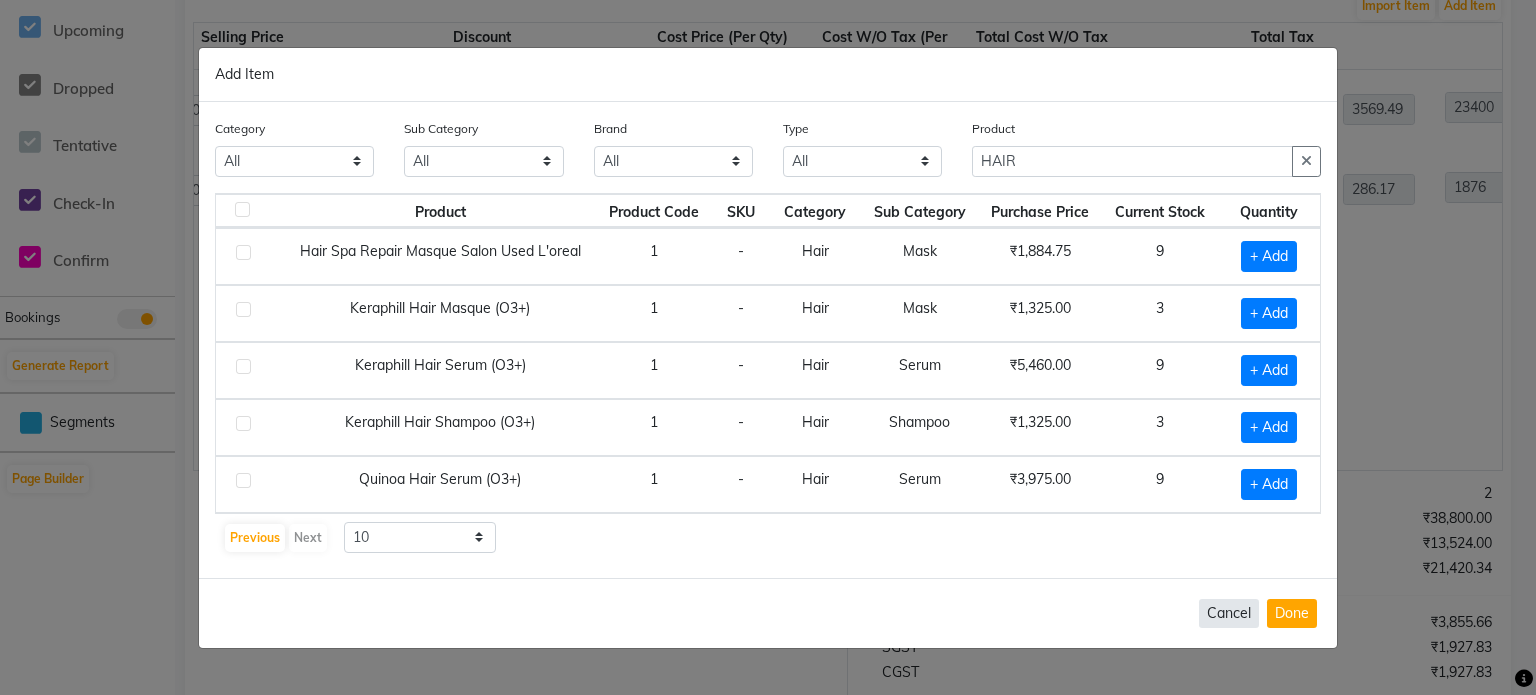 click on "Cancel" 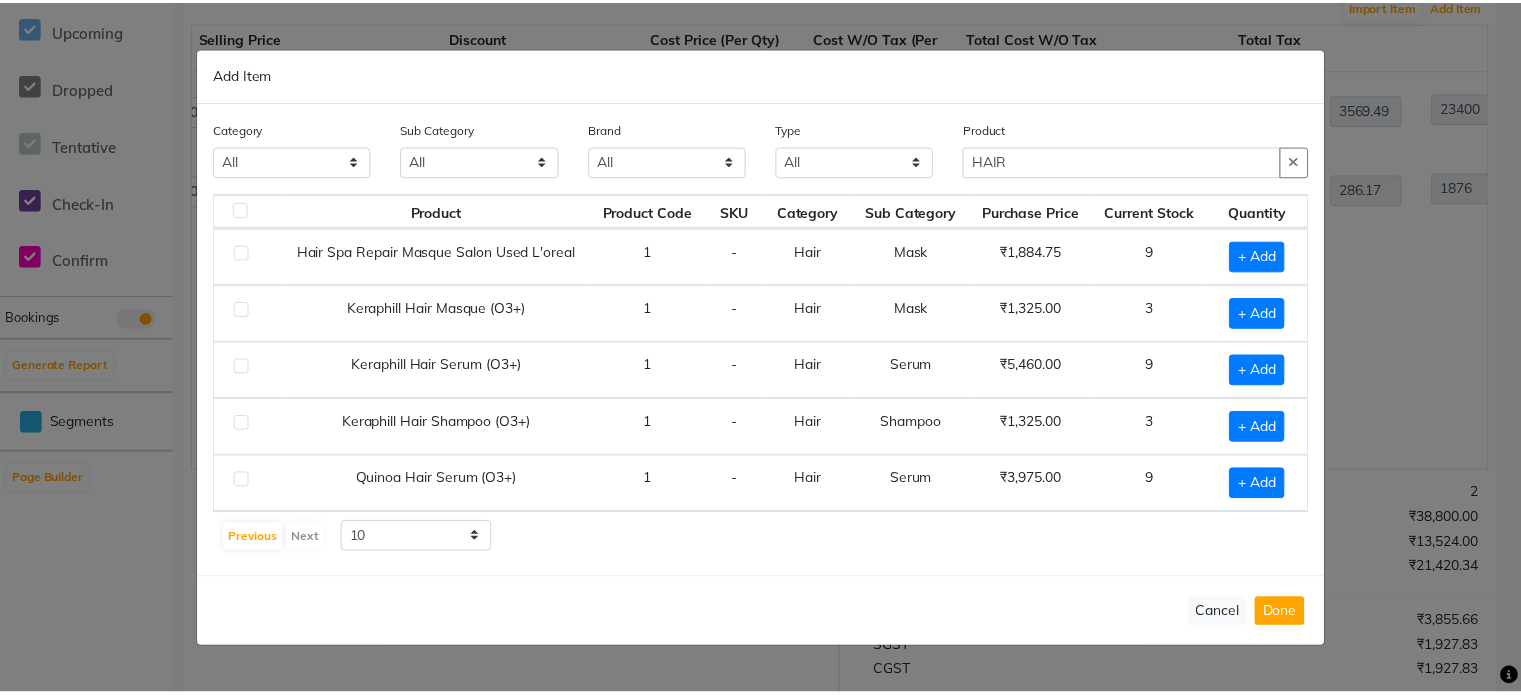 scroll, scrollTop: 630, scrollLeft: 0, axis: vertical 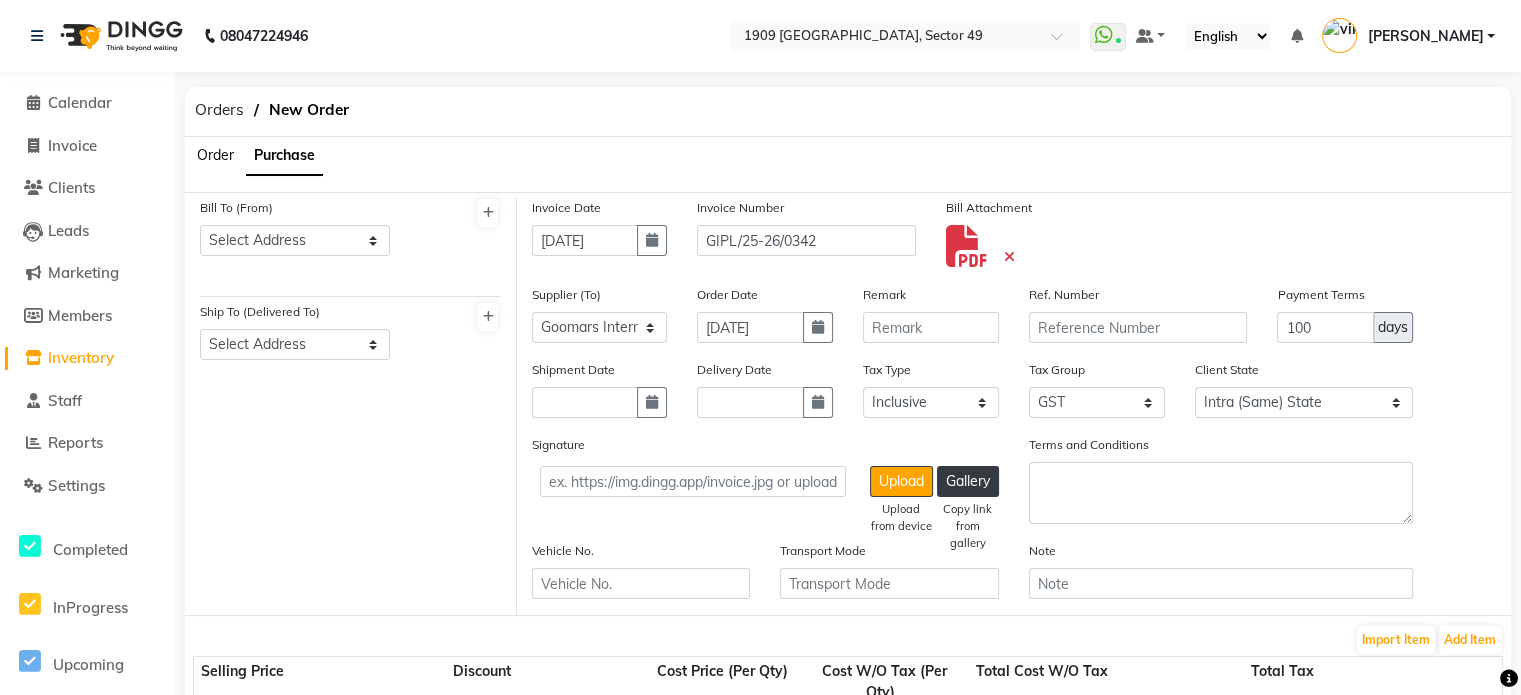 click on "Completed InProgress Upcoming Dropped Tentative Check-In Confirm" 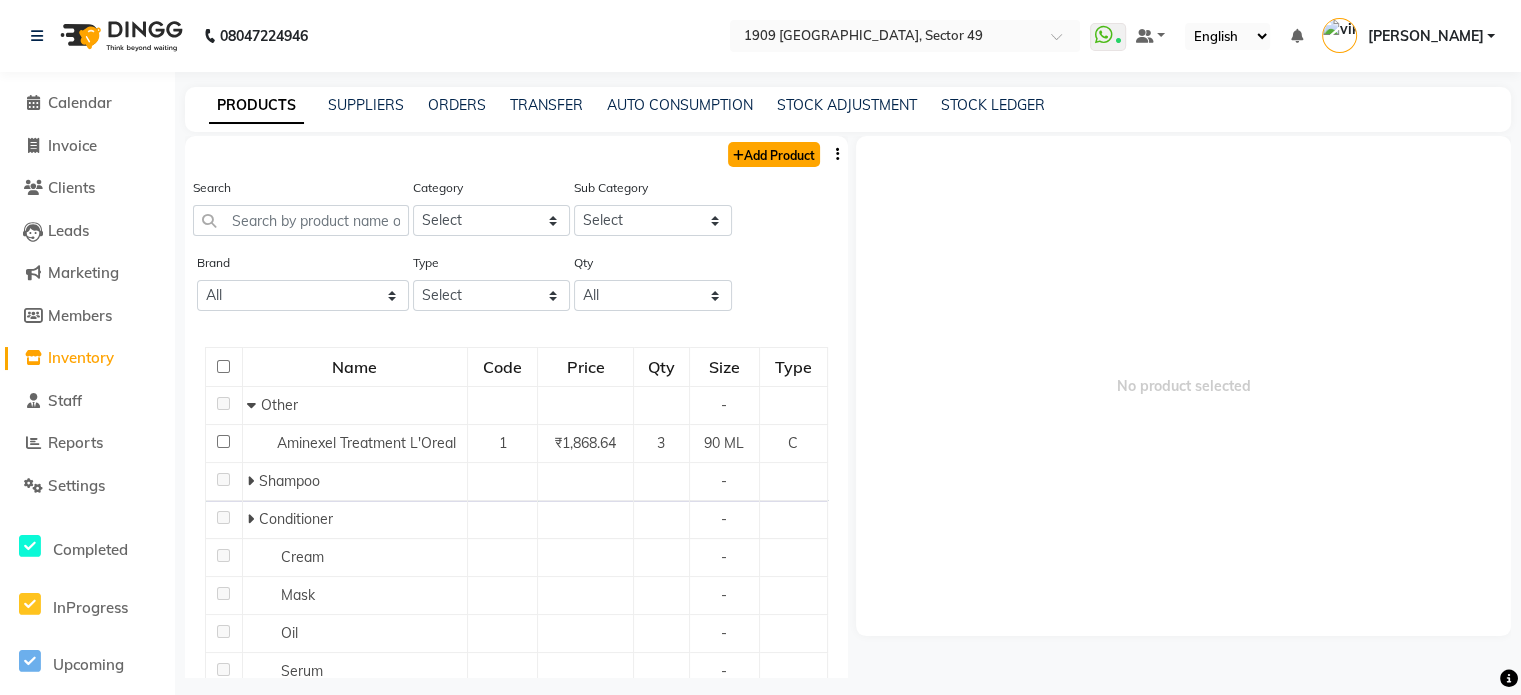 click on "Add Product" 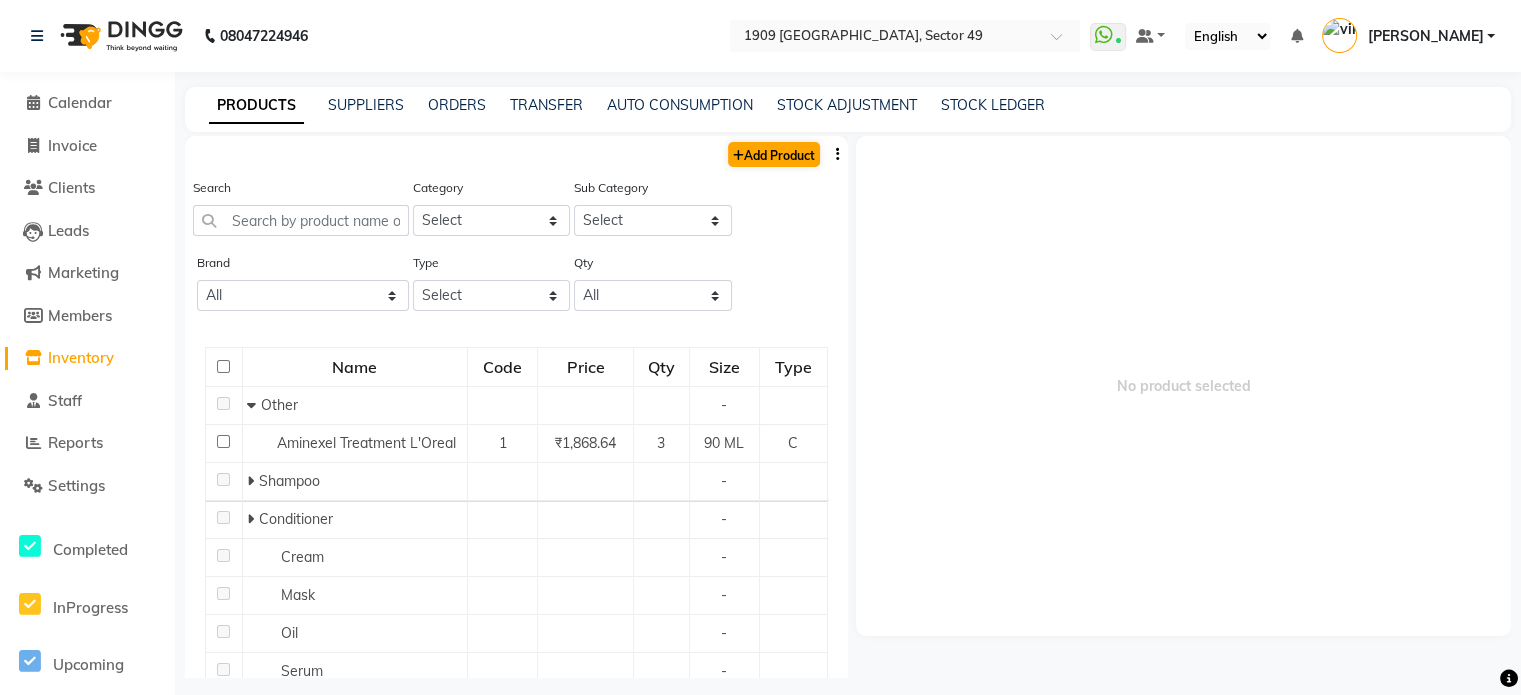 select on "true" 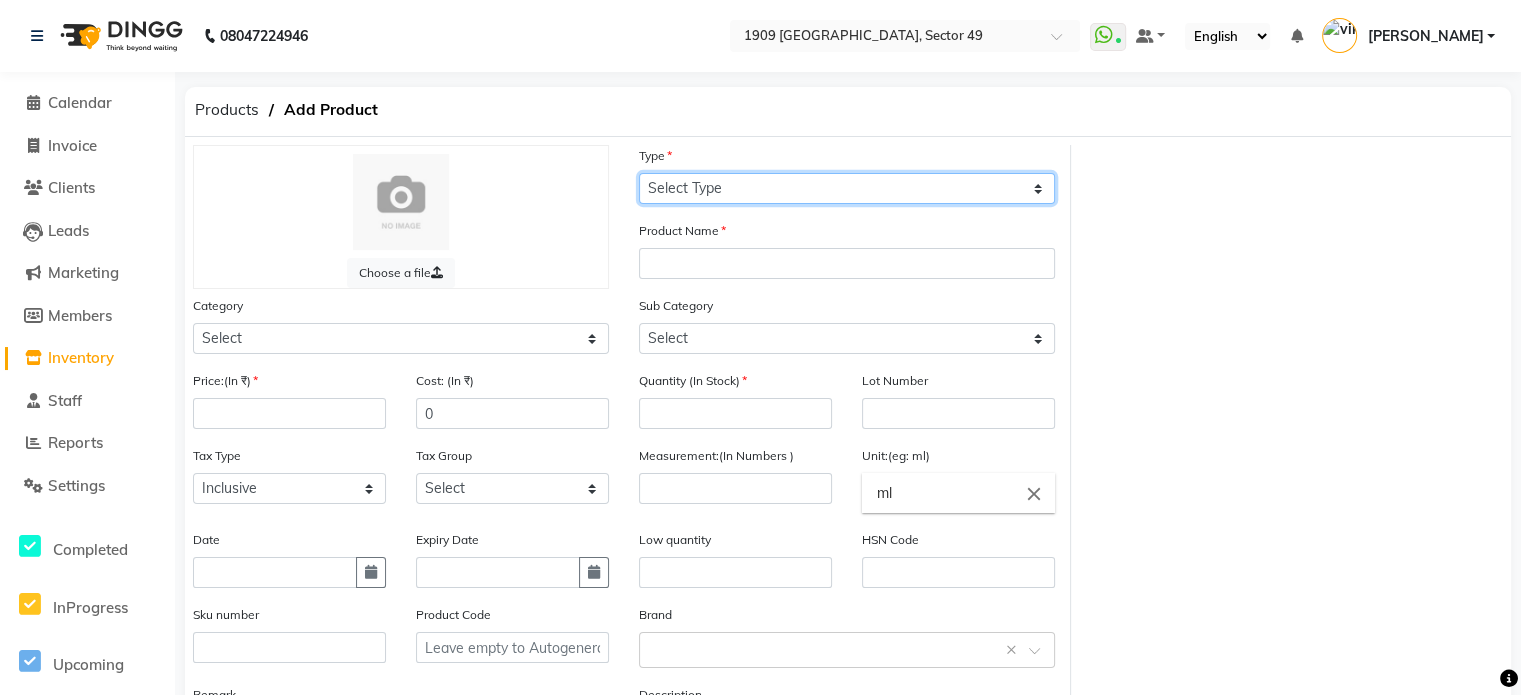 click on "Select Type Both Retail Consumable" 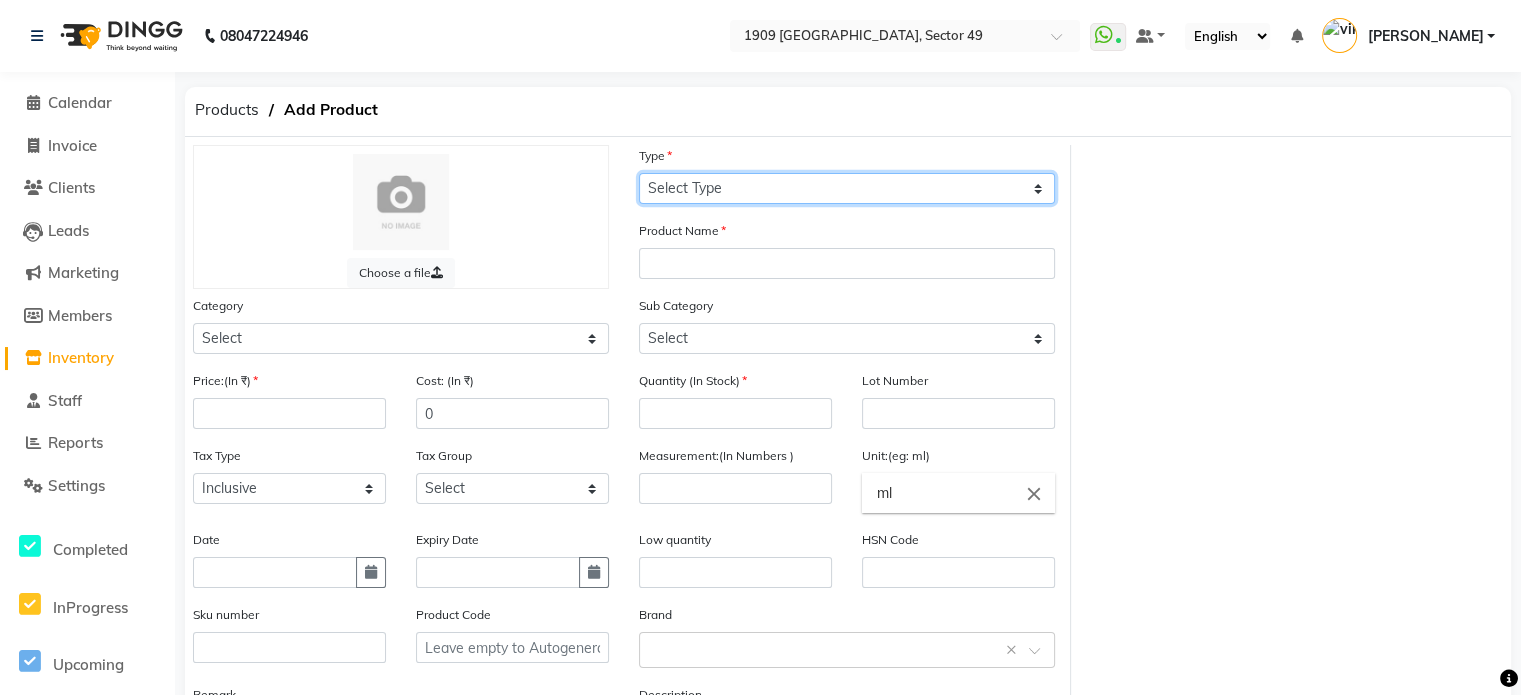 select on "C" 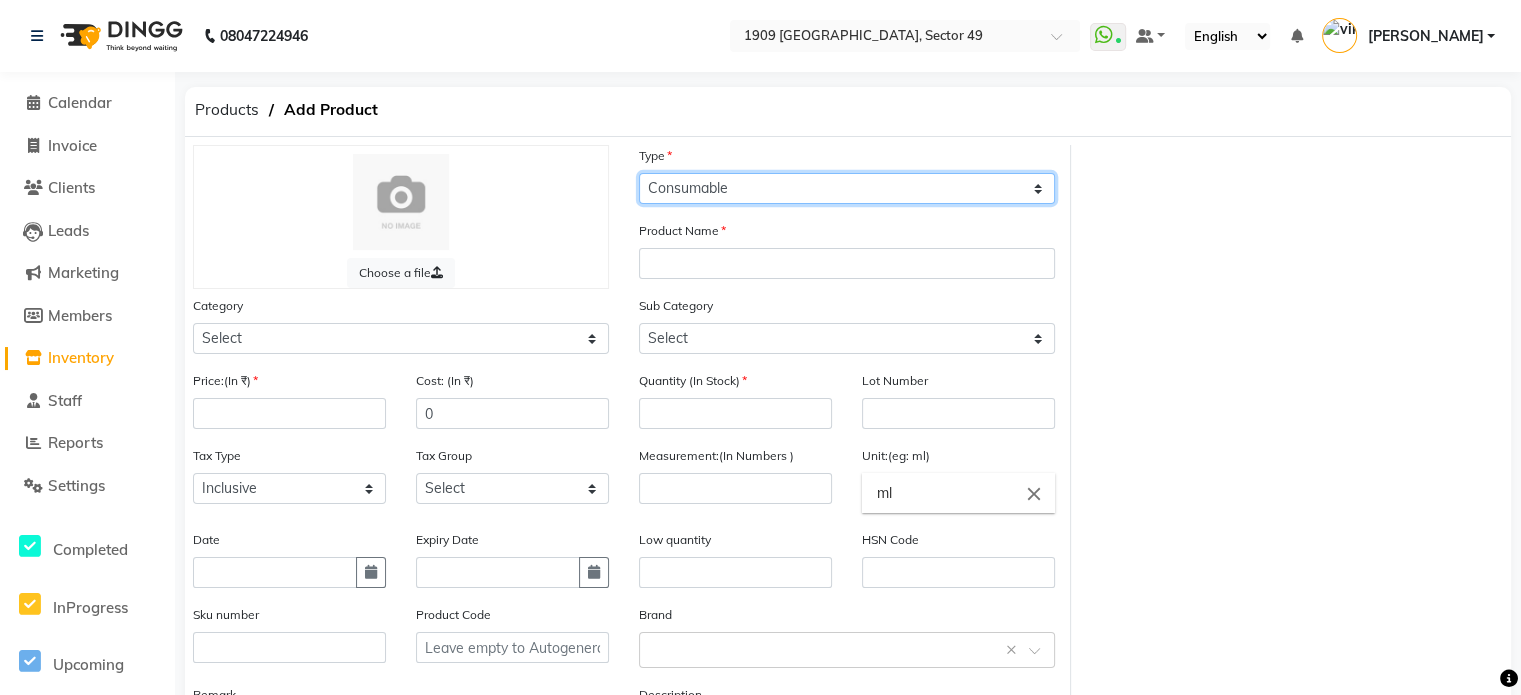 click on "Select Type Both Retail Consumable" 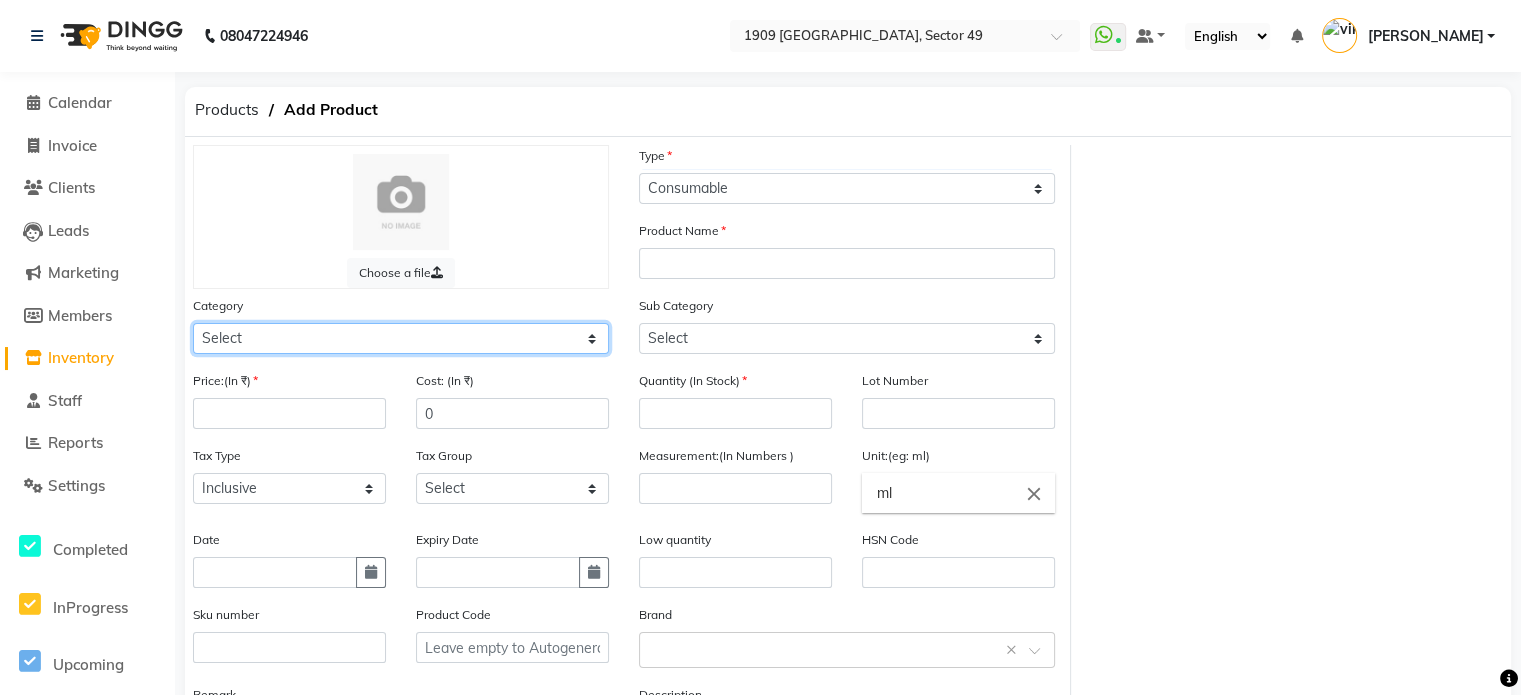 click on "Select Hair Skin Makeup Personal Care Appliances [PERSON_NAME] Waxing Disposable Threading Hands and Feet Beauty Planet Cadiveu Casmara Cheryls Loreal Olaplex Other" 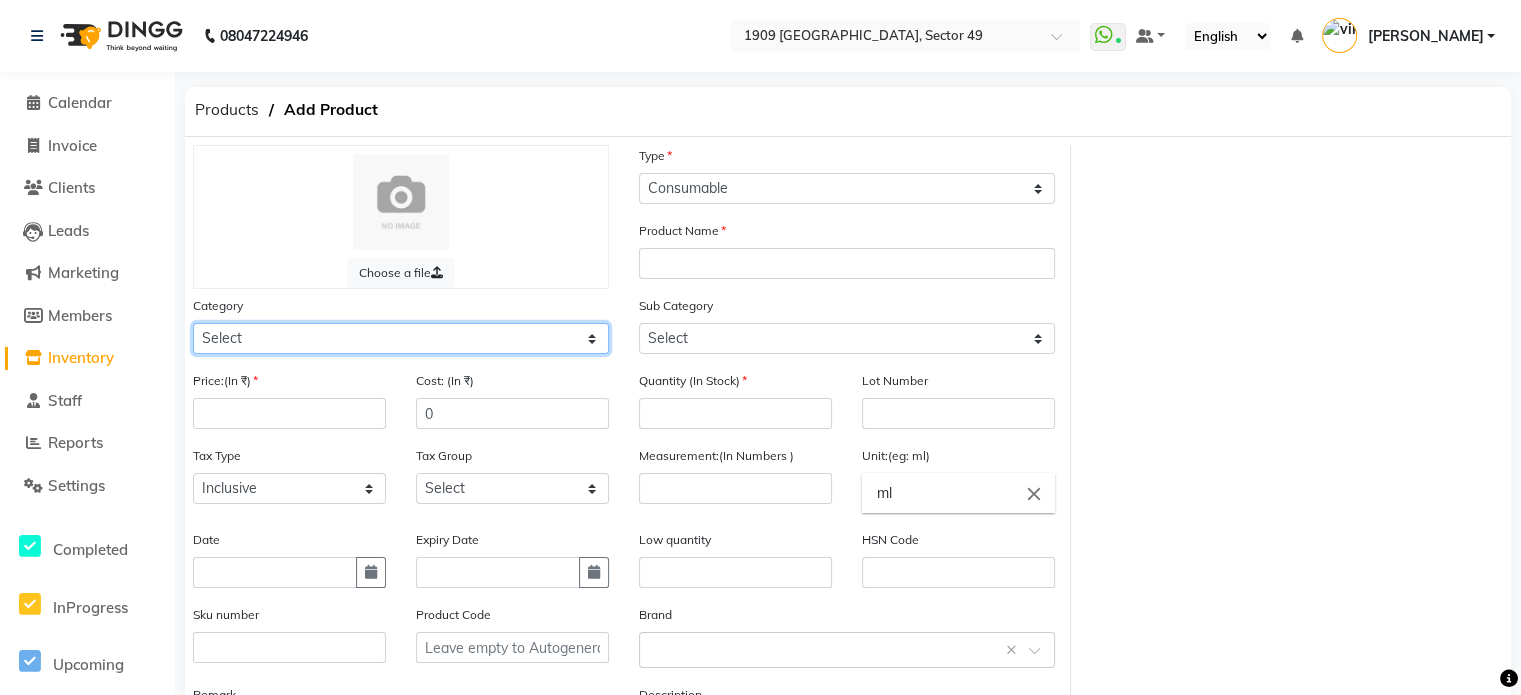 select on "1156401100" 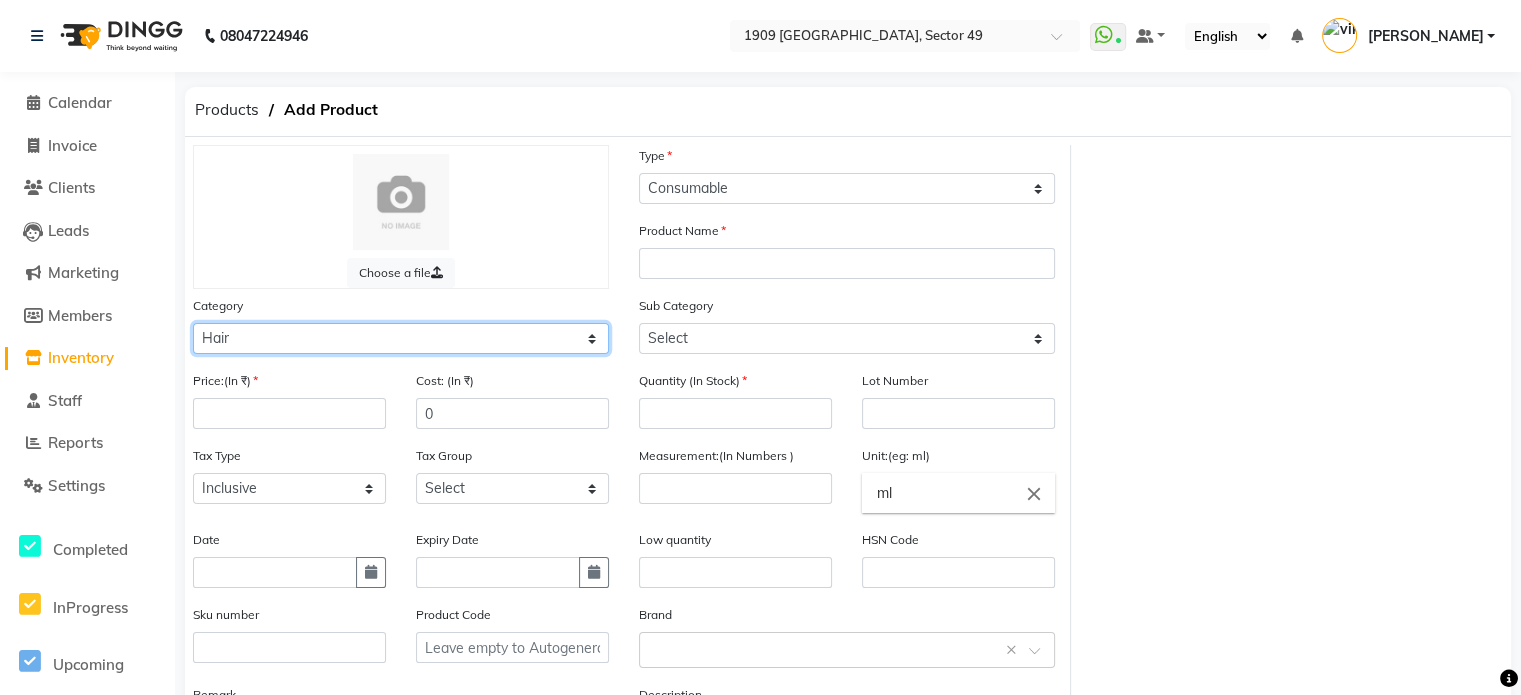 click on "Select Hair Skin Makeup Personal Care Appliances [PERSON_NAME] Waxing Disposable Threading Hands and Feet Beauty Planet Cadiveu Casmara Cheryls Loreal Olaplex Other" 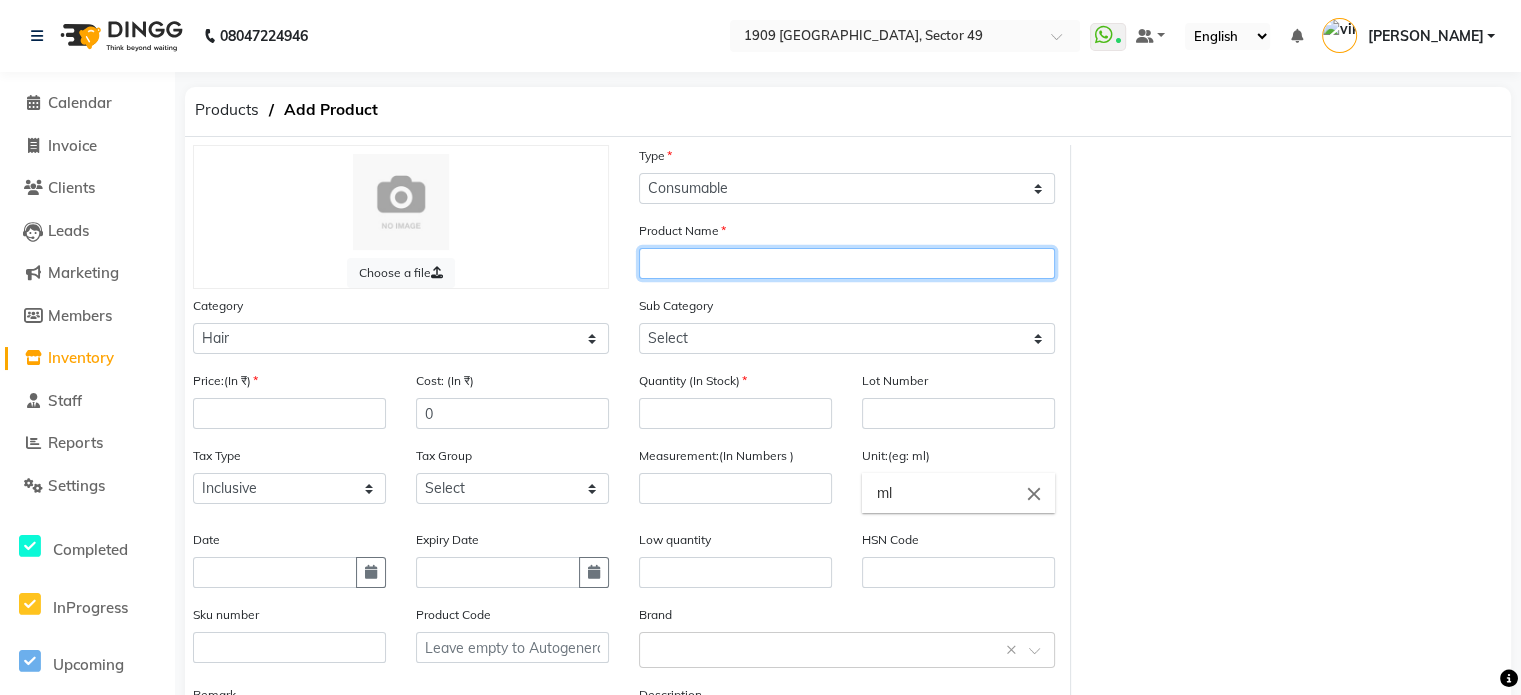 click 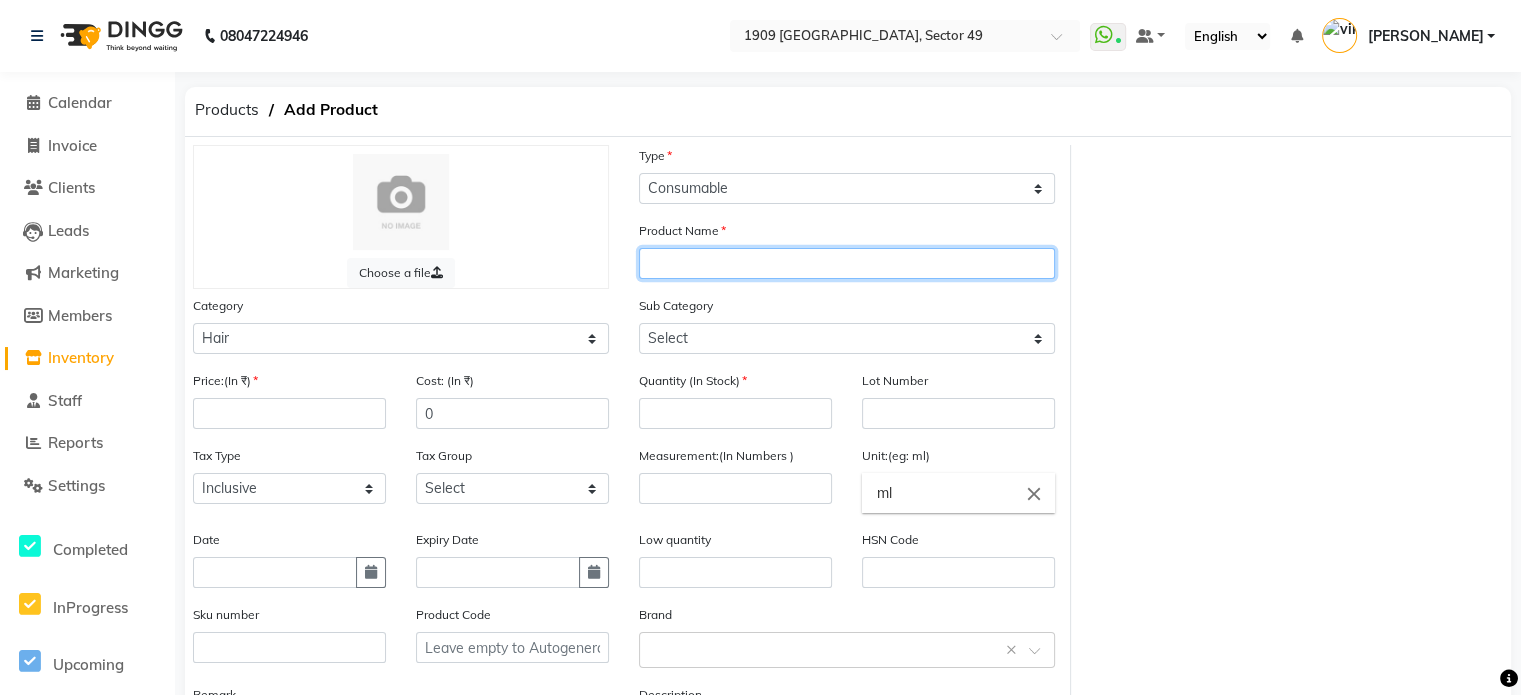paste on "MAJESTIC  HAIR [PERSON_NAME] 500ML" 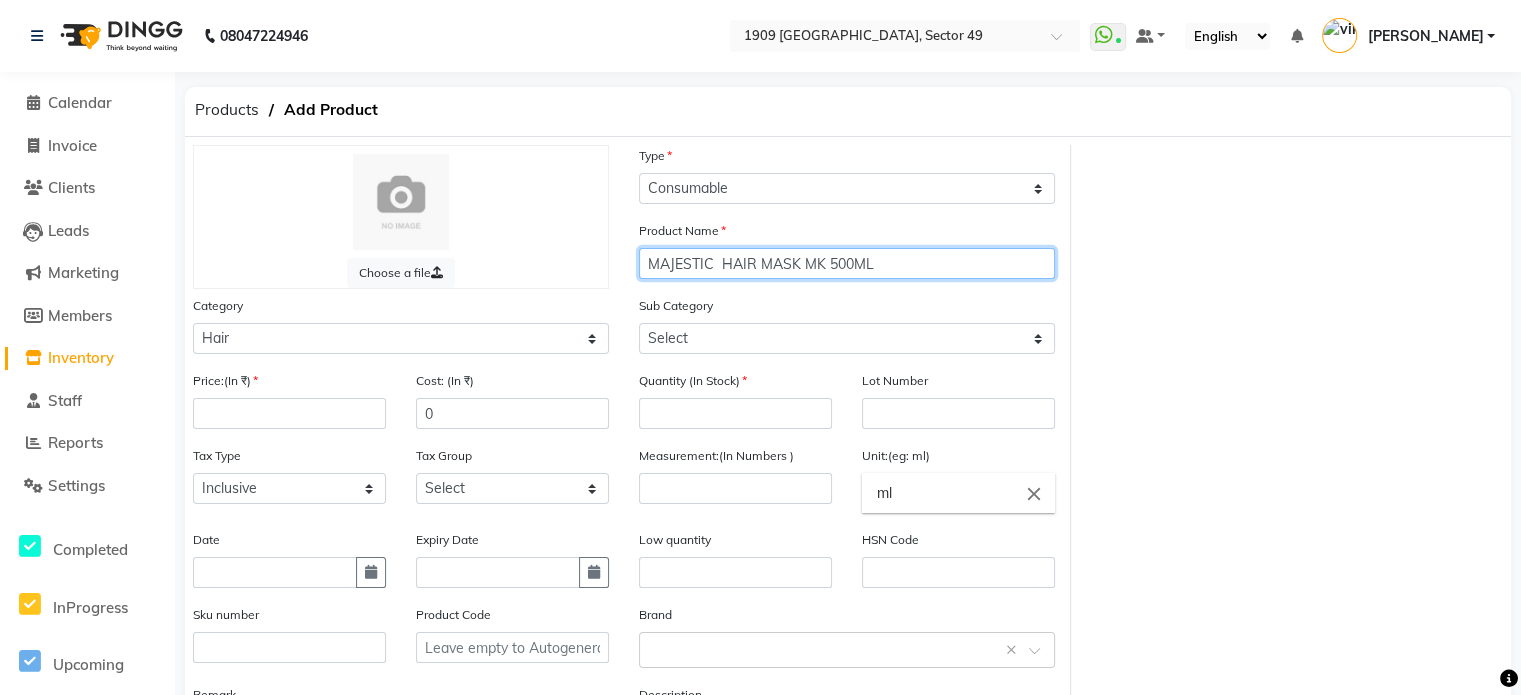 type on "MAJESTIC  HAIR MASK MK 500ML" 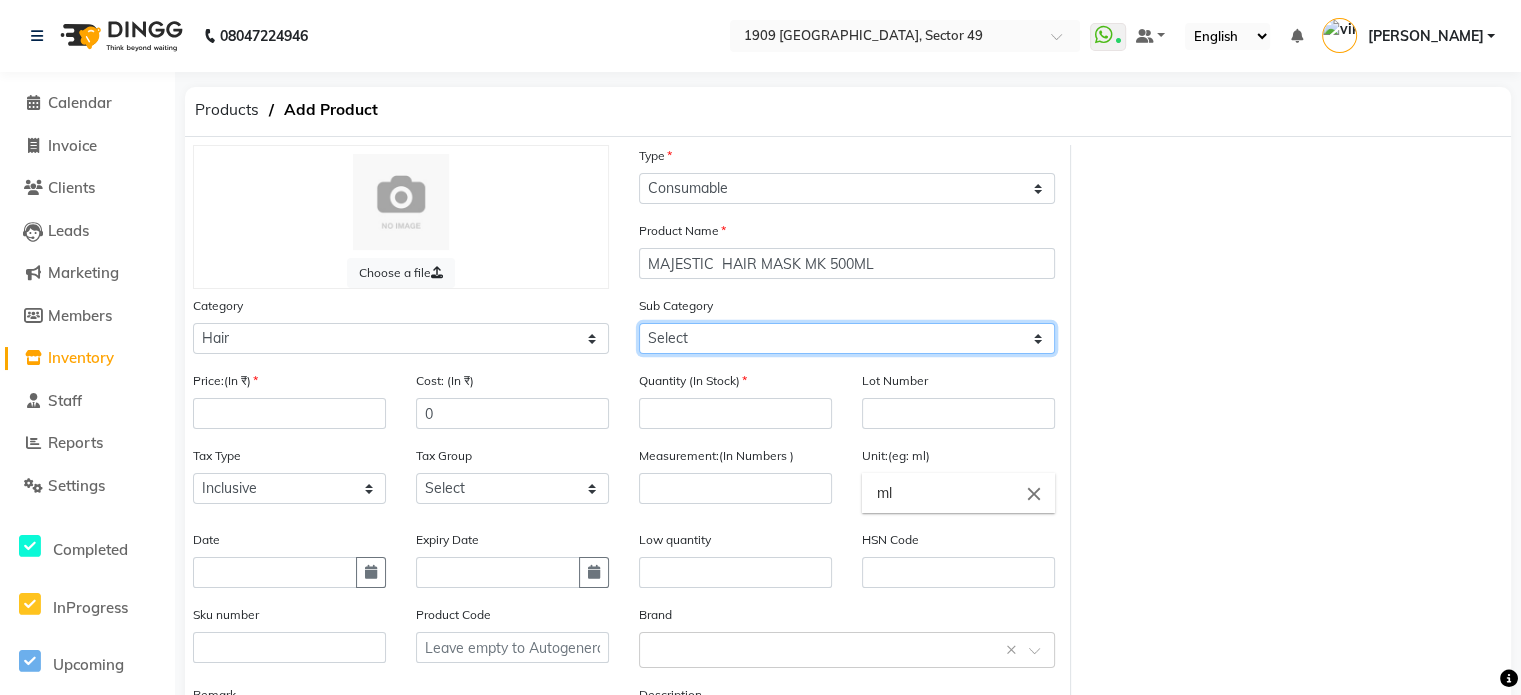 click on "Select Shampoo Conditioner Cream Mask Oil Serum Color Appliances Treatment Styling Kit & Combo Other" 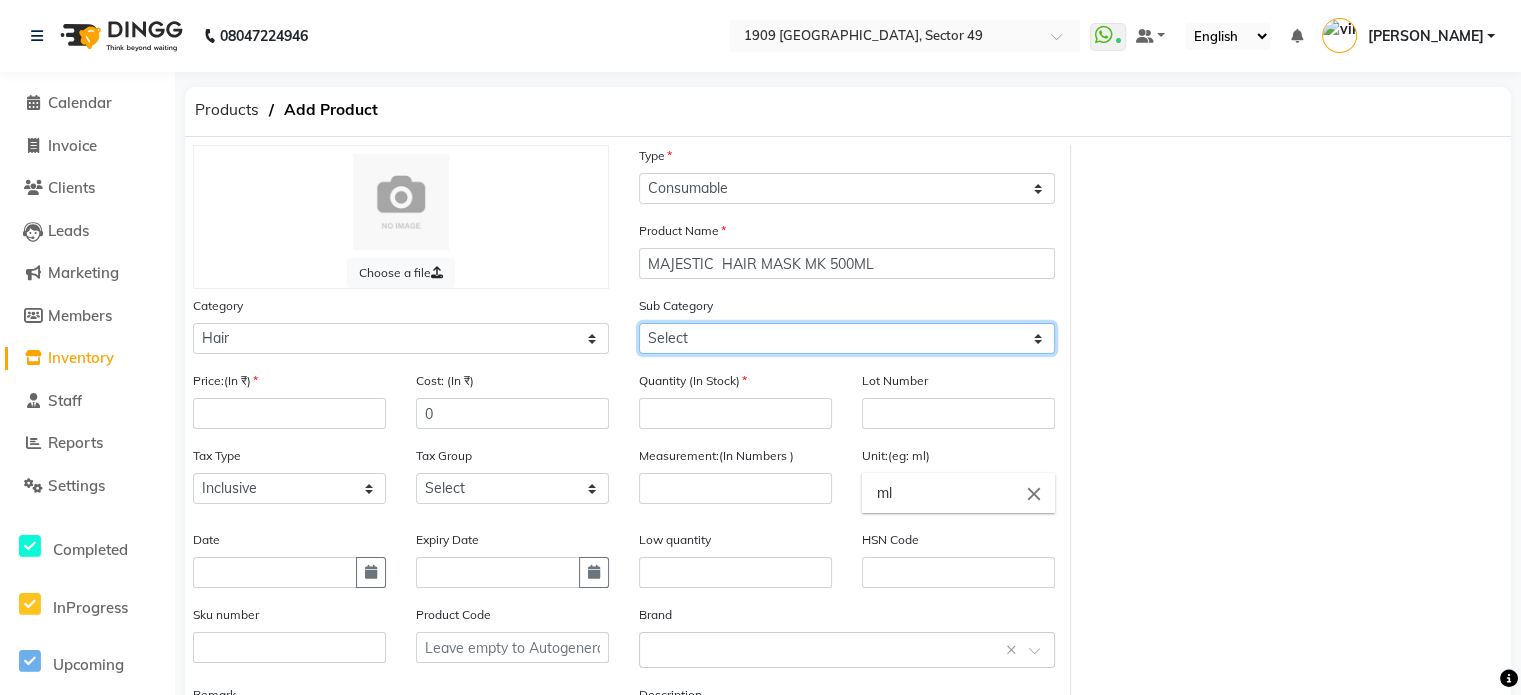 select on "1156401104" 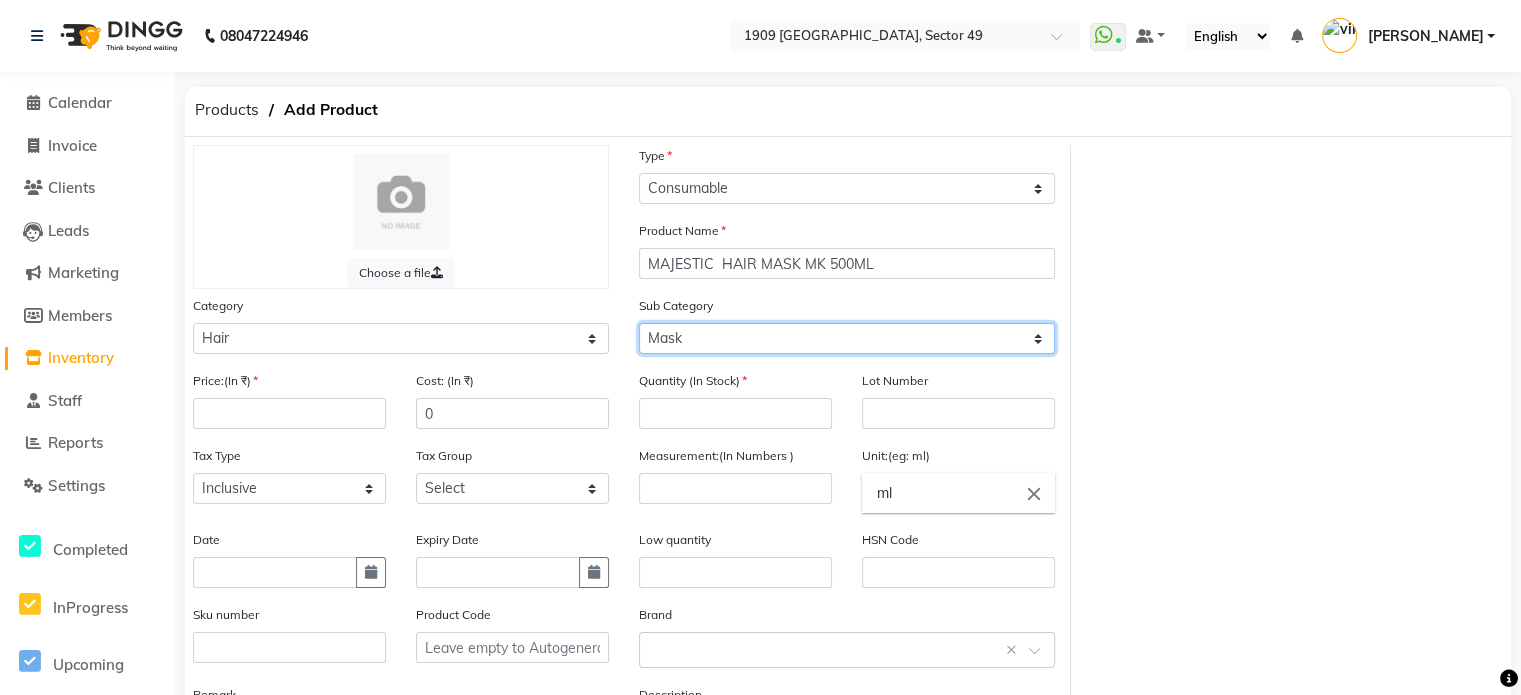 click on "Select Shampoo Conditioner Cream Mask Oil Serum Color Appliances Treatment Styling Kit & Combo Other" 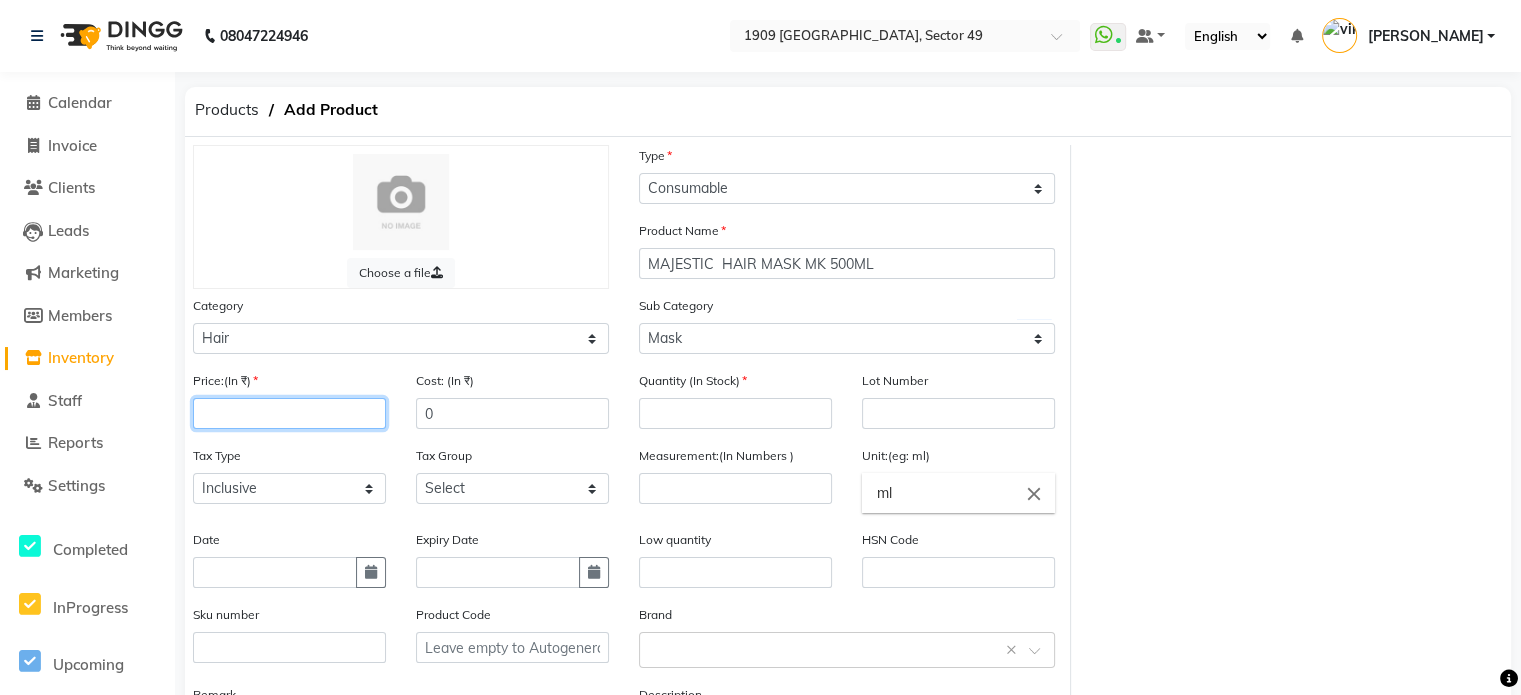 click 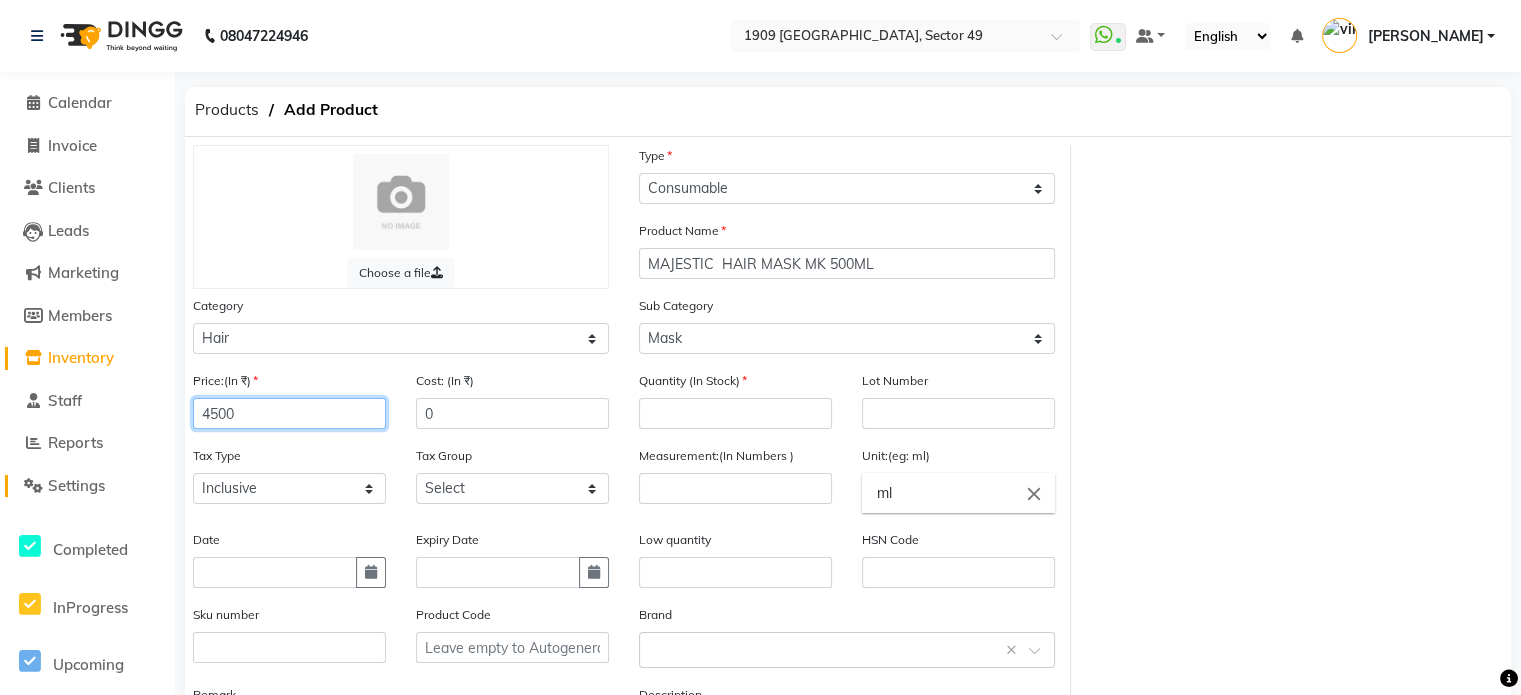 drag, startPoint x: 269, startPoint y: 411, endPoint x: 20, endPoint y: 483, distance: 259.20068 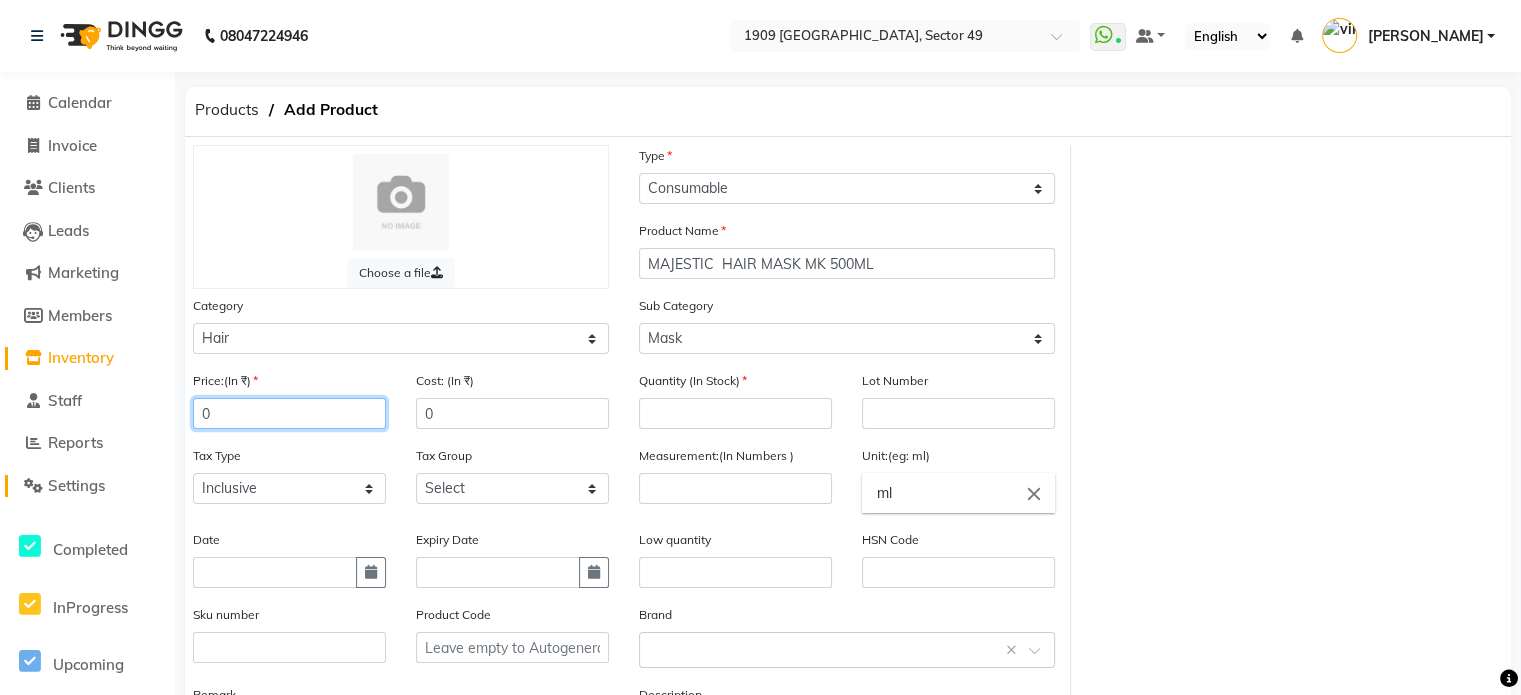 type on "0" 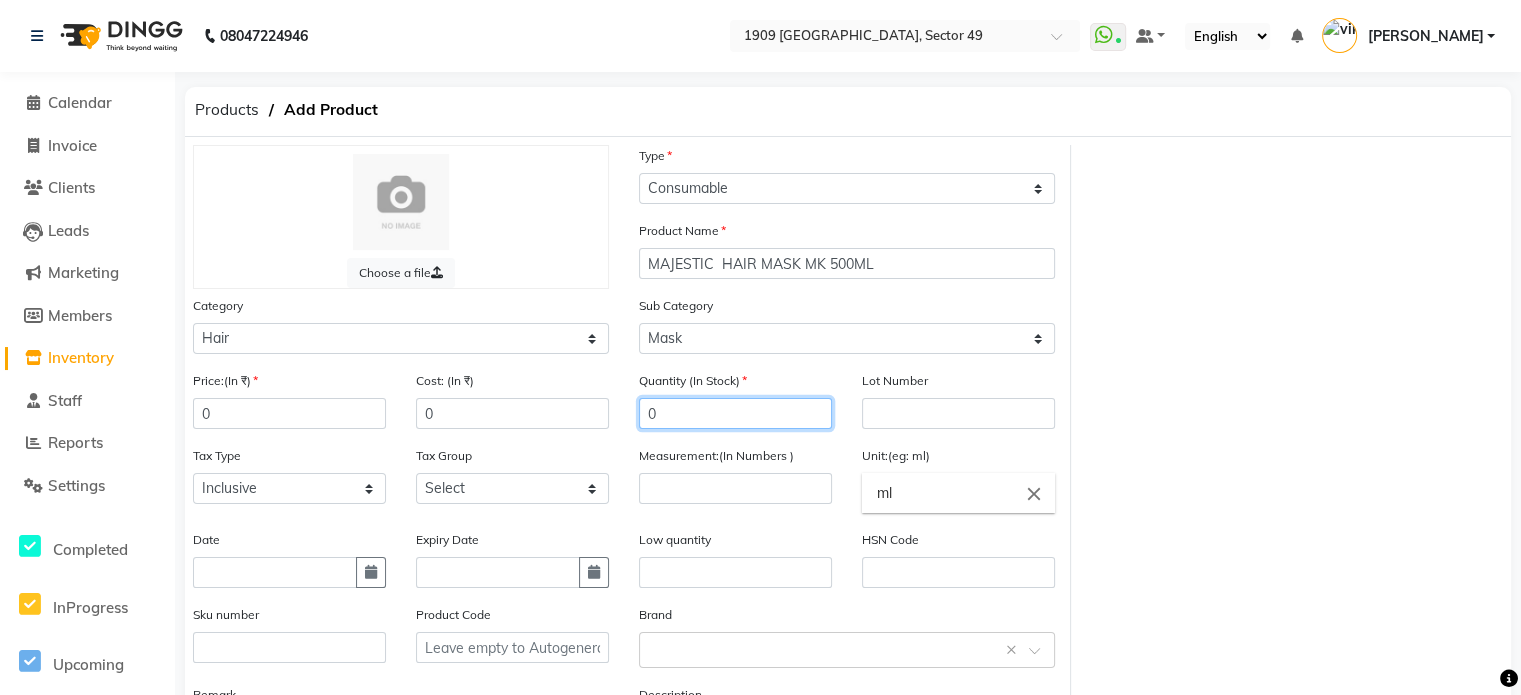 type on "0" 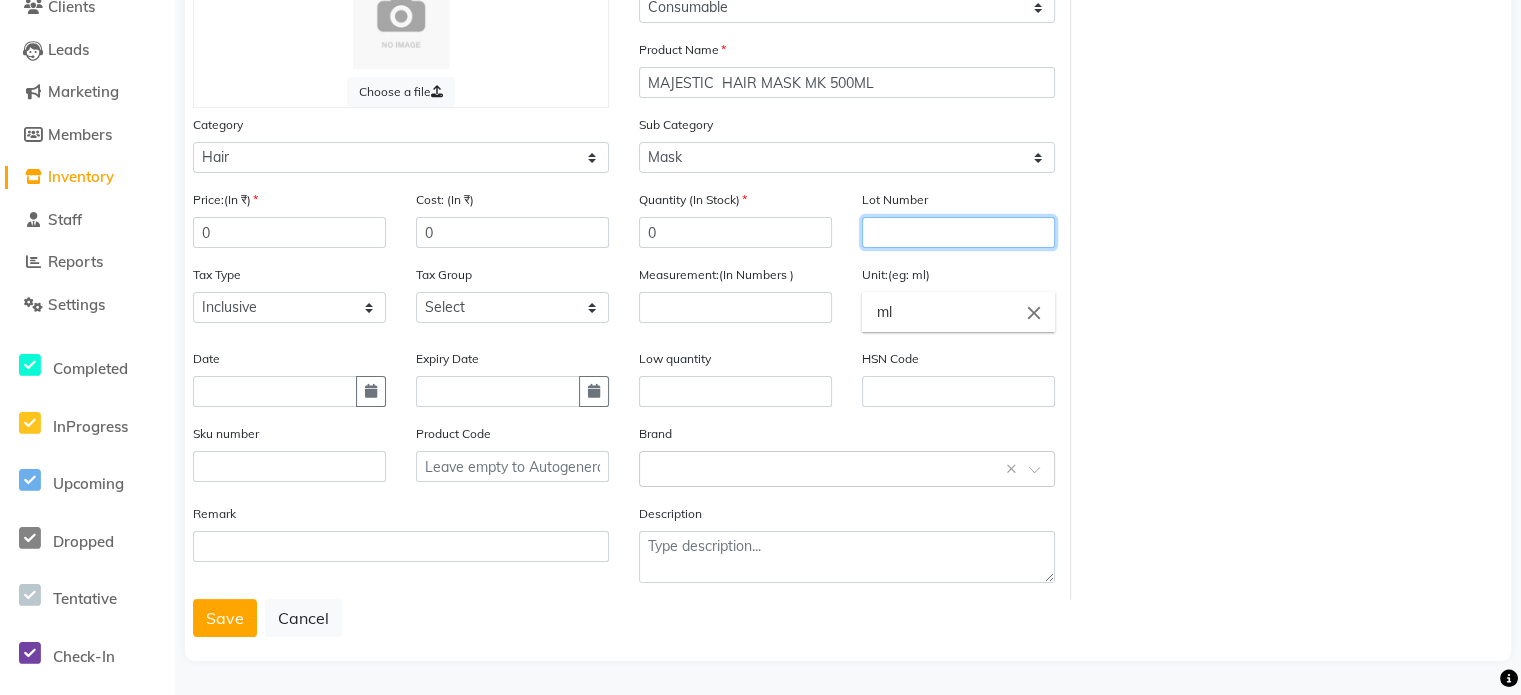 scroll, scrollTop: 189, scrollLeft: 0, axis: vertical 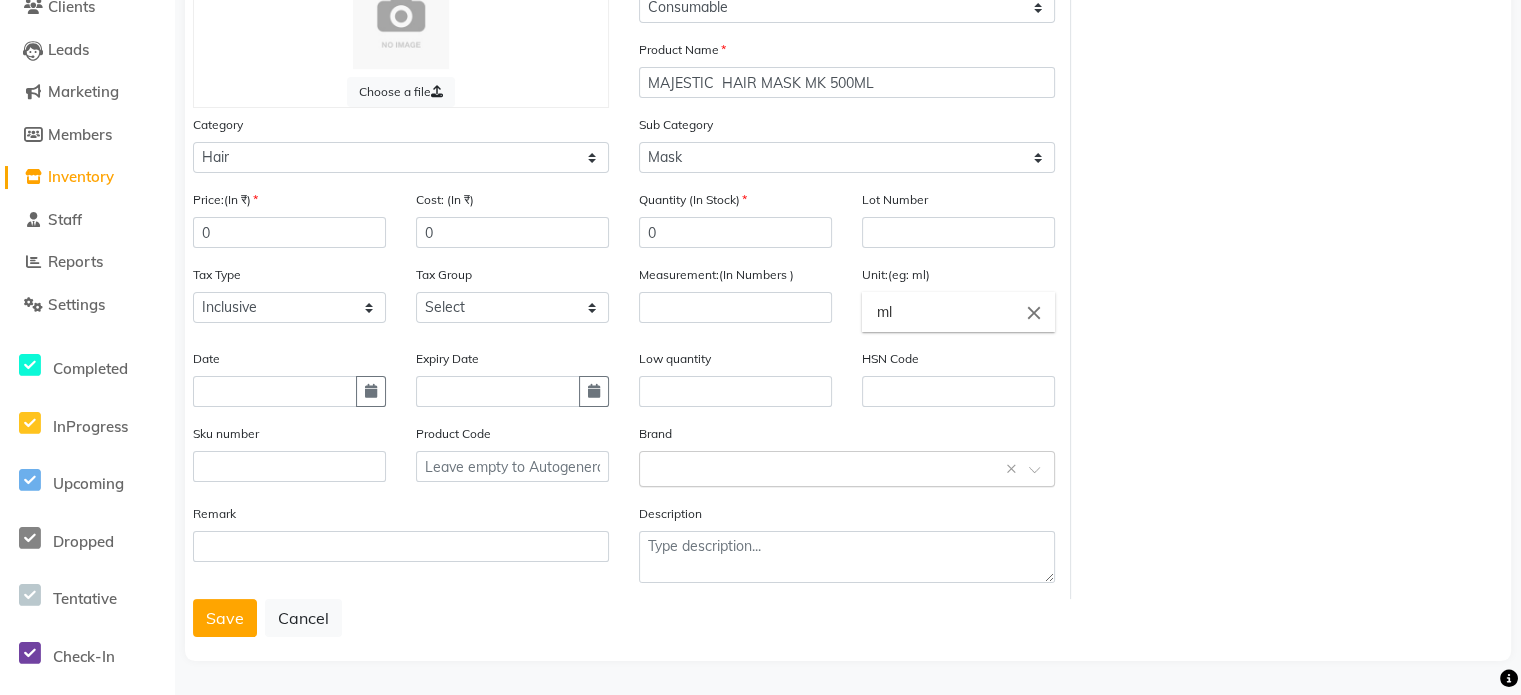 click 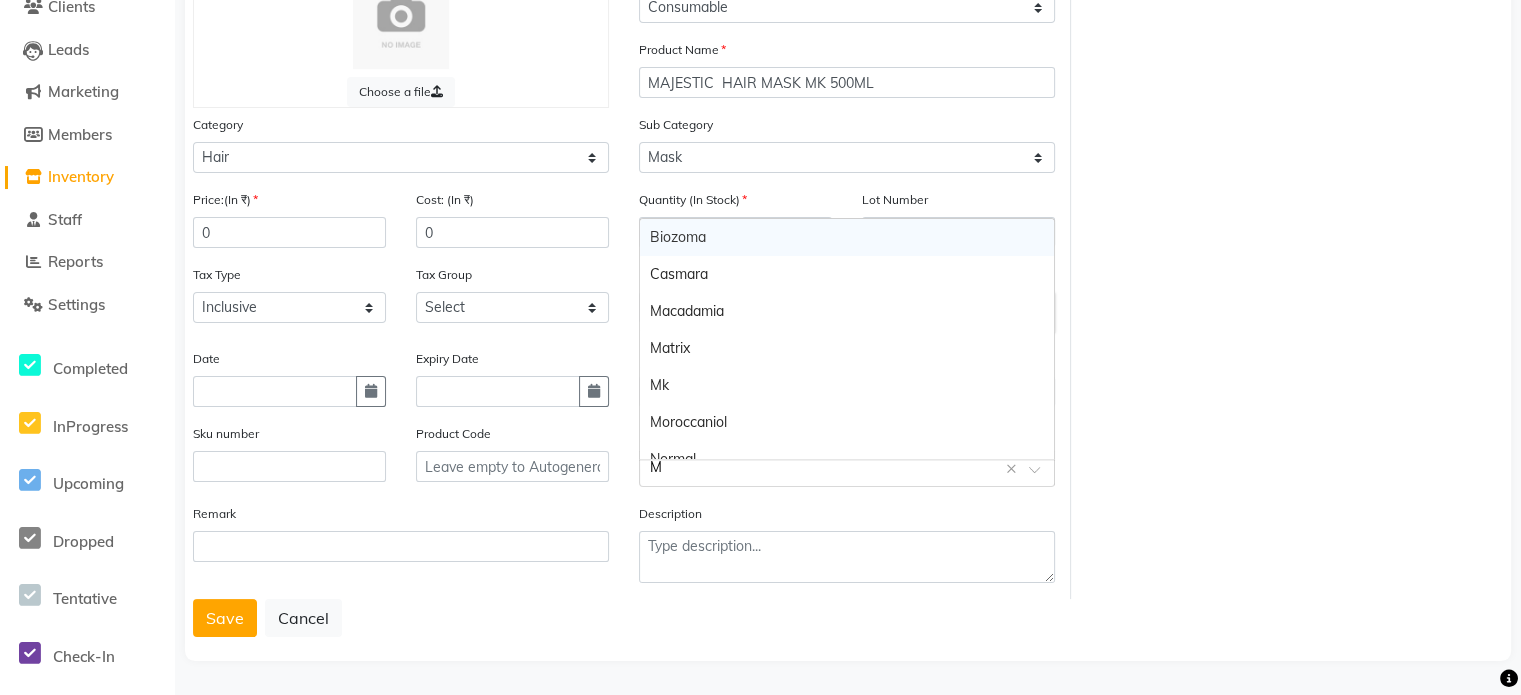 type 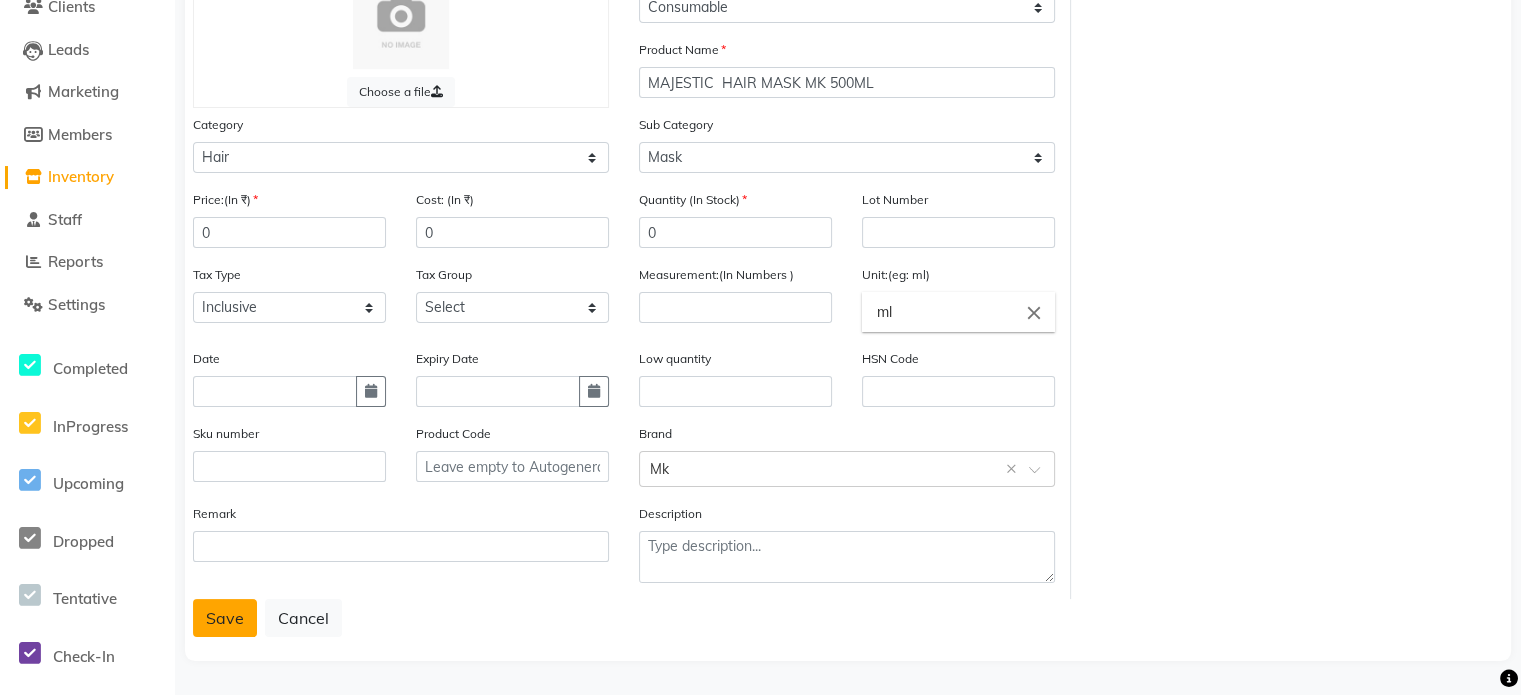 click on "Save" 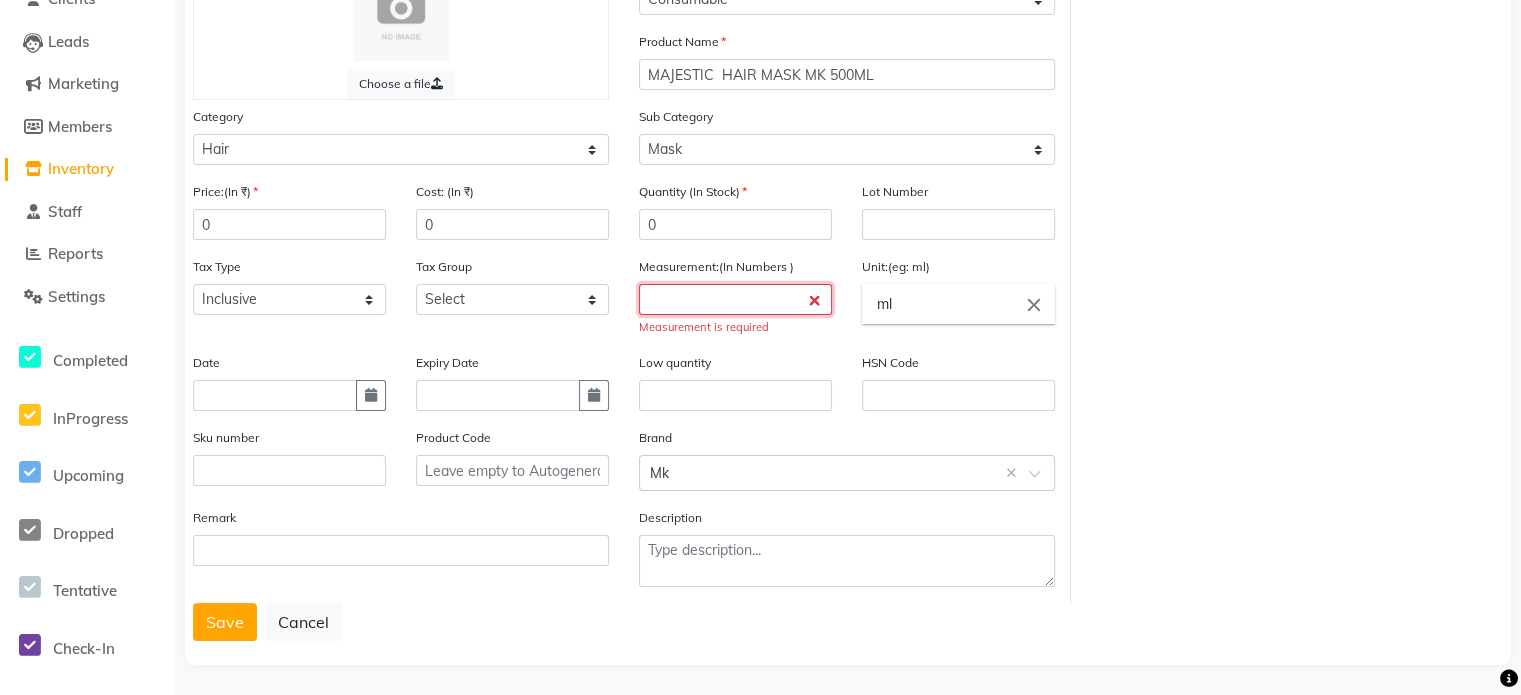 click 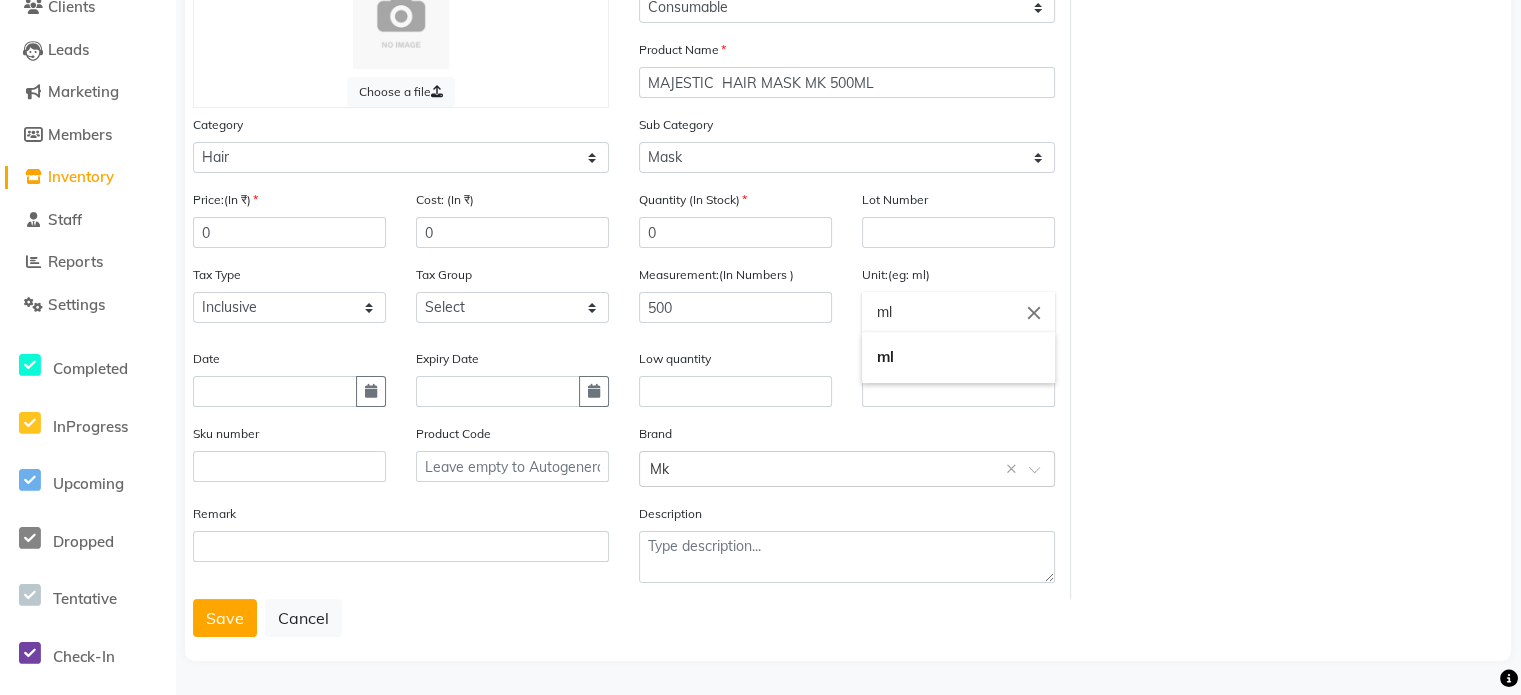 click 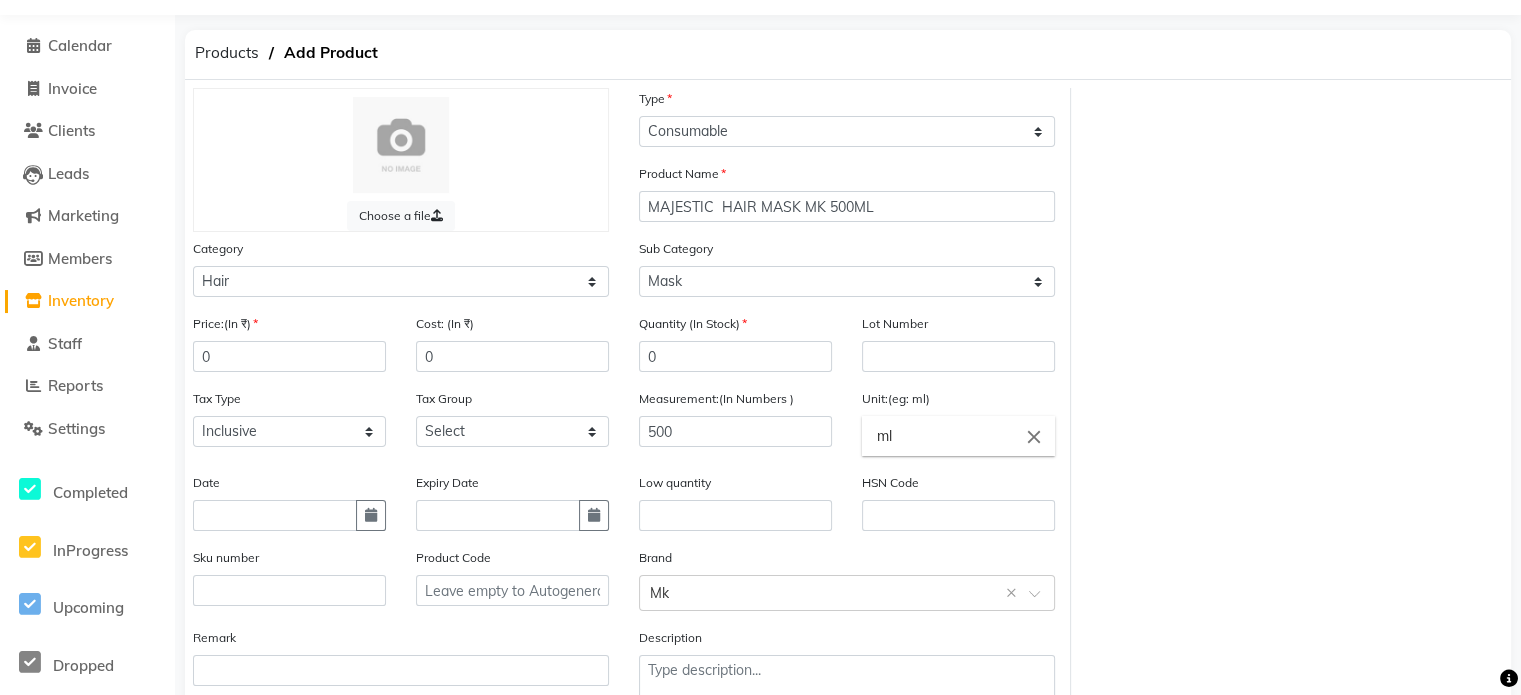 scroll, scrollTop: 189, scrollLeft: 0, axis: vertical 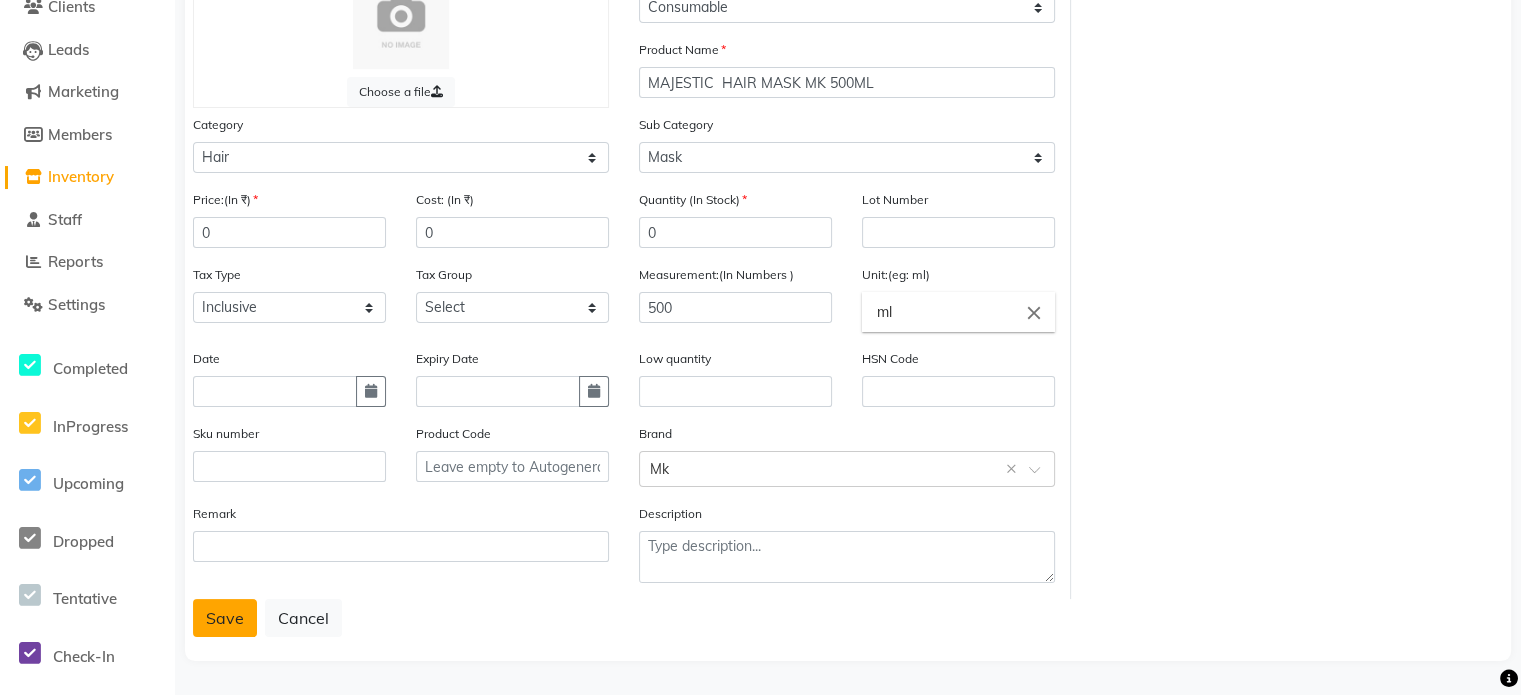 click on "Save" 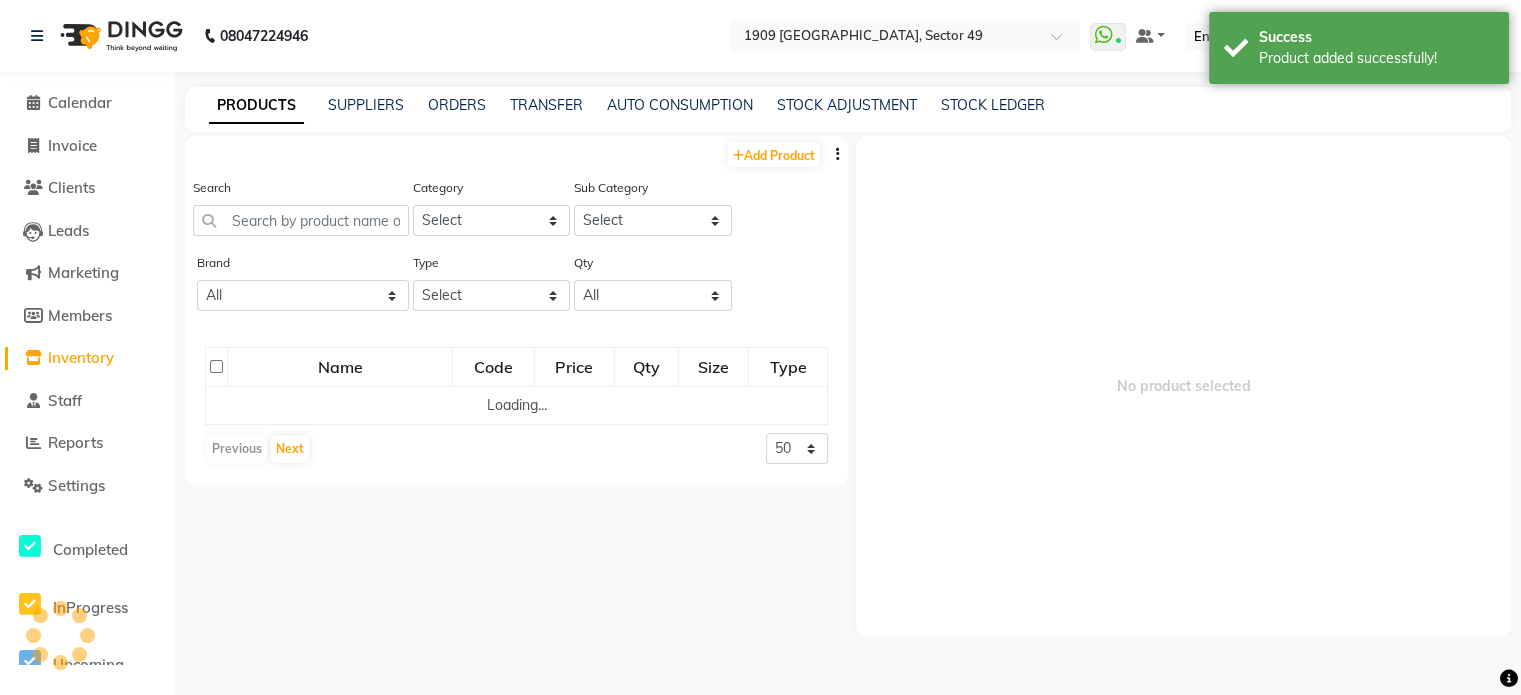 scroll, scrollTop: 0, scrollLeft: 0, axis: both 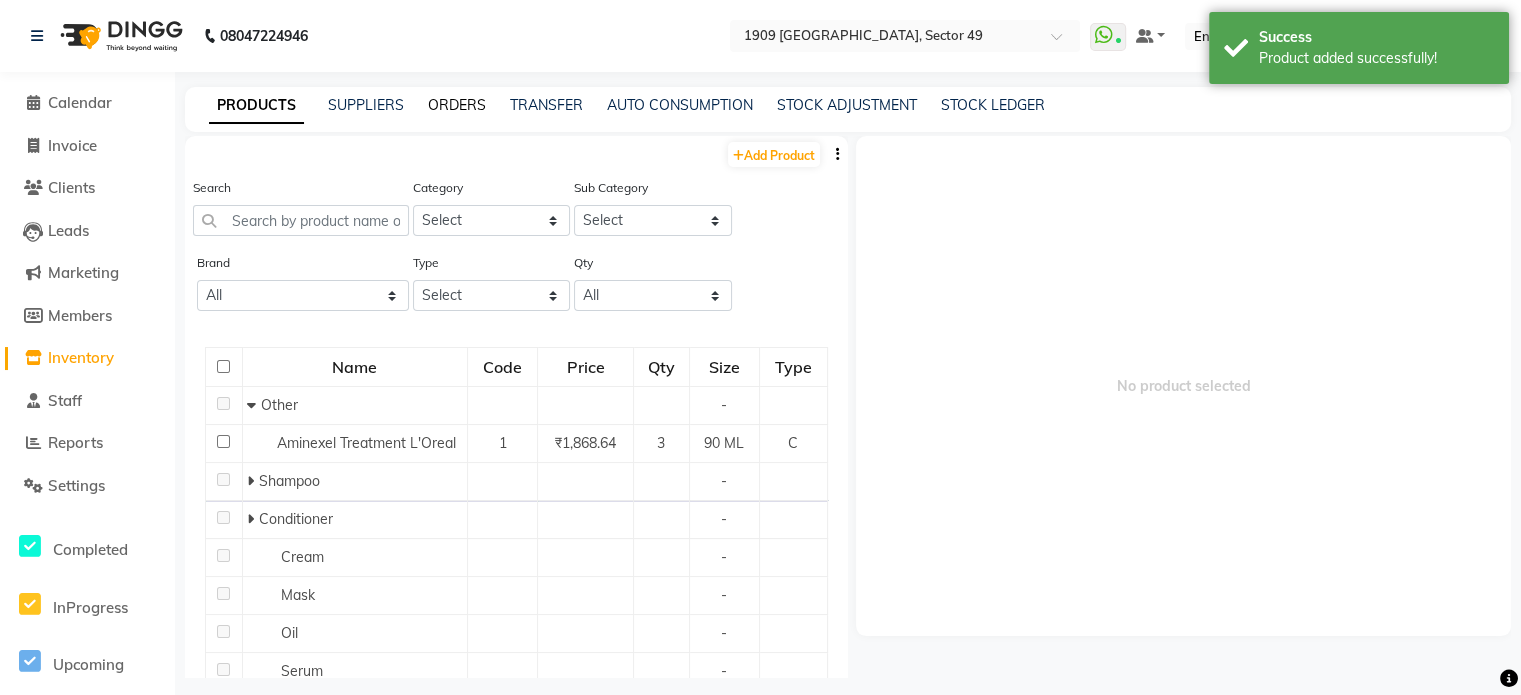 click on "ORDERS" 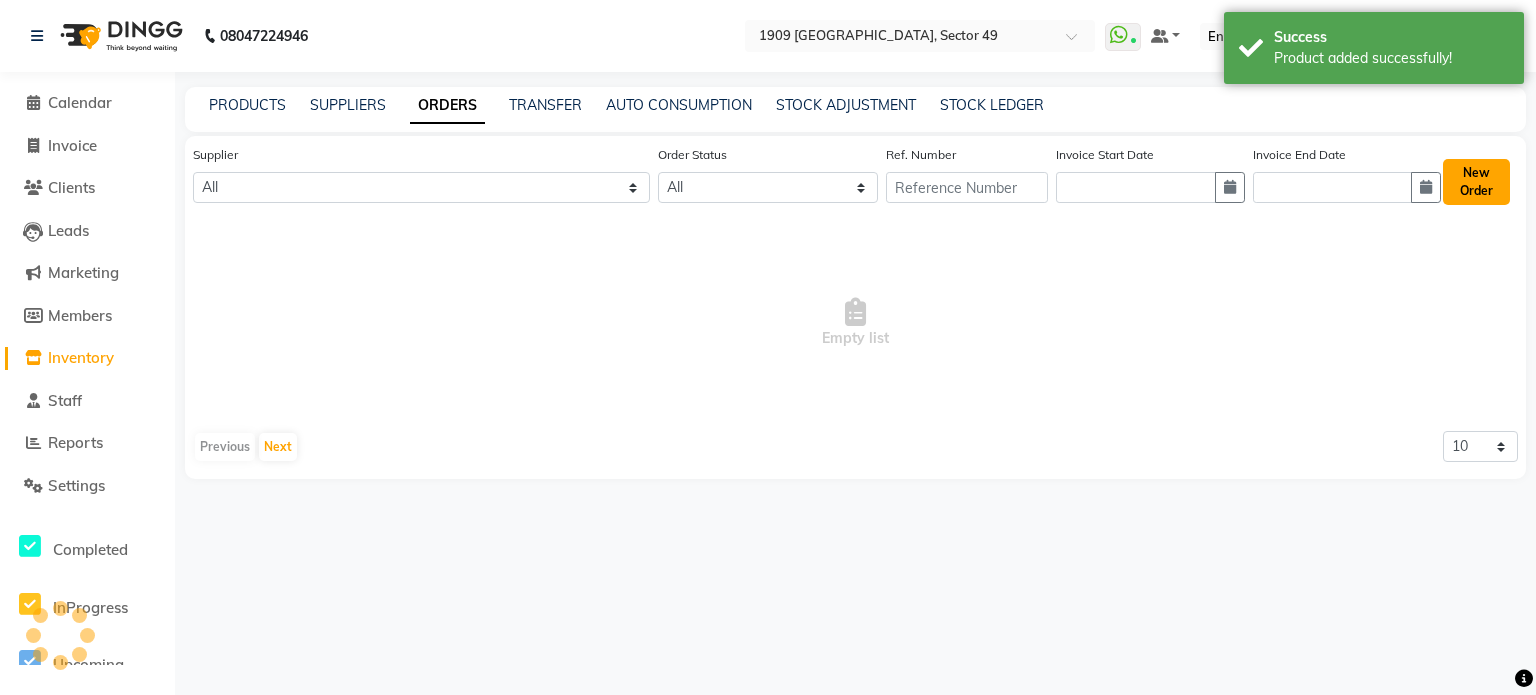 click on "New Order" 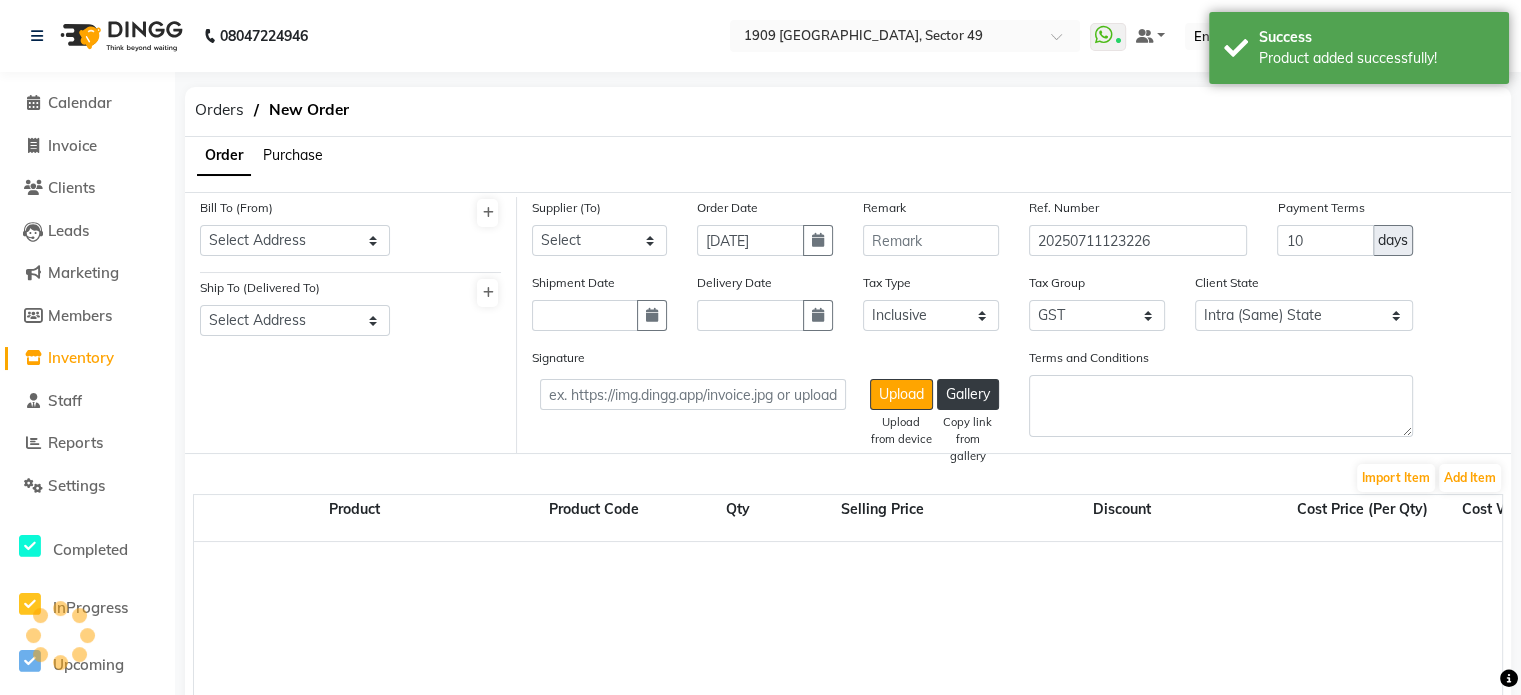 click on "Purchase" 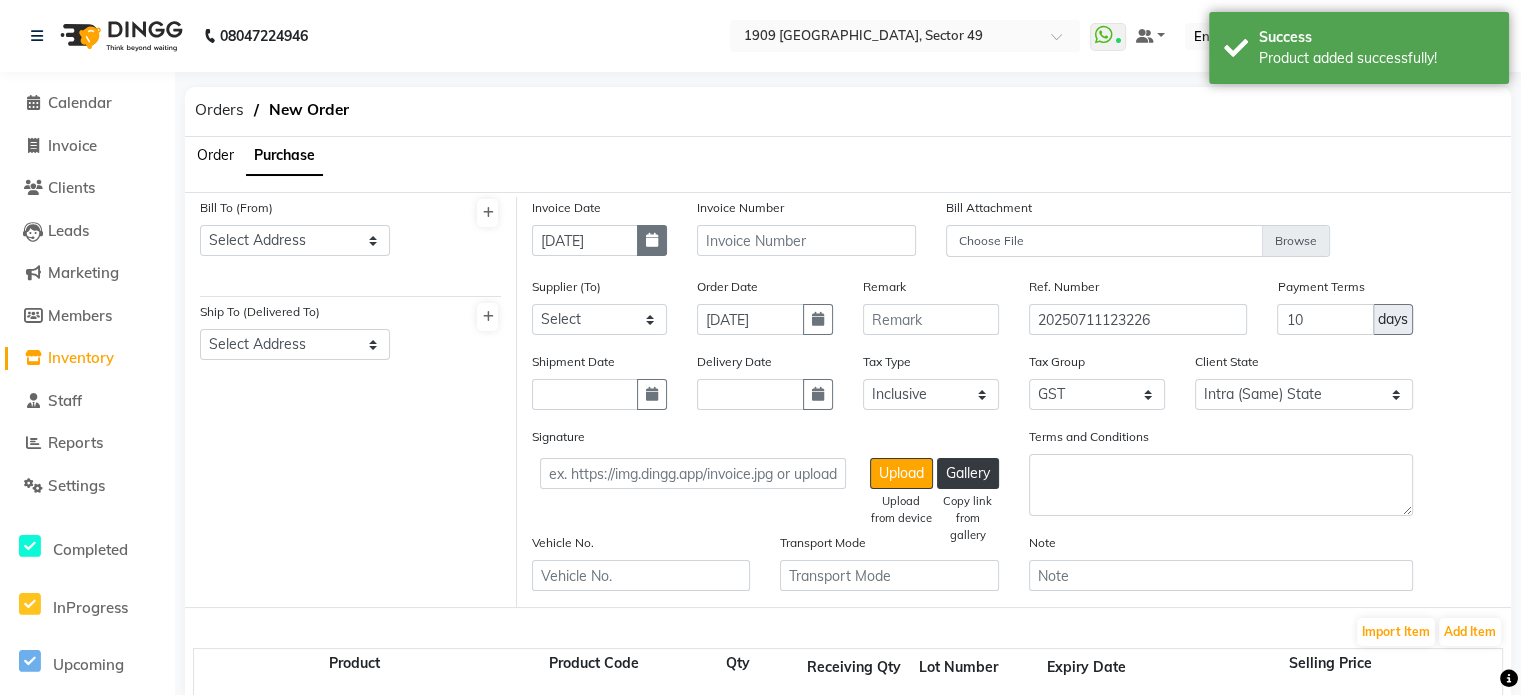 click 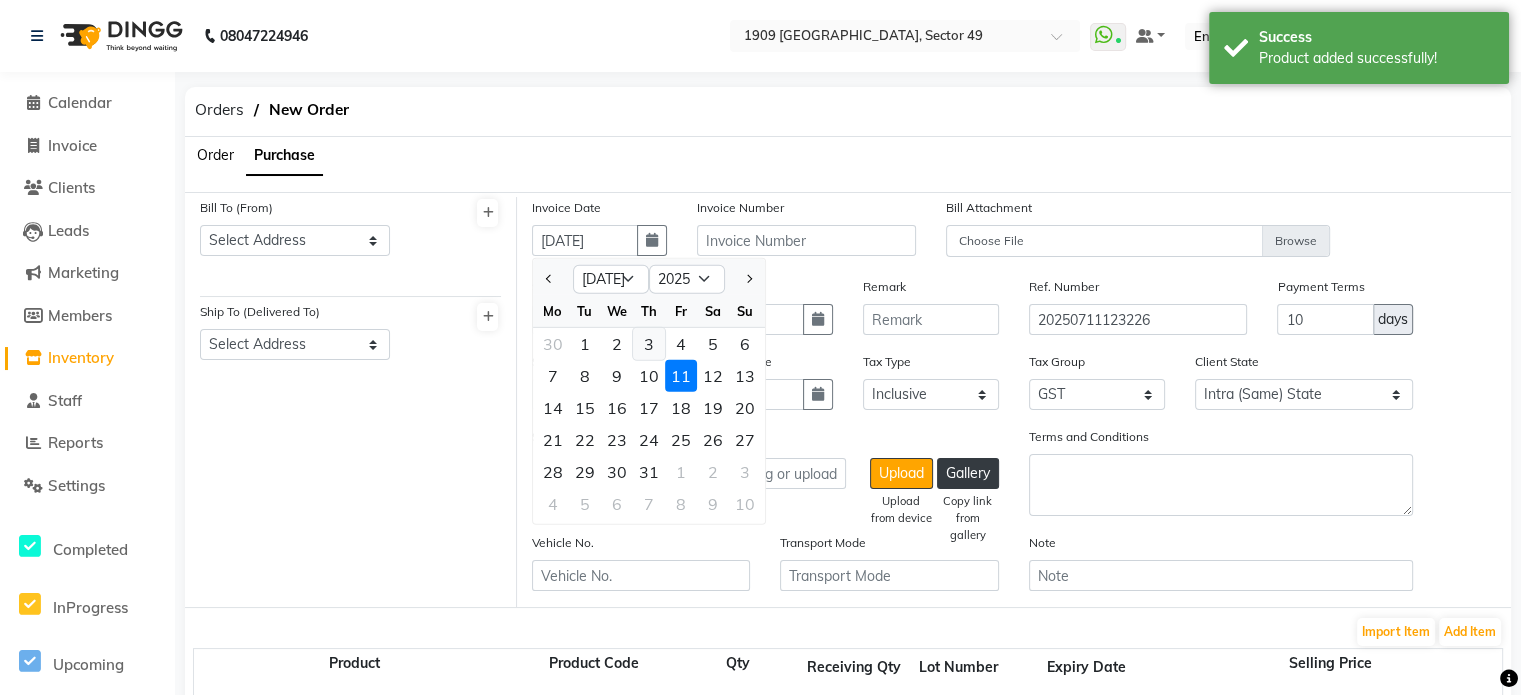 click on "3" 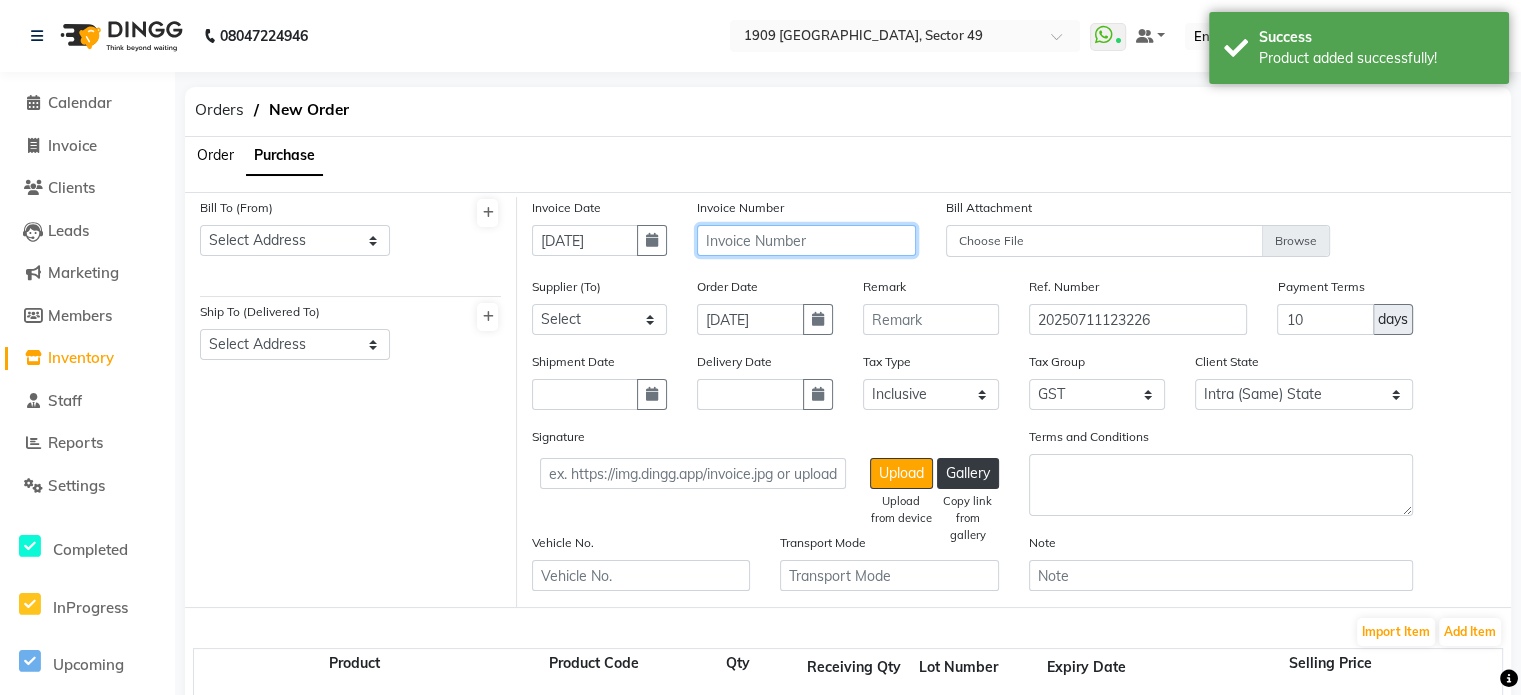 click 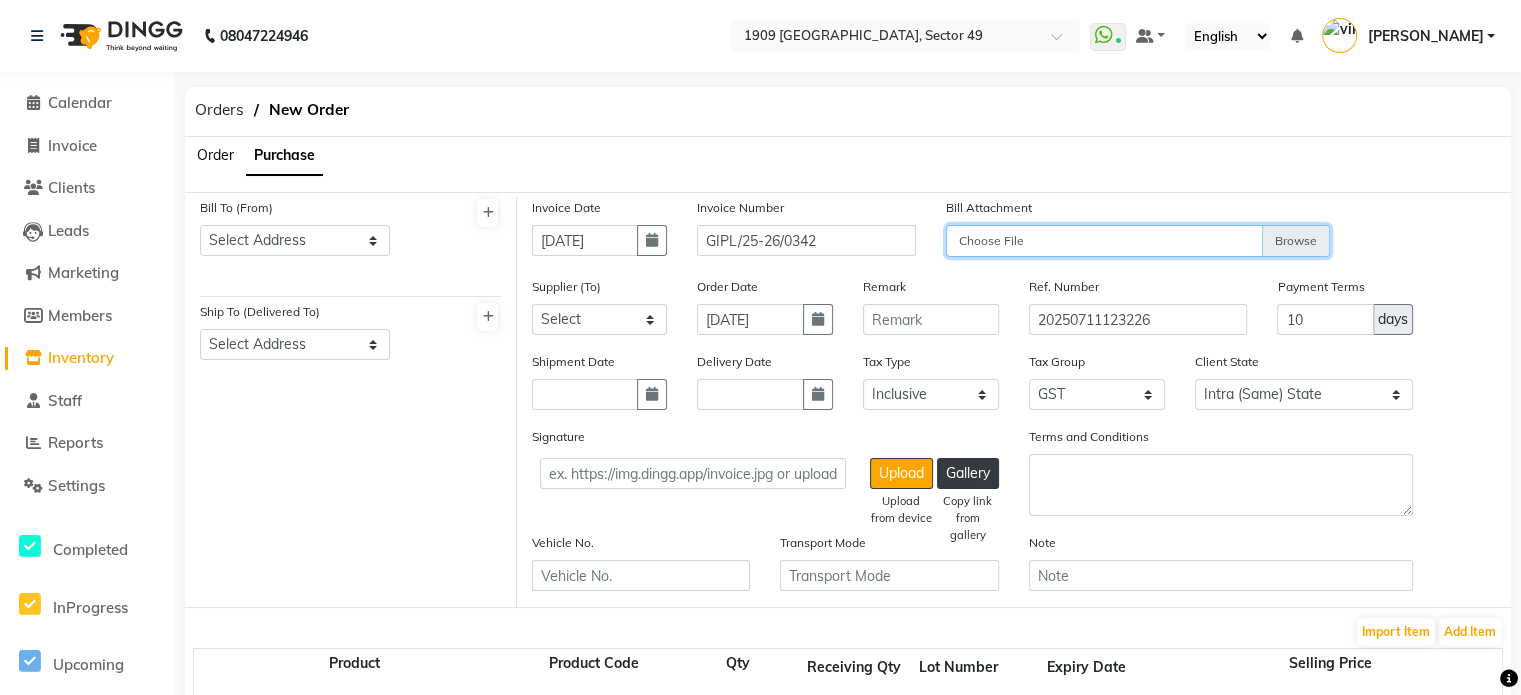 click on "Choose File" at bounding box center (1138, 242) 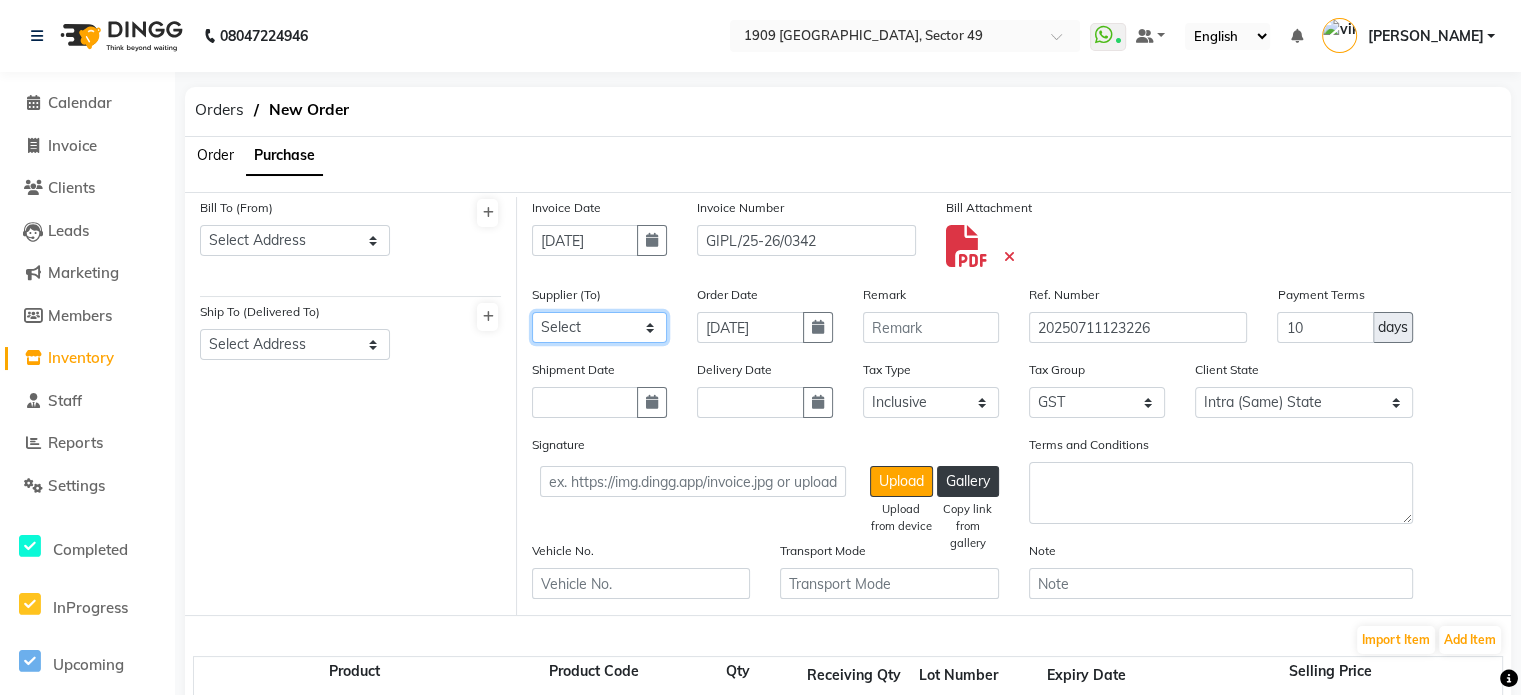 click on "Select Goomars International Pvt. Ltd. - Goomars International Pvt. Ltd." 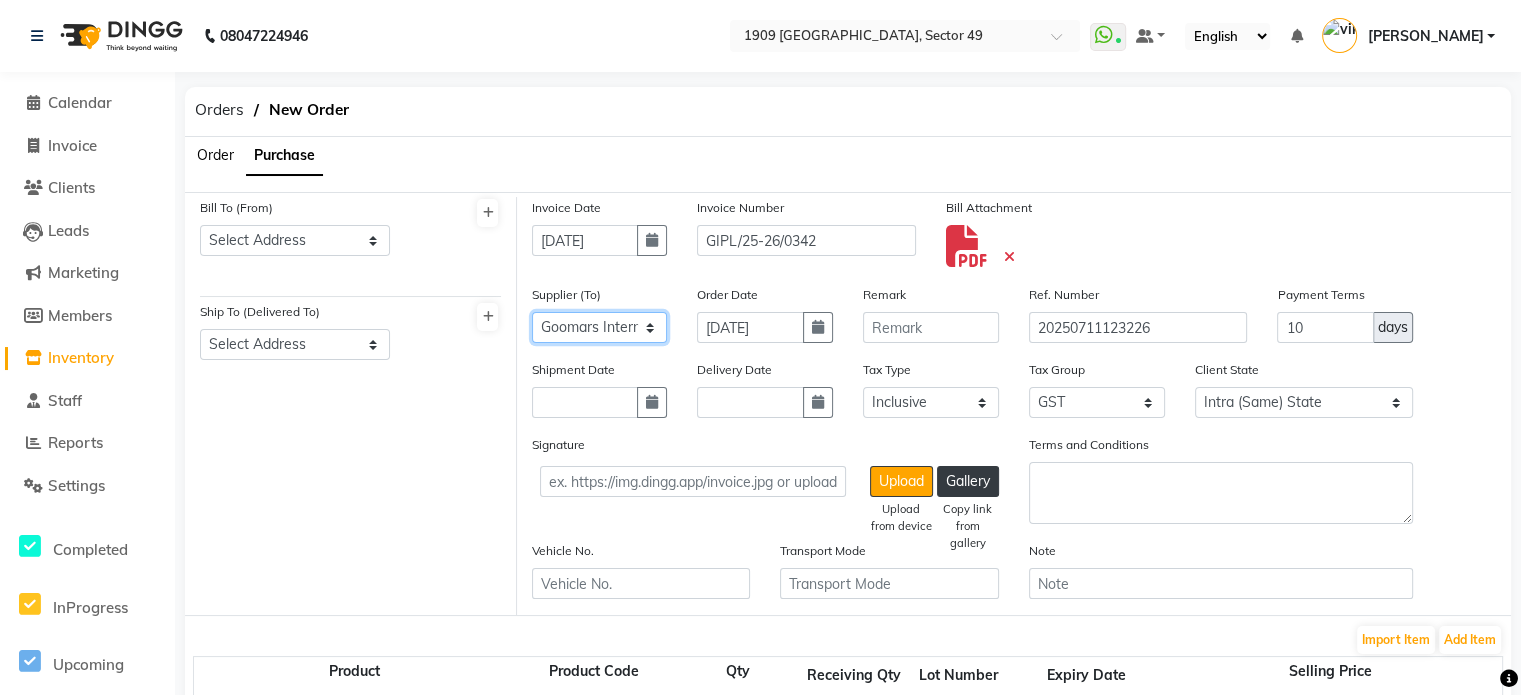 click on "Select Goomars International Pvt. Ltd. - Goomars International Pvt. Ltd." 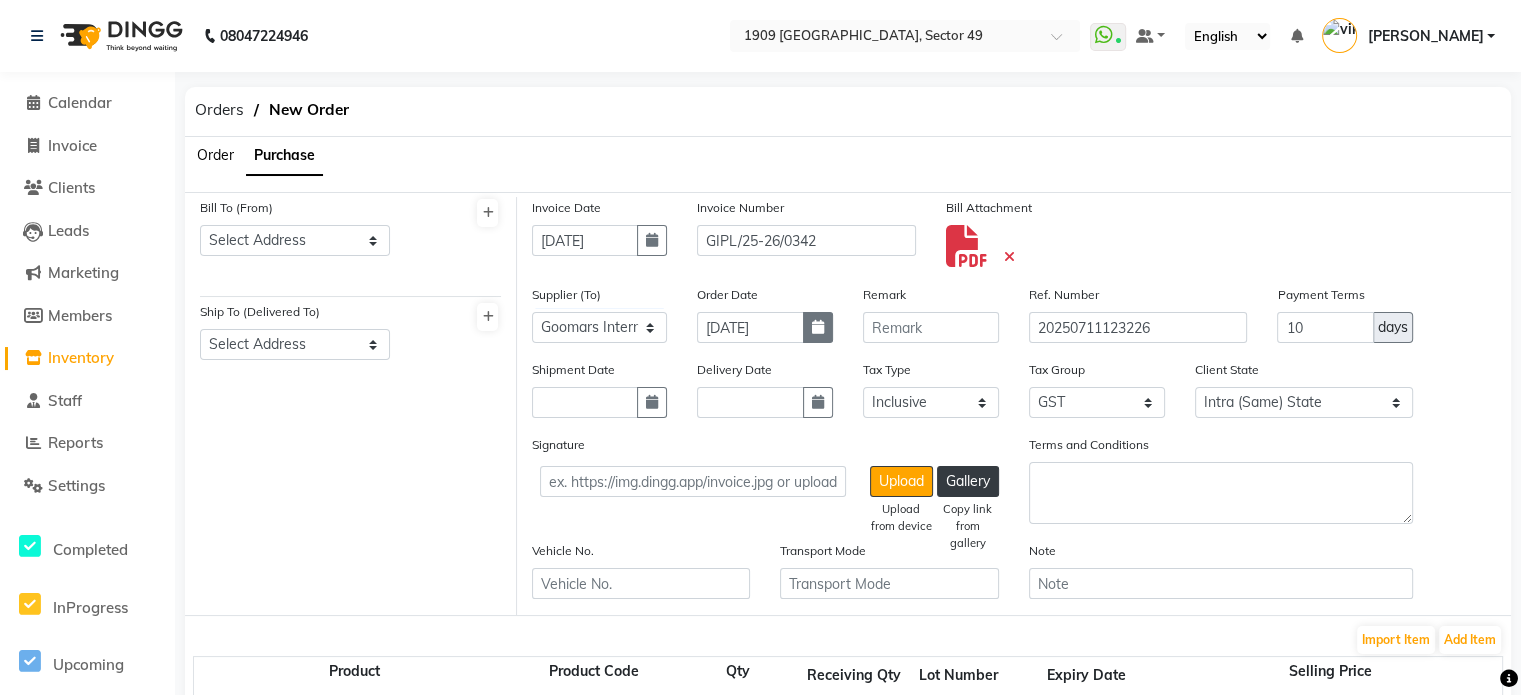 click 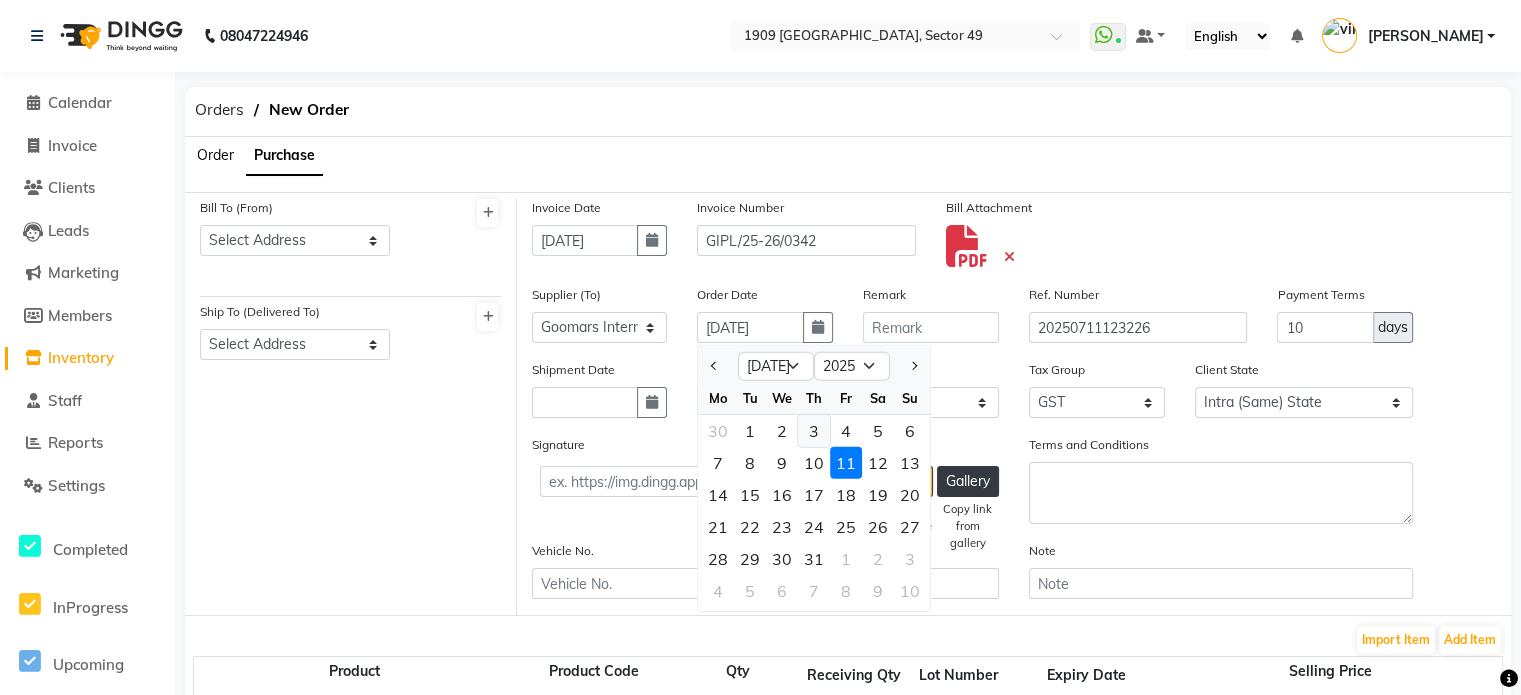click on "3" 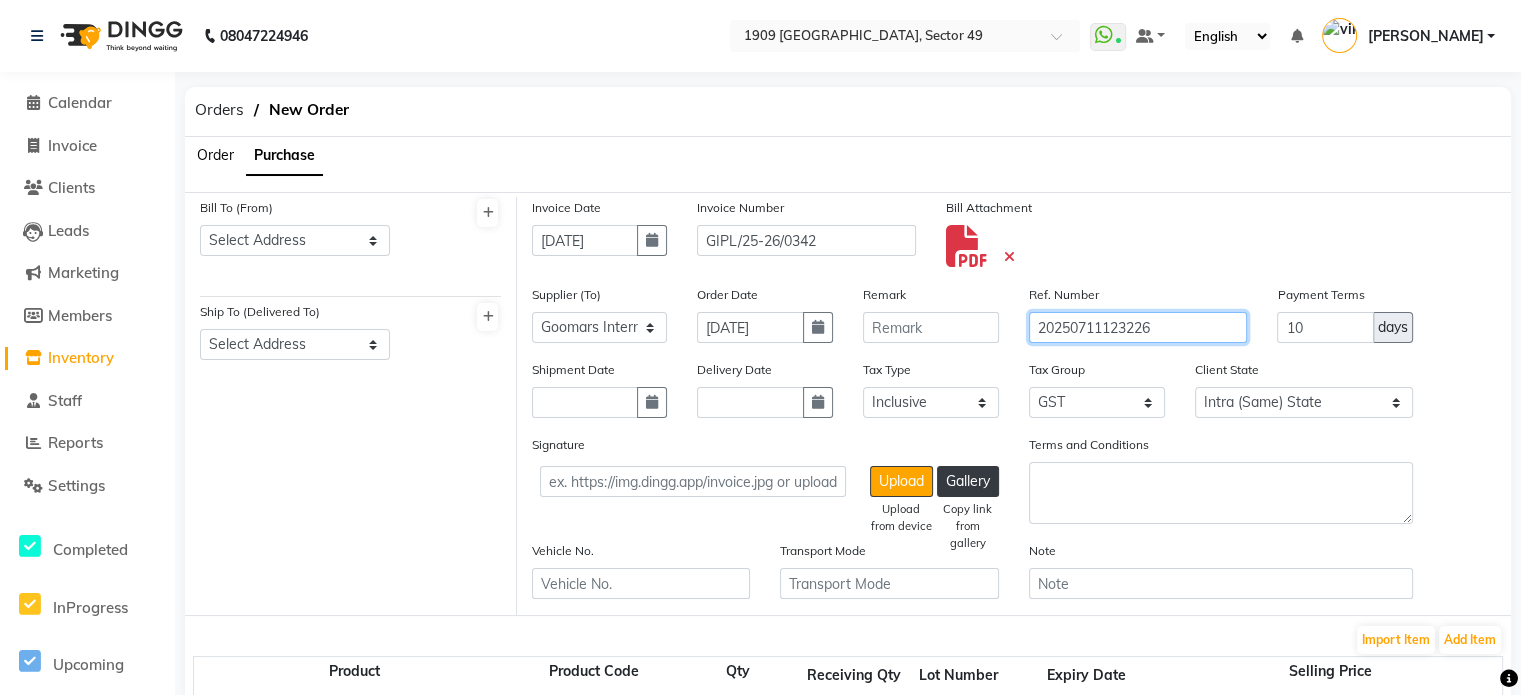 drag, startPoint x: 1175, startPoint y: 328, endPoint x: 932, endPoint y: 318, distance: 243.20567 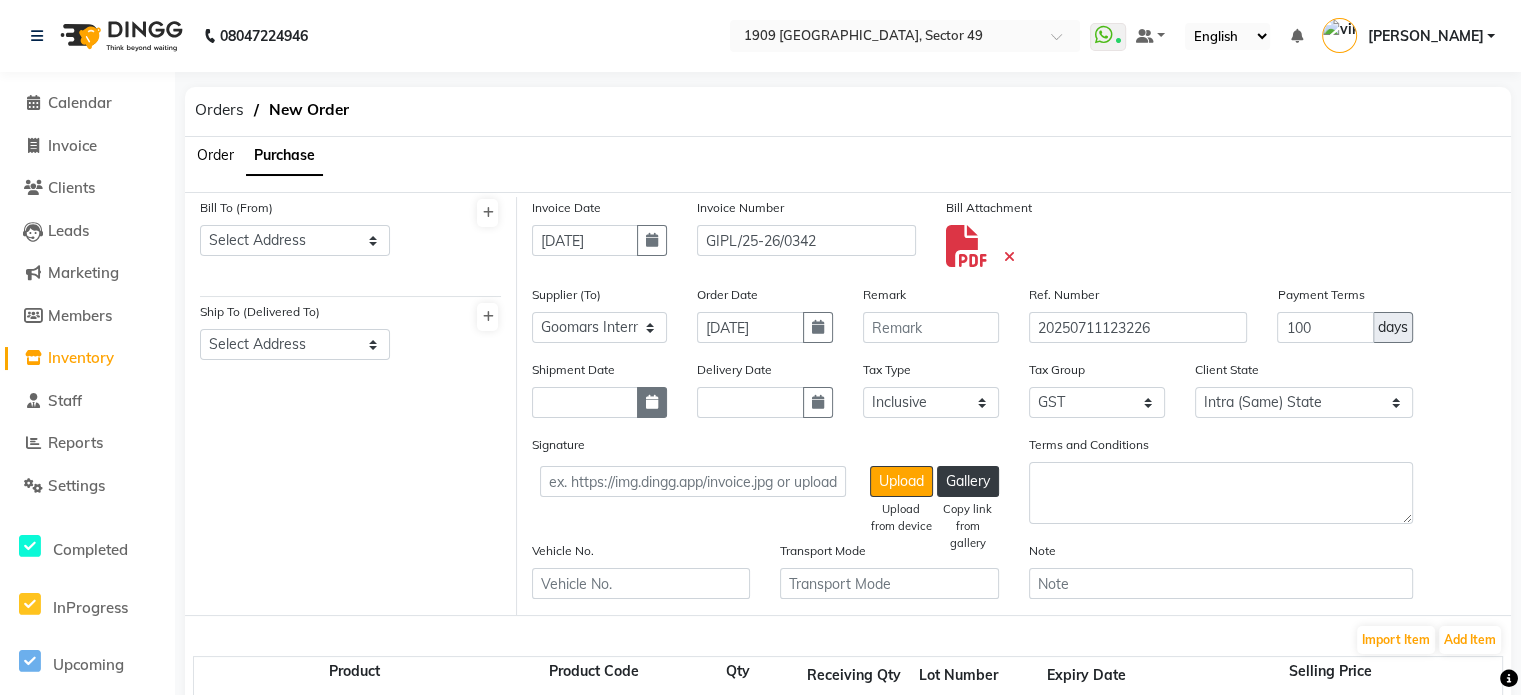 click 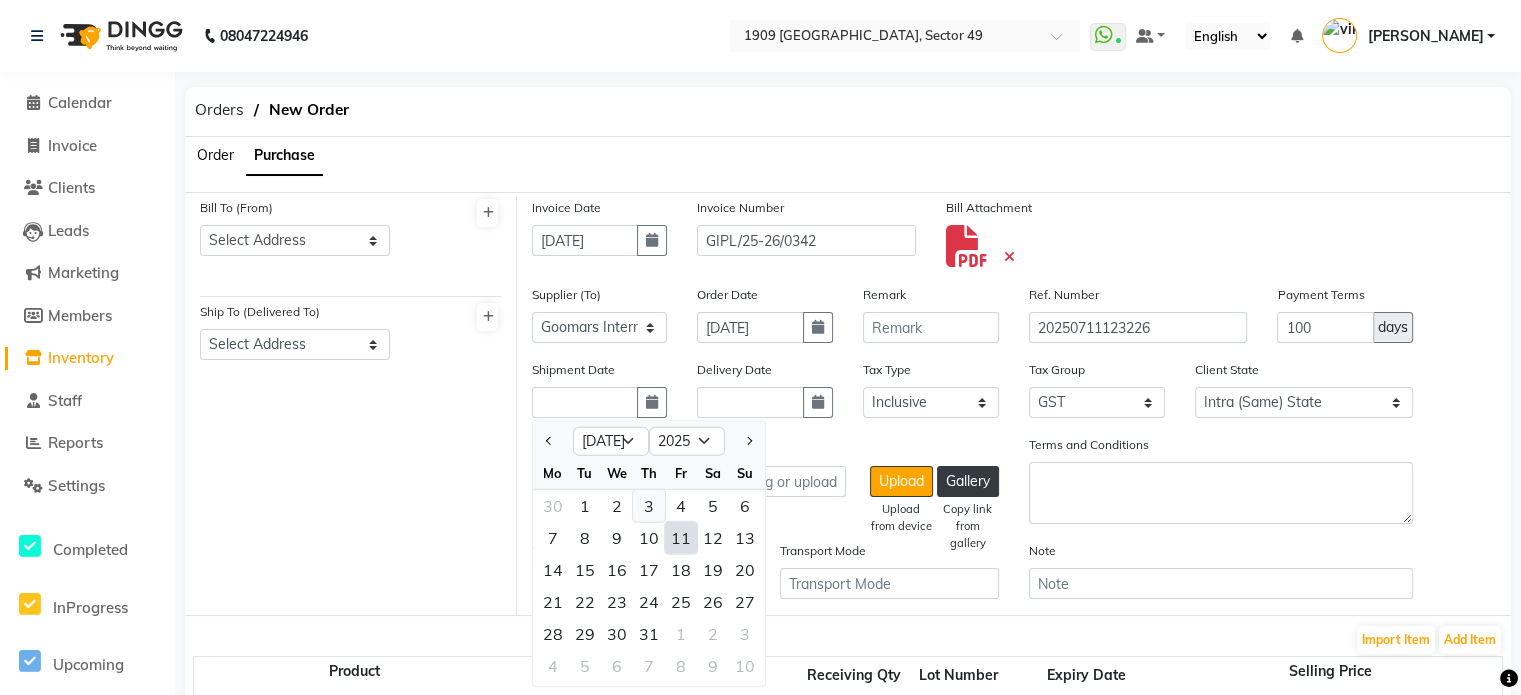 click on "3" 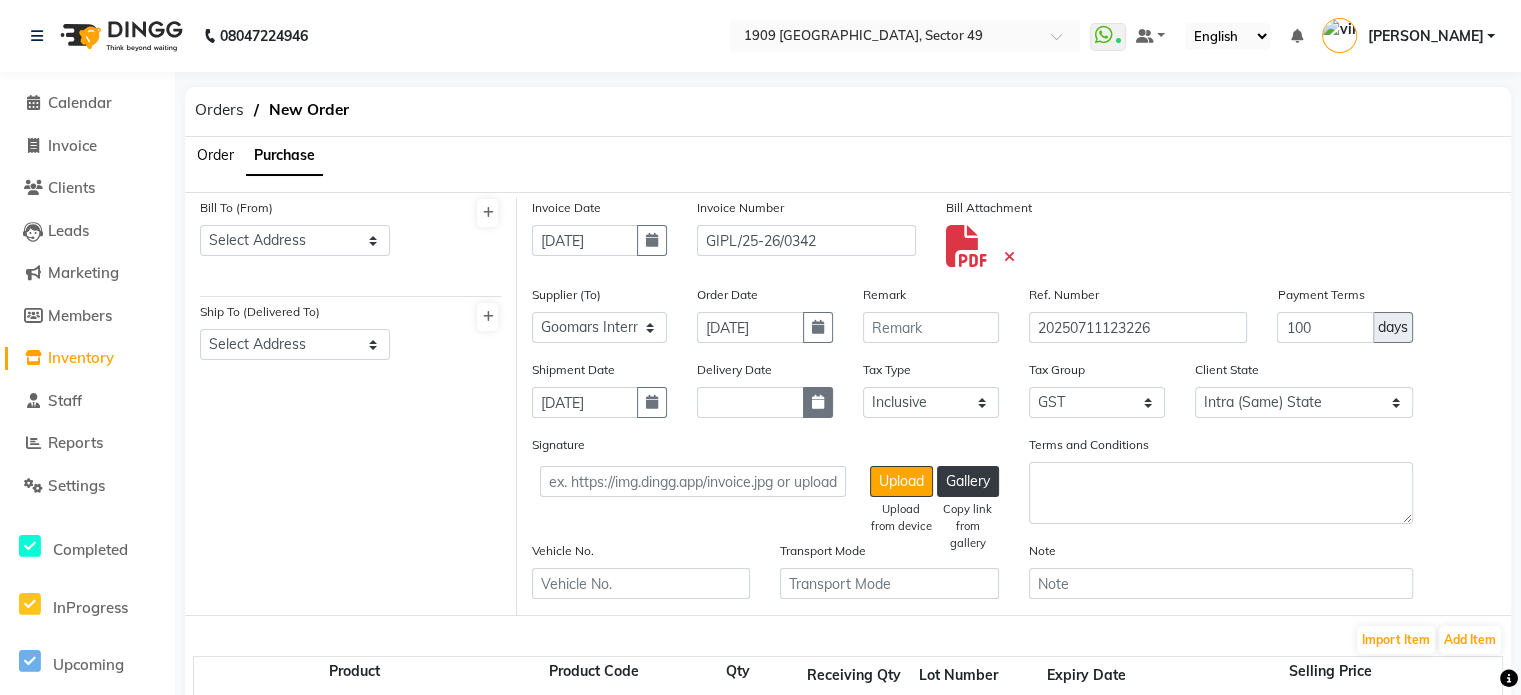 click 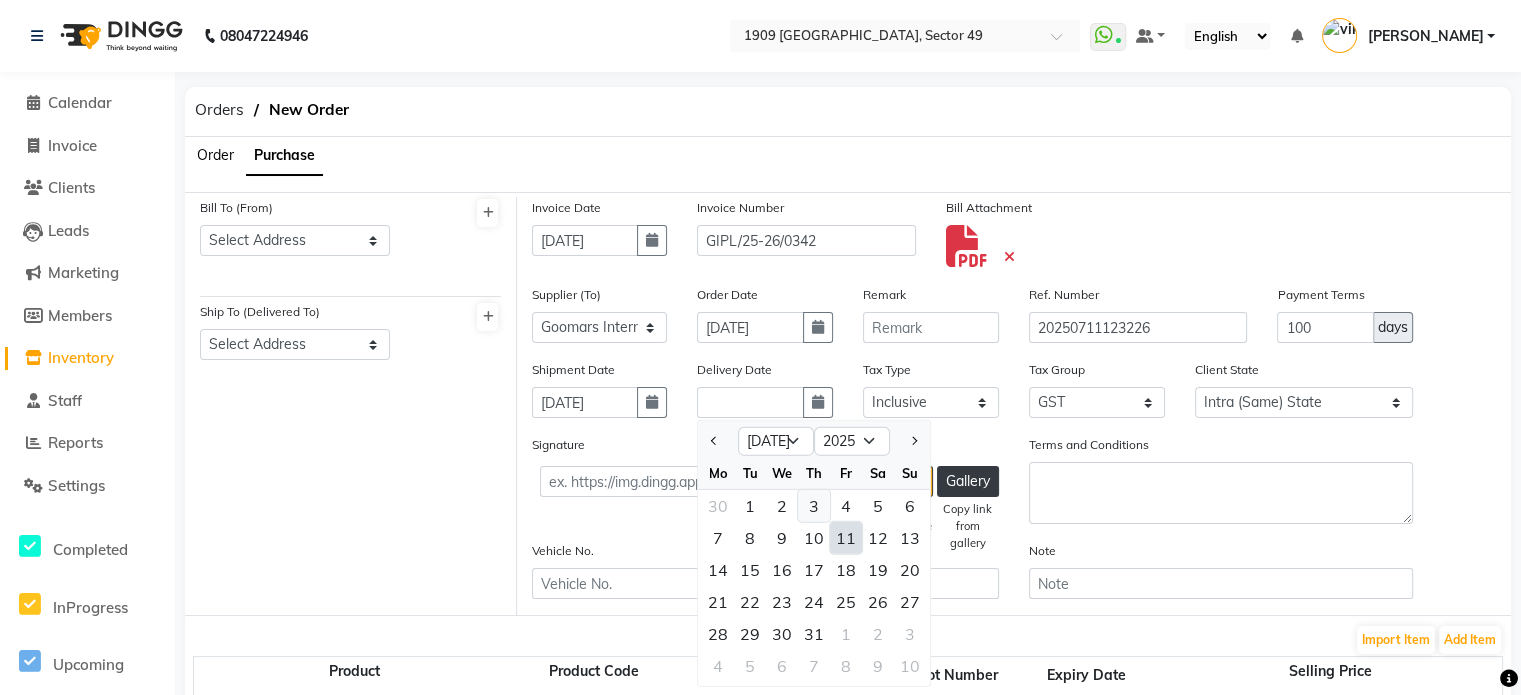 click on "3" 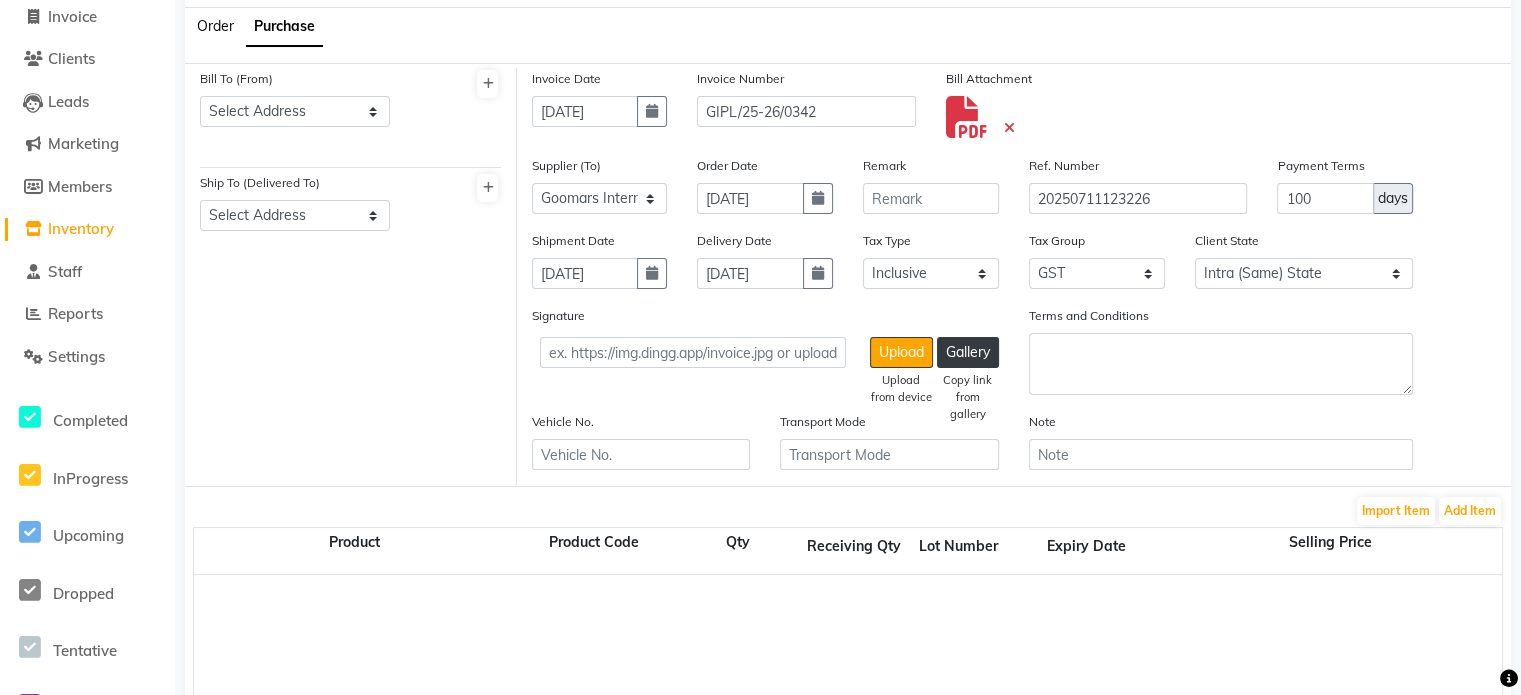 scroll, scrollTop: 192, scrollLeft: 0, axis: vertical 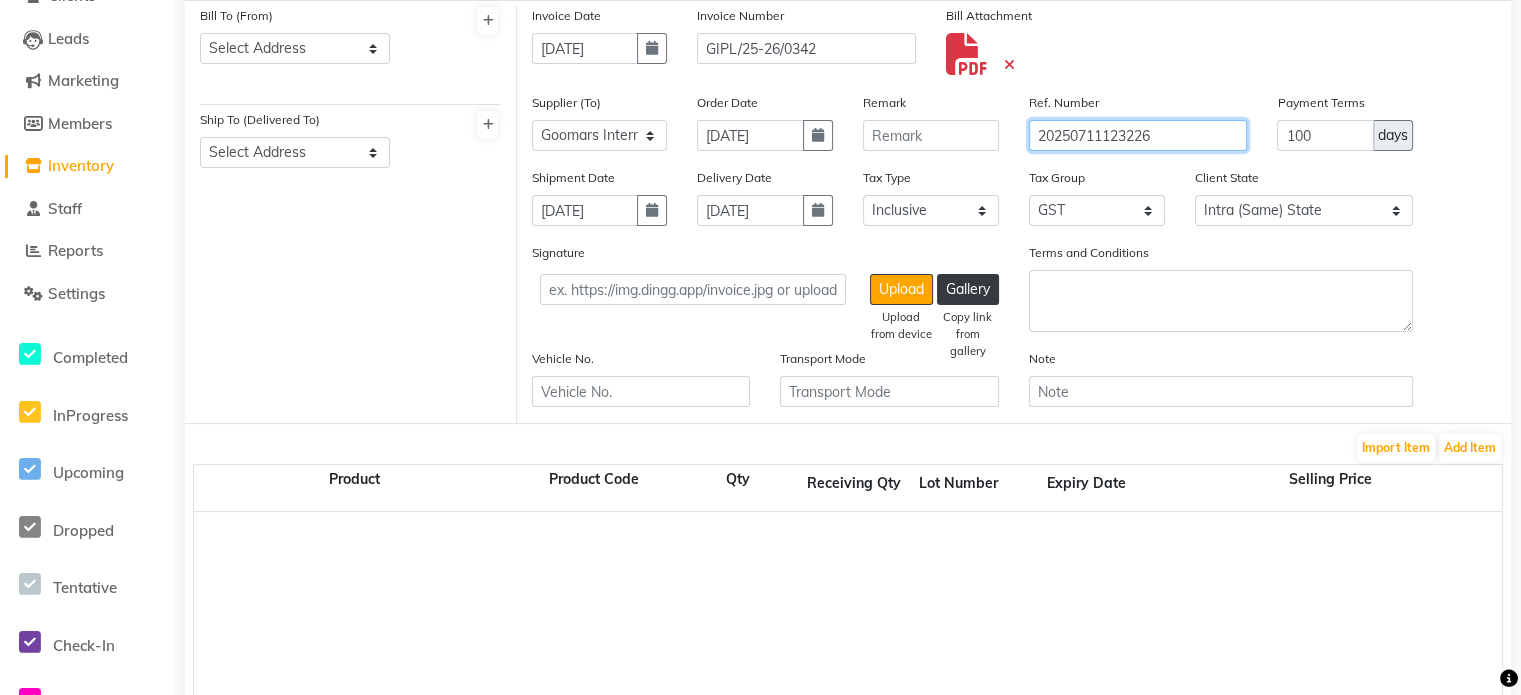 drag, startPoint x: 1200, startPoint y: 135, endPoint x: 880, endPoint y: 156, distance: 320.68832 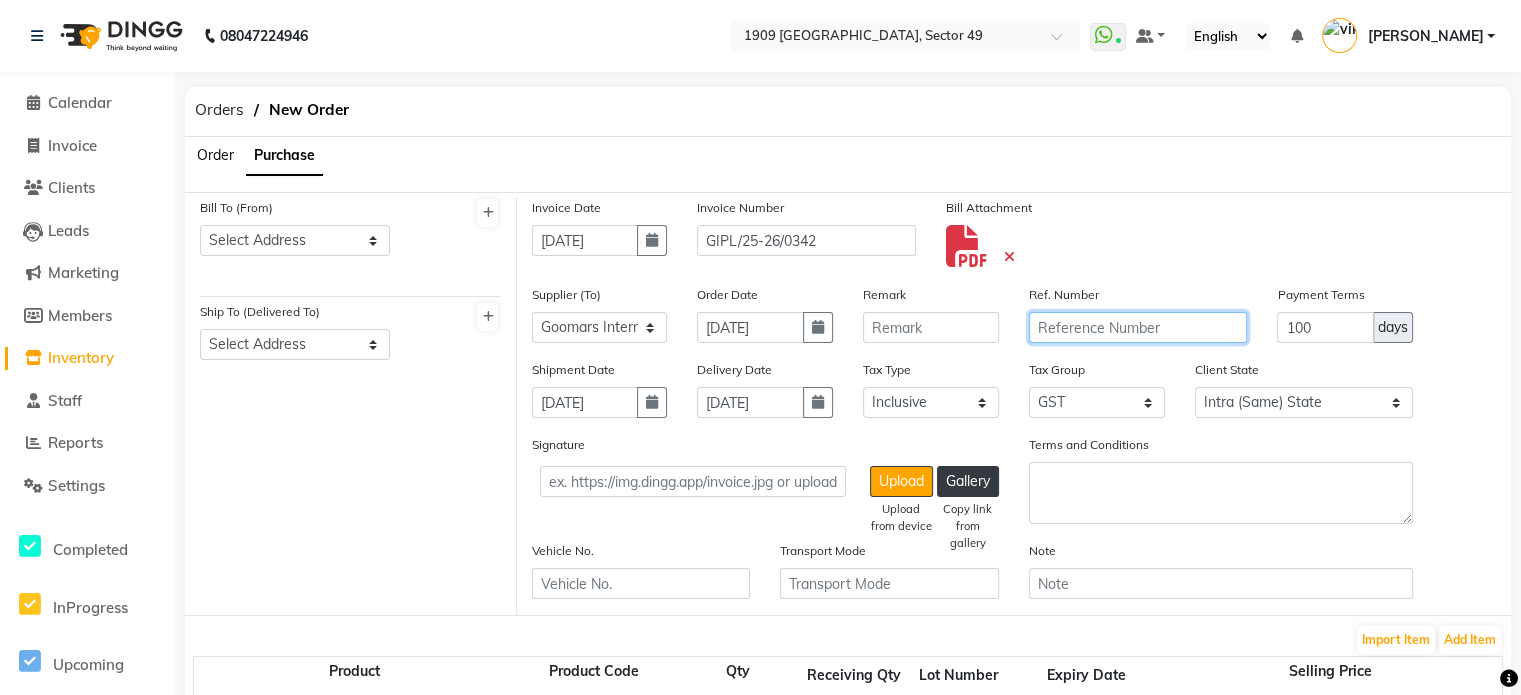 scroll, scrollTop: 3, scrollLeft: 0, axis: vertical 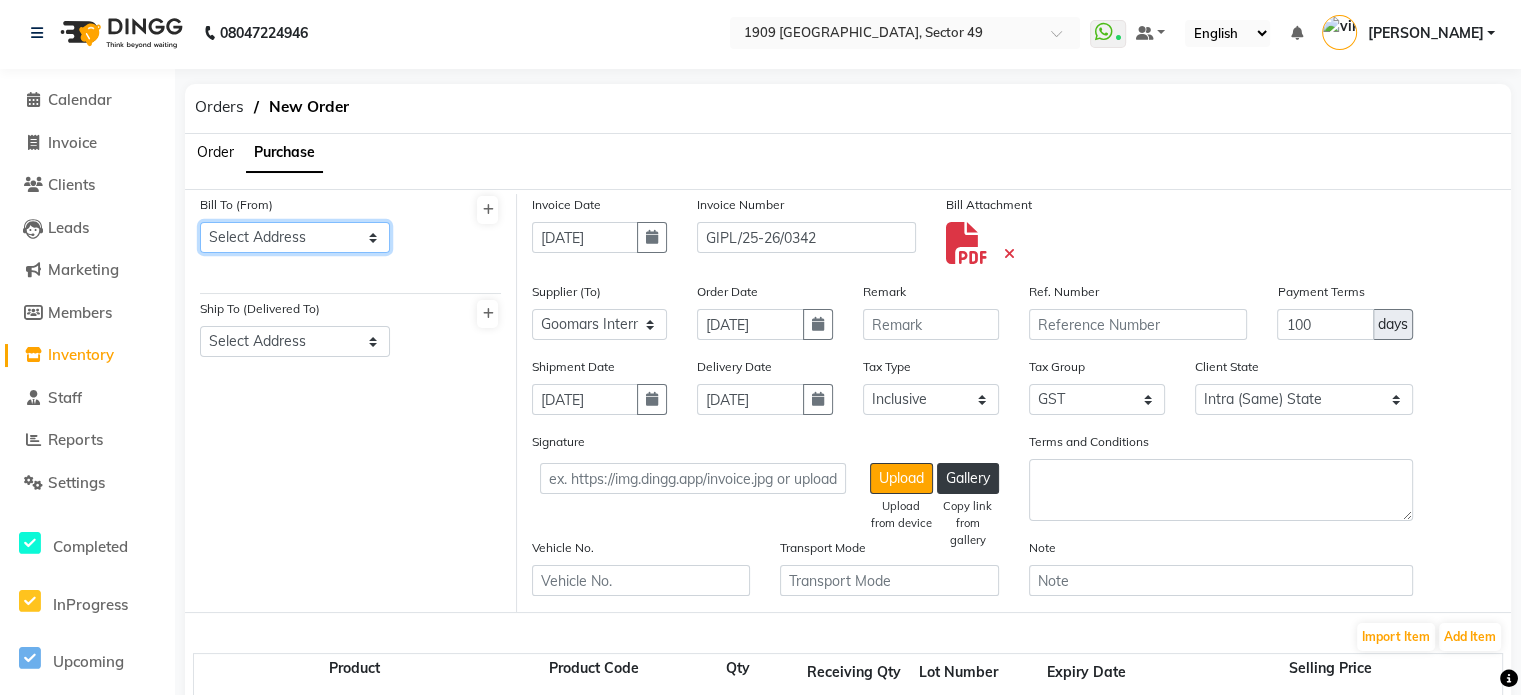 click on "Select Address" 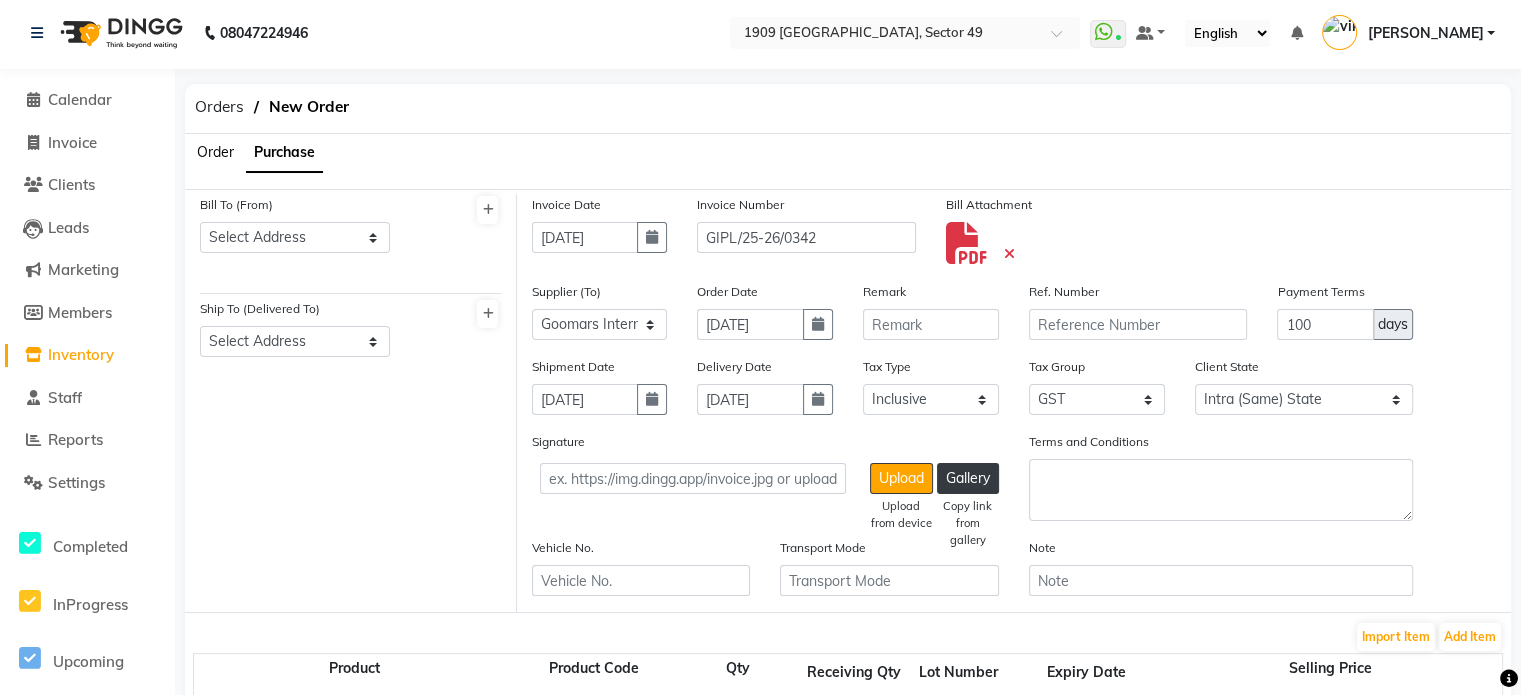 click on "Bill To (From) Select Address Ship To (Delivered To) Select Address" 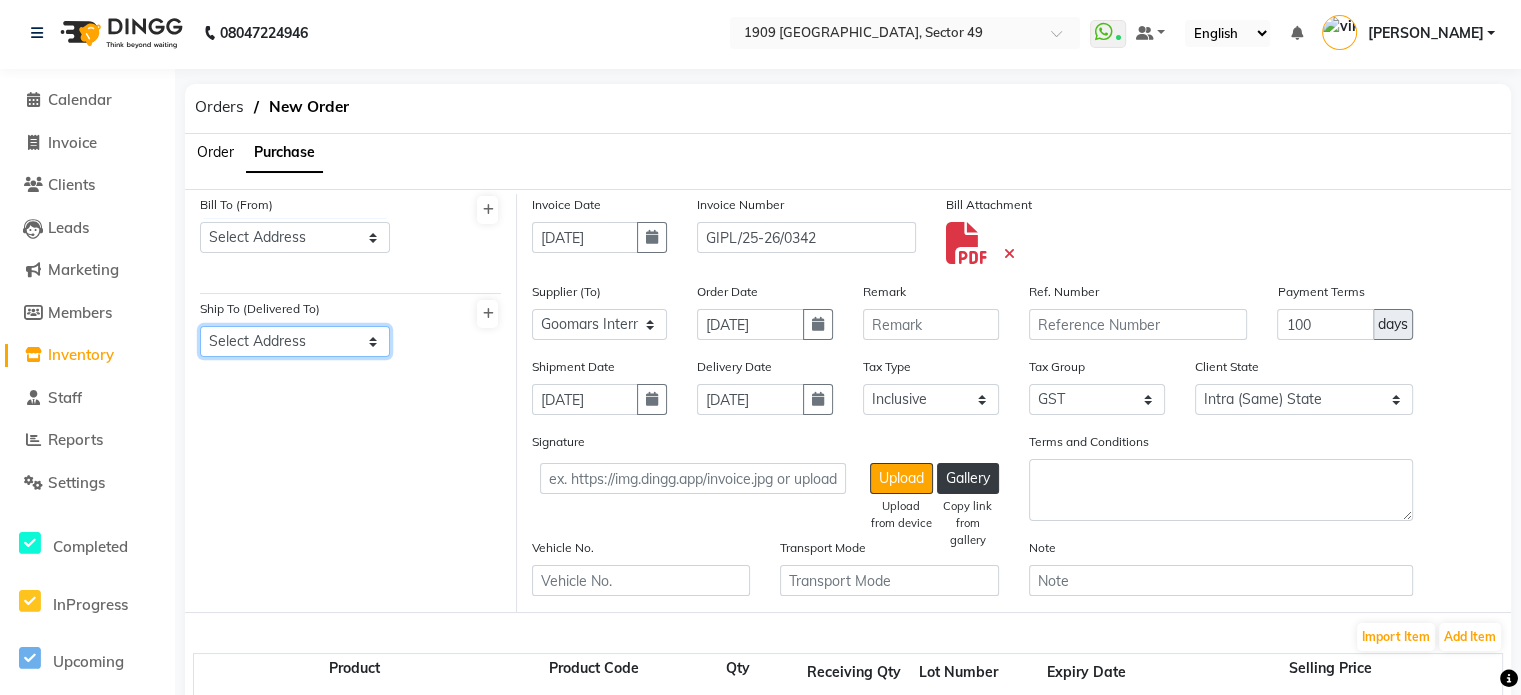 click on "Select Address" 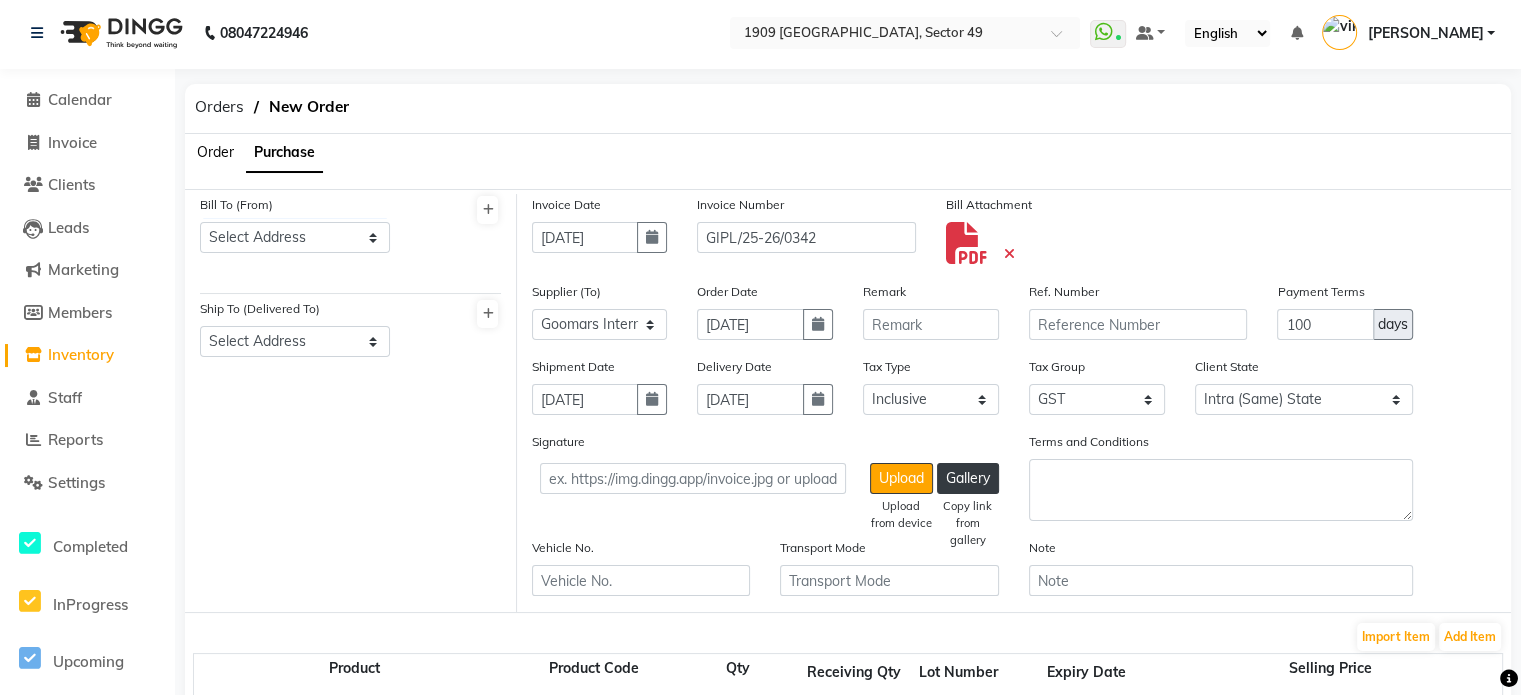 click on "Bill To (From) Select Address Ship To (Delivered To) Select Address" 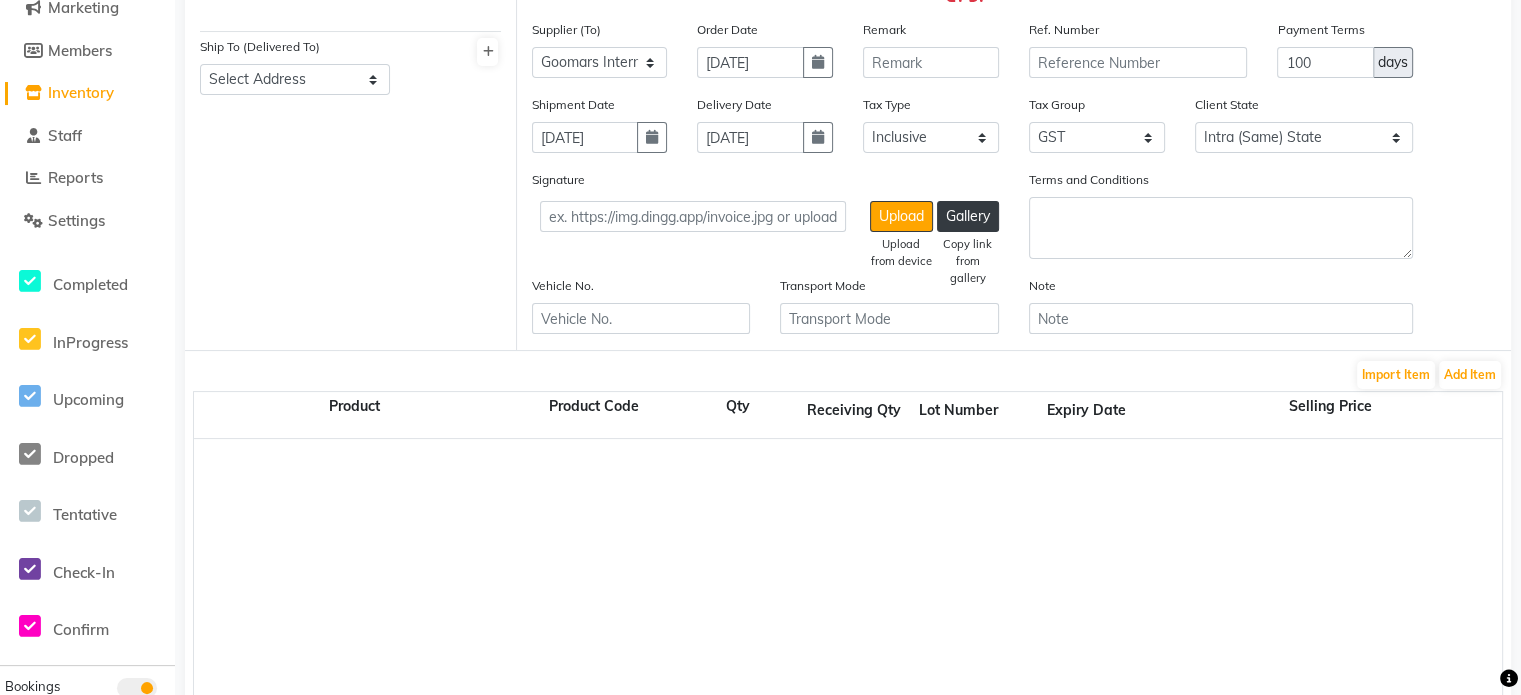 scroll, scrollTop: 276, scrollLeft: 0, axis: vertical 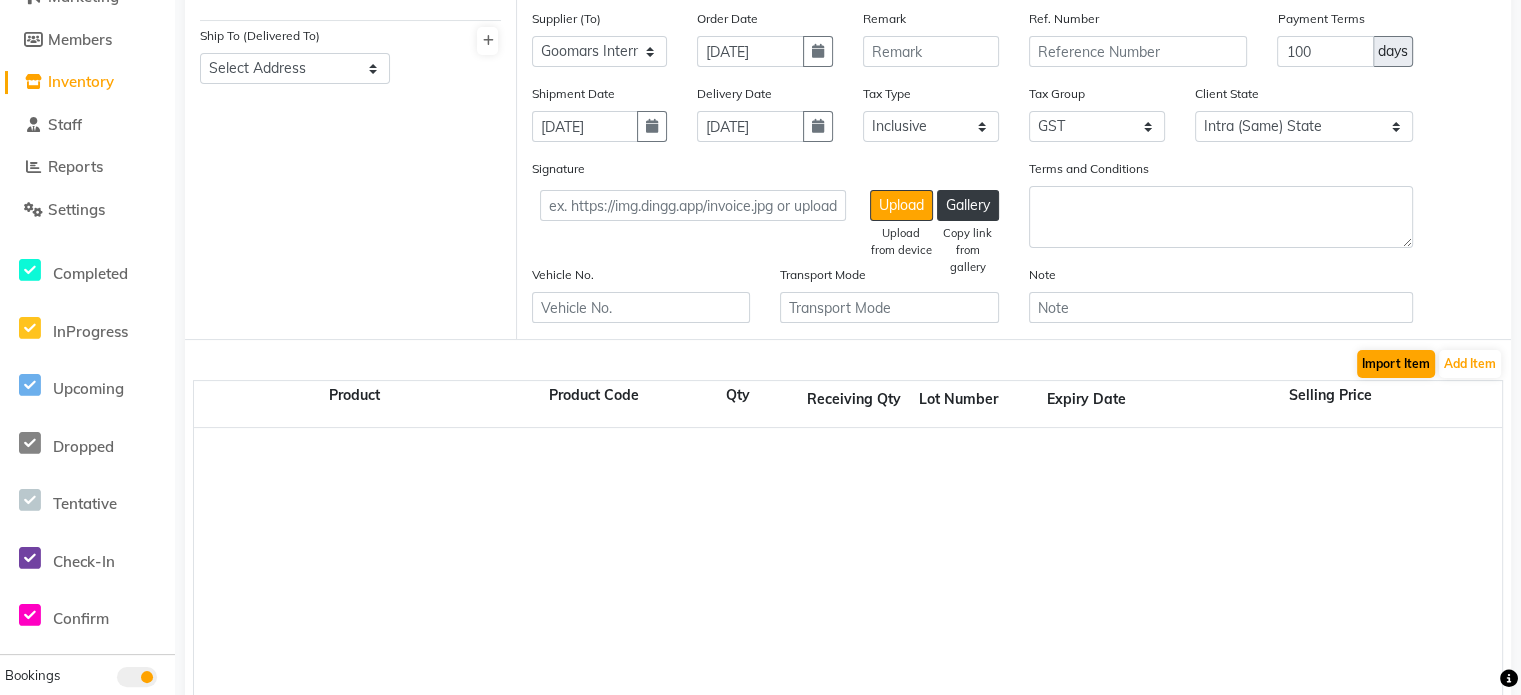 click on "Import Item" 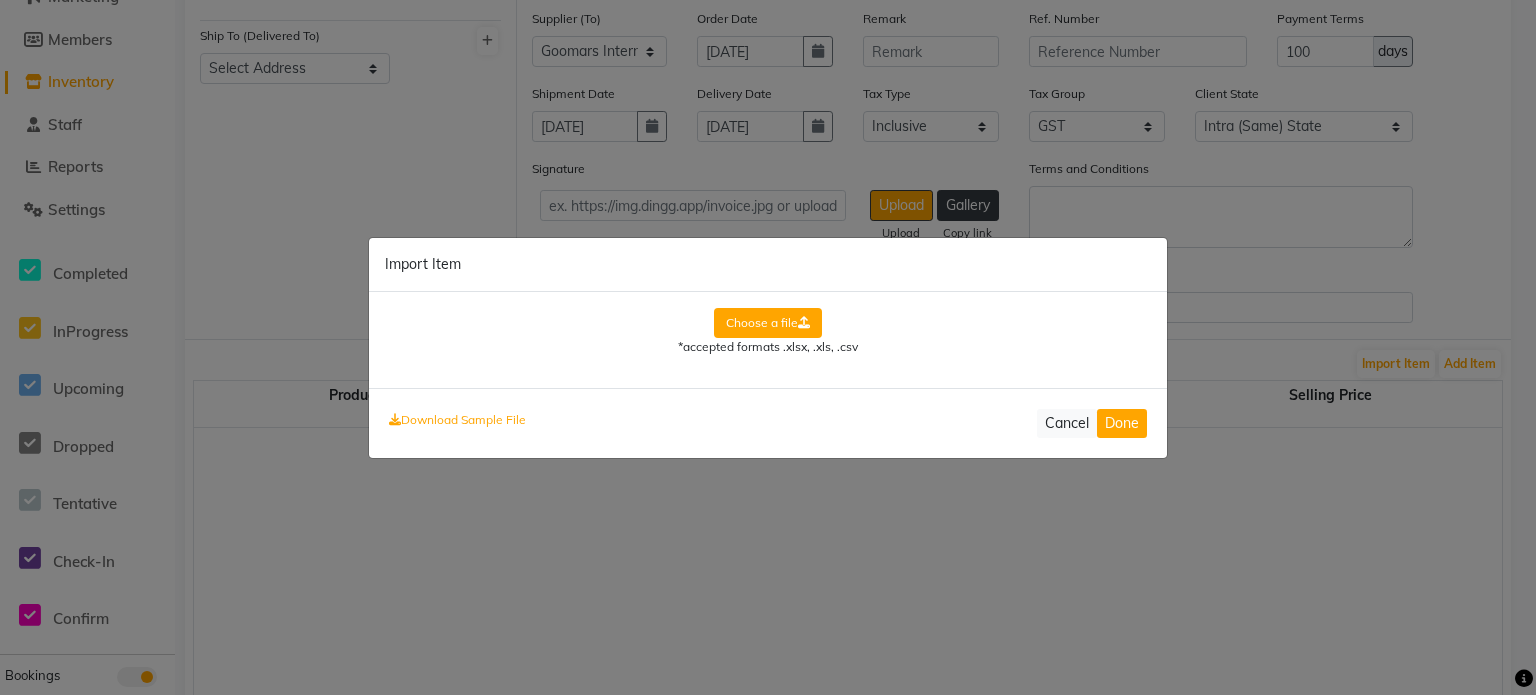 click on "Download Sample File" 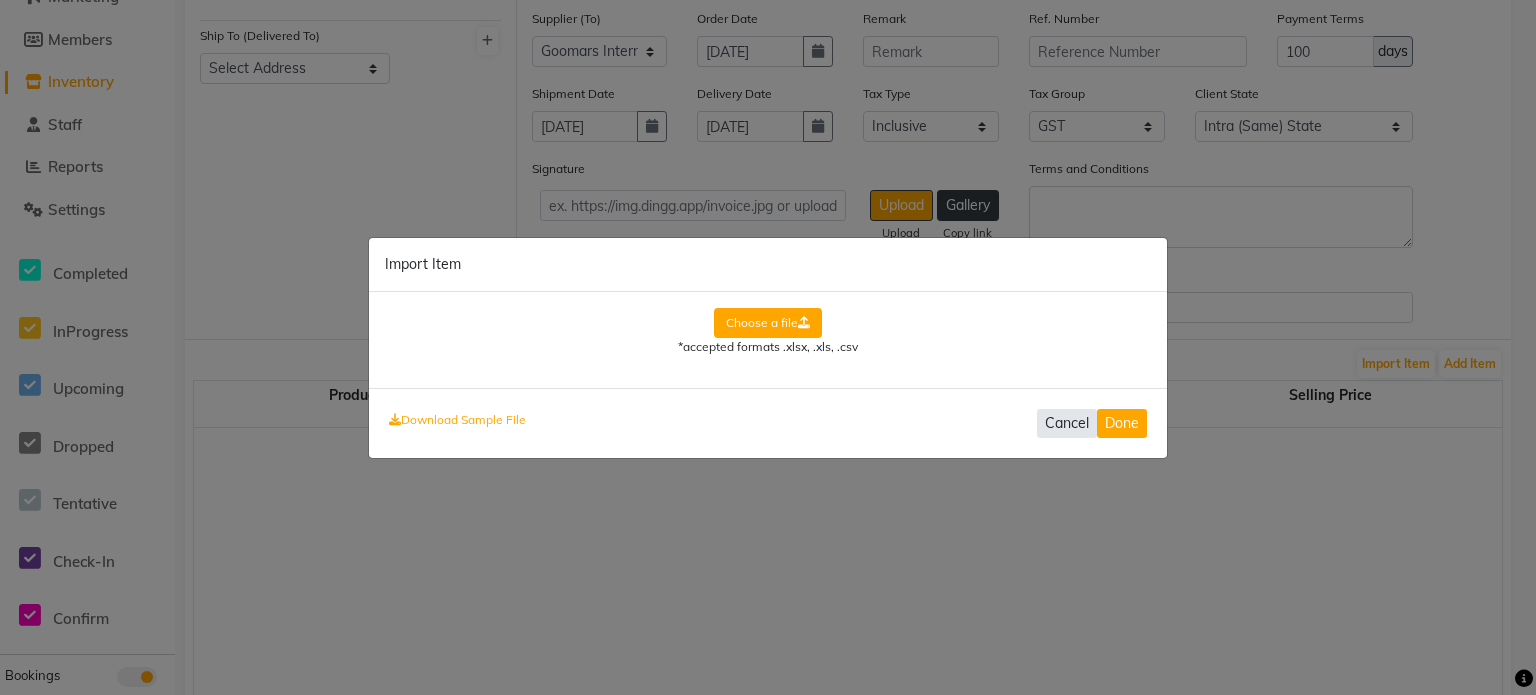 click on "Cancel" 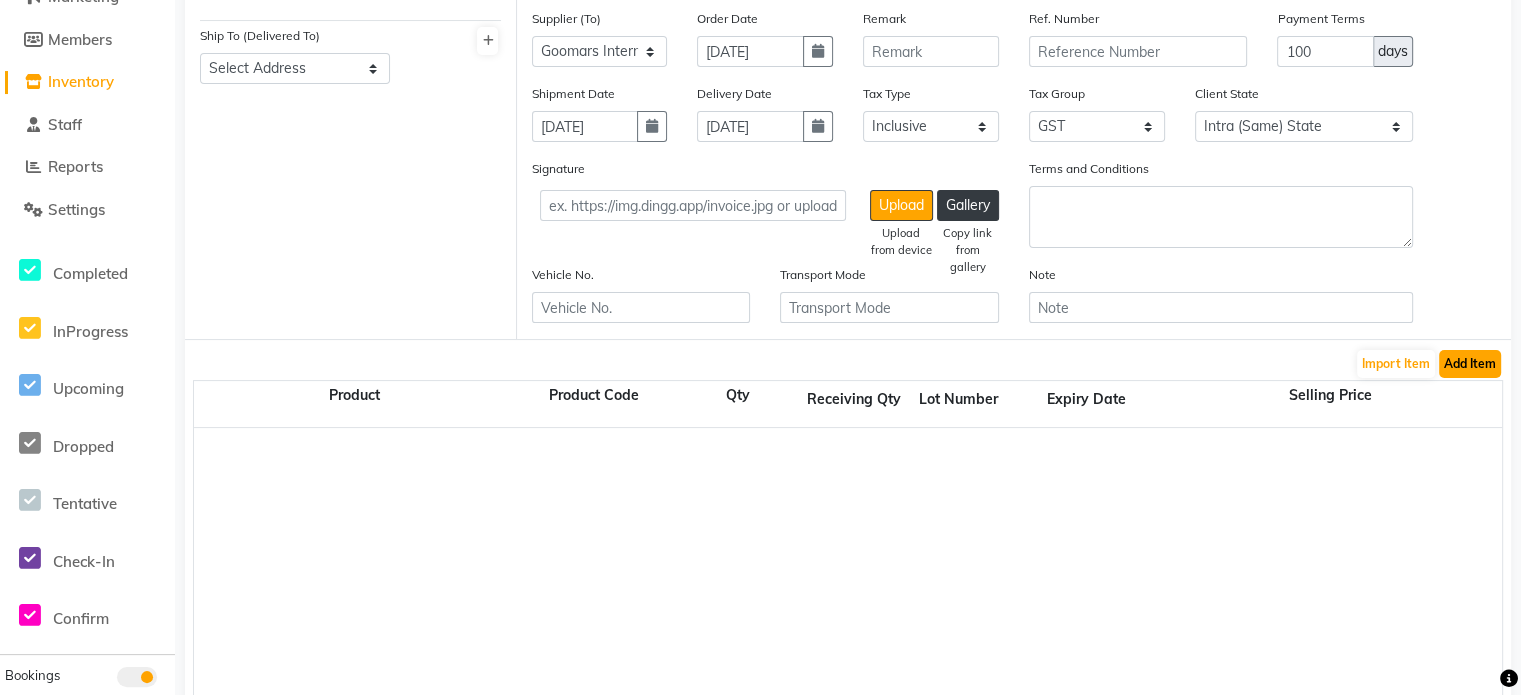 click on "Add Item" 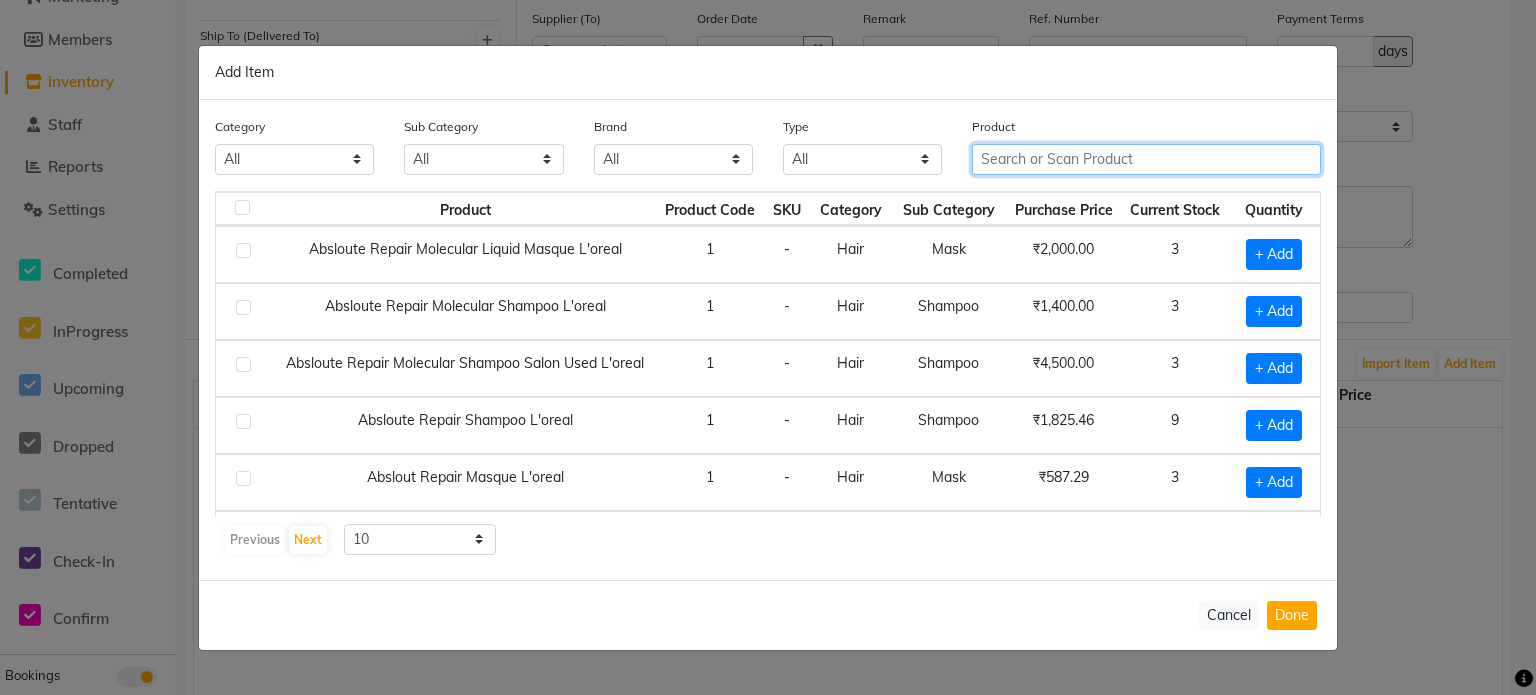 click 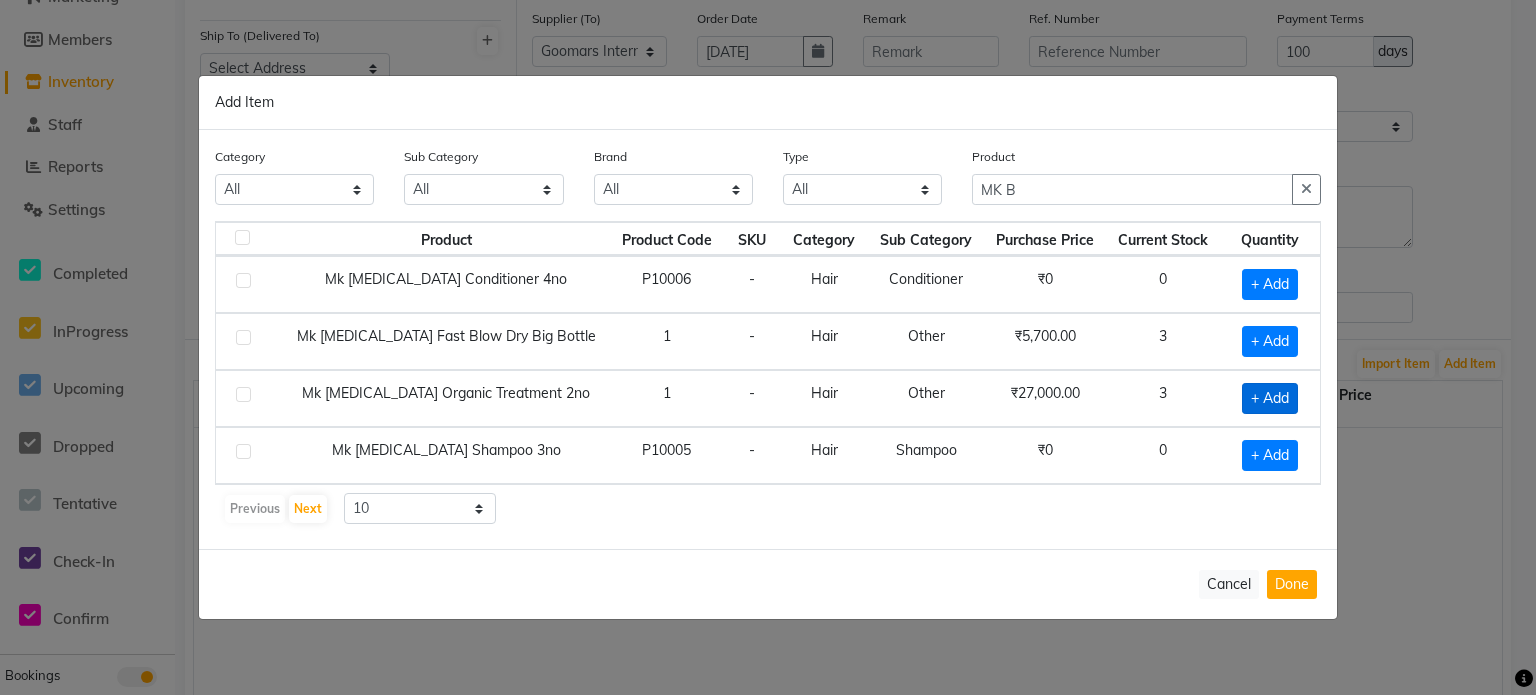 click on "+ Add" 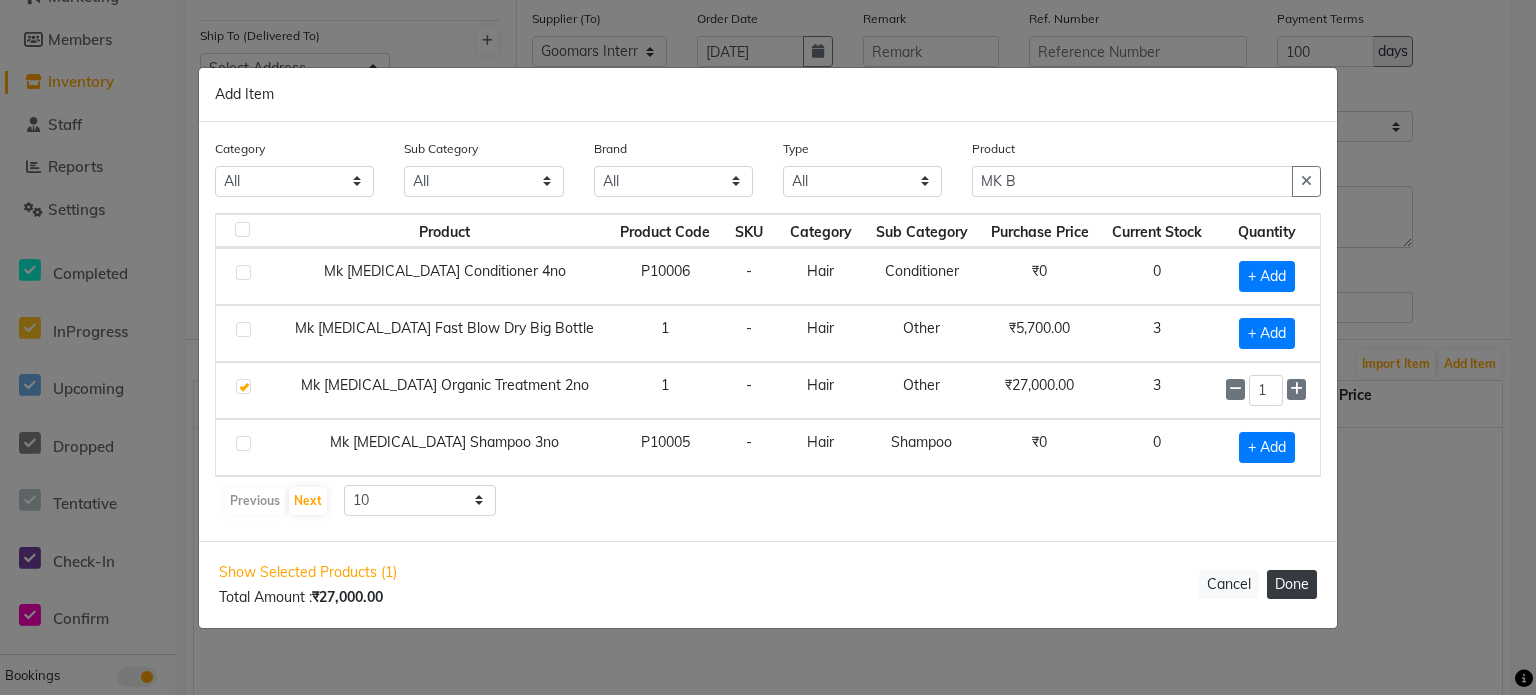 click on "Done" 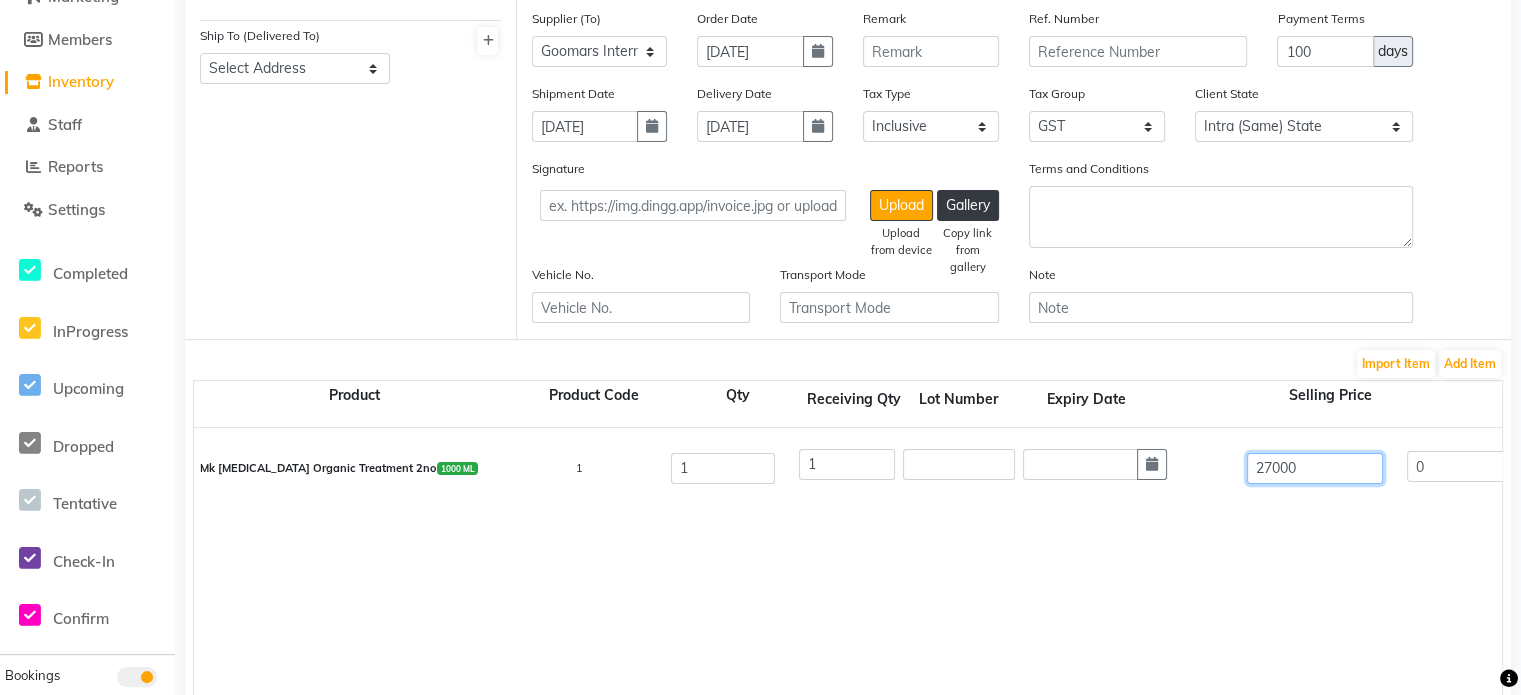 click on "27000" 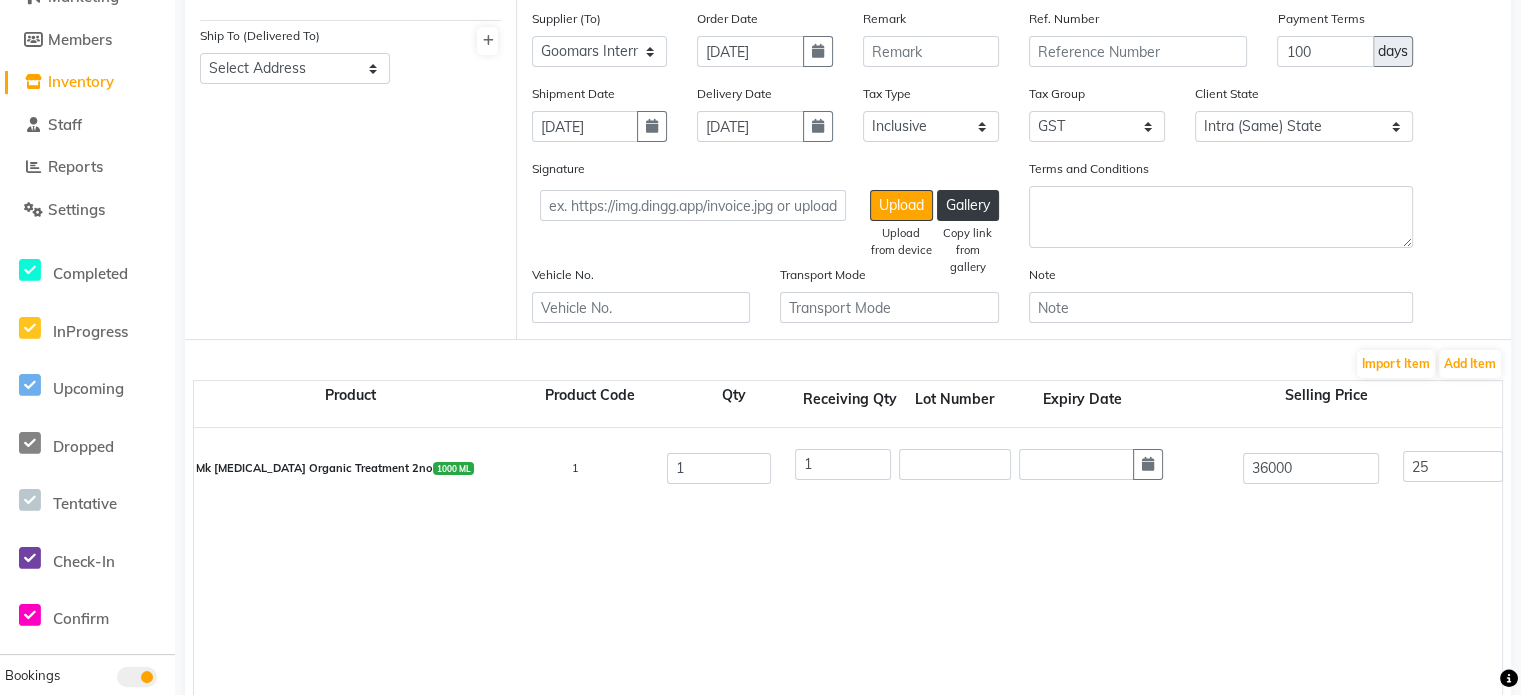 scroll, scrollTop: 0, scrollLeft: 748, axis: horizontal 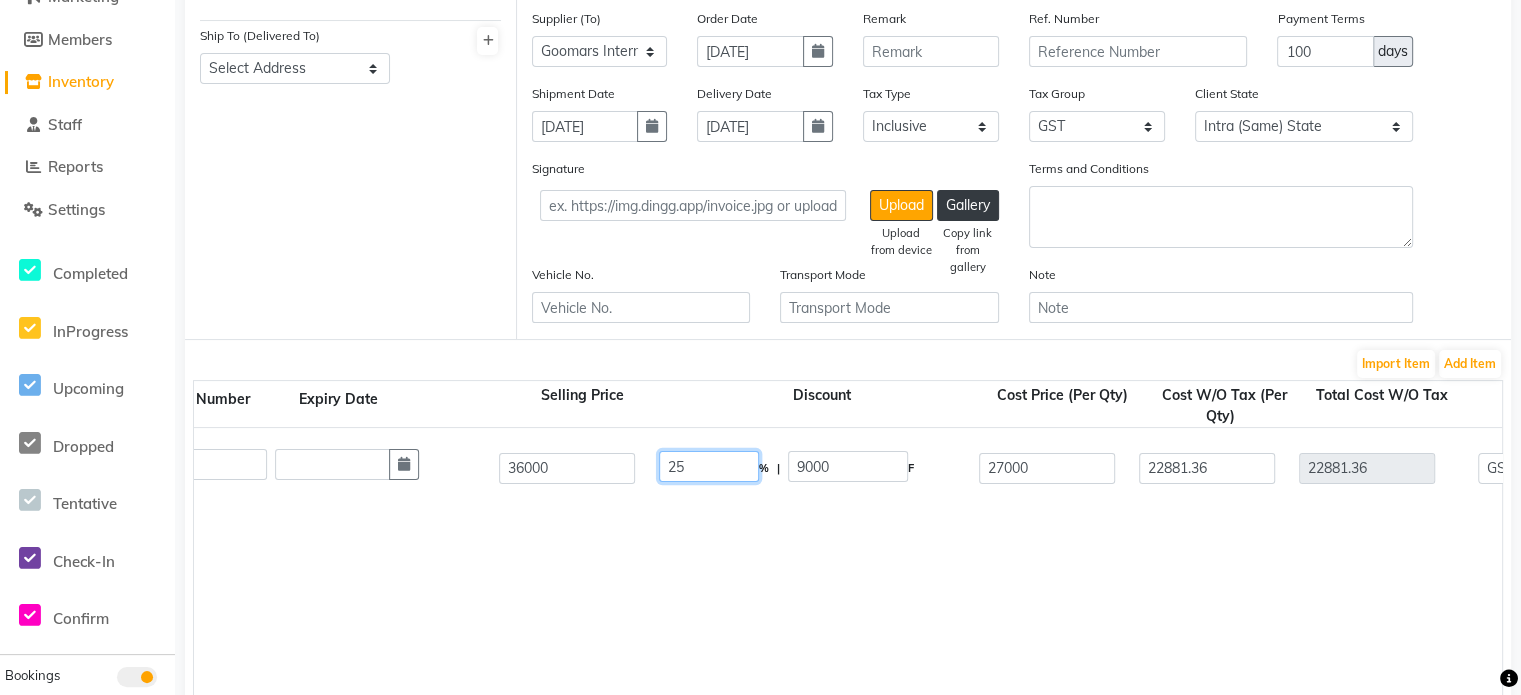 drag, startPoint x: 706, startPoint y: 479, endPoint x: 493, endPoint y: 464, distance: 213.52751 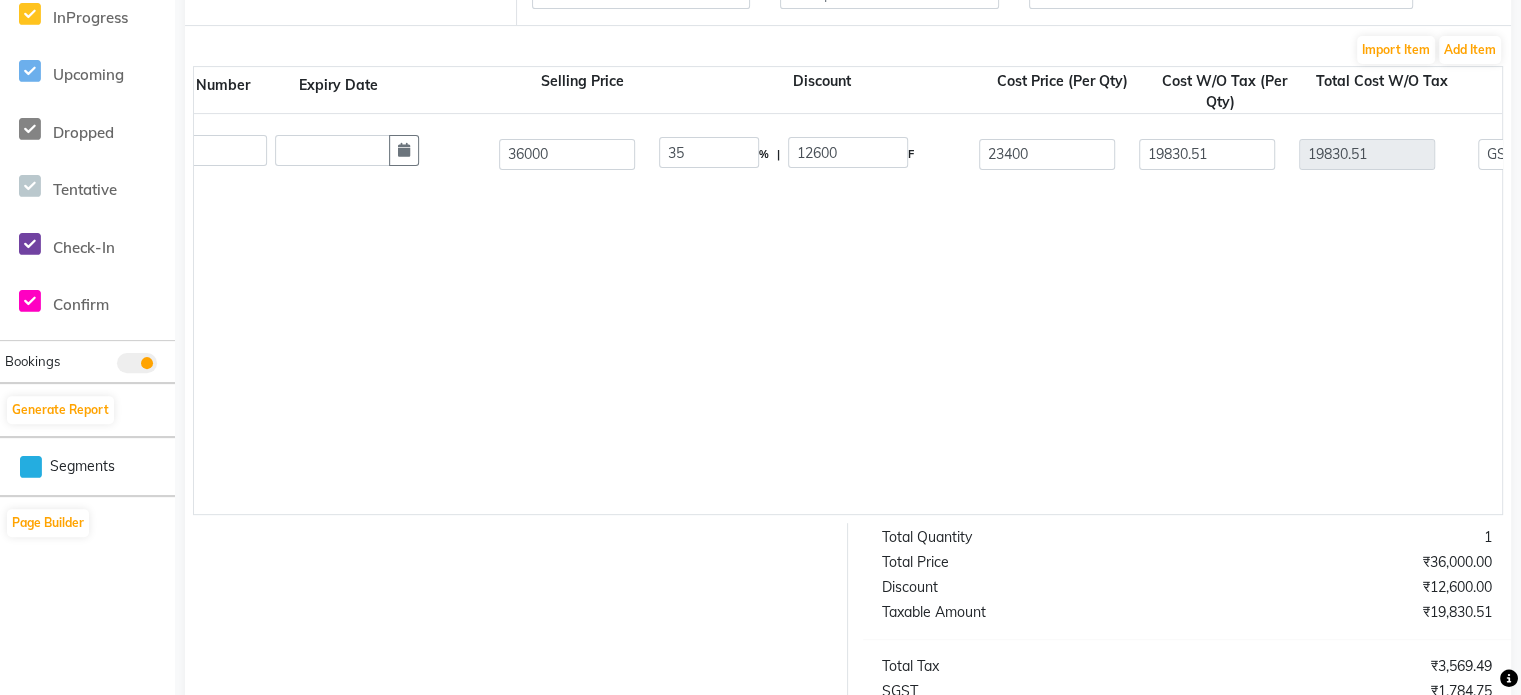 scroll, scrollTop: 918, scrollLeft: 0, axis: vertical 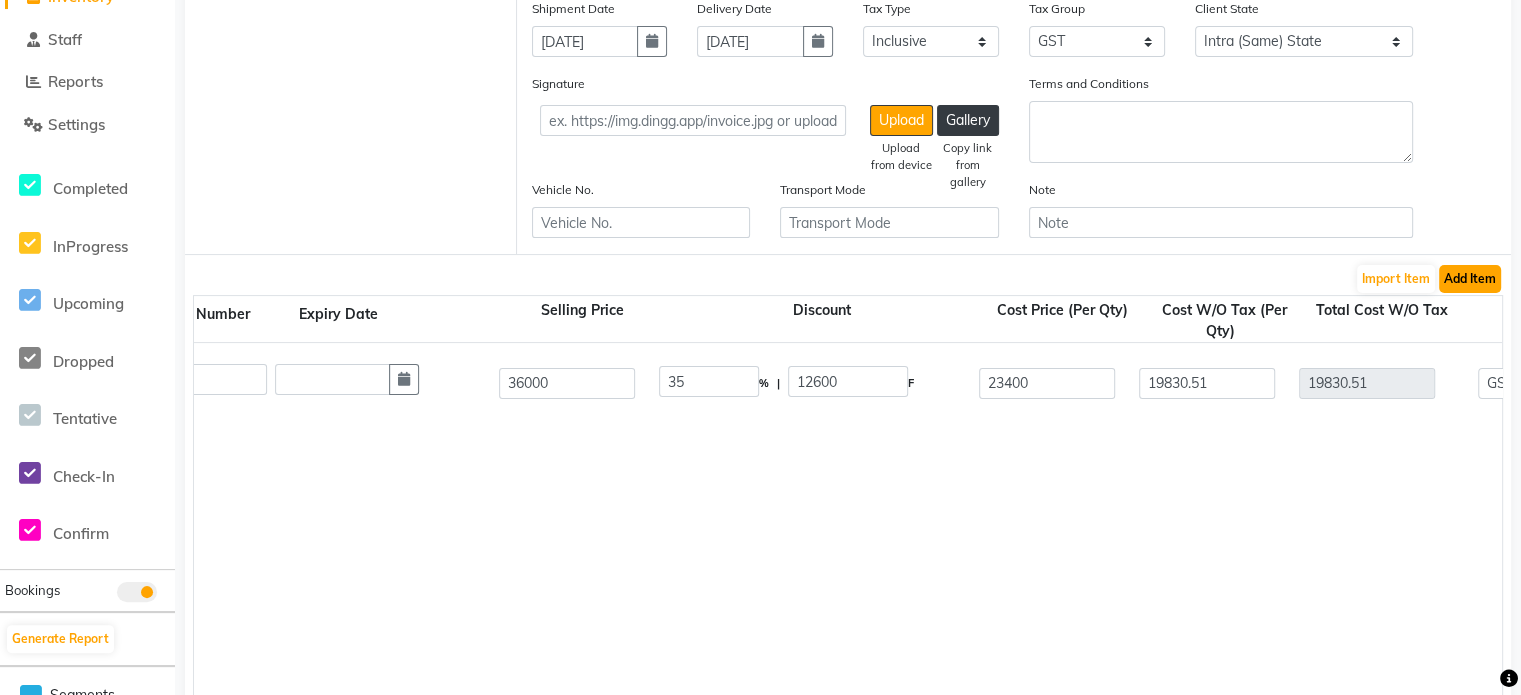 click on "Add Item" 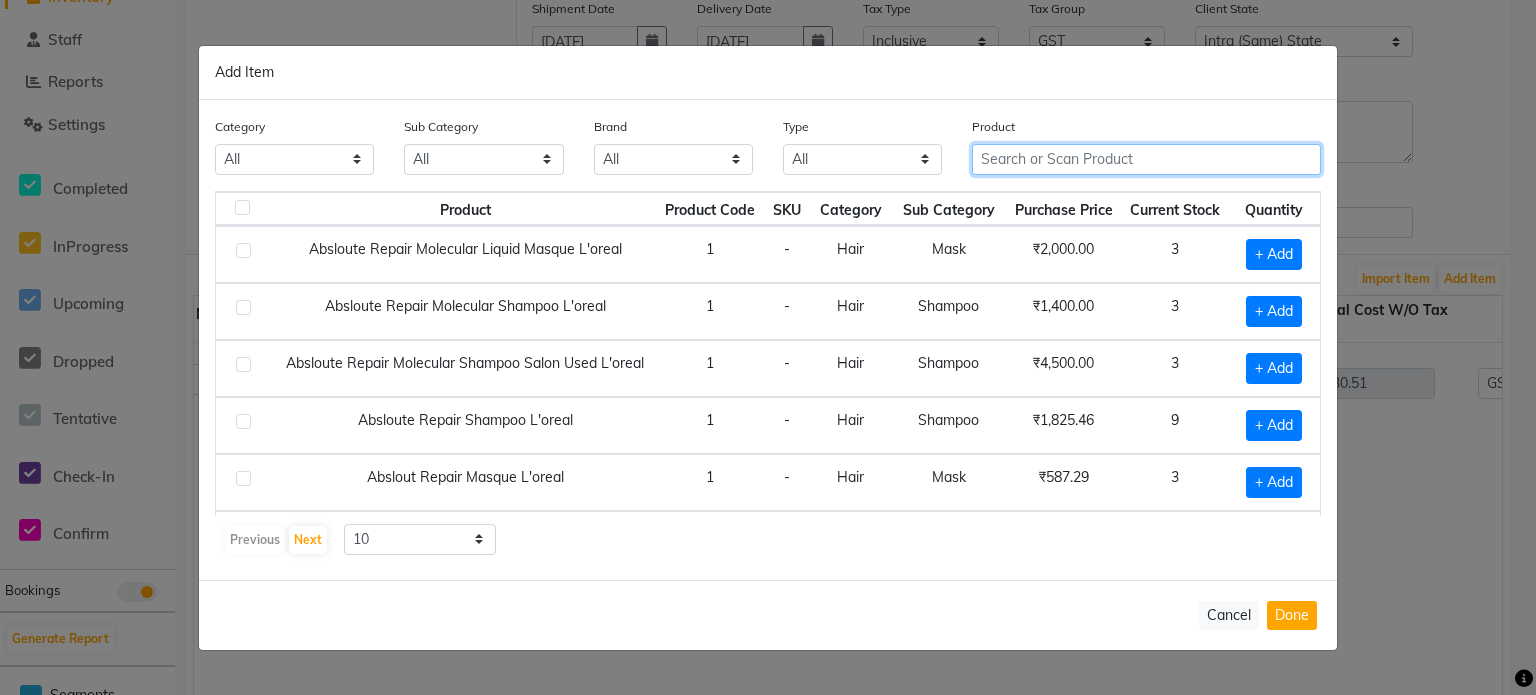 click 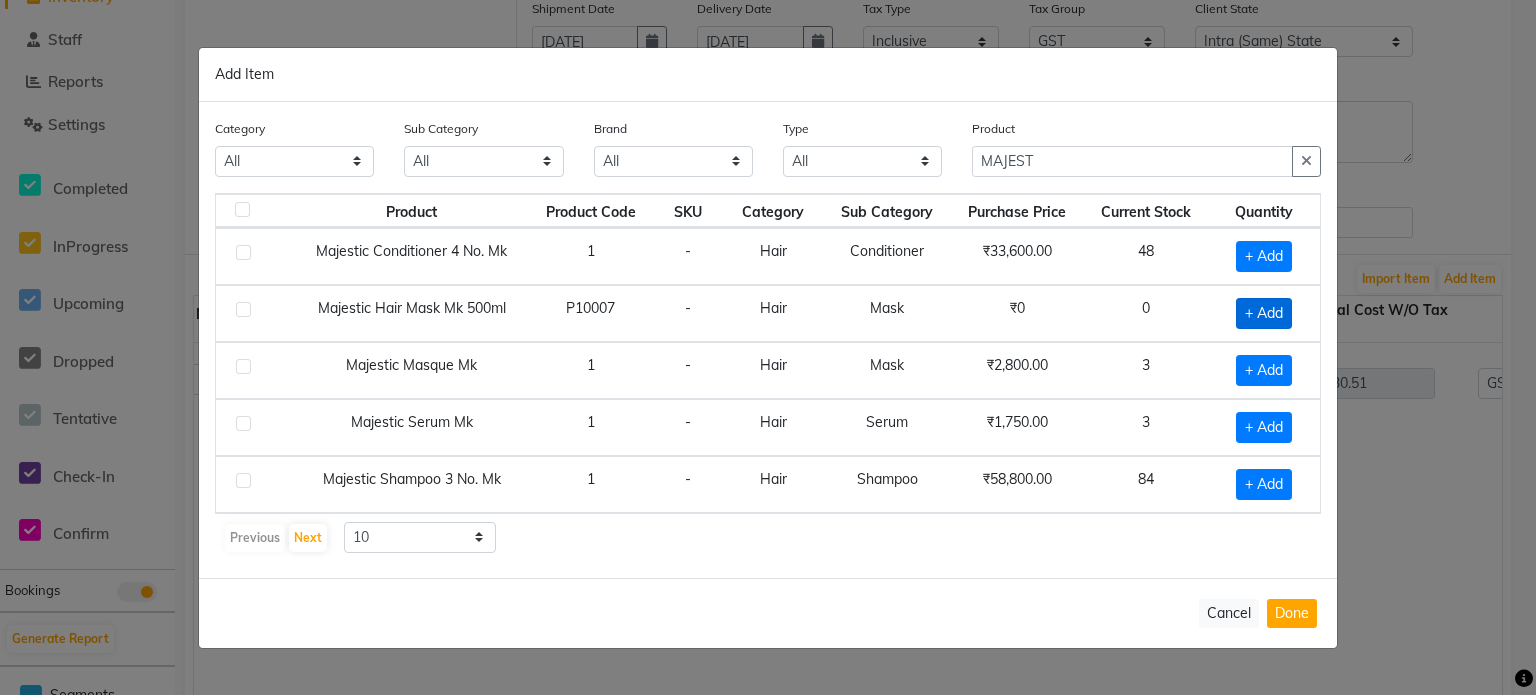 click on "+ Add" 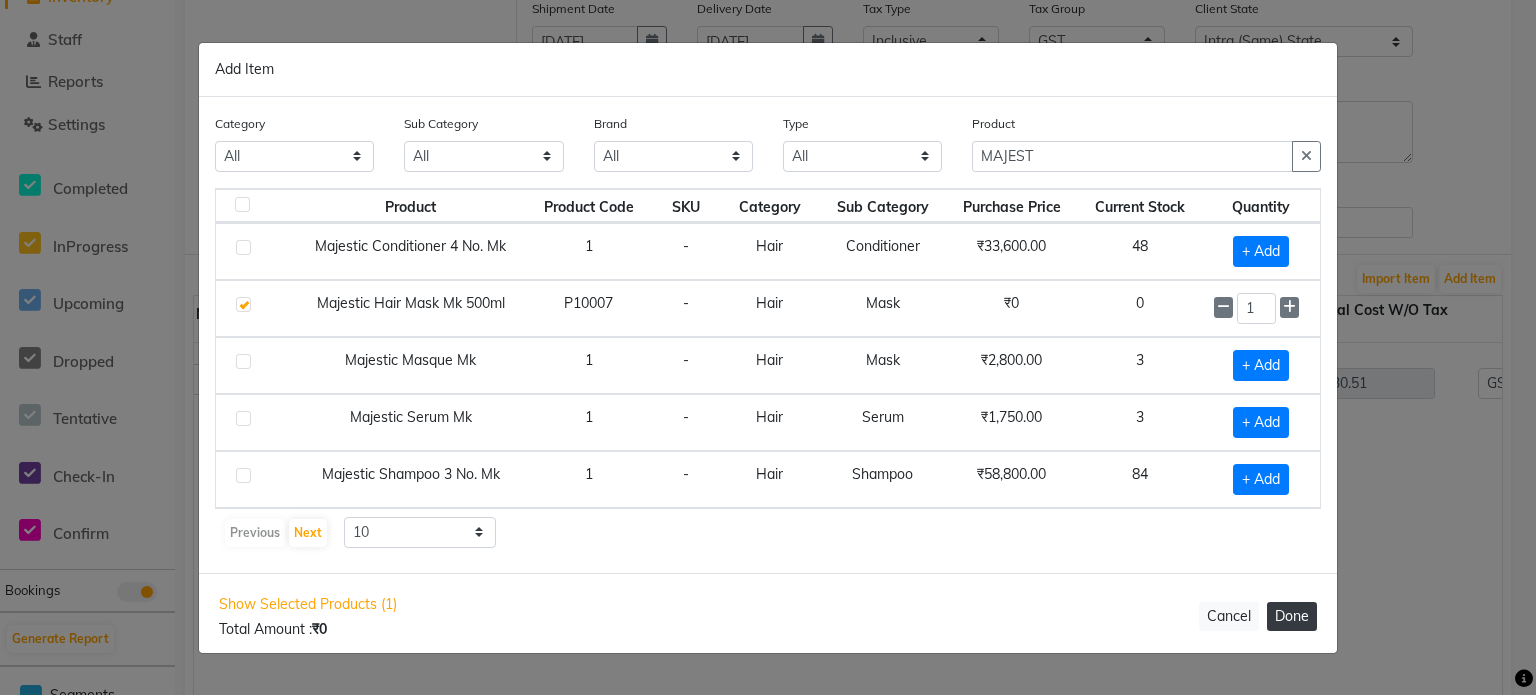 click on "Done" 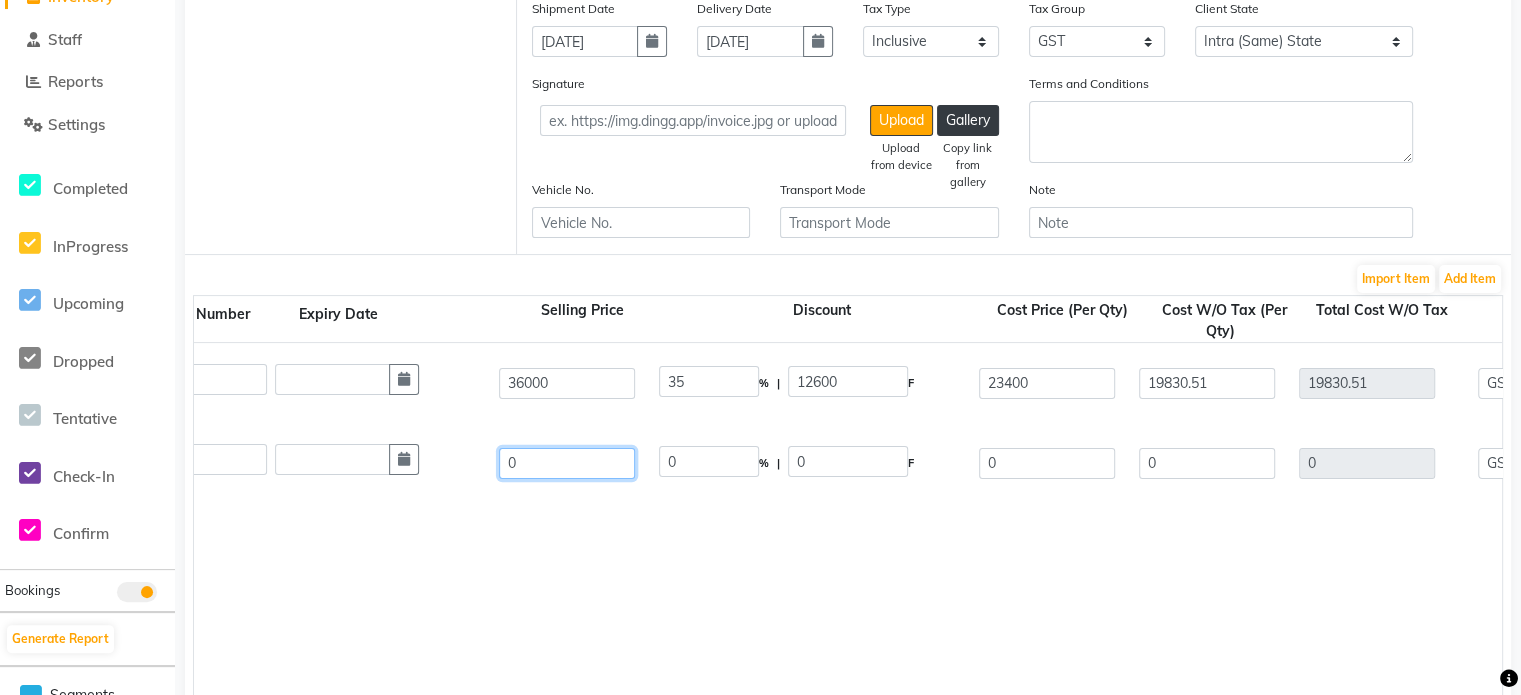 drag, startPoint x: 573, startPoint y: 459, endPoint x: 361, endPoint y: 451, distance: 212.1509 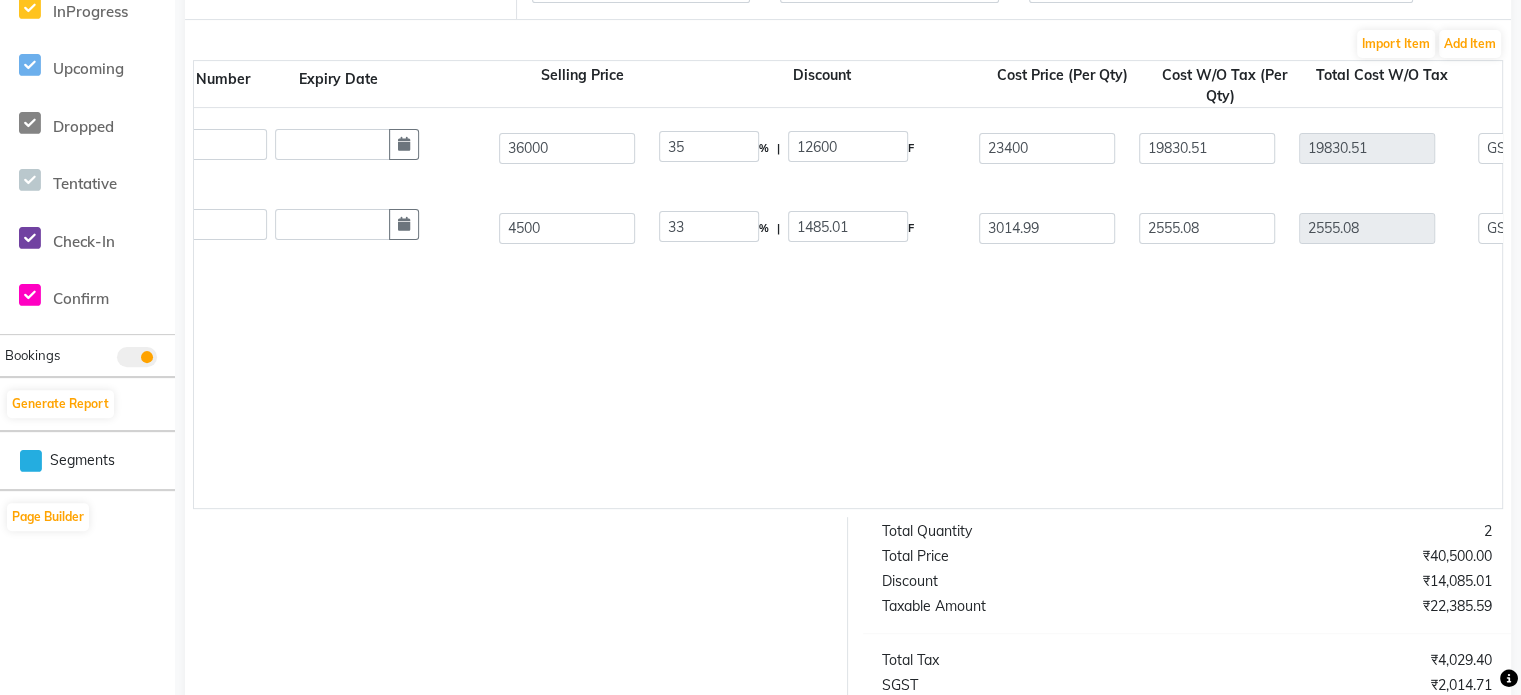 scroll, scrollTop: 918, scrollLeft: 0, axis: vertical 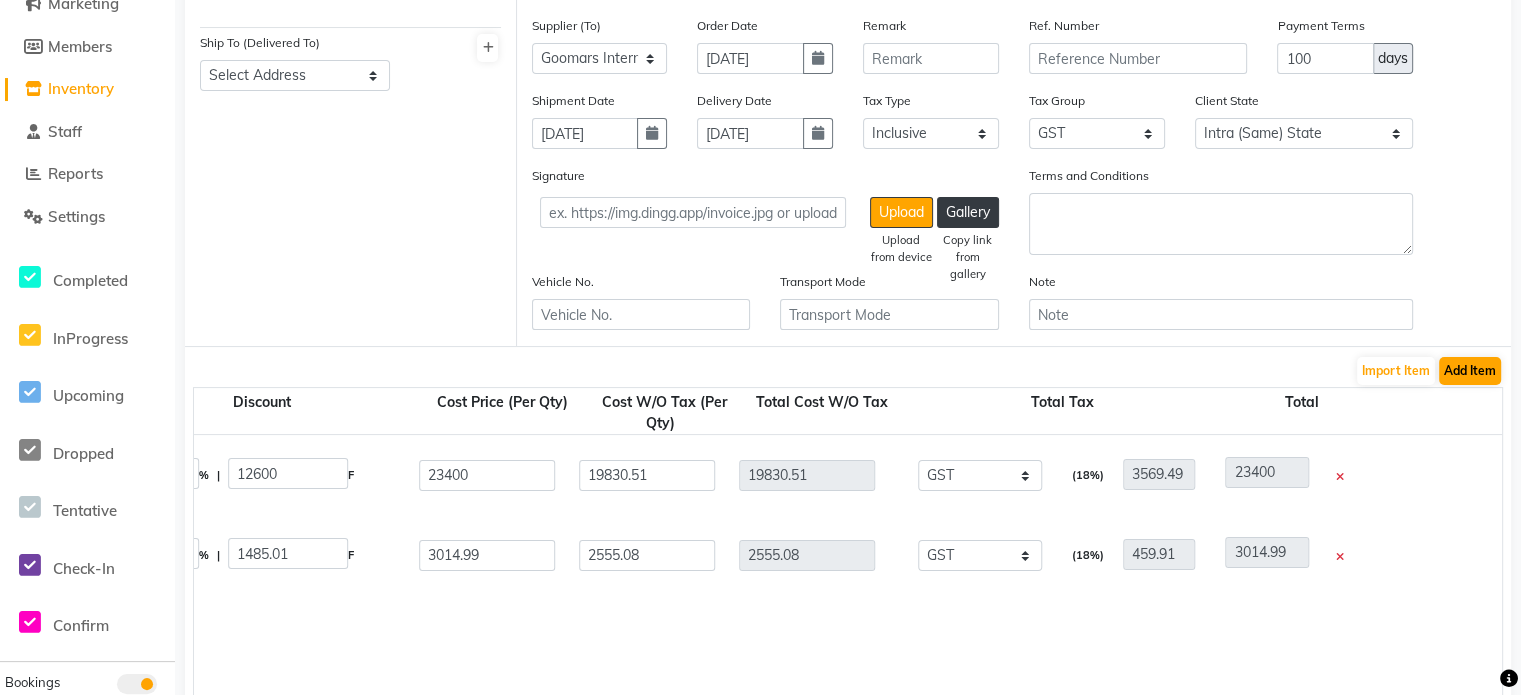 click on "Add Item" 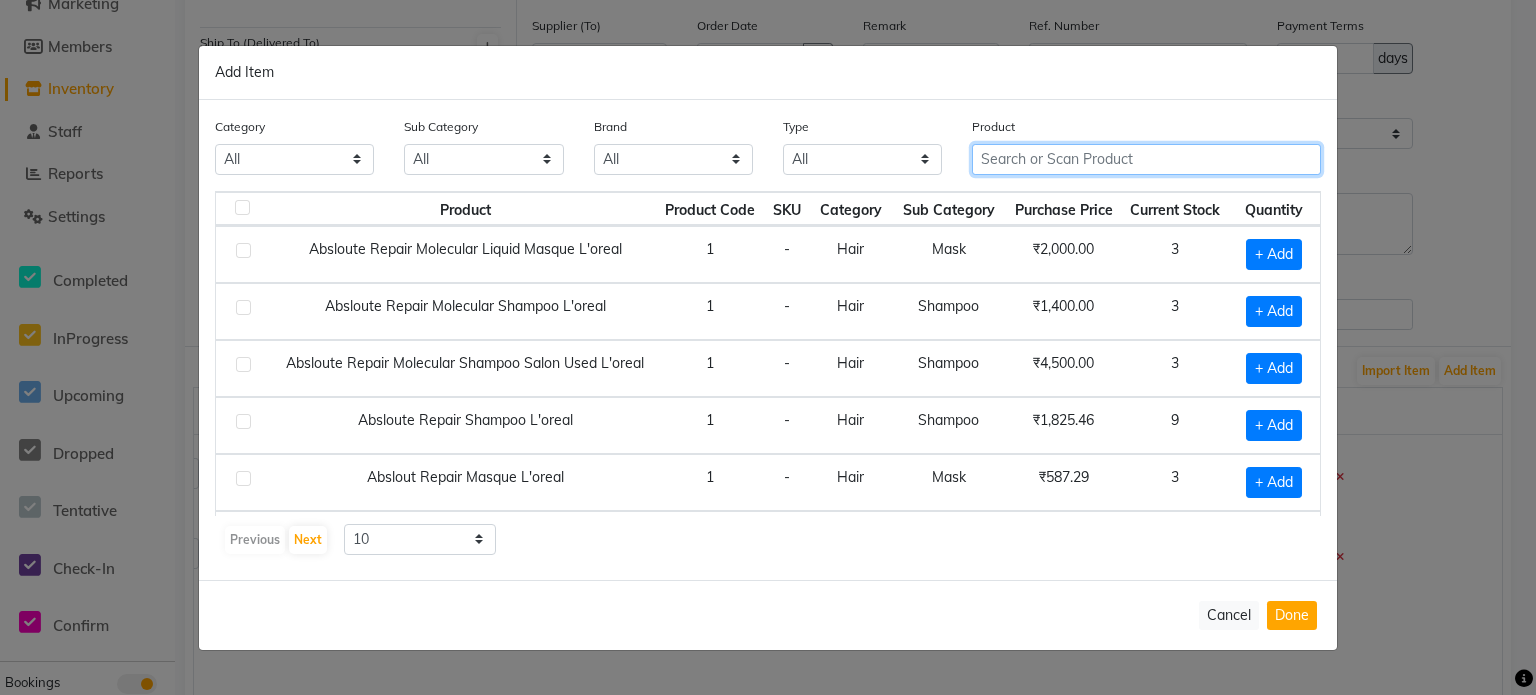 click 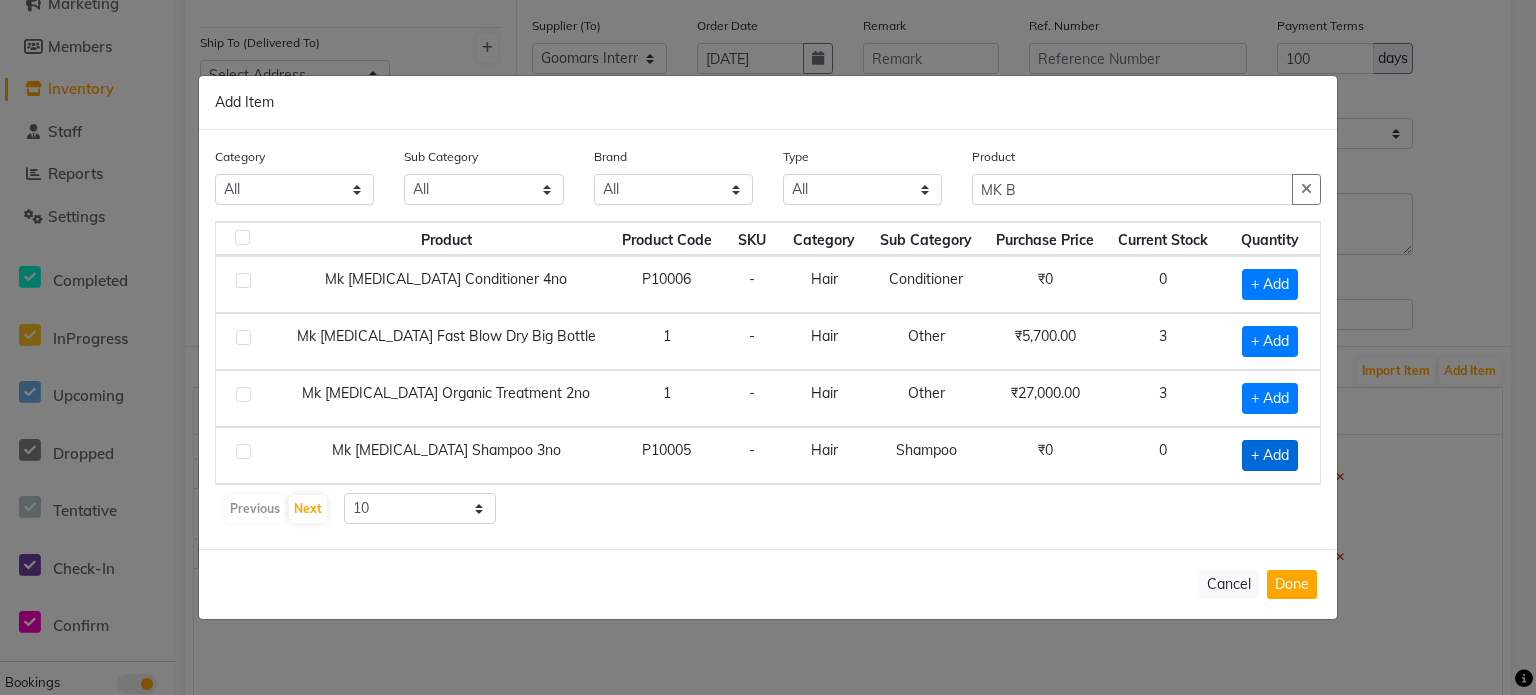 click on "+ Add" 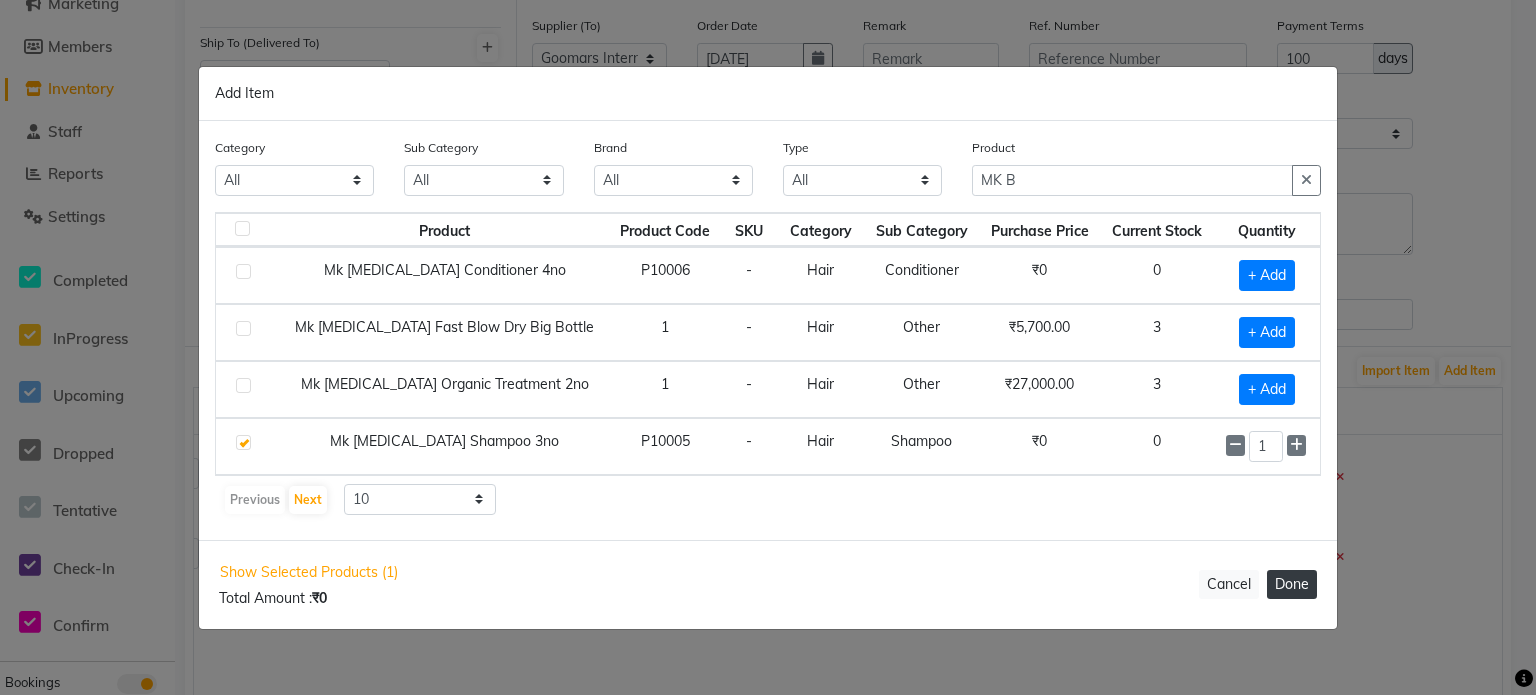 click on "Done" 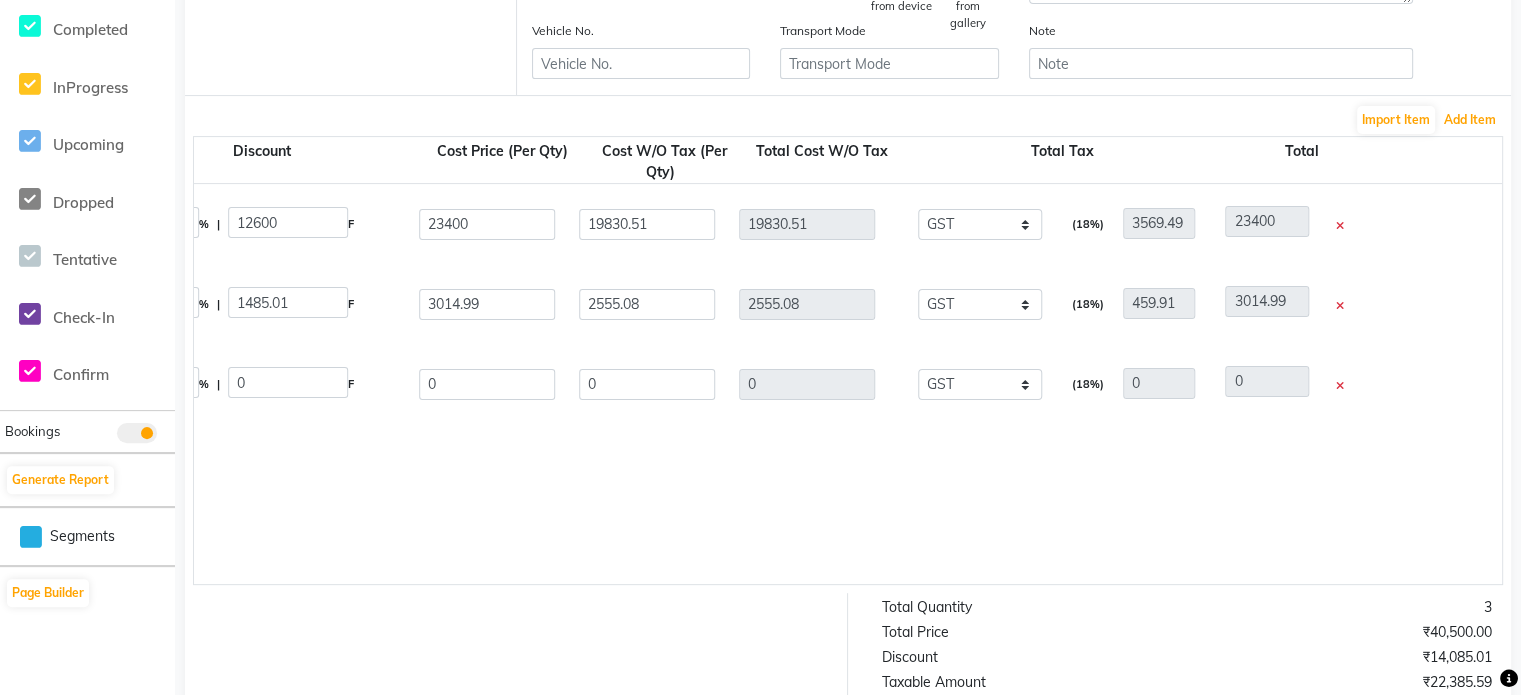 scroll, scrollTop: 524, scrollLeft: 0, axis: vertical 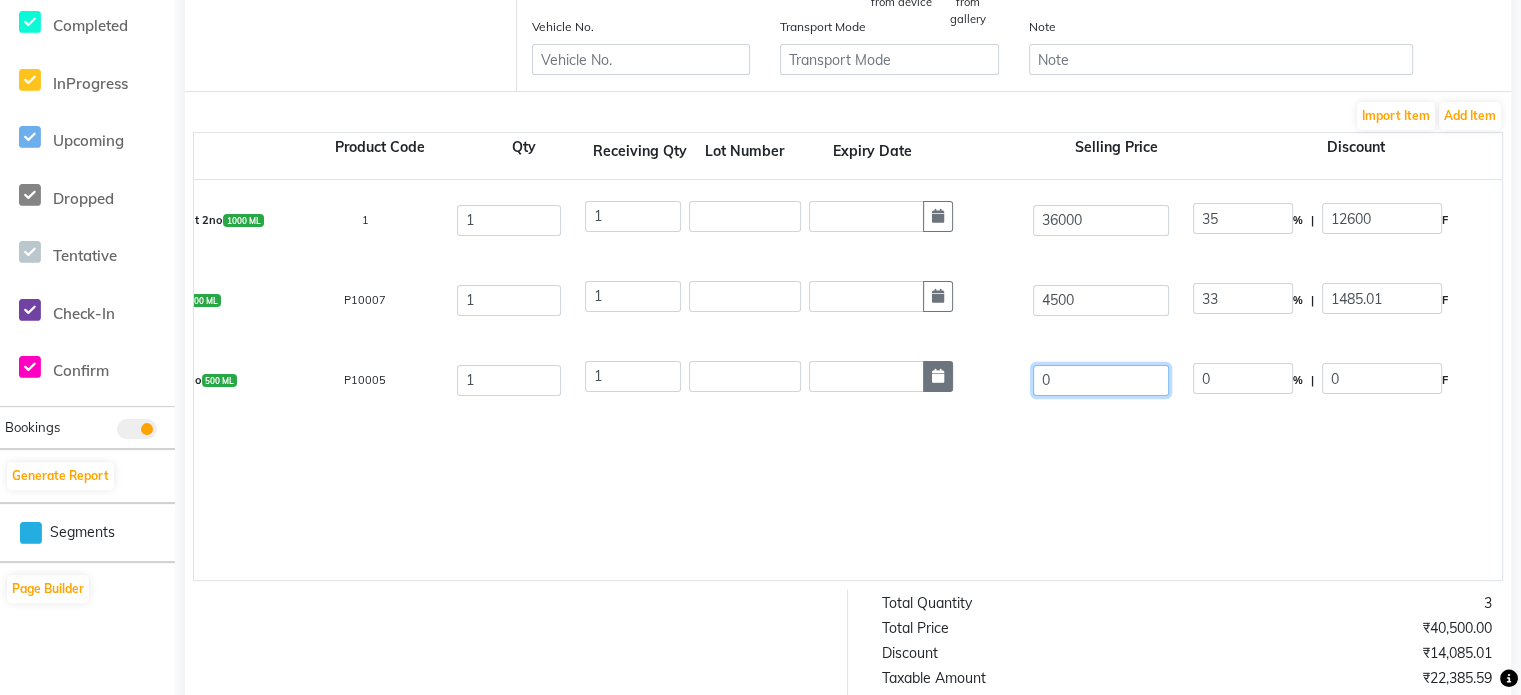 drag, startPoint x: 1071, startPoint y: 375, endPoint x: 923, endPoint y: 374, distance: 148.00337 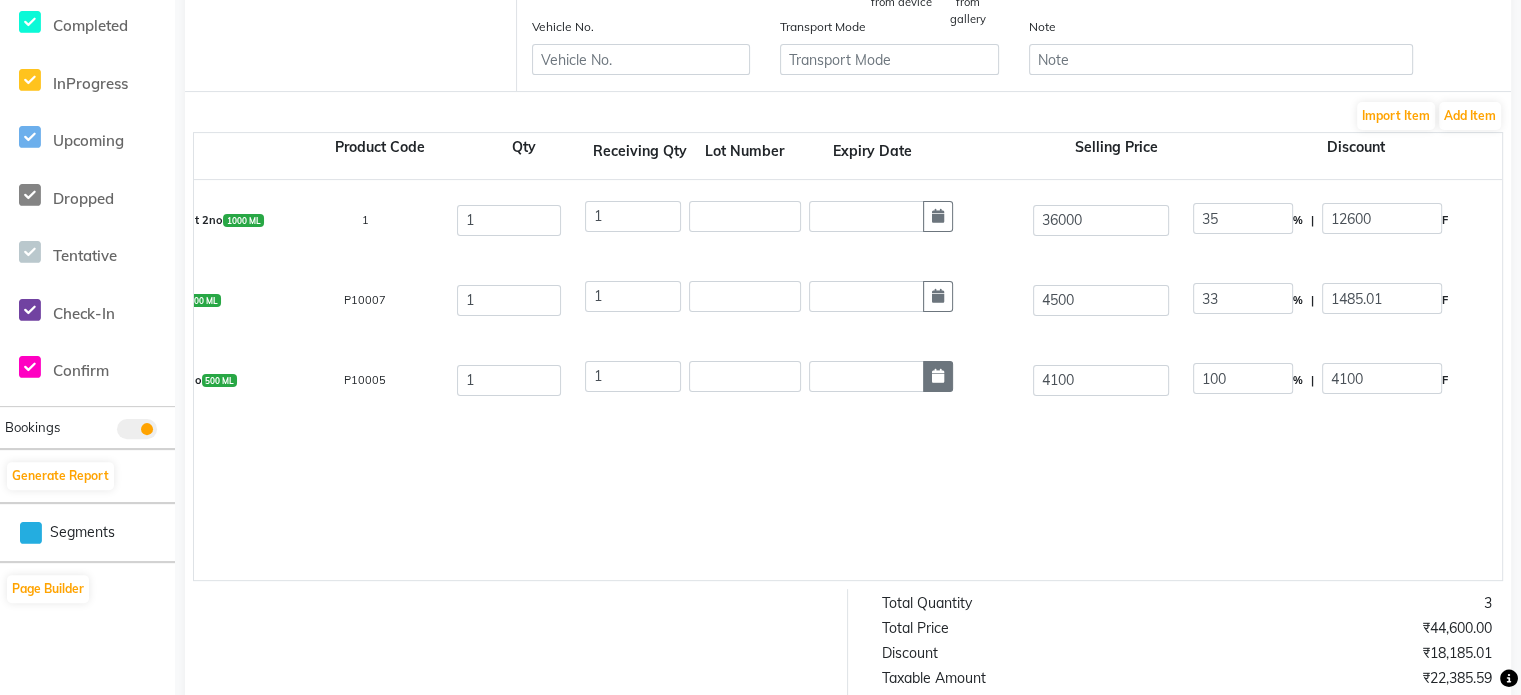 scroll, scrollTop: 0, scrollLeft: 947, axis: horizontal 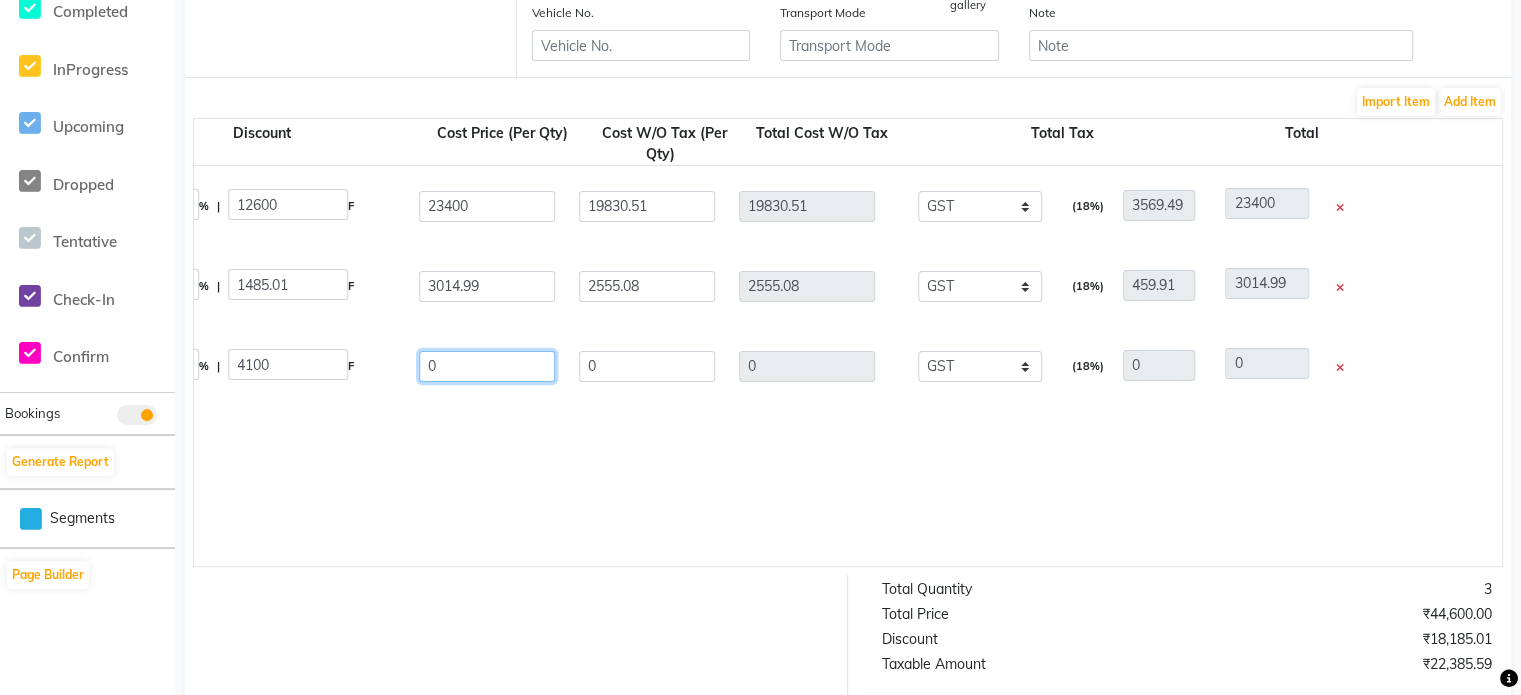 click on "0" 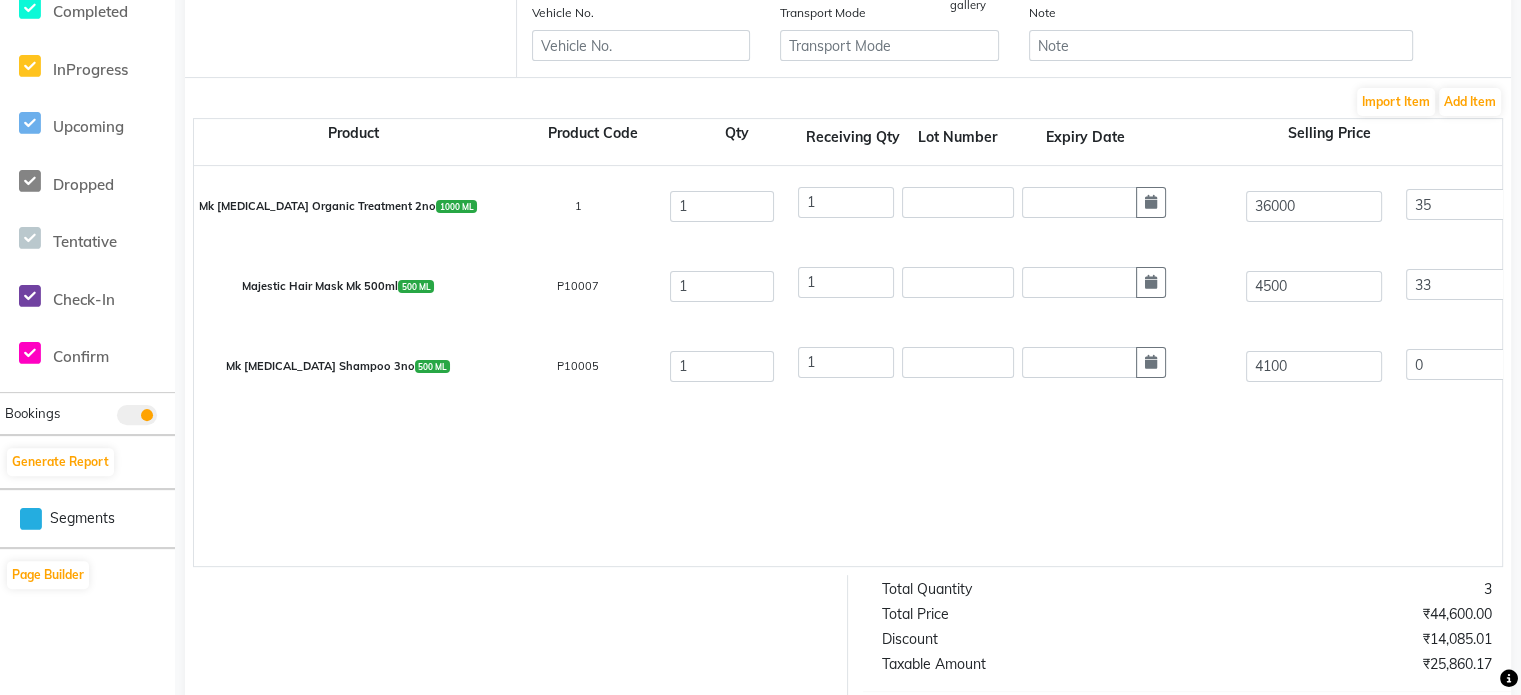 scroll, scrollTop: 0, scrollLeft: 0, axis: both 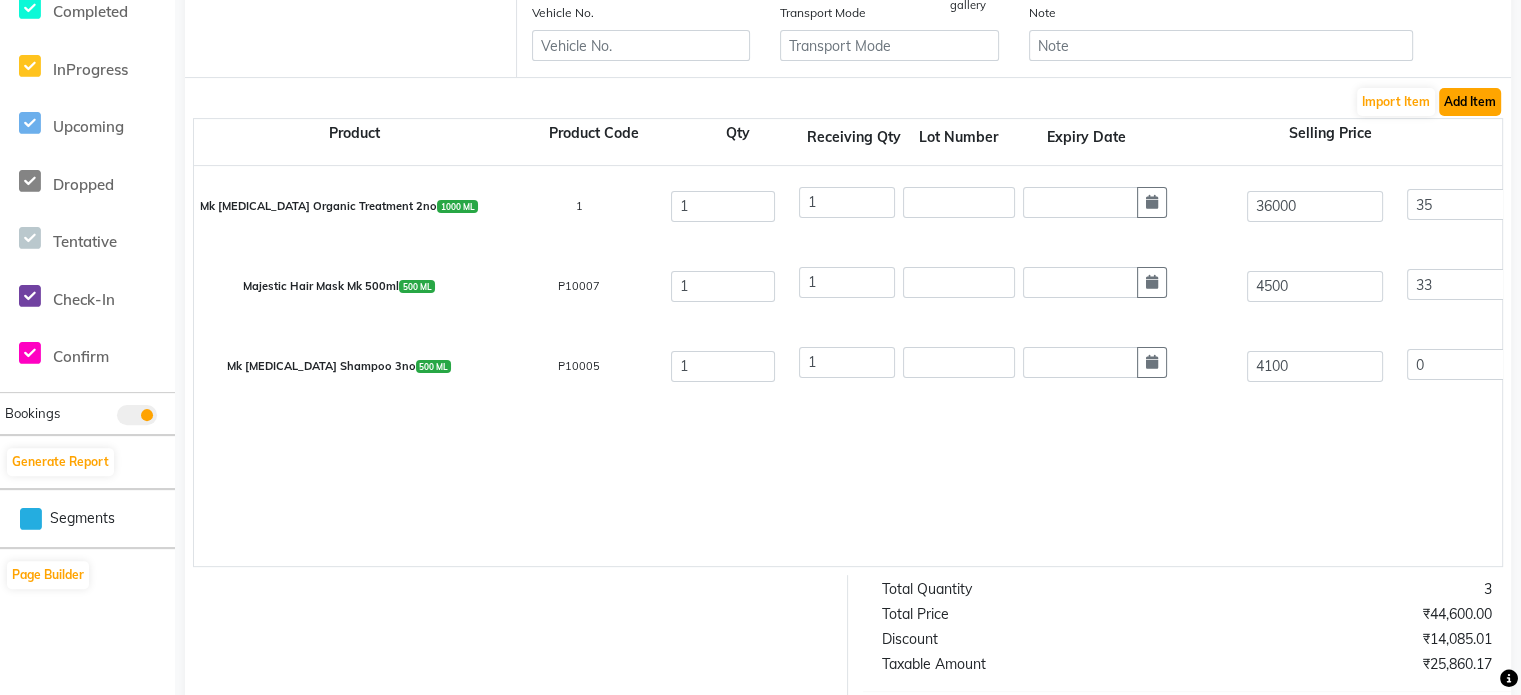 click on "Add Item" 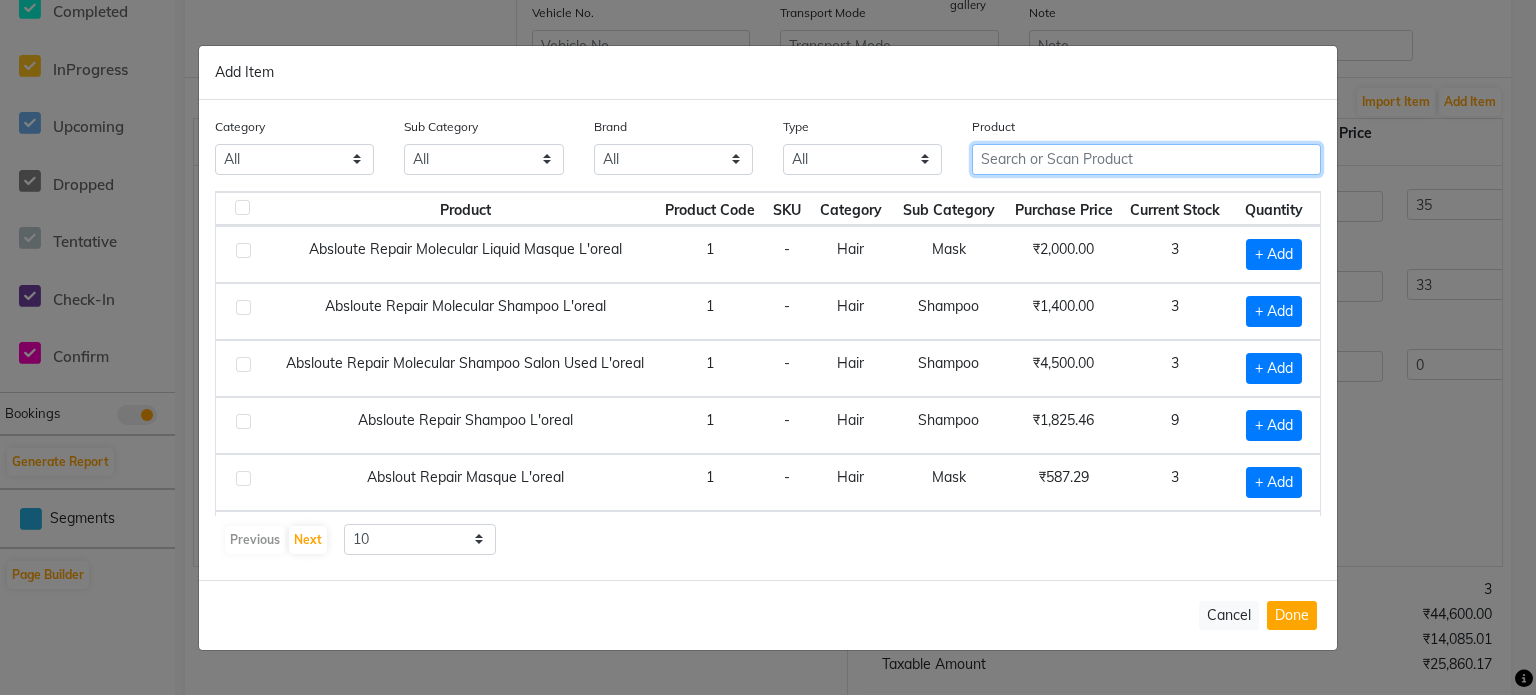 click 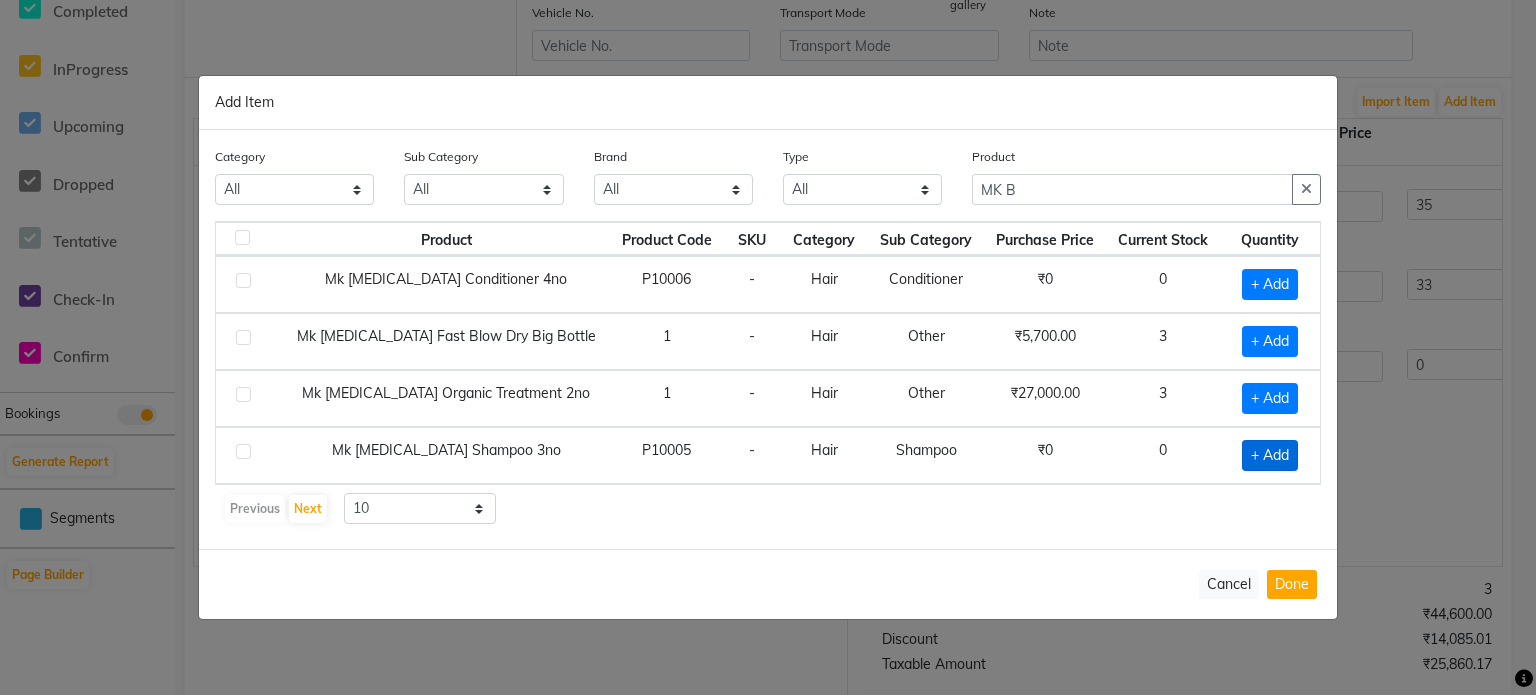 click on "+ Add" 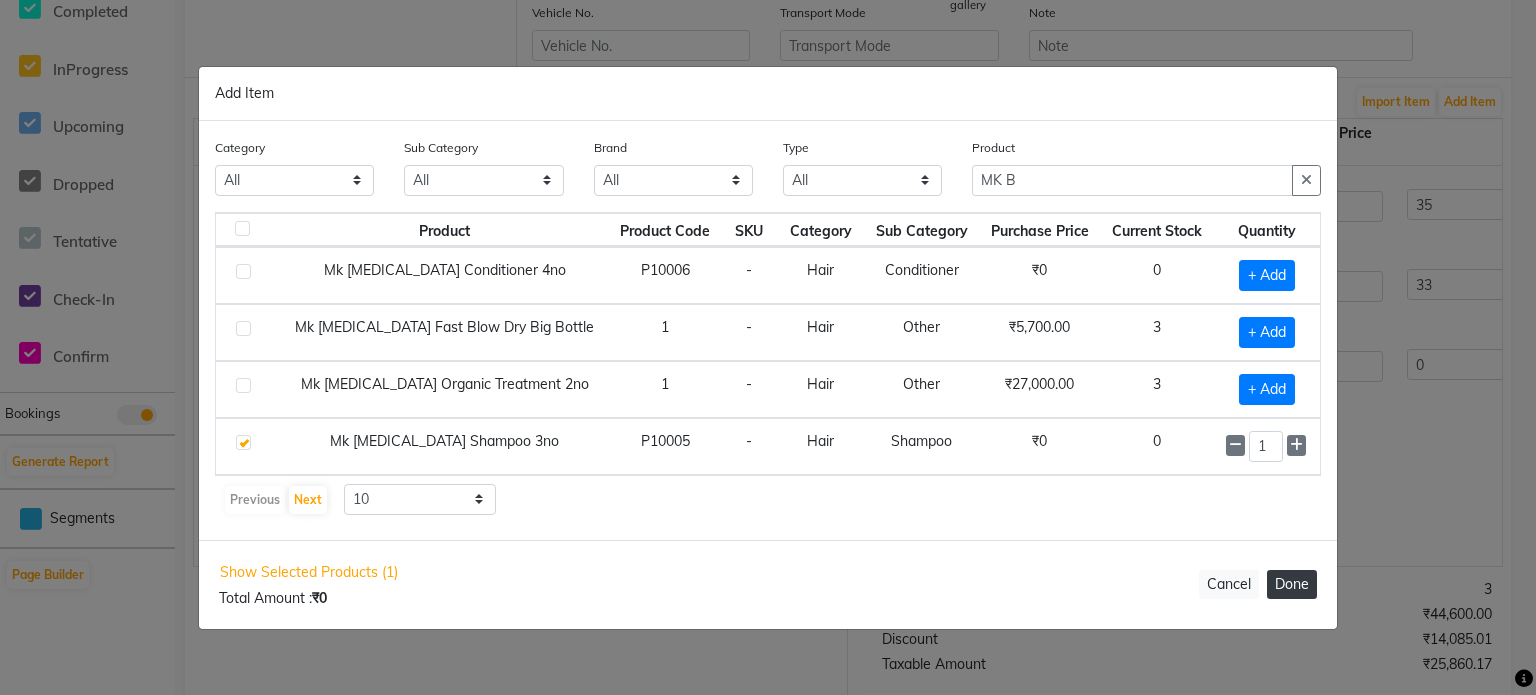 click on "Done" 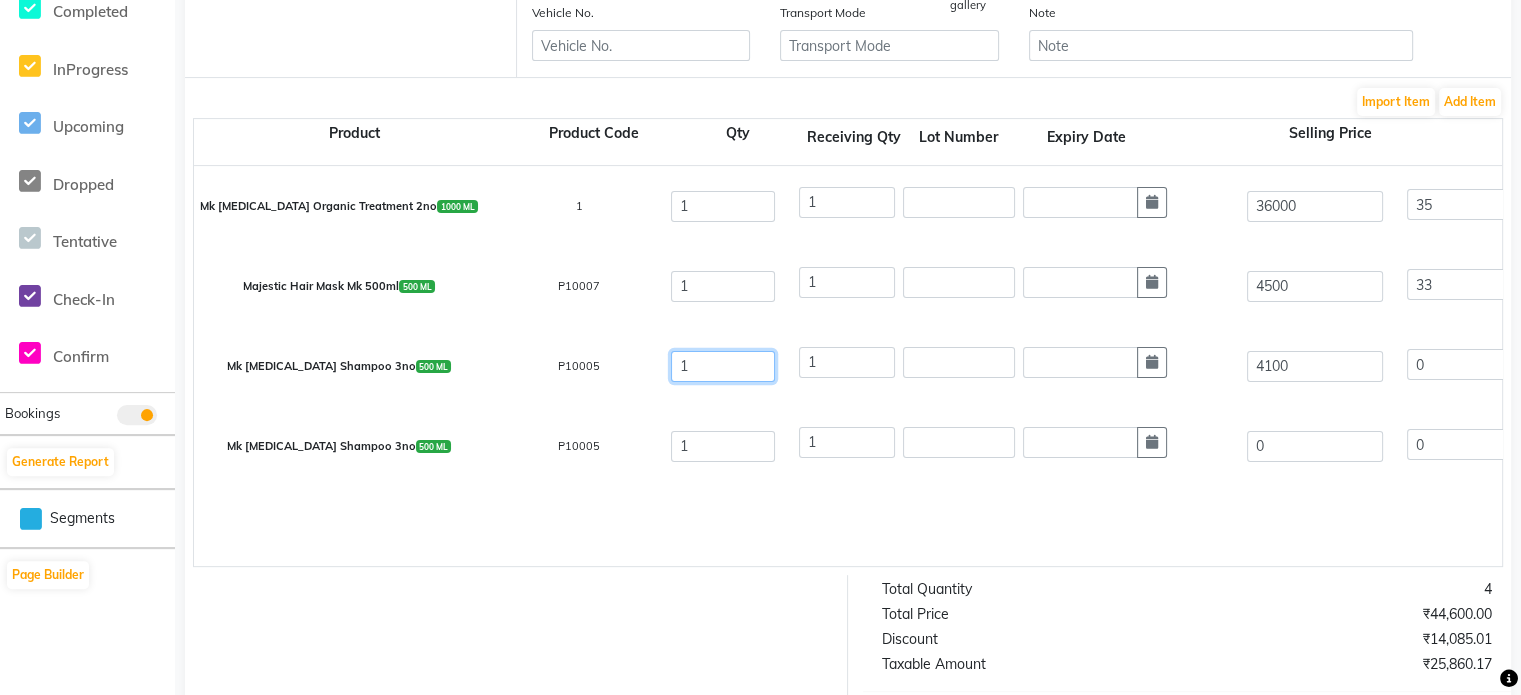 click on "1" 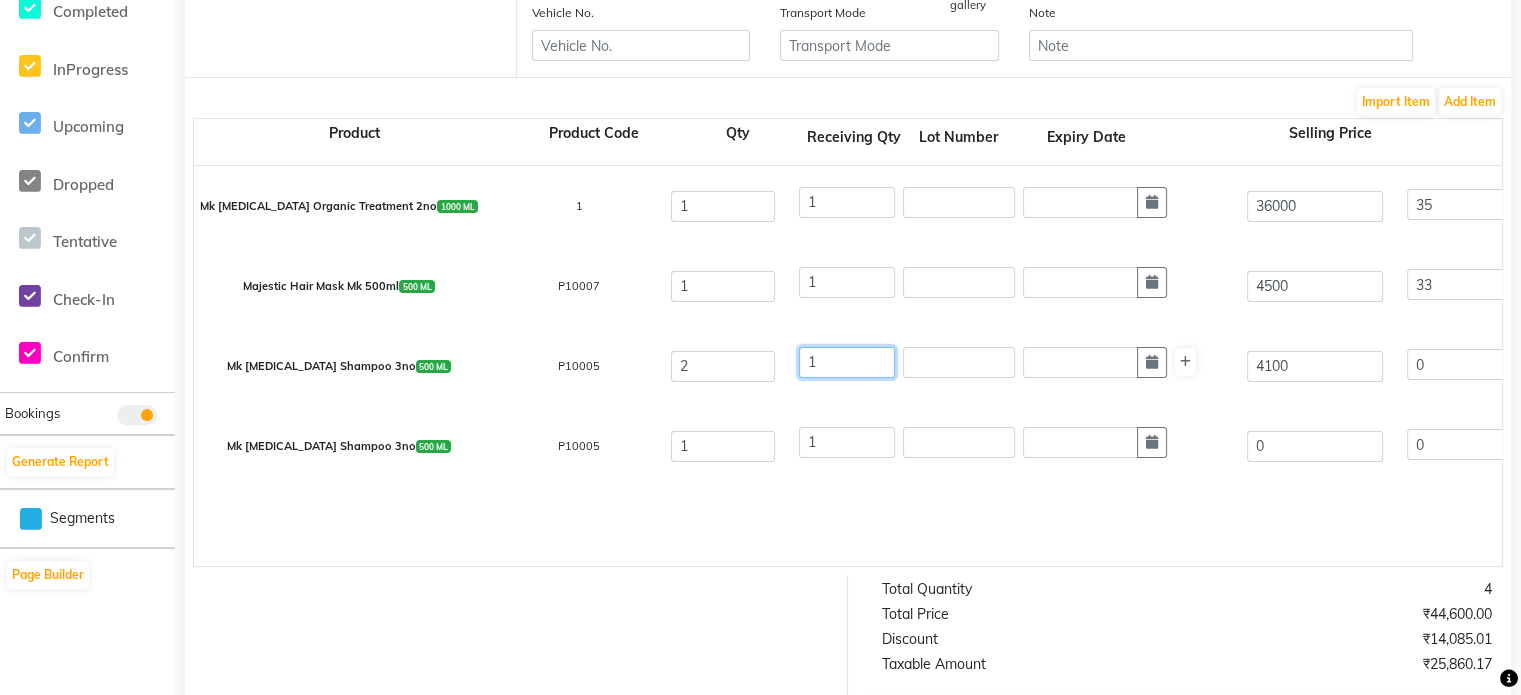 click on "1" 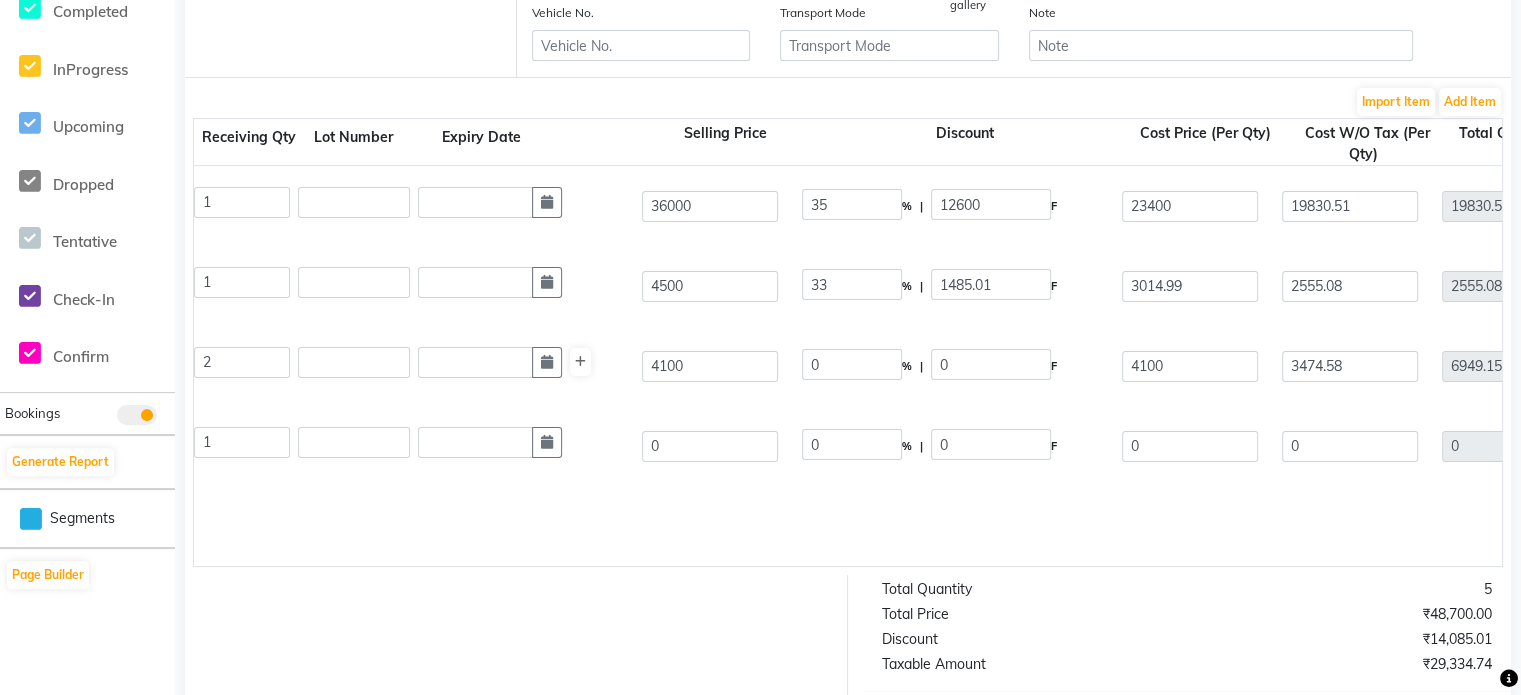 scroll, scrollTop: 0, scrollLeft: 603, axis: horizontal 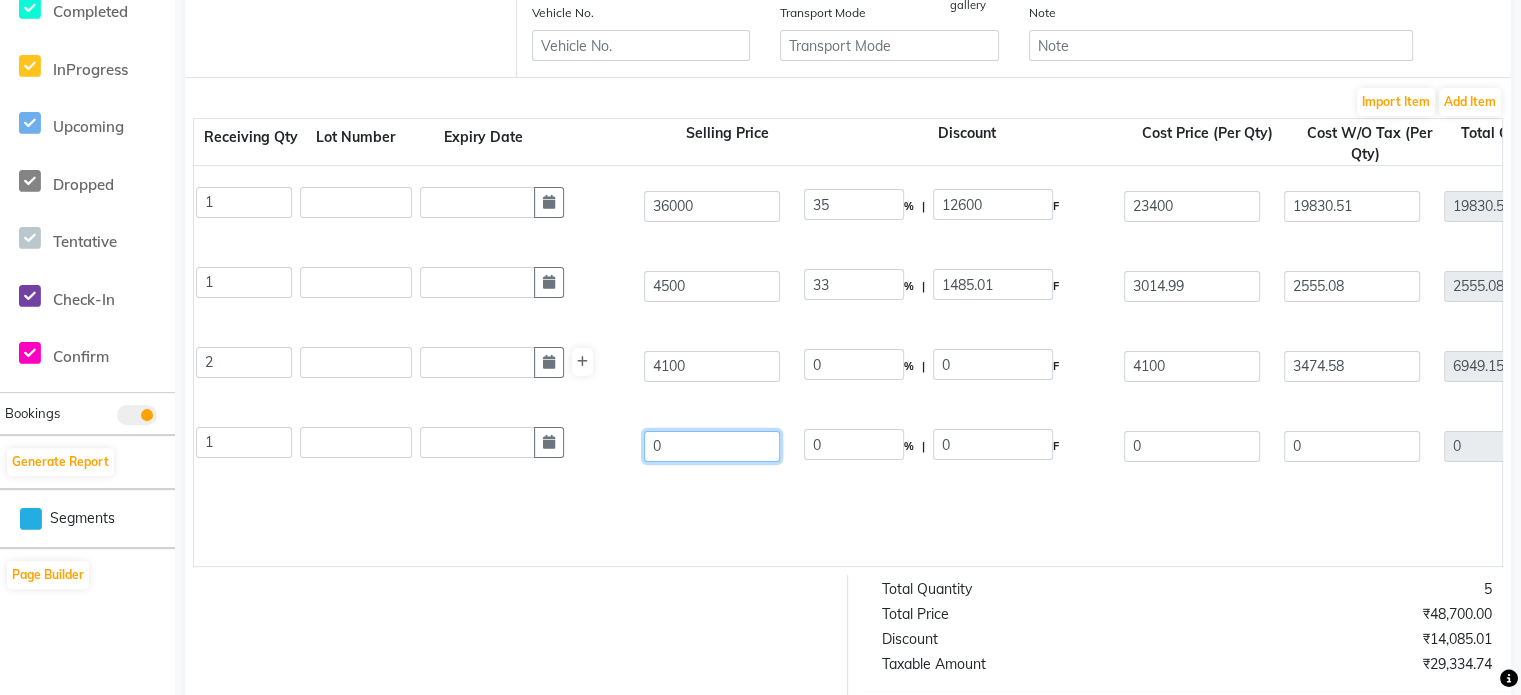drag, startPoint x: 700, startPoint y: 451, endPoint x: 576, endPoint y: 453, distance: 124.01613 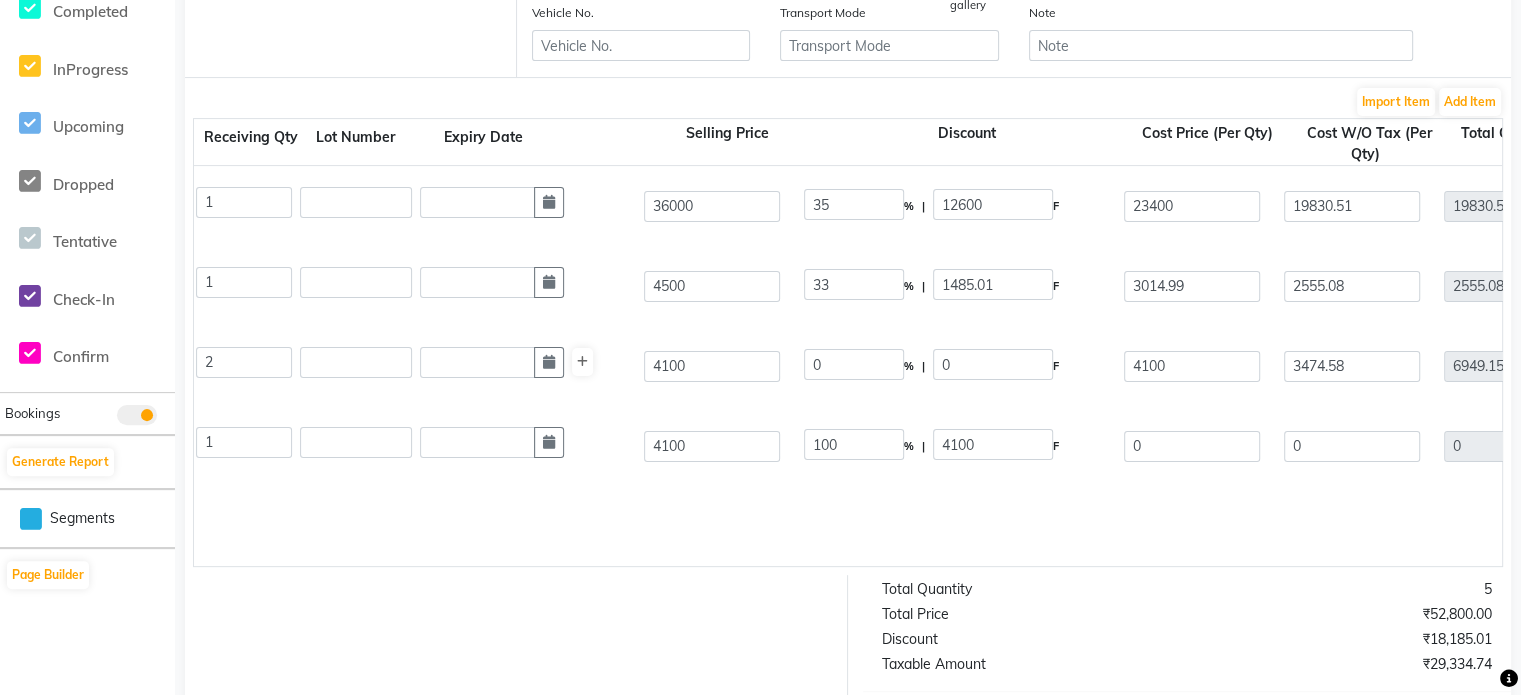 scroll, scrollTop: 0, scrollLeft: 1308, axis: horizontal 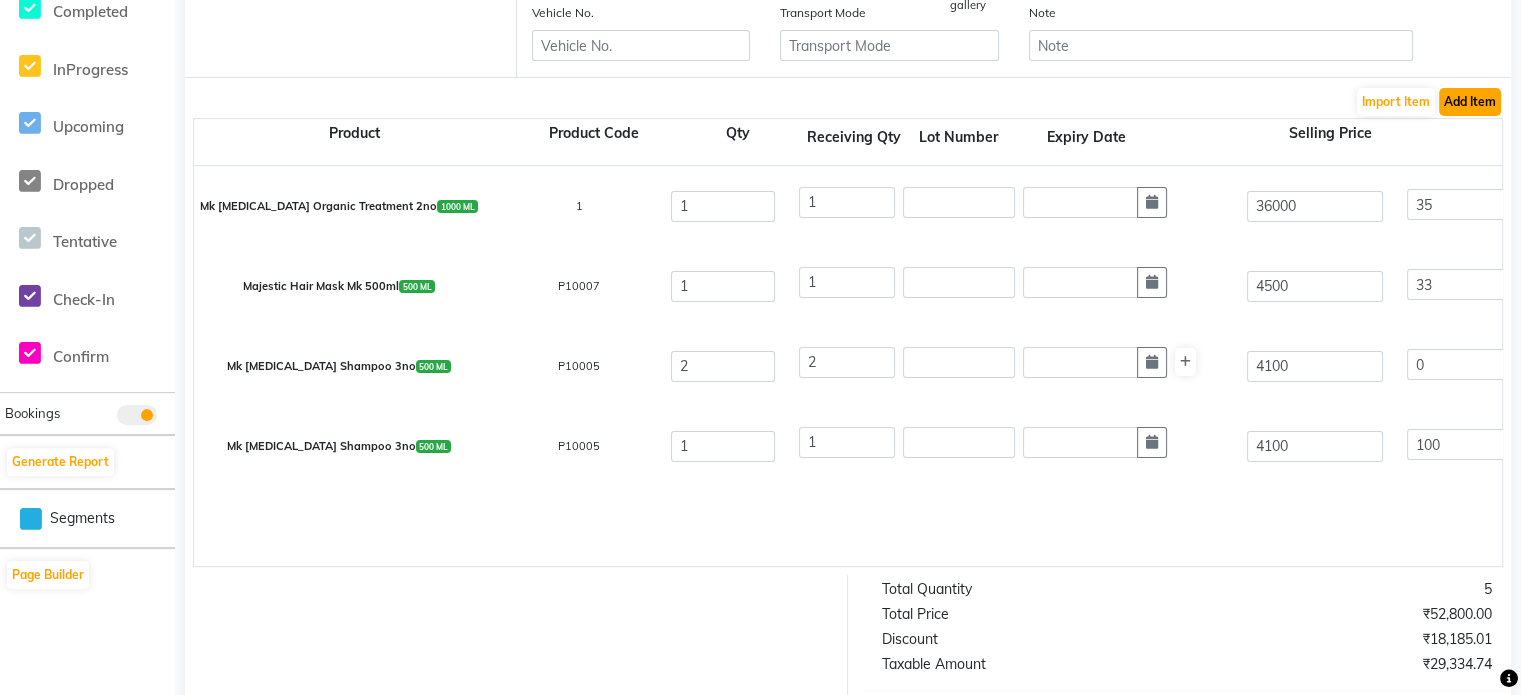 click on "Add Item" 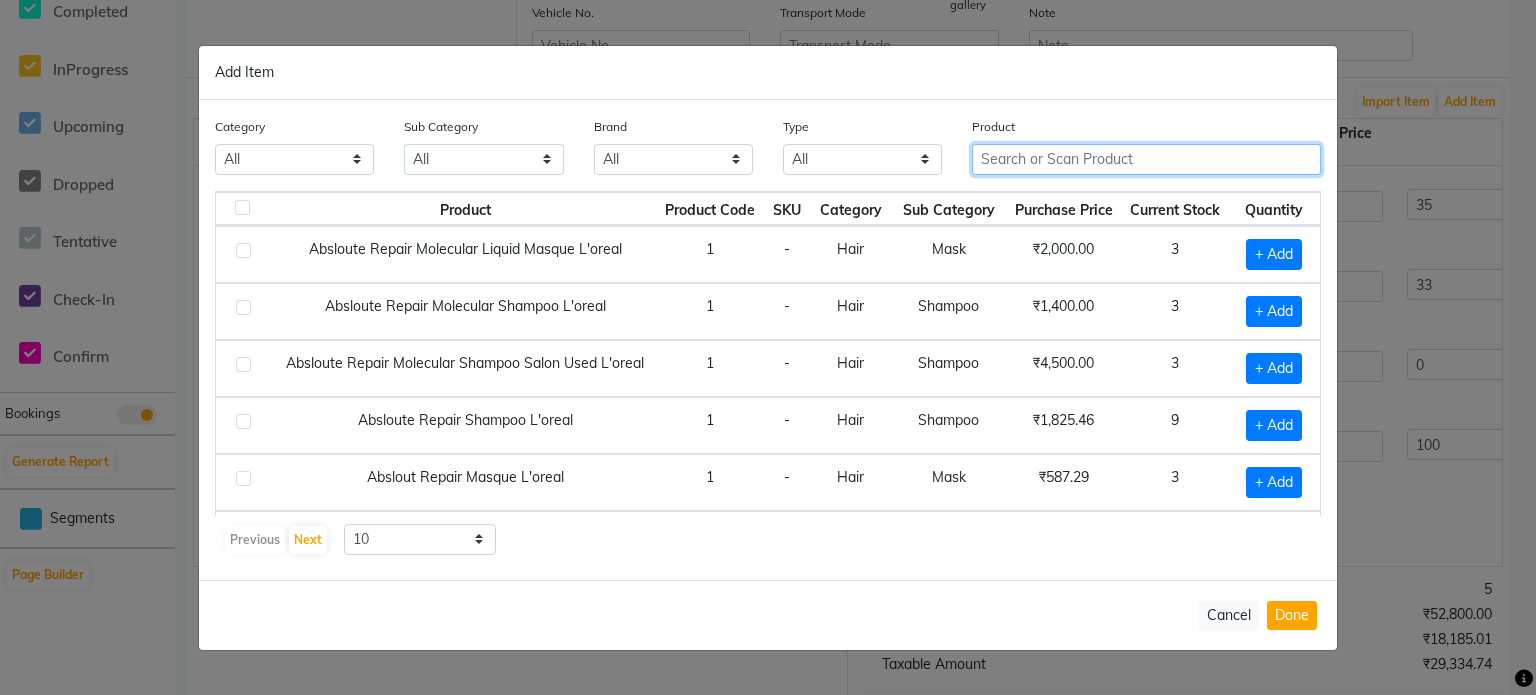 click 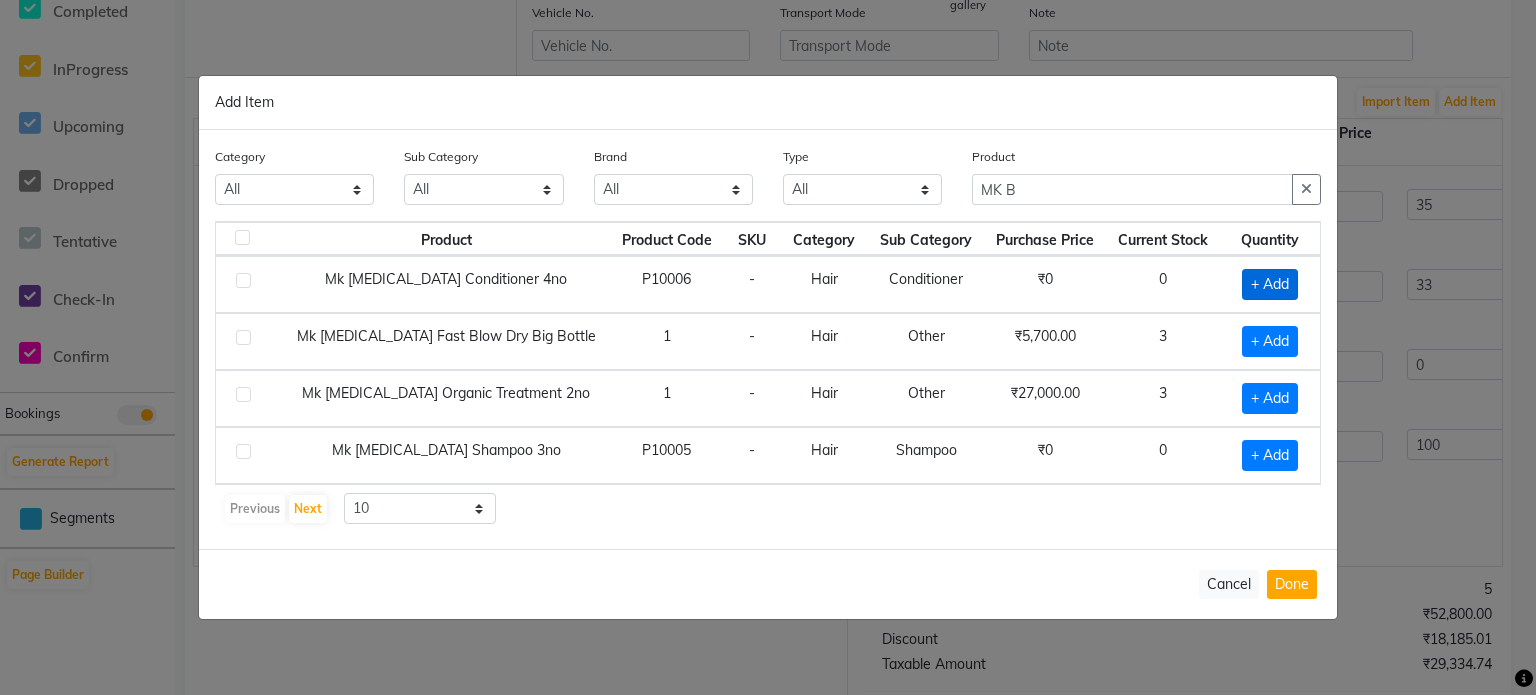 click on "+ Add" 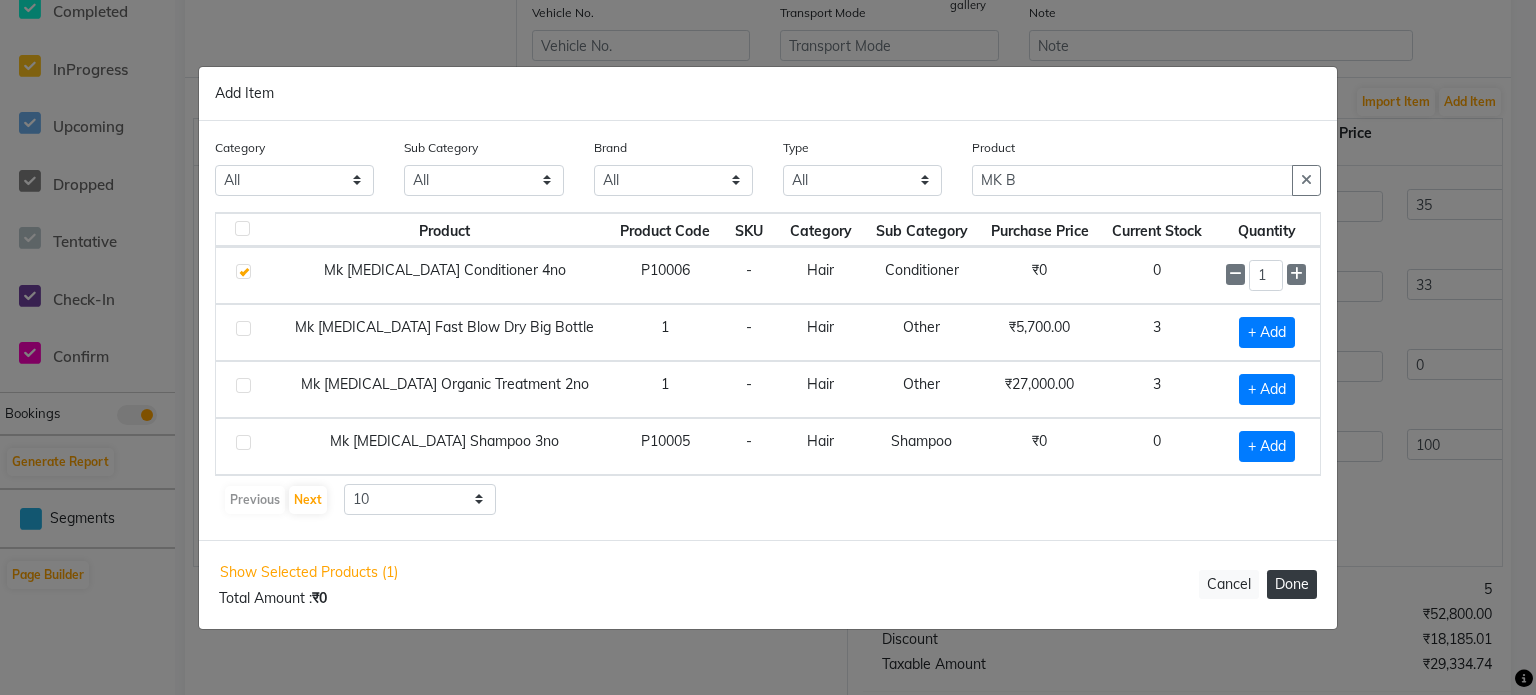 click on "Done" 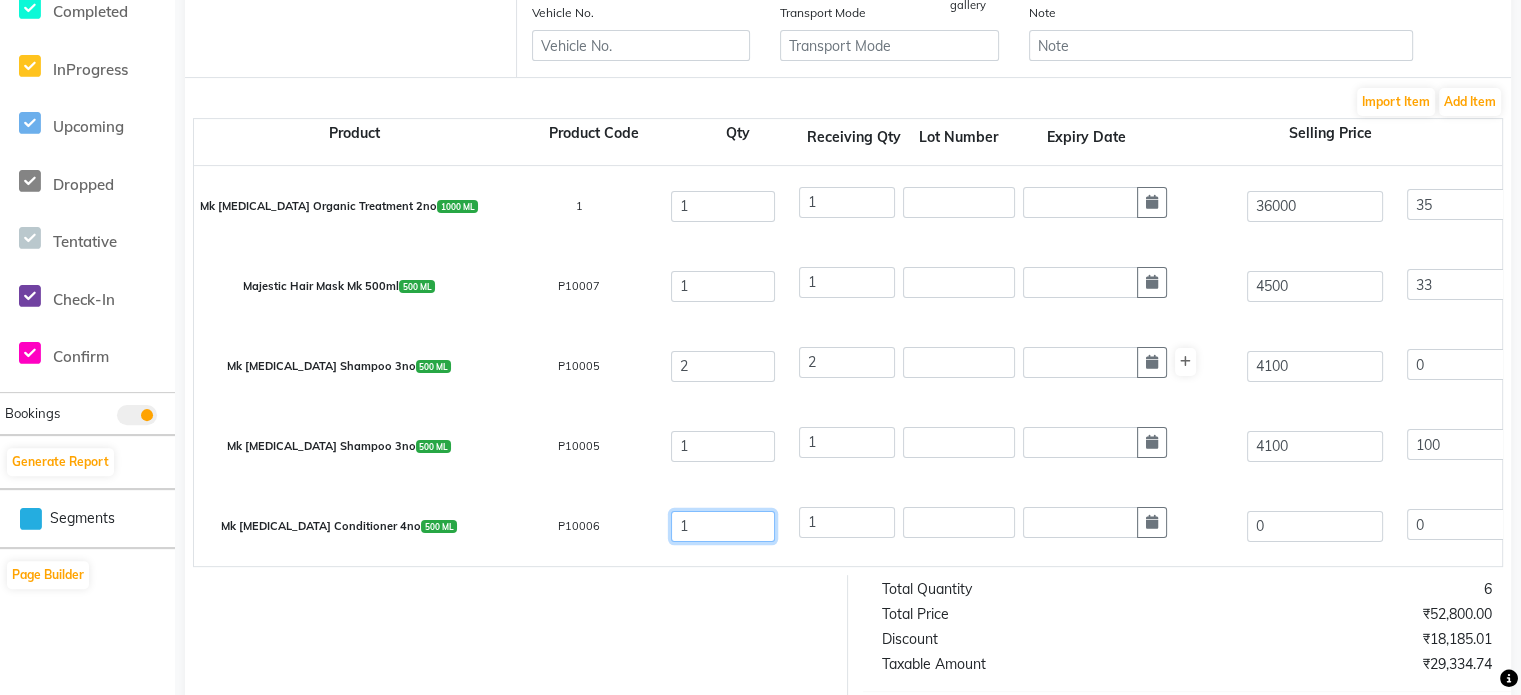 click on "1" 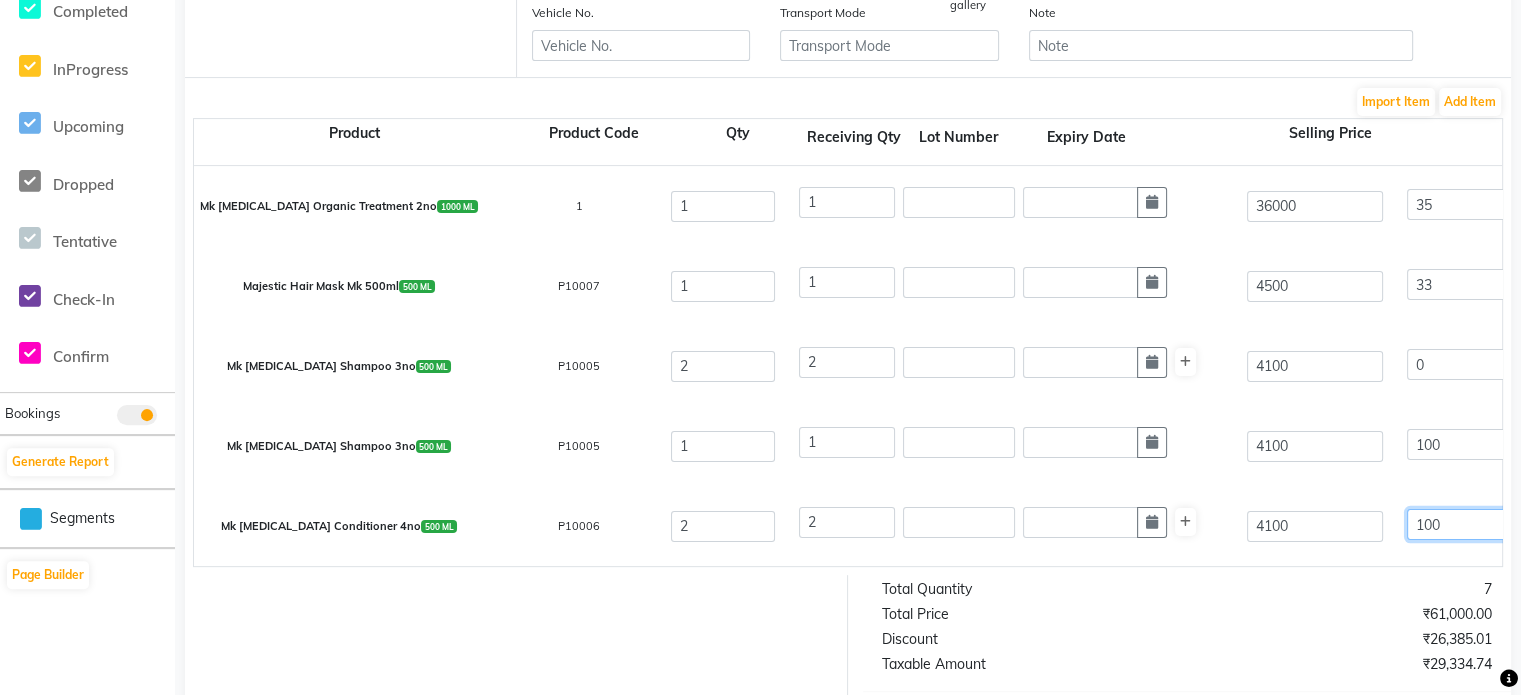 scroll, scrollTop: 0, scrollLeft: 4, axis: horizontal 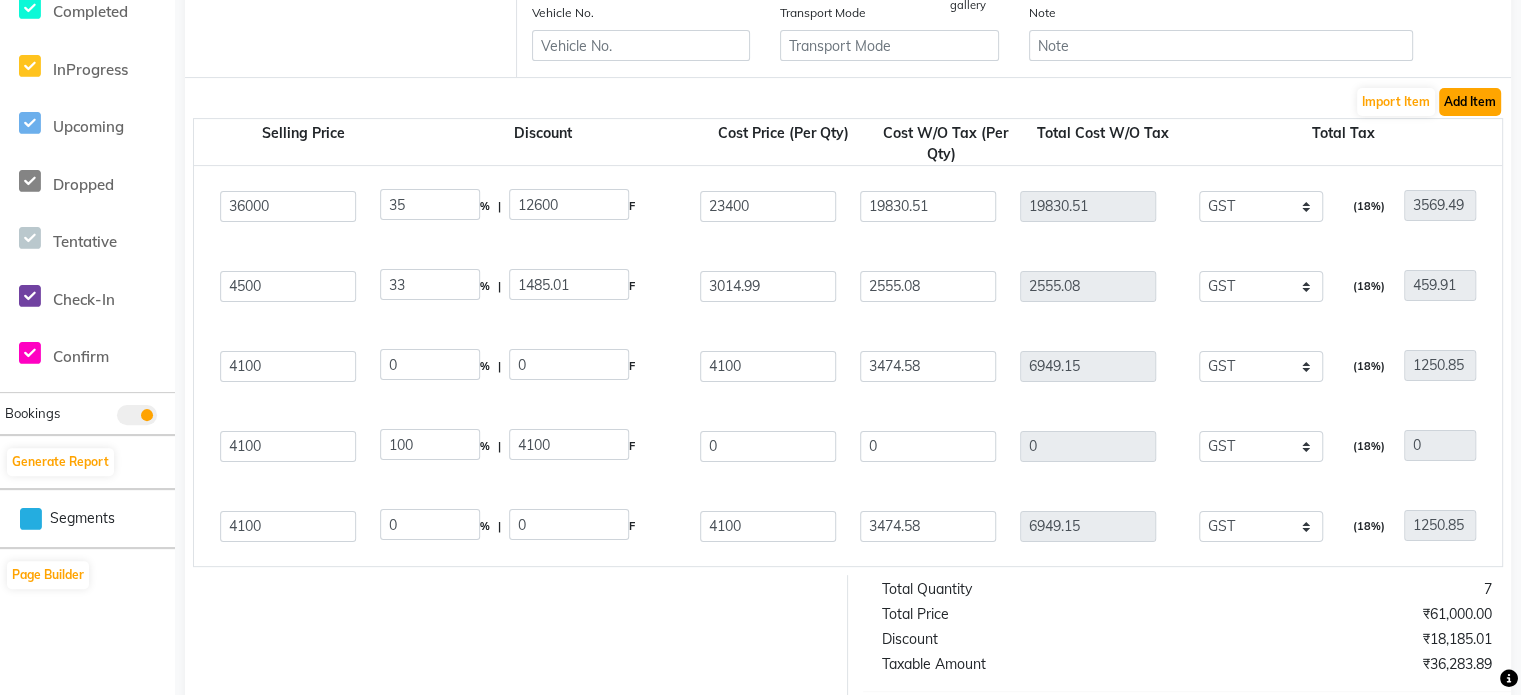 click on "Add Item" 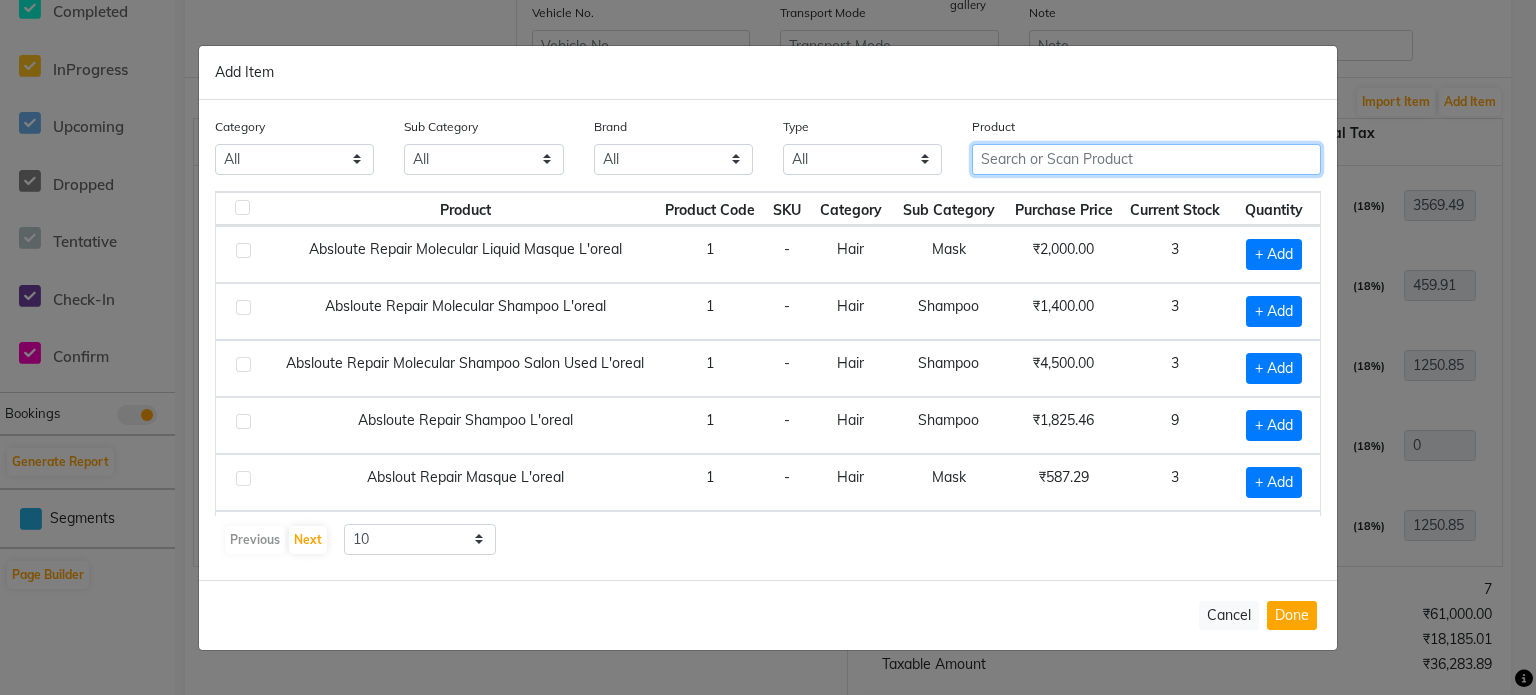 click 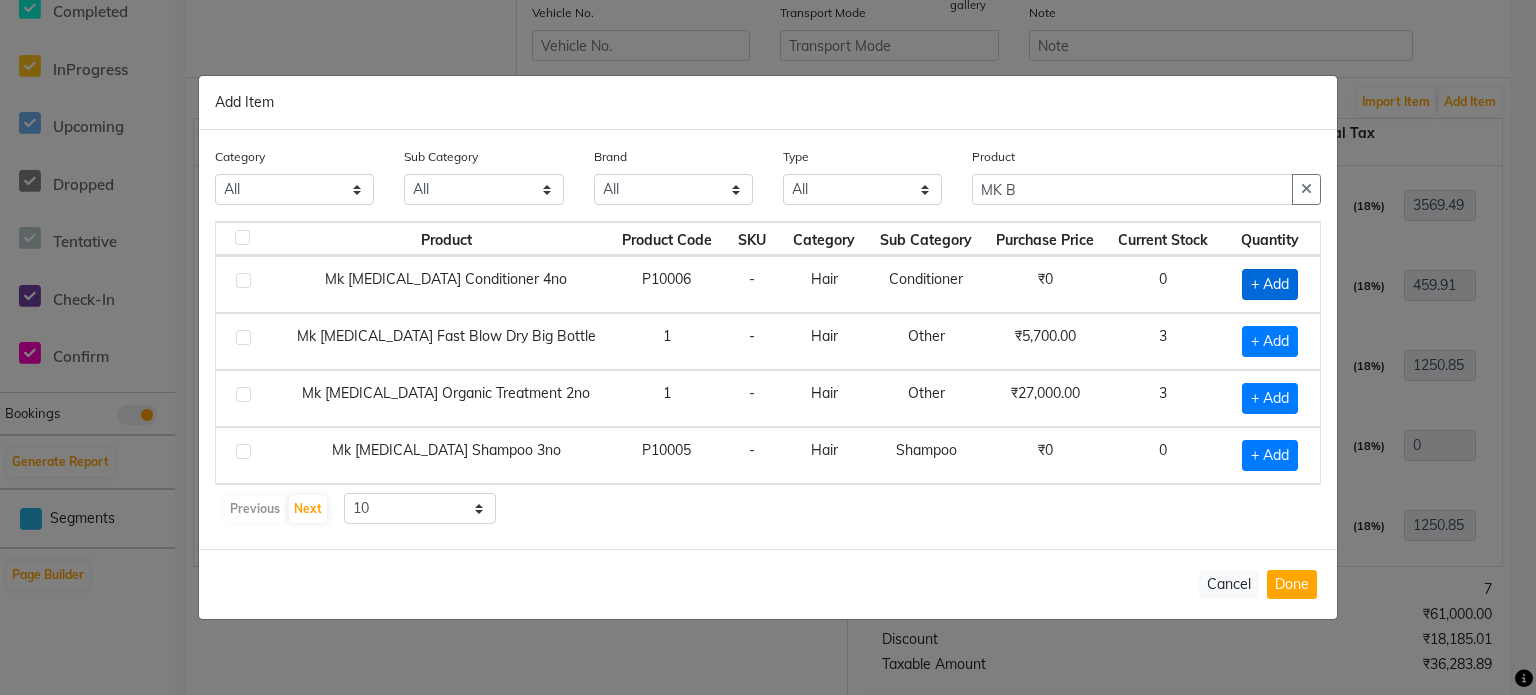 click on "+ Add" 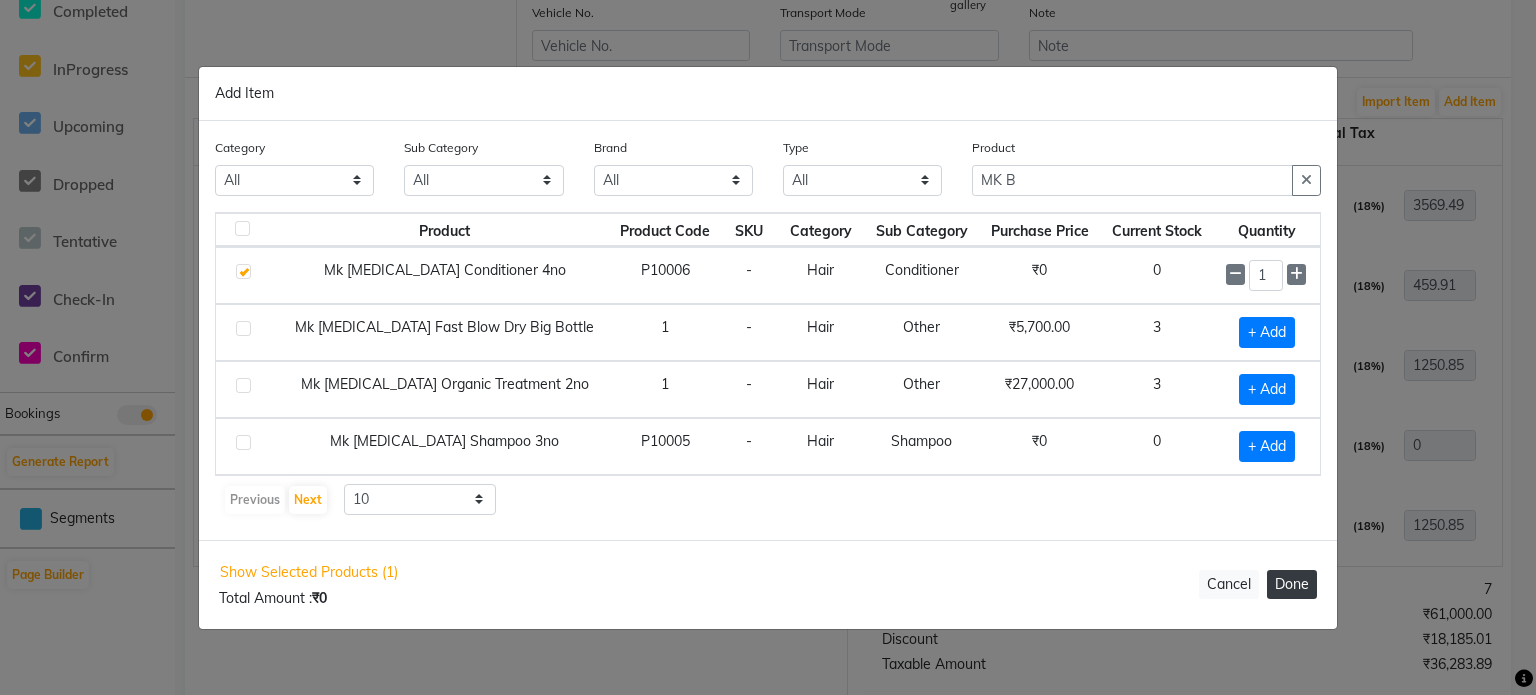 click on "Done" 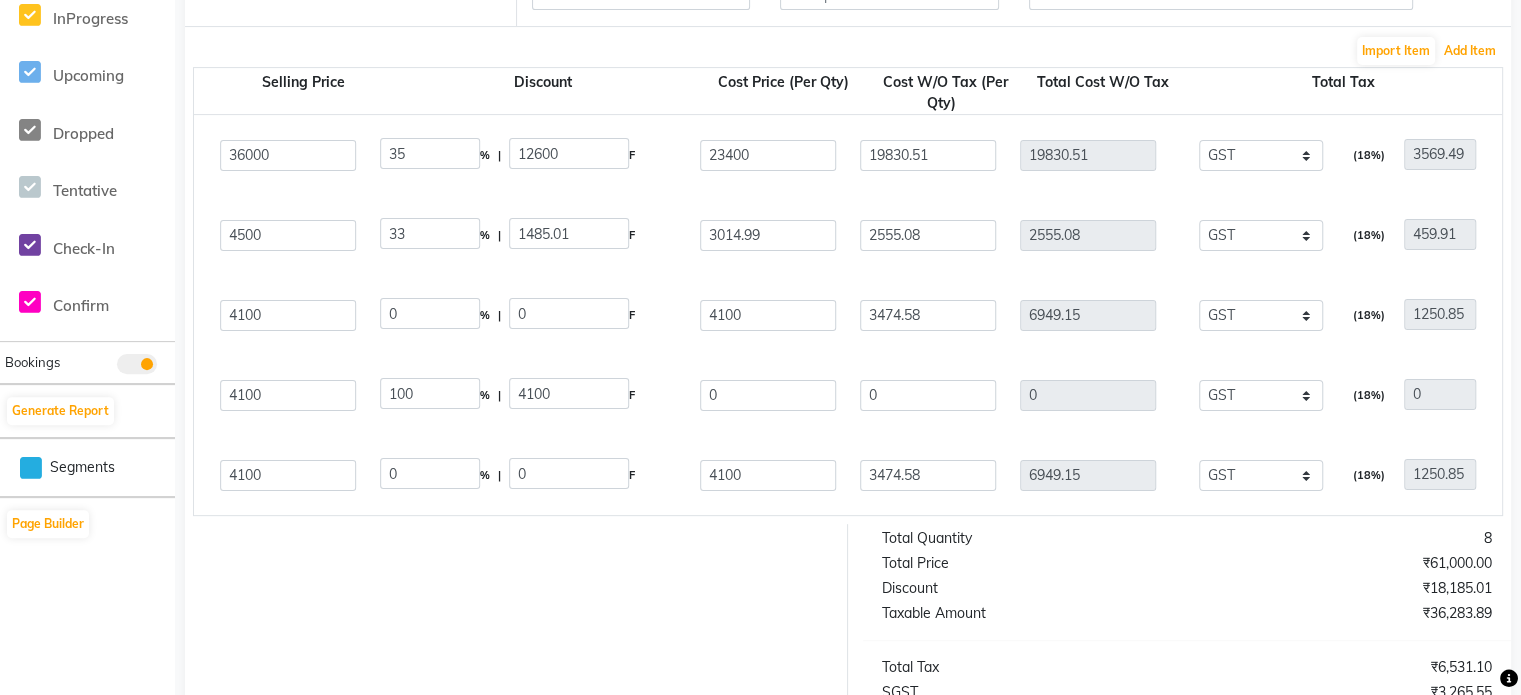 scroll, scrollTop: 597, scrollLeft: 0, axis: vertical 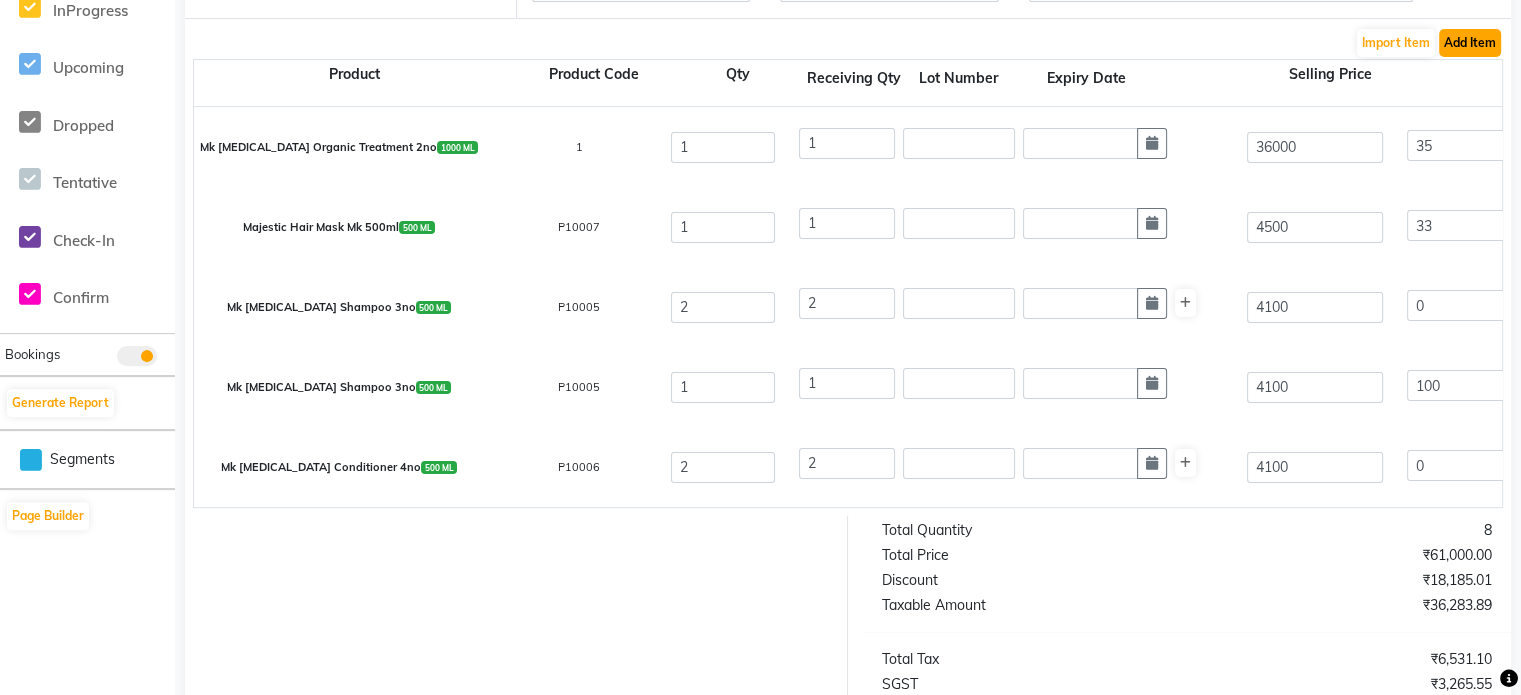 click on "Add Item" 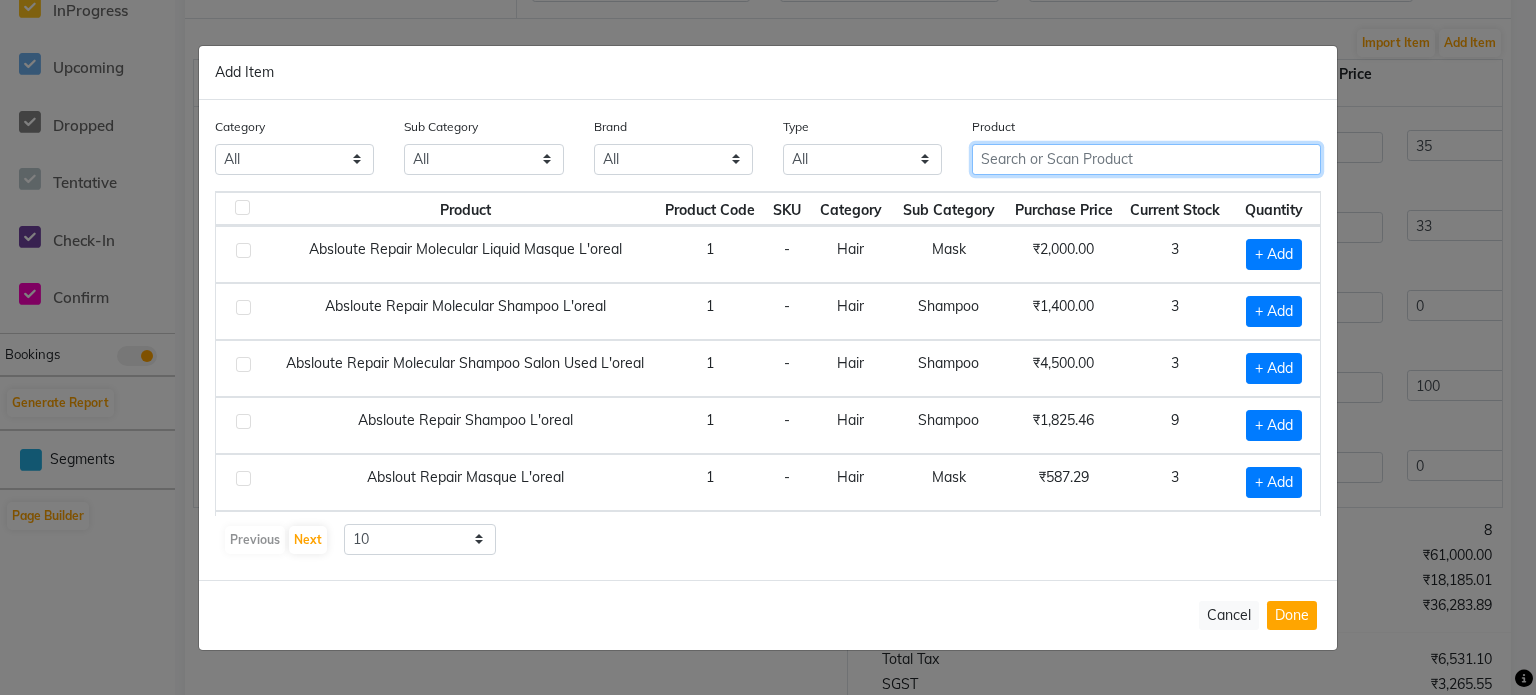 click 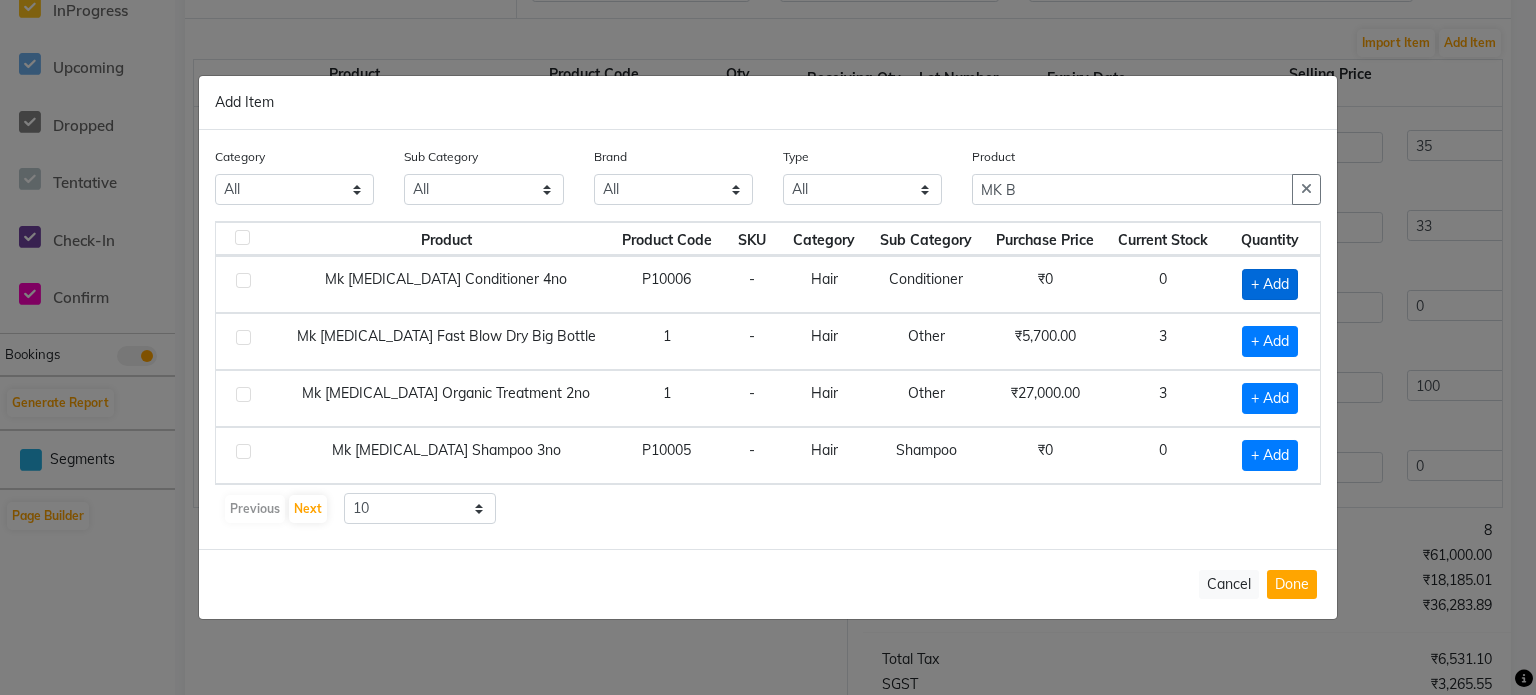 click on "+ Add" 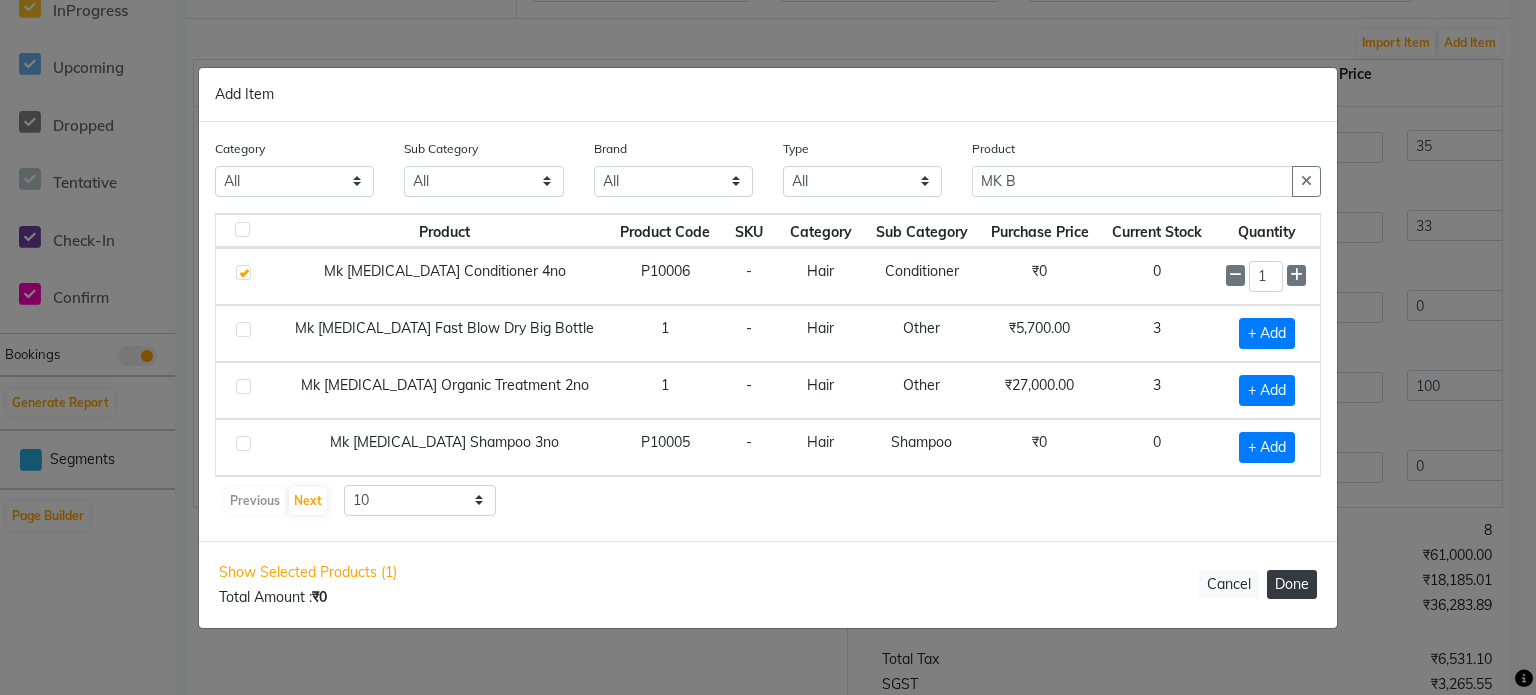 click on "Done" 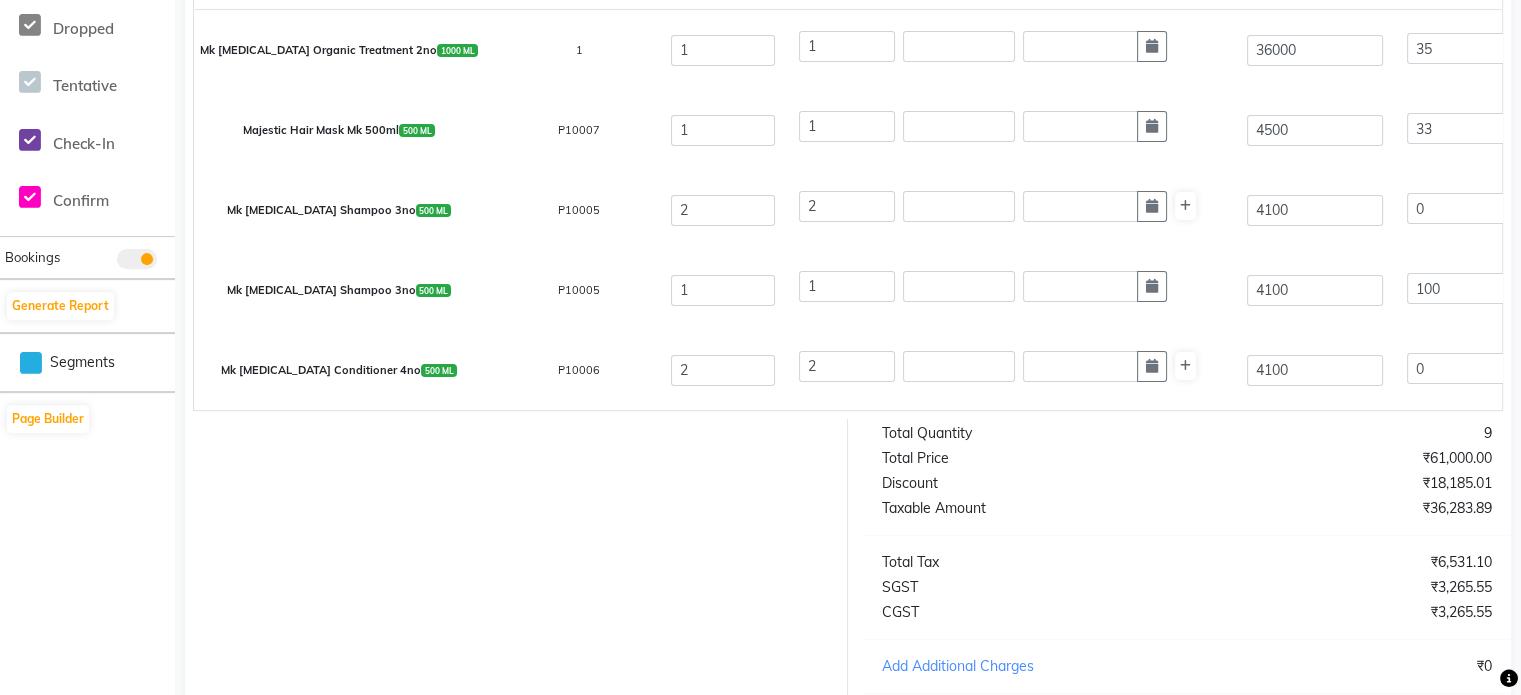 scroll, scrollTop: 704, scrollLeft: 0, axis: vertical 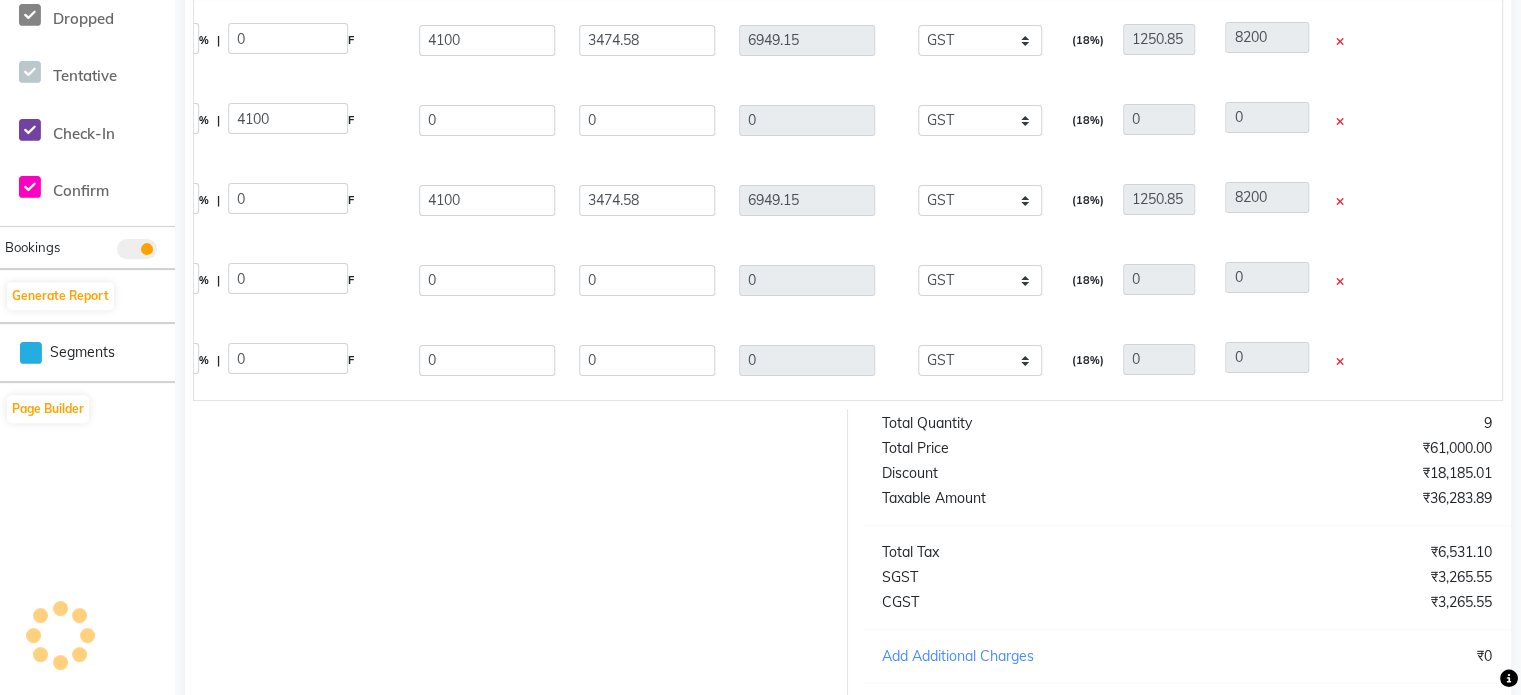 click 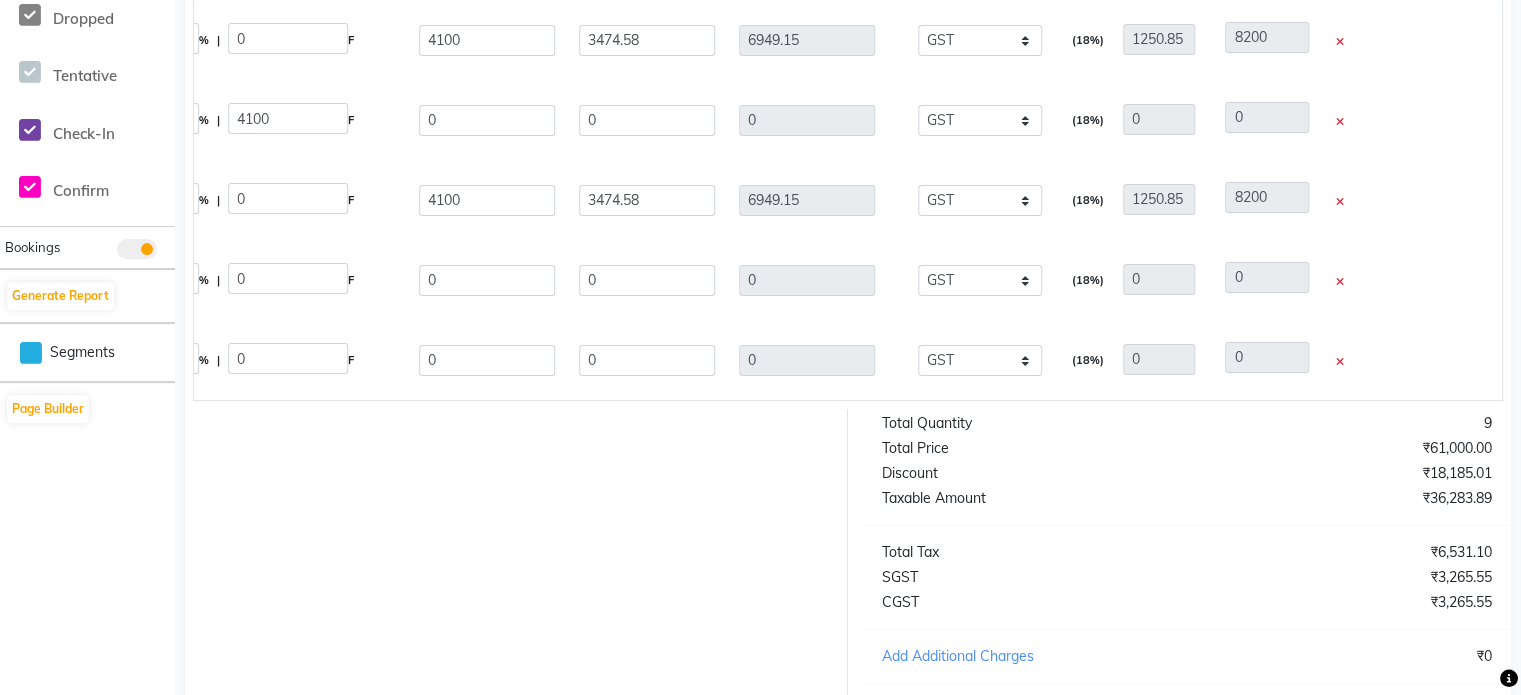 click 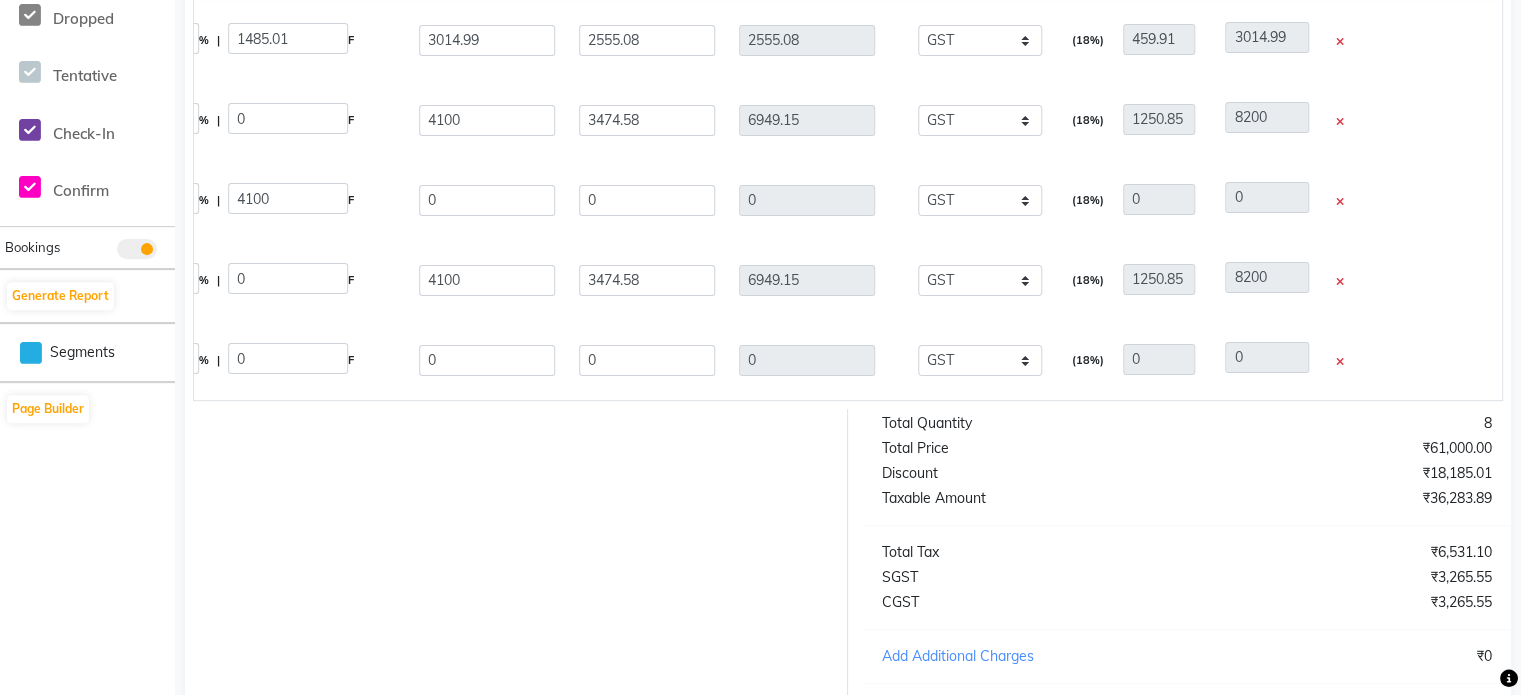 scroll, scrollTop: 0, scrollLeft: 0, axis: both 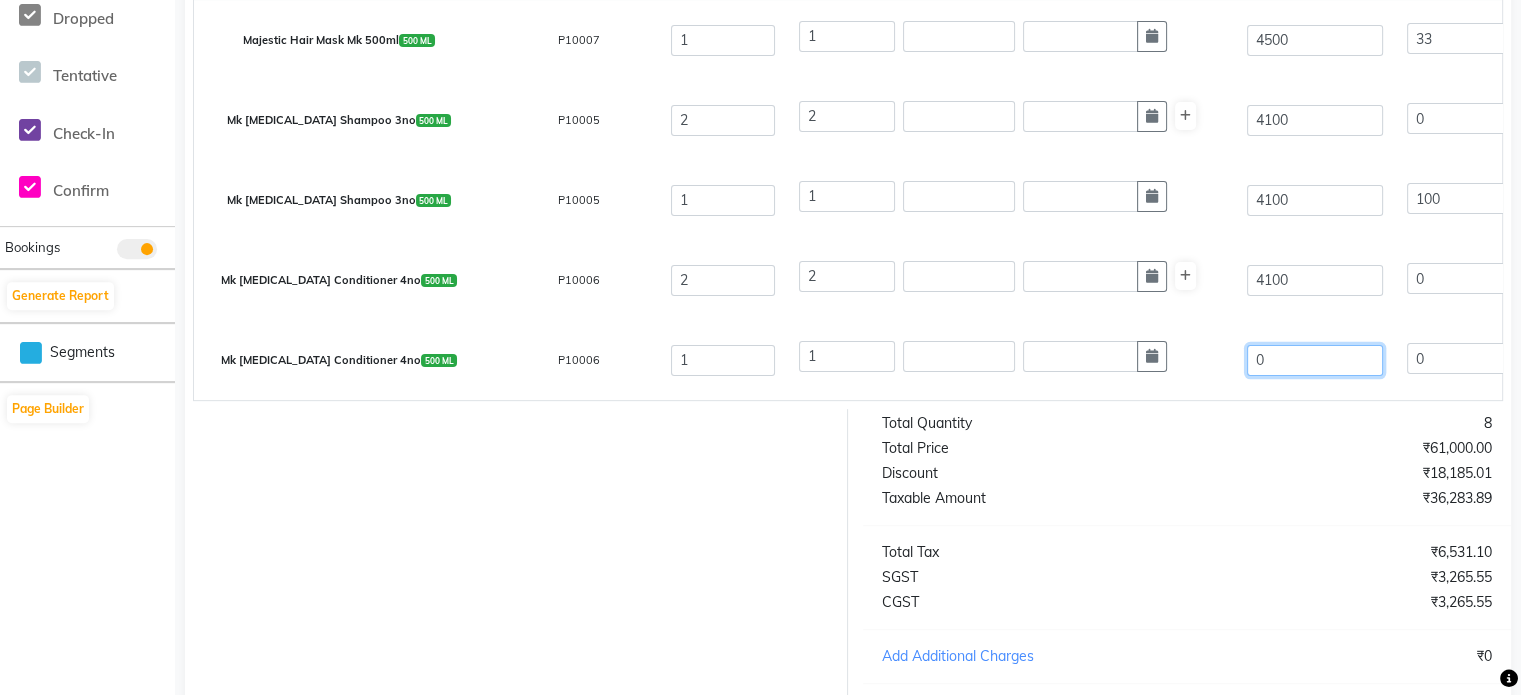 click on "0" 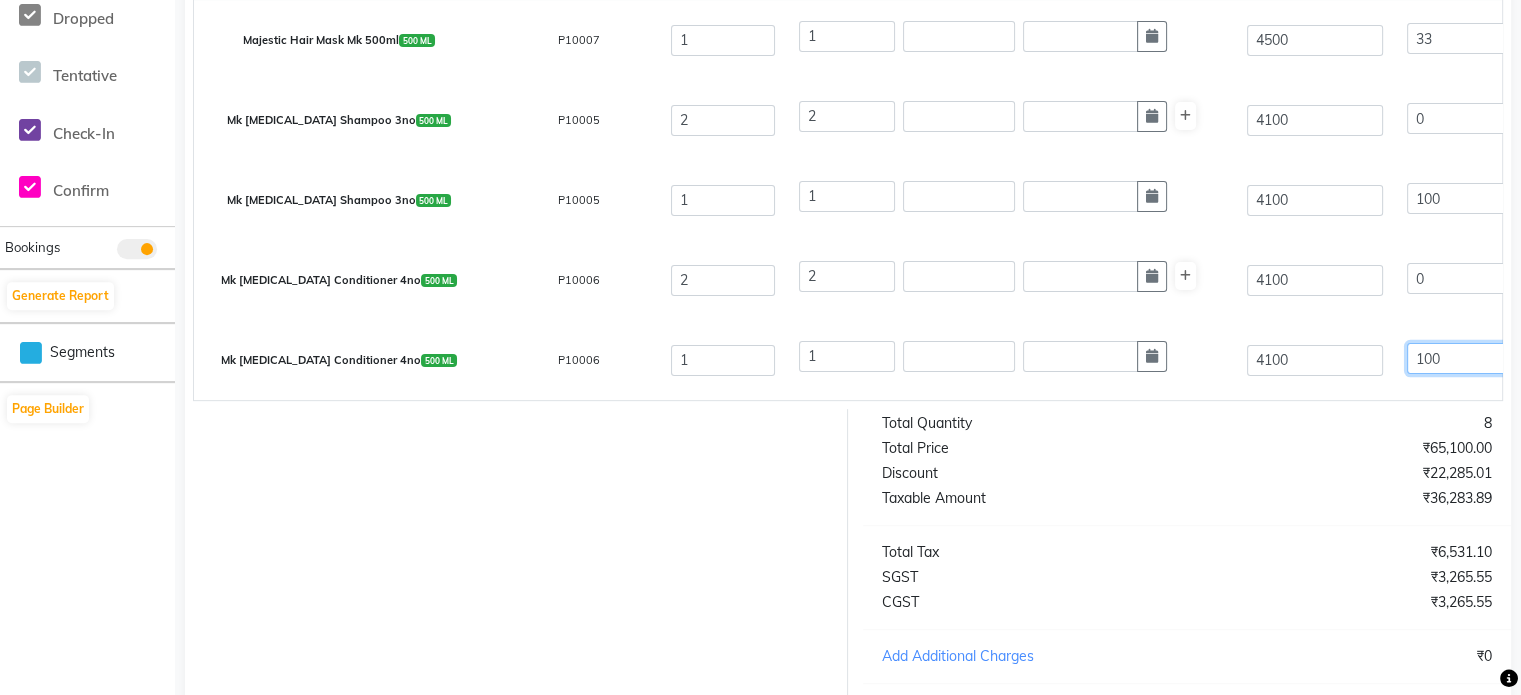 scroll, scrollTop: 0, scrollLeft: 4, axis: horizontal 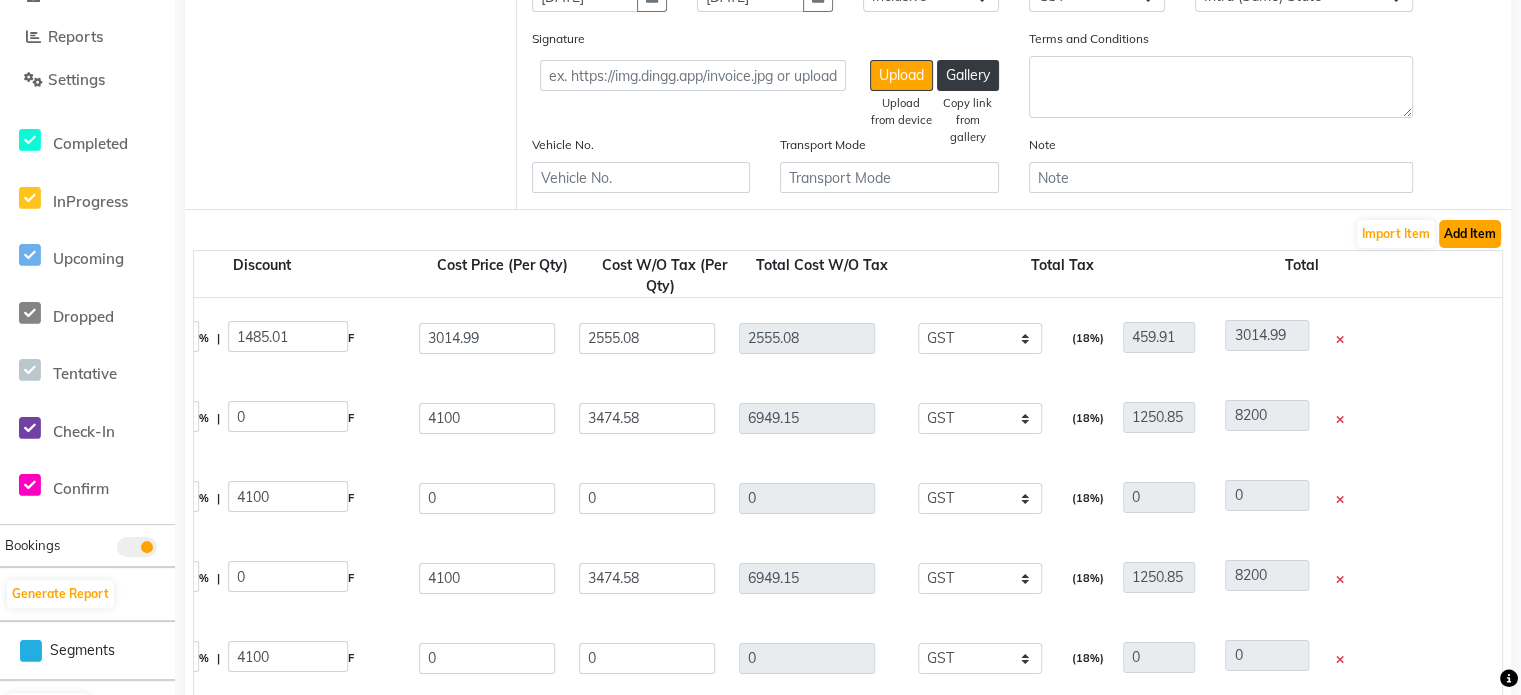 click on "Add Item" 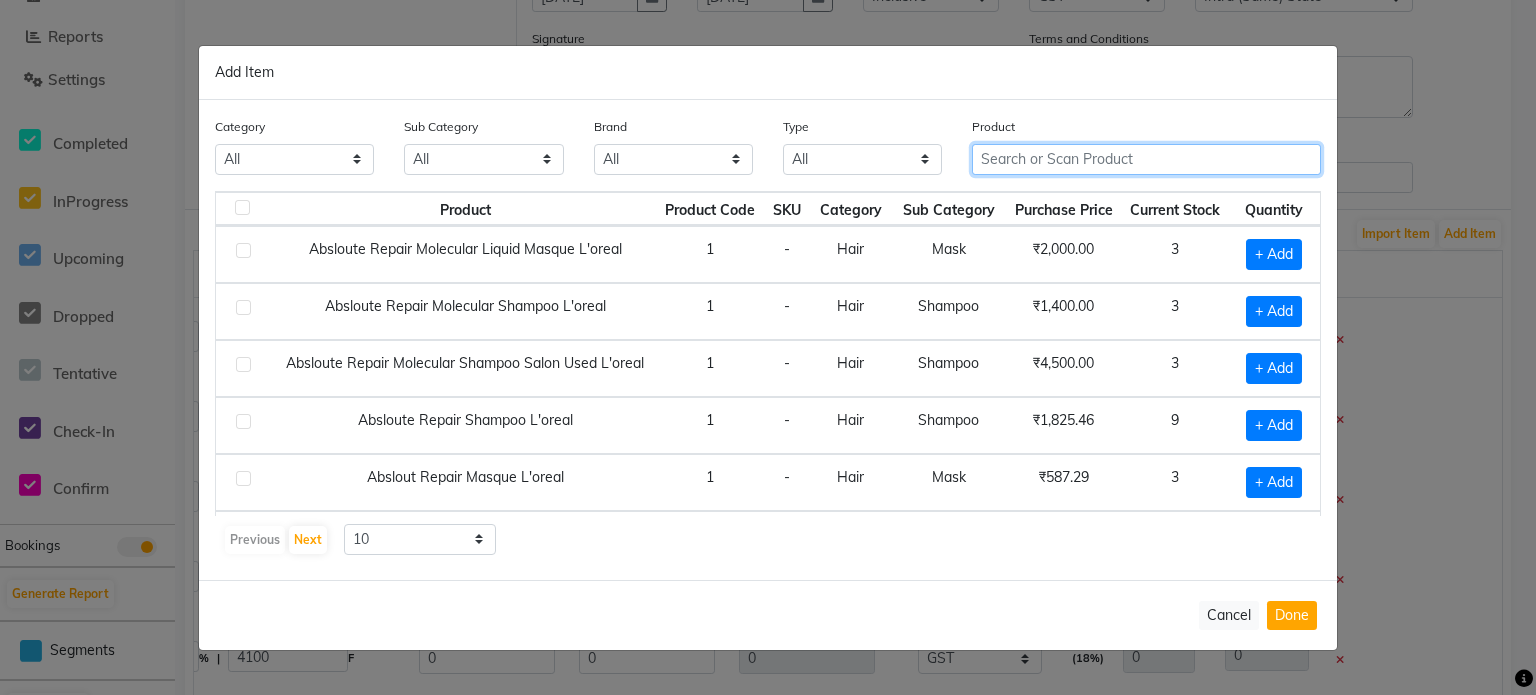 click 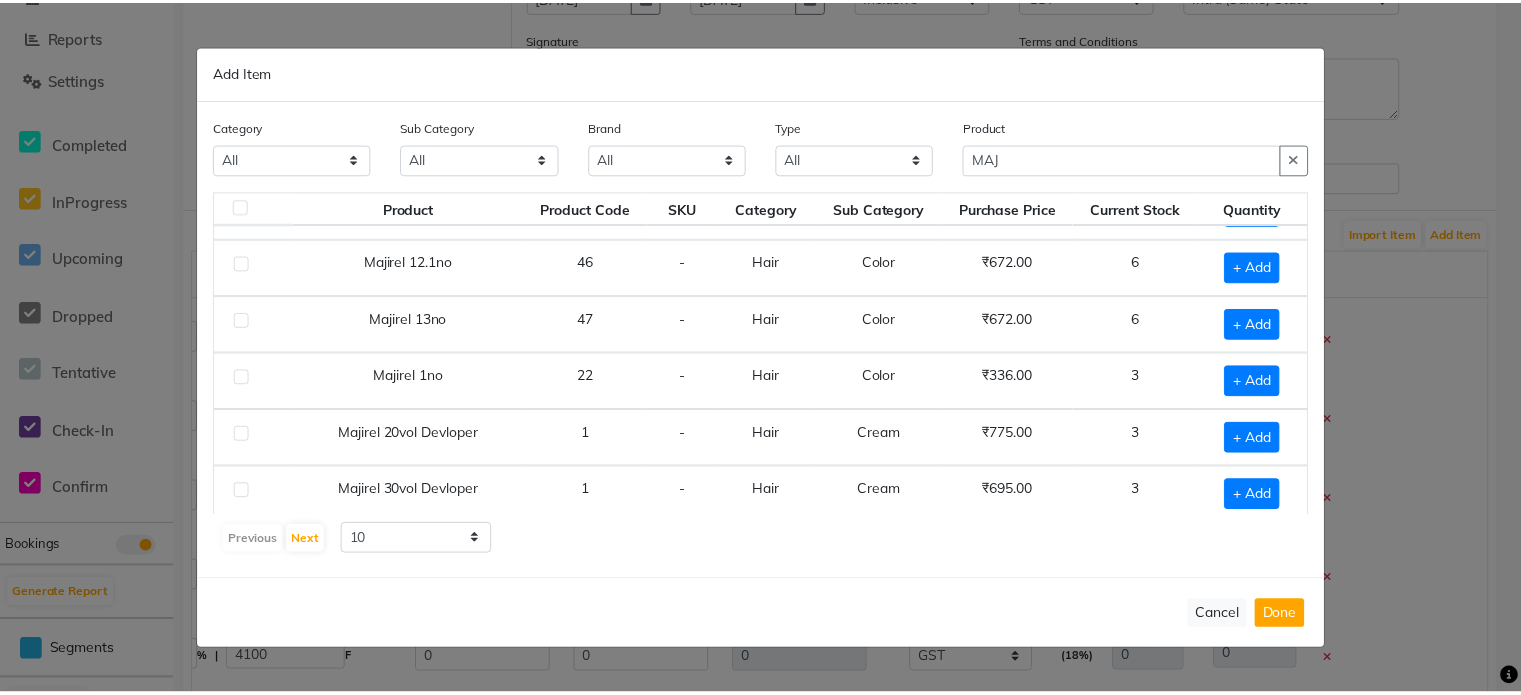scroll, scrollTop: 0, scrollLeft: 0, axis: both 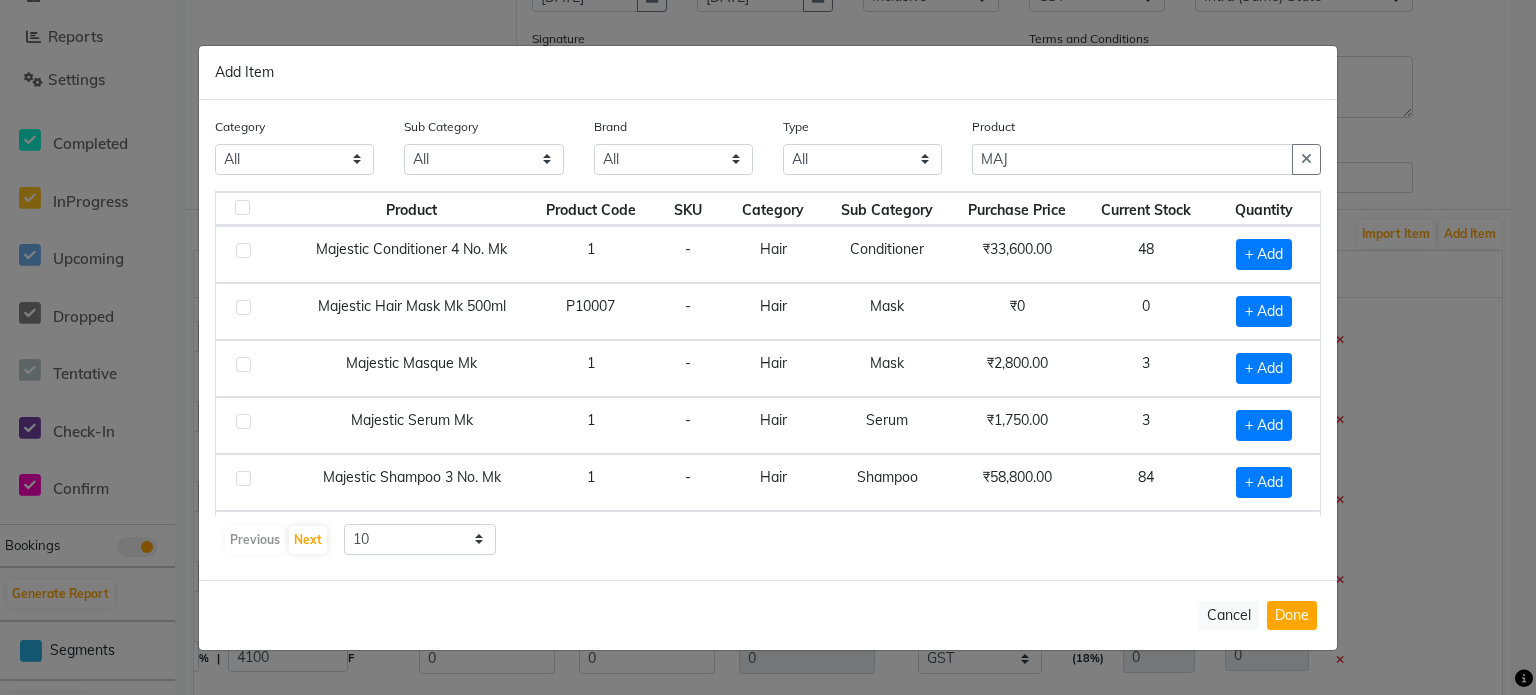 click on "Product MAJ" 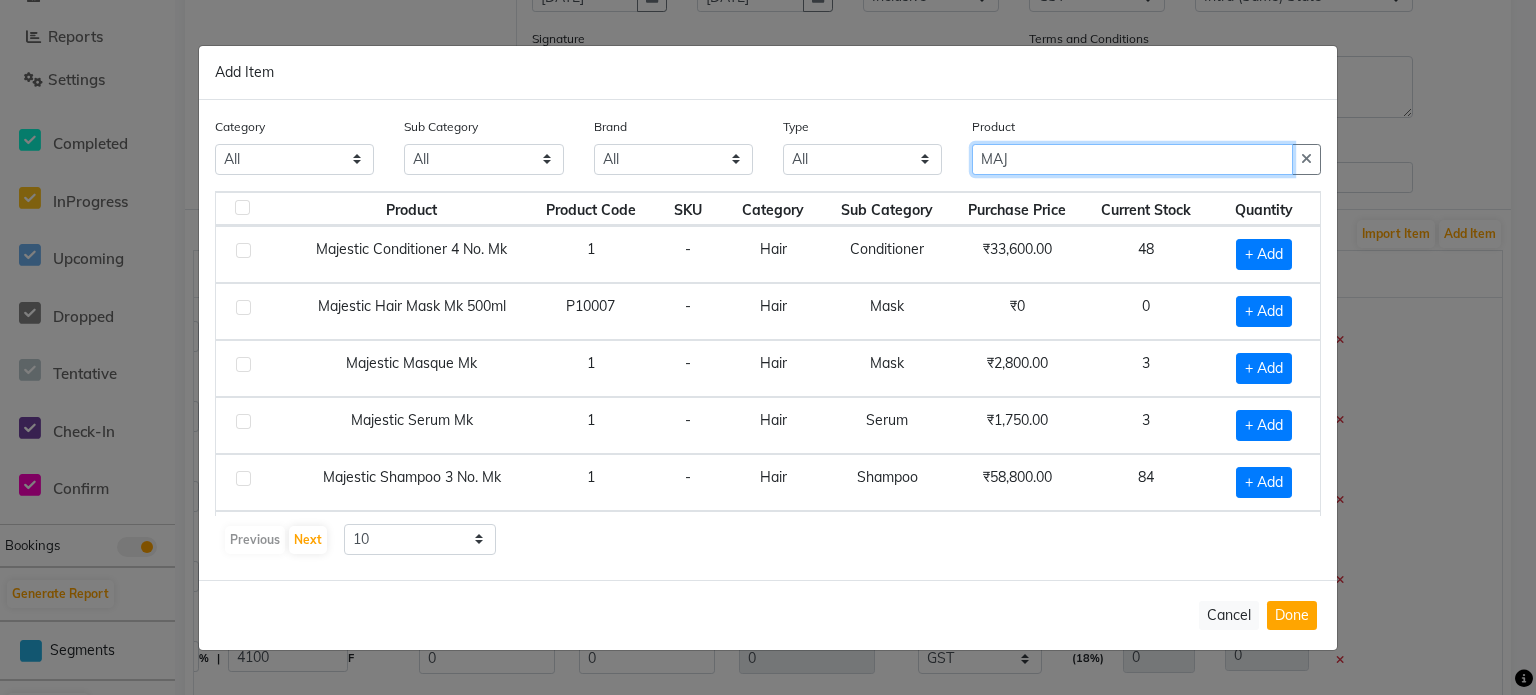 click on "MAJ" 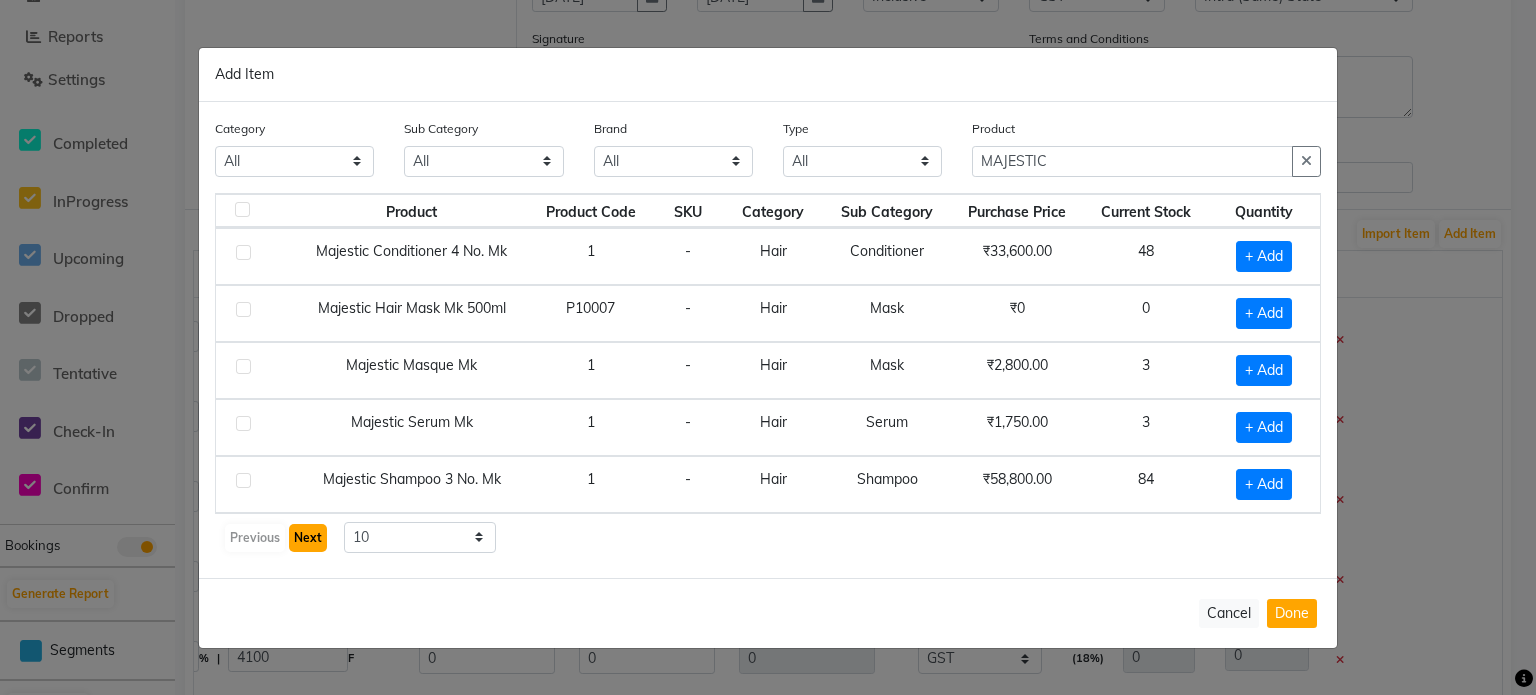 click on "Next" 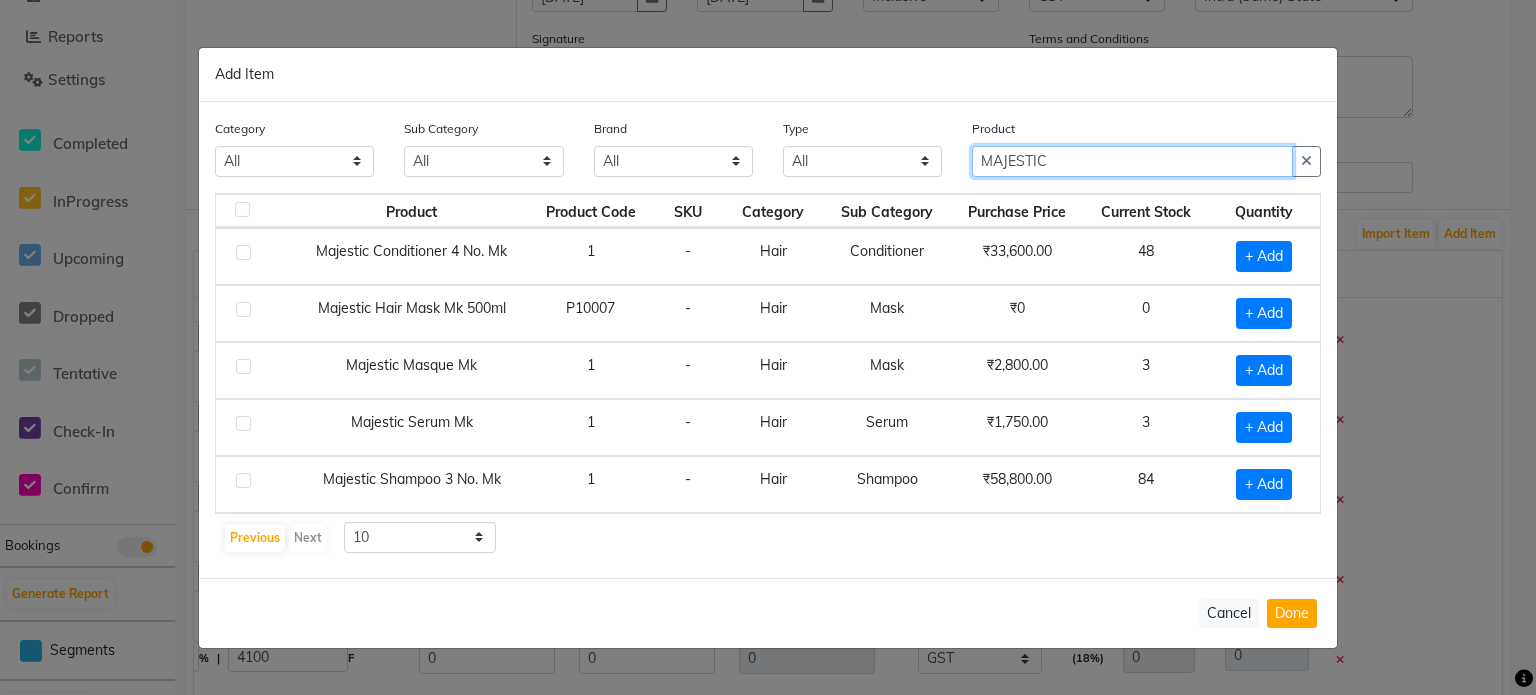 drag, startPoint x: 1105, startPoint y: 170, endPoint x: 648, endPoint y: 207, distance: 458.49536 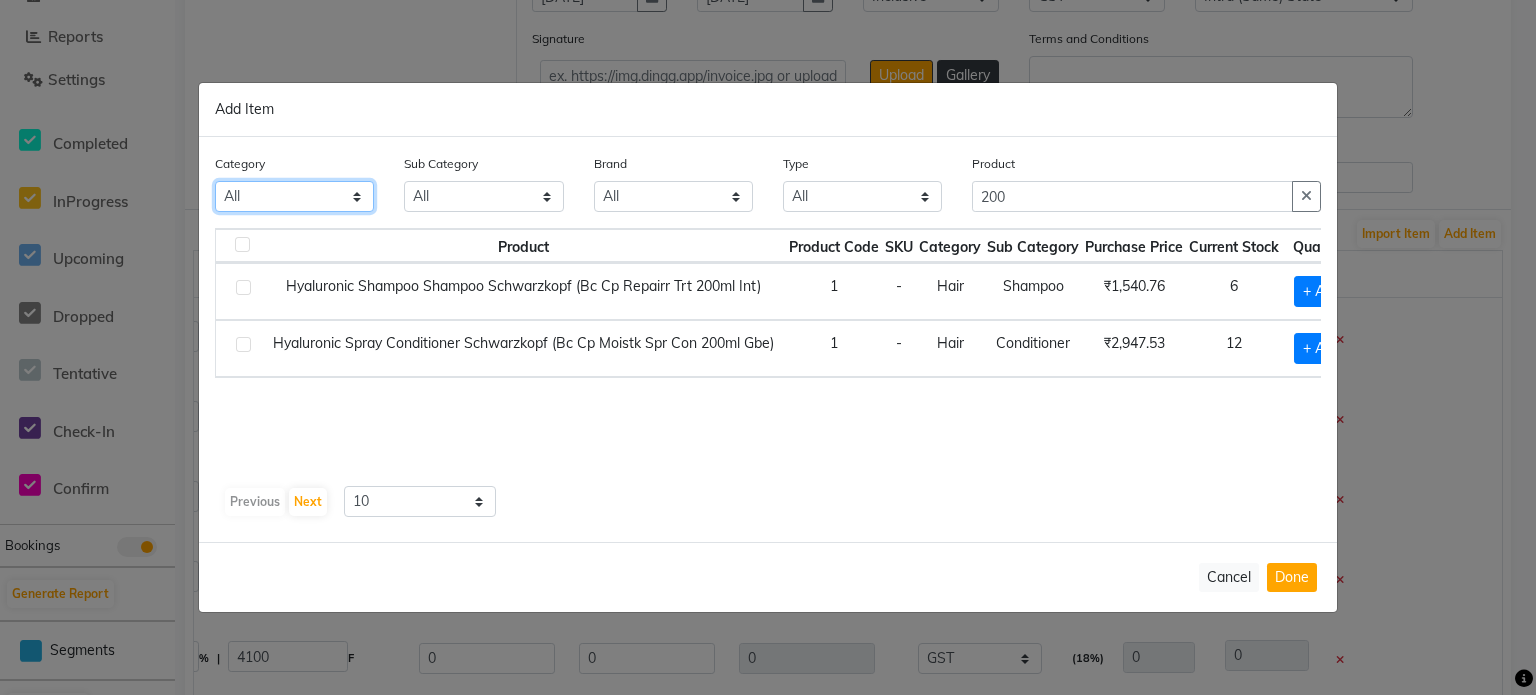 click on "All Hair Skin Makeup Personal Care Appliances [PERSON_NAME] Waxing Disposable Threading Hands and Feet Beauty Planet Cadiveu Casmara Cheryls Loreal Olaplex Other" 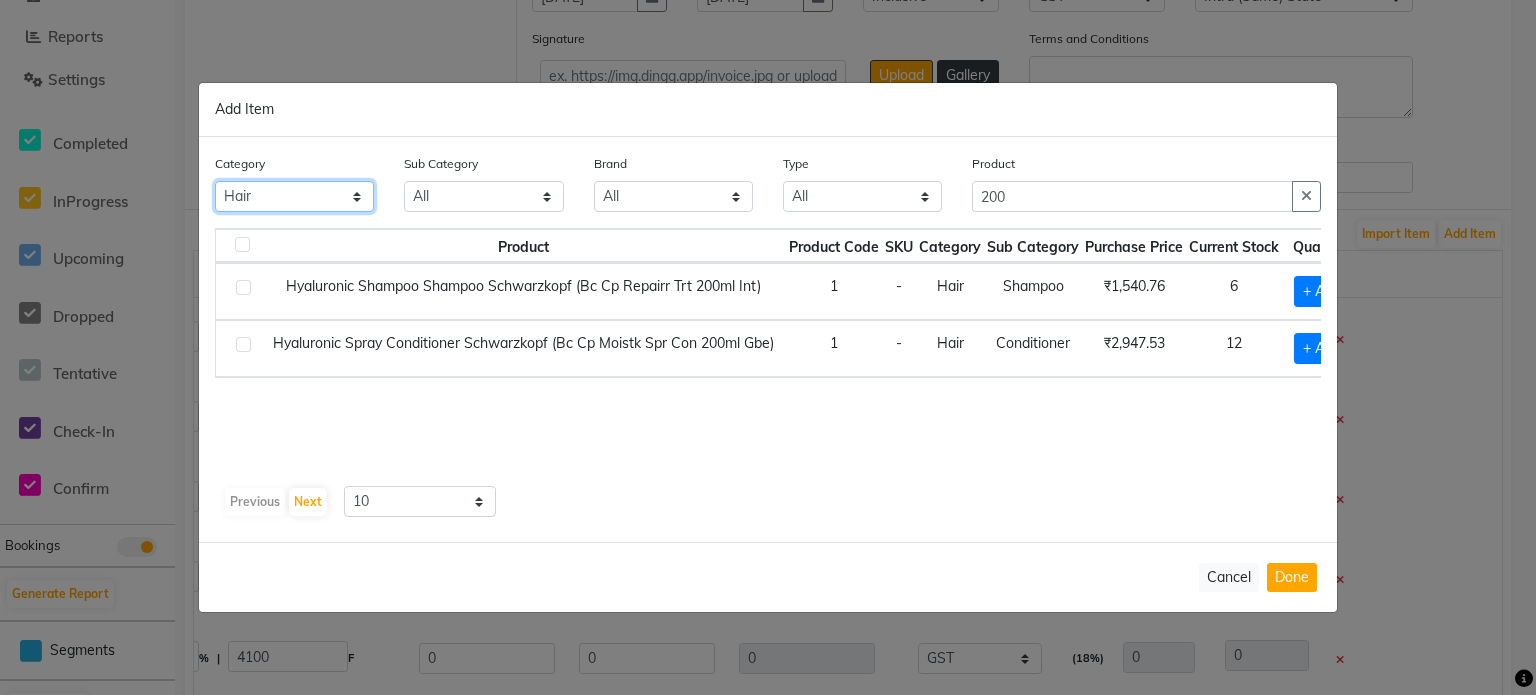 click on "All Hair Skin Makeup Personal Care Appliances [PERSON_NAME] Waxing Disposable Threading Hands and Feet Beauty Planet Cadiveu Casmara Cheryls Loreal Olaplex Other" 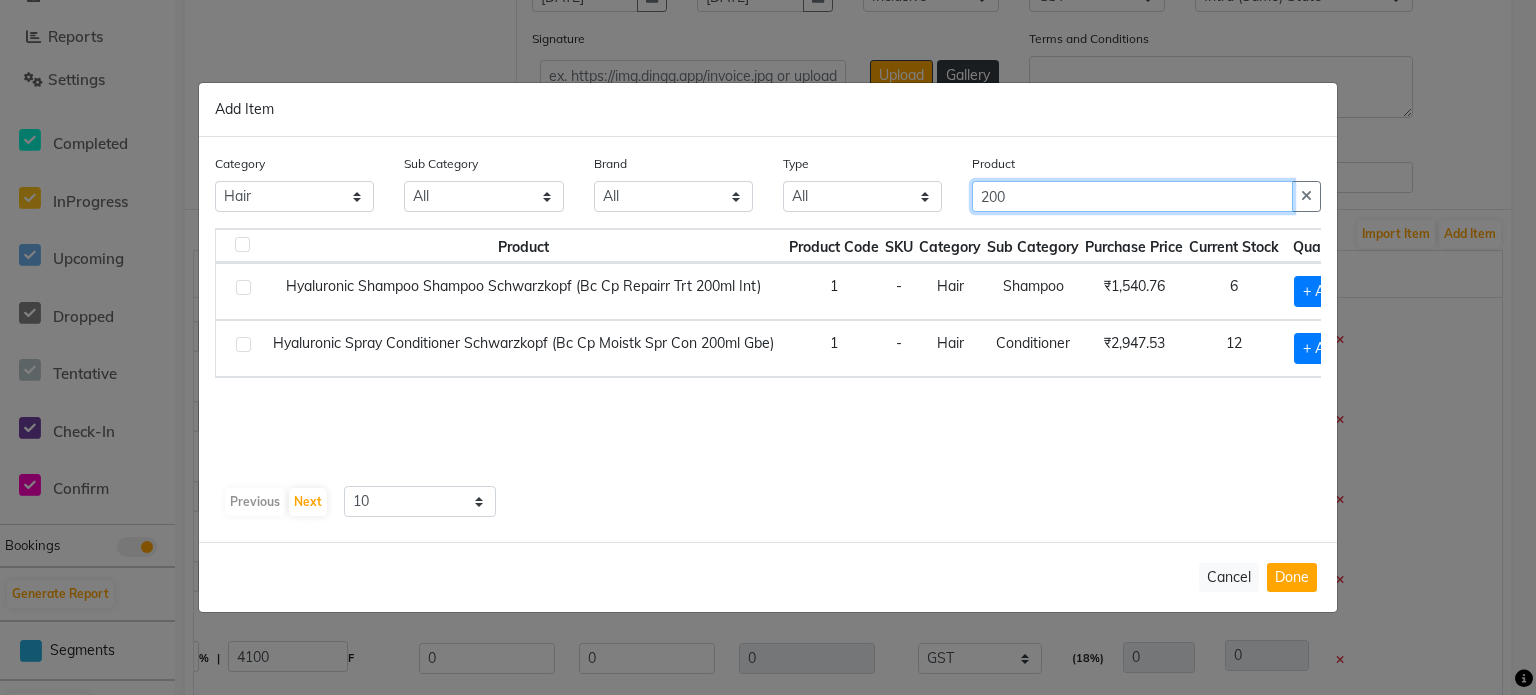drag, startPoint x: 1032, startPoint y: 206, endPoint x: 857, endPoint y: 180, distance: 176.92088 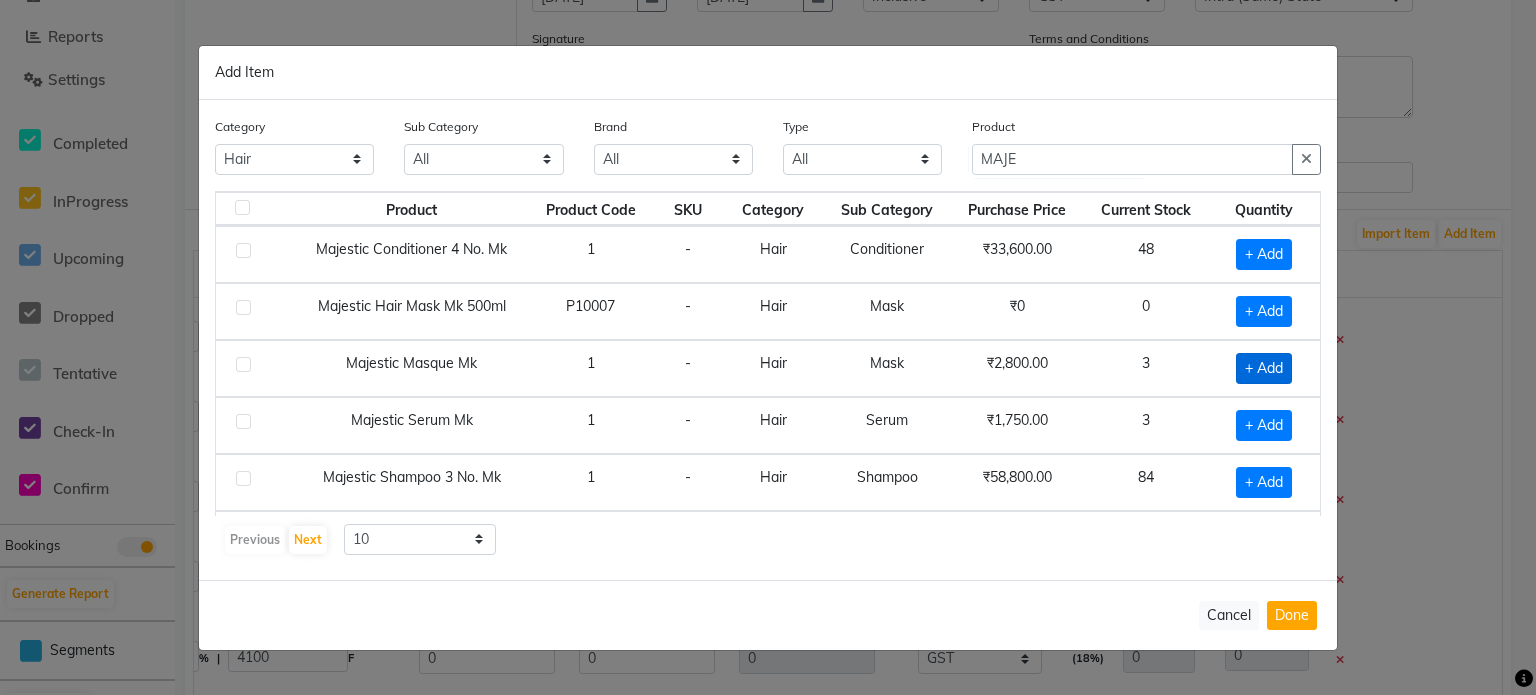 click on "+ Add" 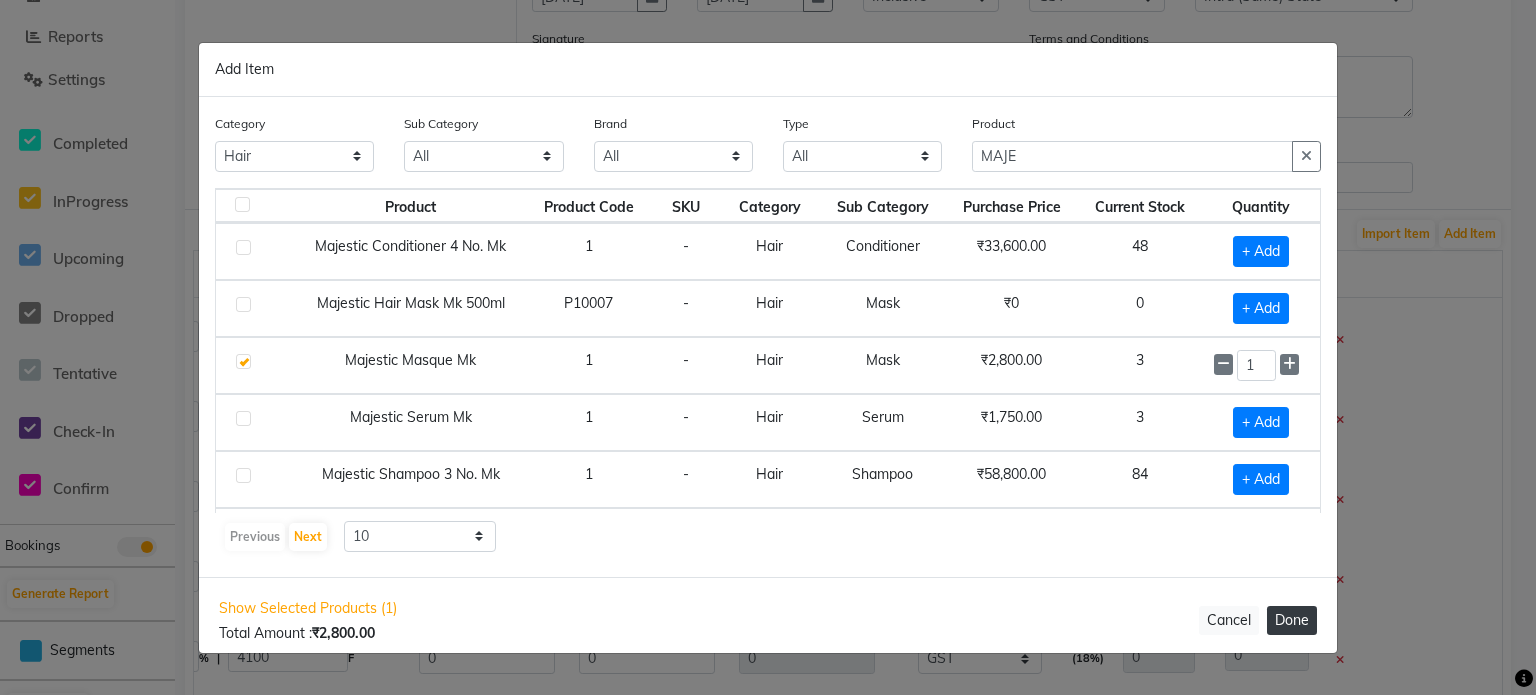 click on "Done" 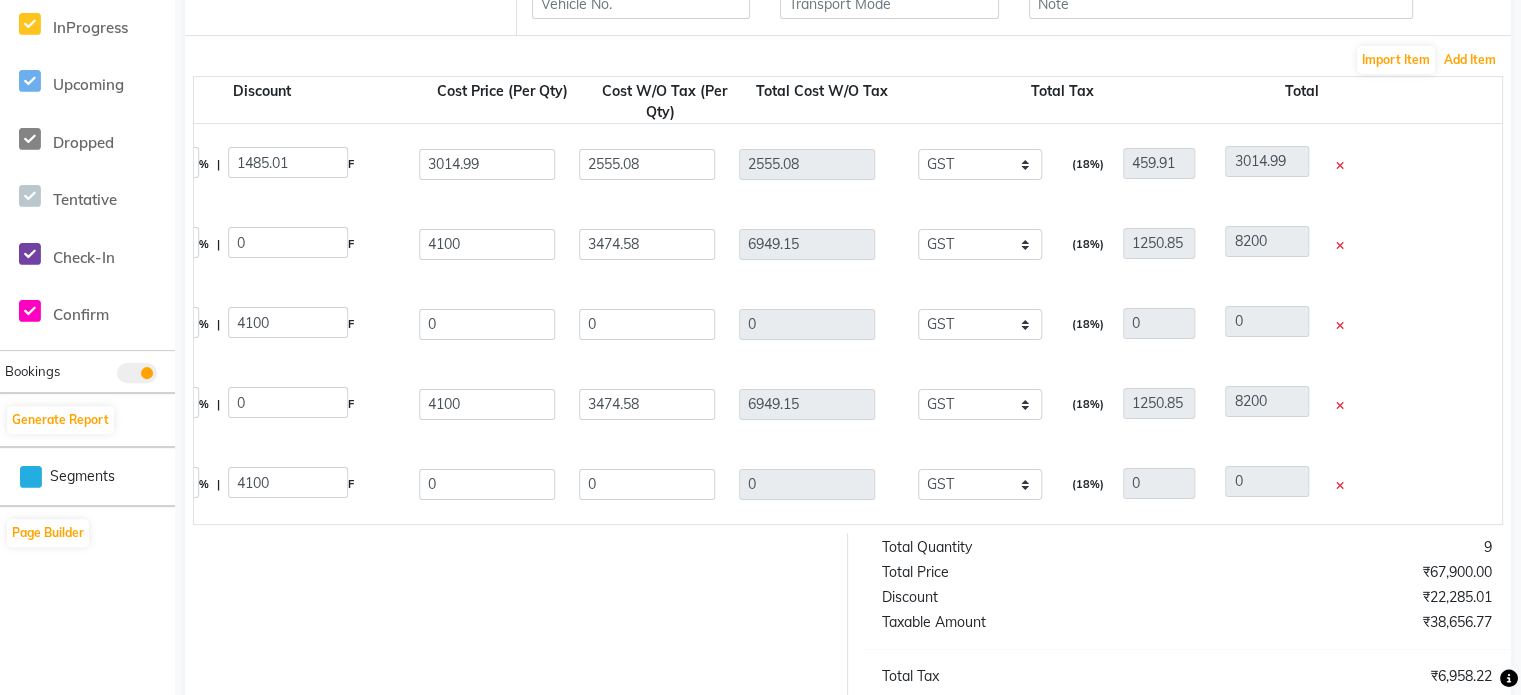 scroll, scrollTop: 584, scrollLeft: 0, axis: vertical 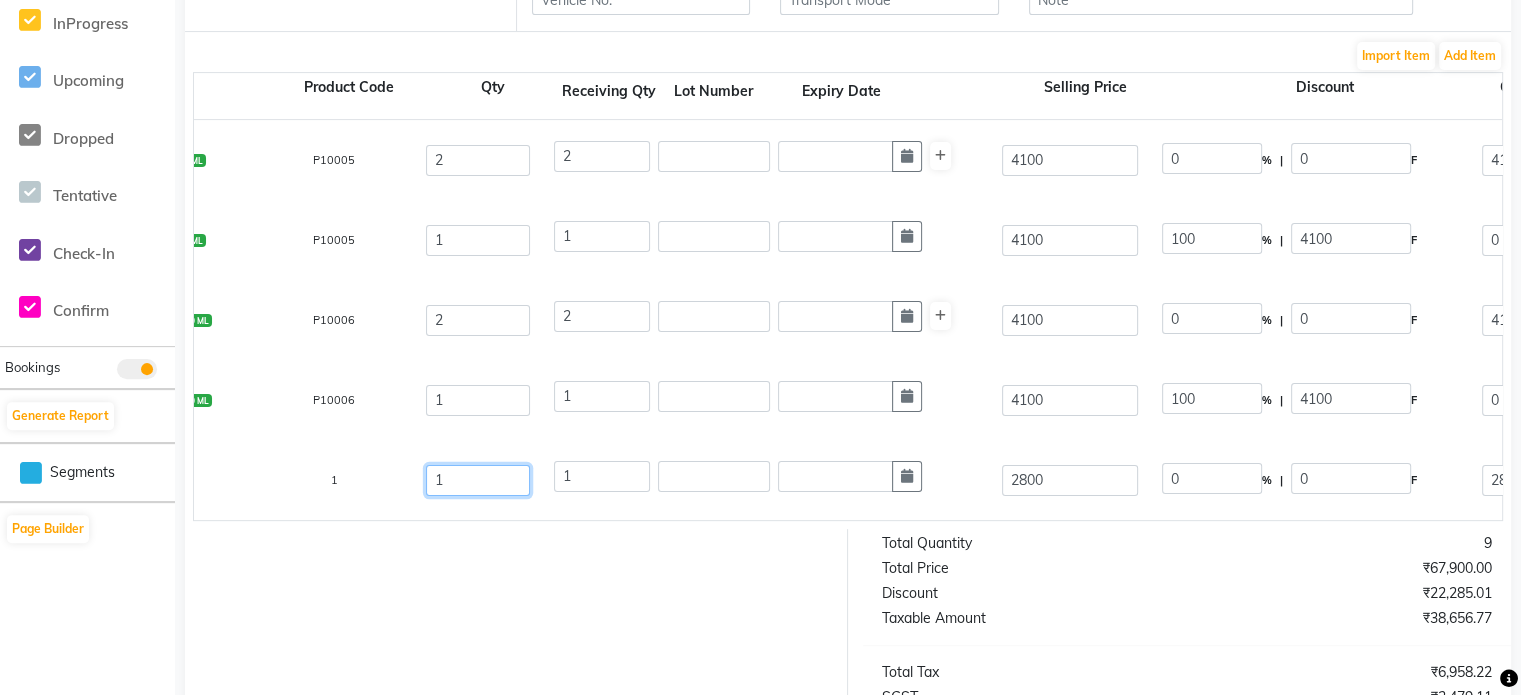 click on "1" 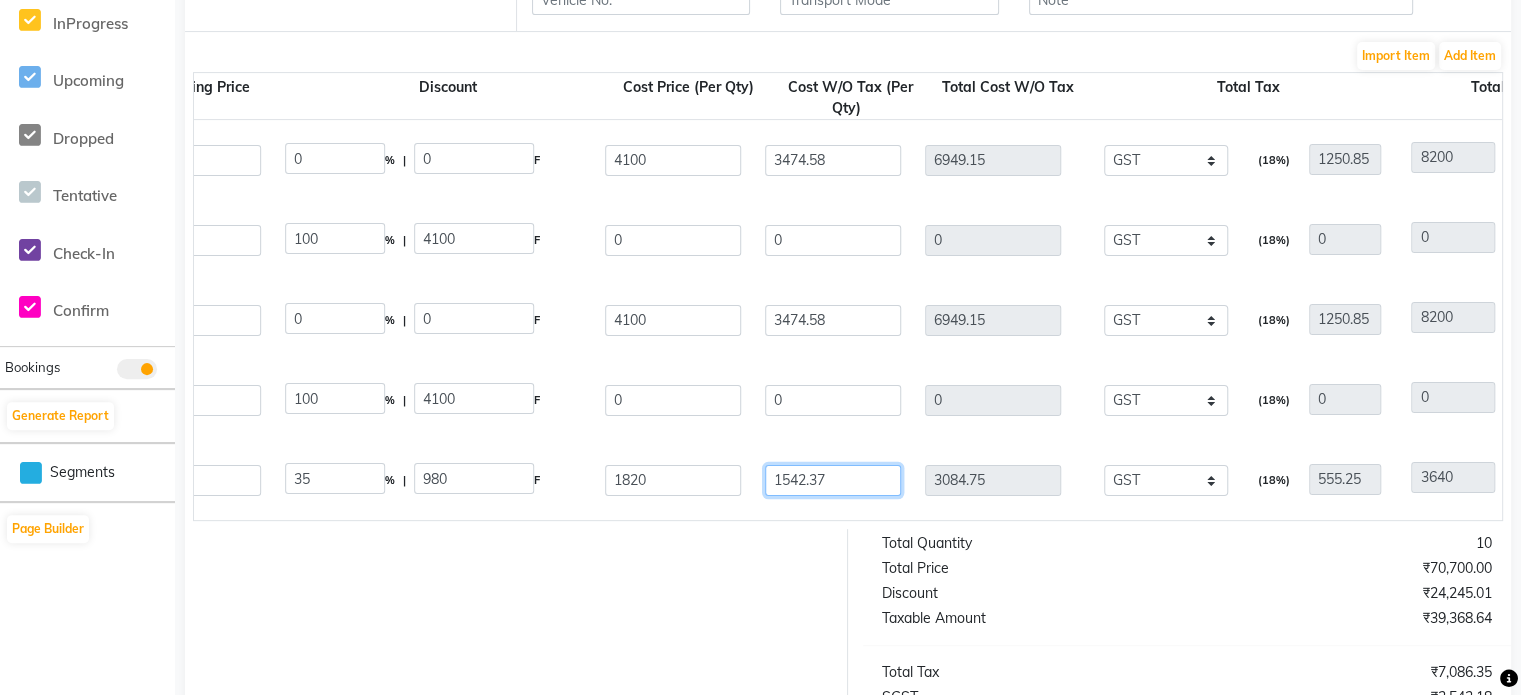 scroll, scrollTop: 0, scrollLeft: 1308, axis: horizontal 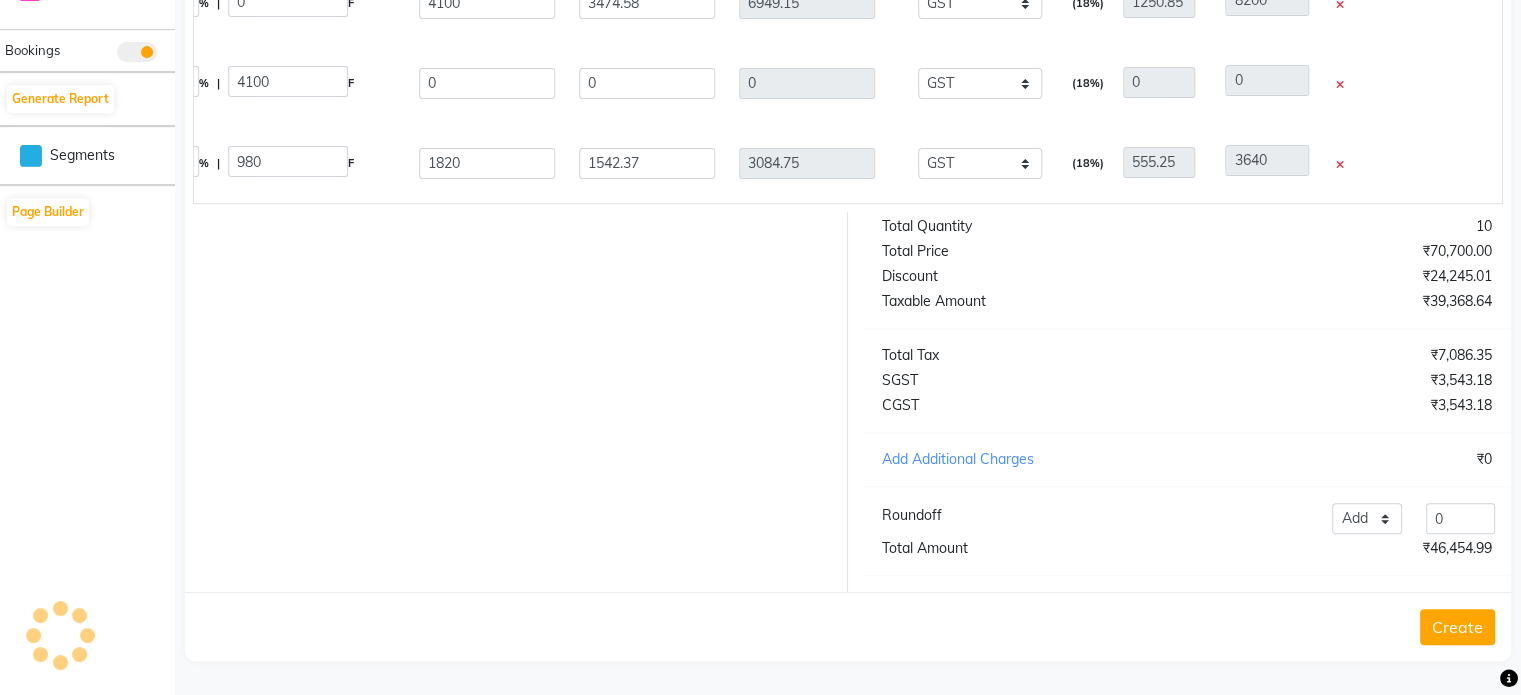 click on "Add Additional Charges" 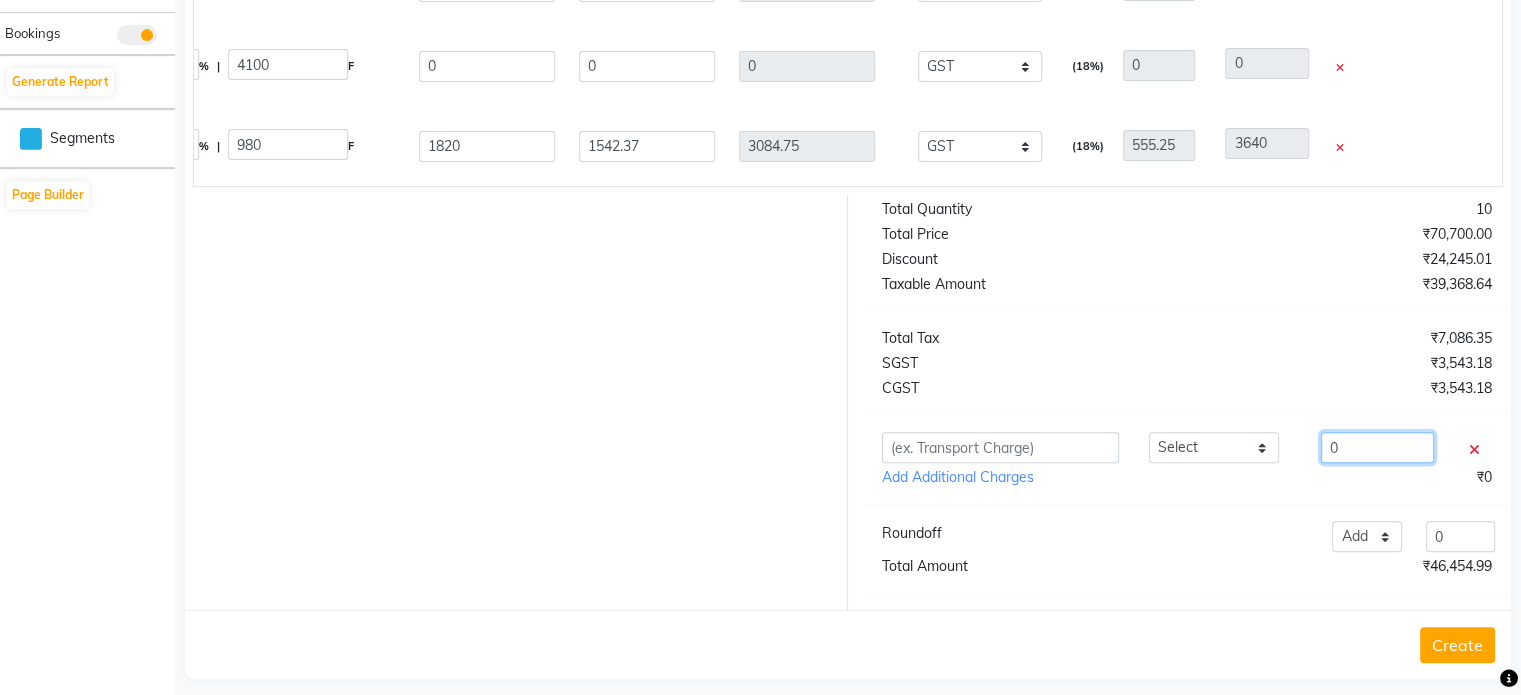 click on "0" 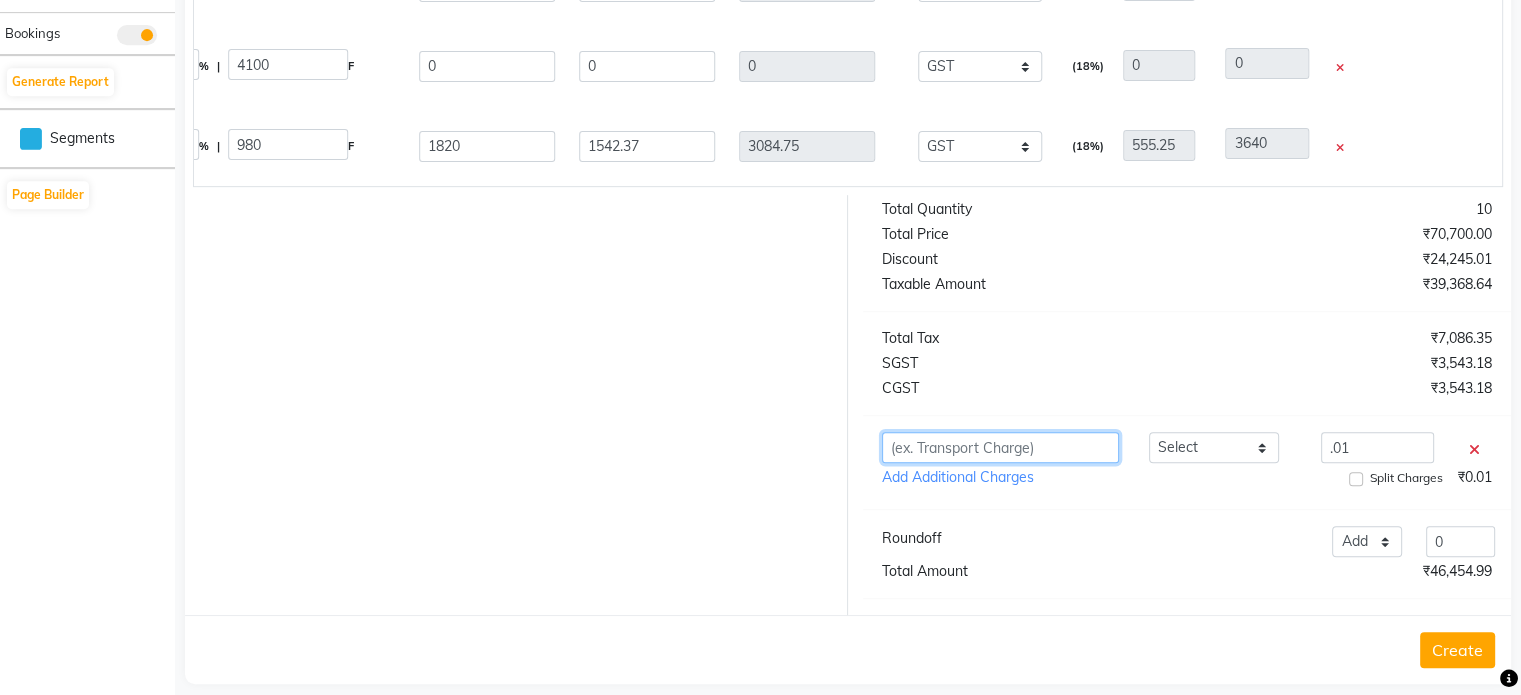 click 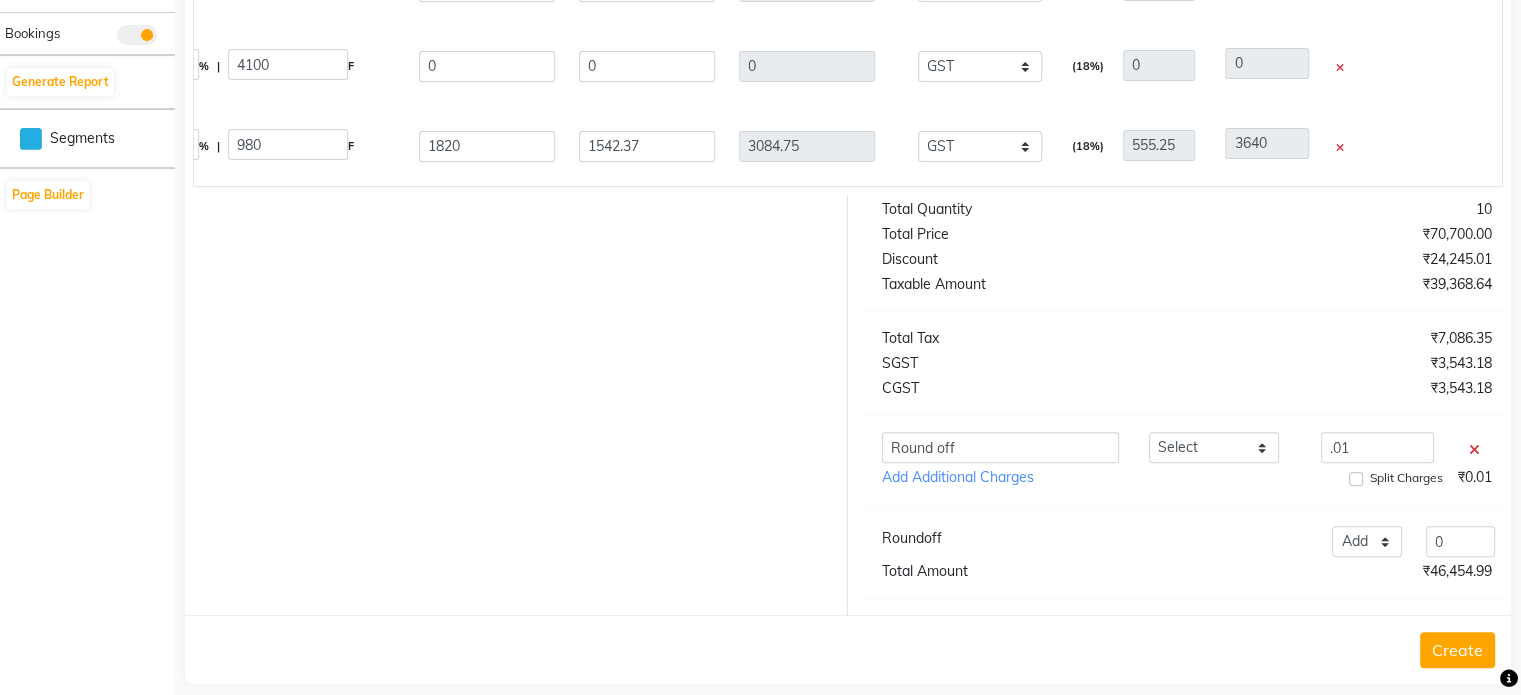 click 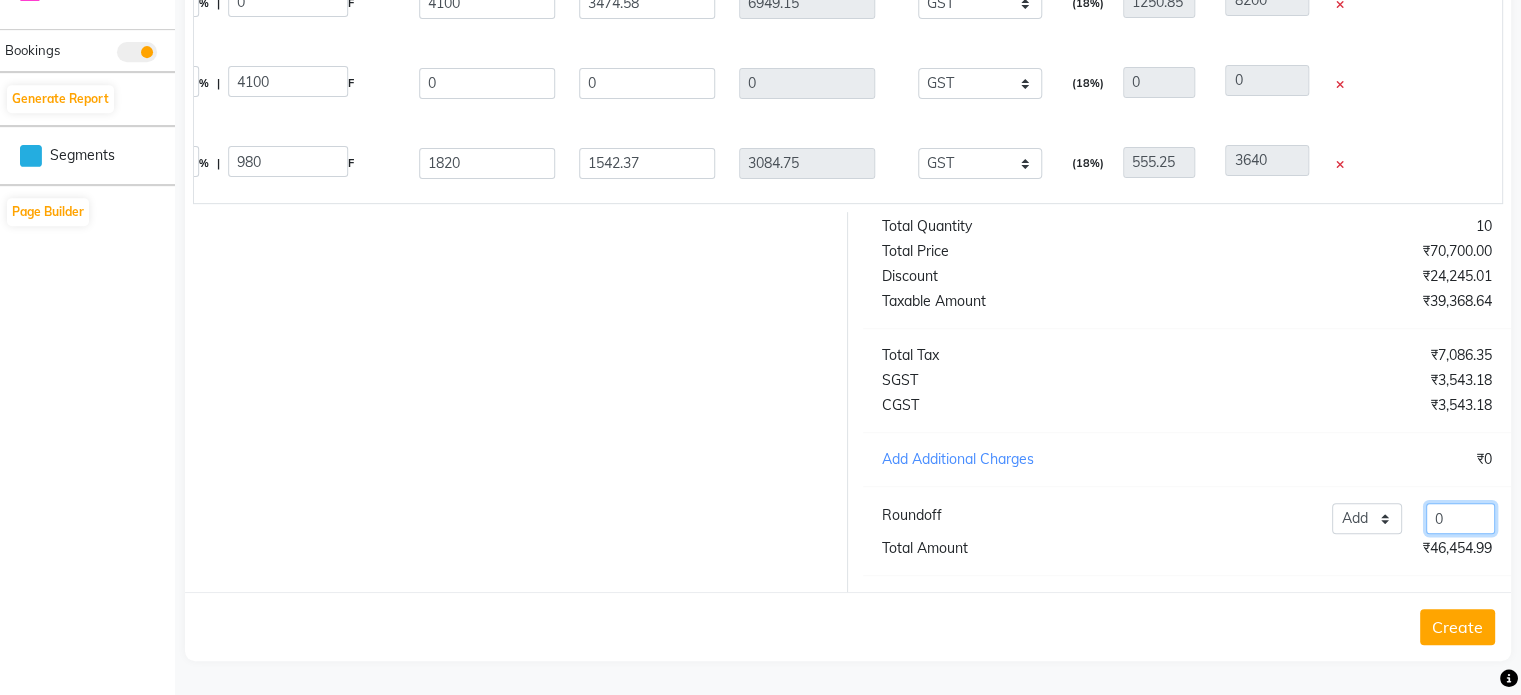click on "0" 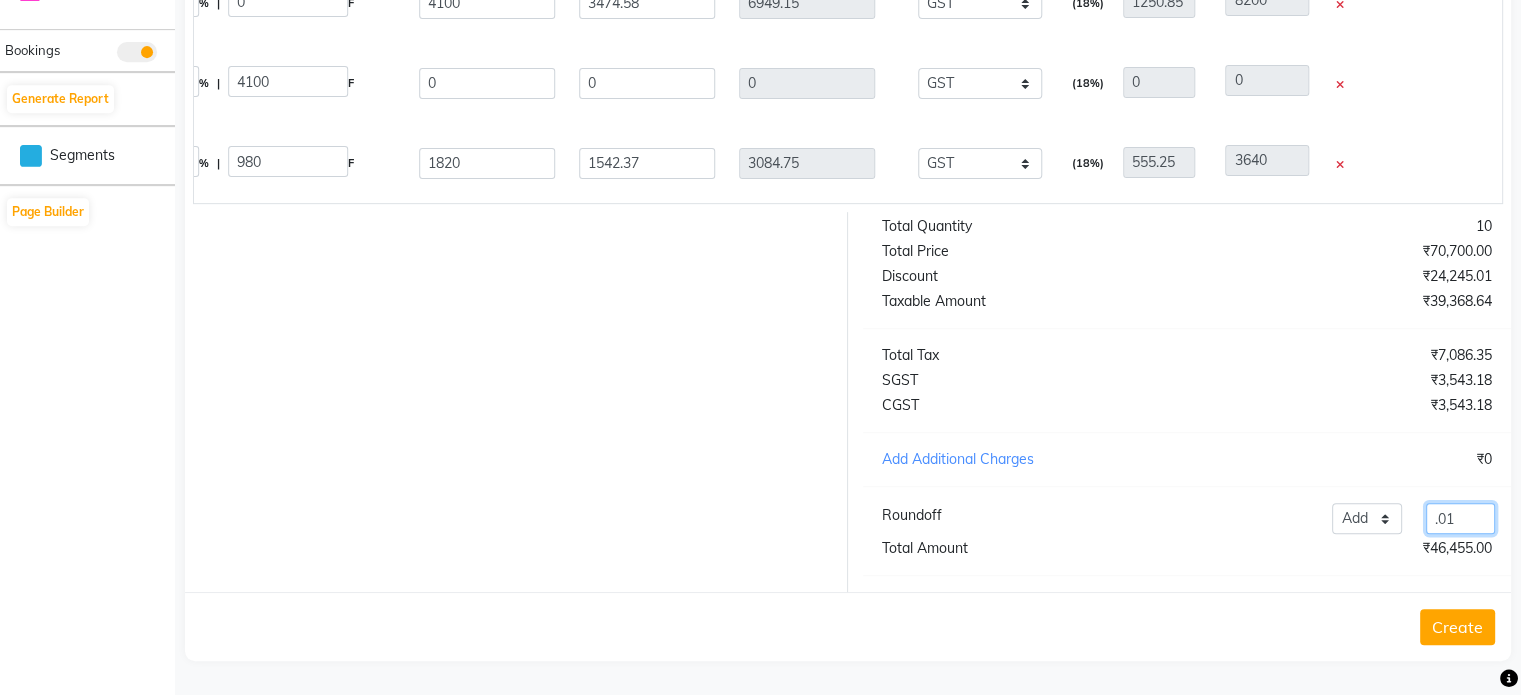 click on ".01" 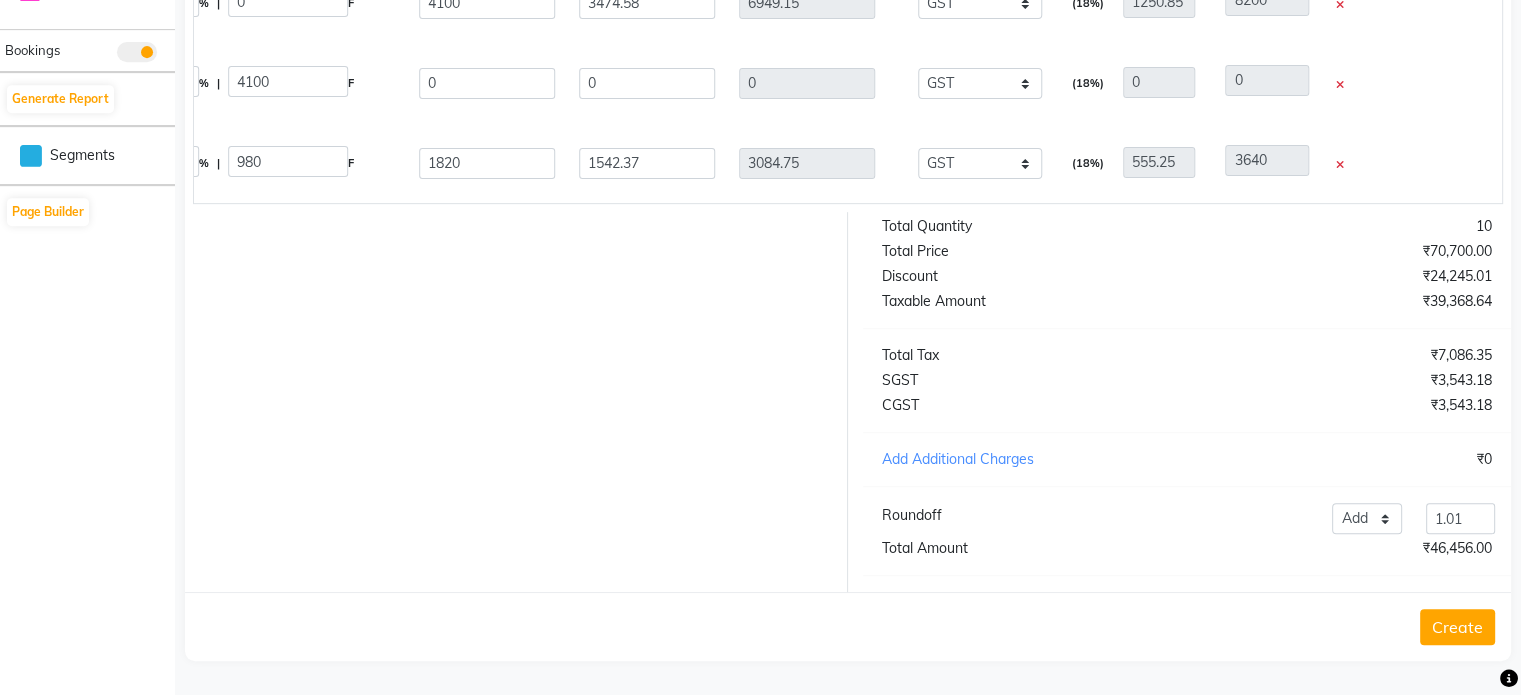 click on "Create" 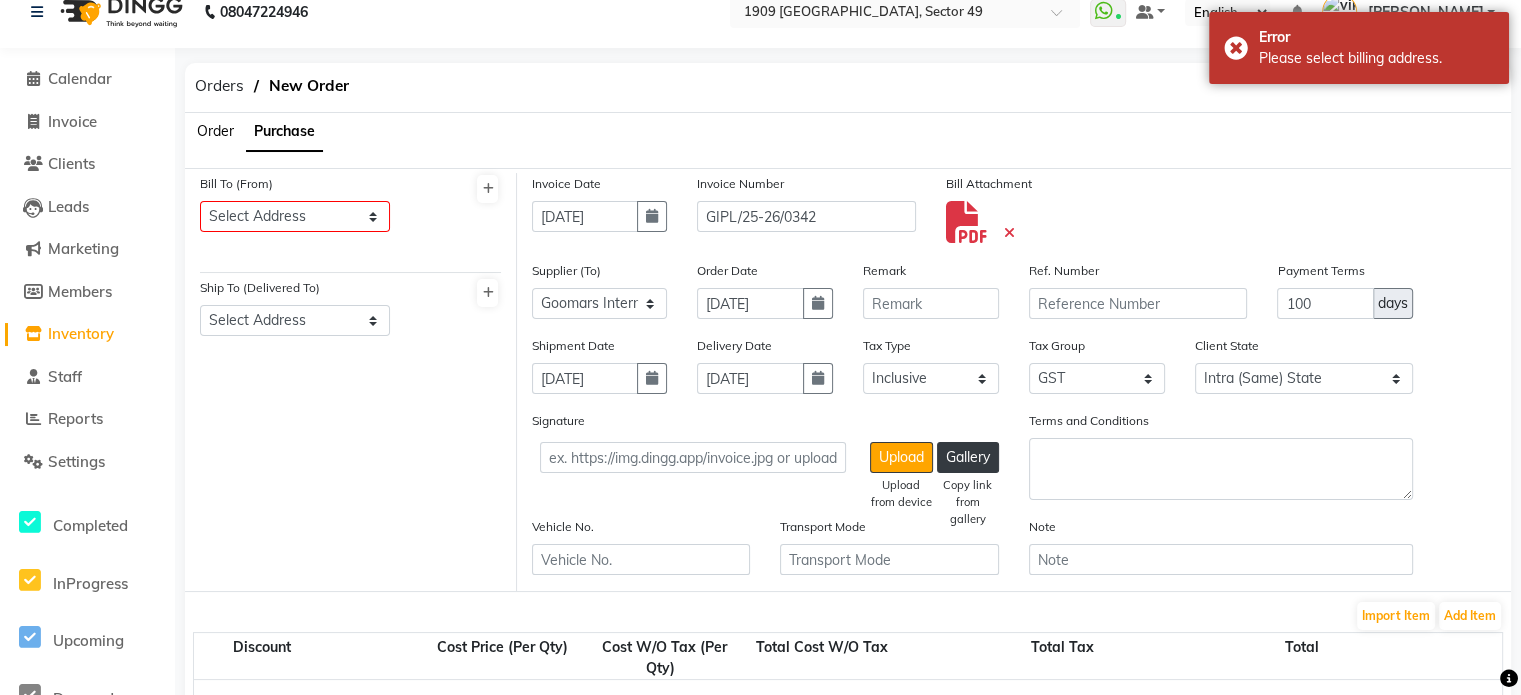 scroll, scrollTop: 16, scrollLeft: 0, axis: vertical 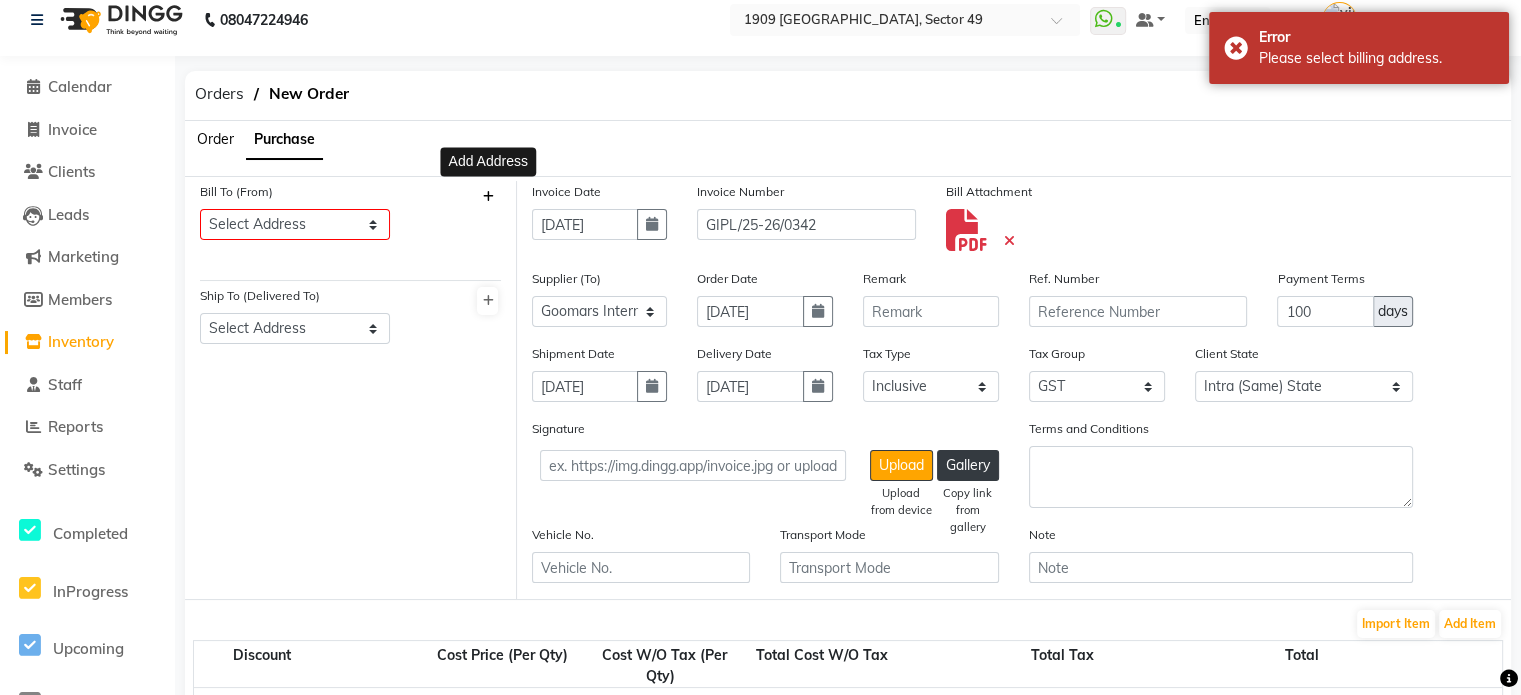 click 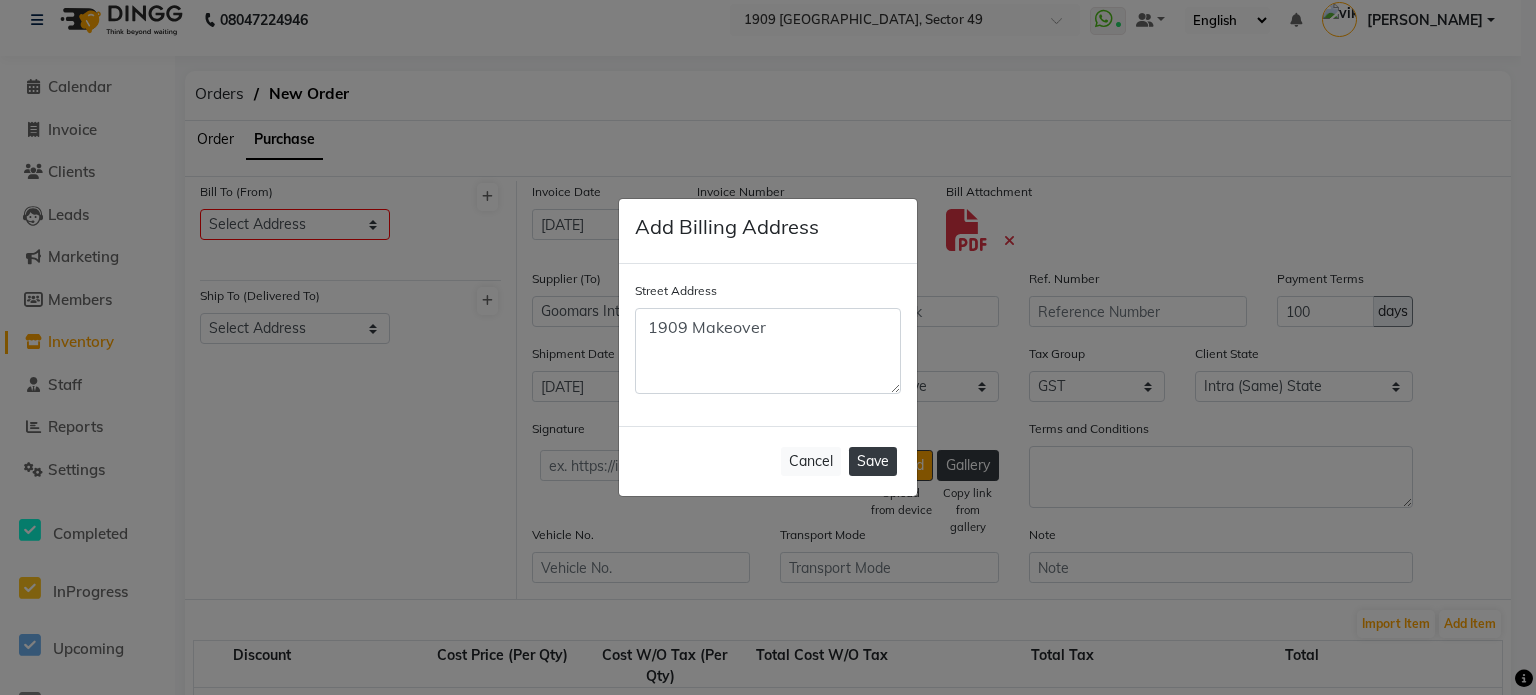 click on "Save" 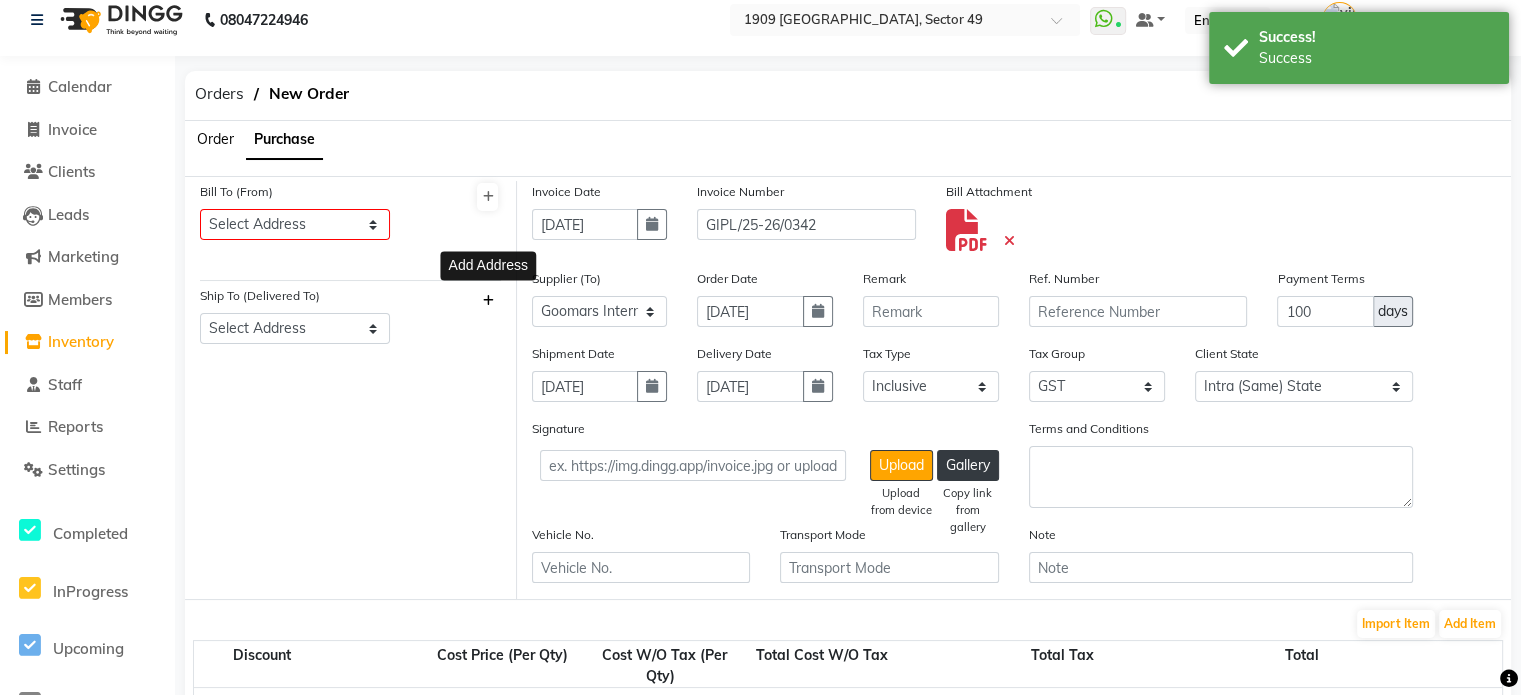 click 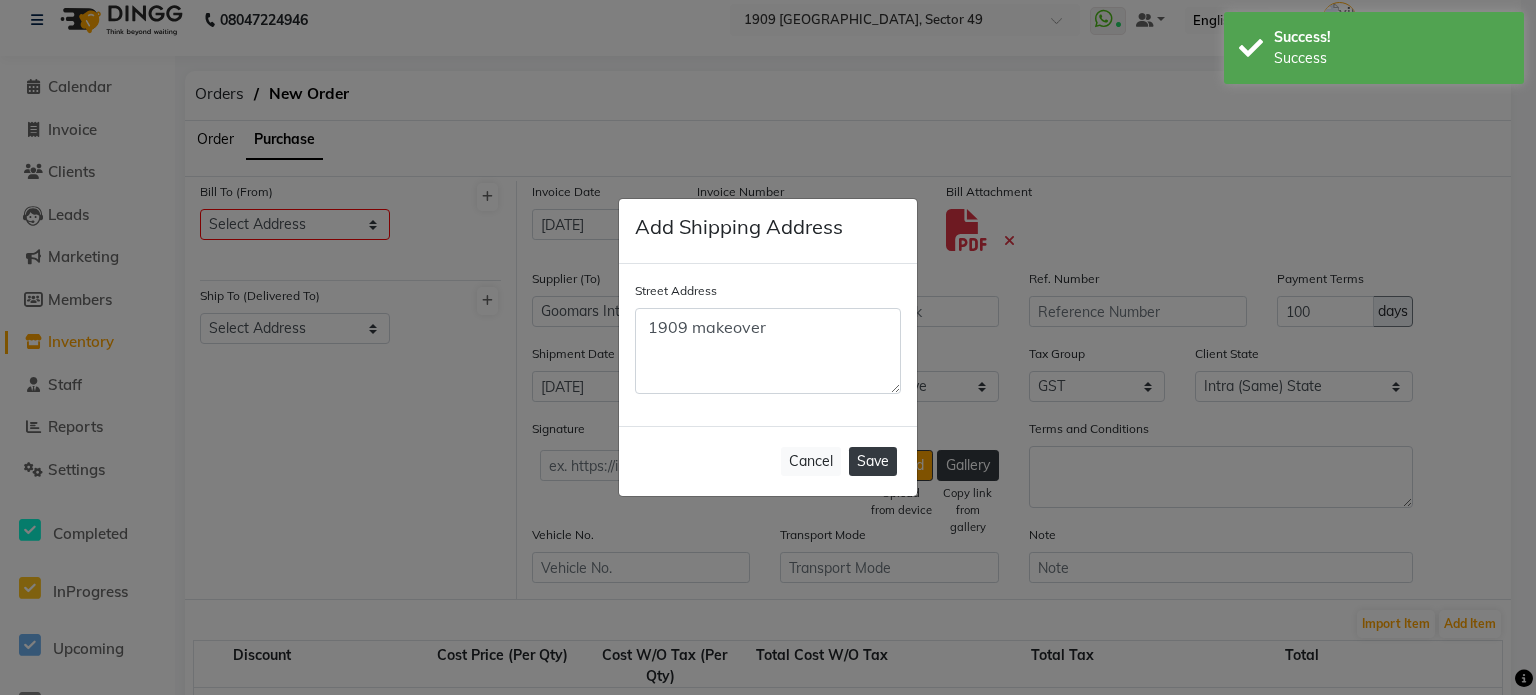 click on "Save" 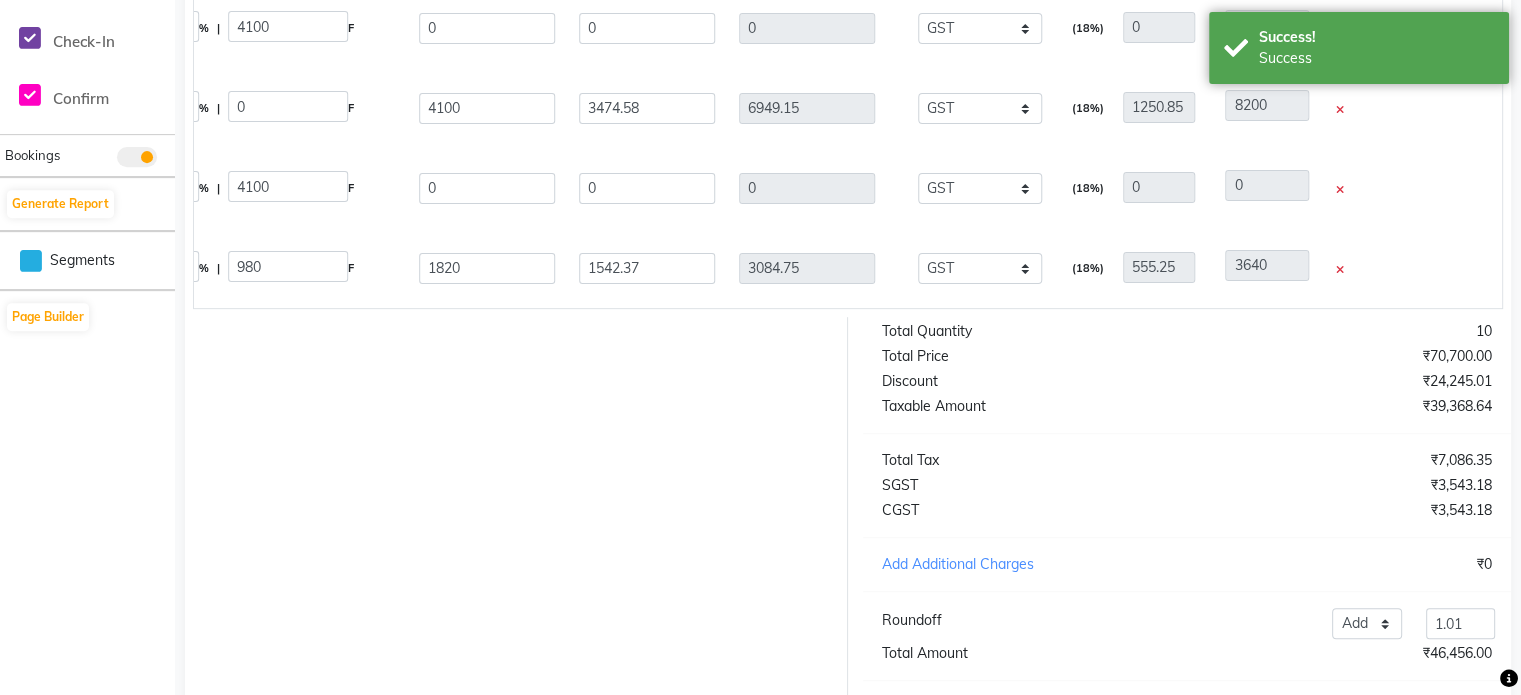 scroll, scrollTop: 800, scrollLeft: 0, axis: vertical 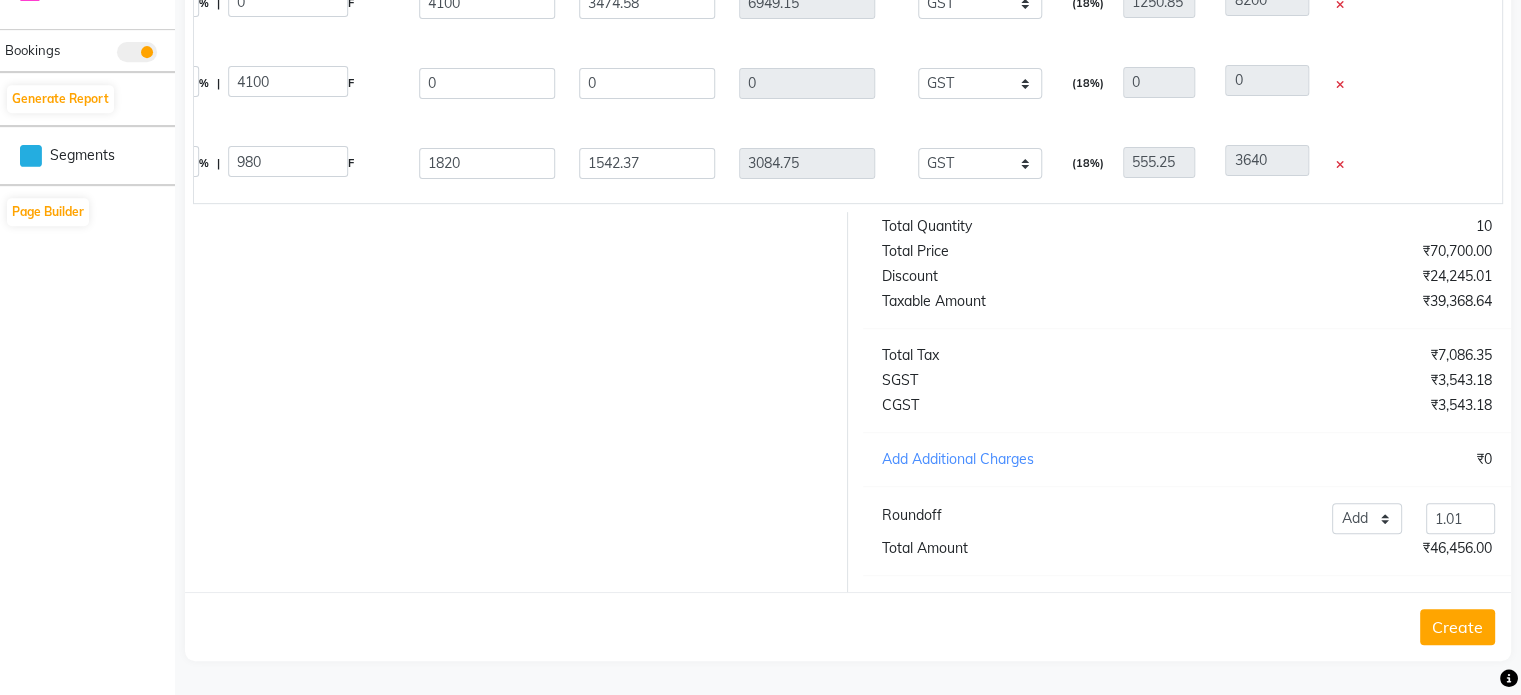 click on "Create" 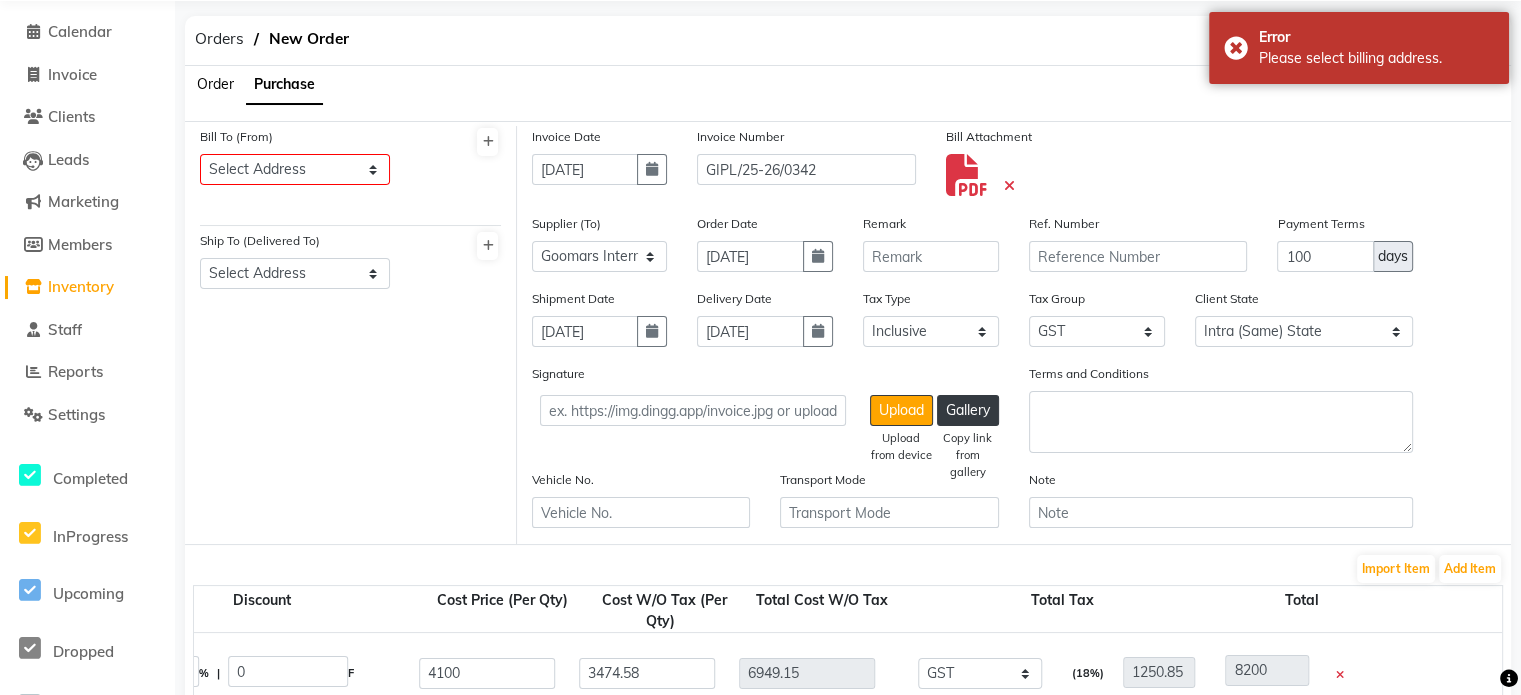 scroll, scrollTop: 49, scrollLeft: 0, axis: vertical 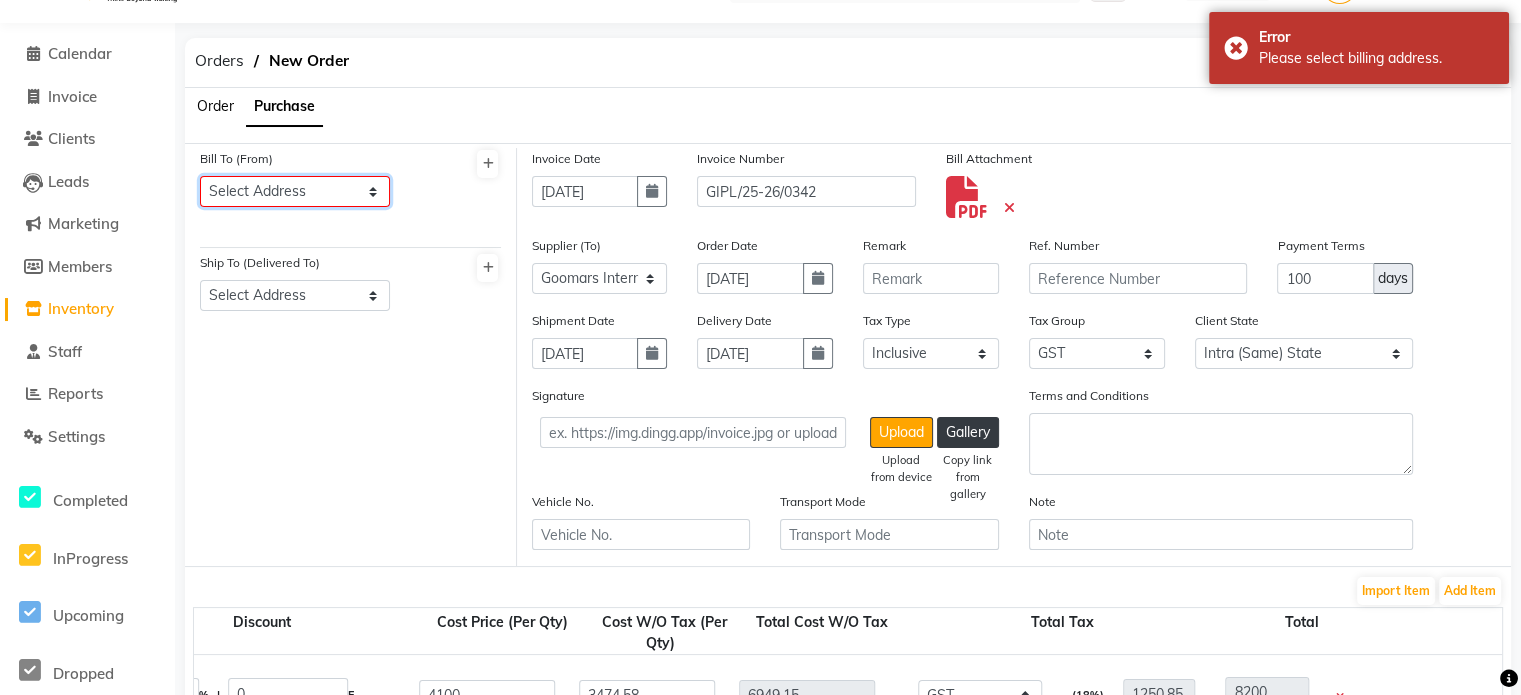 click on "Select Address  1909 Makeover" 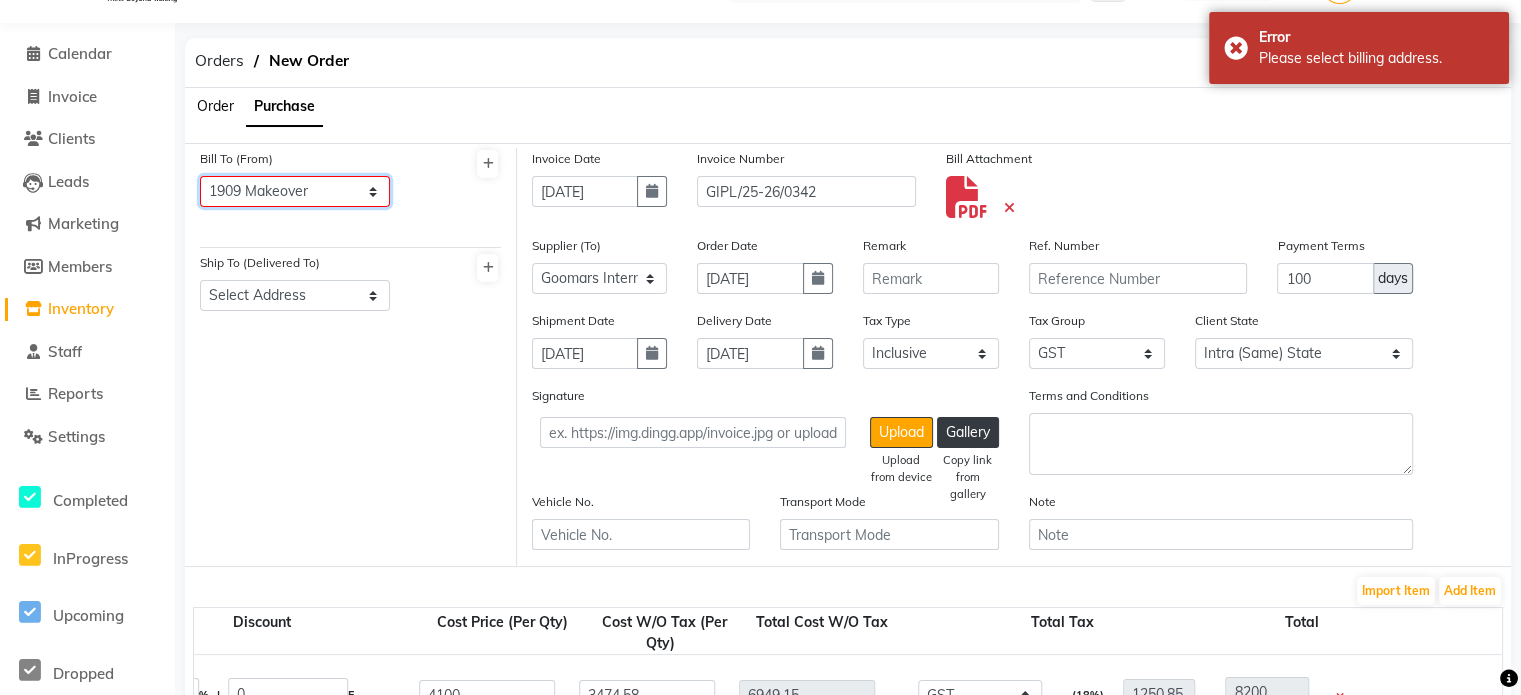 click on "Select Address  1909 Makeover" 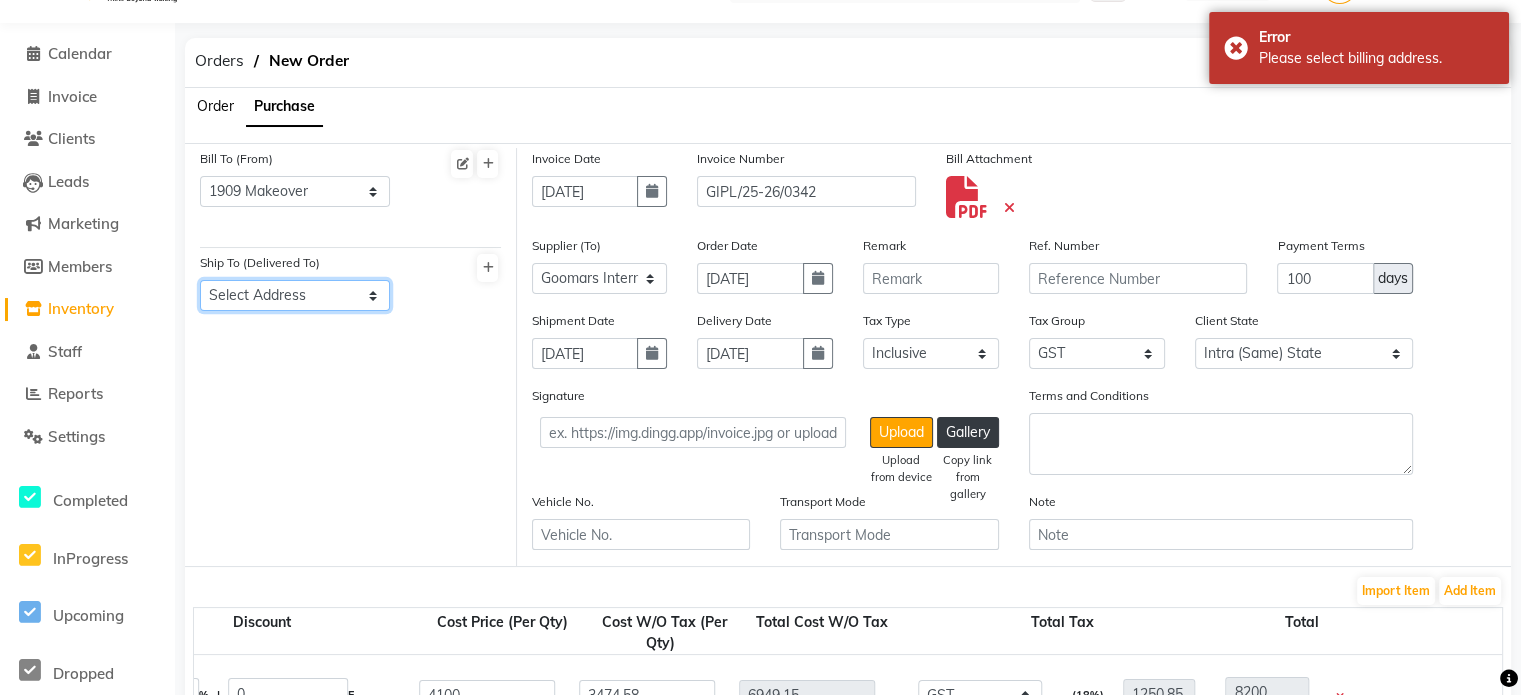 drag, startPoint x: 261, startPoint y: 294, endPoint x: 239, endPoint y: 351, distance: 61.09828 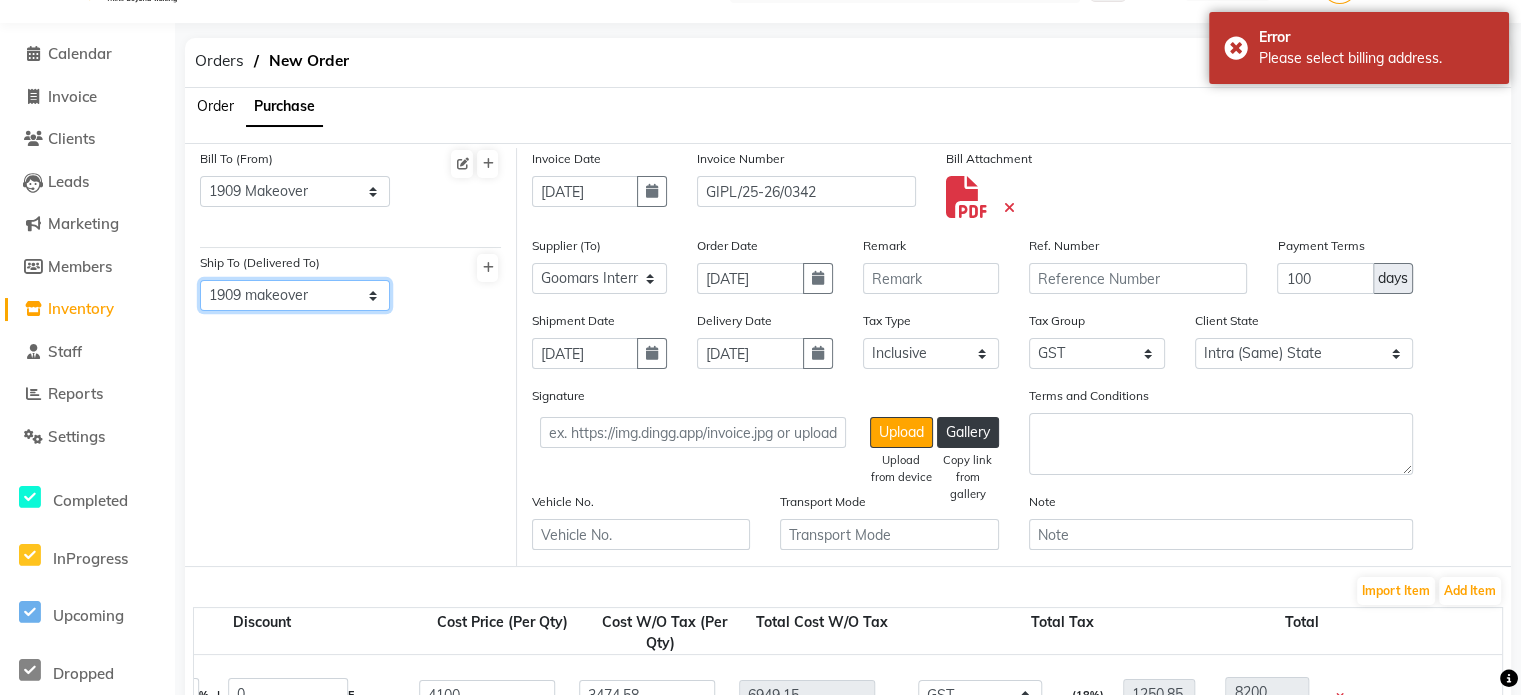 click on "Select Address  1909 makeover" 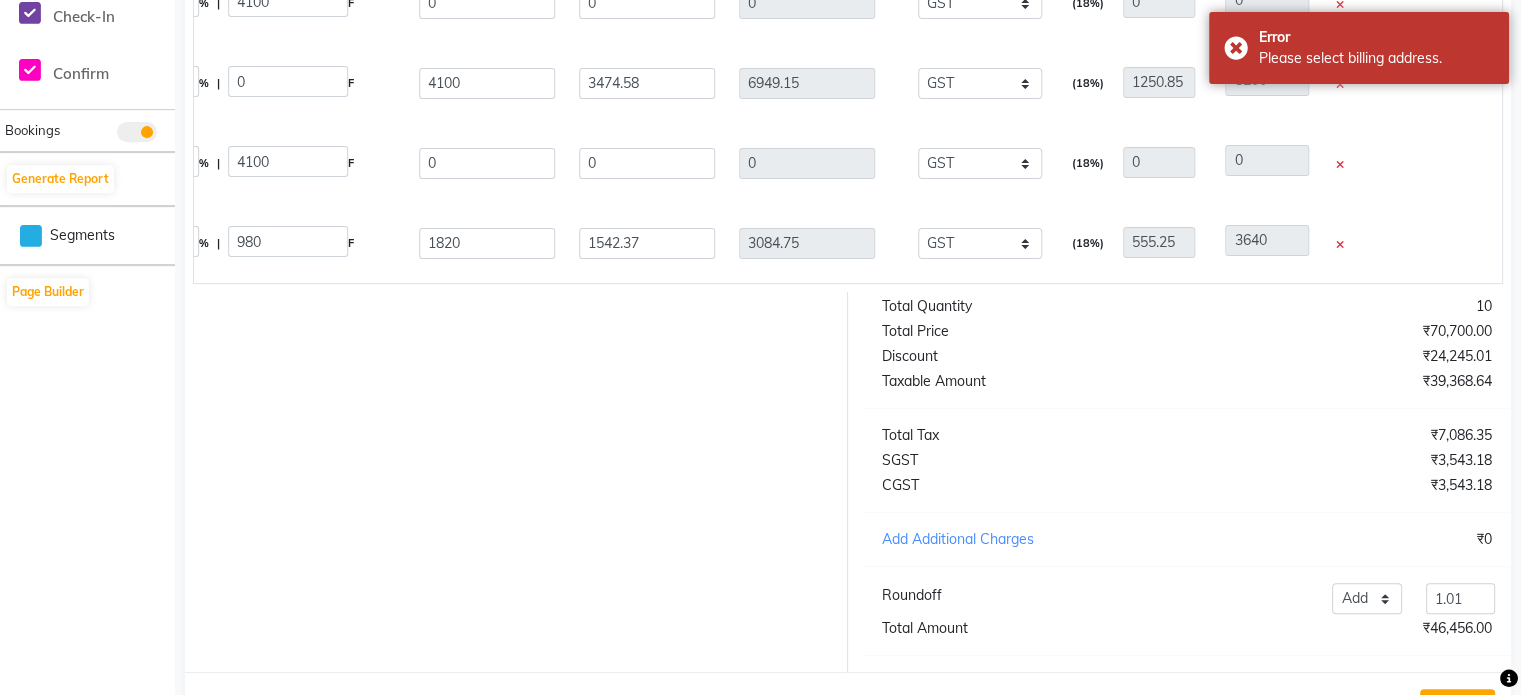 scroll, scrollTop: 918, scrollLeft: 0, axis: vertical 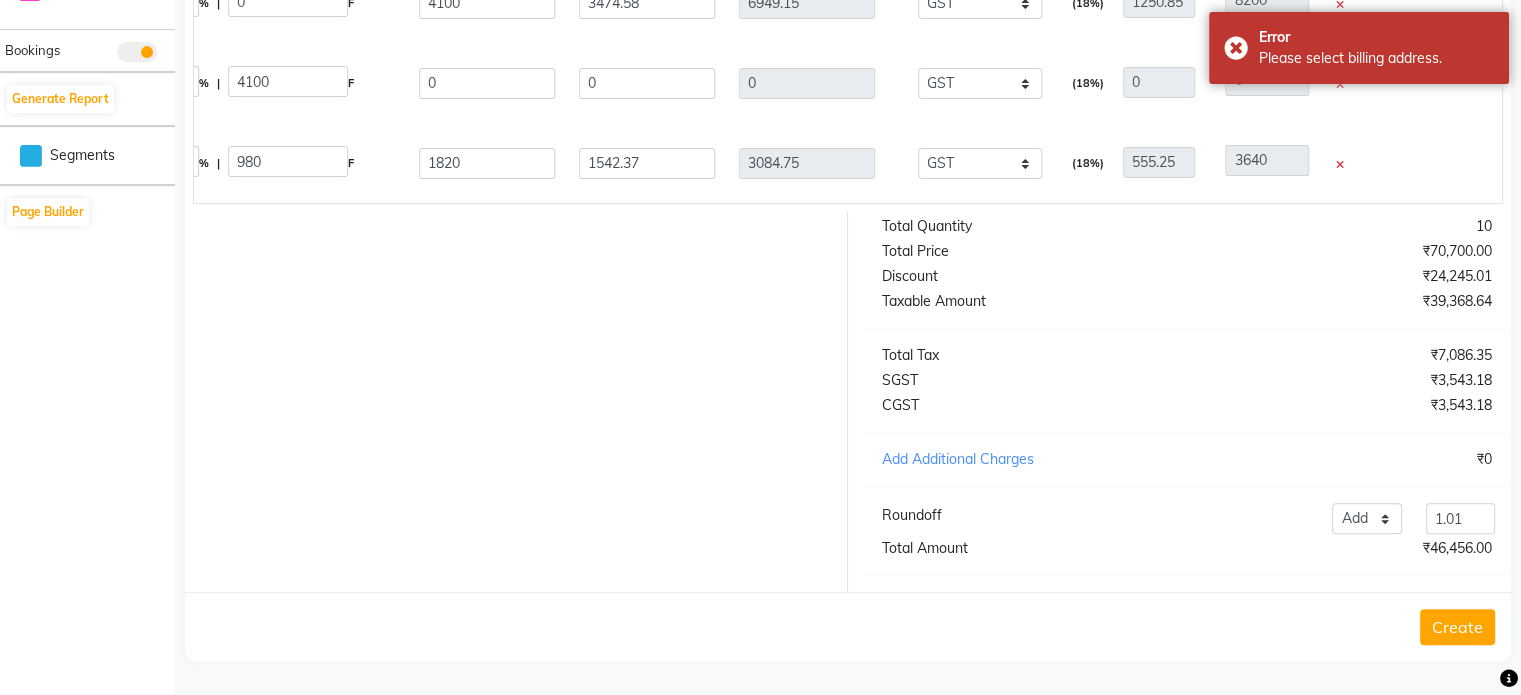 click on "Create" 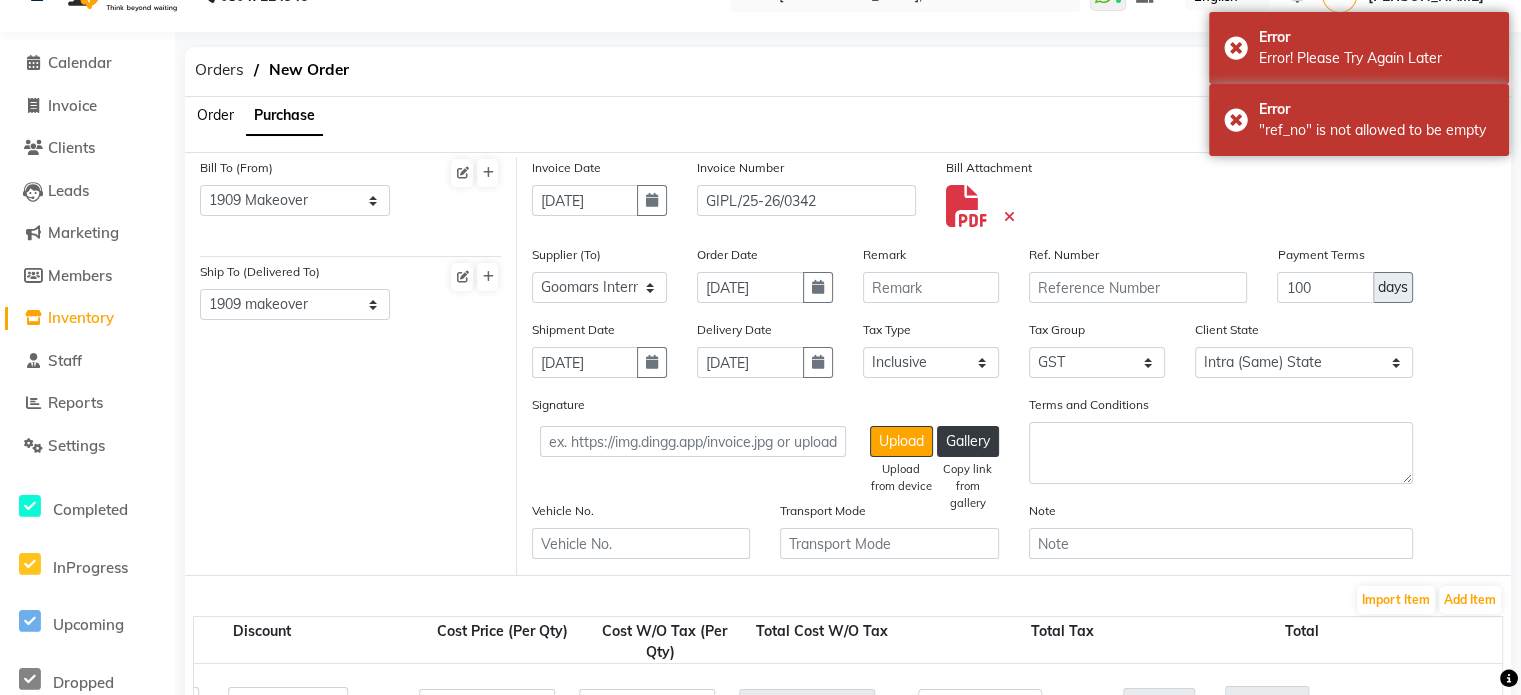 scroll, scrollTop: 0, scrollLeft: 0, axis: both 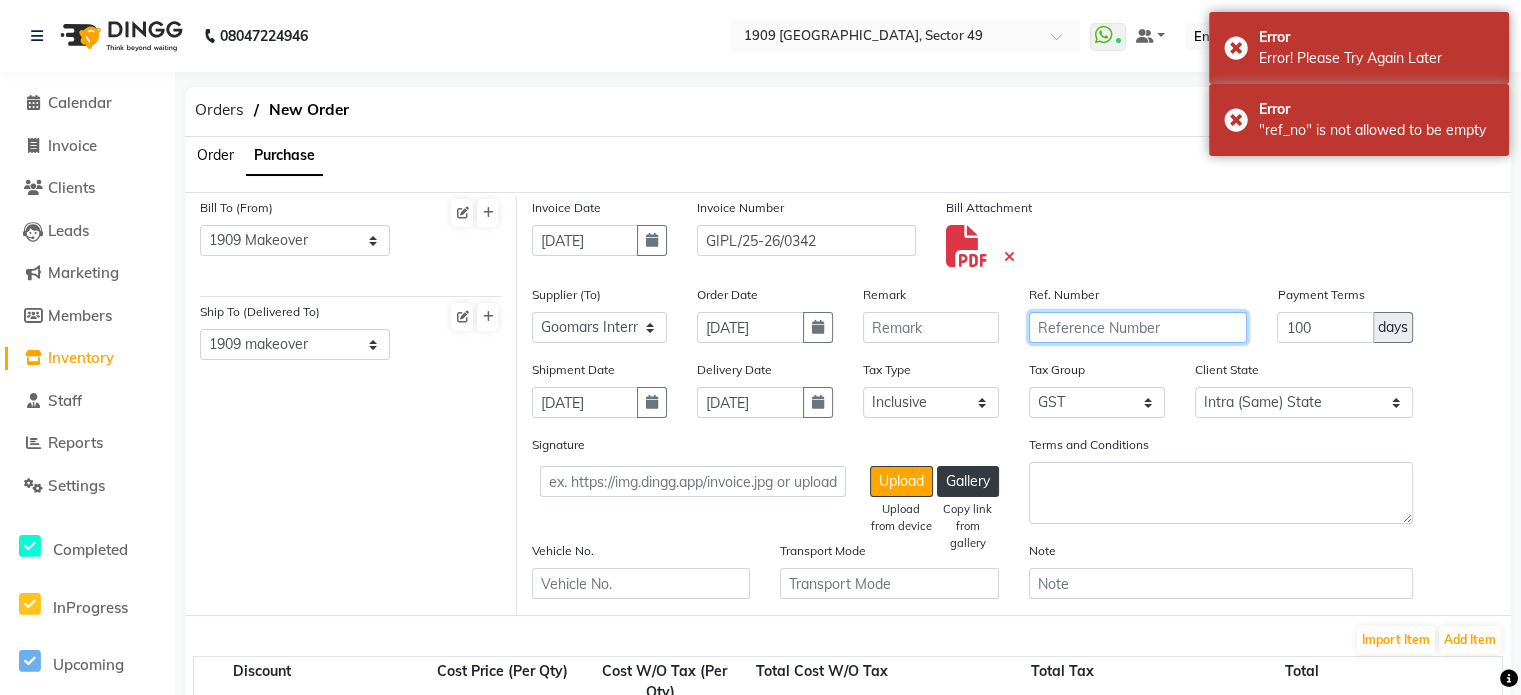 click 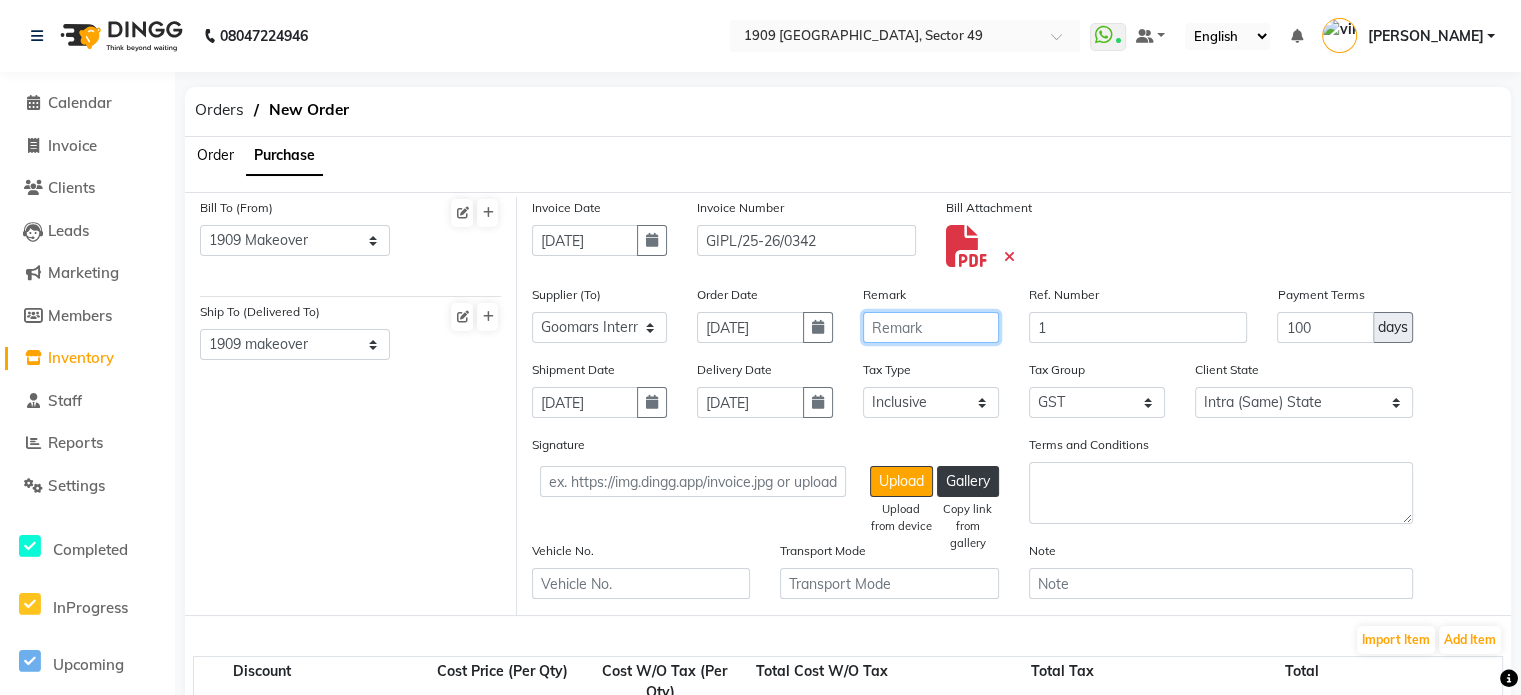 click 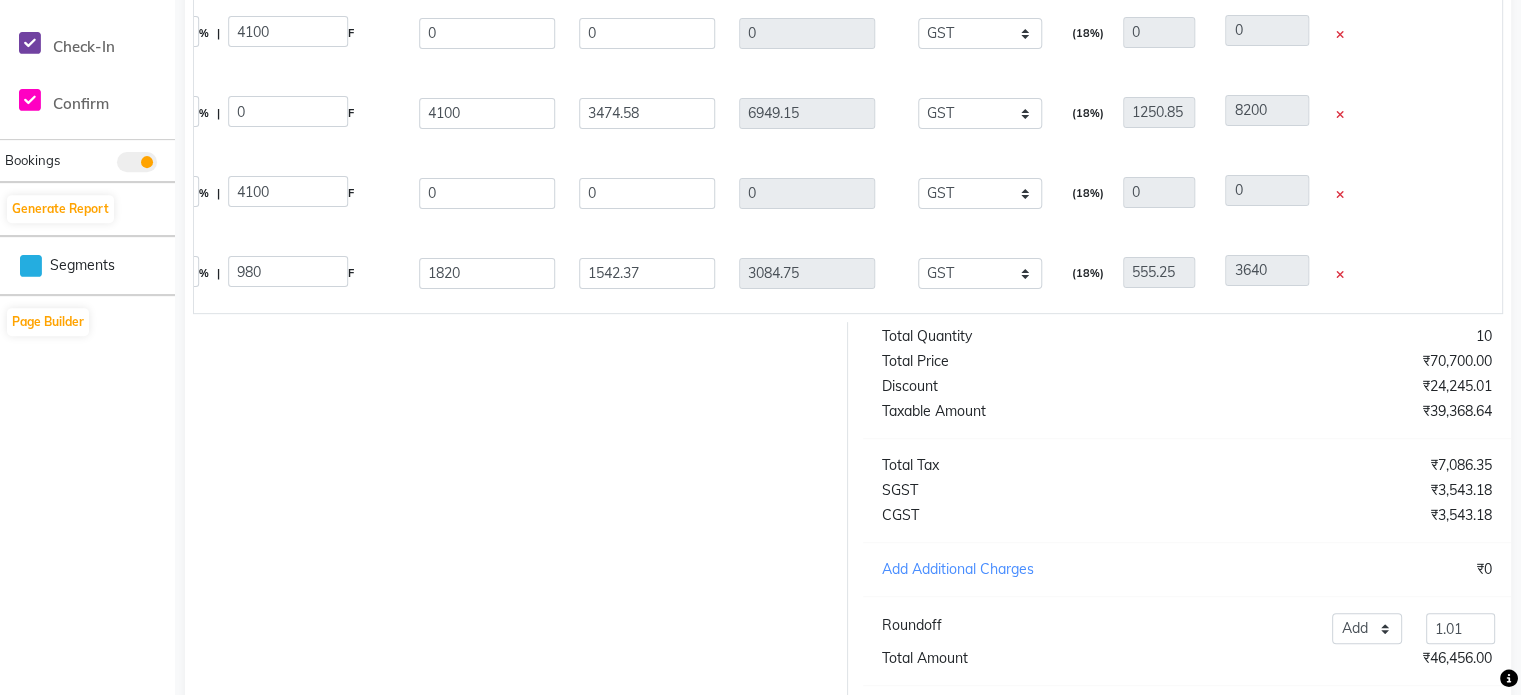 scroll, scrollTop: 918, scrollLeft: 0, axis: vertical 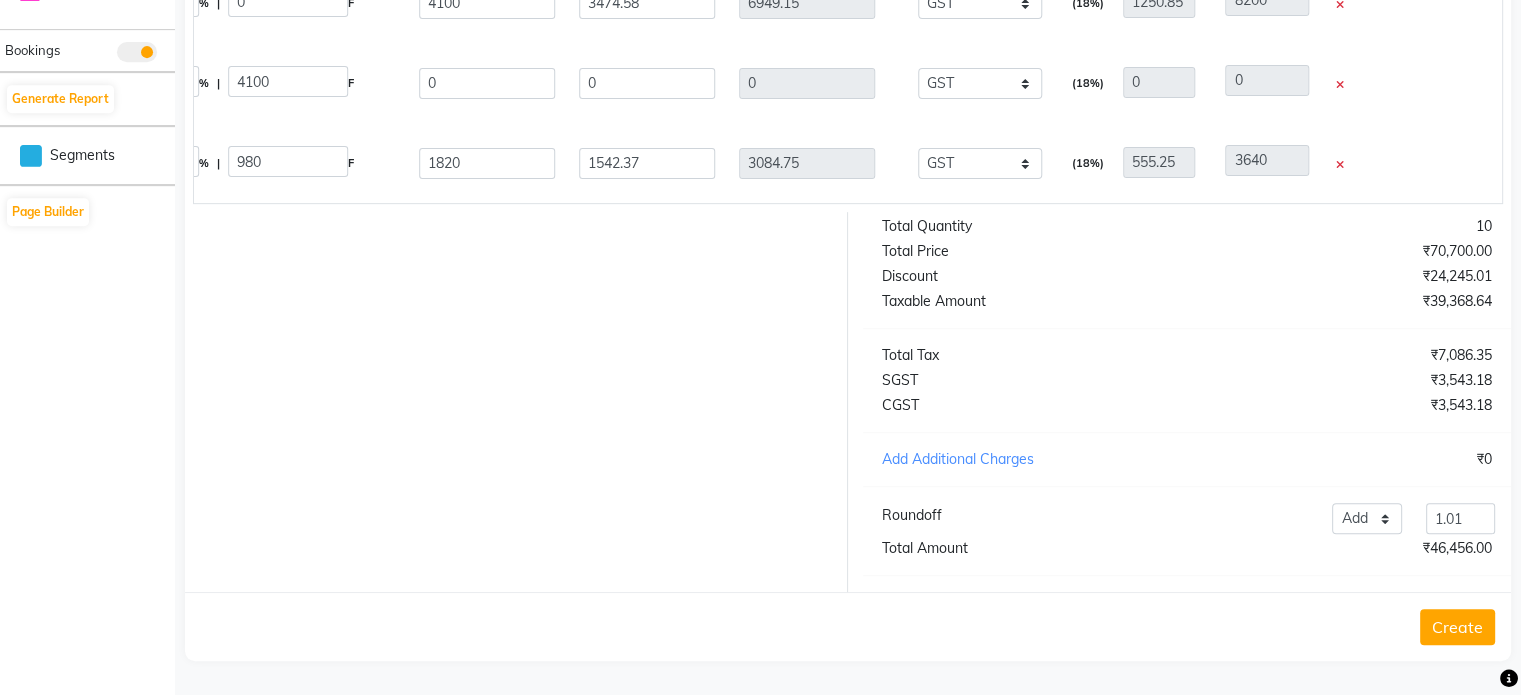 click on "Create" 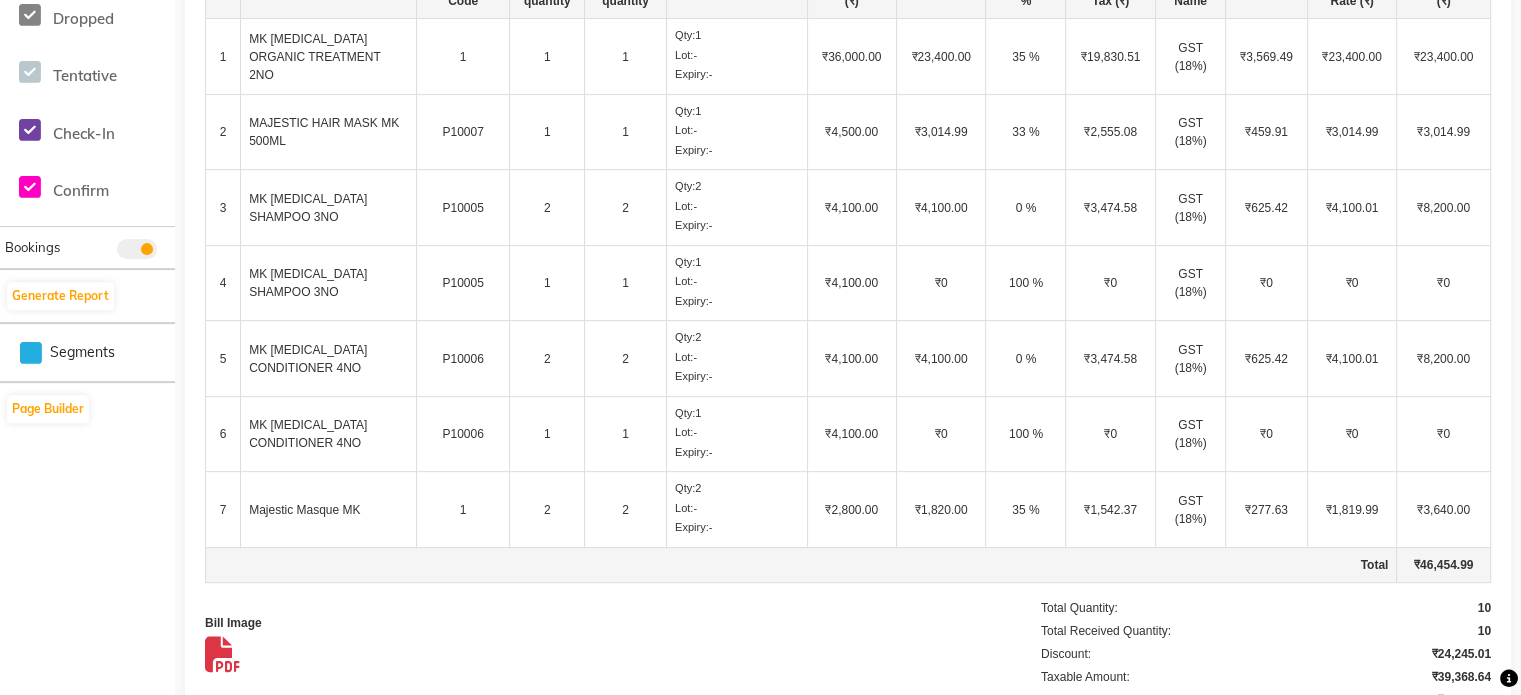 scroll, scrollTop: 781, scrollLeft: 0, axis: vertical 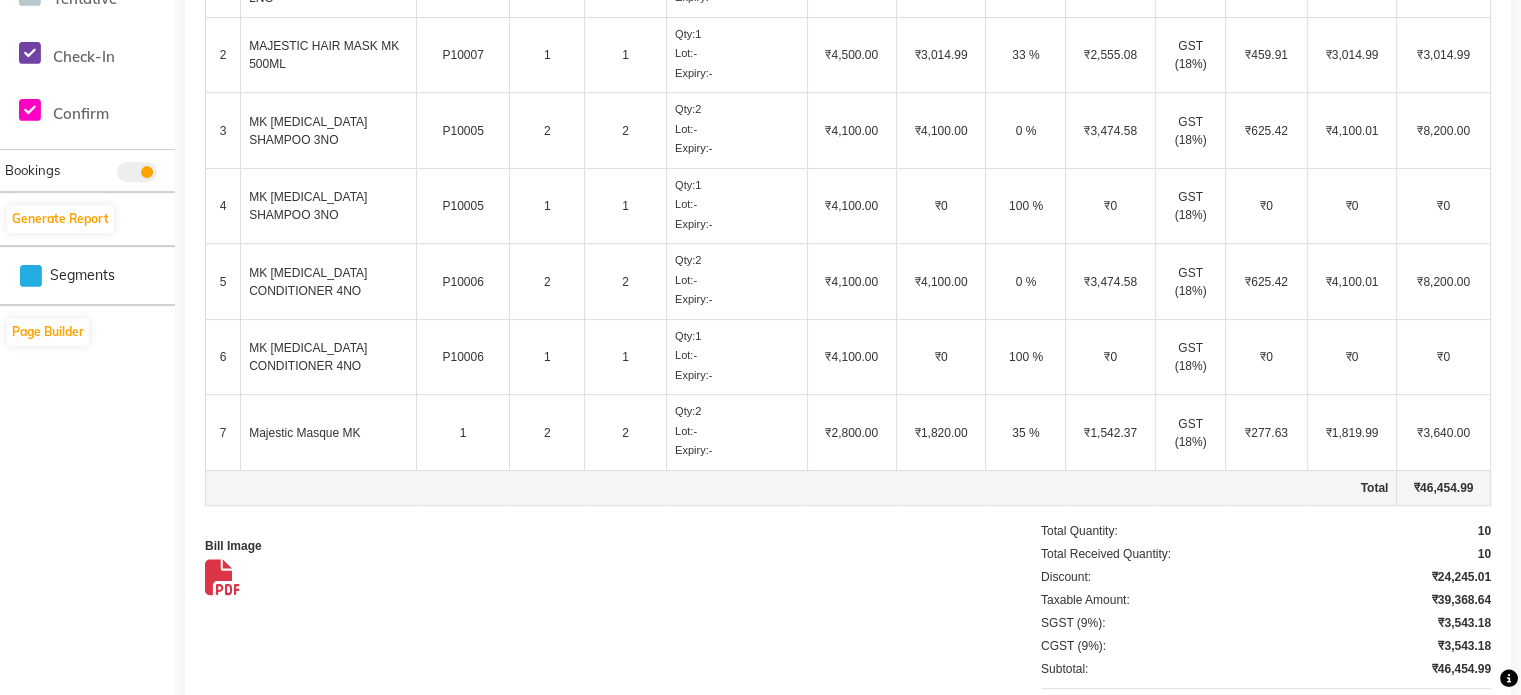 click on "Orders   View Order   Return   Download GRN   Export CSV   Copy To Transfer   Connect To Transfer   Print   1909 Makeover   RECEIVED  From :  1909 Makeover  To :  Goomars International Pvt. Ltd.   Goomars International Pvt. Ltd. 8882250344 H. NO. 169, Basement, Ashoka Enclave, Part-3, [GEOGRAPHIC_DATA]: 06AAJCG8901G1ZL Reference number:  #1  Order date: [DATE] Invoice Number: #GIPL/25-26/0342 Invoice Date: [DATE] Due Date:  [DATE]  (100 days from invoice date)  Expected shipment date: [DATE] Delivery date: [DATE] Delivered To :  1909 makeover  # Product Product Code Order quantity  Received quantity Lot Details Selling Price (₹) Cost (₹) Discount % Cost W/O Tax (₹) Tax Name Tax (₹) Effective Rate (₹) Total Amount (₹) 1 MK [MEDICAL_DATA] ORGANIC TREATMENT 2NO 1 1 1 Qty:  1  Lot:  -  Expiry:  -  ₹36,000.00 ₹23,400.00 35 % ₹19,830.51 GST (18%) ₹3,569.49 ₹23,400.00 ₹23,400.00 2 MAJESTIC  HAIR MASK MK 500ML P10007 1 1 Qty:  1  Lot:  -  Expiry:  -  ₹4,500.00 33 % 3 2 2" 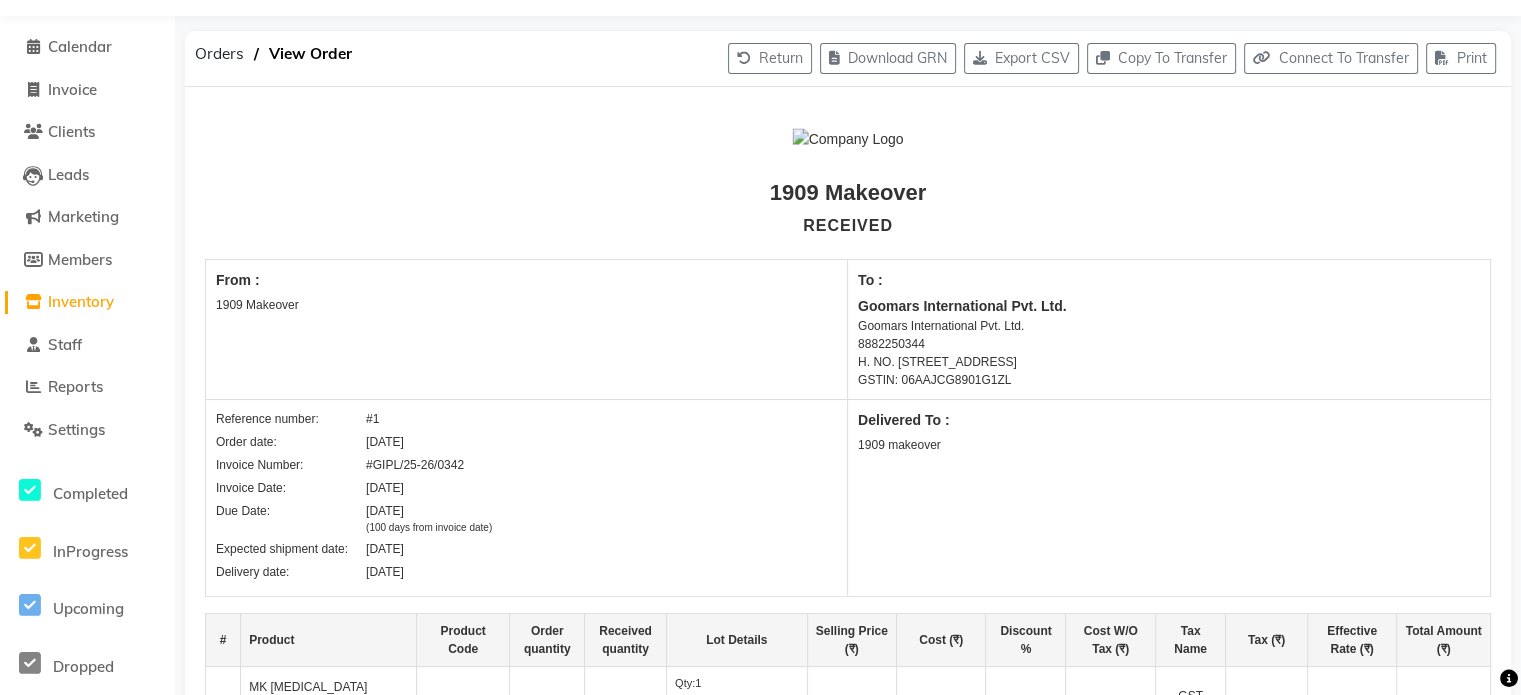 scroll, scrollTop: 0, scrollLeft: 0, axis: both 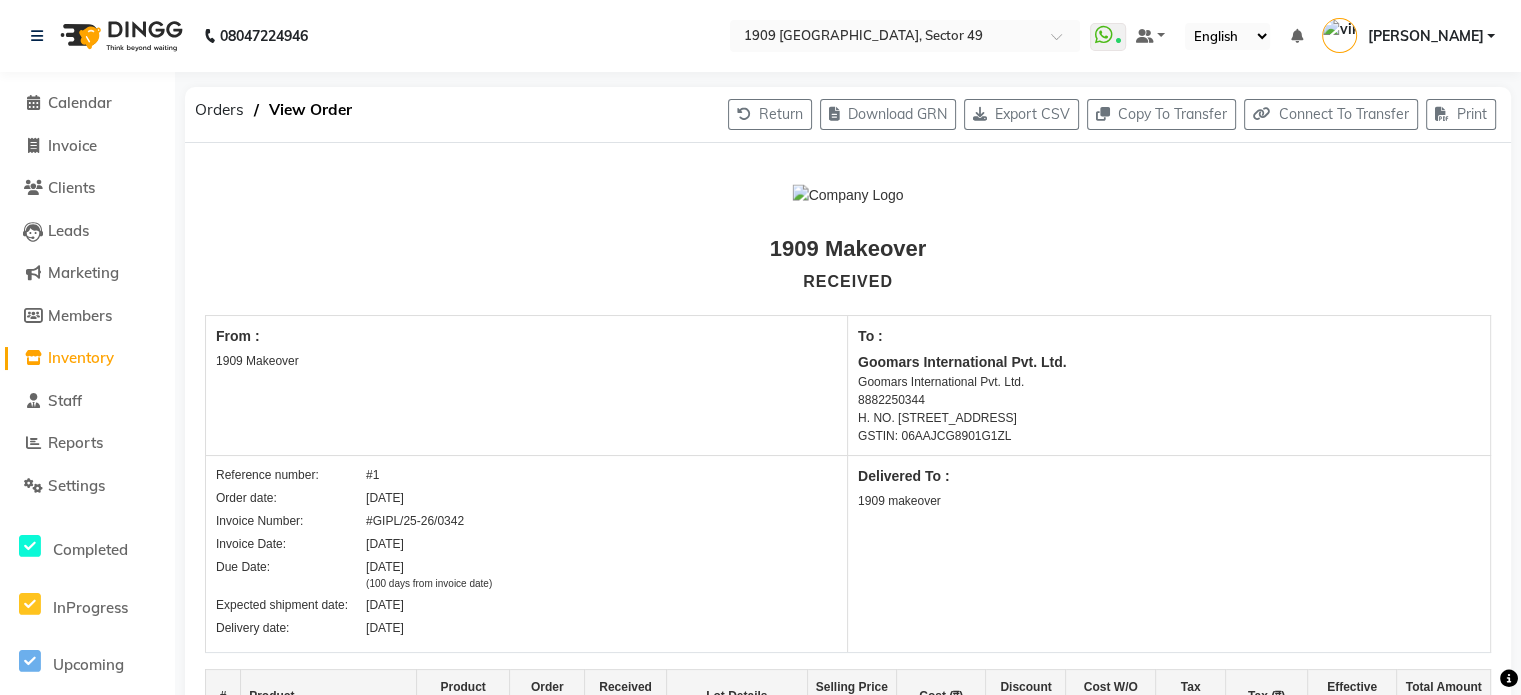 click on "Inventory" 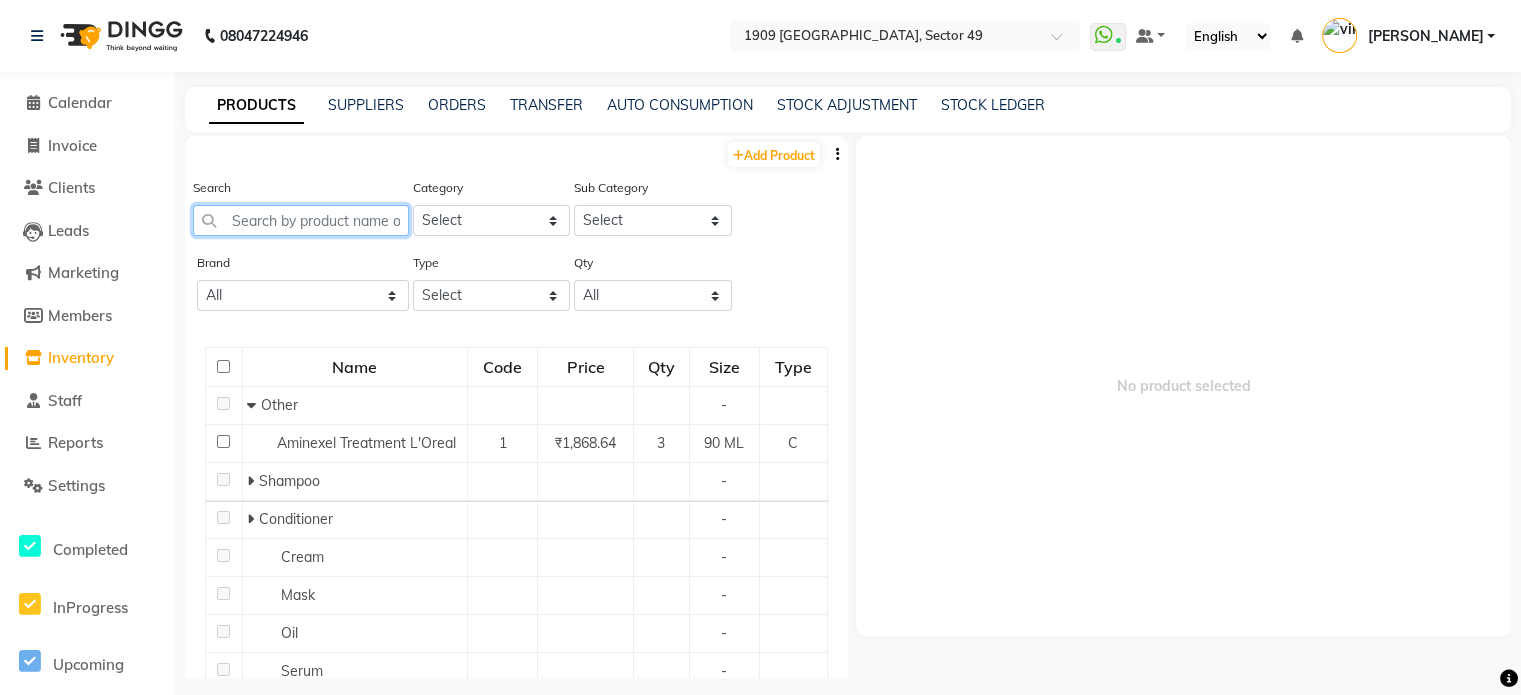 click 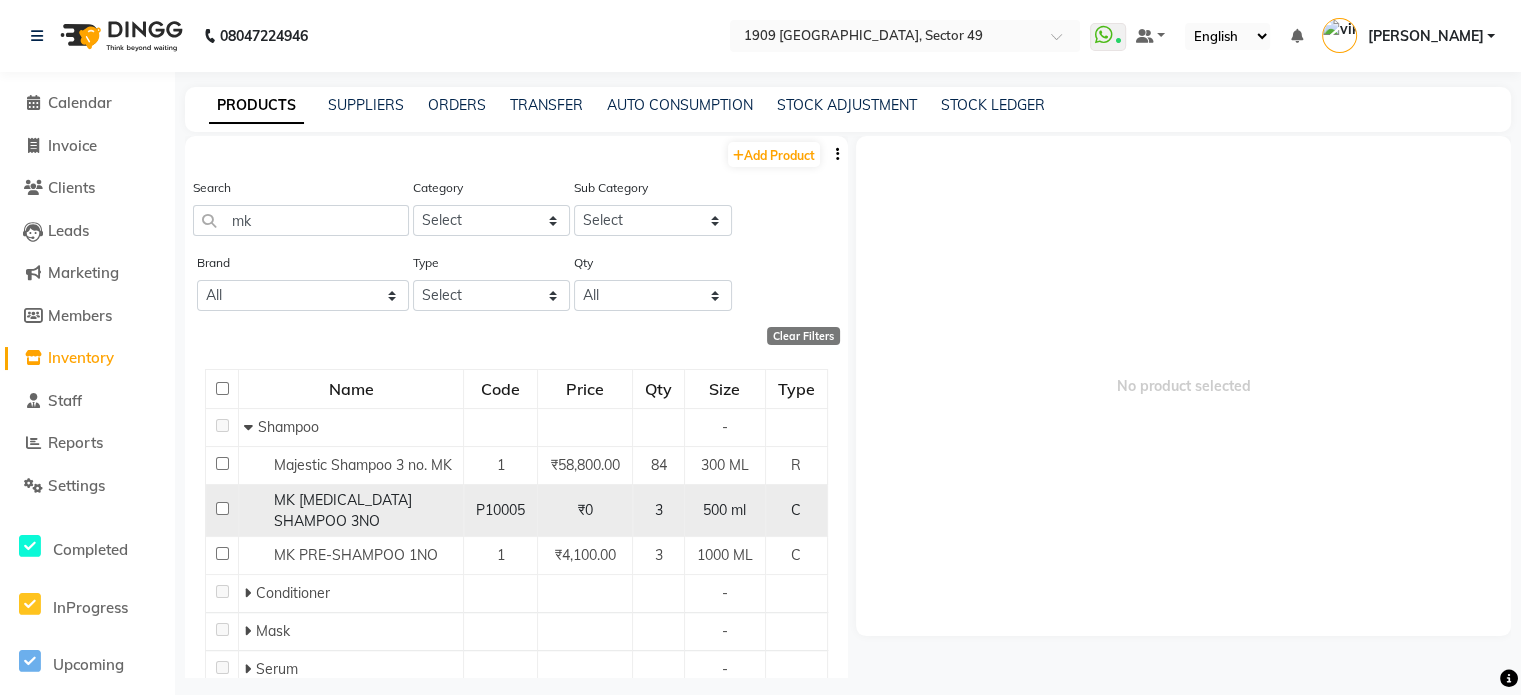 click on "MK [MEDICAL_DATA] SHAMPOO 3NO" 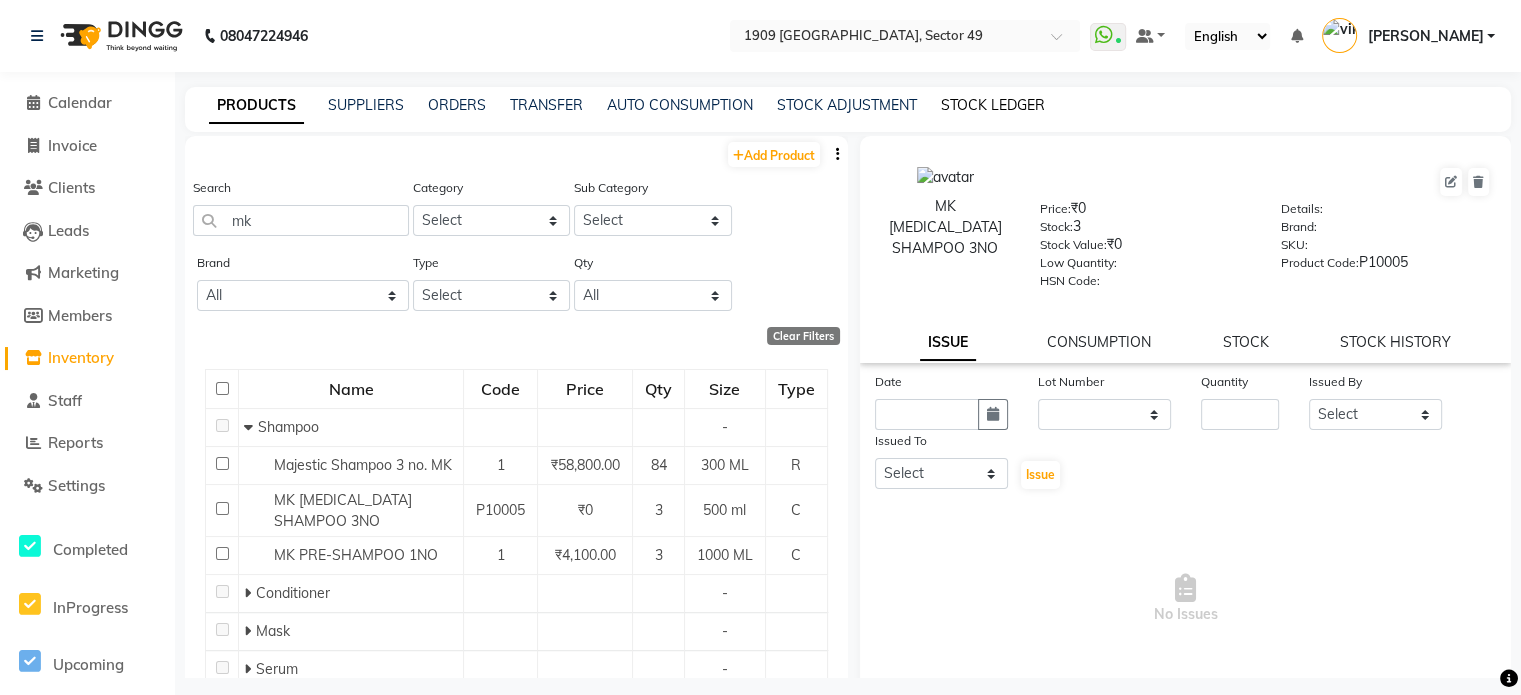 click on "STOCK LEDGER" 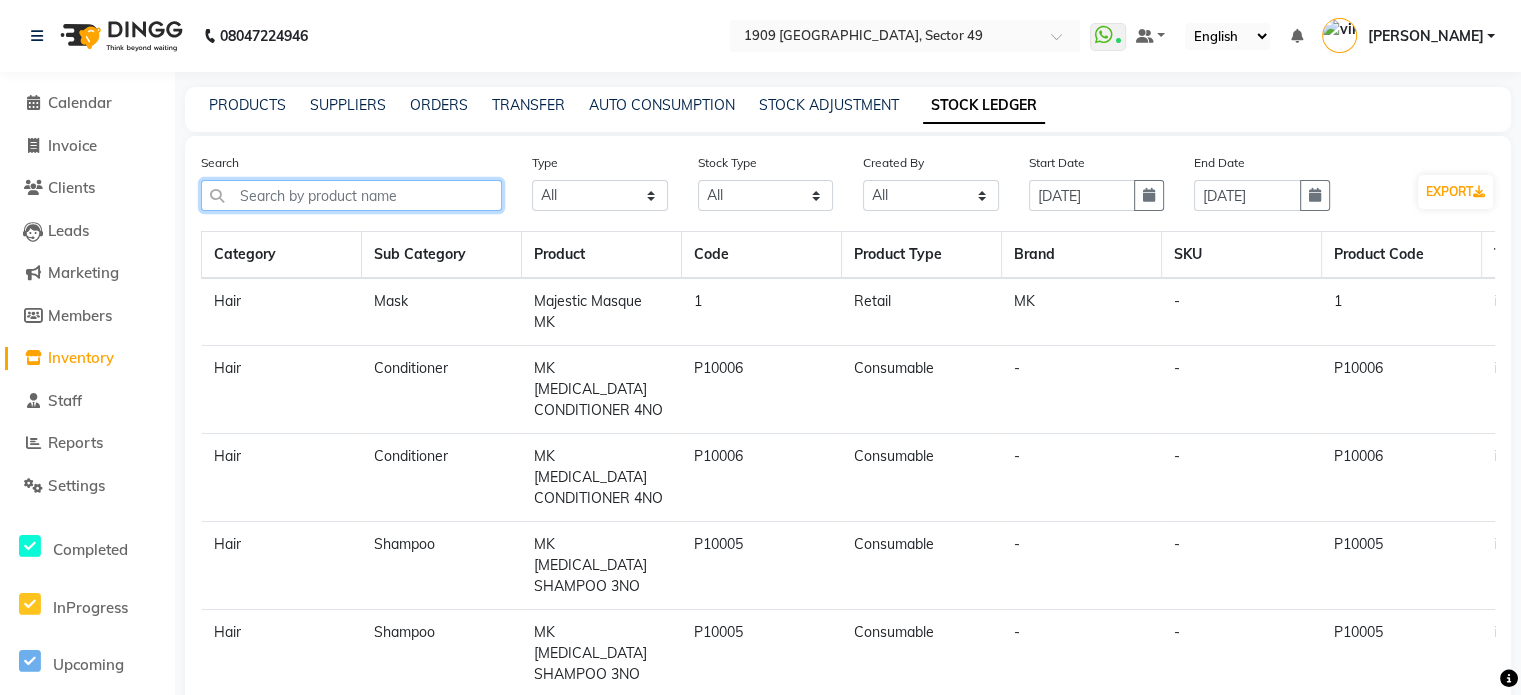 click 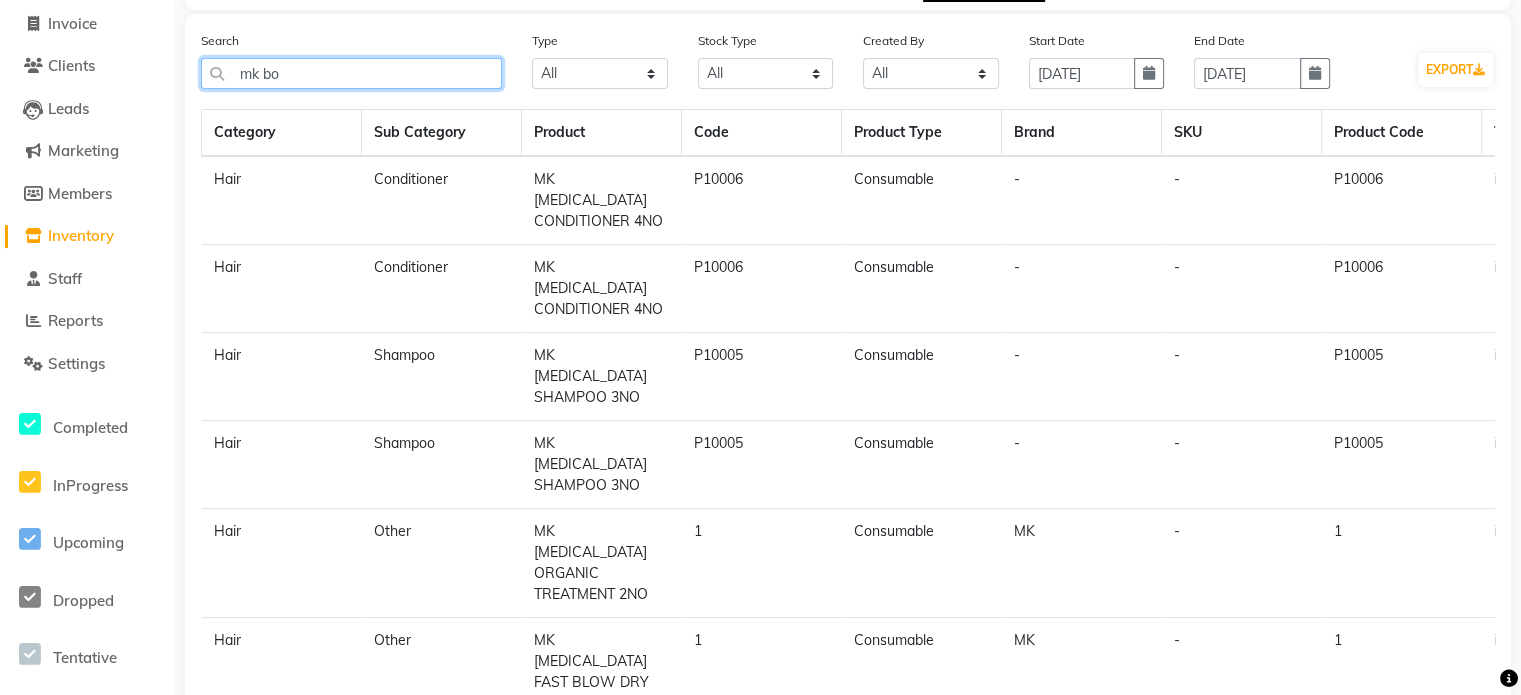 scroll, scrollTop: 148, scrollLeft: 0, axis: vertical 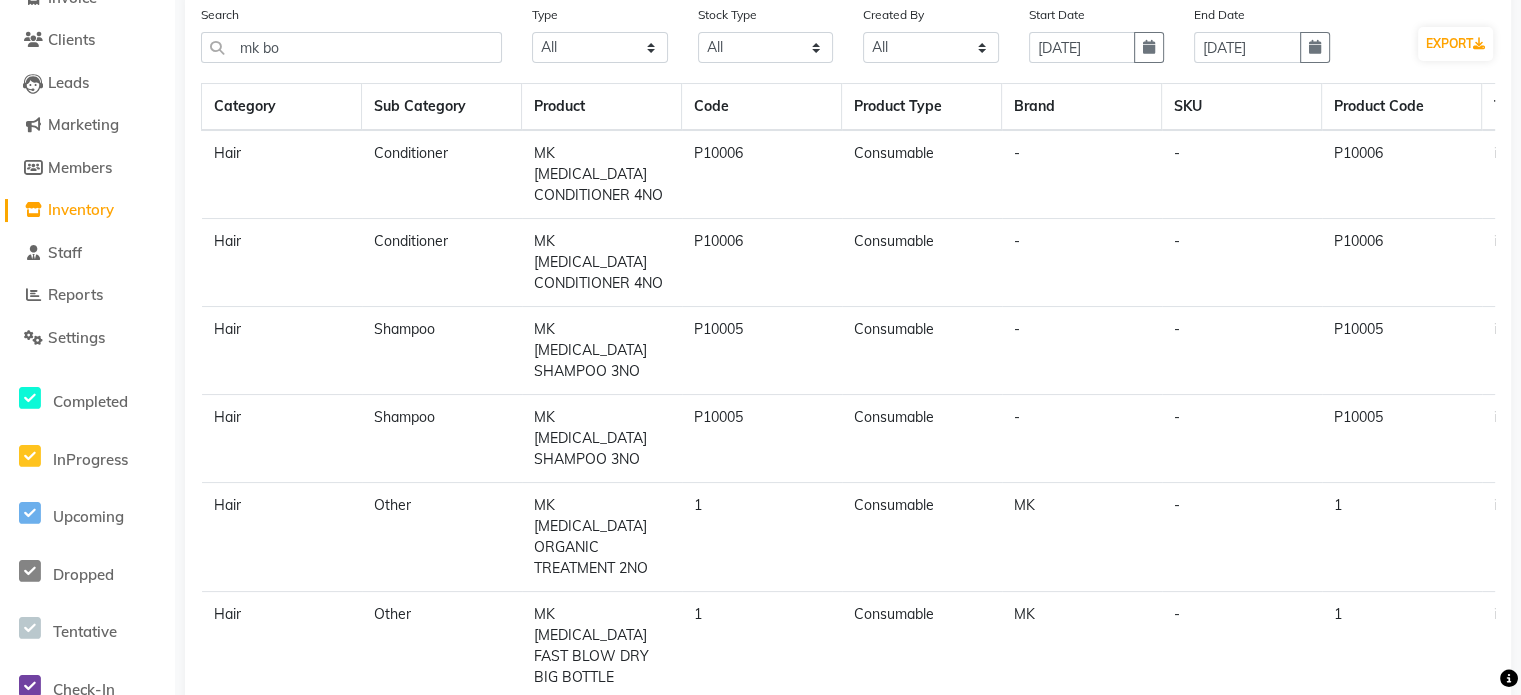 drag, startPoint x: 438, startPoint y: 418, endPoint x: 1316, endPoint y: 430, distance: 878.082 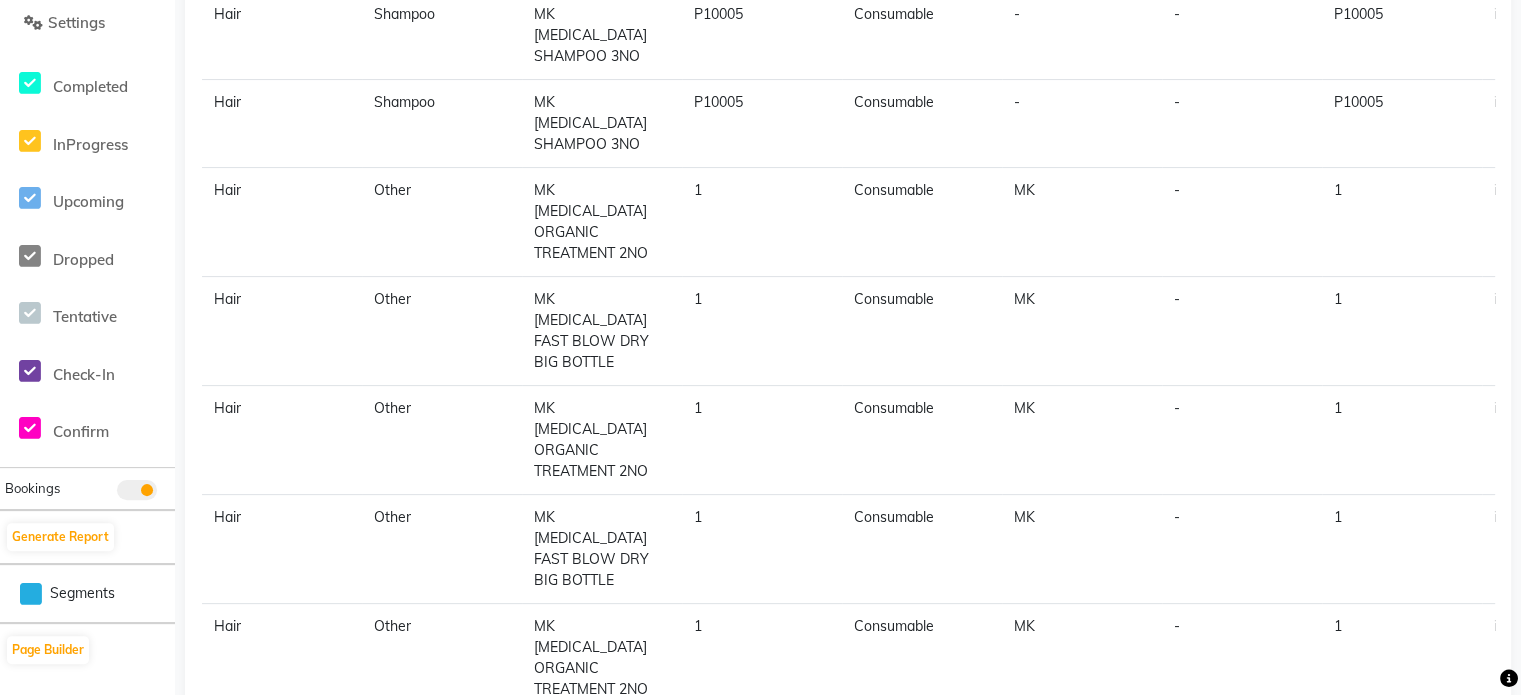 scroll, scrollTop: 488, scrollLeft: 0, axis: vertical 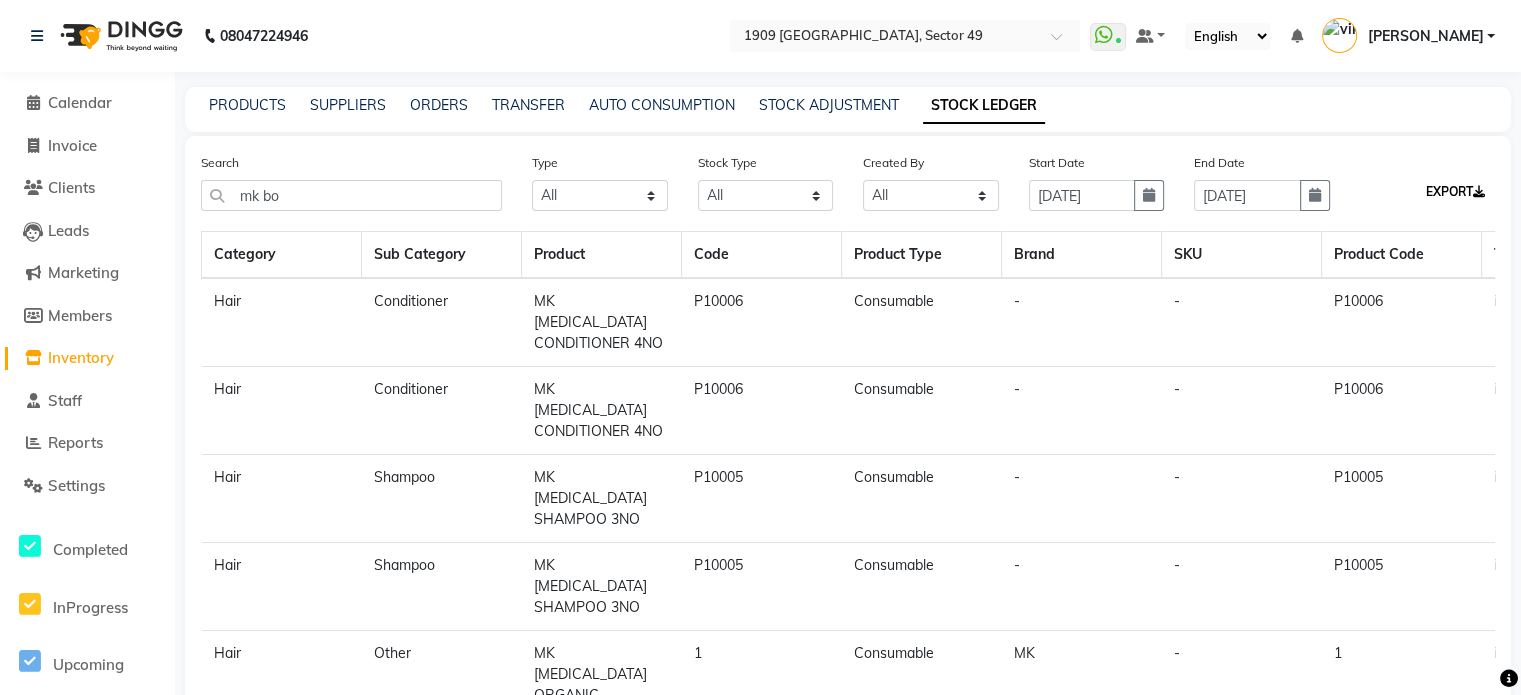 click 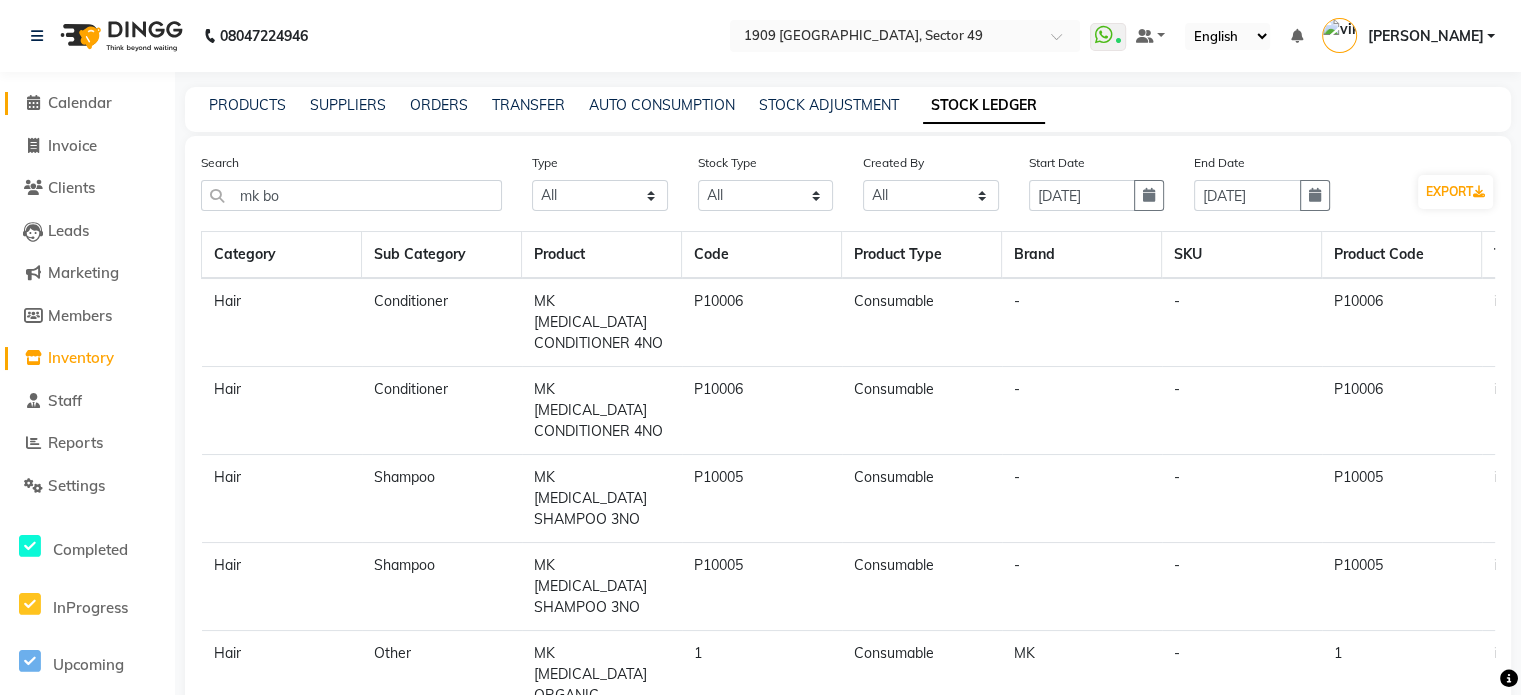 click on "ORDERS" 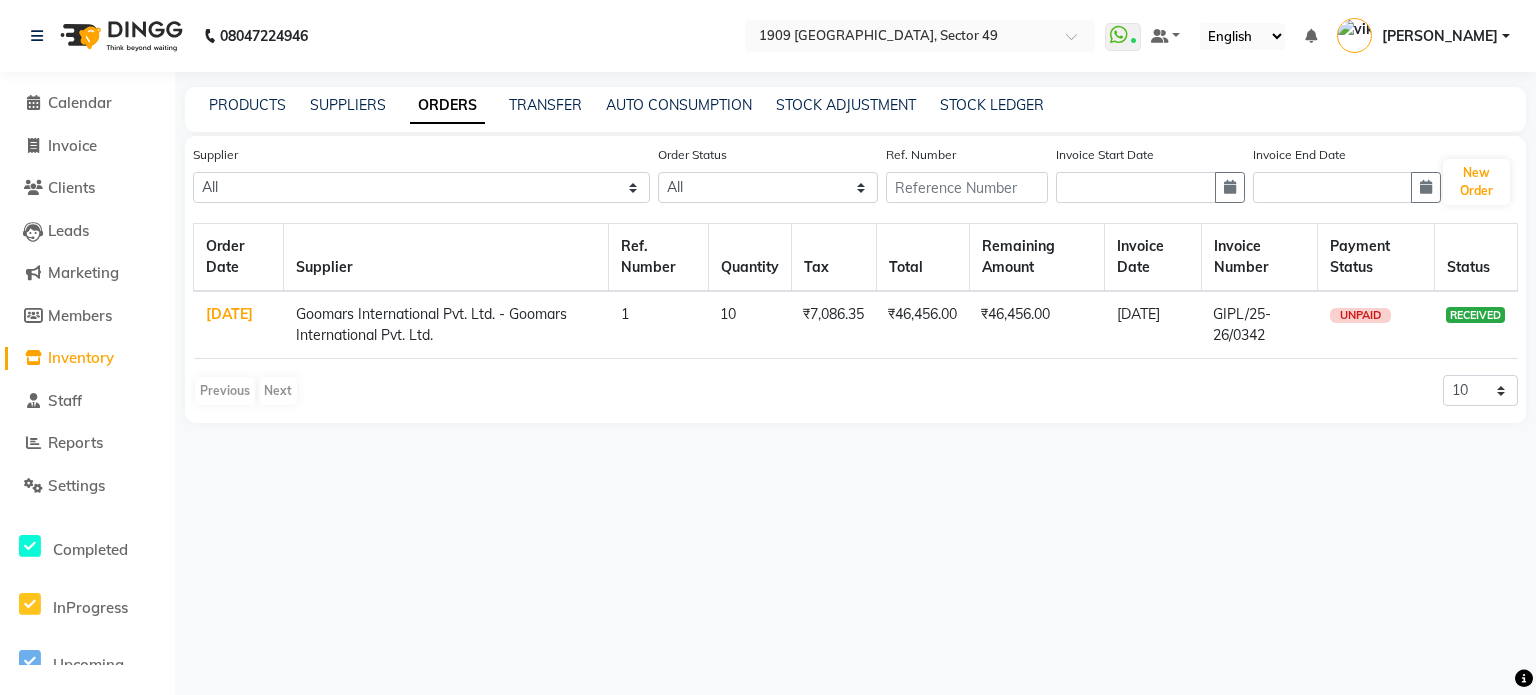 click on "PRODUCTS SUPPLIERS ORDERS TRANSFER AUTO CONSUMPTION STOCK ADJUSTMENT STOCK LEDGER" 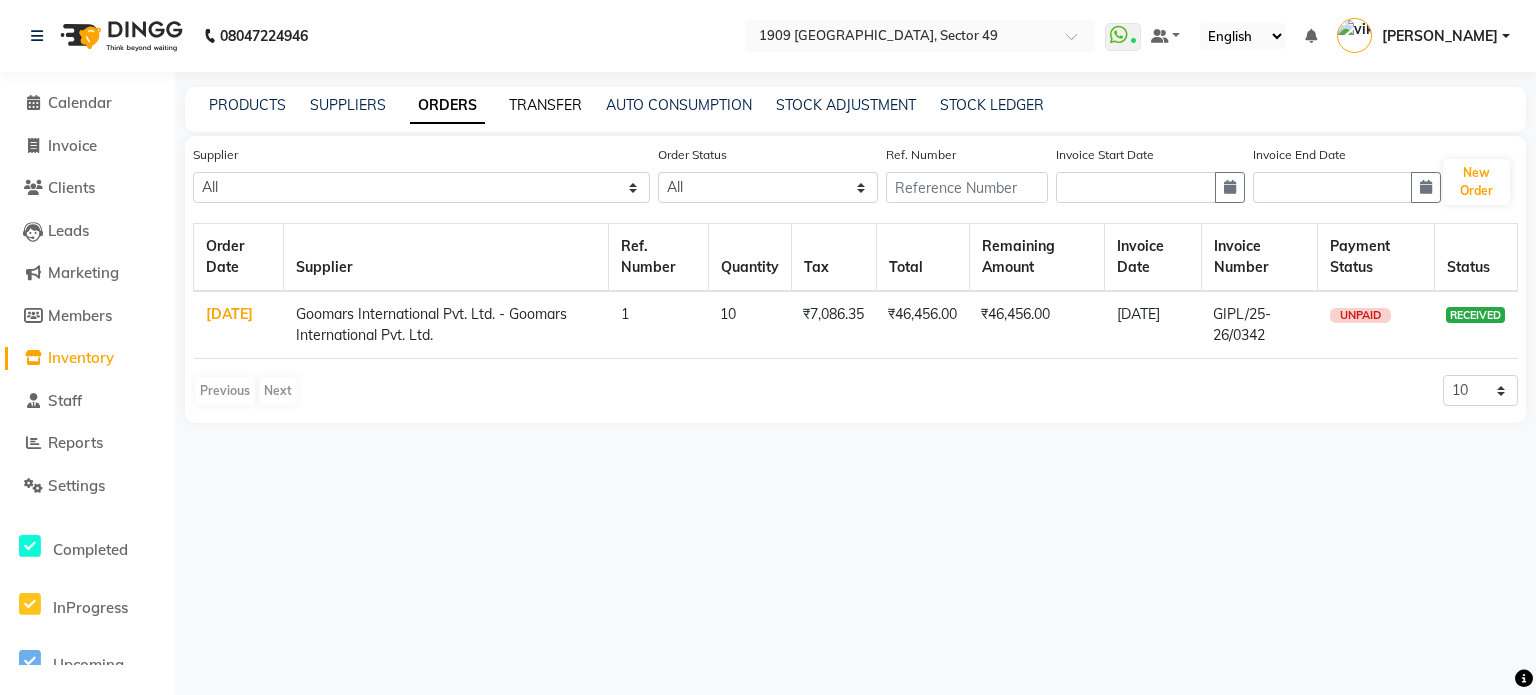 click on "TRANSFER" 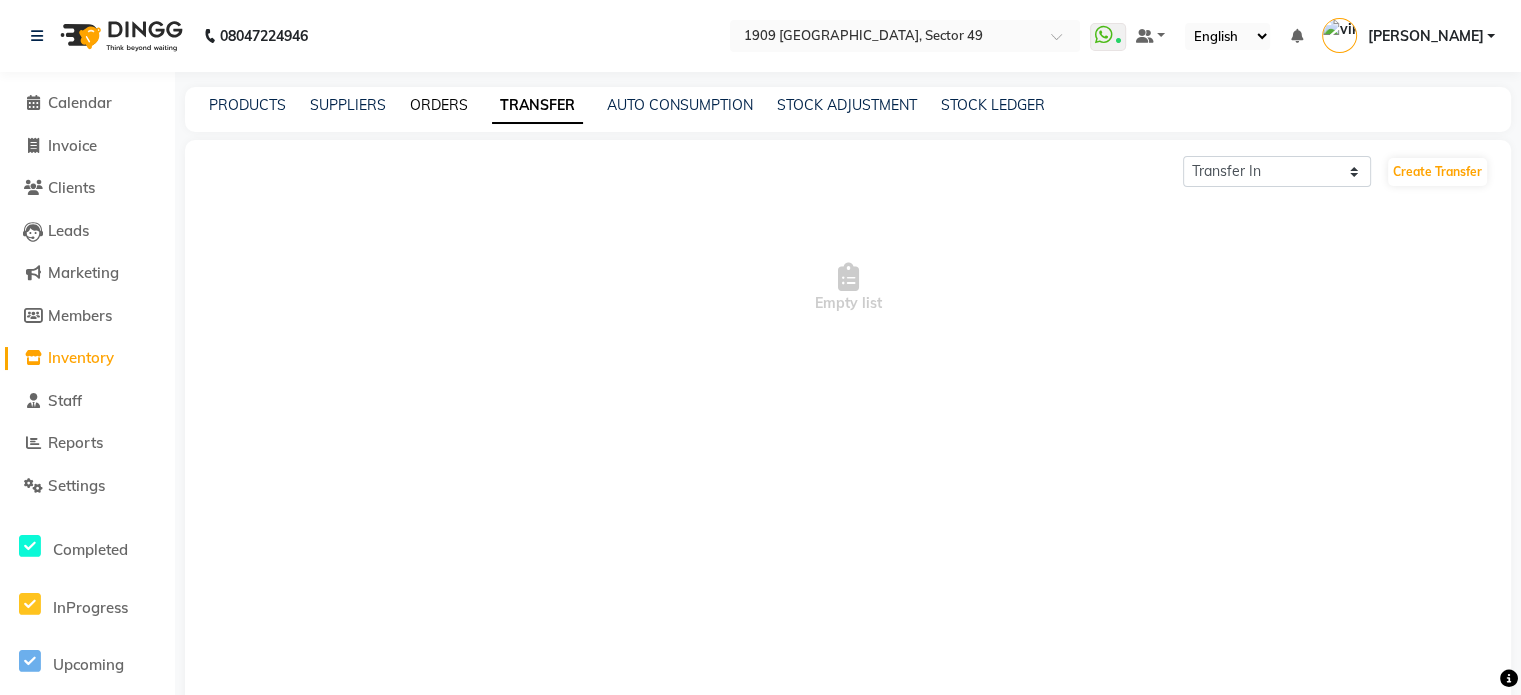 click on "ORDERS" 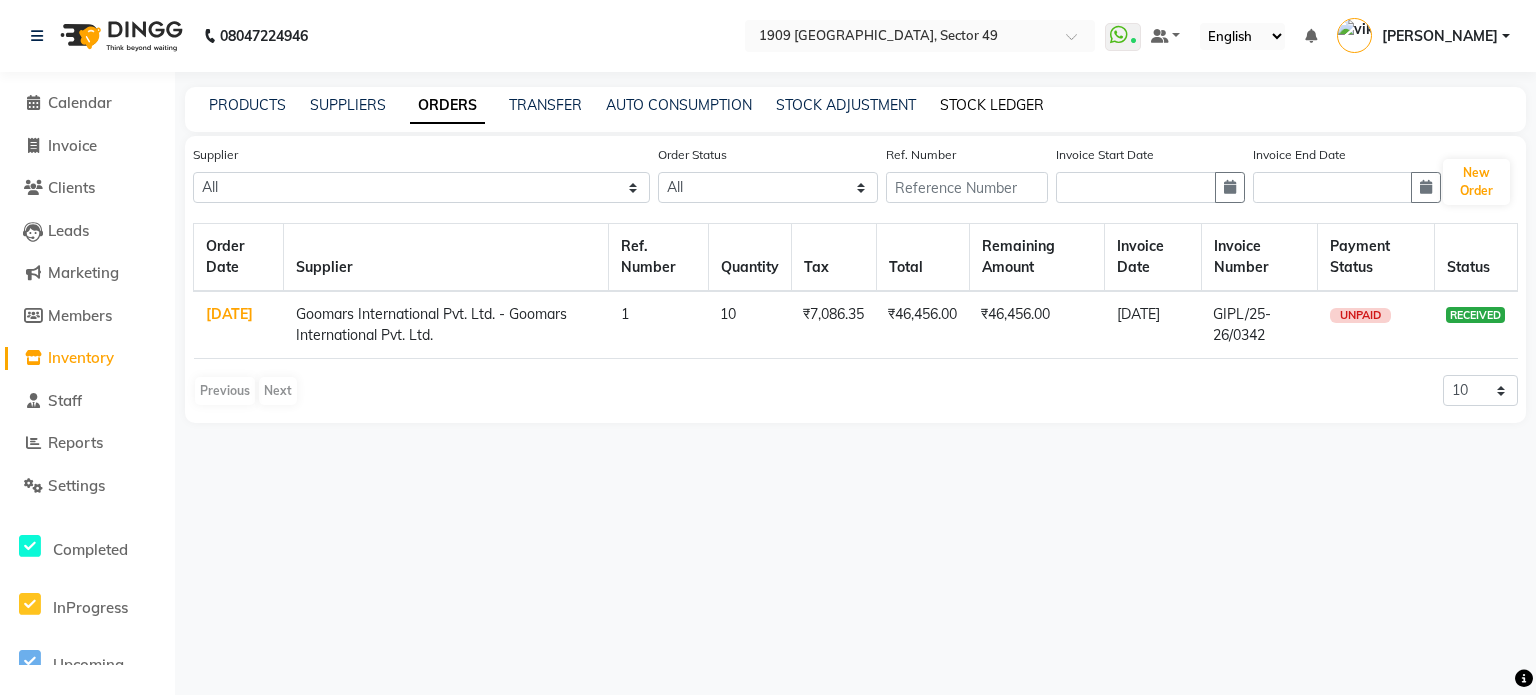 click on "STOCK LEDGER" 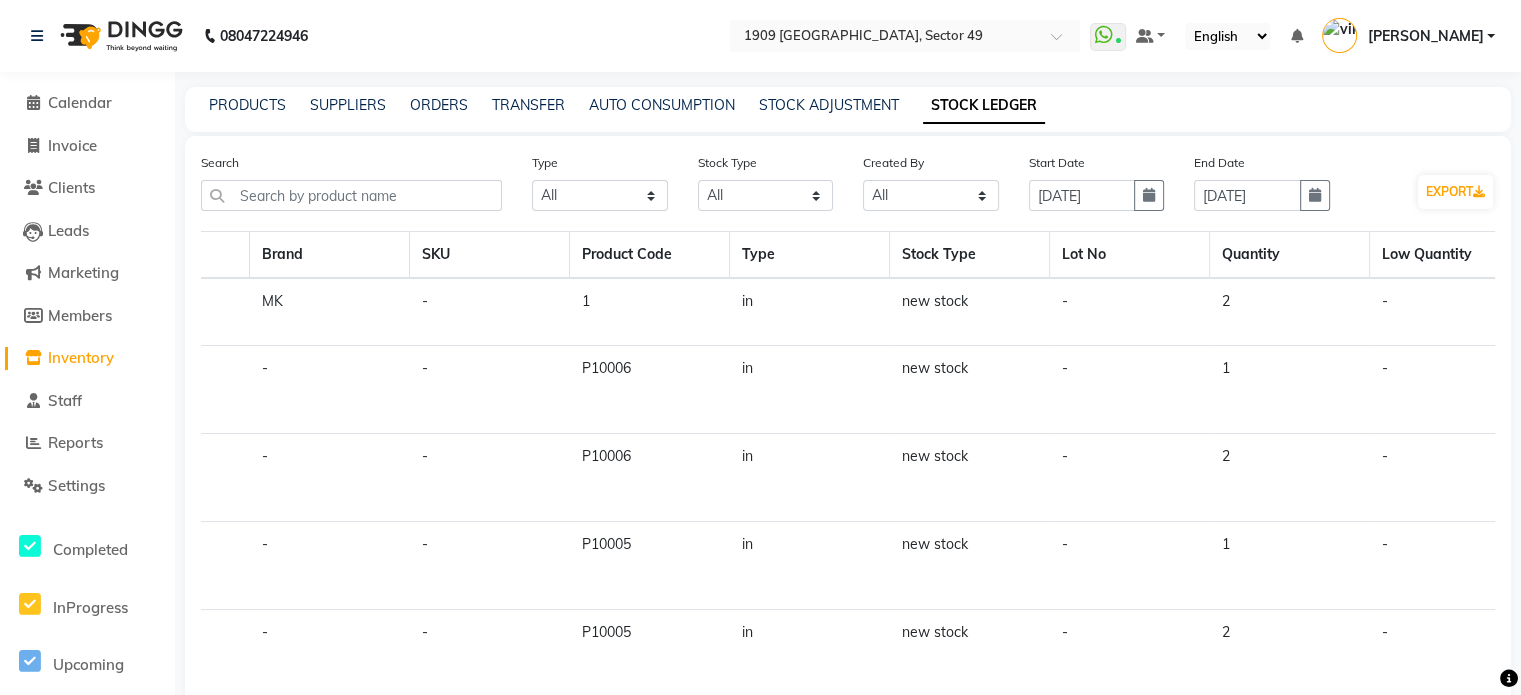 scroll, scrollTop: 0, scrollLeft: 753, axis: horizontal 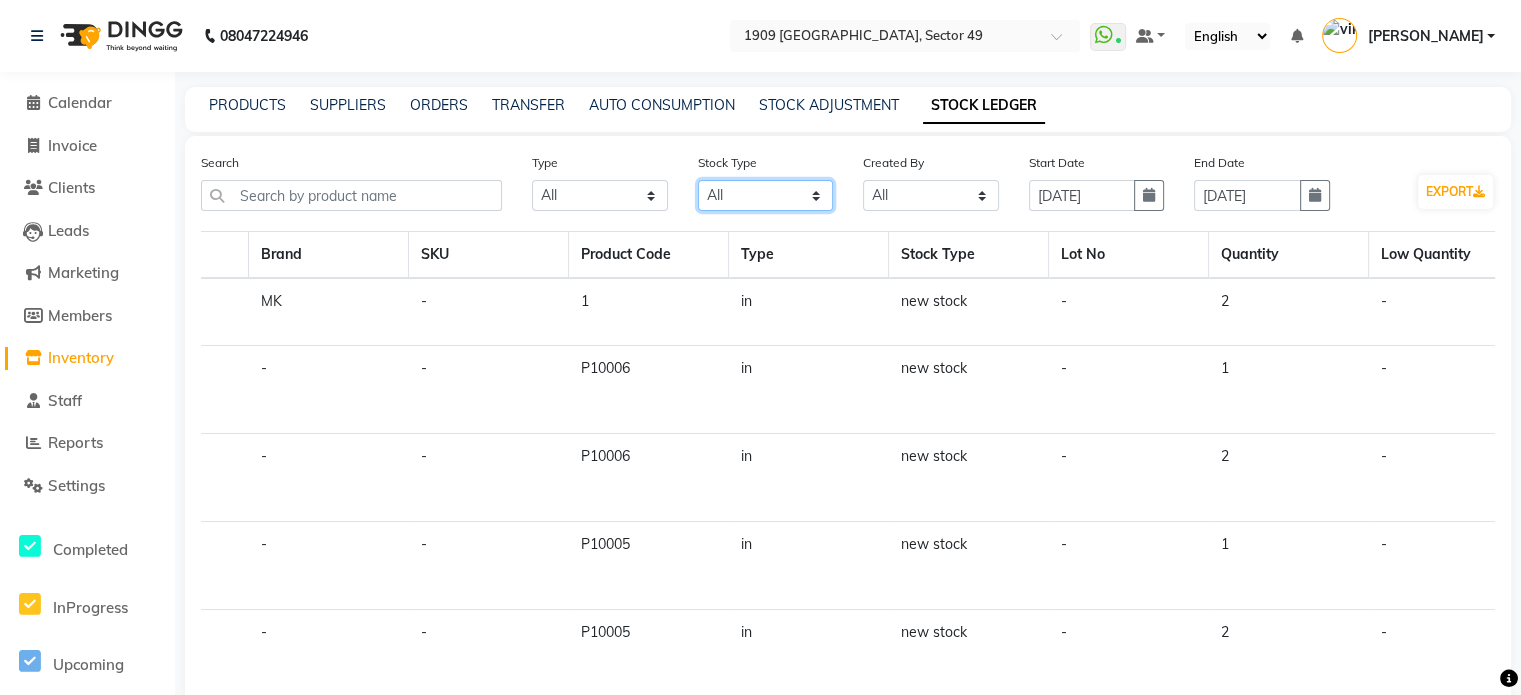 click on "Select All New Stock Adjustment Return Transfer In Other Internal Use Damaged Expired Transfer Cancel Transfer Out Stock Out Sold" 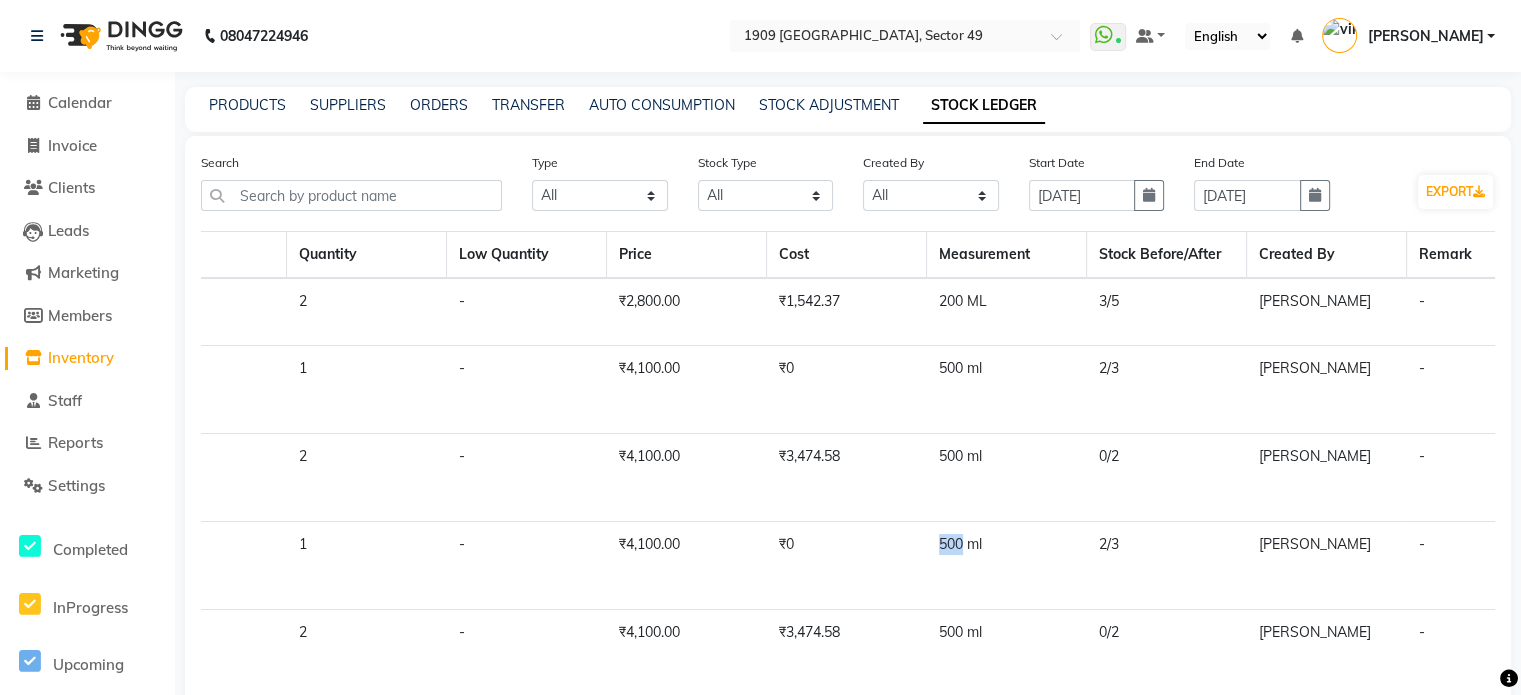 scroll, scrollTop: 0, scrollLeft: 1906, axis: horizontal 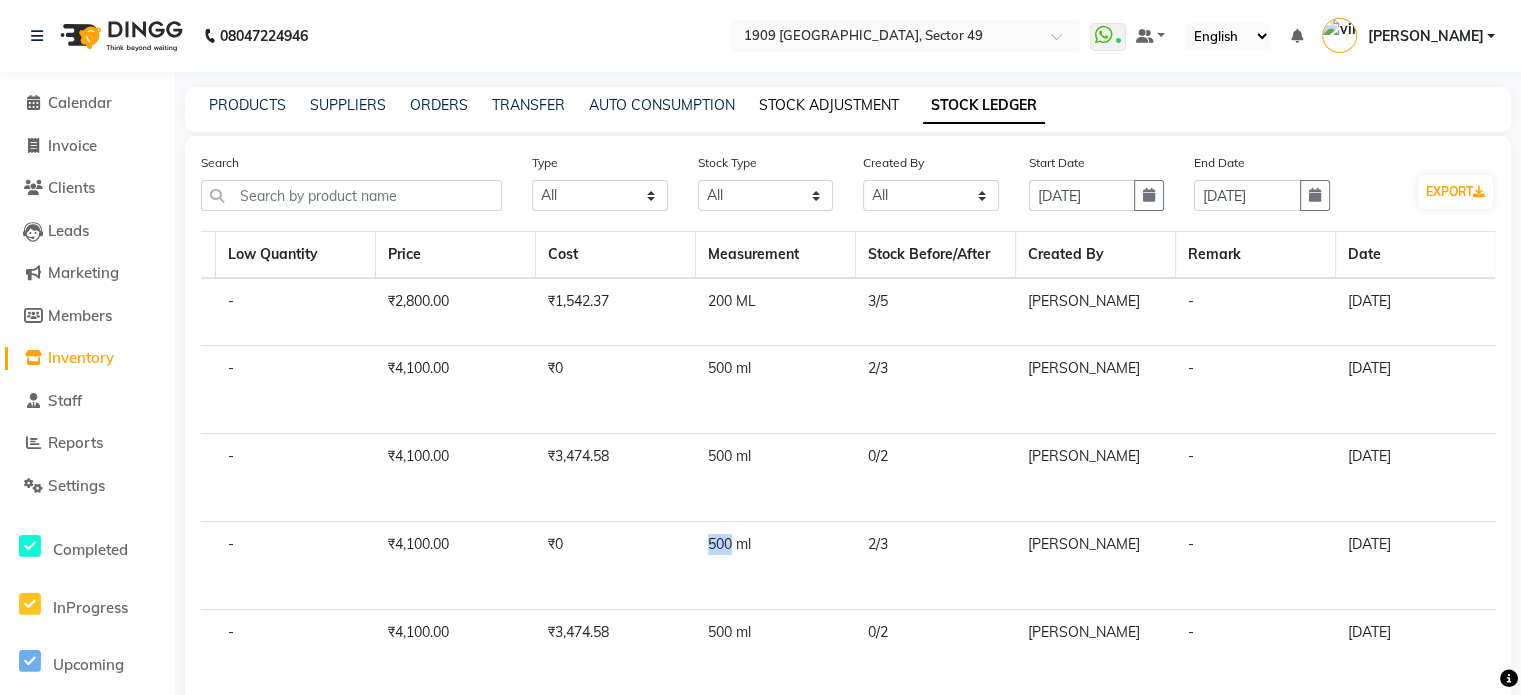 click on "STOCK ADJUSTMENT" 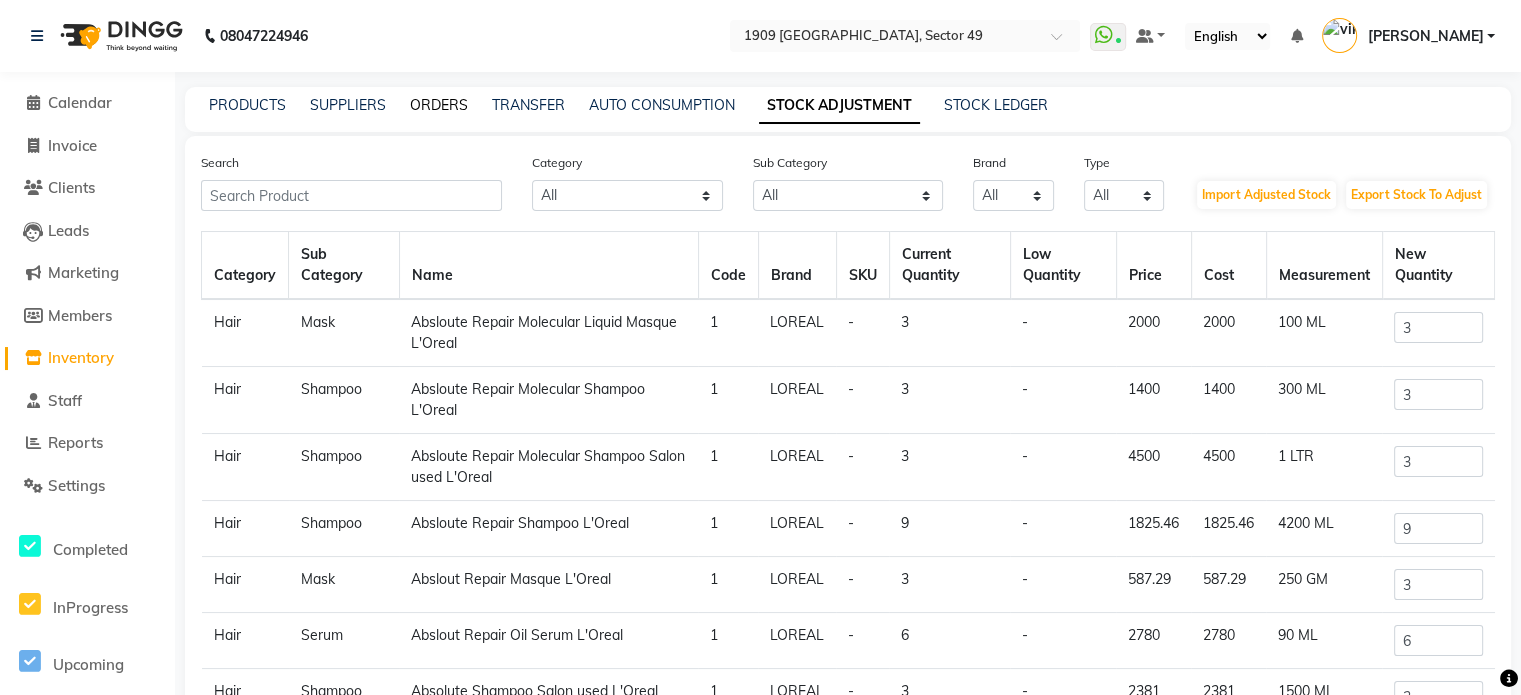 click on "ORDERS" 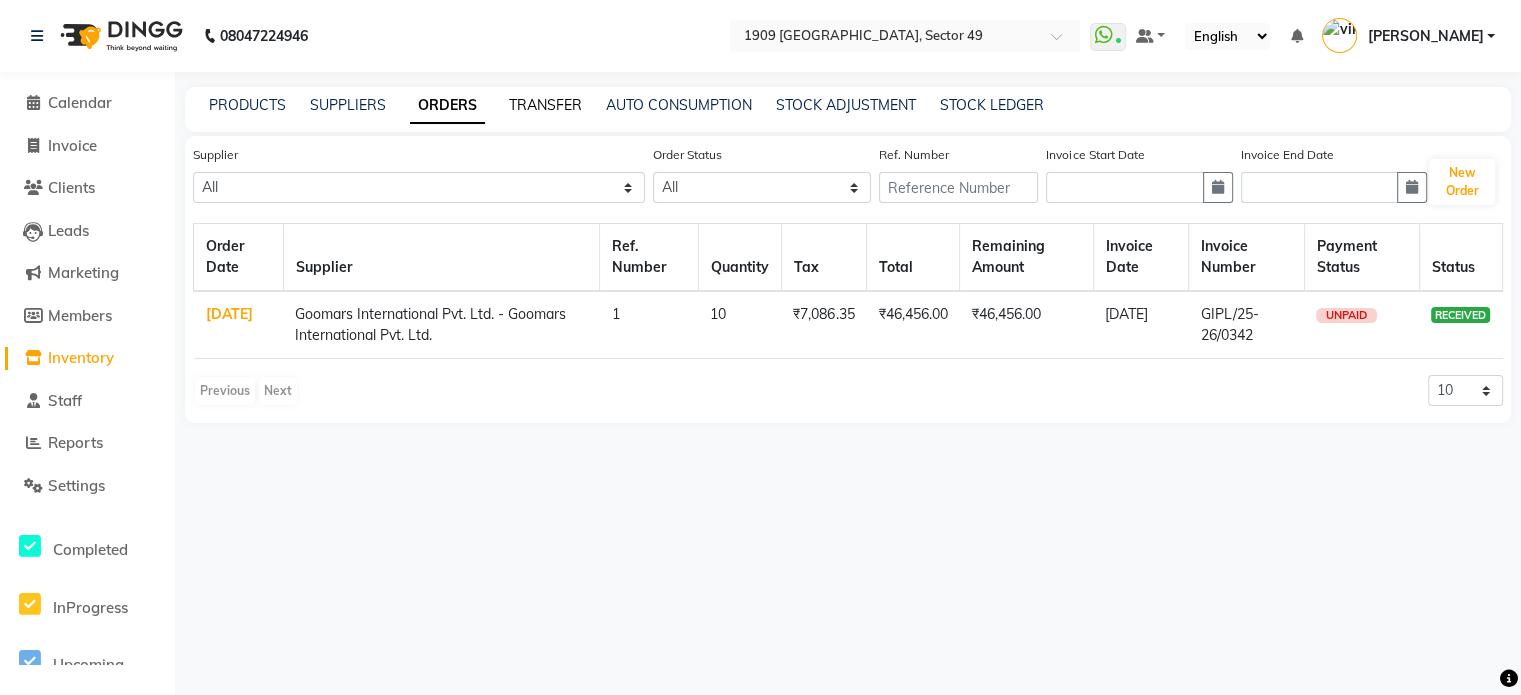 click on "TRANSFER" 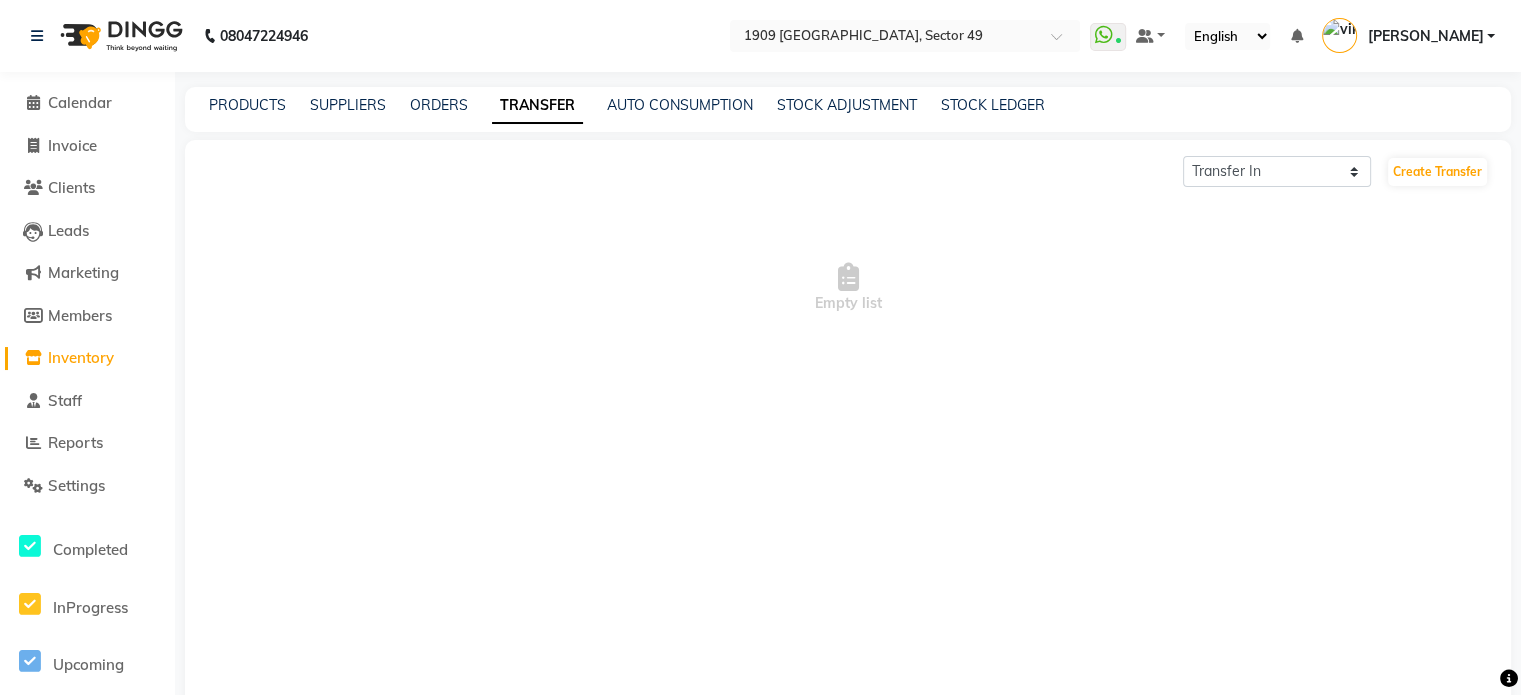 click on "TRANSFER" 